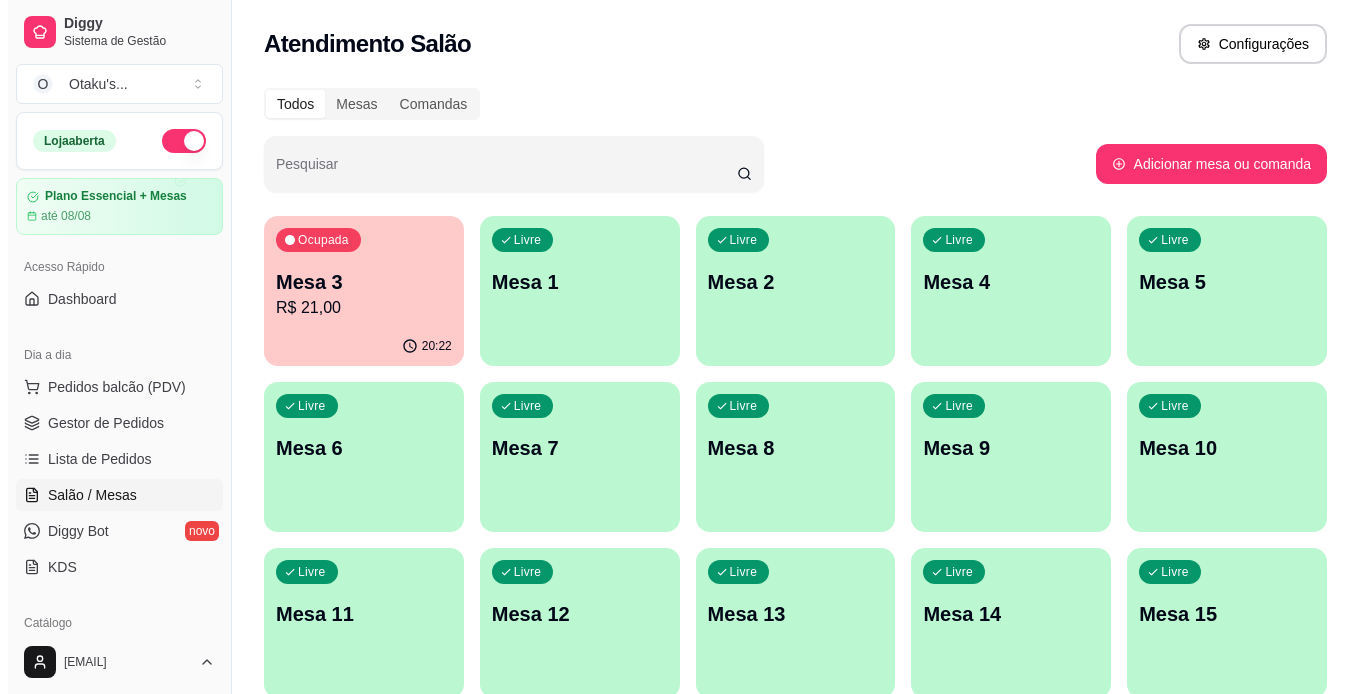 scroll, scrollTop: 0, scrollLeft: 0, axis: both 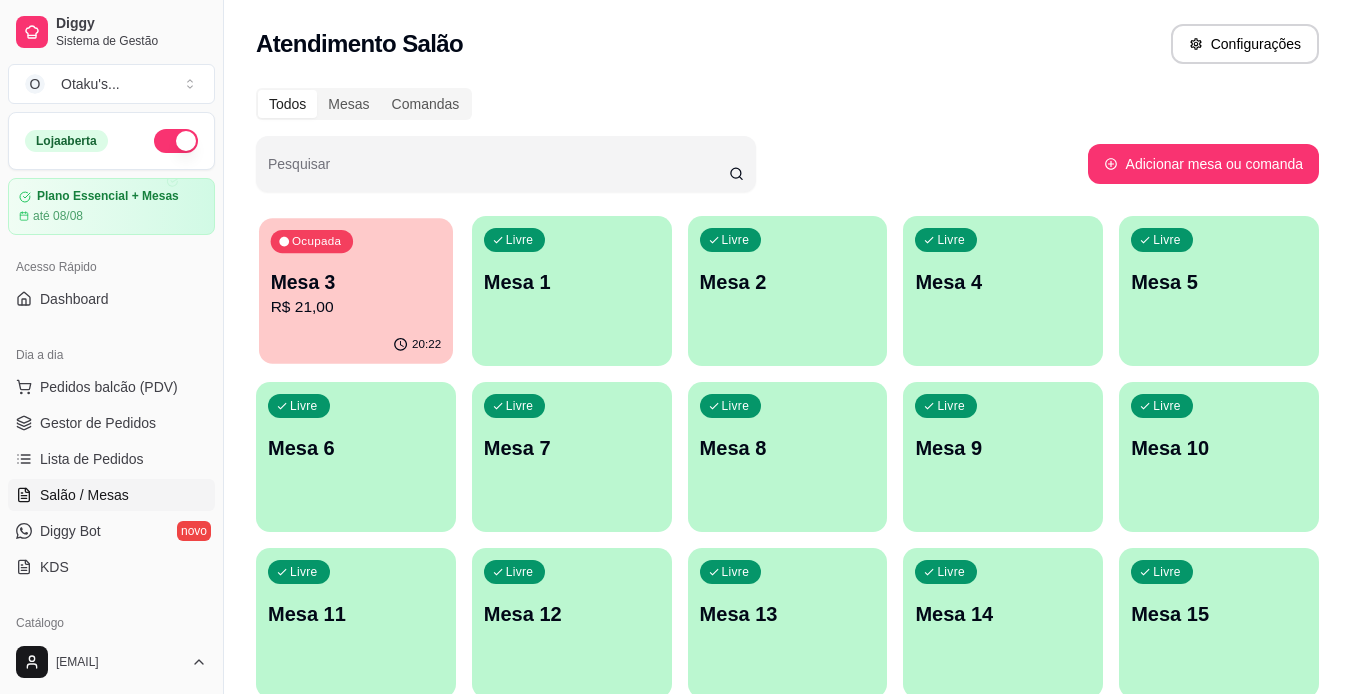 click on "R$ 21,00" at bounding box center [356, 307] 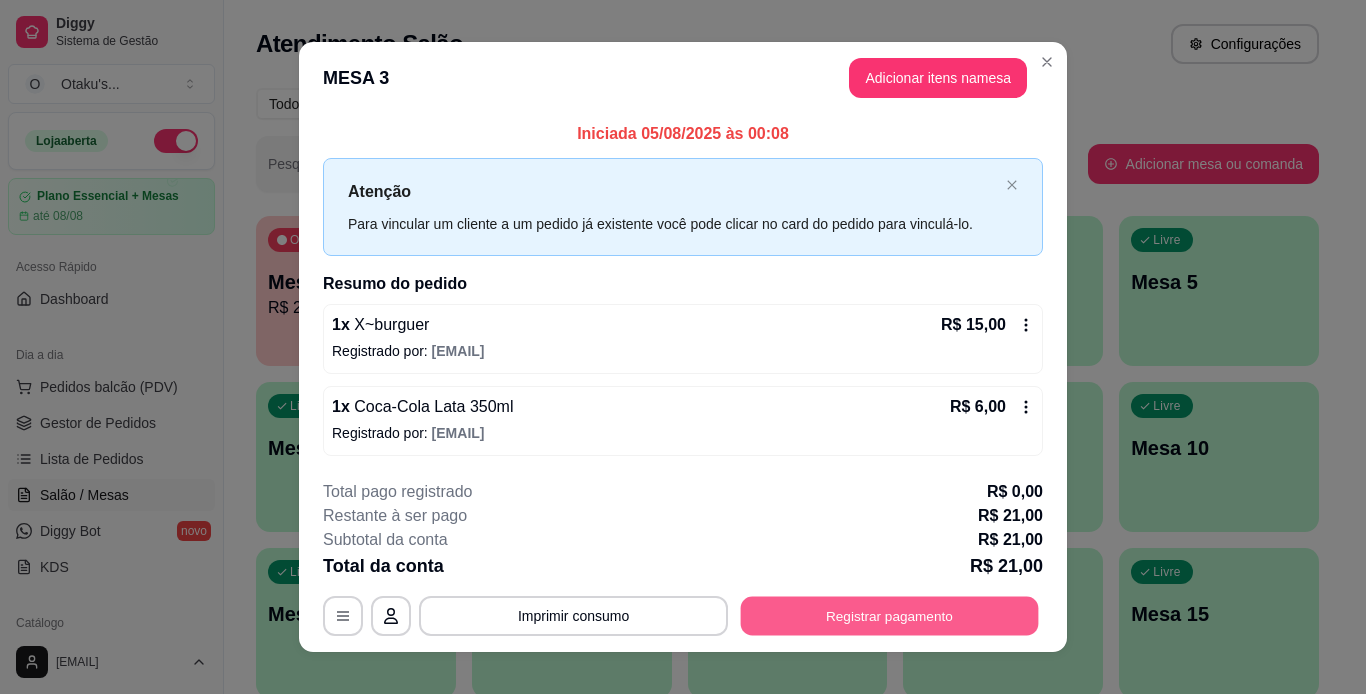 click on "Registrar pagamento" at bounding box center [890, 615] 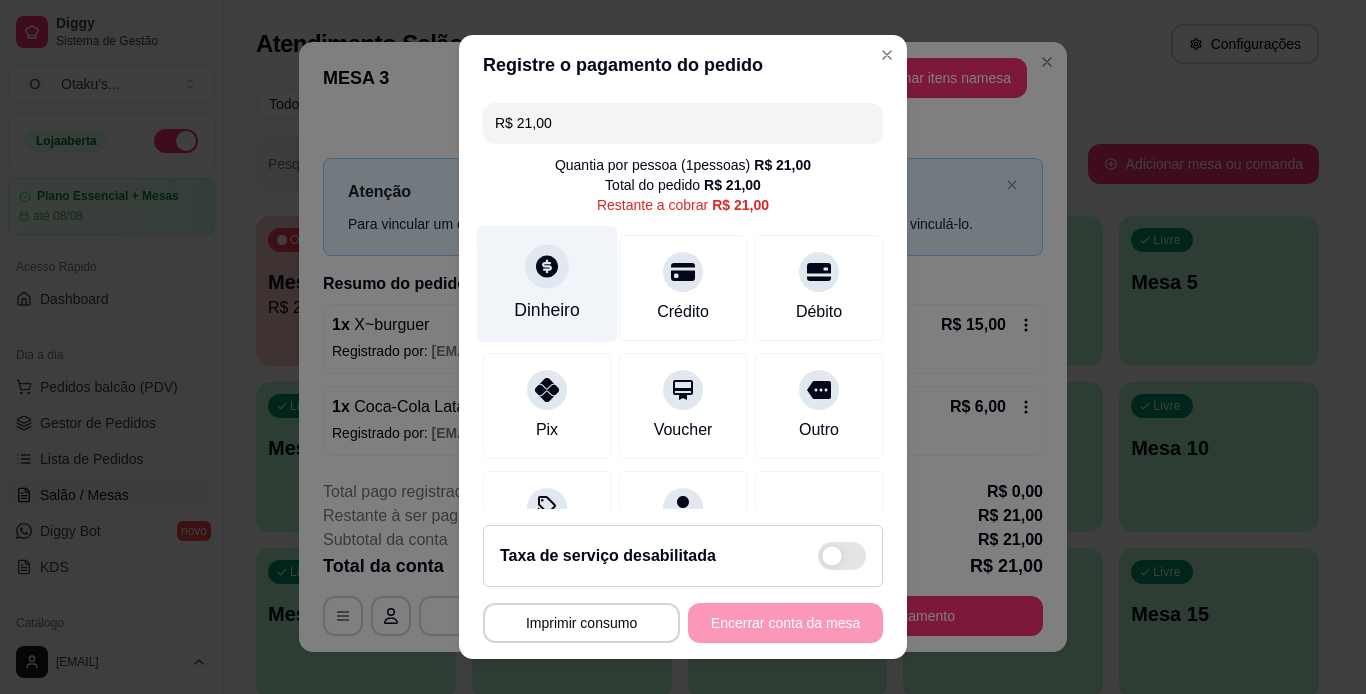 click at bounding box center [547, 266] 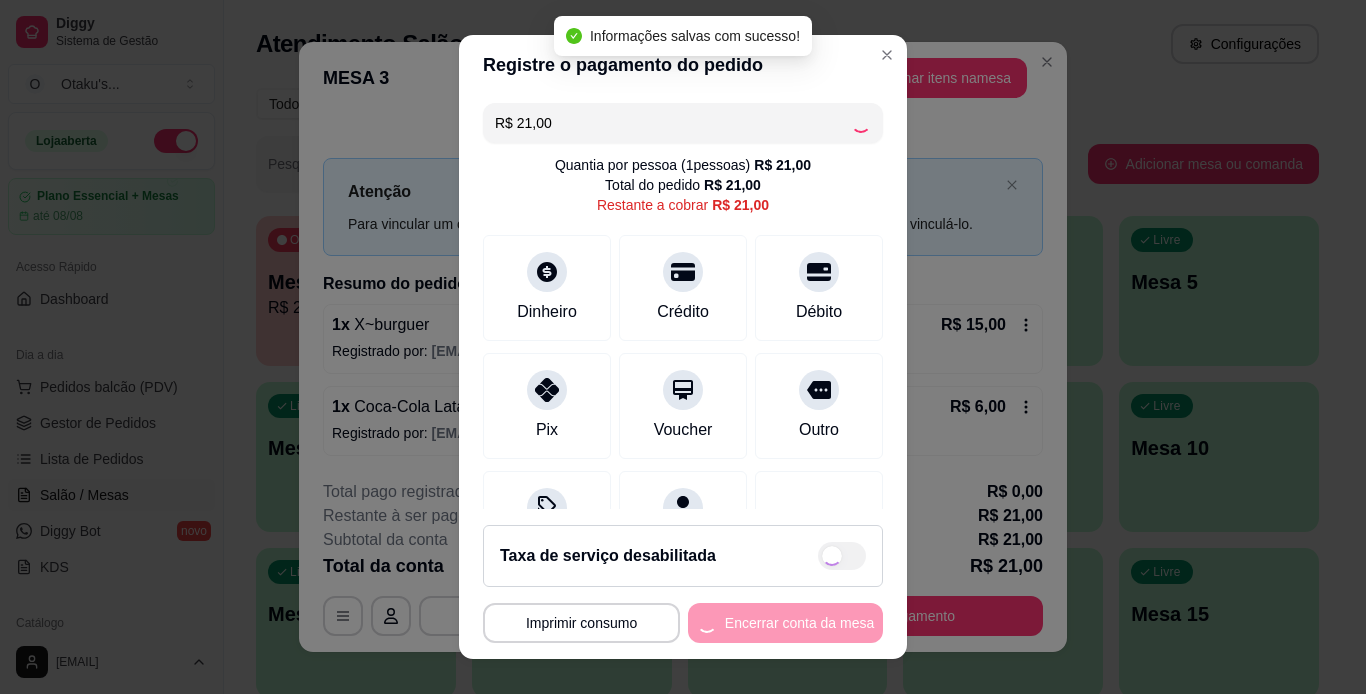 type on "R$ 0,00" 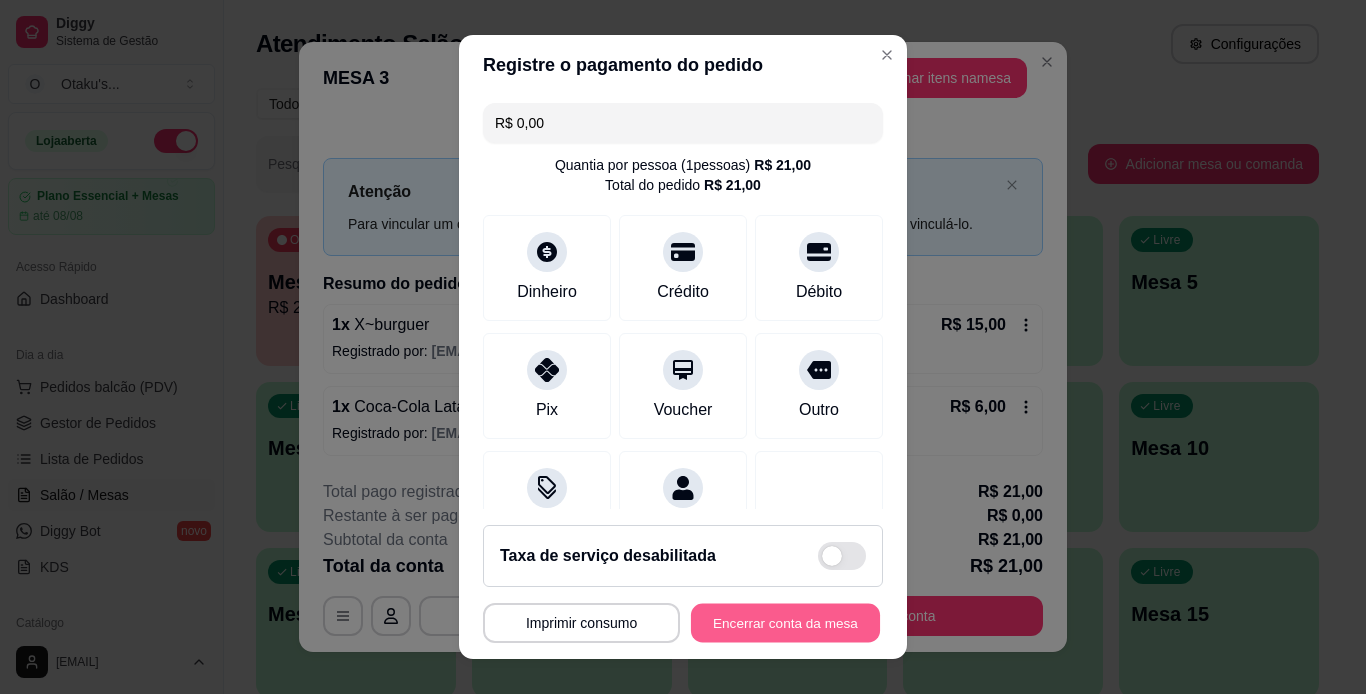 click on "Encerrar conta da mesa" at bounding box center [785, 623] 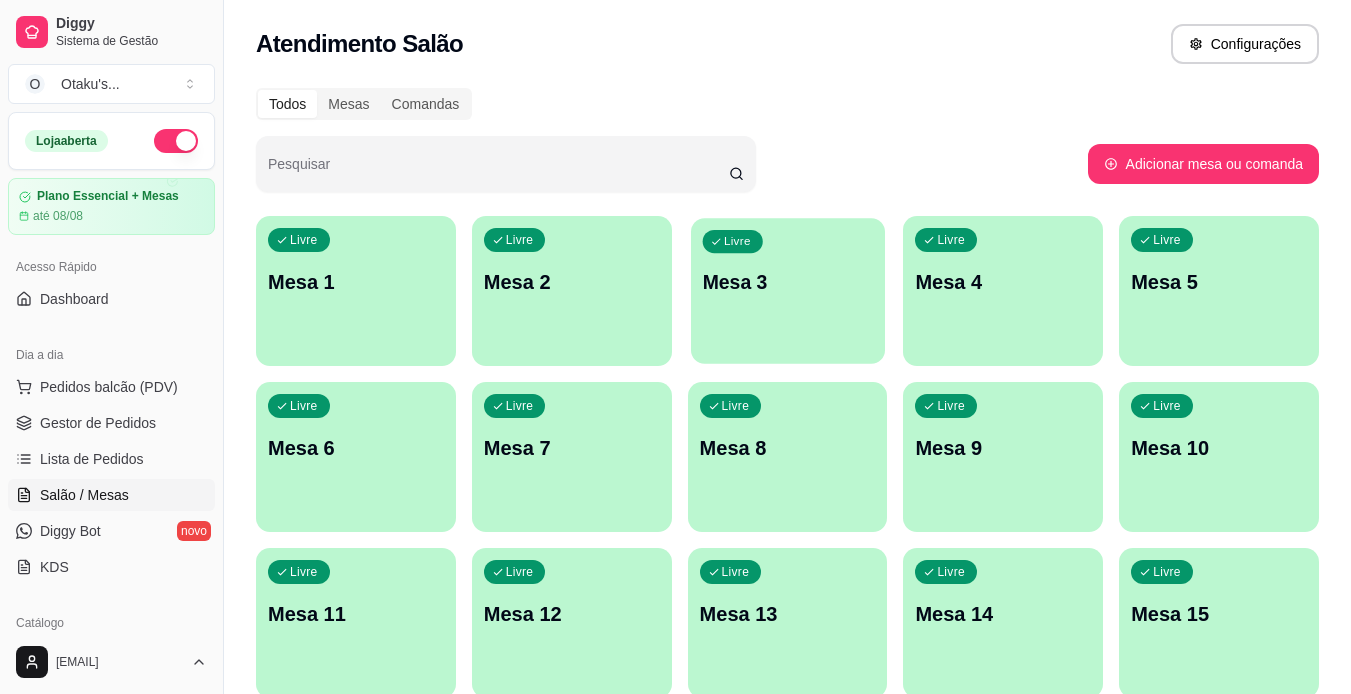 click on "Livre Mesa 3" at bounding box center [788, 279] 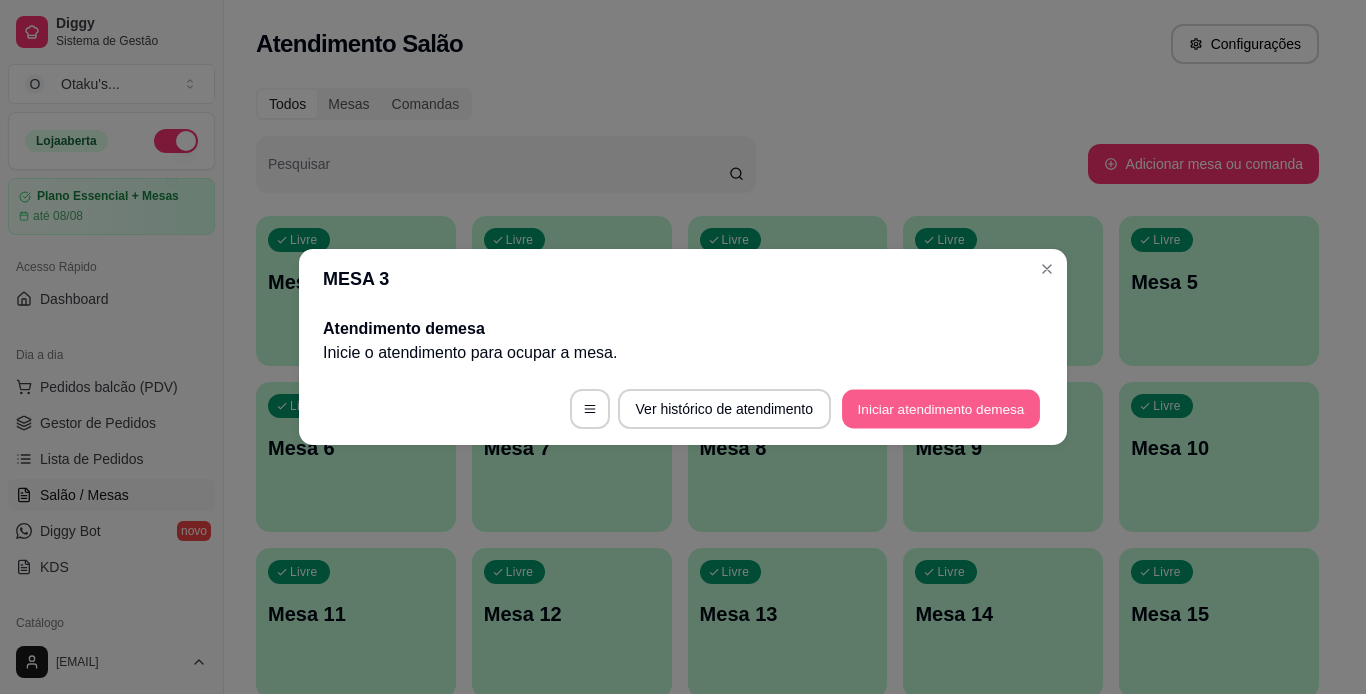 click on "Iniciar atendimento de  mesa" at bounding box center (941, 409) 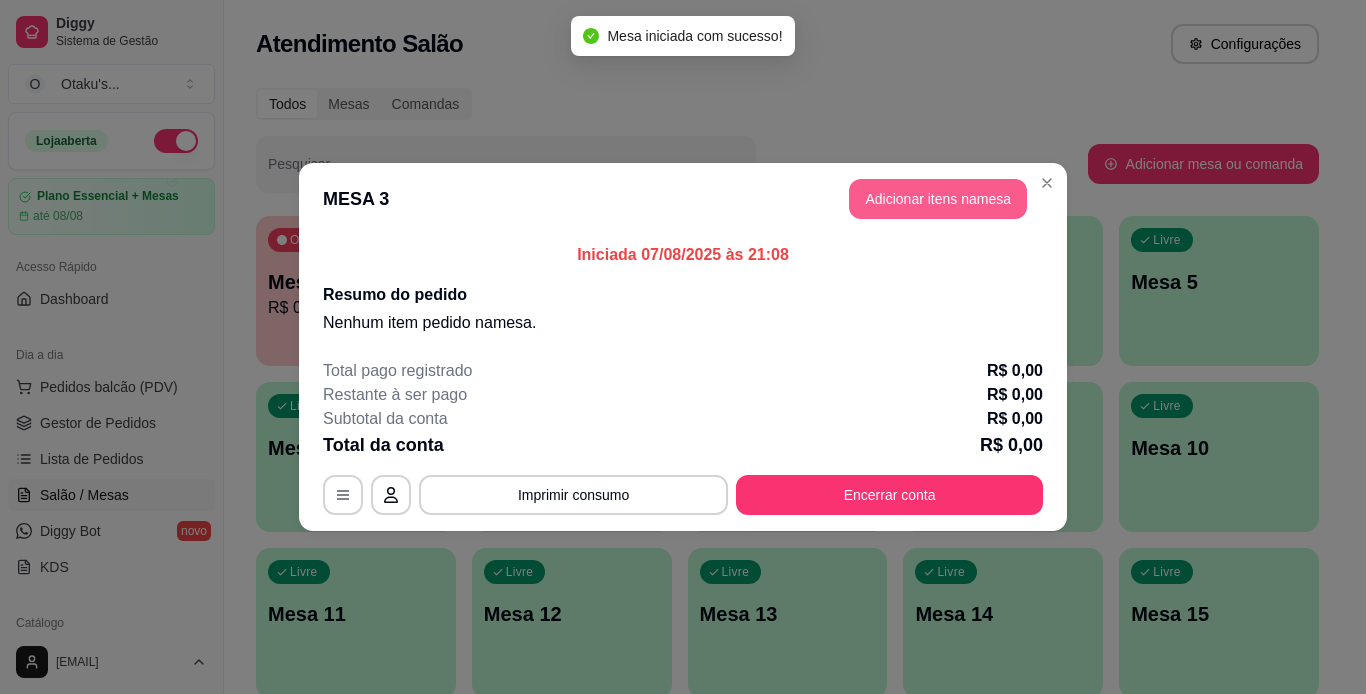 click on "Adicionar itens na  mesa" at bounding box center (938, 199) 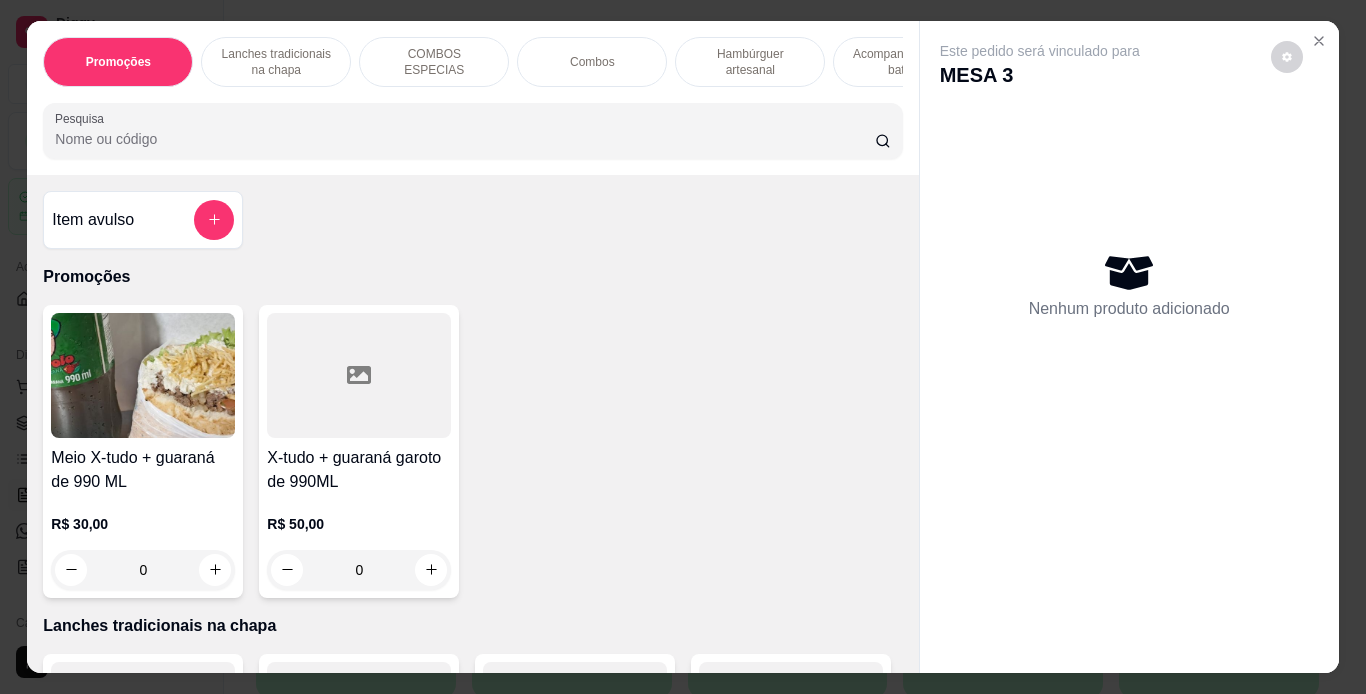 click on "Hambúrguer artesanal" at bounding box center [750, 62] 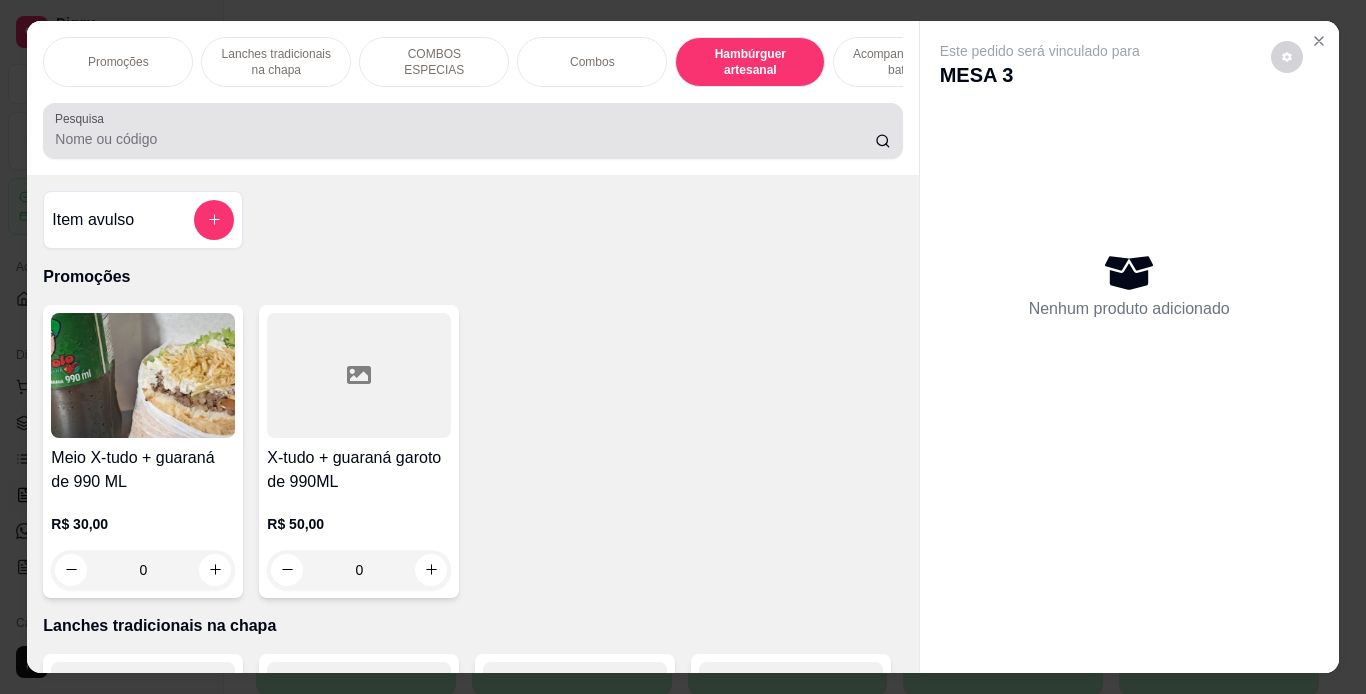 scroll, scrollTop: 3710, scrollLeft: 0, axis: vertical 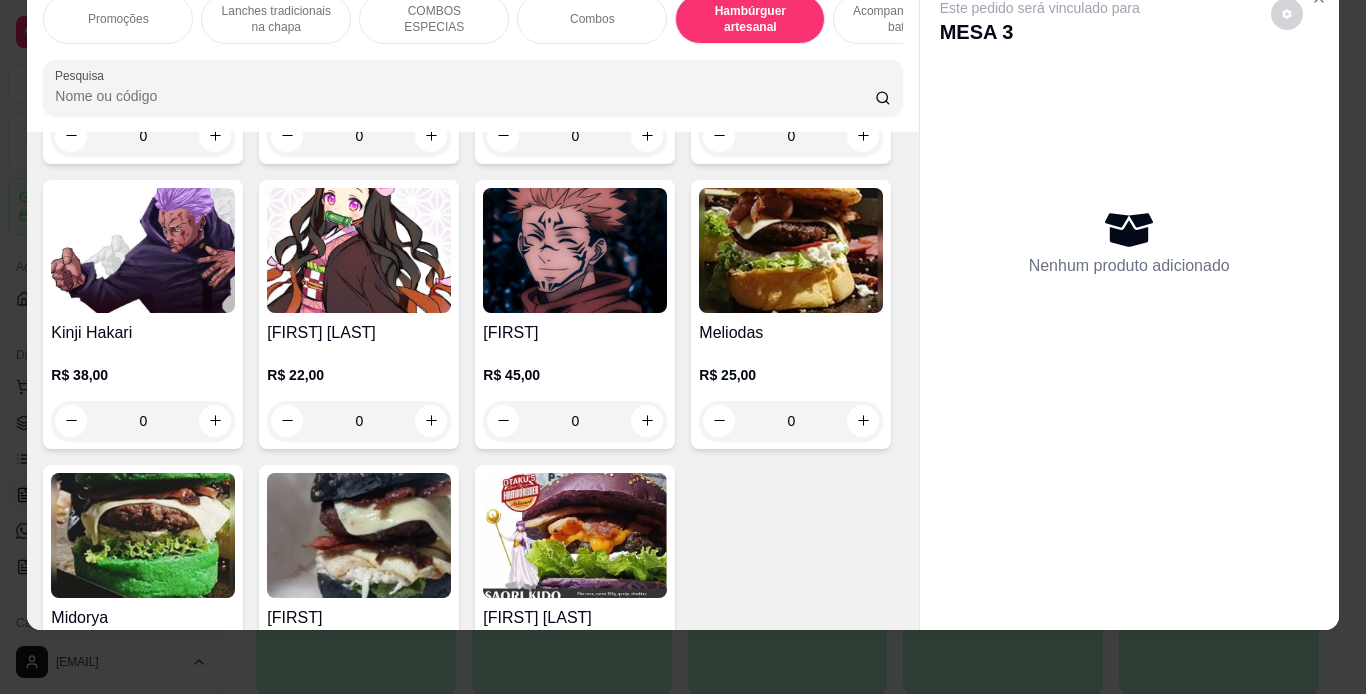 click on "R$ 18,00 0" at bounding box center [359, 108] 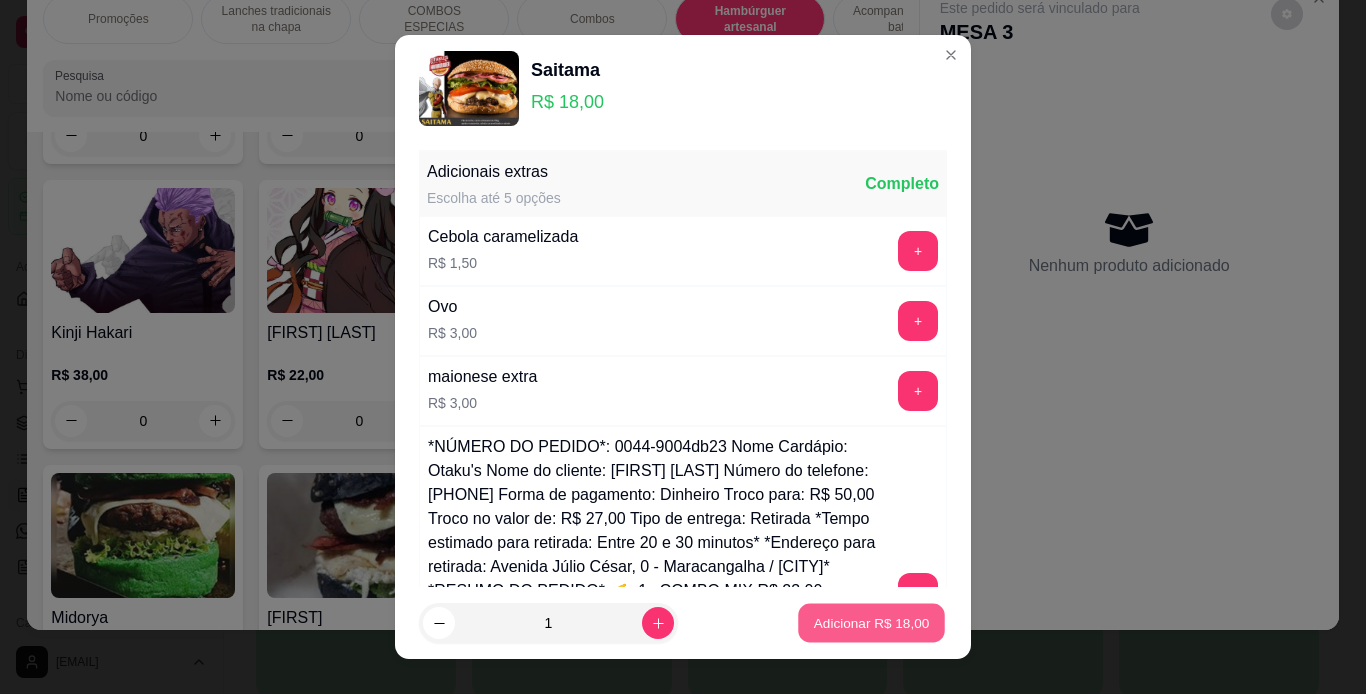 click on "Adicionar   R$ 18,00" at bounding box center [872, 623] 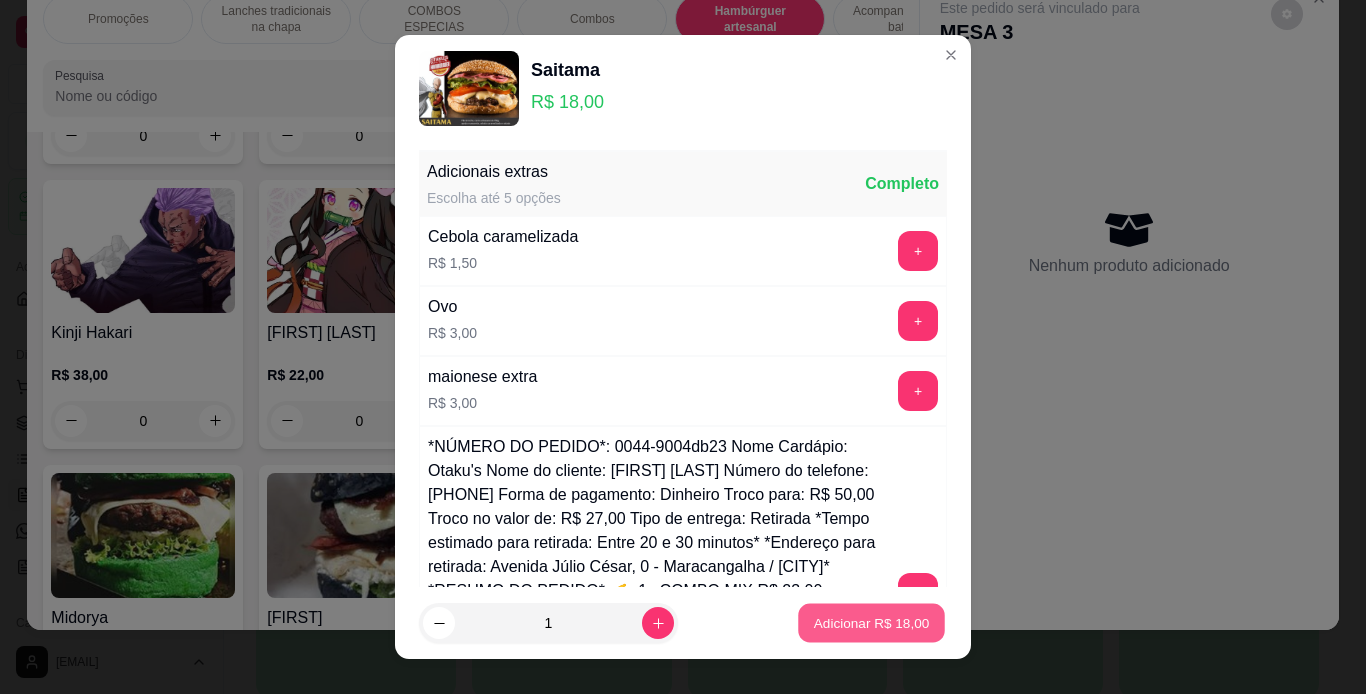 type on "1" 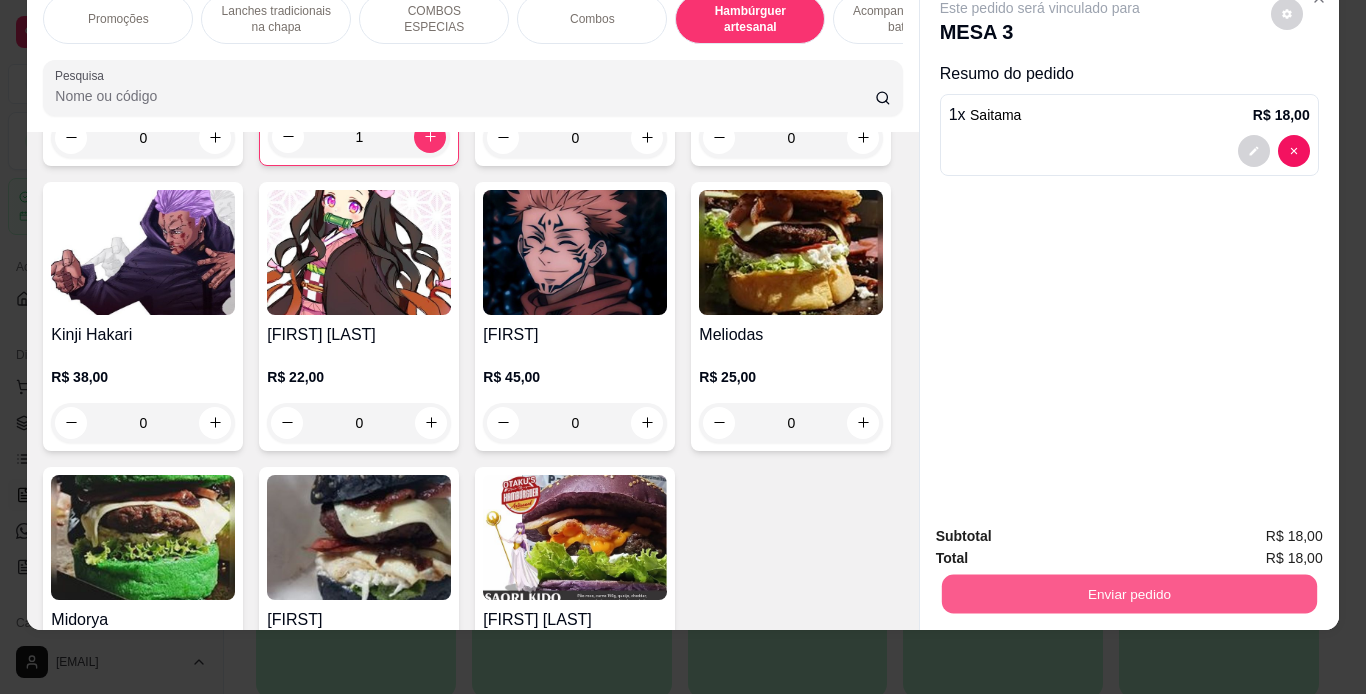 click on "Enviar pedido" at bounding box center [1128, 594] 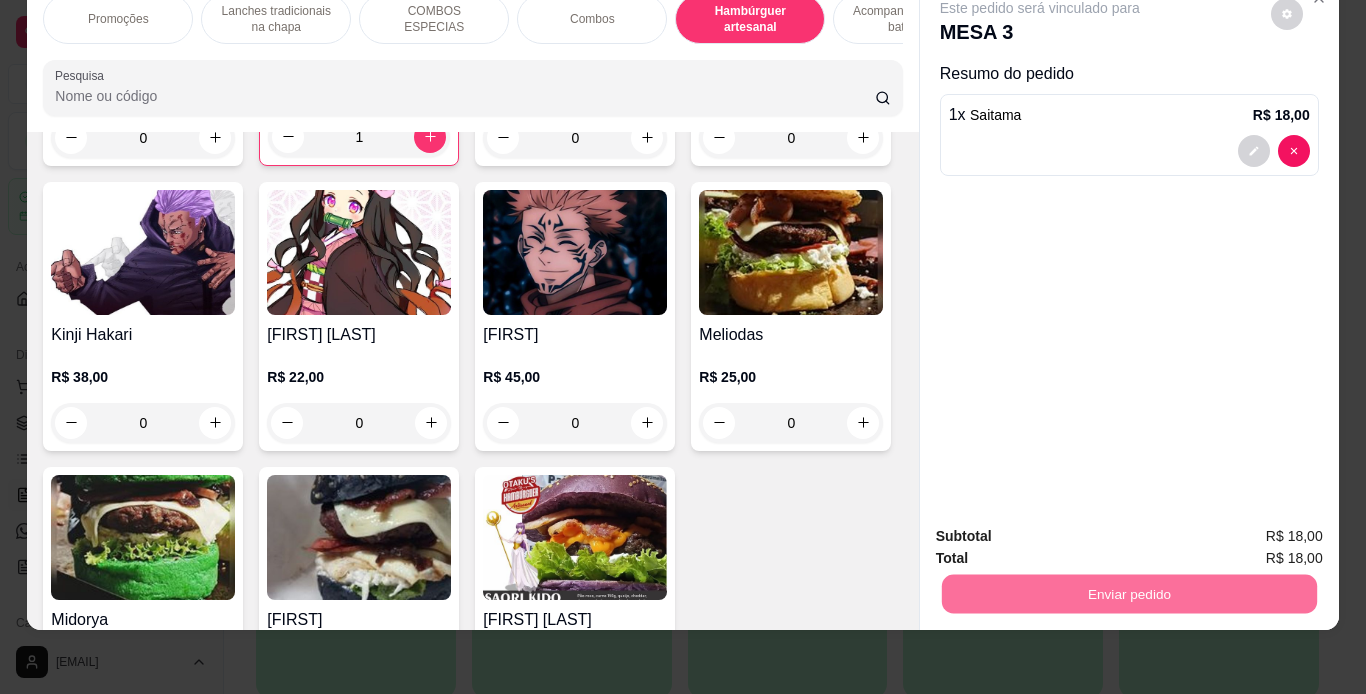 click on "Não registrar e enviar pedido" at bounding box center (1063, 529) 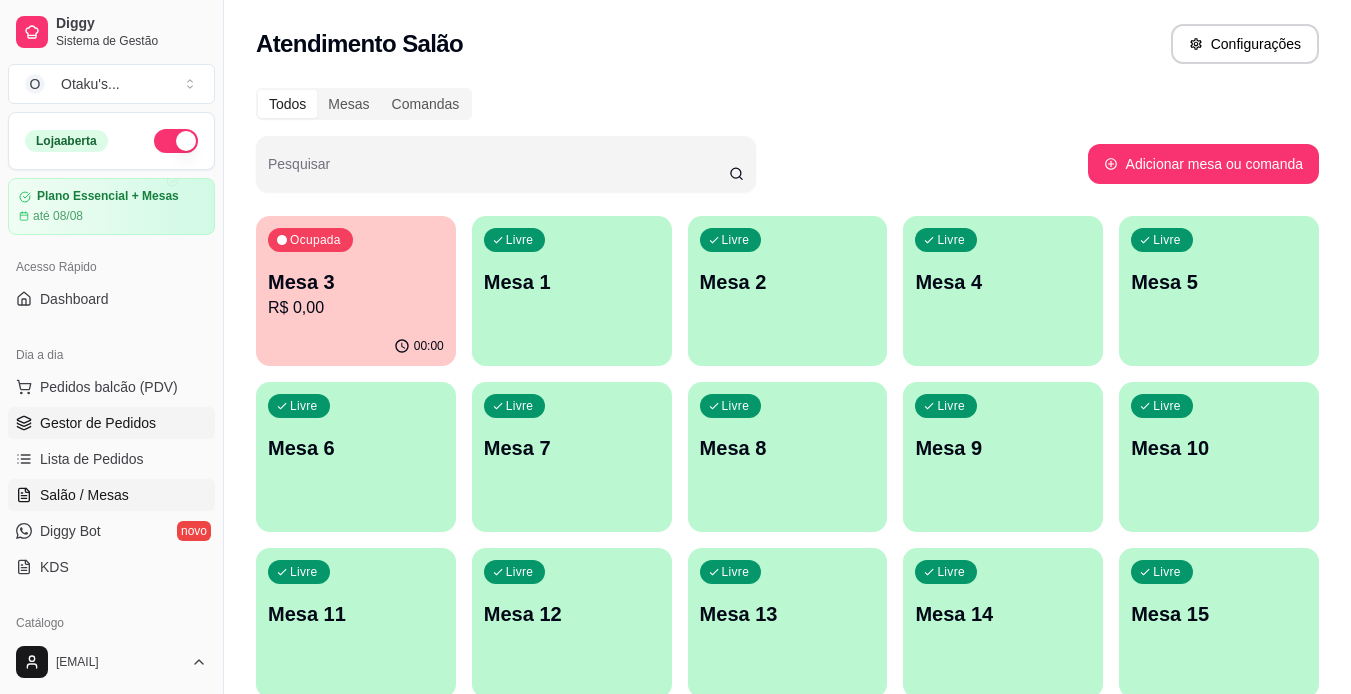 click on "Gestor de Pedidos" at bounding box center [111, 423] 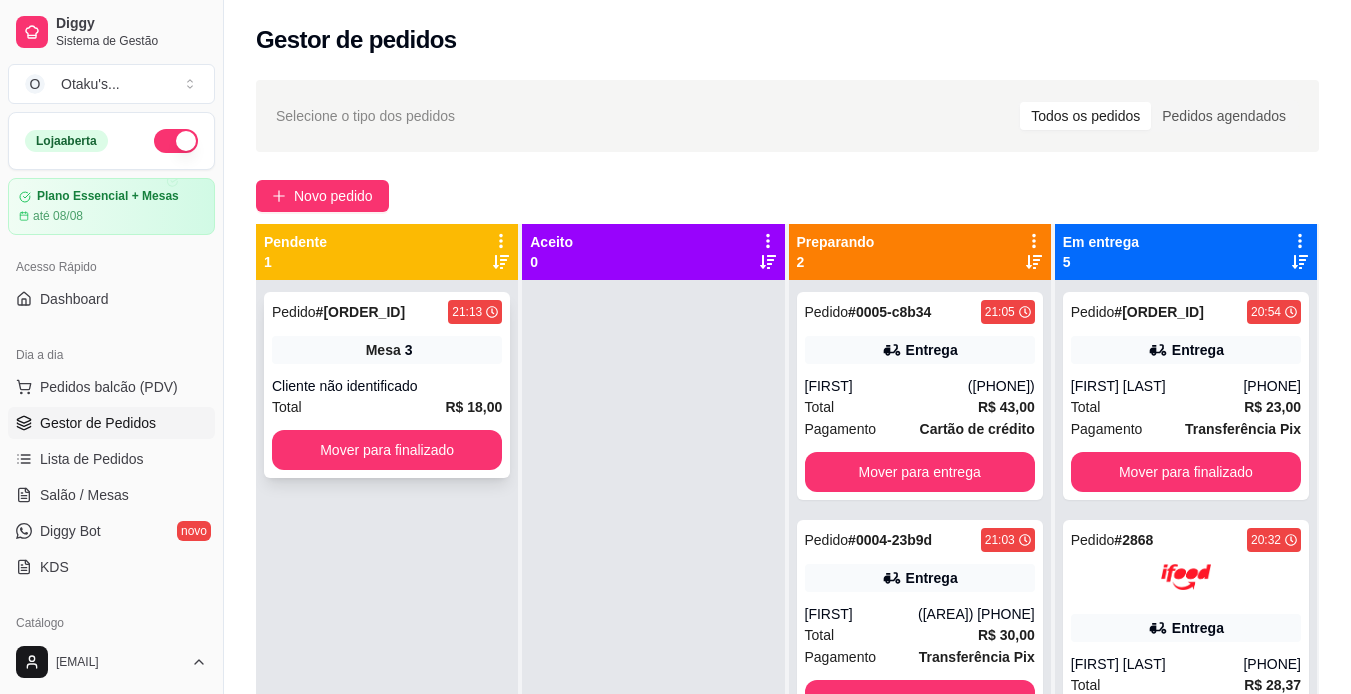 click on "# 0006-64db" at bounding box center [360, 312] 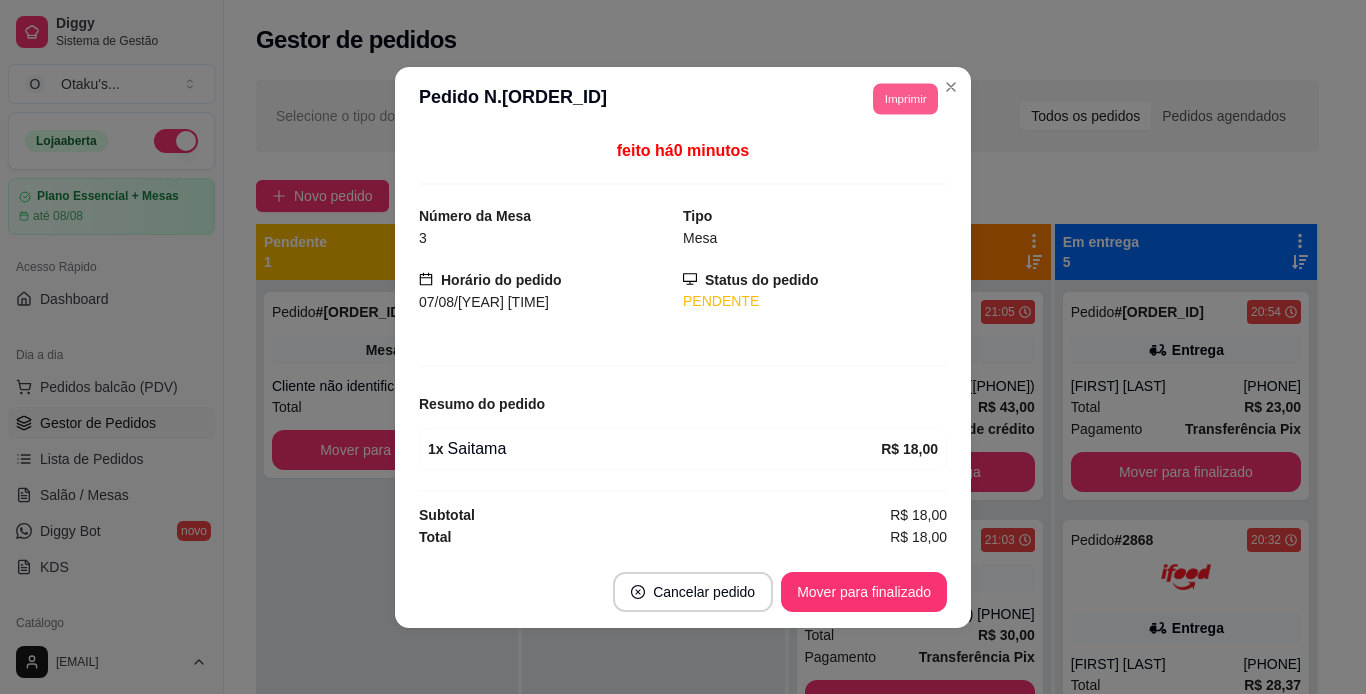 click on "Imprimir" at bounding box center (905, 98) 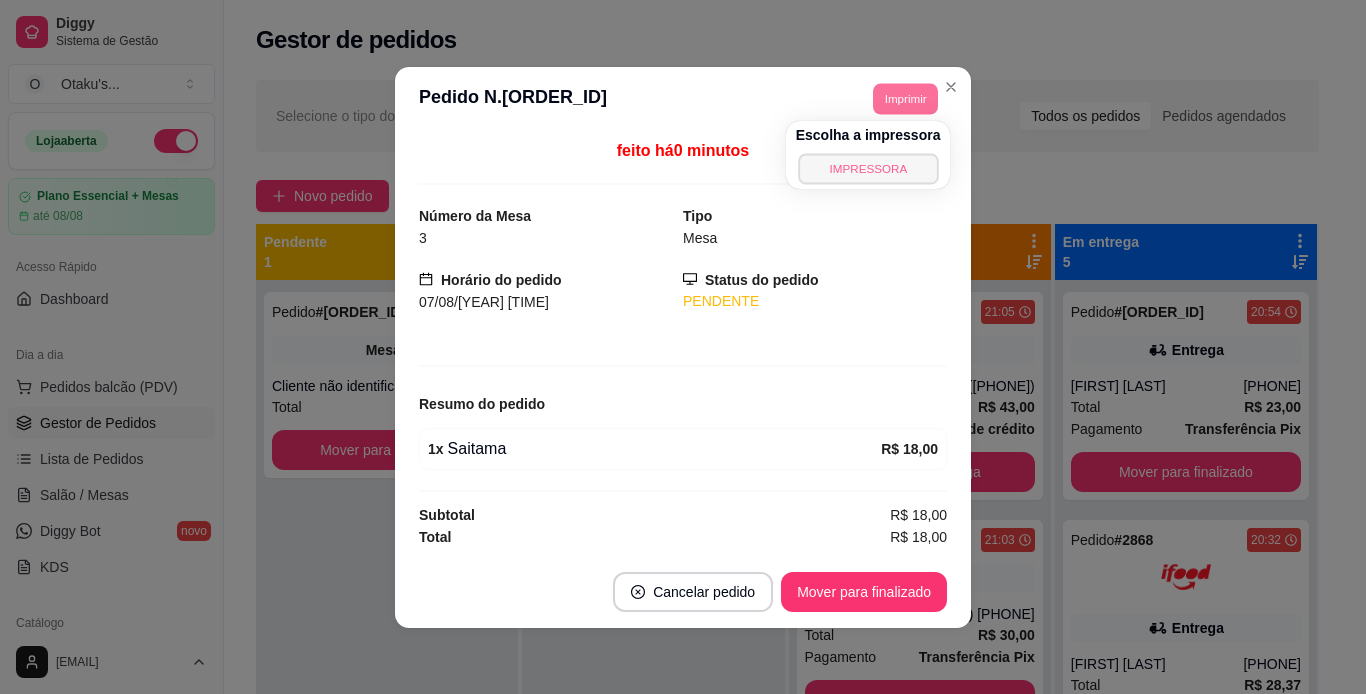click on "IMPRESSORA" at bounding box center (868, 168) 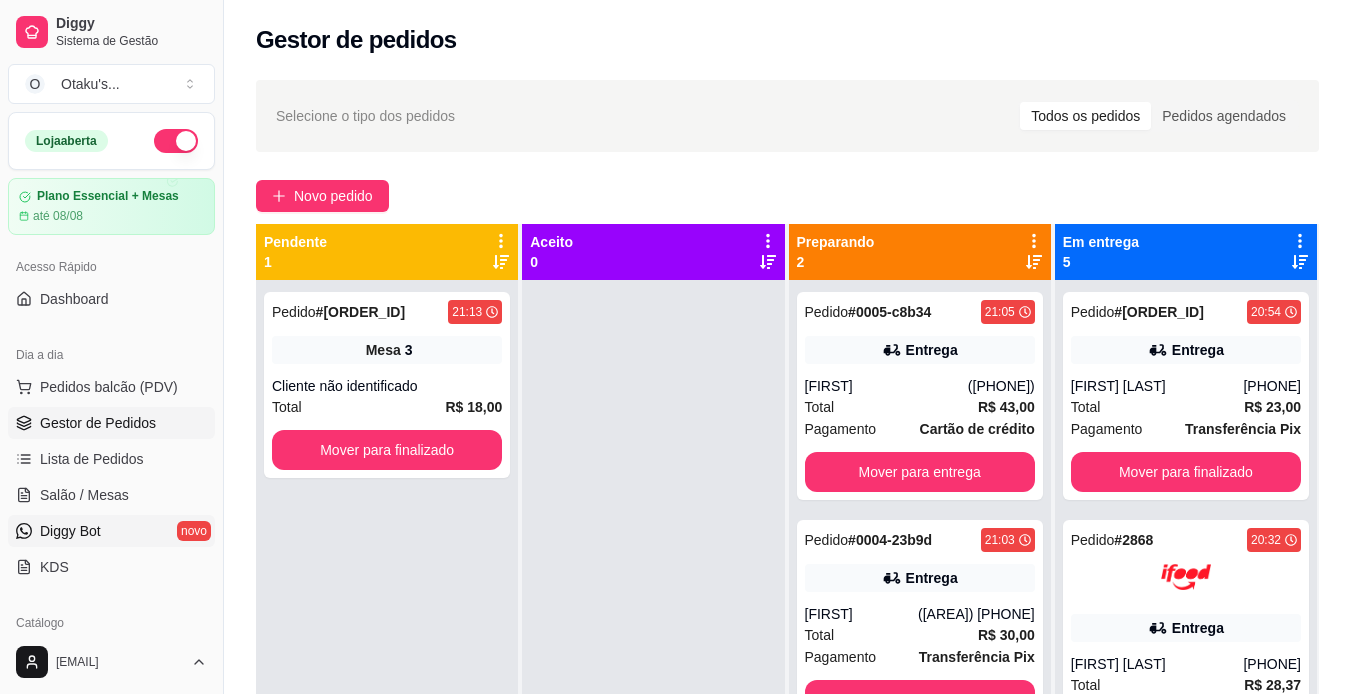 click on "Diggy Bot" at bounding box center (70, 531) 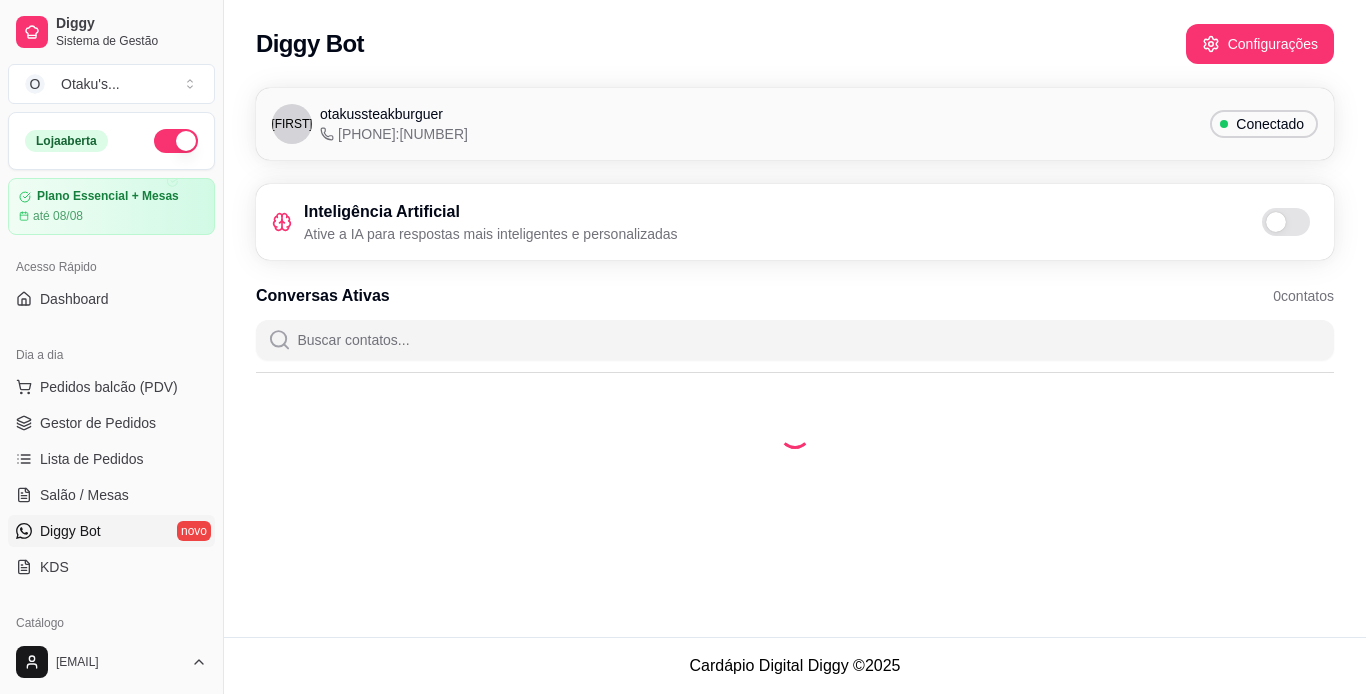 click on "Inteligência Artificial Ative a IA para respostas mais inteligentes e personalizadas" at bounding box center [795, 222] 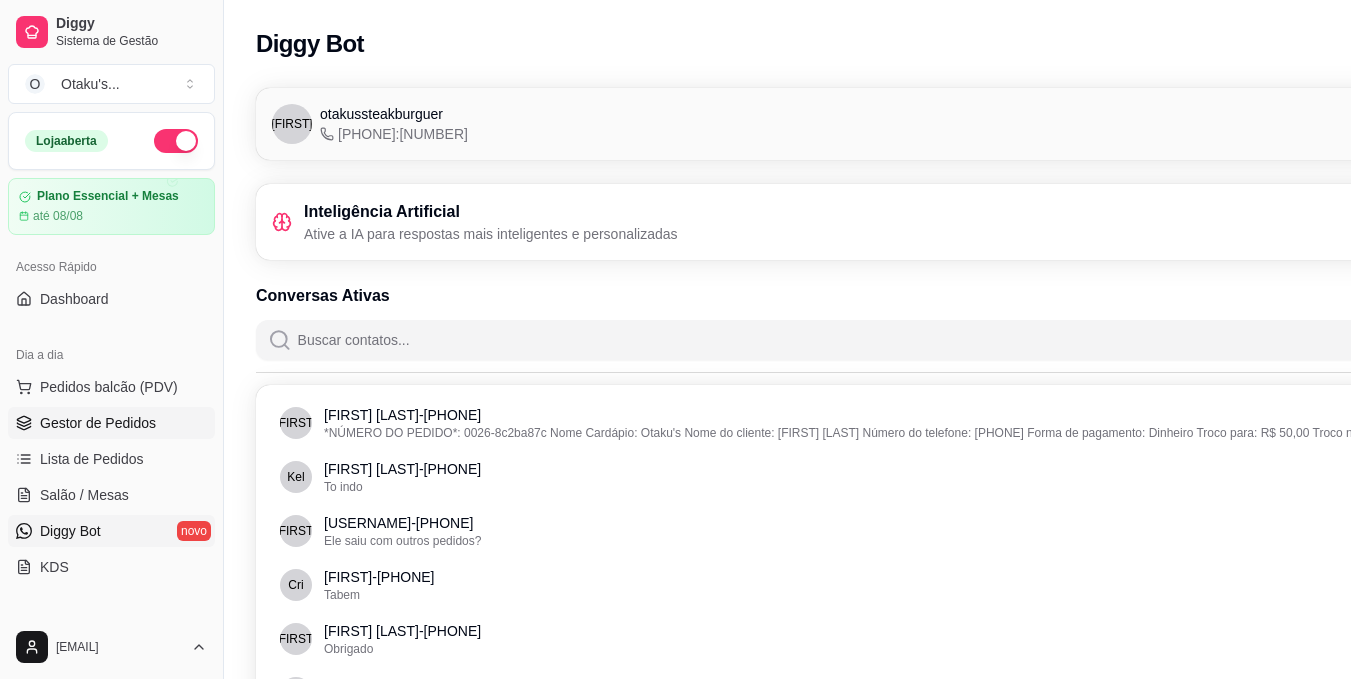 click on "Gestor de Pedidos" at bounding box center (98, 423) 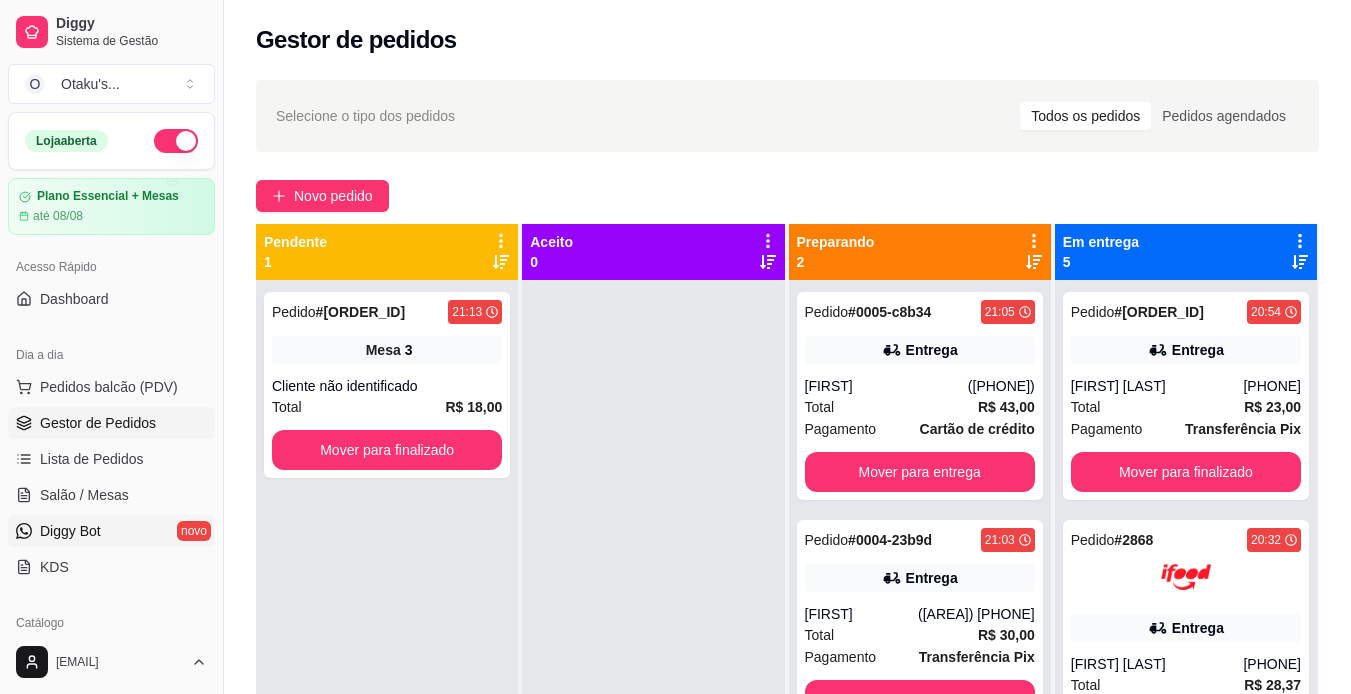 click on "Diggy Bot novo" at bounding box center [111, 531] 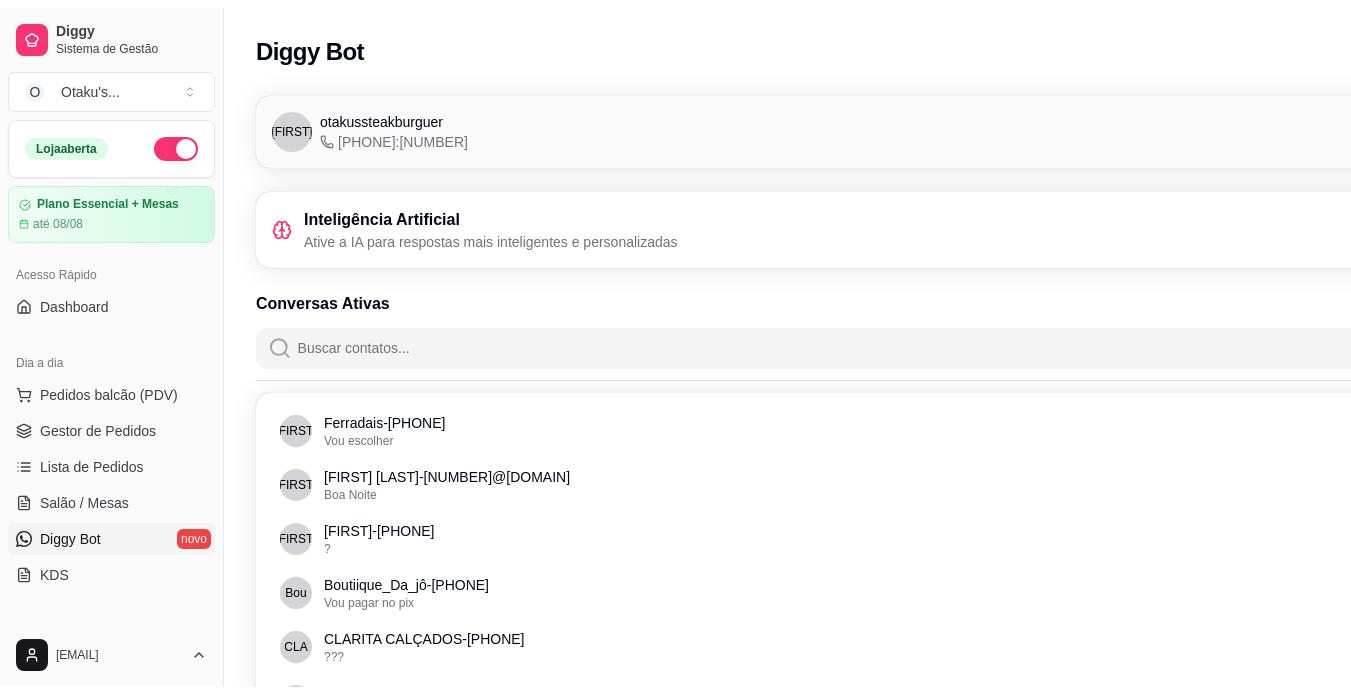 scroll, scrollTop: 533, scrollLeft: 0, axis: vertical 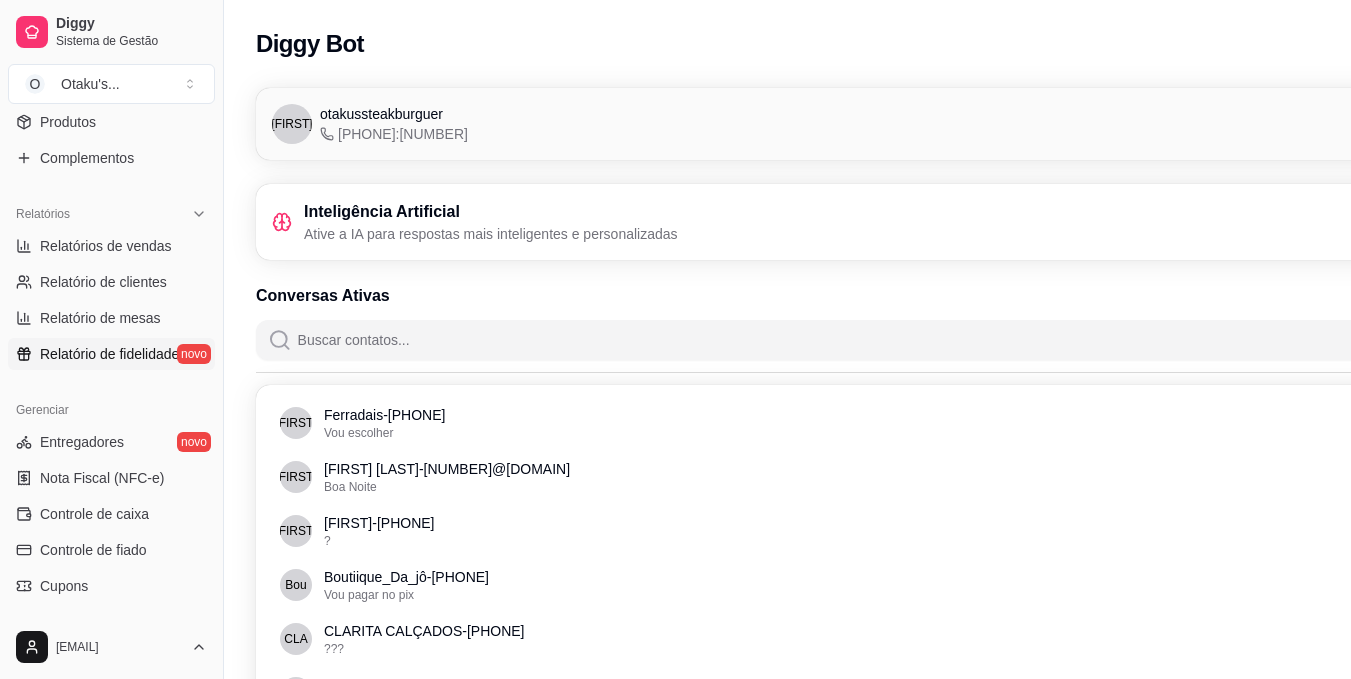 click on "Relatório de fidelidade" at bounding box center [109, 354] 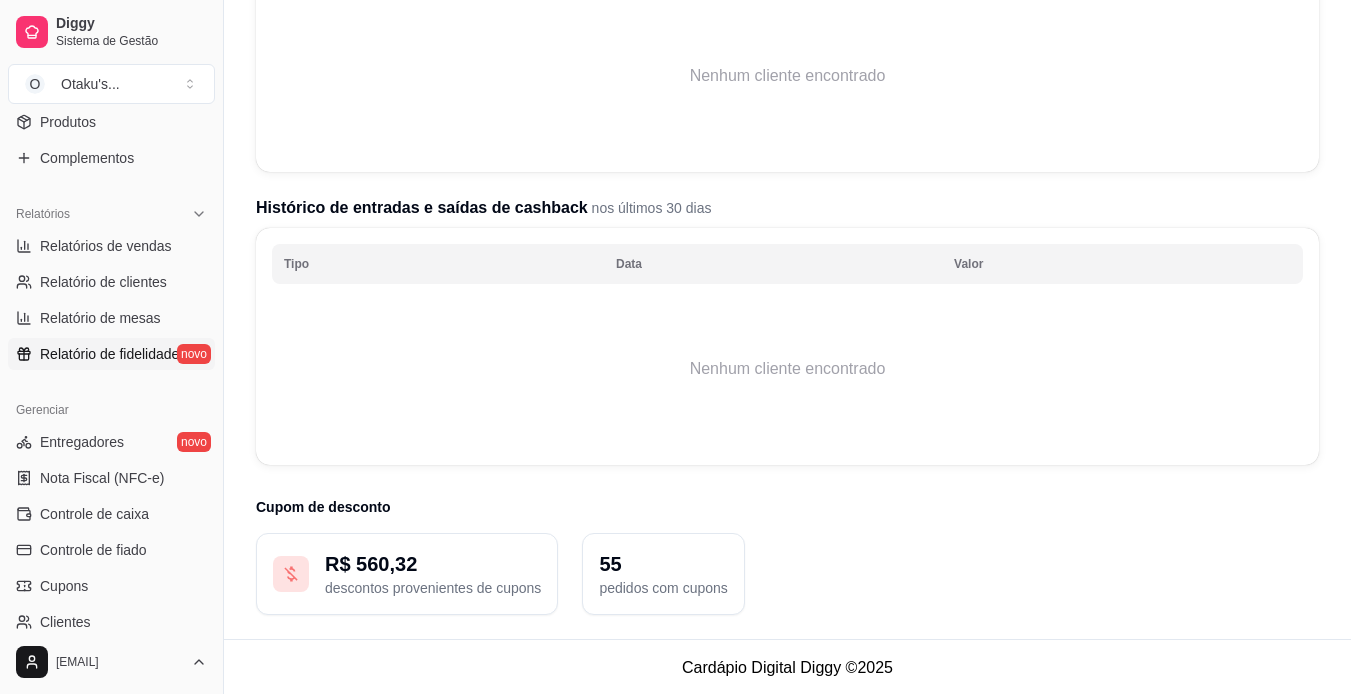 scroll, scrollTop: 360, scrollLeft: 0, axis: vertical 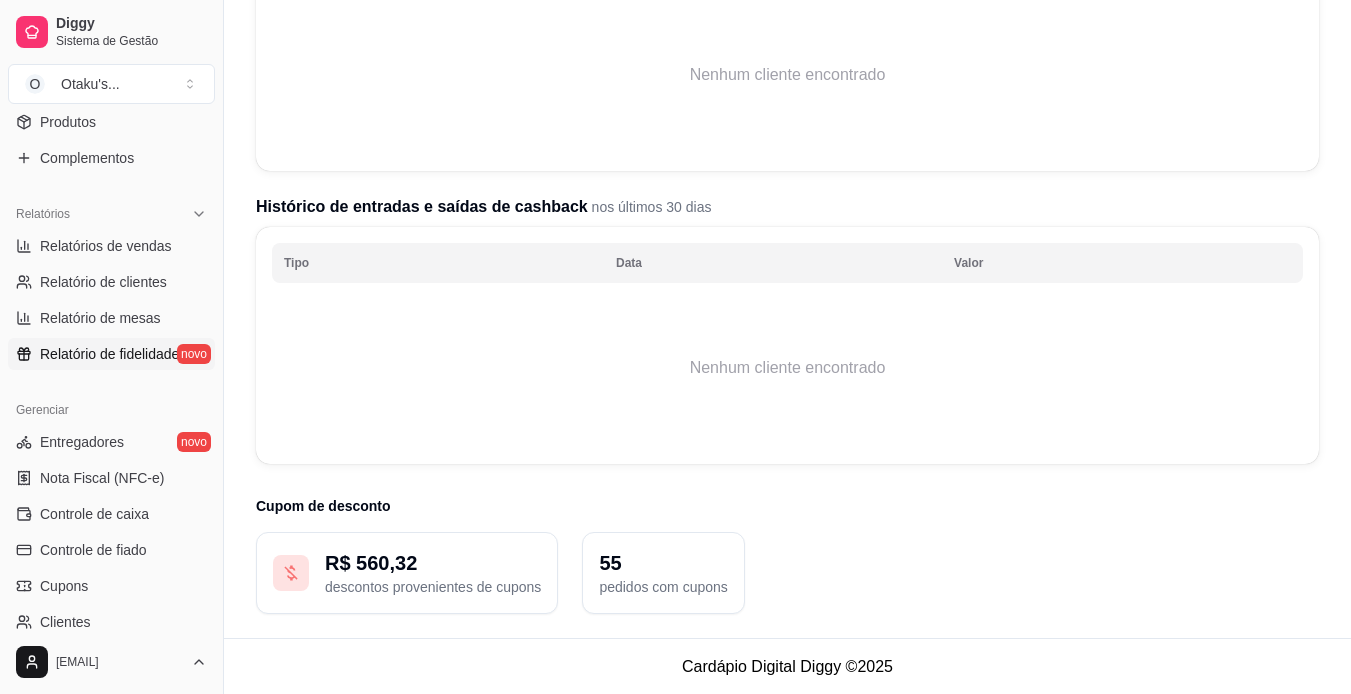 click on "descontos provenientes de cupons" at bounding box center (433, 587) 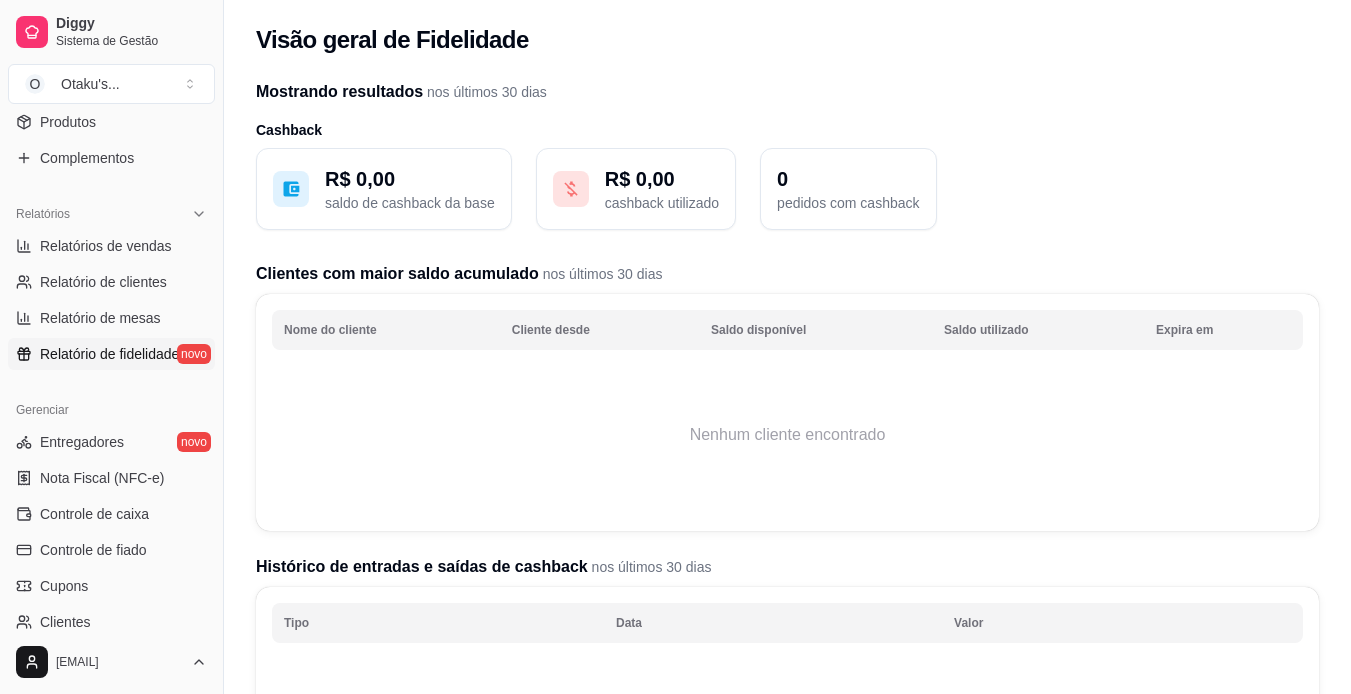 scroll, scrollTop: 361, scrollLeft: 0, axis: vertical 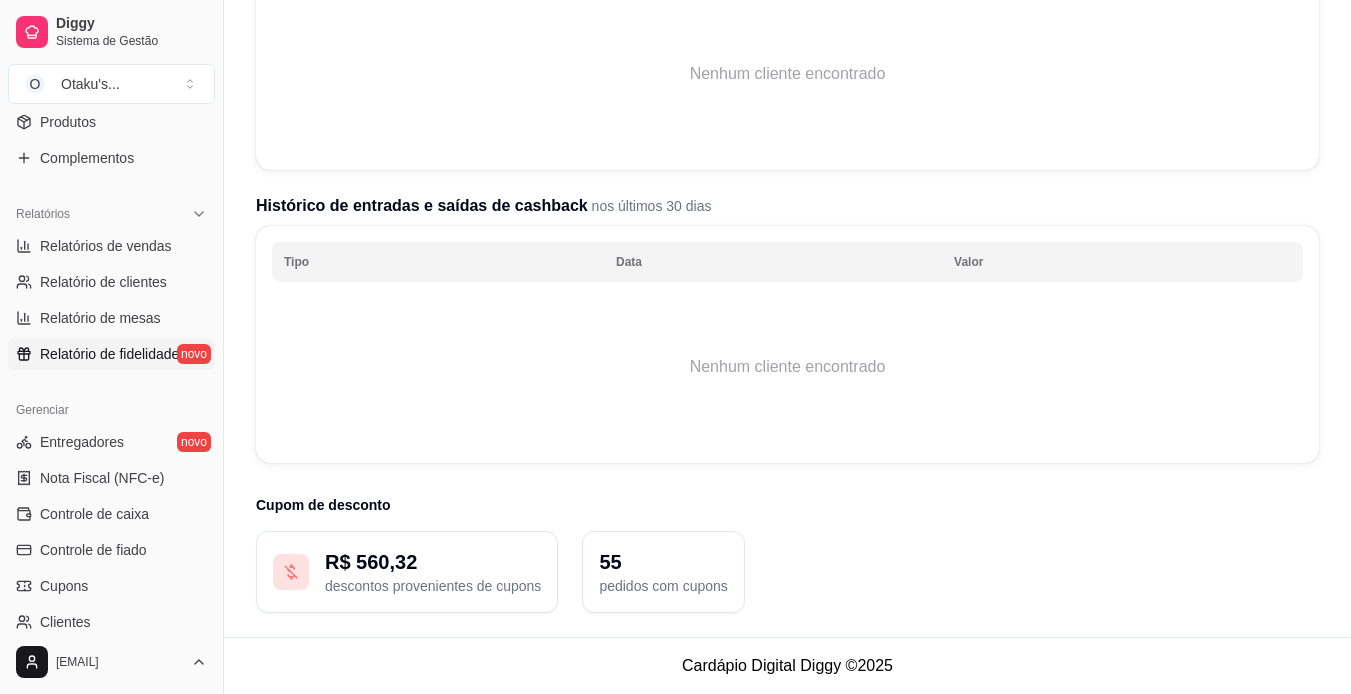 click 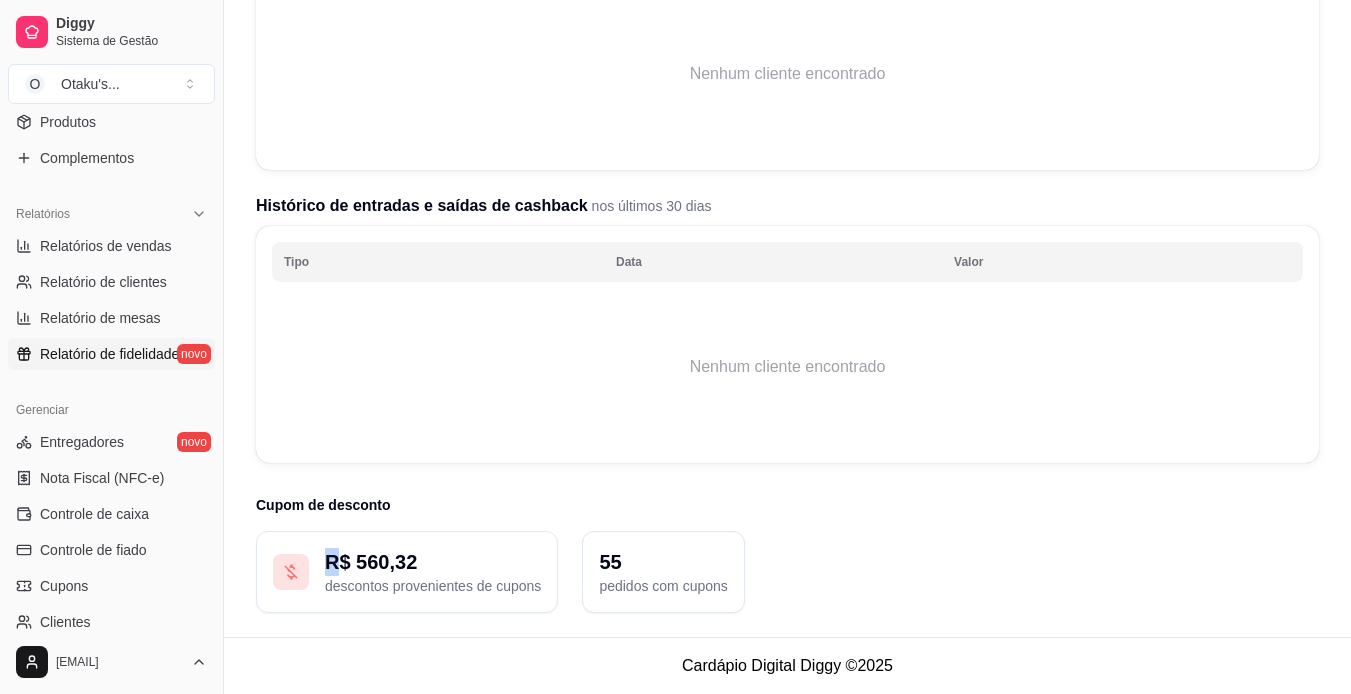 click 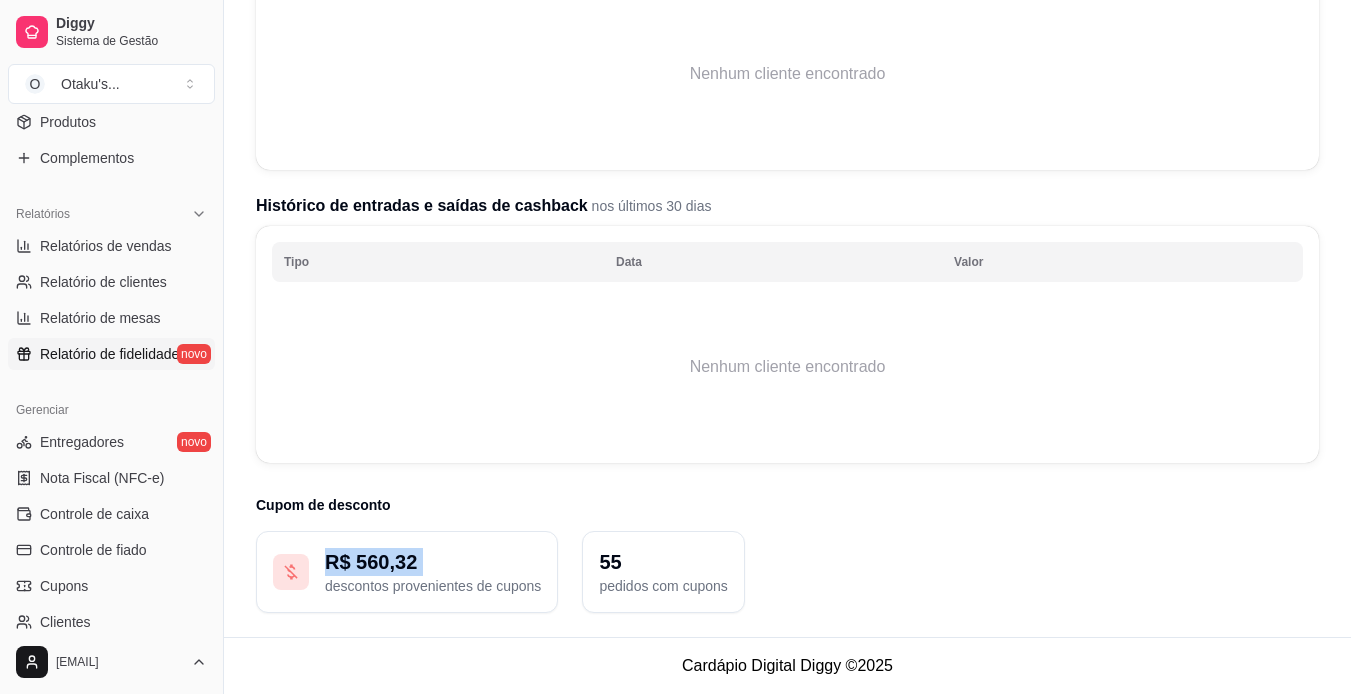 click 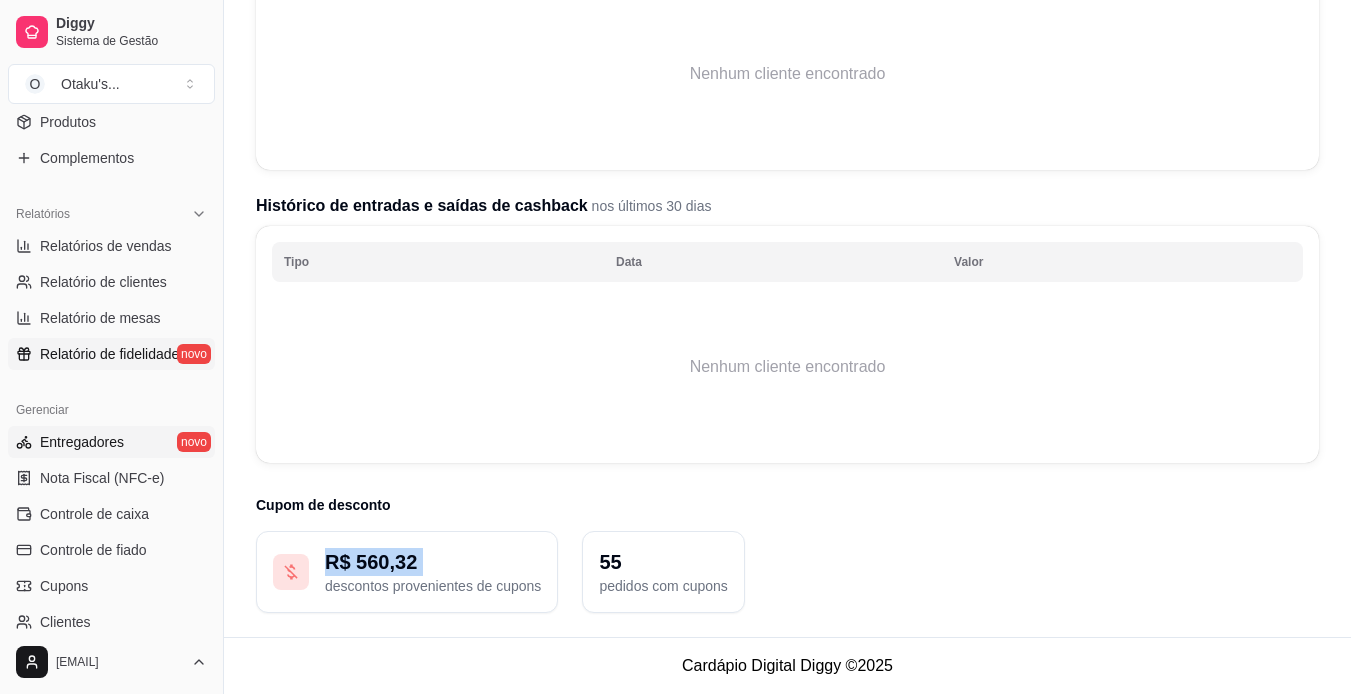 click on "Entregadores" at bounding box center (82, 442) 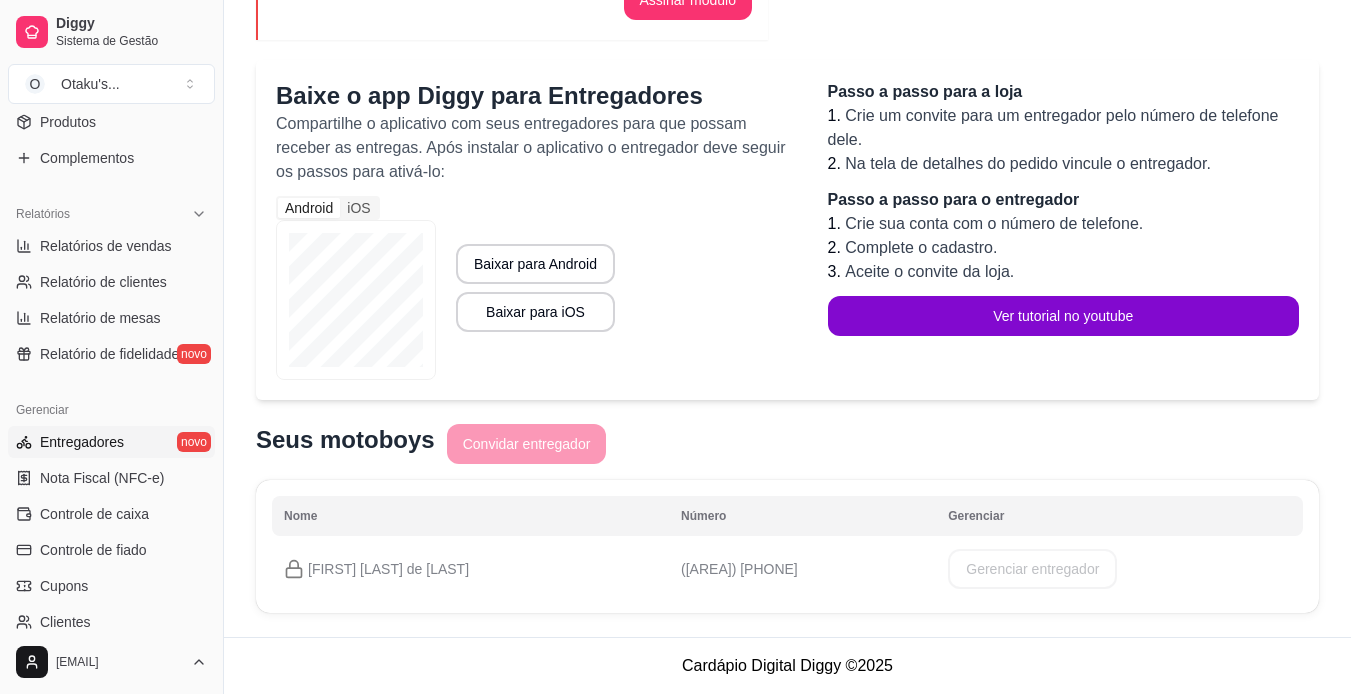 scroll, scrollTop: 0, scrollLeft: 0, axis: both 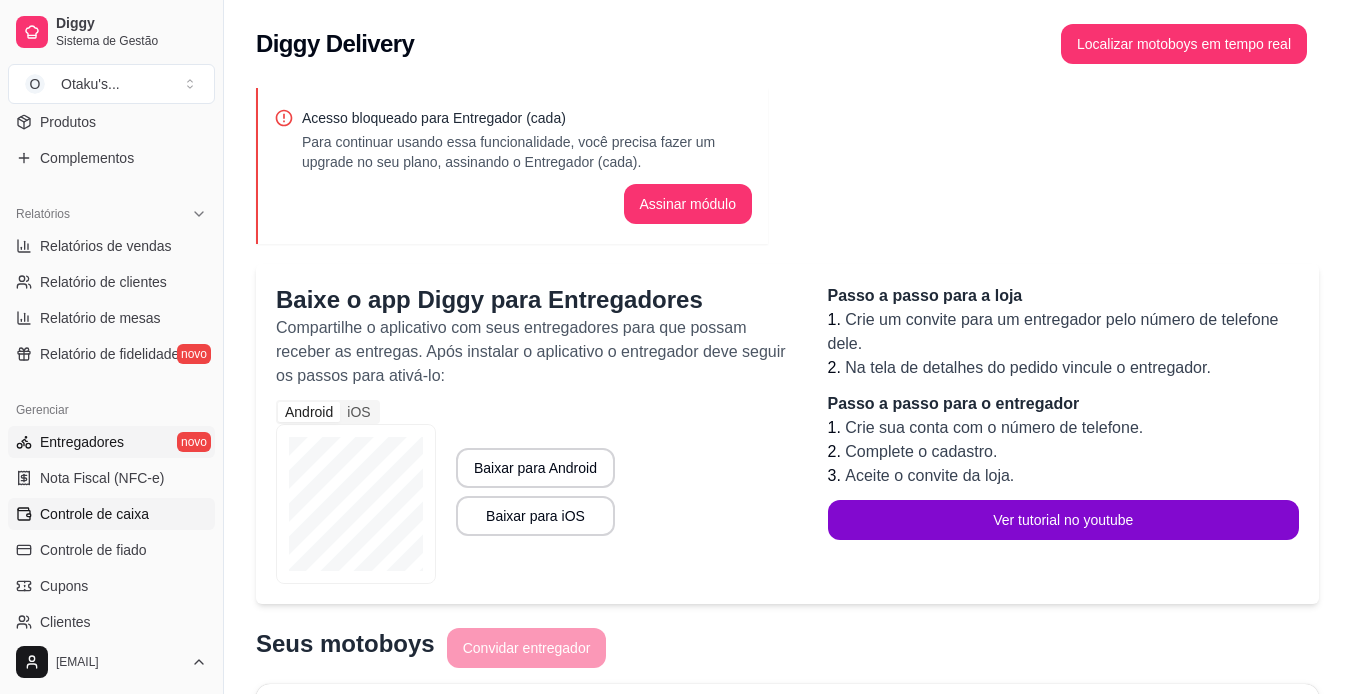 click on "Controle de caixa" at bounding box center (111, 514) 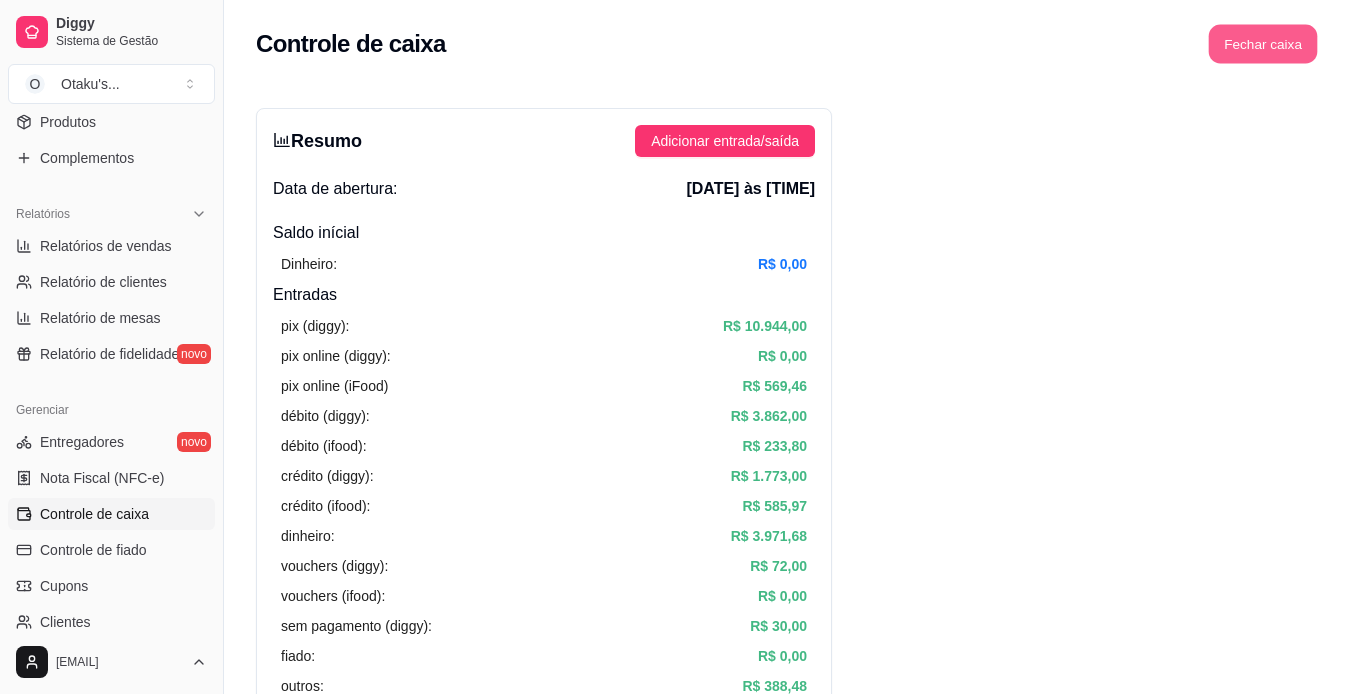click on "Fechar caixa" at bounding box center (1263, 44) 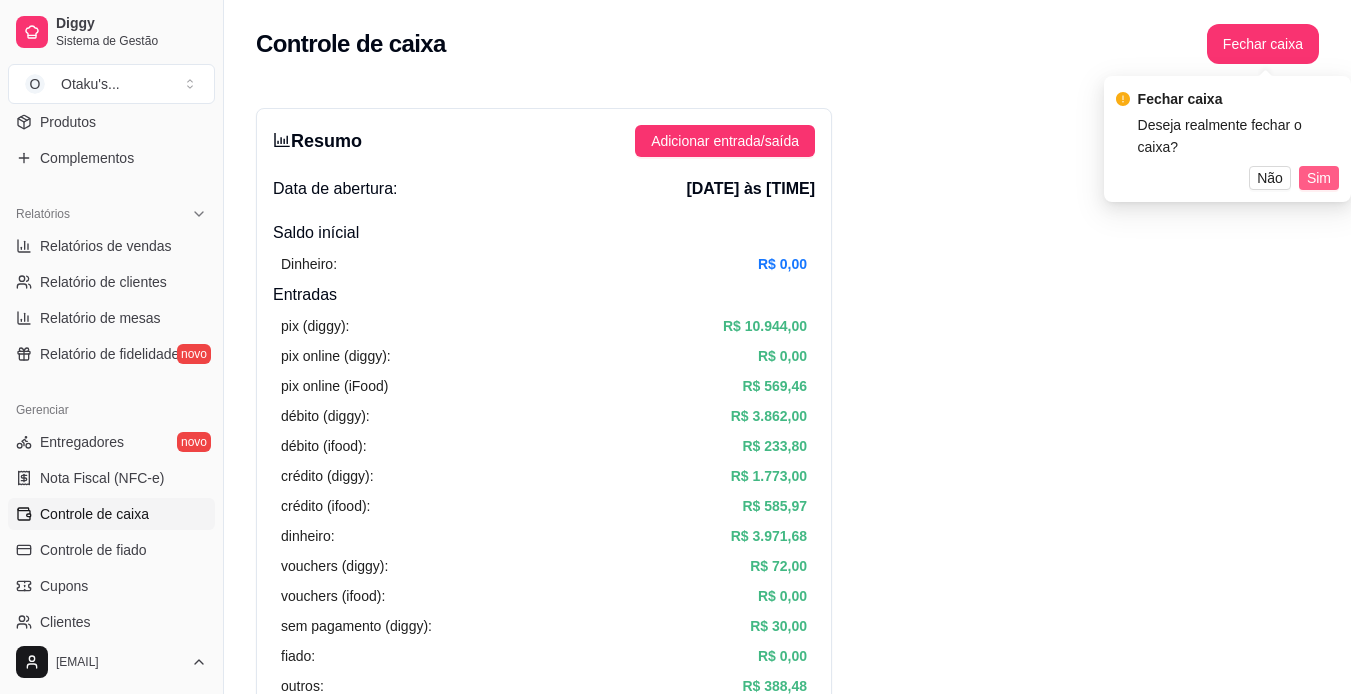 click on "Sim" at bounding box center (1319, 178) 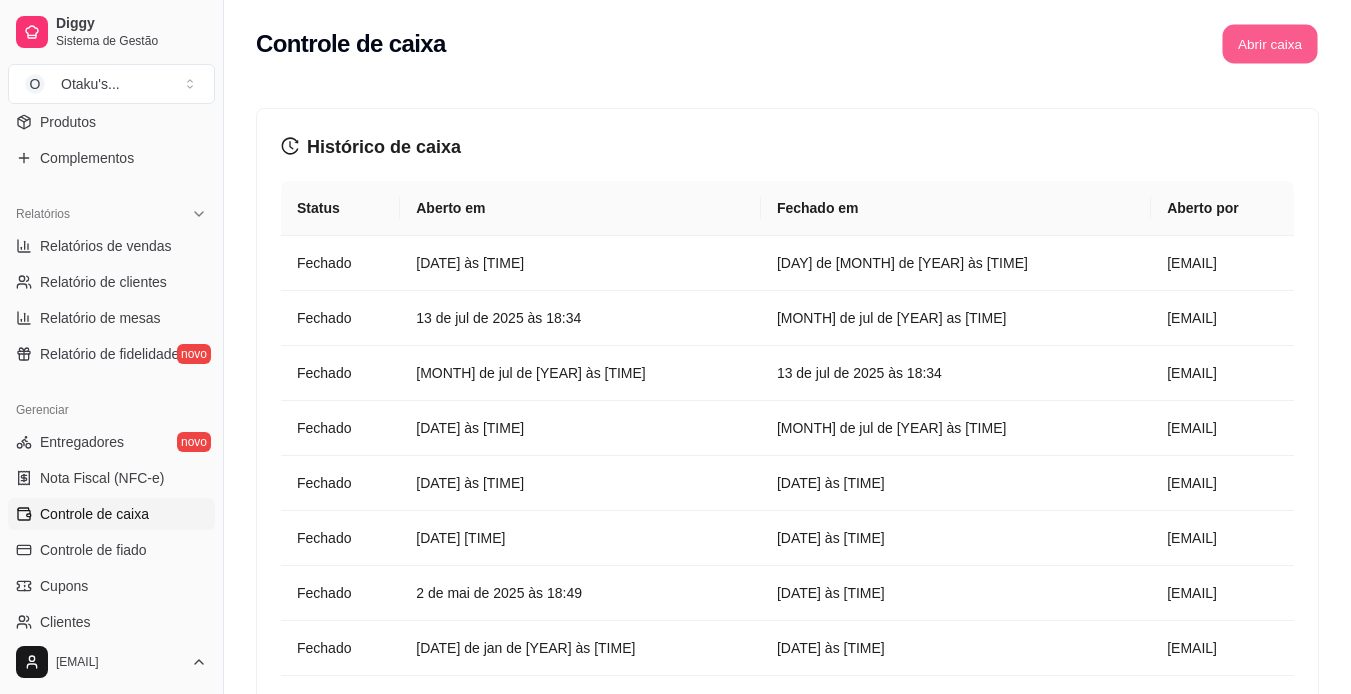 click on "Abrir caixa" at bounding box center (1269, 44) 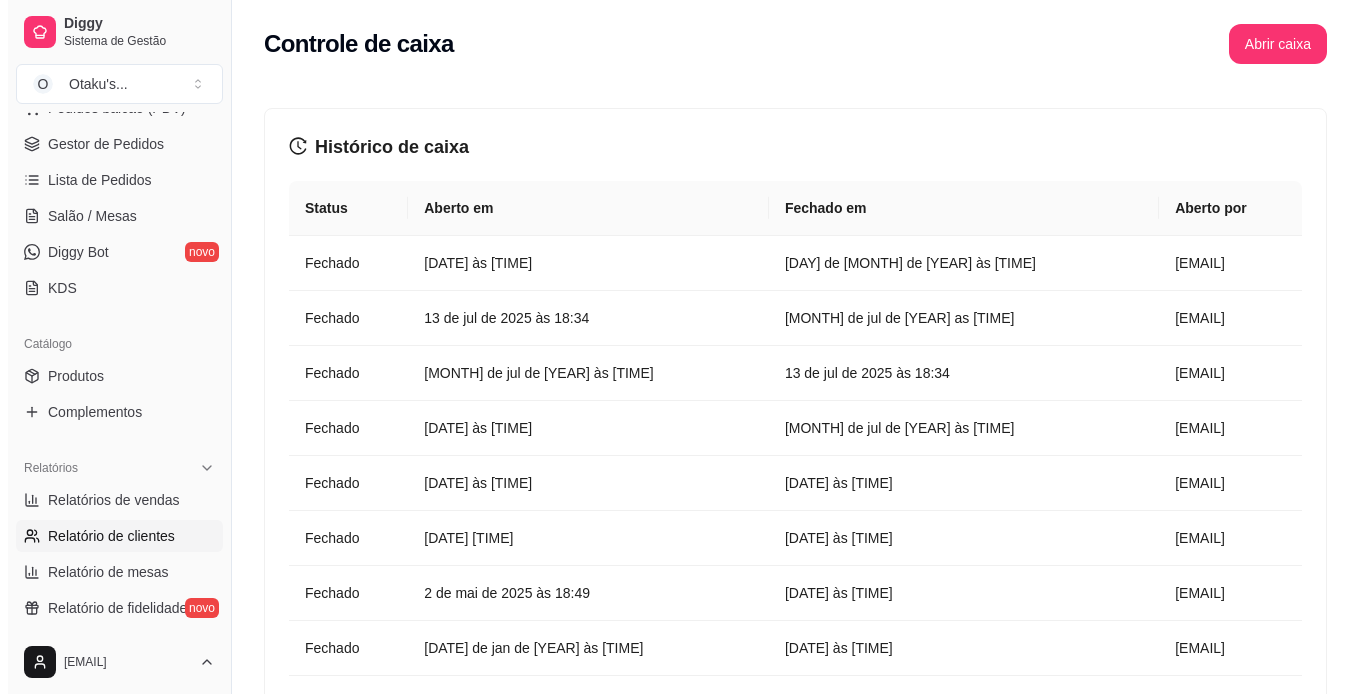 scroll, scrollTop: 0, scrollLeft: 0, axis: both 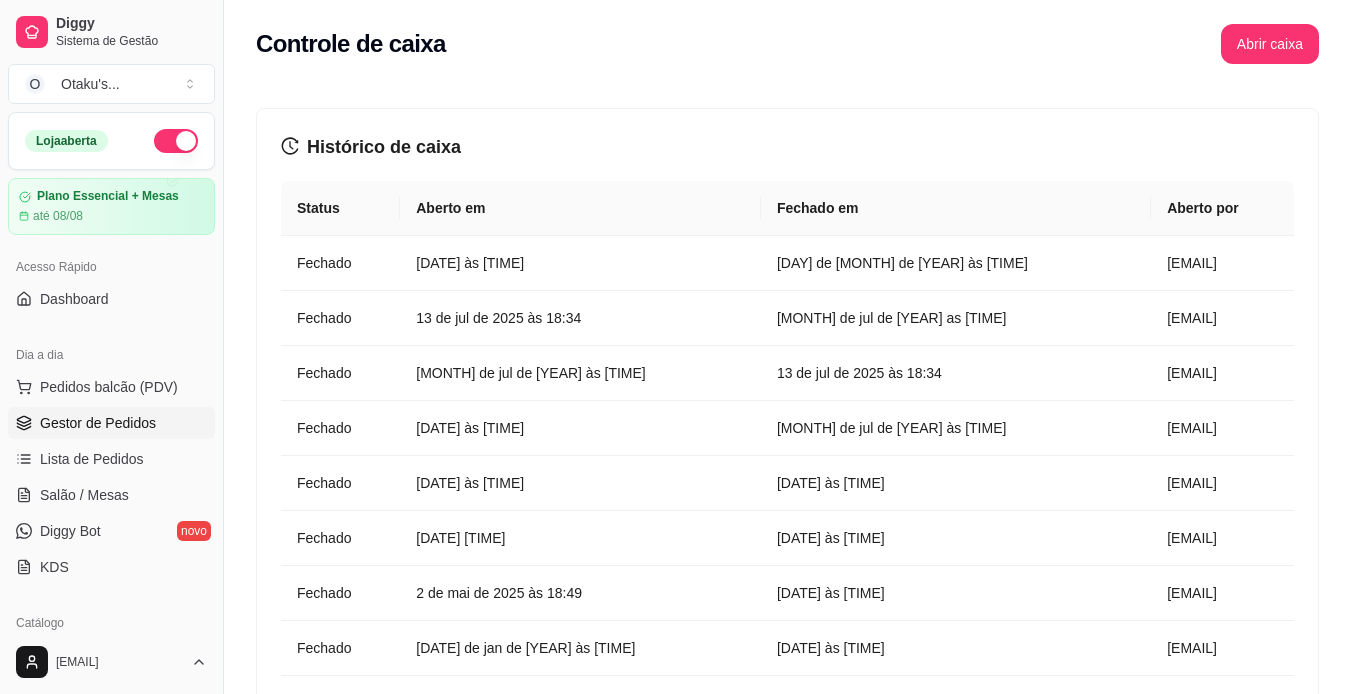 click on "Gestor de Pedidos" at bounding box center (98, 423) 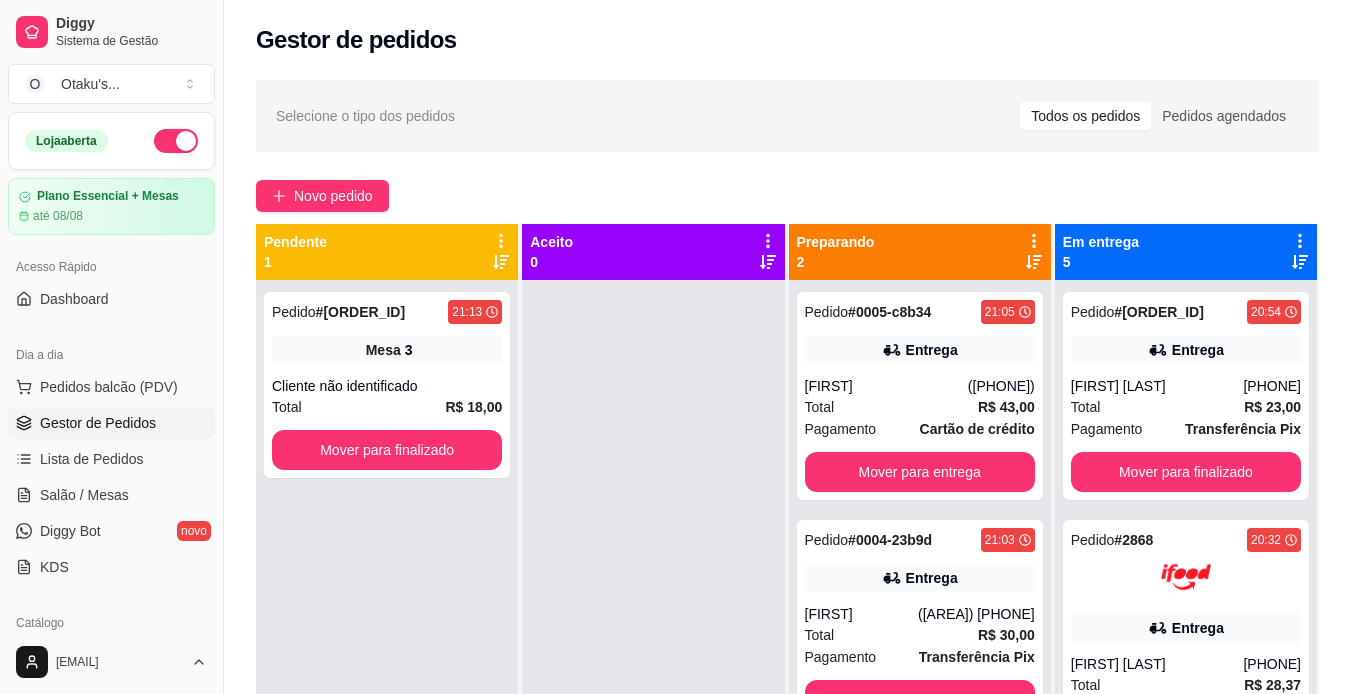 click on "Gestor de Pedidos" at bounding box center [98, 423] 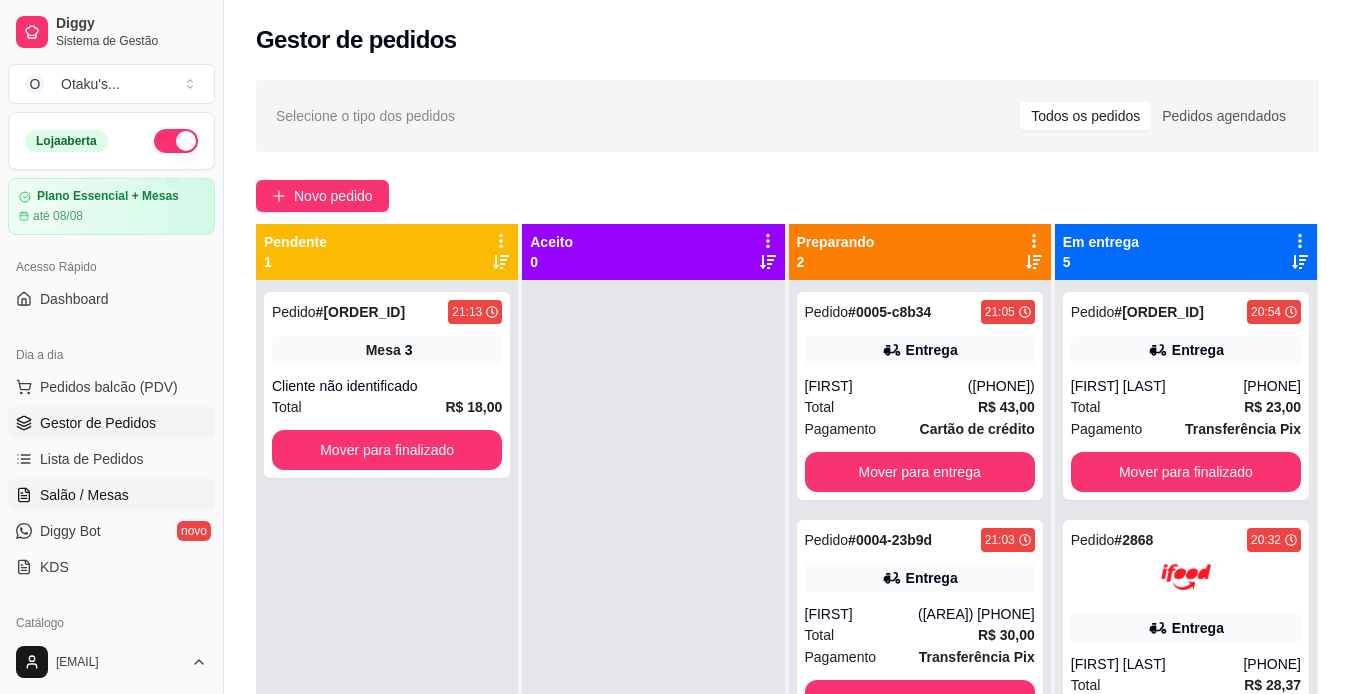click on "Salão / Mesas" at bounding box center (84, 495) 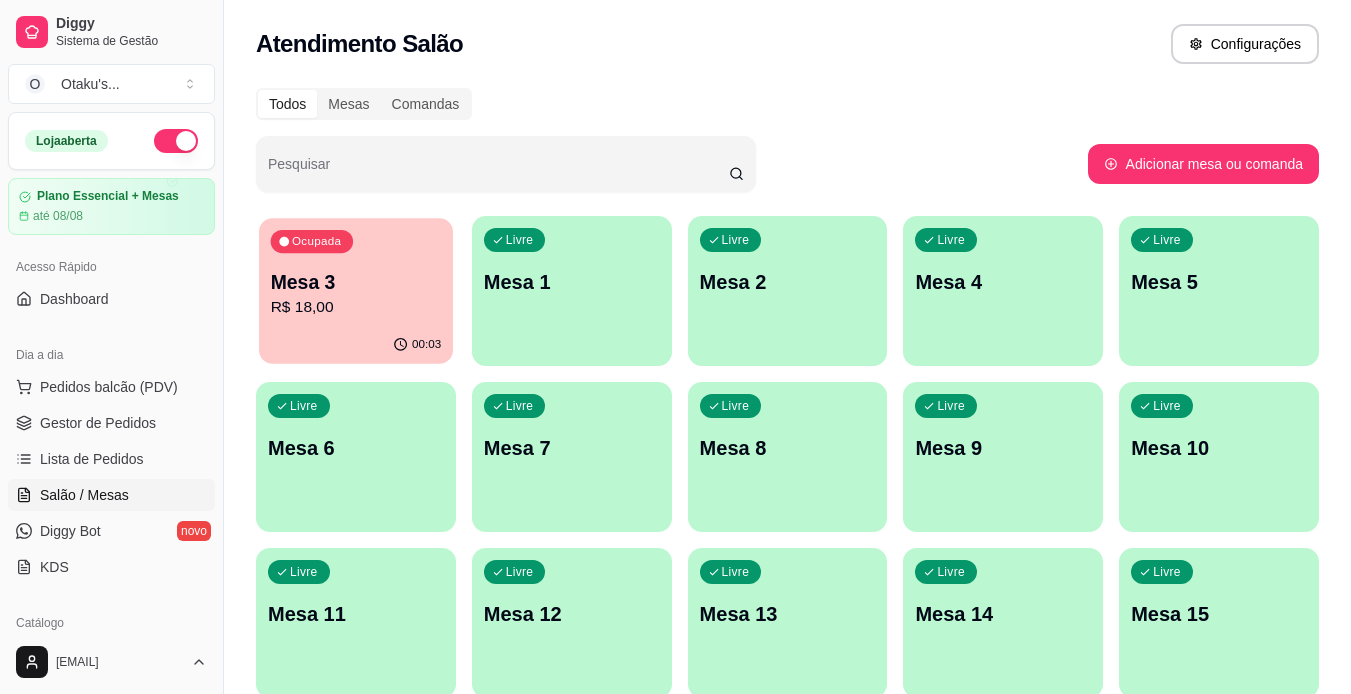 click on "Ocupada Mesa 3 R$ 18,00" at bounding box center [356, 272] 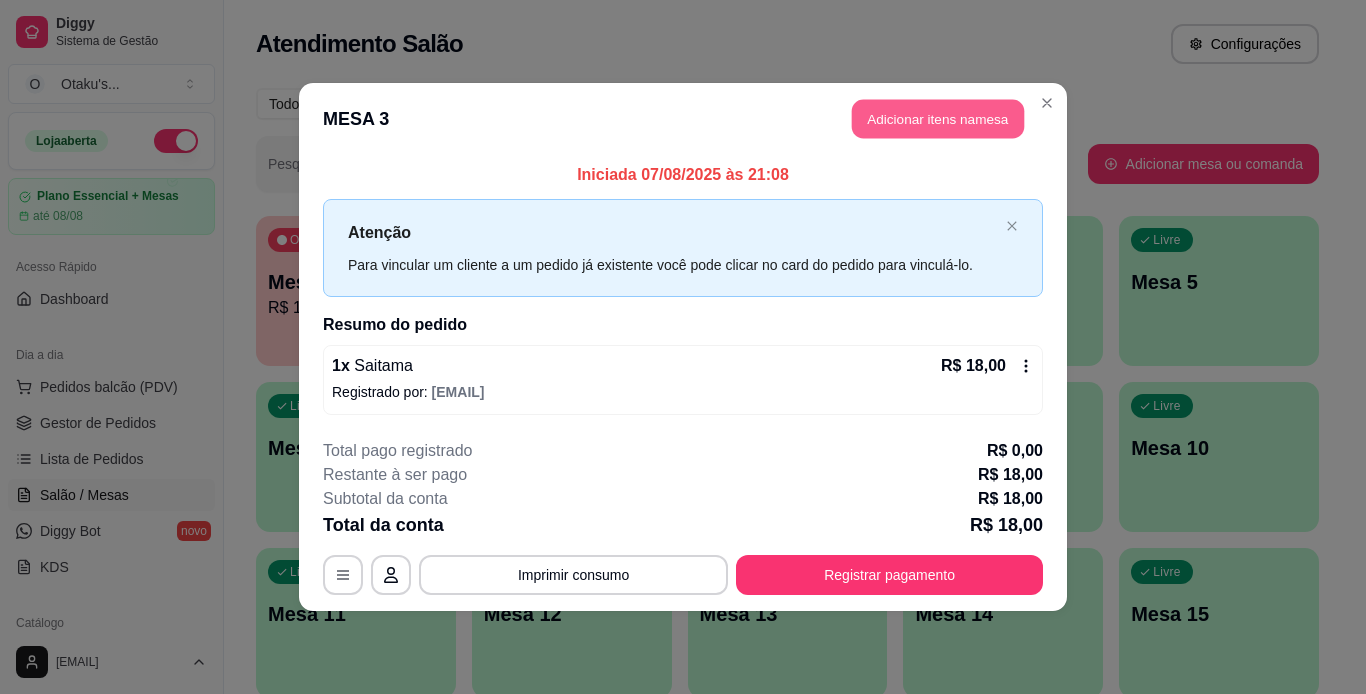 click on "Adicionar itens na  mesa" at bounding box center [938, 119] 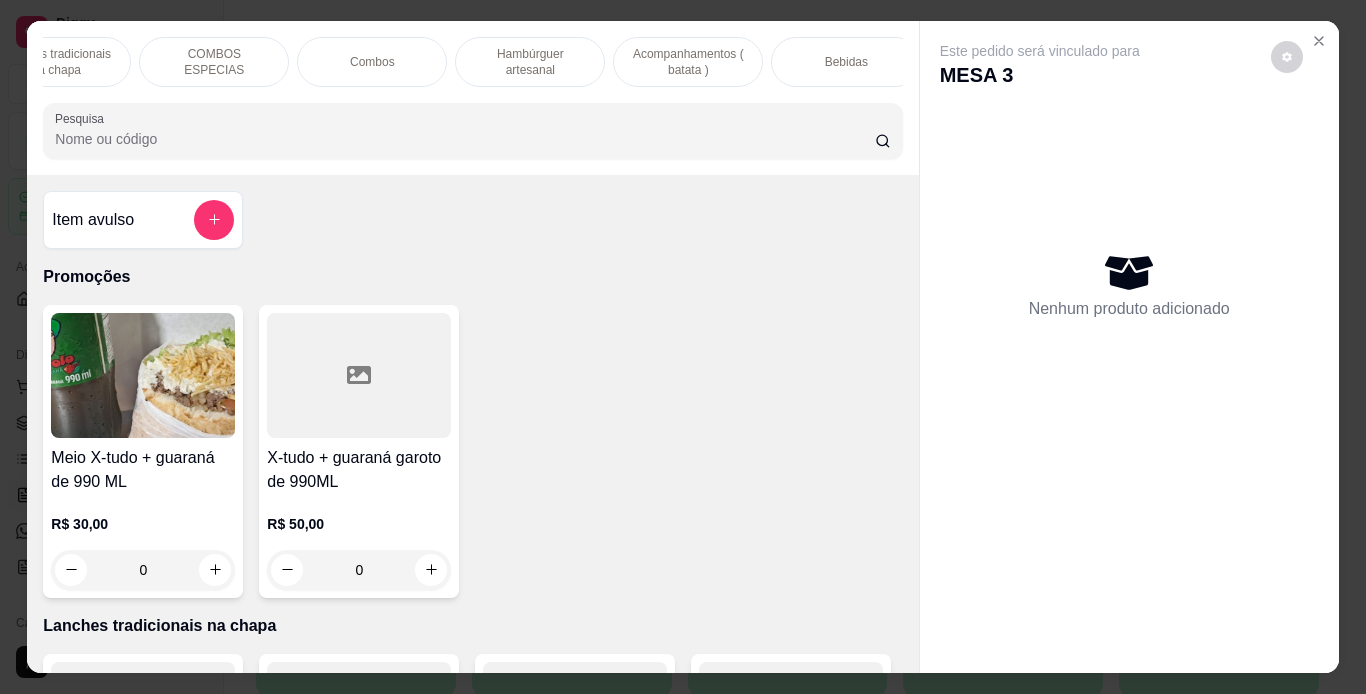 scroll, scrollTop: 0, scrollLeft: 318, axis: horizontal 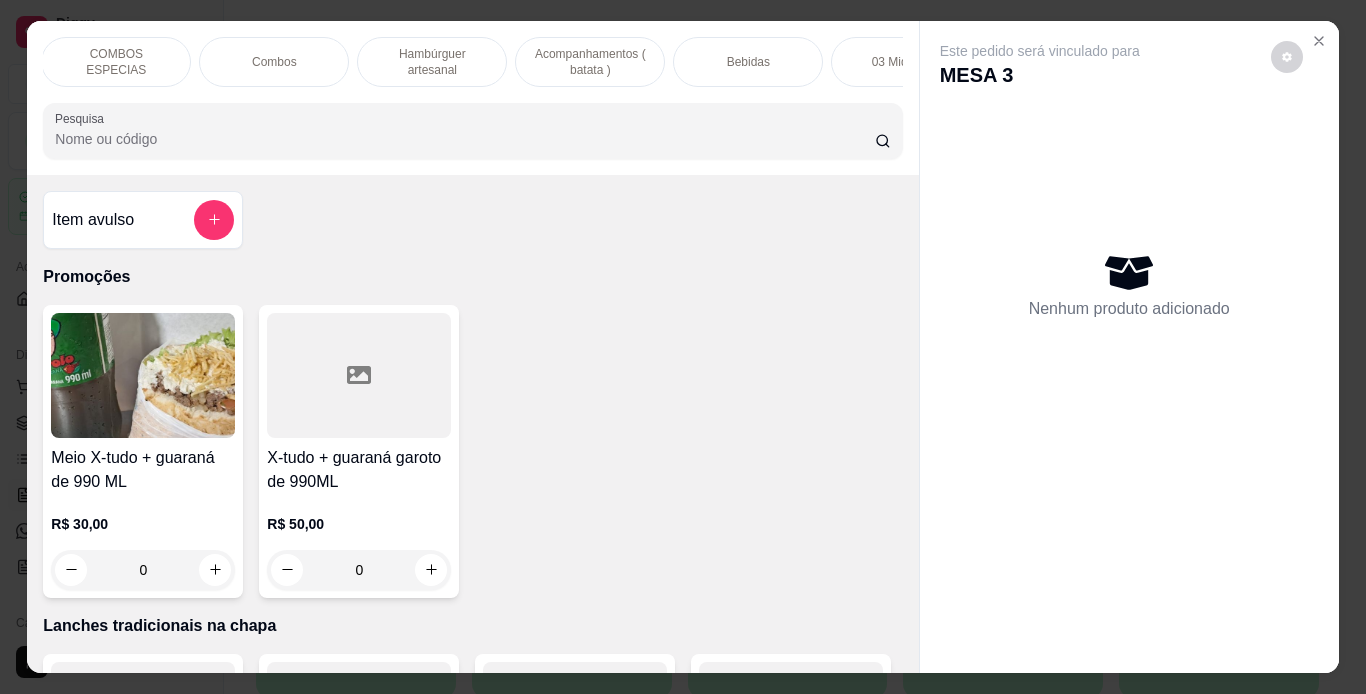 click on "Bebidas" at bounding box center (748, 62) 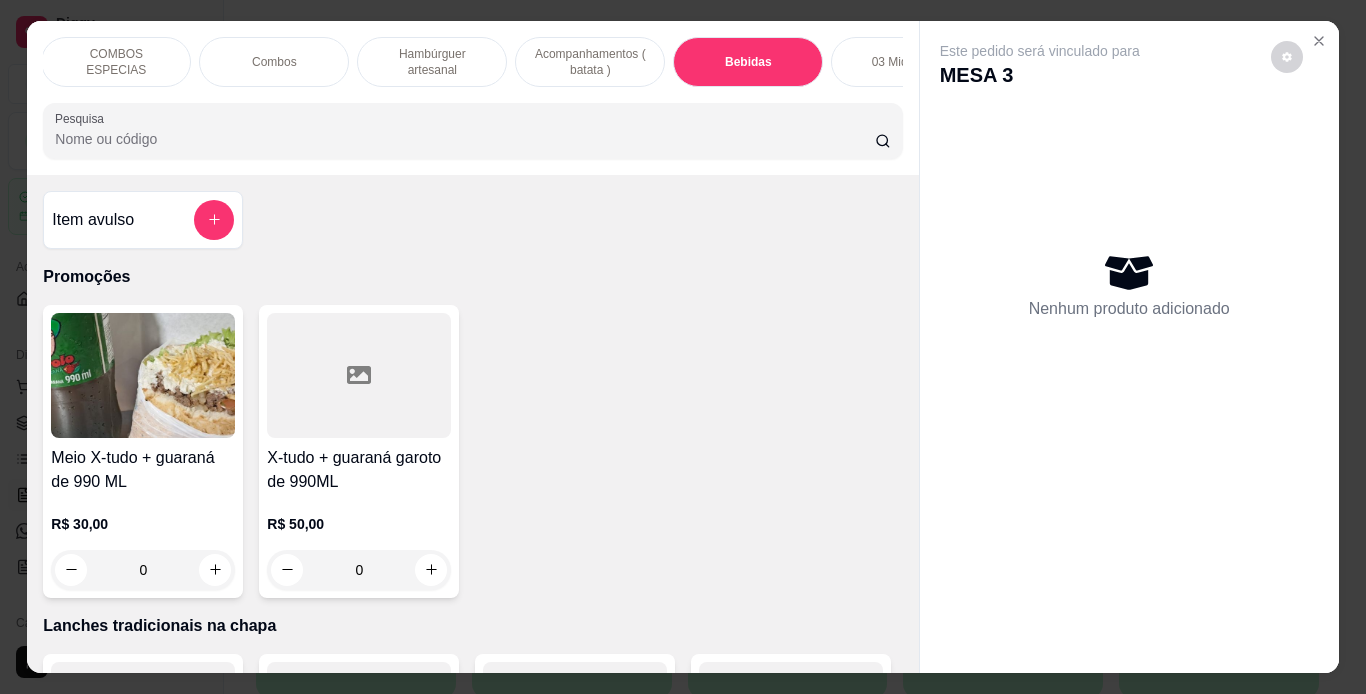 scroll, scrollTop: 5857, scrollLeft: 0, axis: vertical 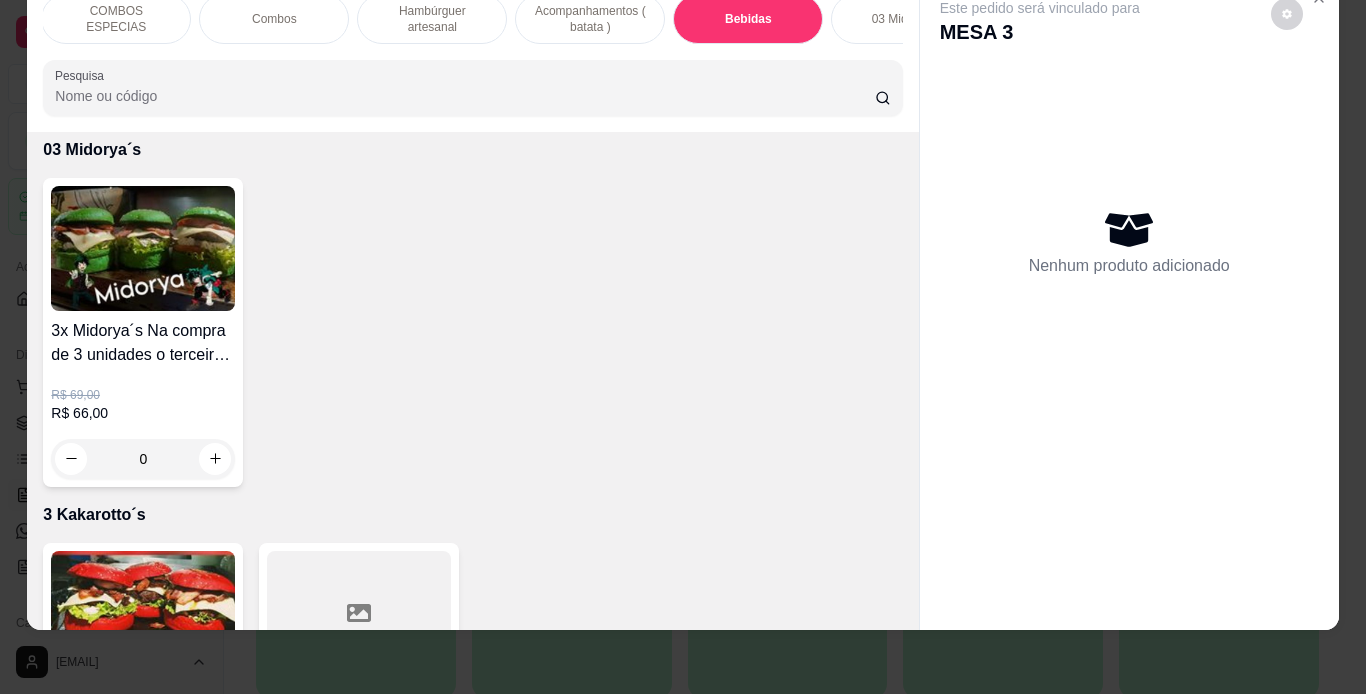 click 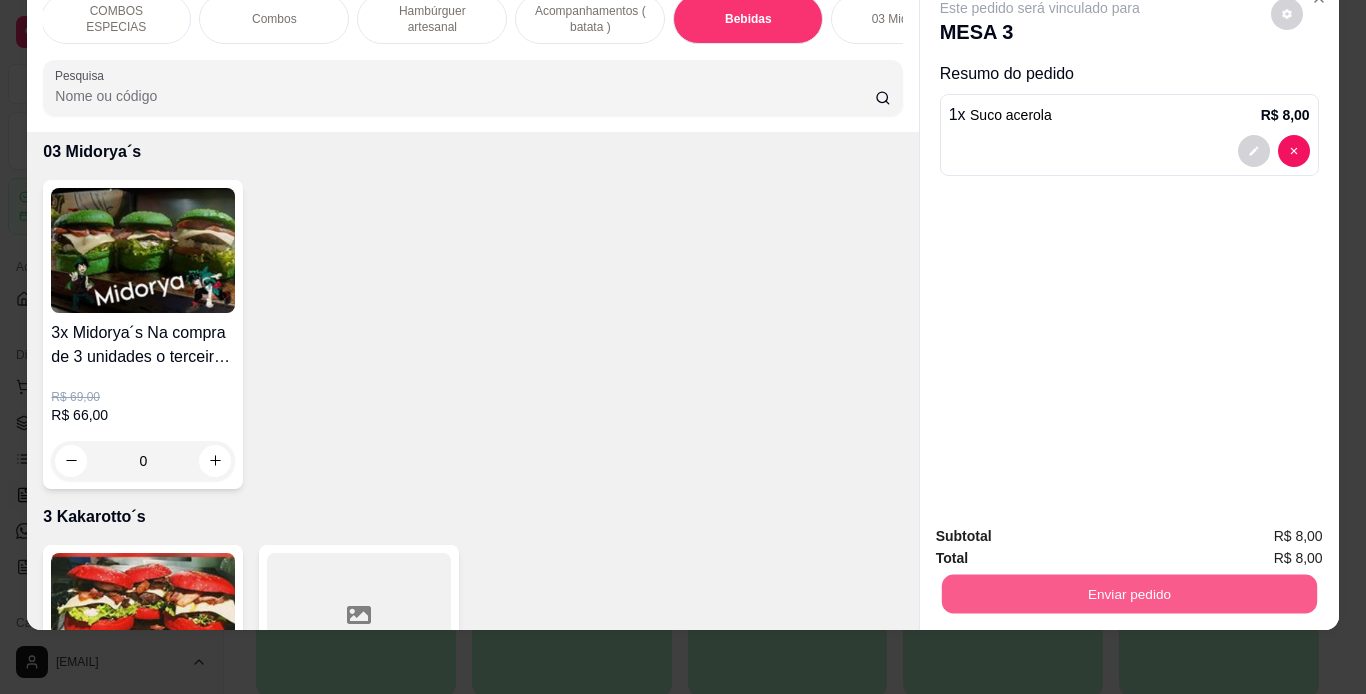 click on "Enviar pedido" at bounding box center [1128, 594] 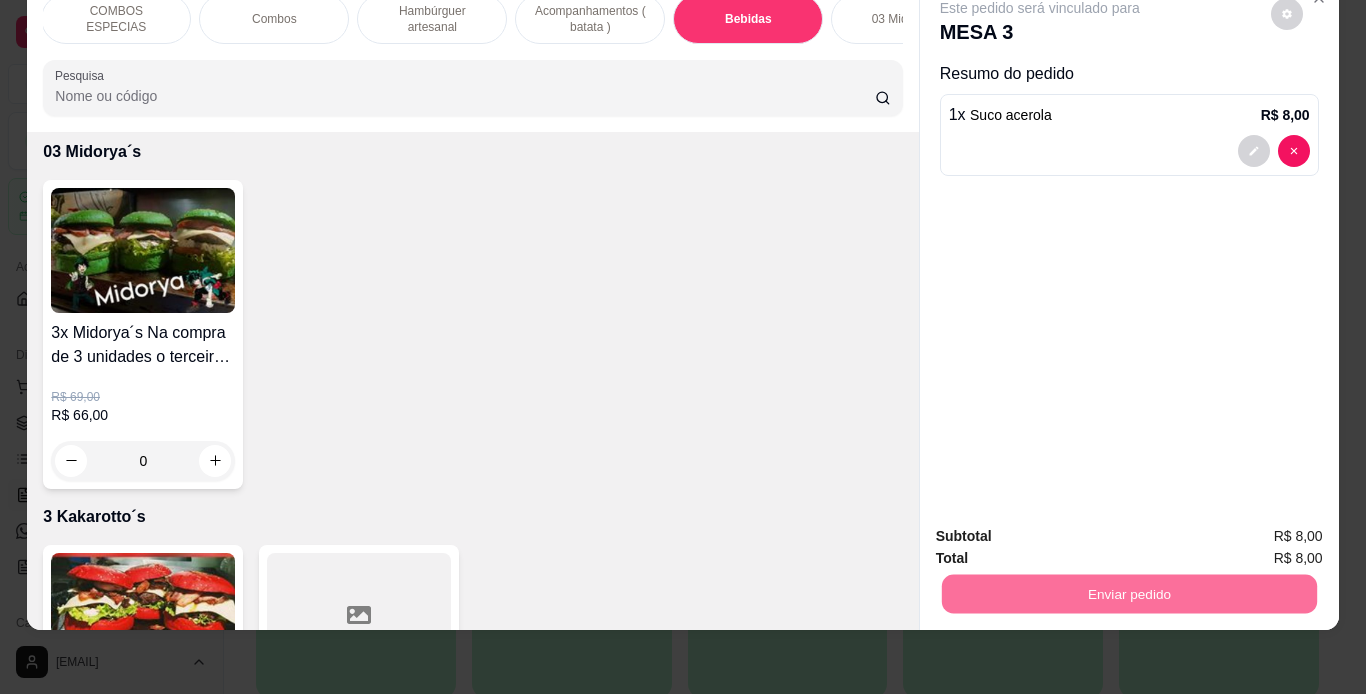 click on "Não registrar e enviar pedido" at bounding box center (1063, 529) 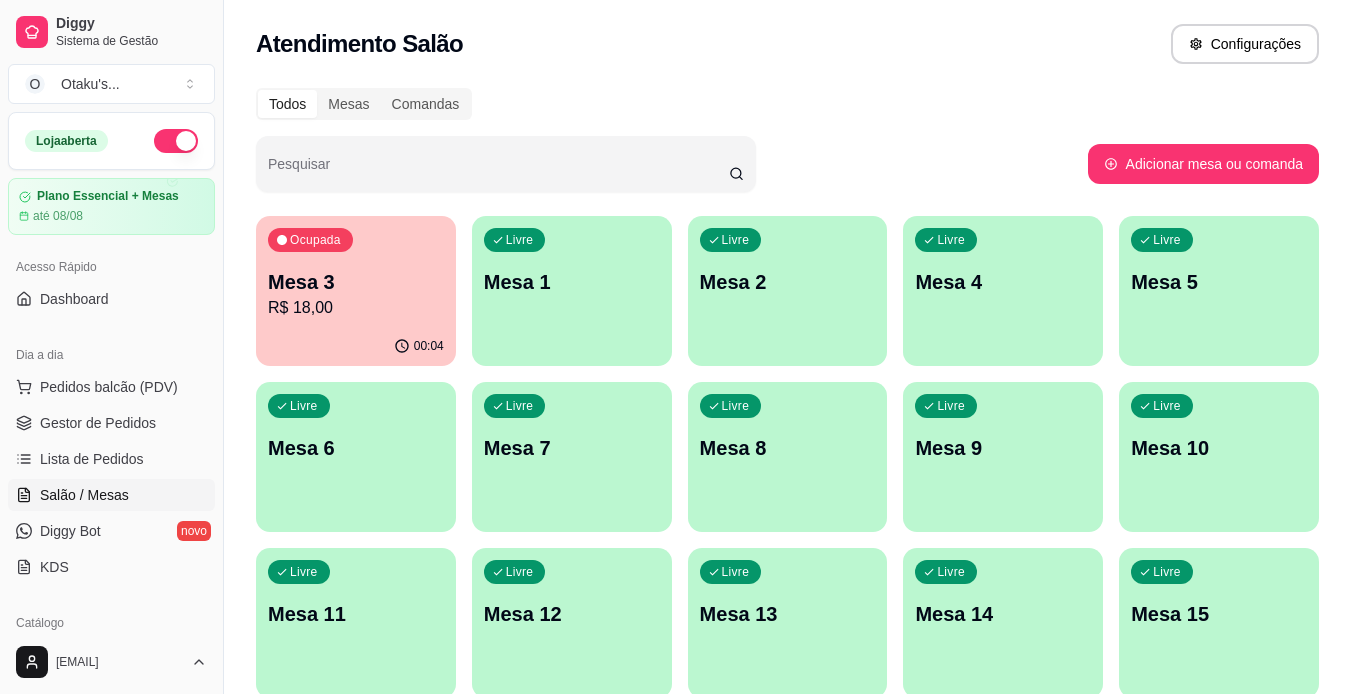 click on "Gestor de Pedidos" at bounding box center (98, 423) 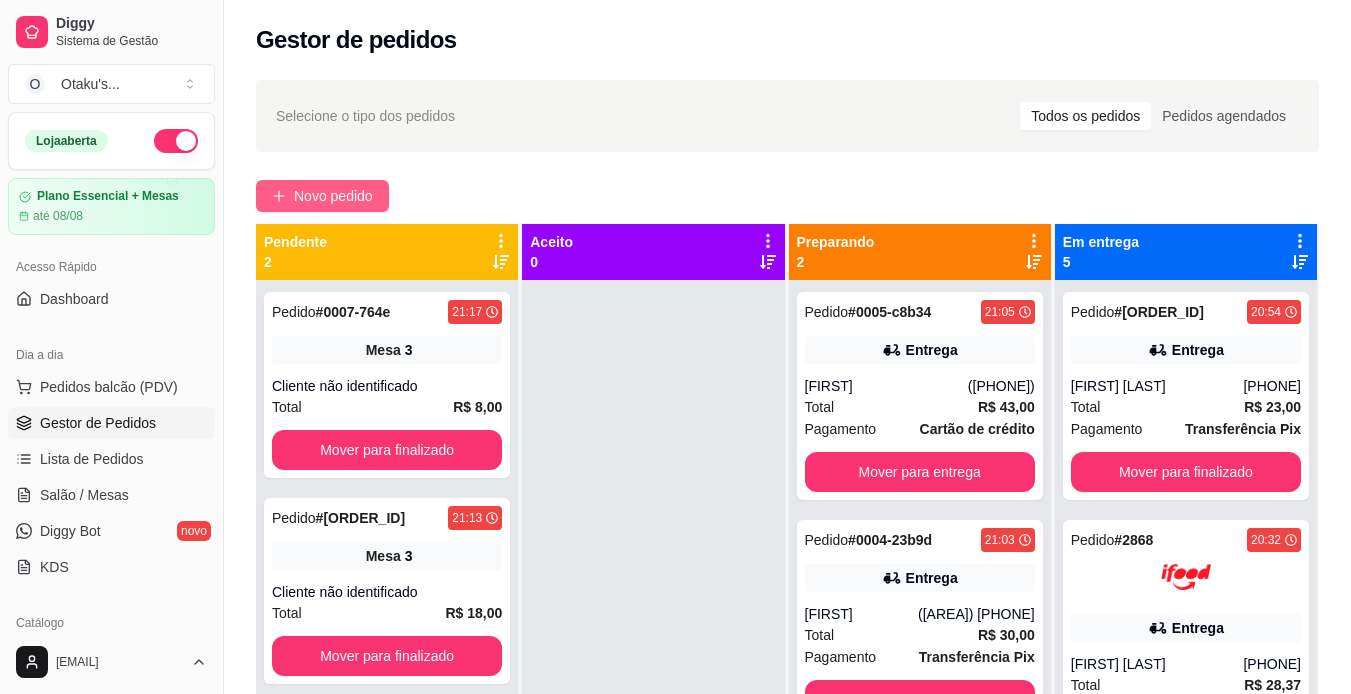 click on "Novo pedido" at bounding box center [333, 196] 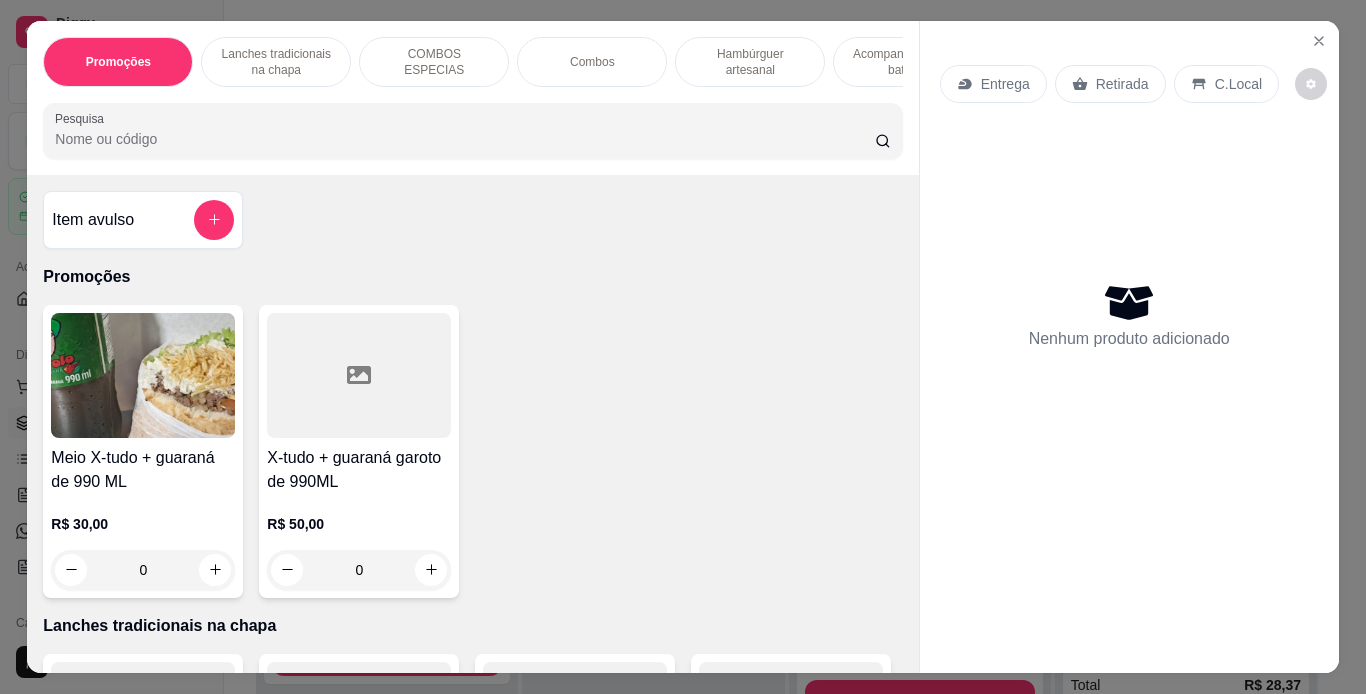 click on "Combos" at bounding box center (592, 62) 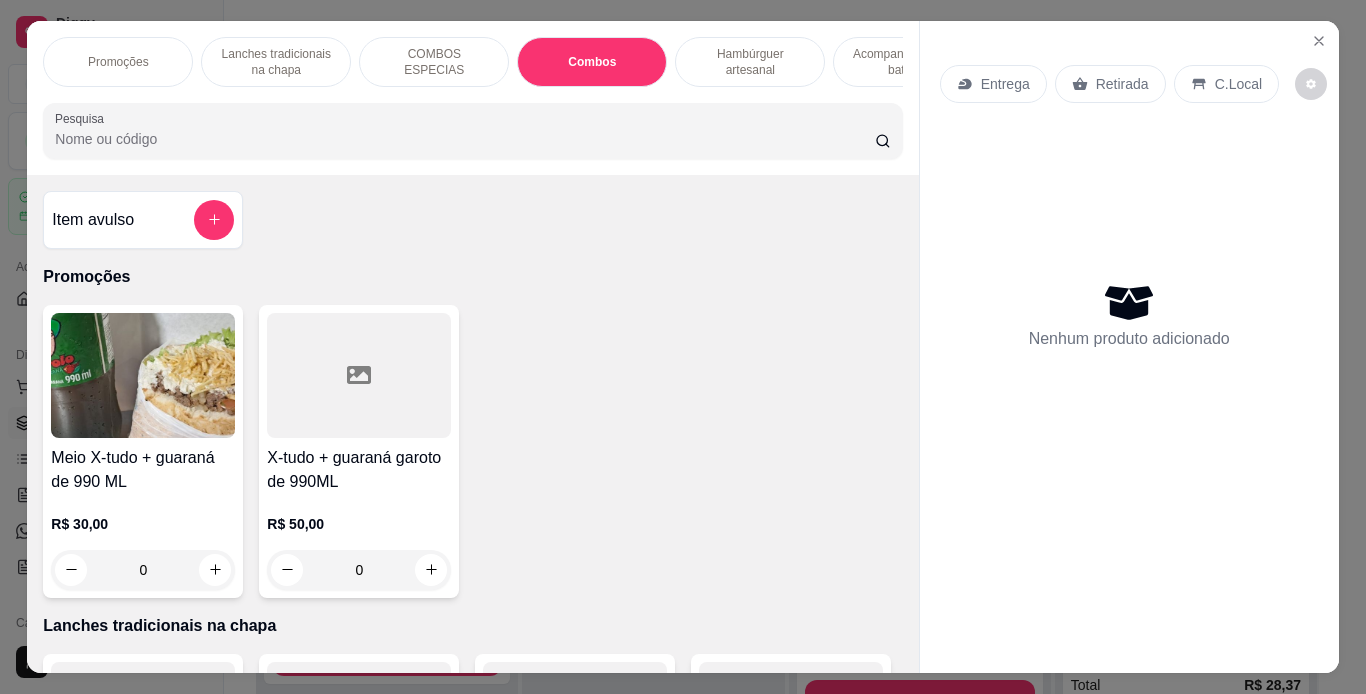 scroll, scrollTop: 2799, scrollLeft: 0, axis: vertical 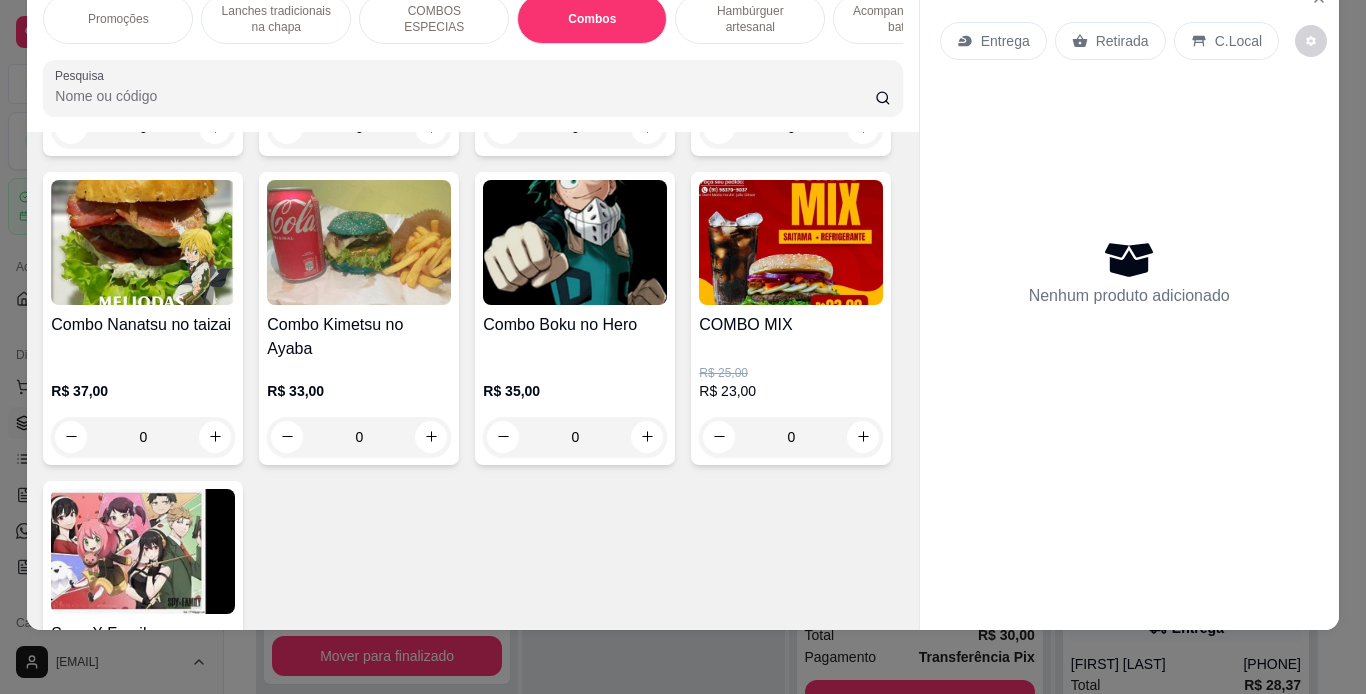 click on "0" at bounding box center (359, 128) 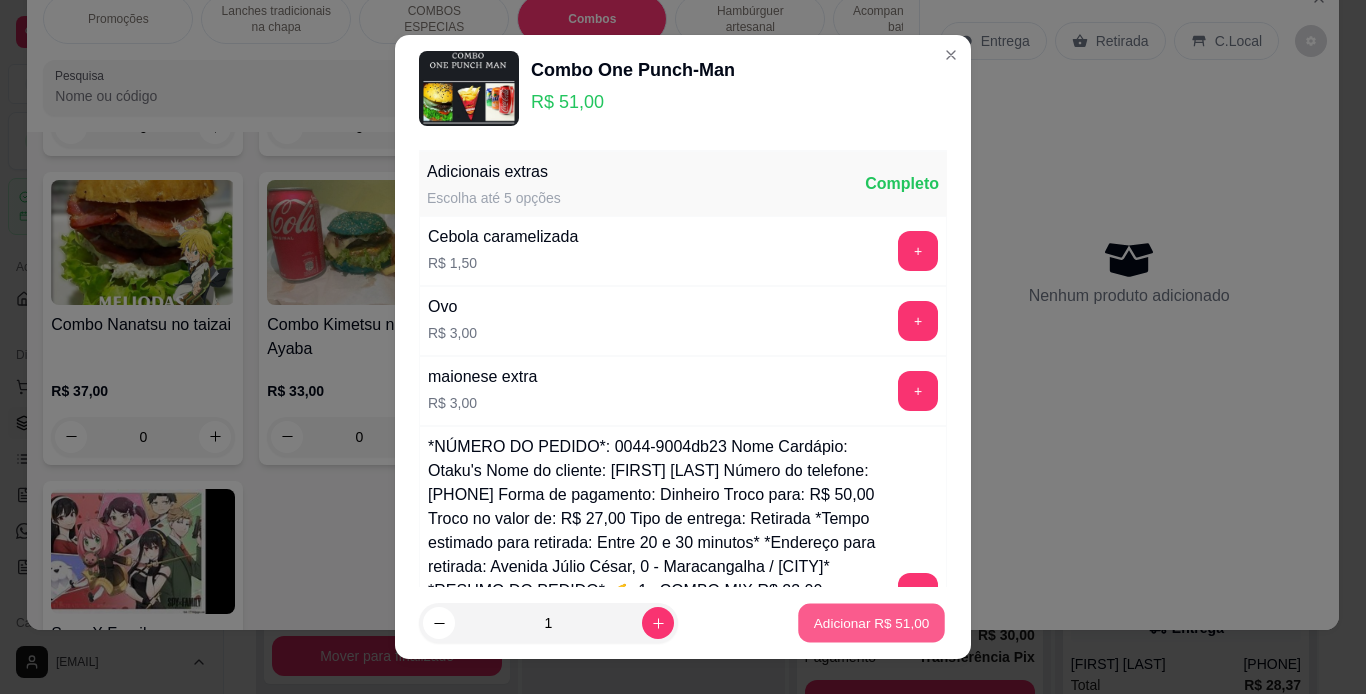 click on "Adicionar   R$ 51,00" at bounding box center (871, 623) 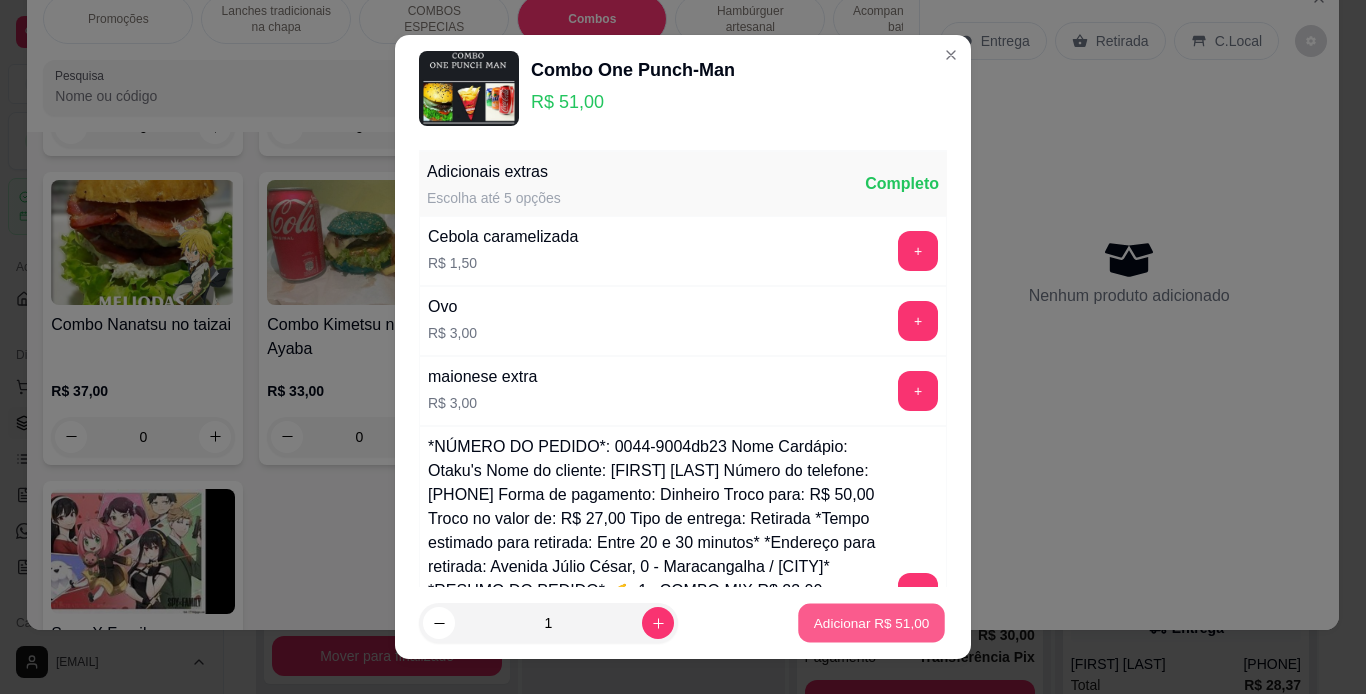 type on "1" 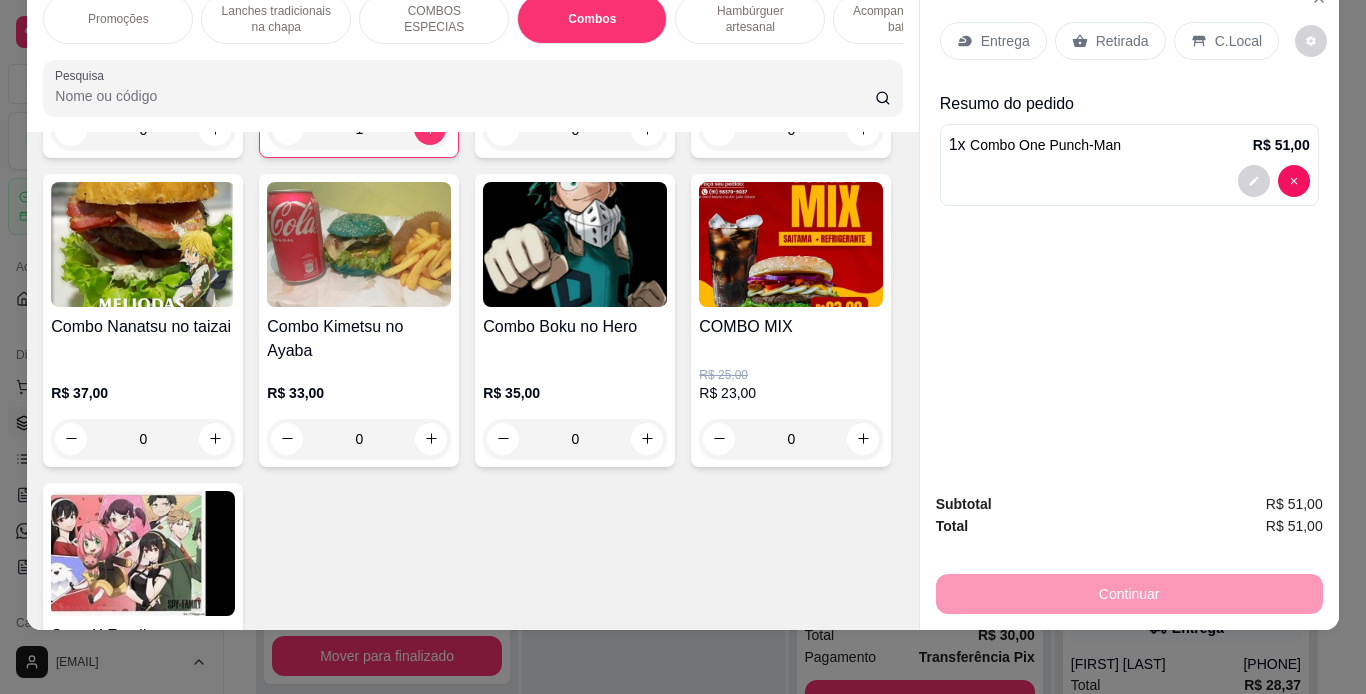 click on "Entrega" at bounding box center (1005, 41) 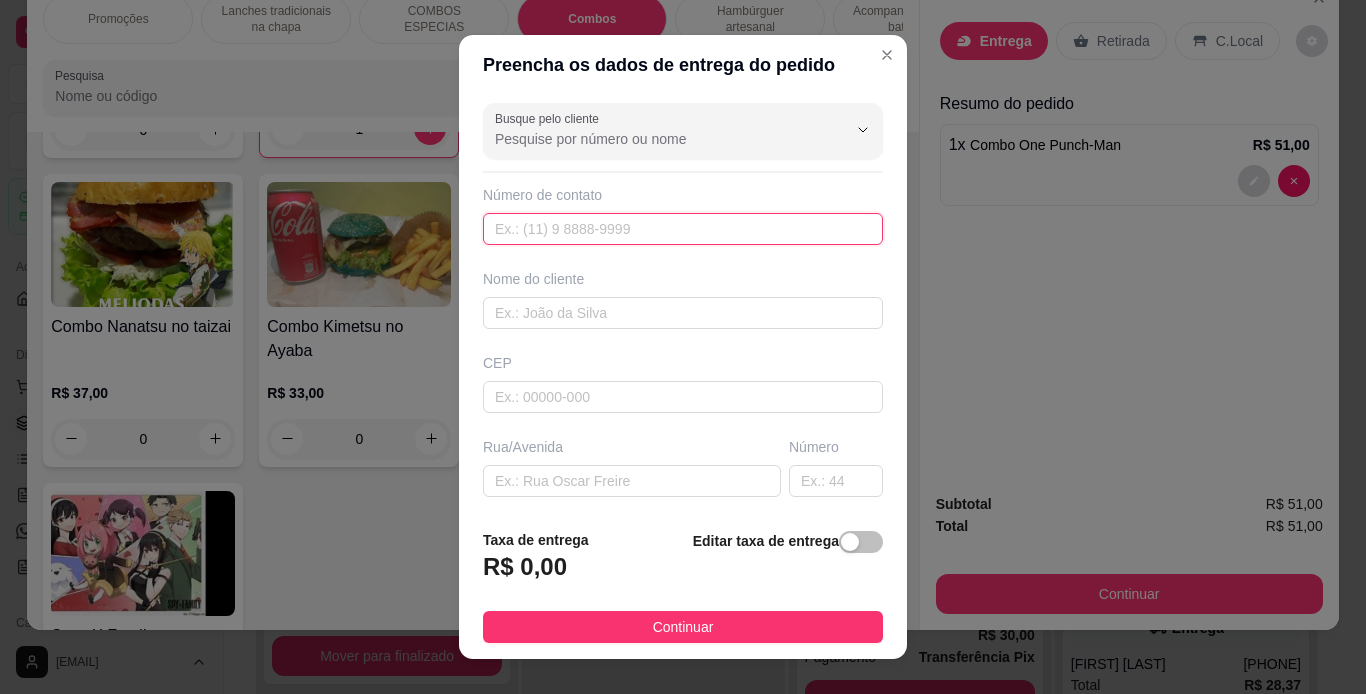 click at bounding box center [683, 229] 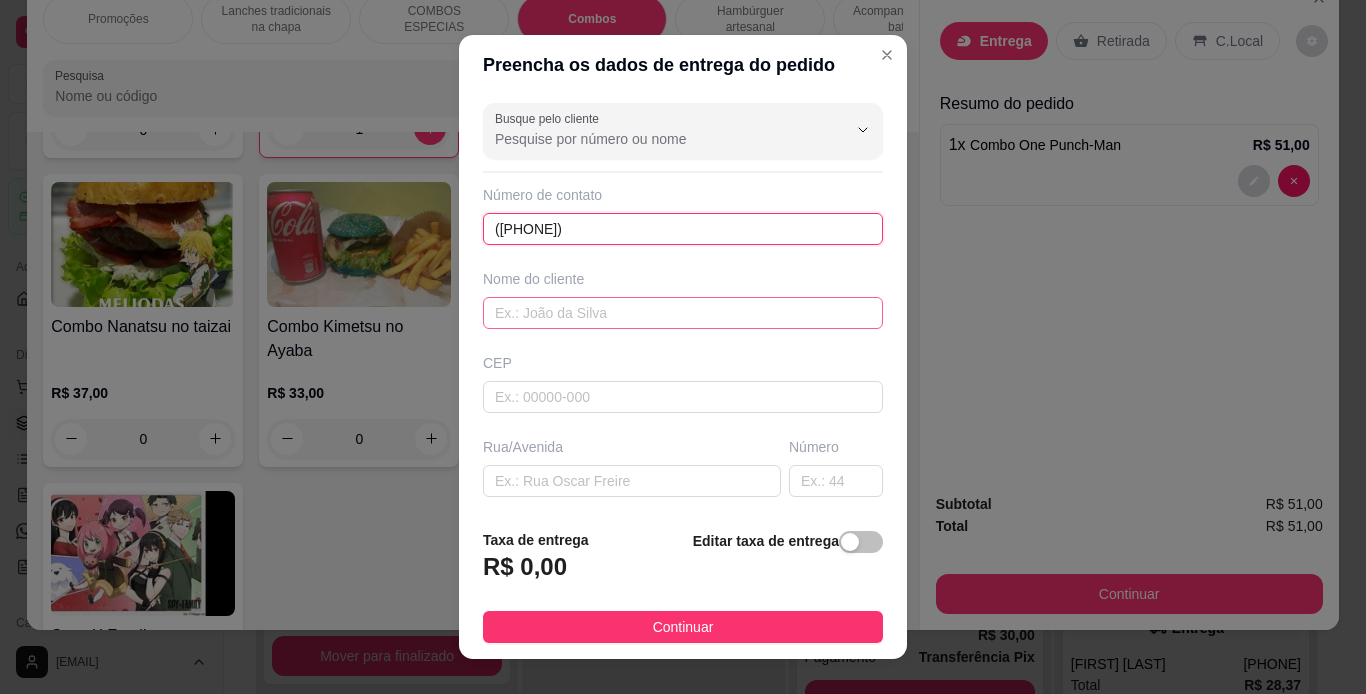 type on "([PHONE])" 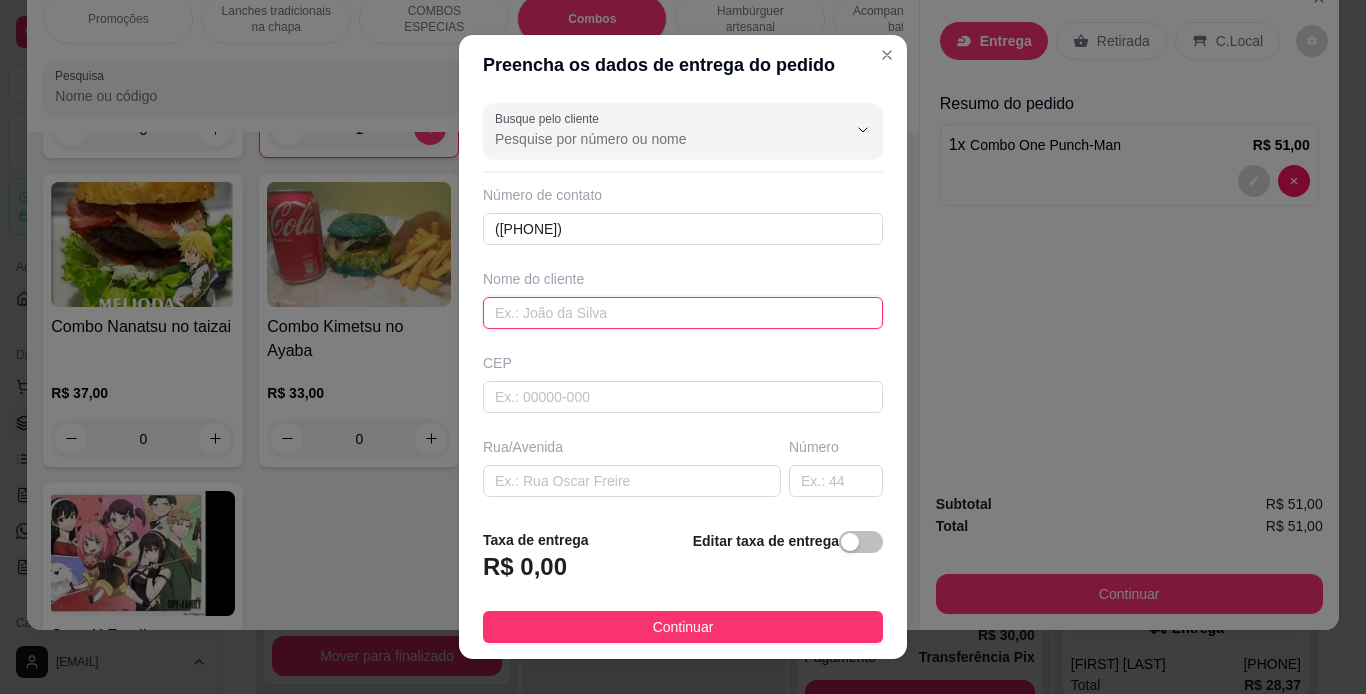 click at bounding box center [683, 313] 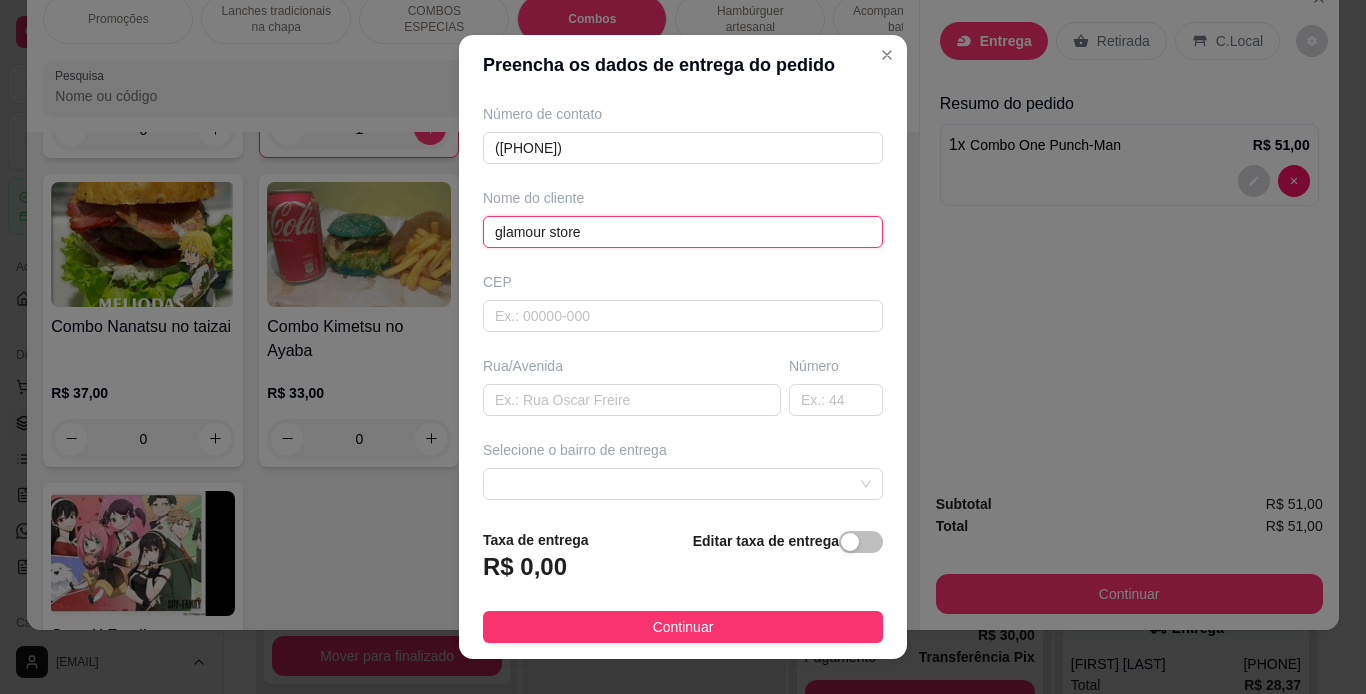 scroll, scrollTop: 82, scrollLeft: 0, axis: vertical 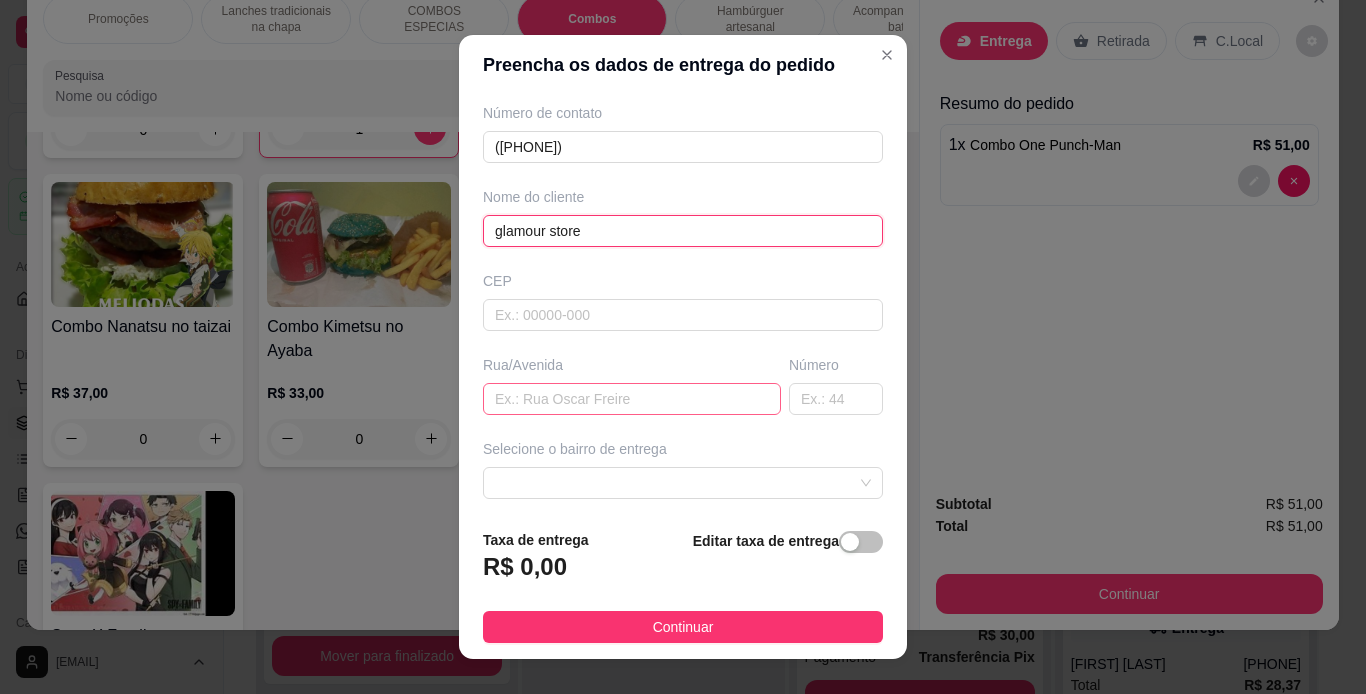 type on "glamour store" 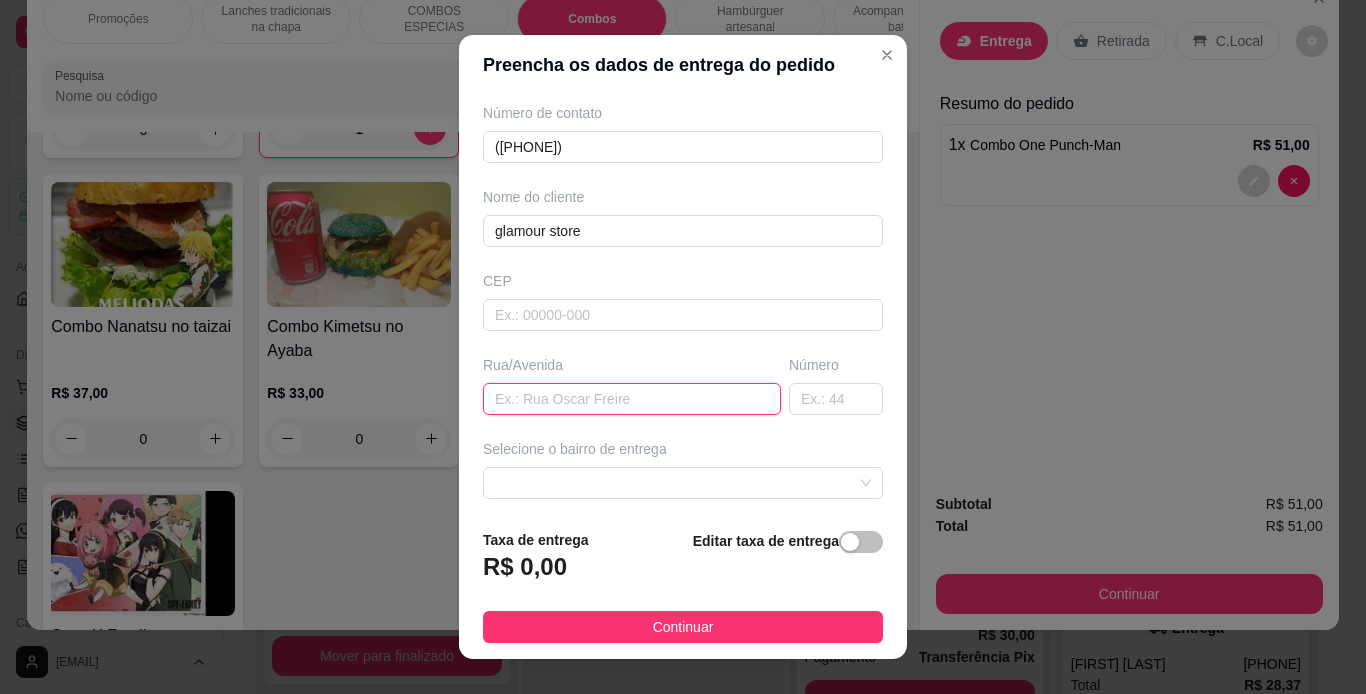 click at bounding box center (632, 399) 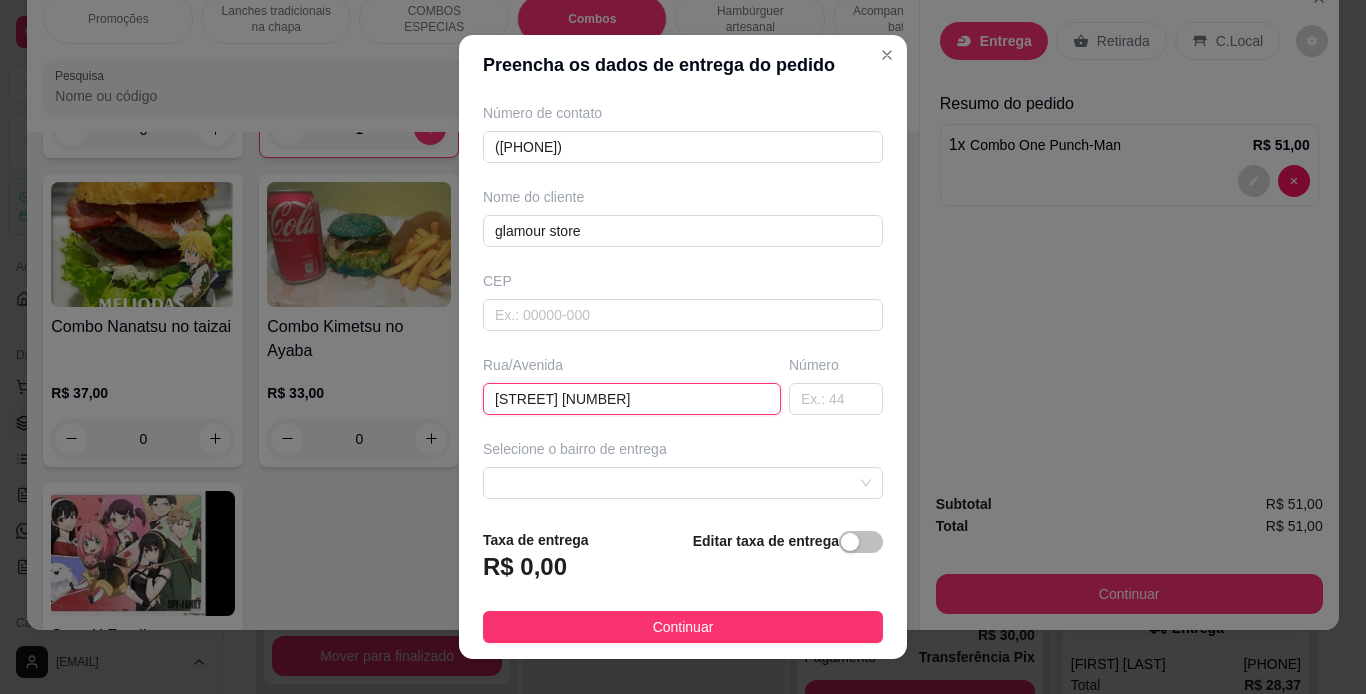 type on "[STREET] [NUMBER]" 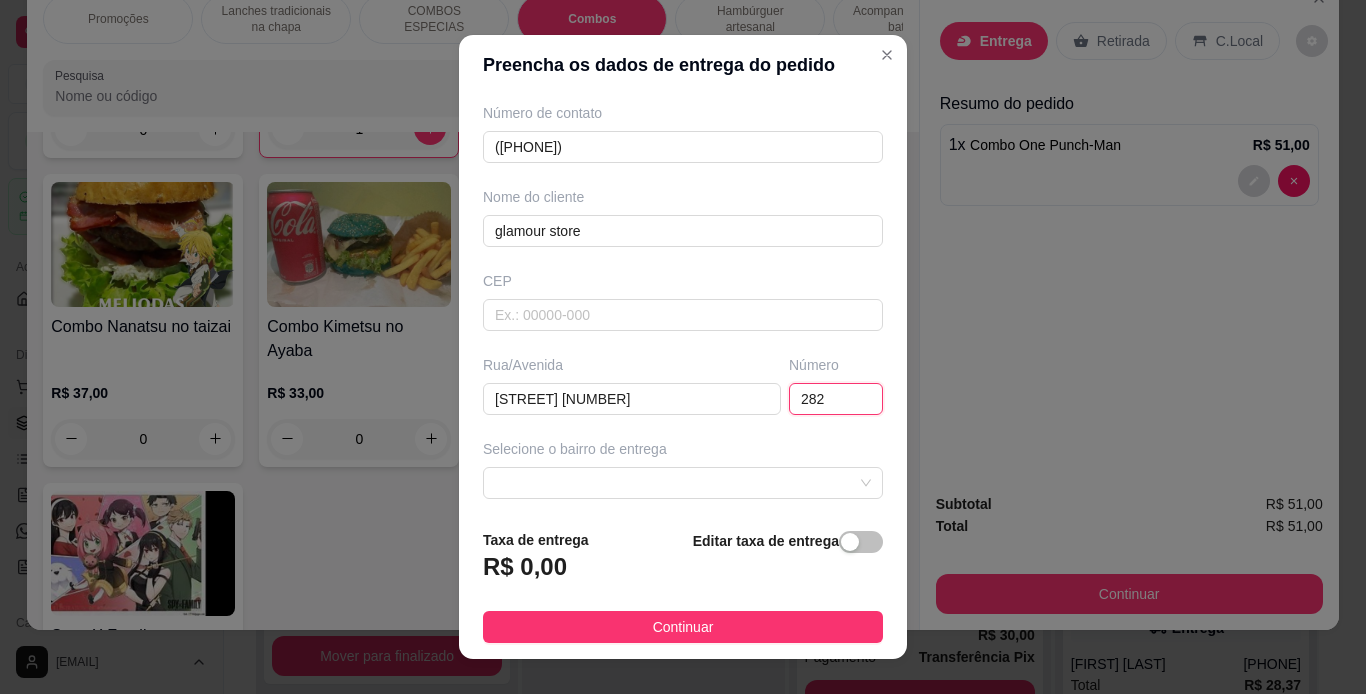 type on "282" 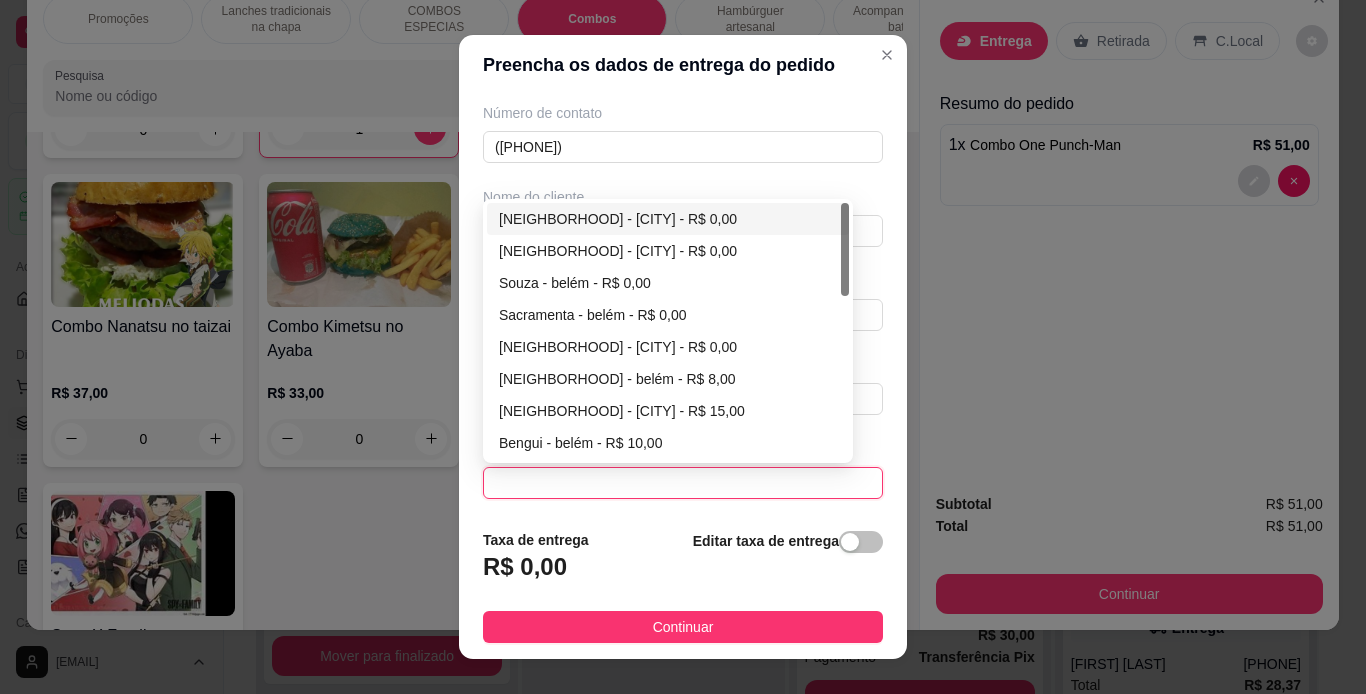 click at bounding box center (683, 483) 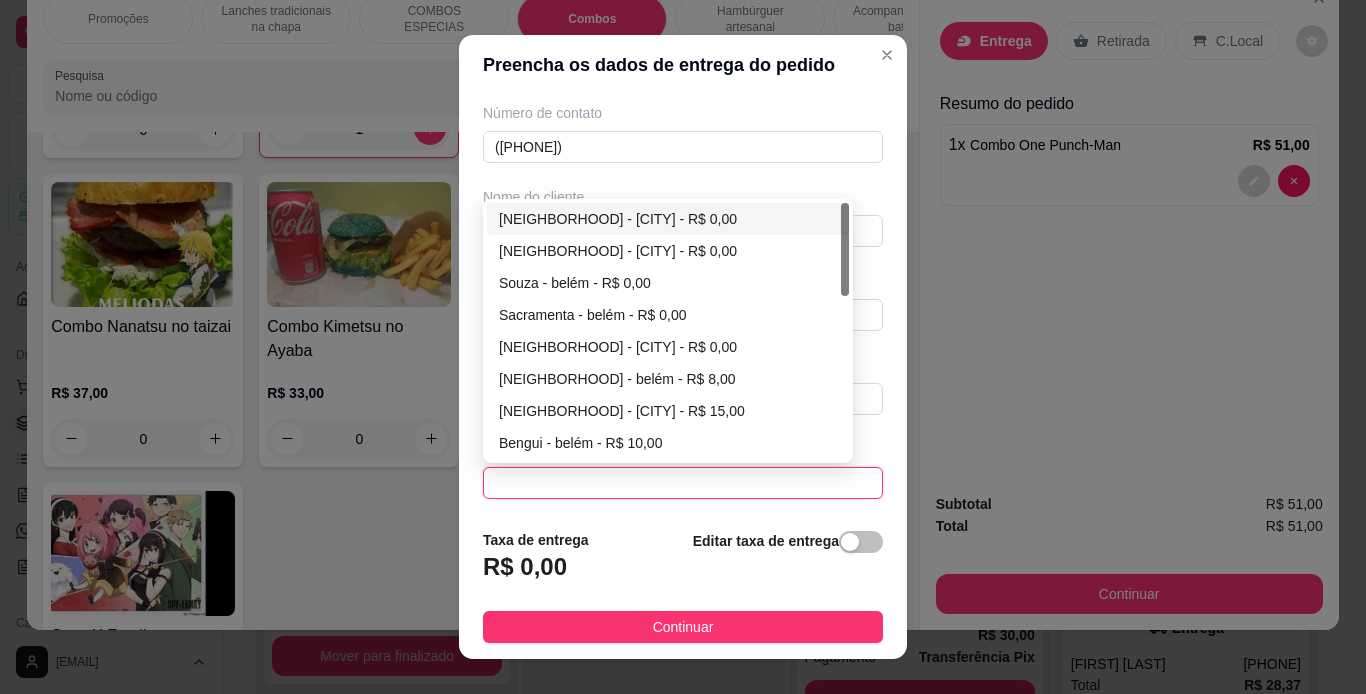 click on "[NEIGHBORHOOD] - [CITY] - R$ 0,00" at bounding box center (668, 219) 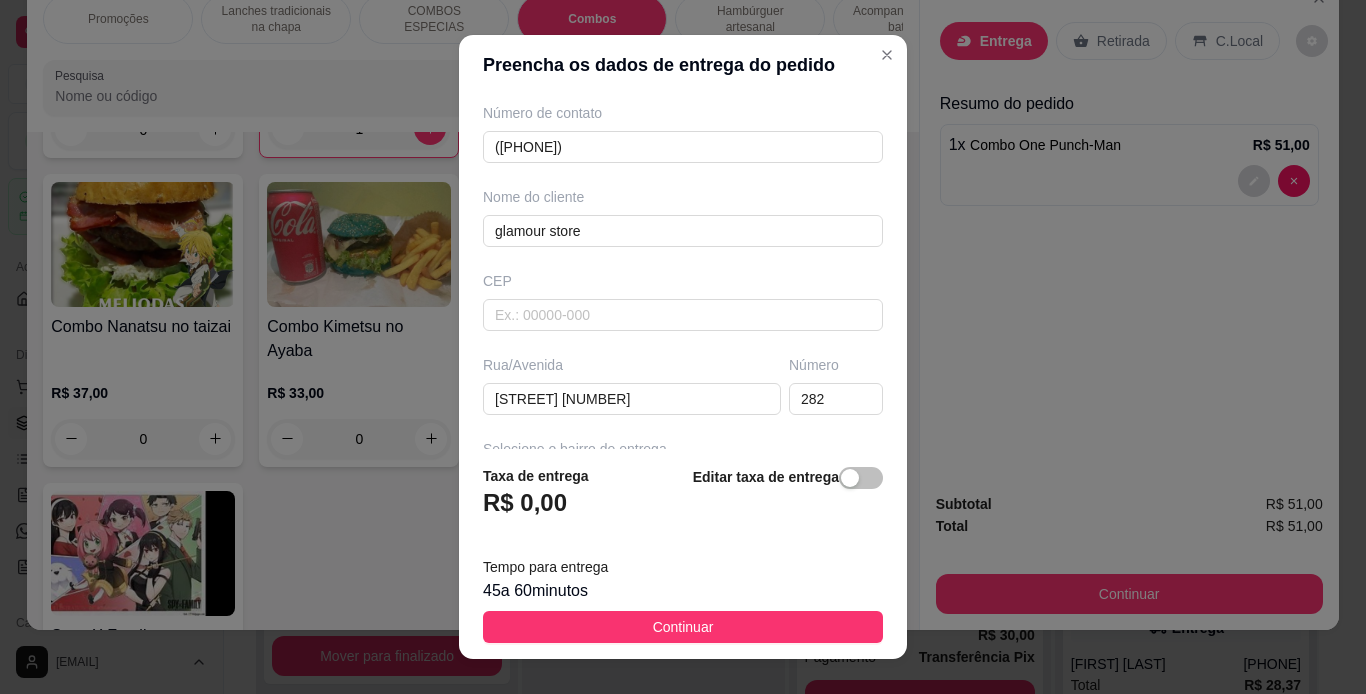 scroll, scrollTop: 29, scrollLeft: 0, axis: vertical 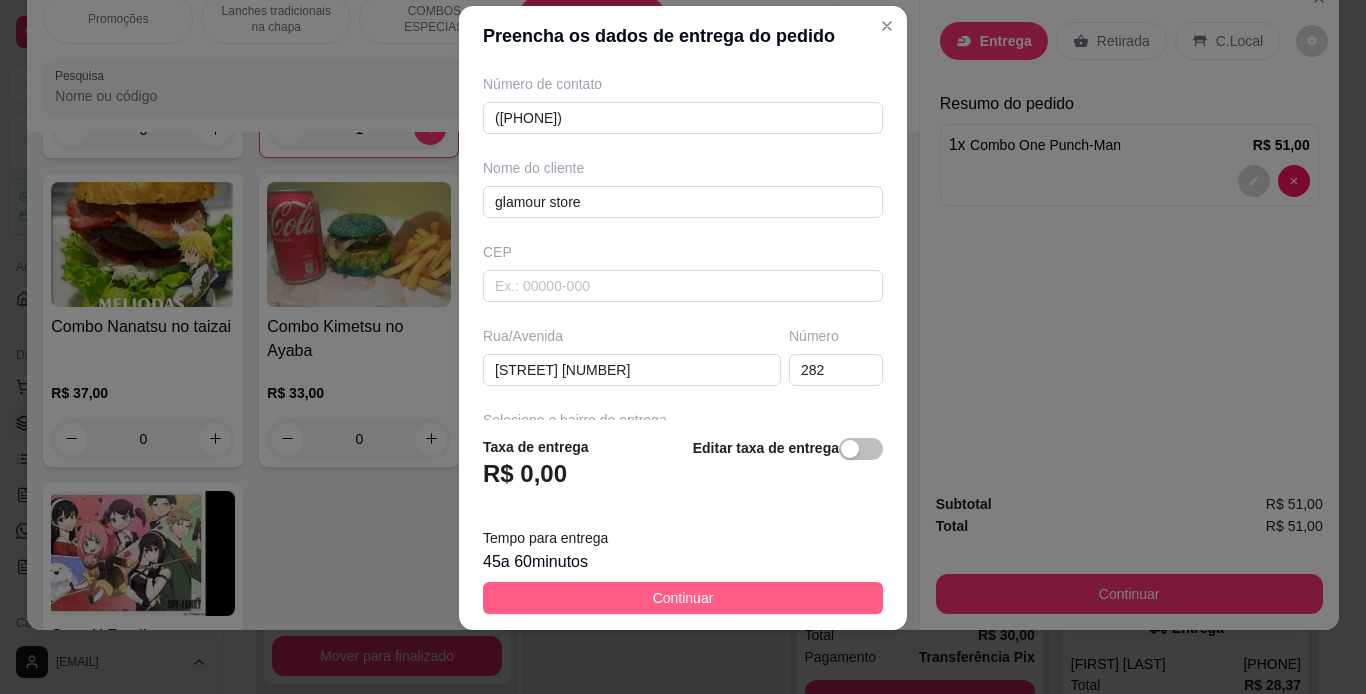 click on "Continuar" at bounding box center (683, 598) 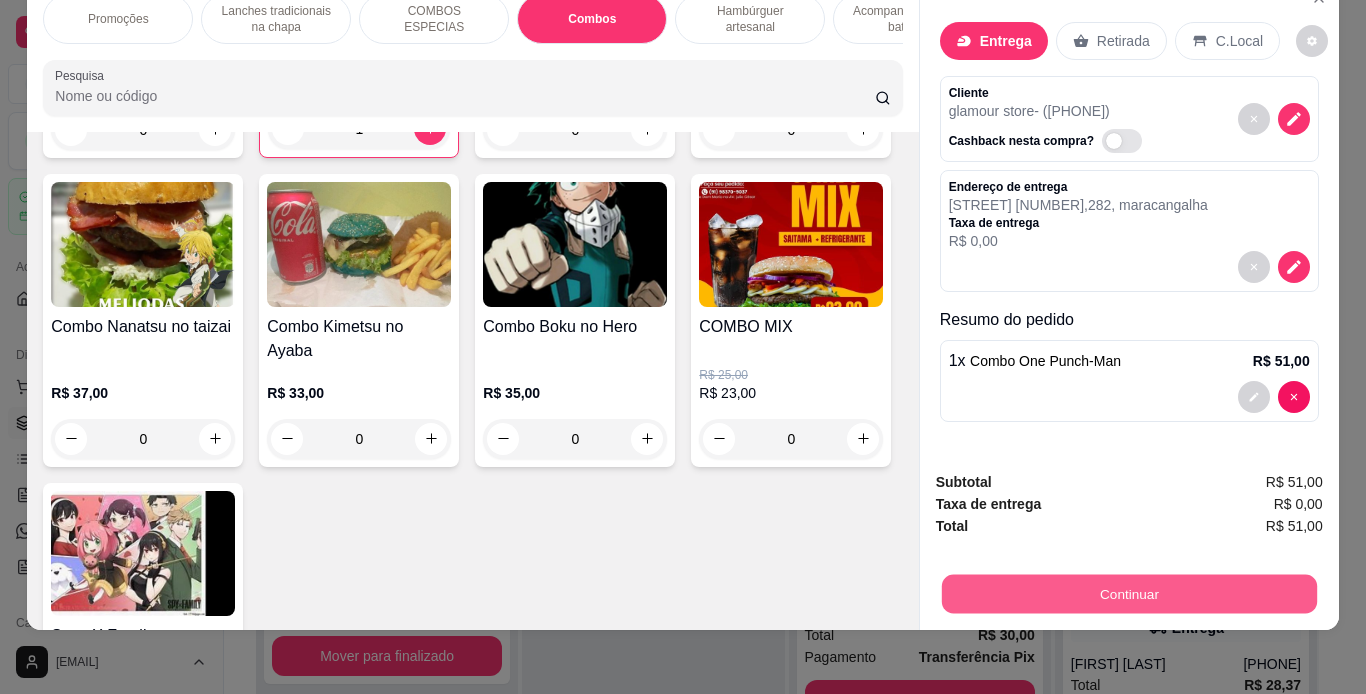 click on "Continuar" at bounding box center (1128, 594) 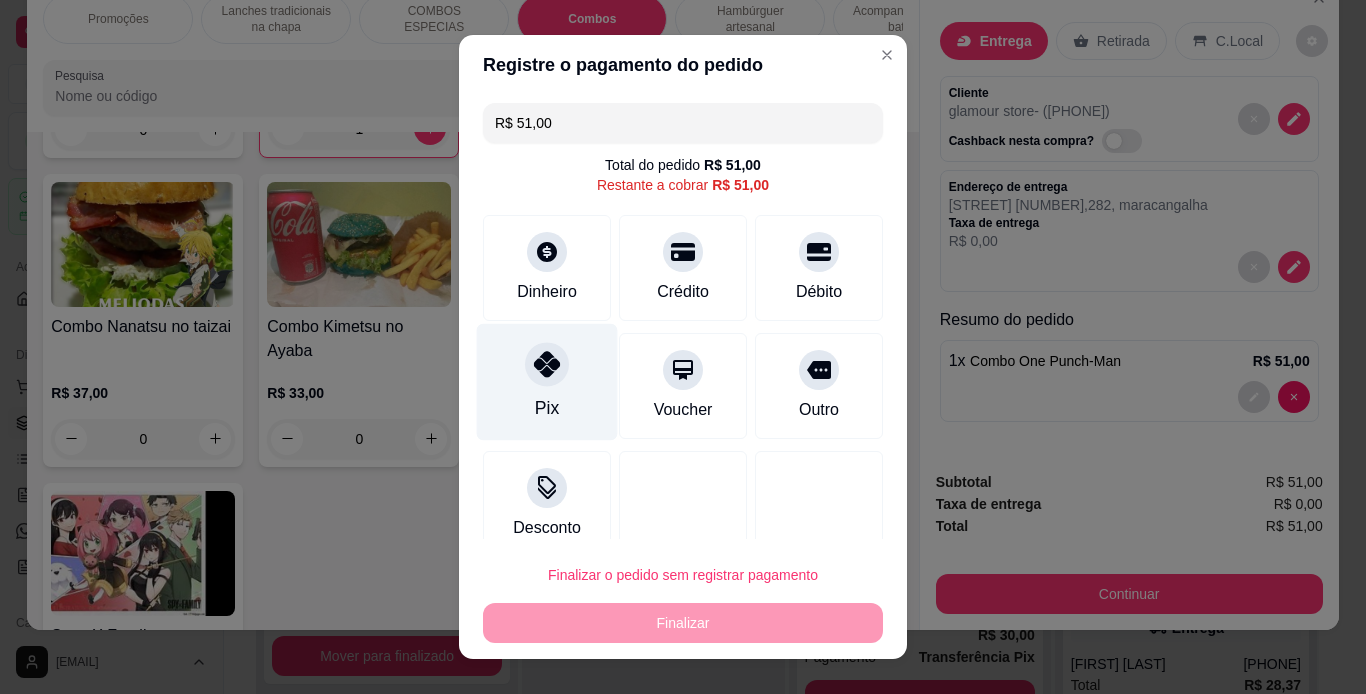 click 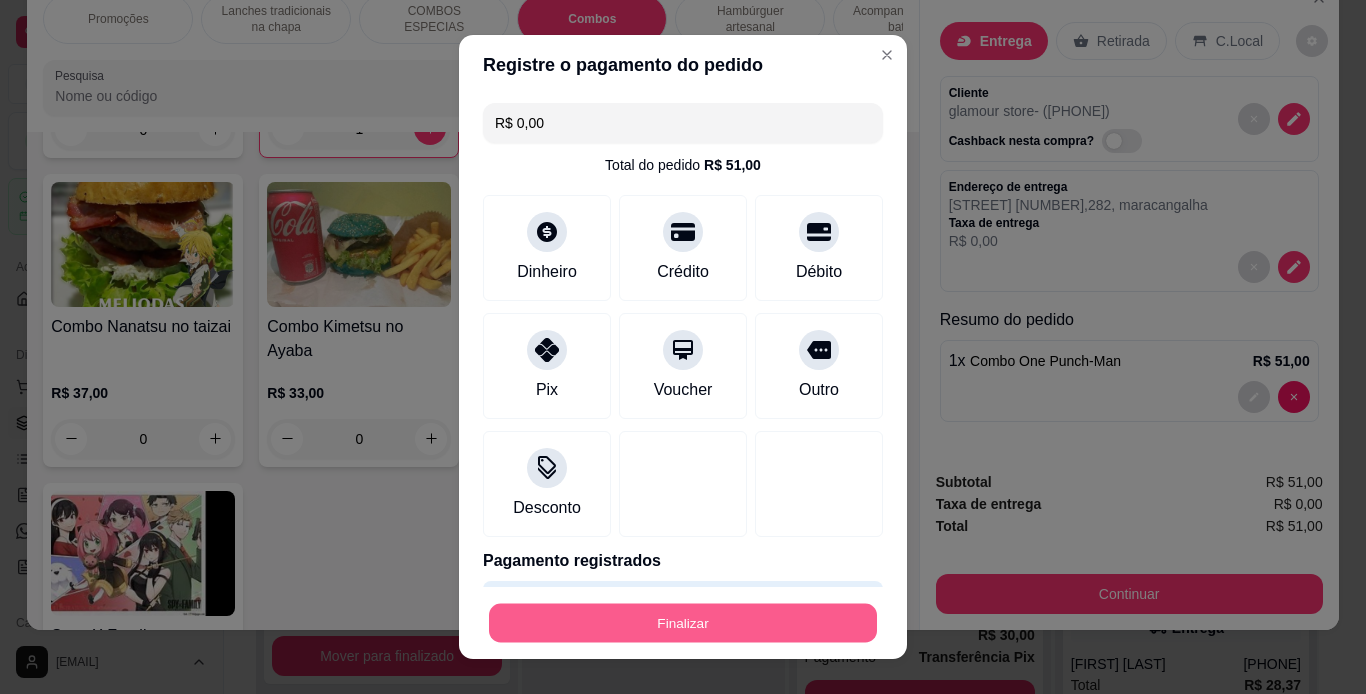 click on "Finalizar" at bounding box center [683, 623] 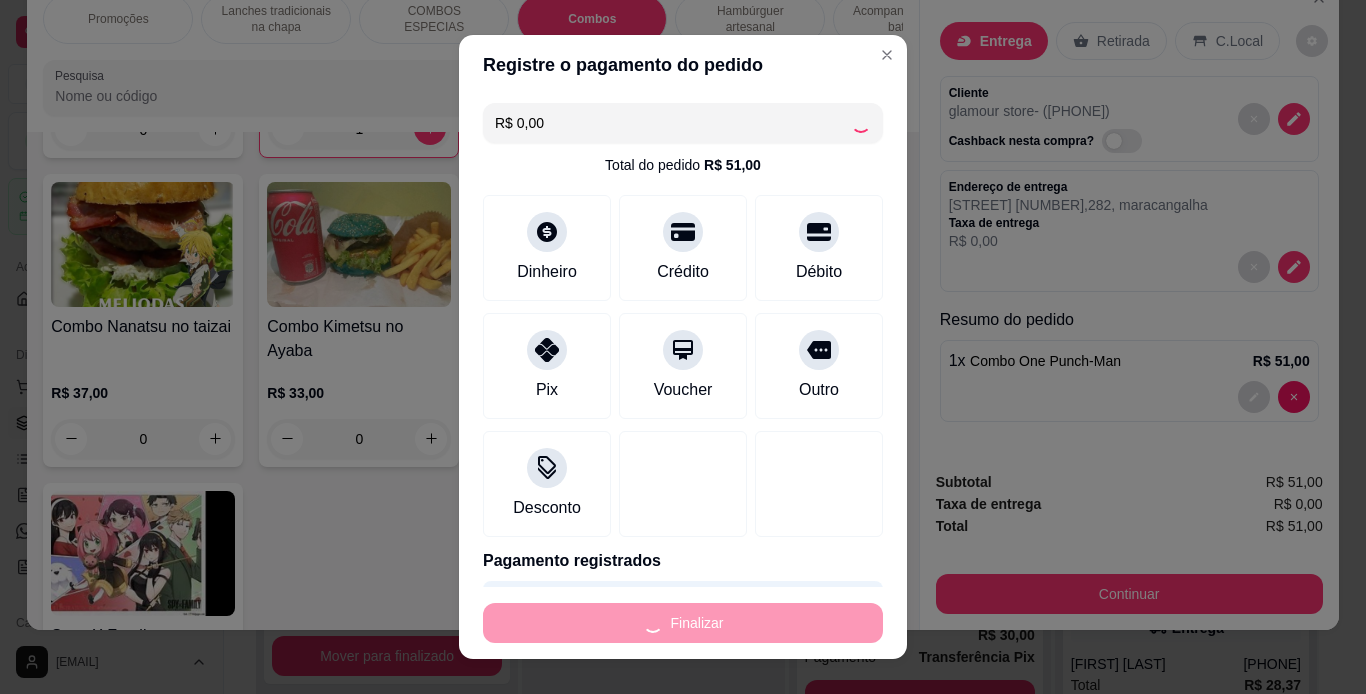 type on "0" 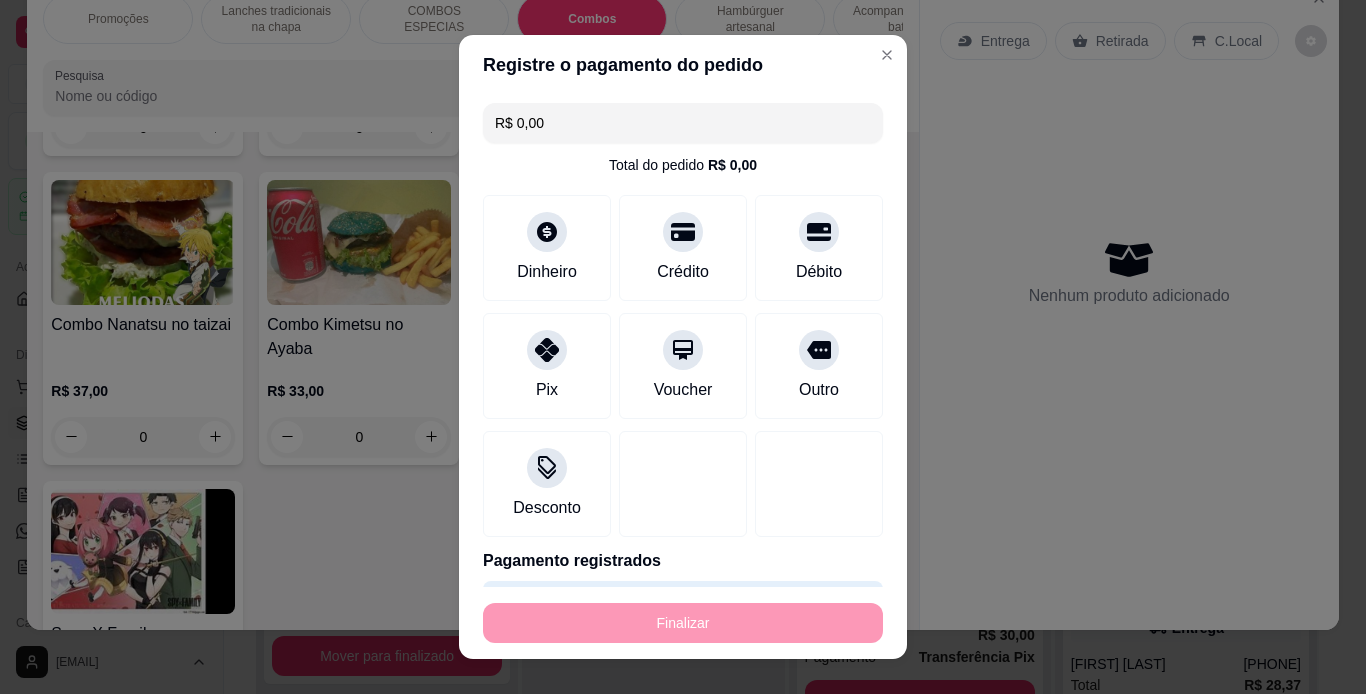 type on "-R$ 51,00" 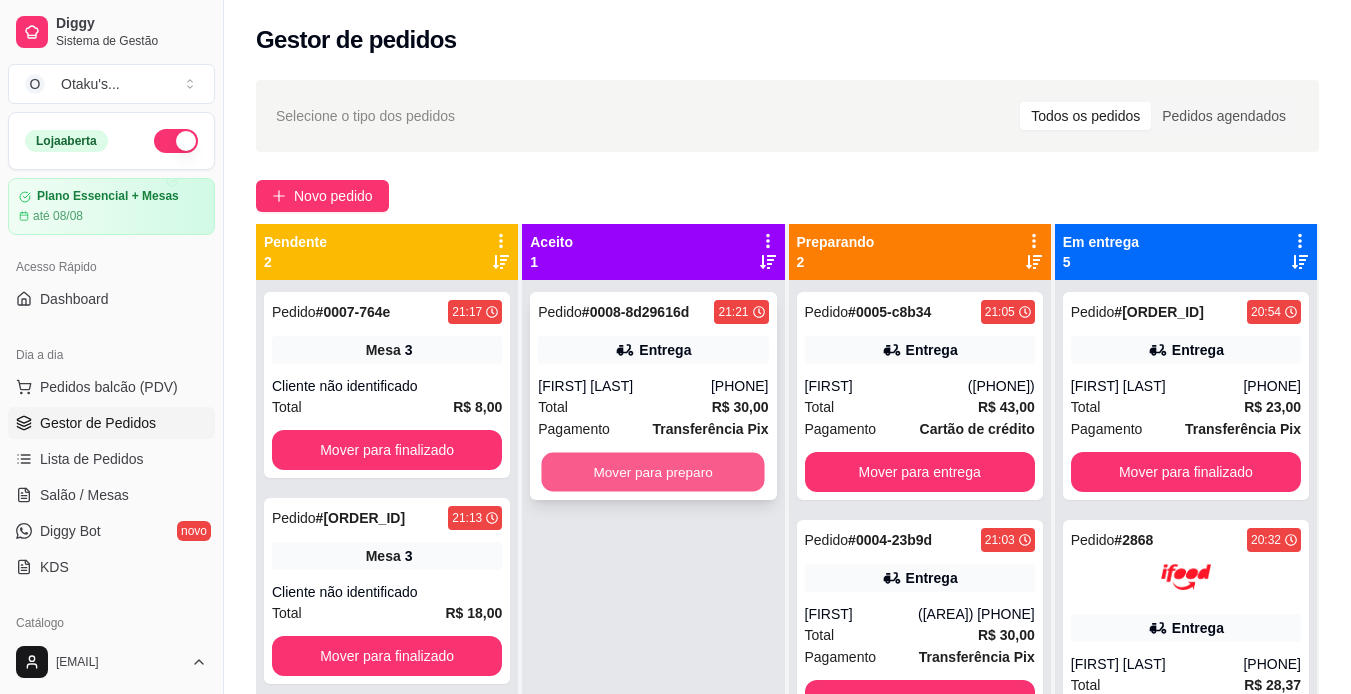 click on "Mover para preparo" at bounding box center [653, 472] 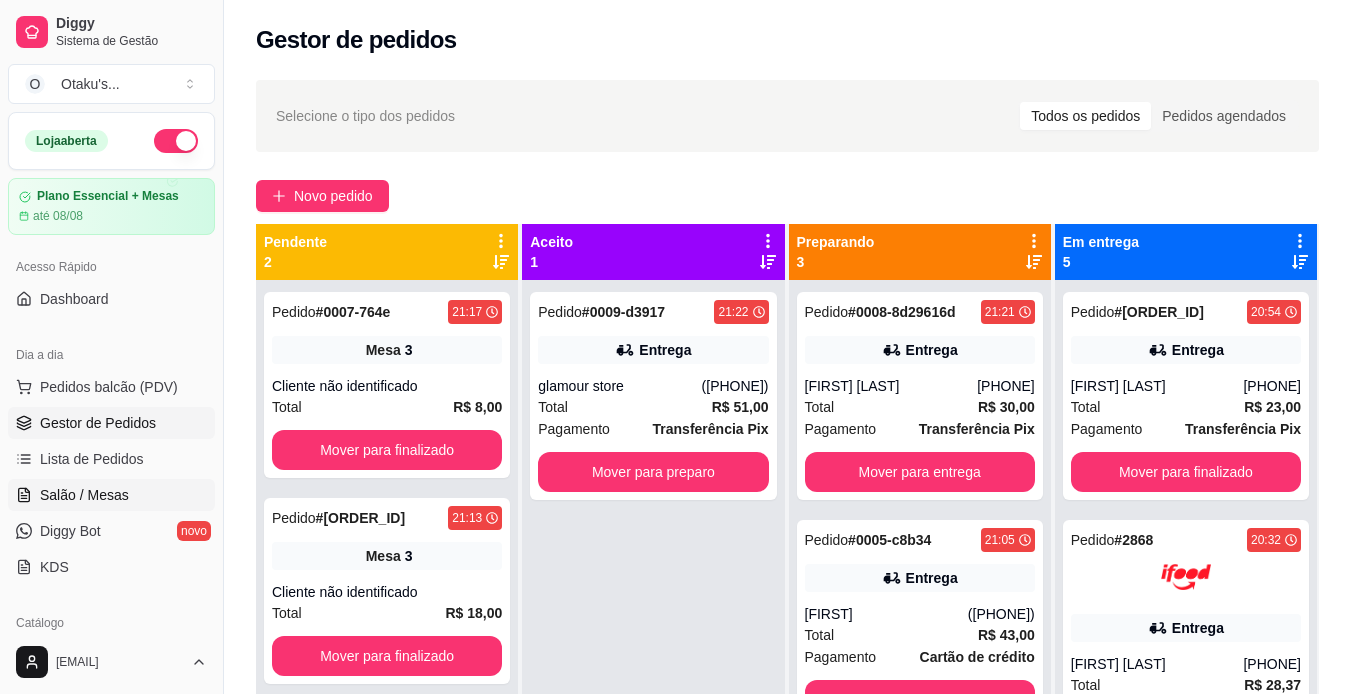 click on "Salão / Mesas" at bounding box center [84, 495] 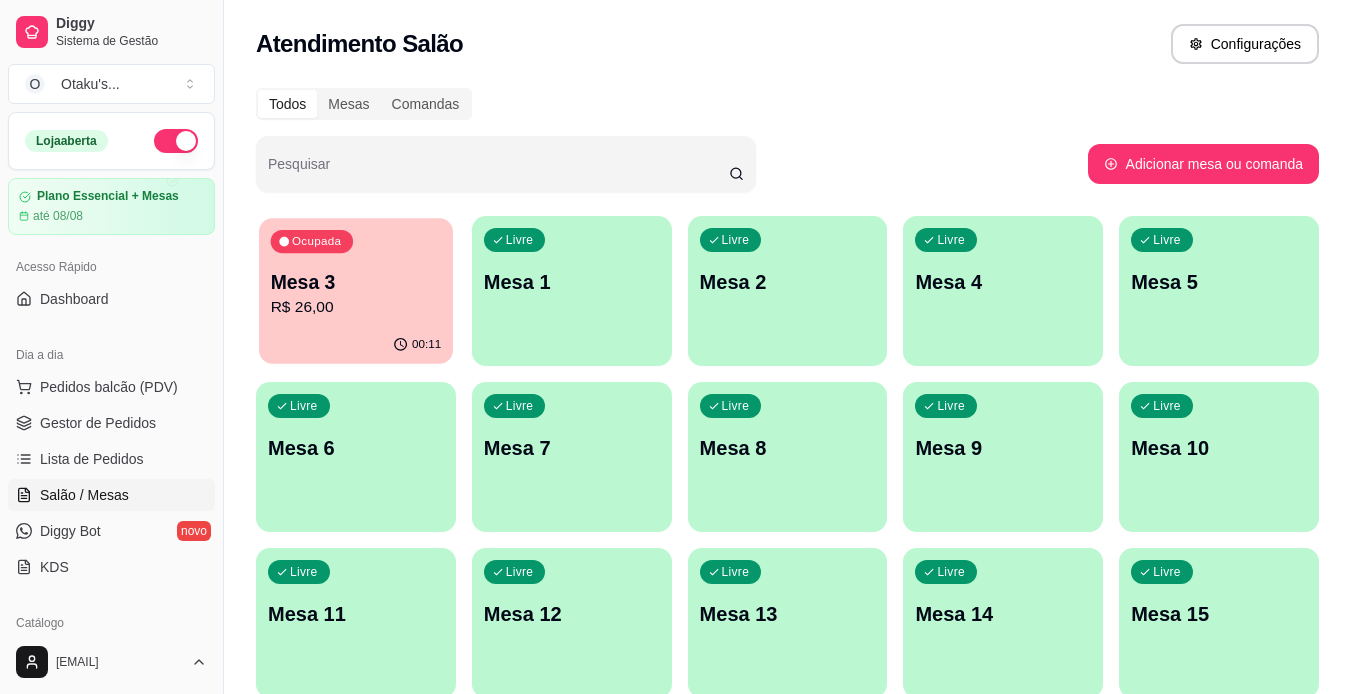click on "Mesa 3" at bounding box center [356, 282] 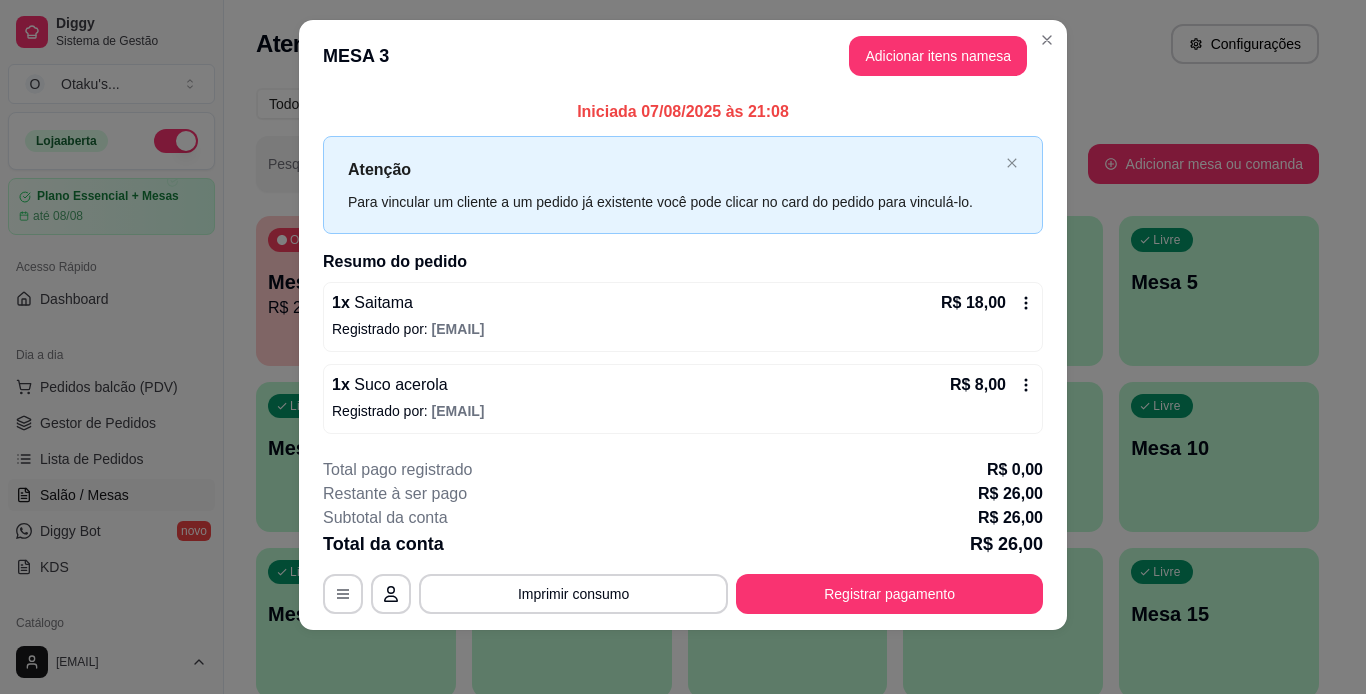 scroll, scrollTop: 22, scrollLeft: 0, axis: vertical 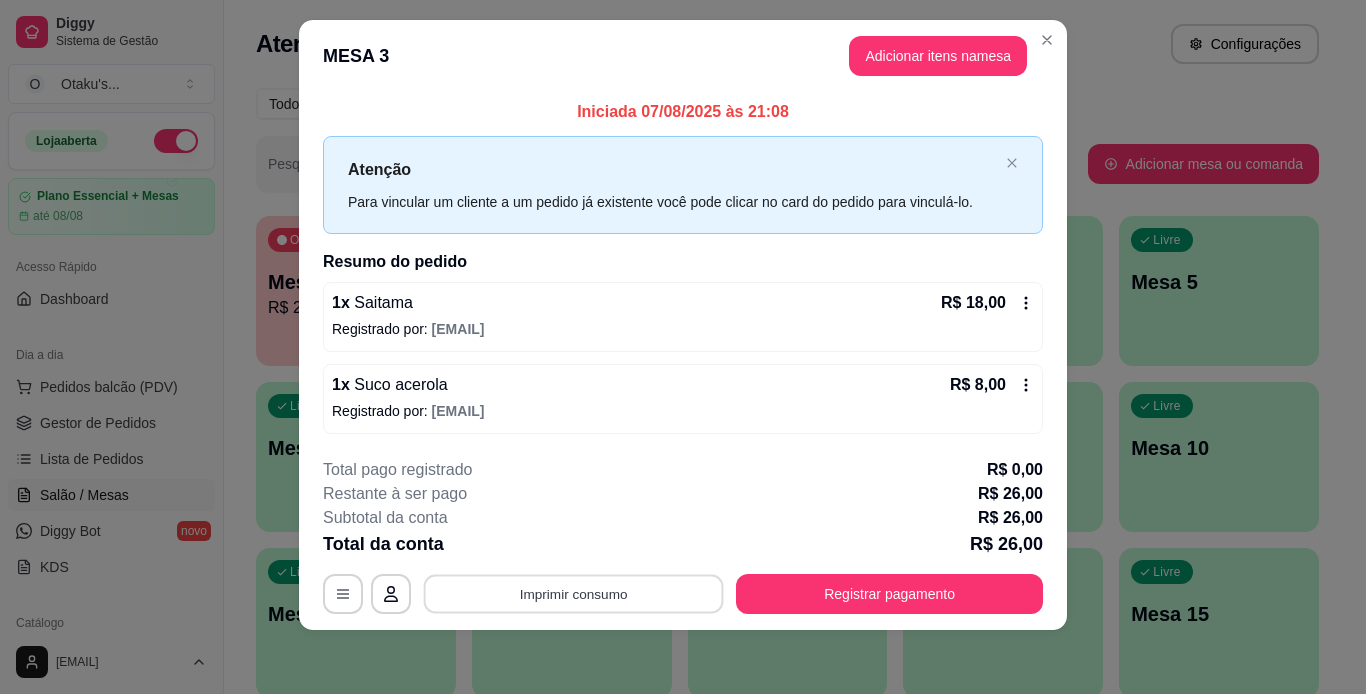 click on "Imprimir consumo" at bounding box center [574, 593] 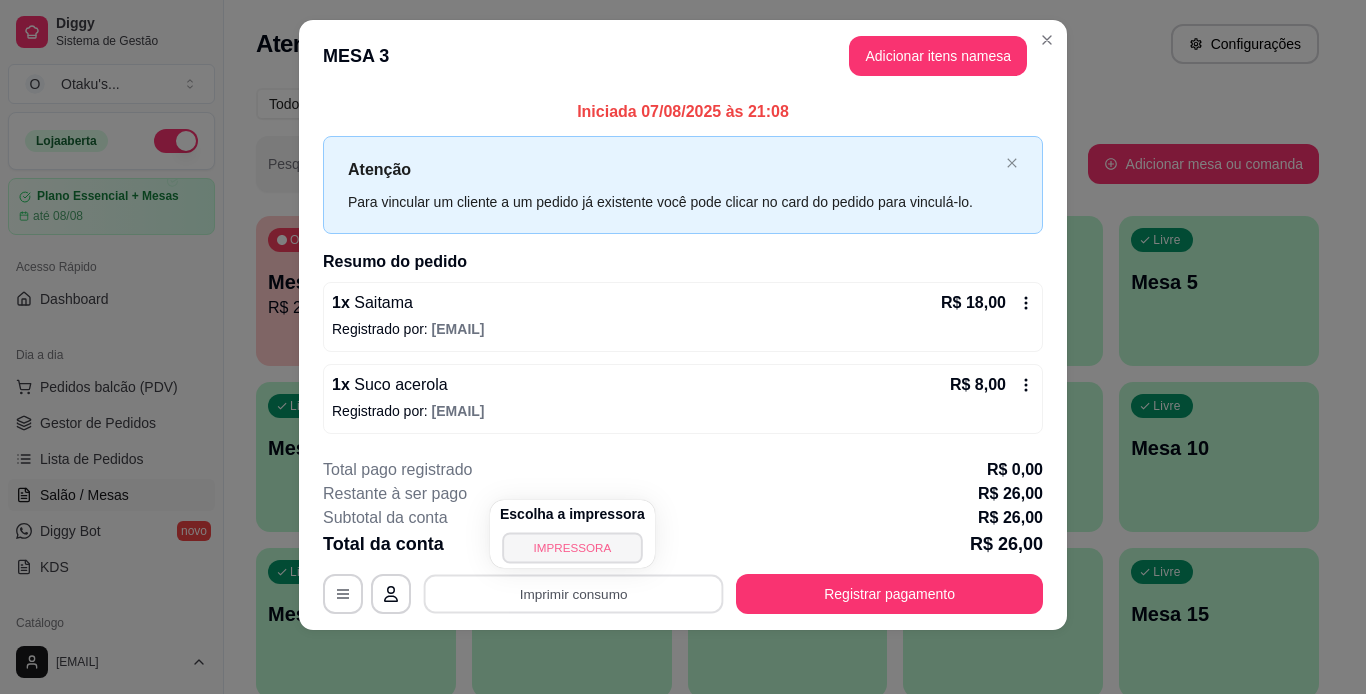 click on "IMPRESSORA" at bounding box center (572, 547) 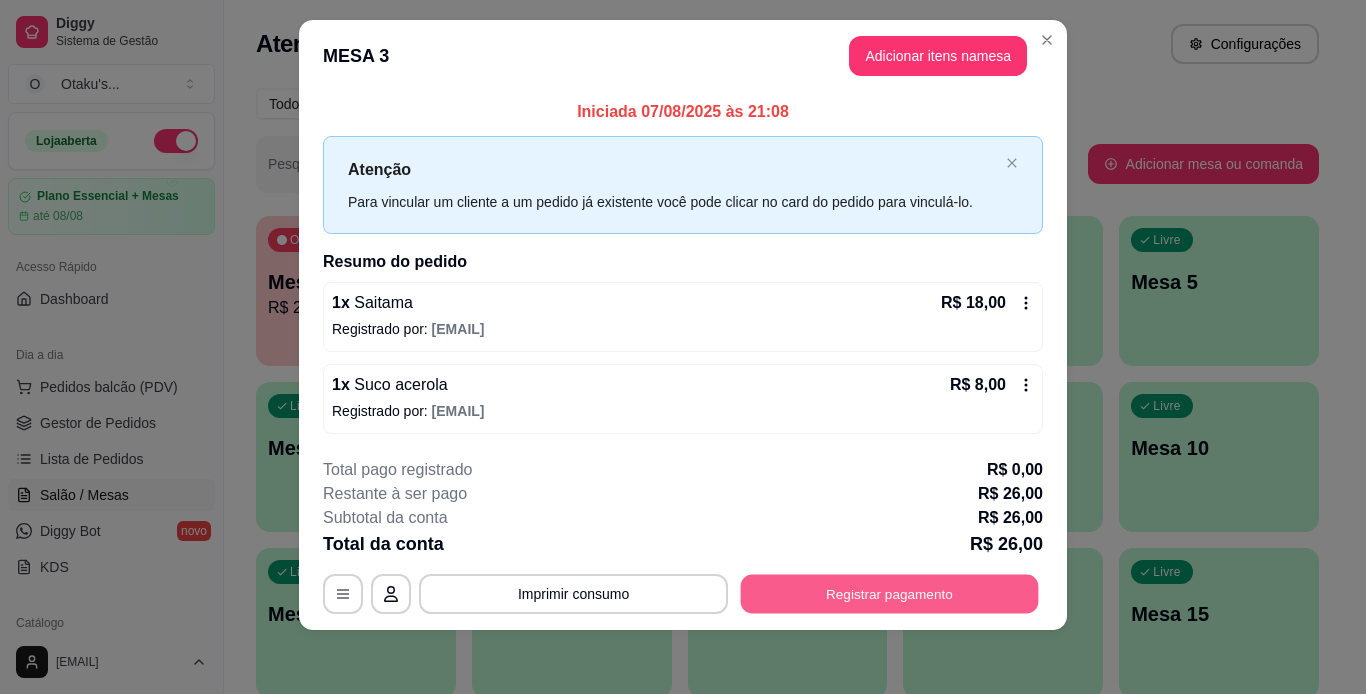click on "Registrar pagamento" at bounding box center [890, 593] 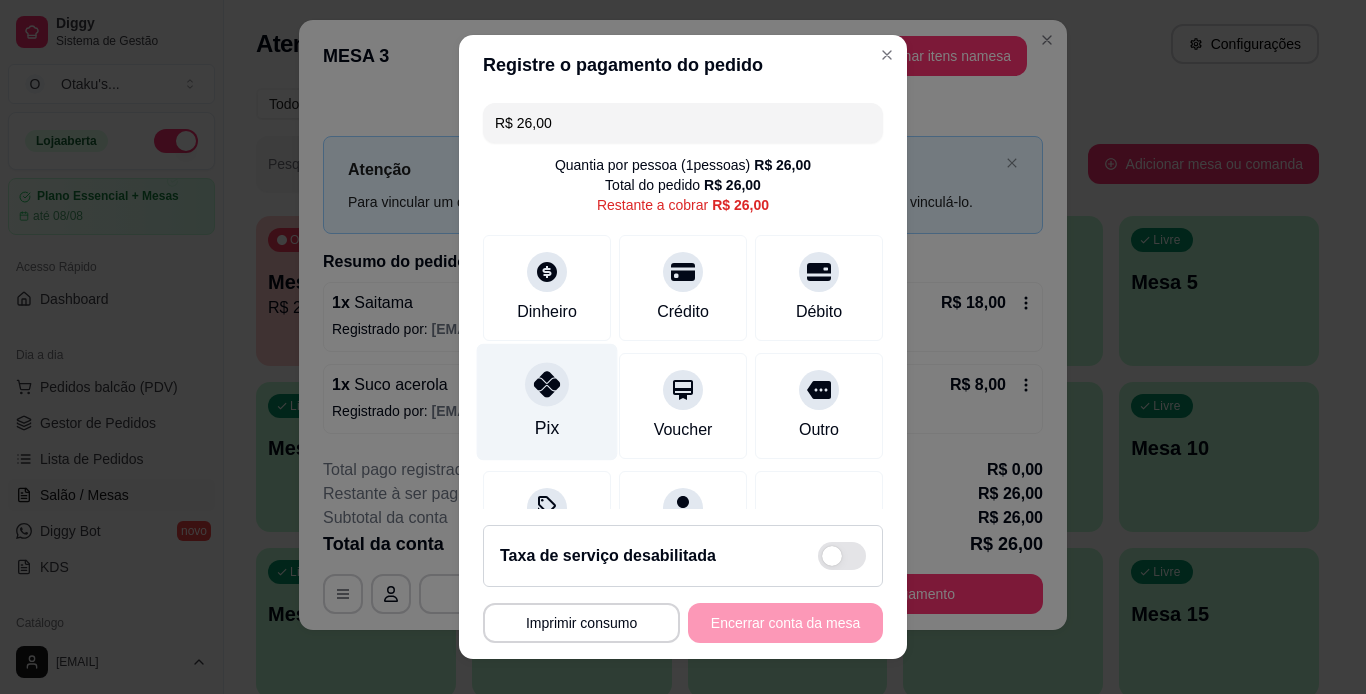 click at bounding box center [547, 384] 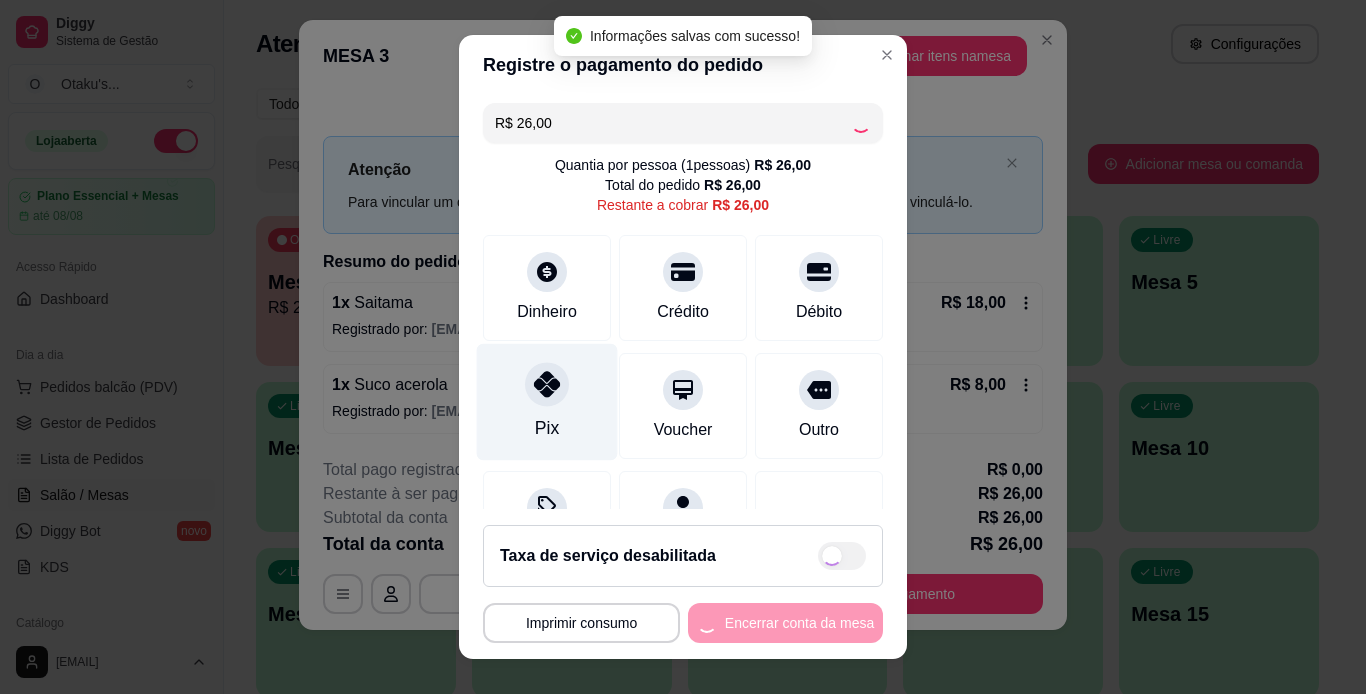 type on "R$ 0,00" 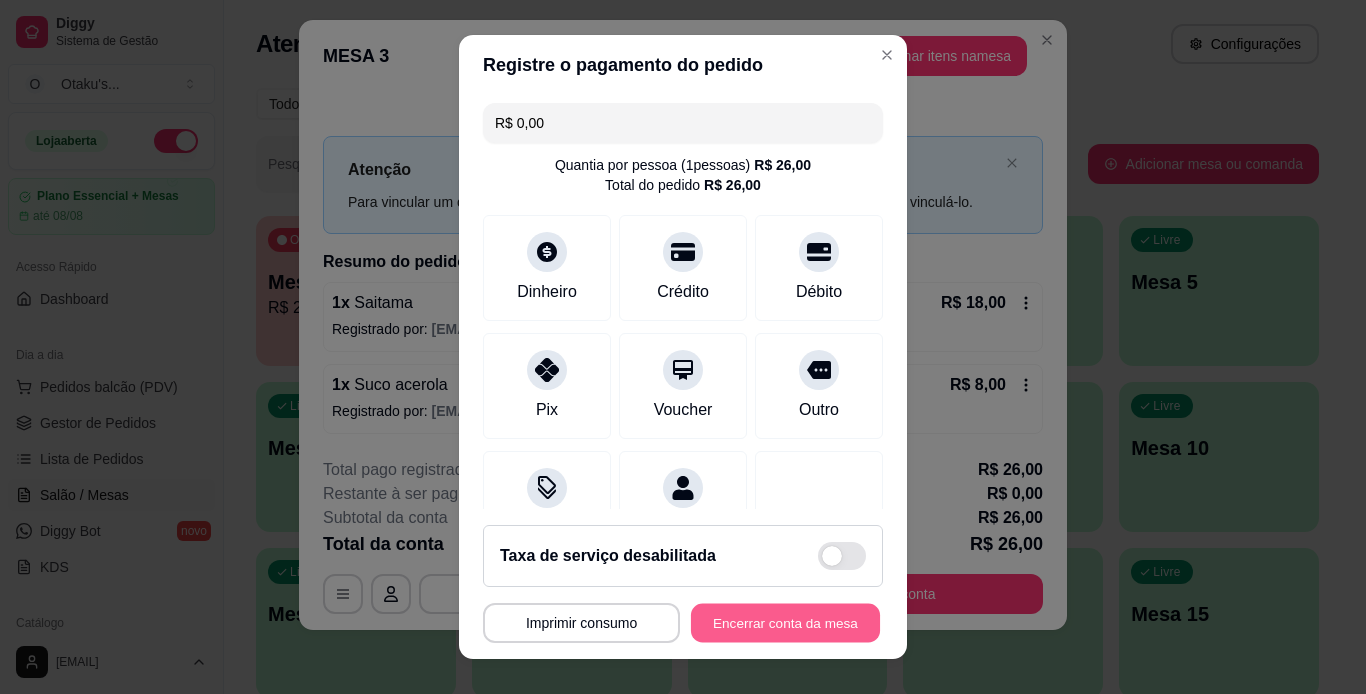 click on "Encerrar conta da mesa" at bounding box center [785, 623] 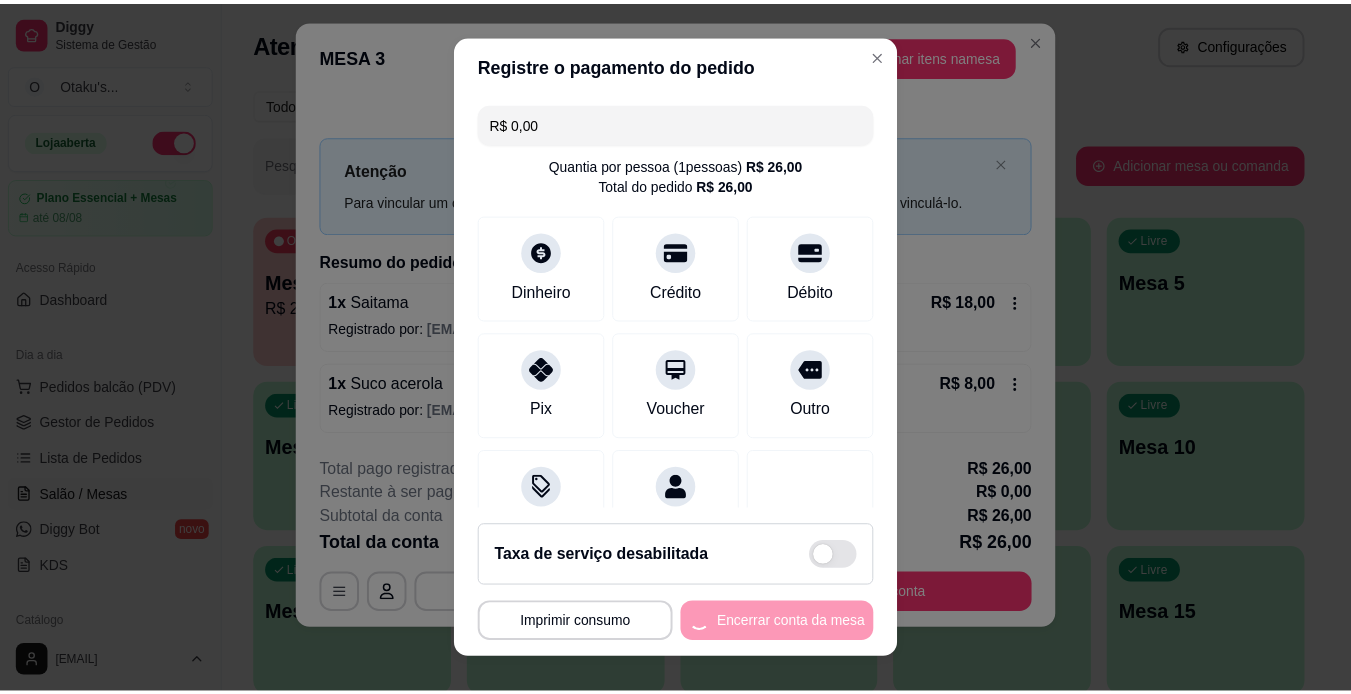 scroll, scrollTop: 0, scrollLeft: 0, axis: both 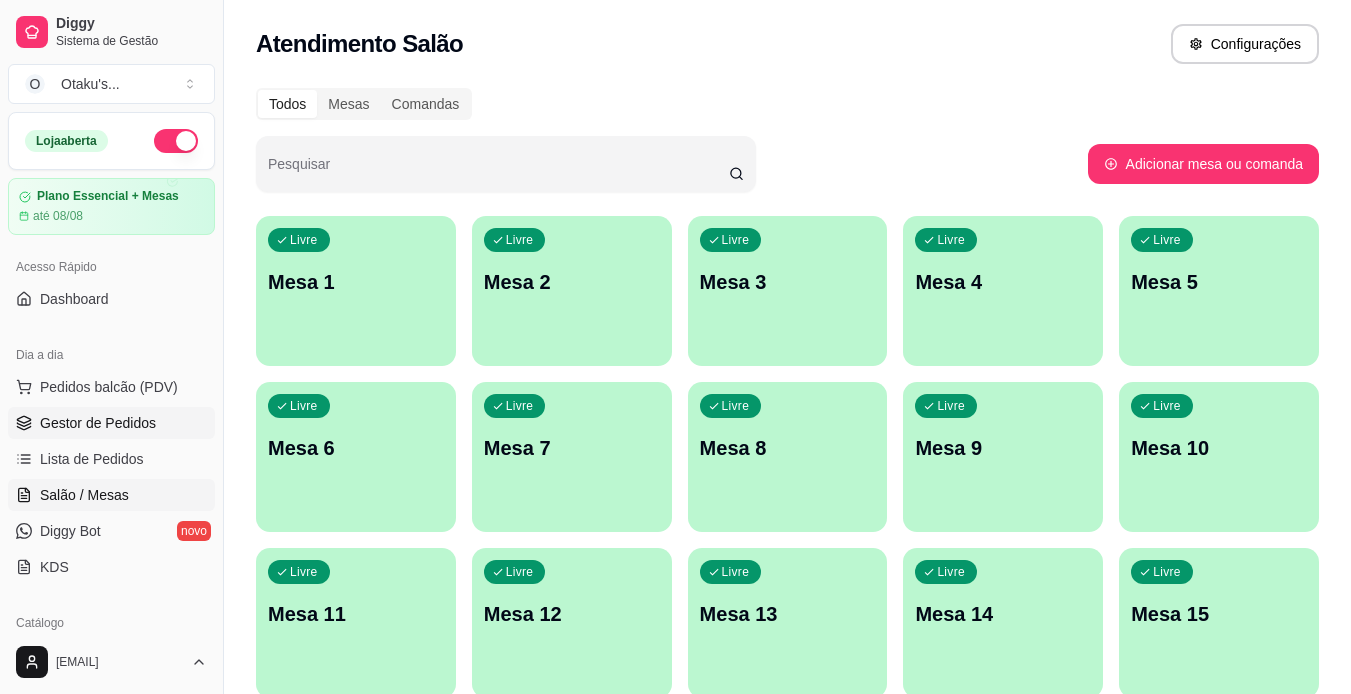 click on "Gestor de Pedidos" at bounding box center [111, 423] 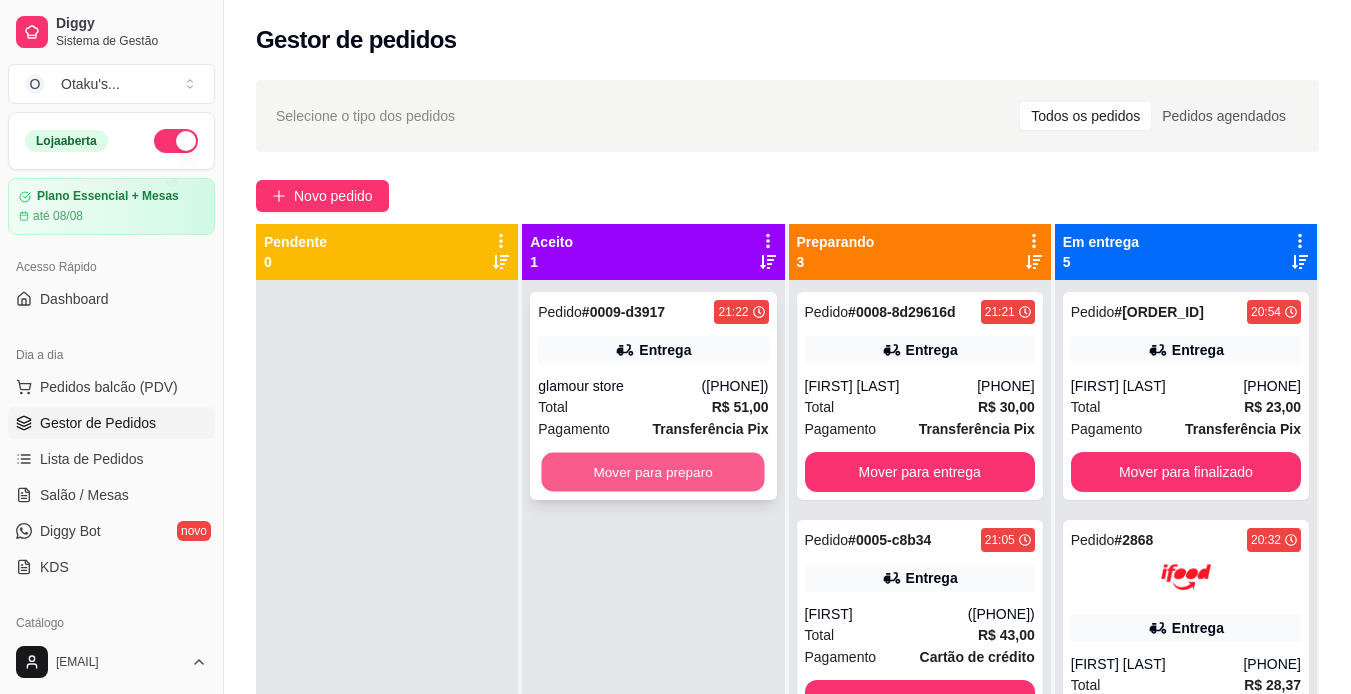 click on "Mover para preparo" at bounding box center (653, 472) 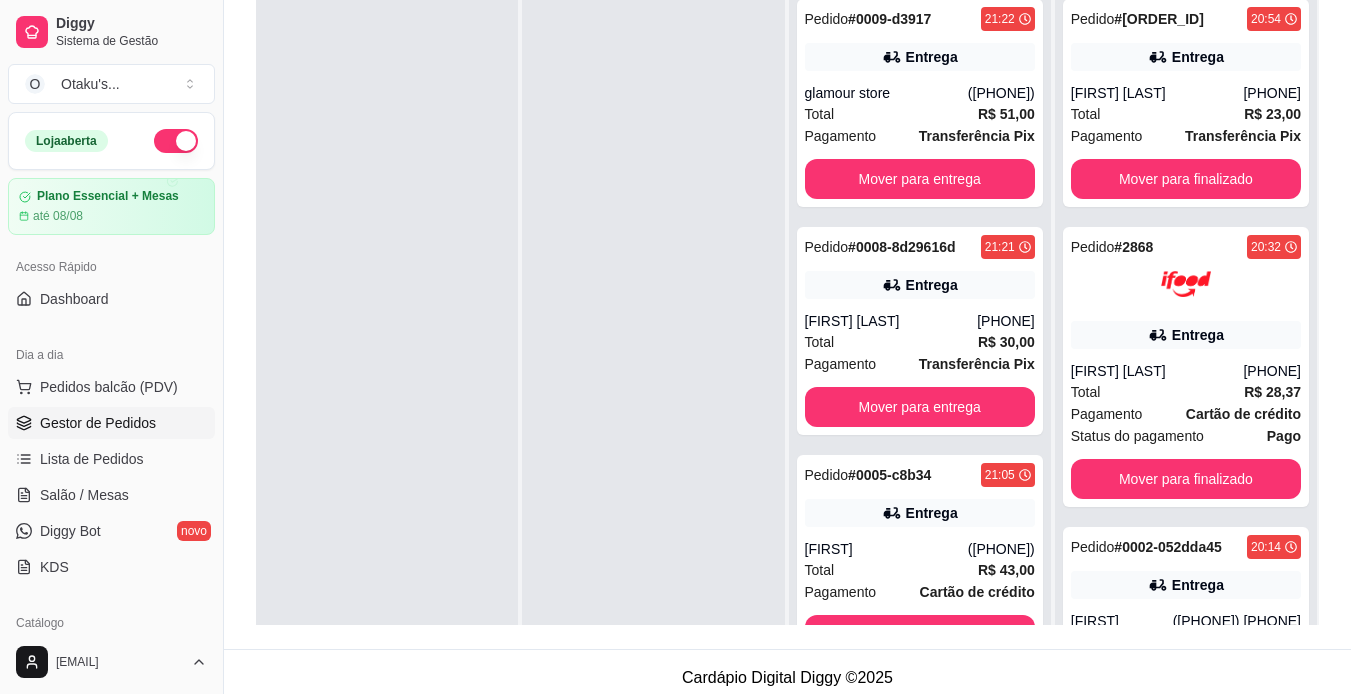 scroll, scrollTop: 305, scrollLeft: 0, axis: vertical 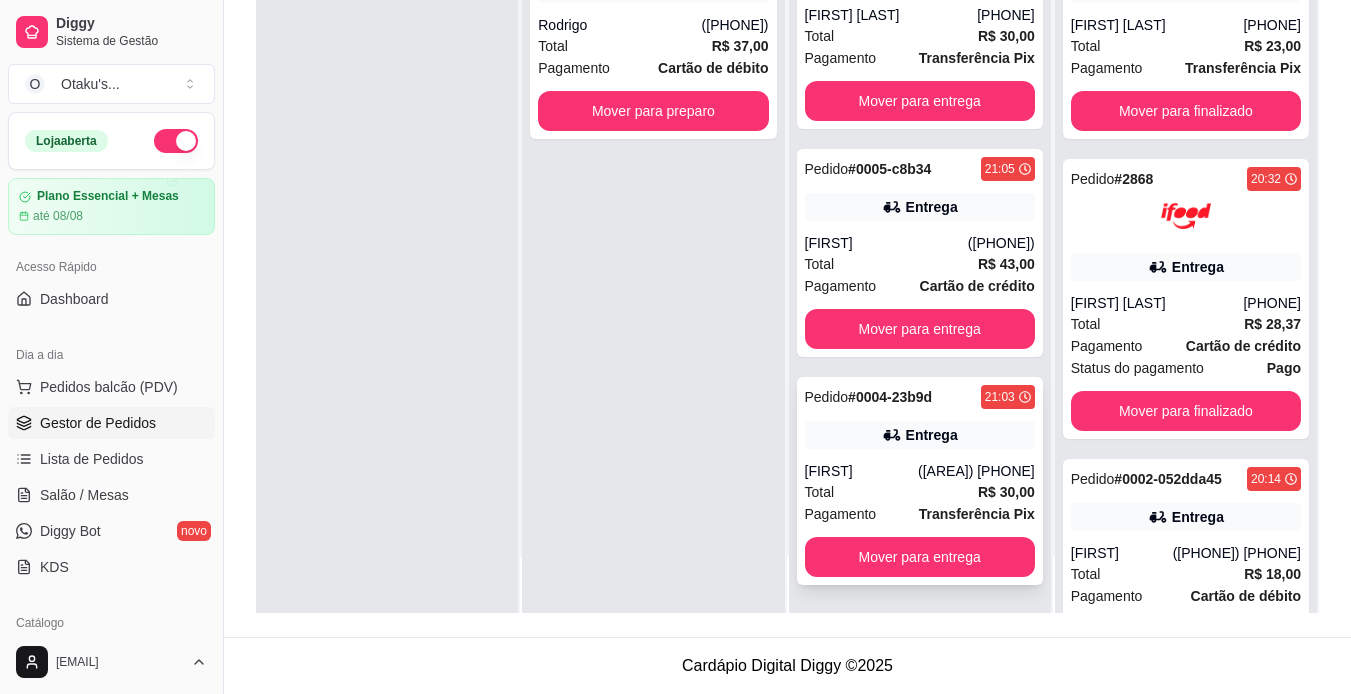click on "Pedido # 0004-23b9d [TIME] Entrega [FIRST] ([PHONE]) Total R$ 30,00 Pagamento Transferência Pix Mover para entrega" at bounding box center [920, 481] 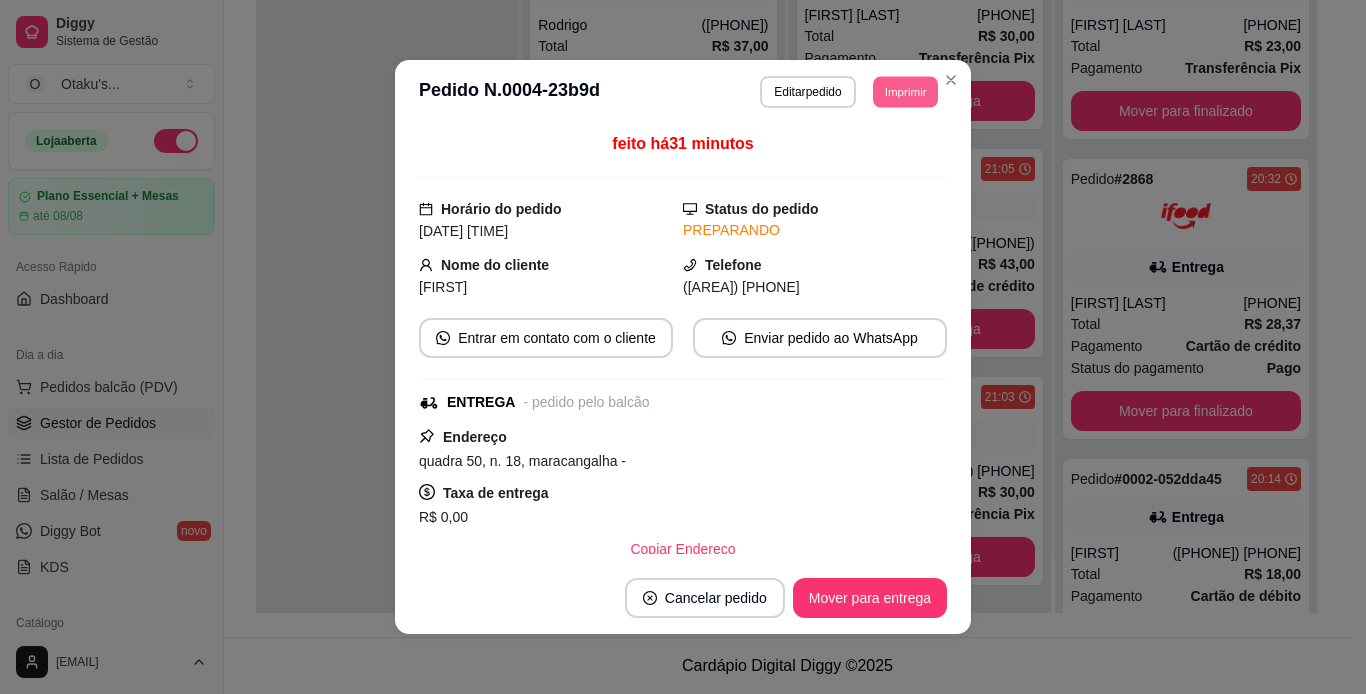 click on "Imprimir" at bounding box center (905, 91) 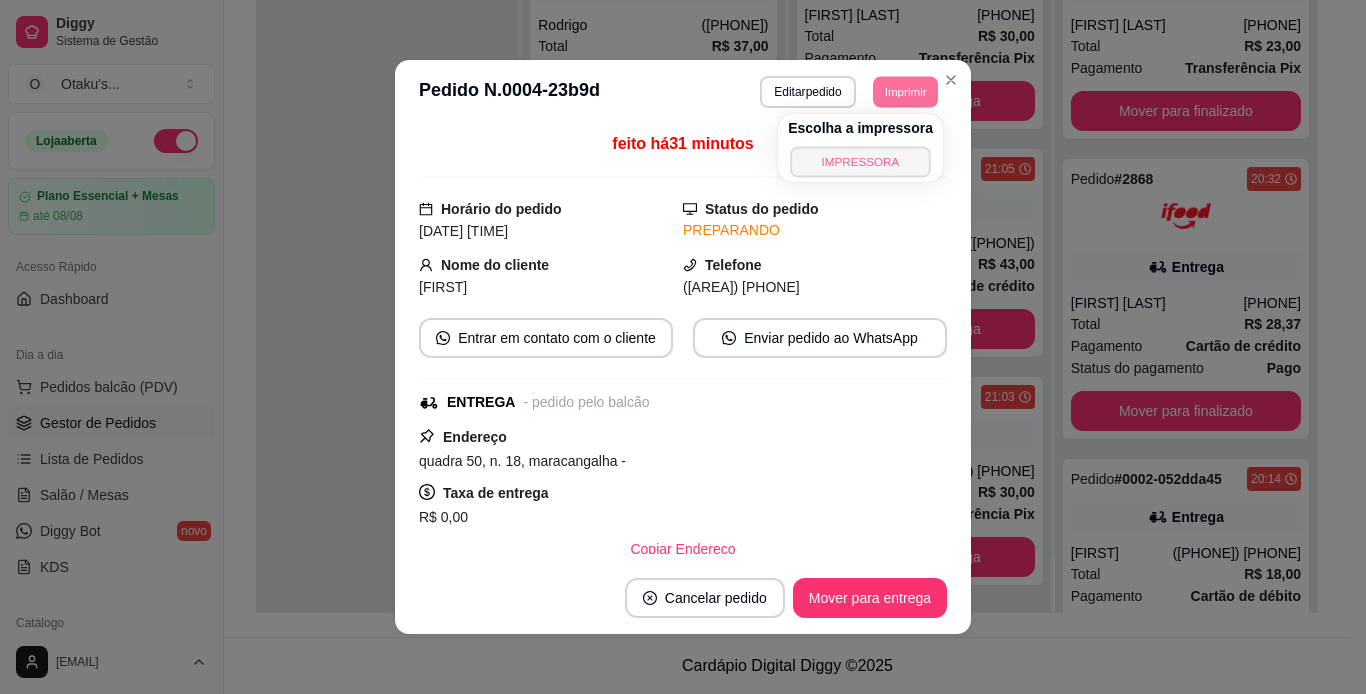 click on "IMPRESSORA" at bounding box center [860, 161] 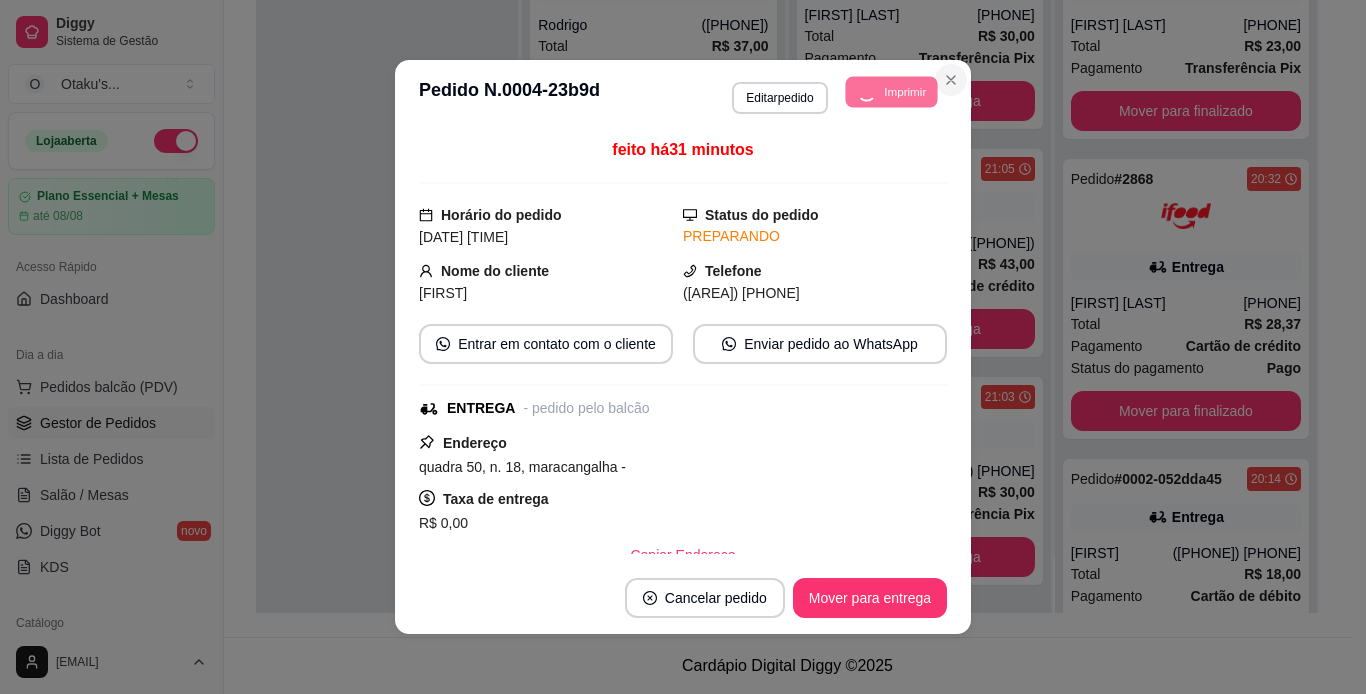 click 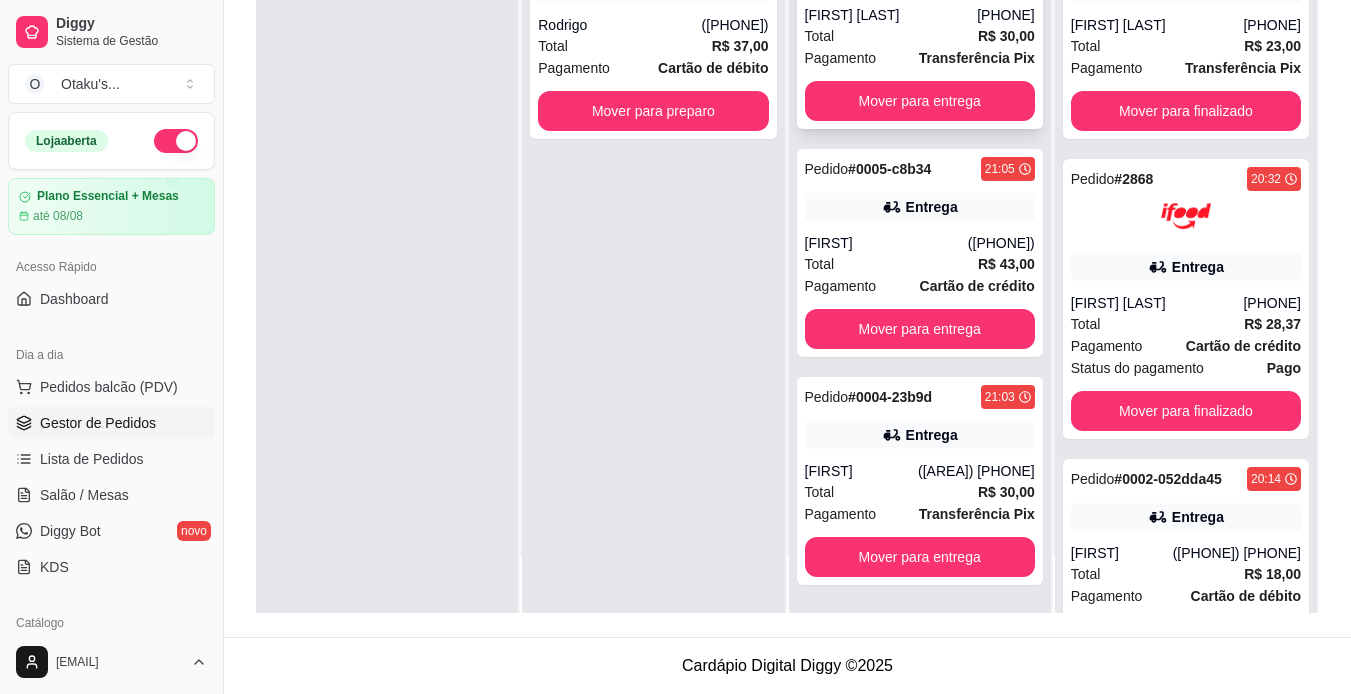 click on "Pedido # [ORDER_ID] [TIME] Entrega [FIRST] [LAST] ([PHONE]) Total R$ 30,00 Pagamento Transferência Pix Mover para entrega" at bounding box center (920, 25) 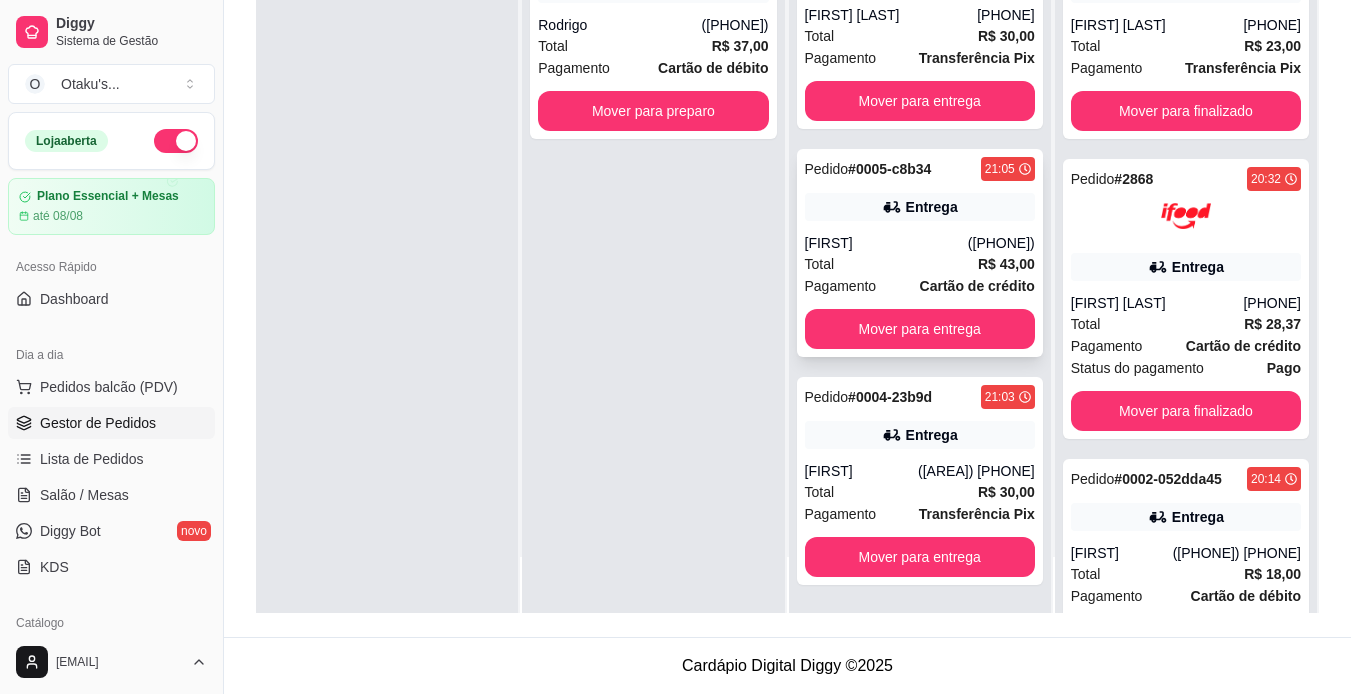click on "Pedido  # [ORDER_ID] [TIME] Entrega [NAME] ([PHONE]) Total R$ 43,00 Pagamento Cartão de crédito Mover para entrega" at bounding box center (920, 253) 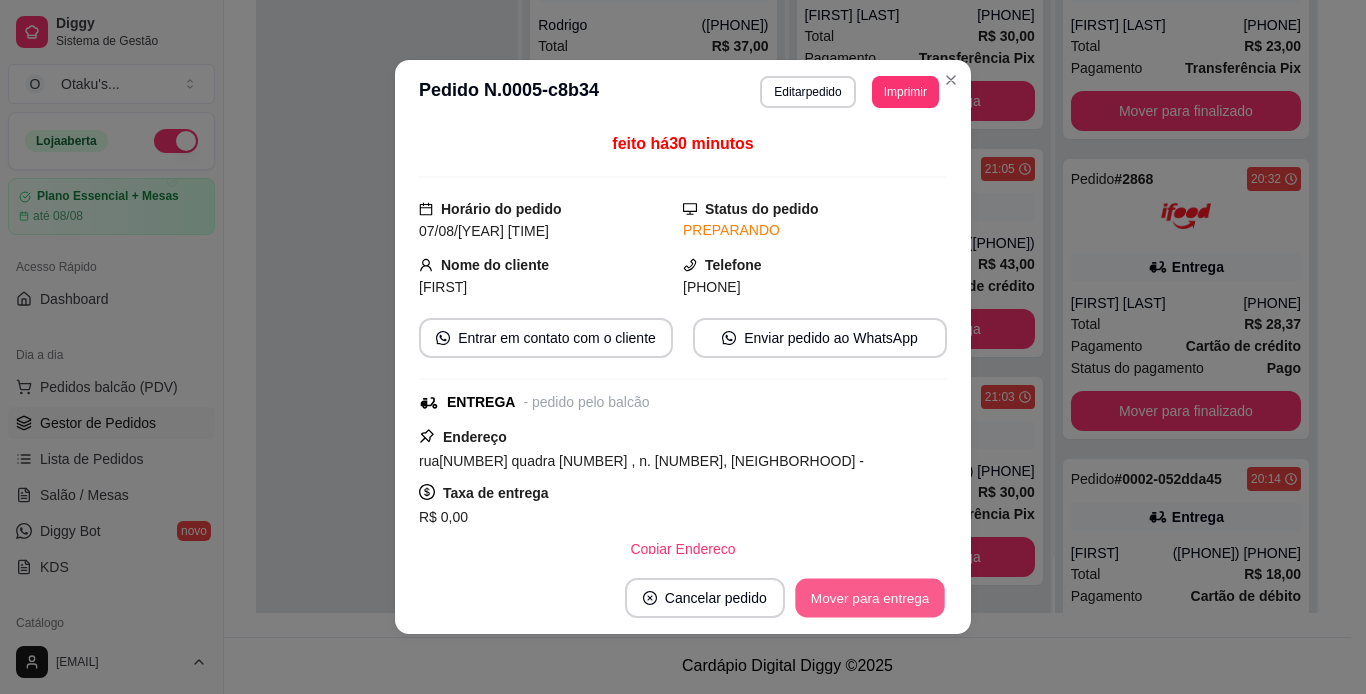 click on "Mover para entrega" at bounding box center (870, 598) 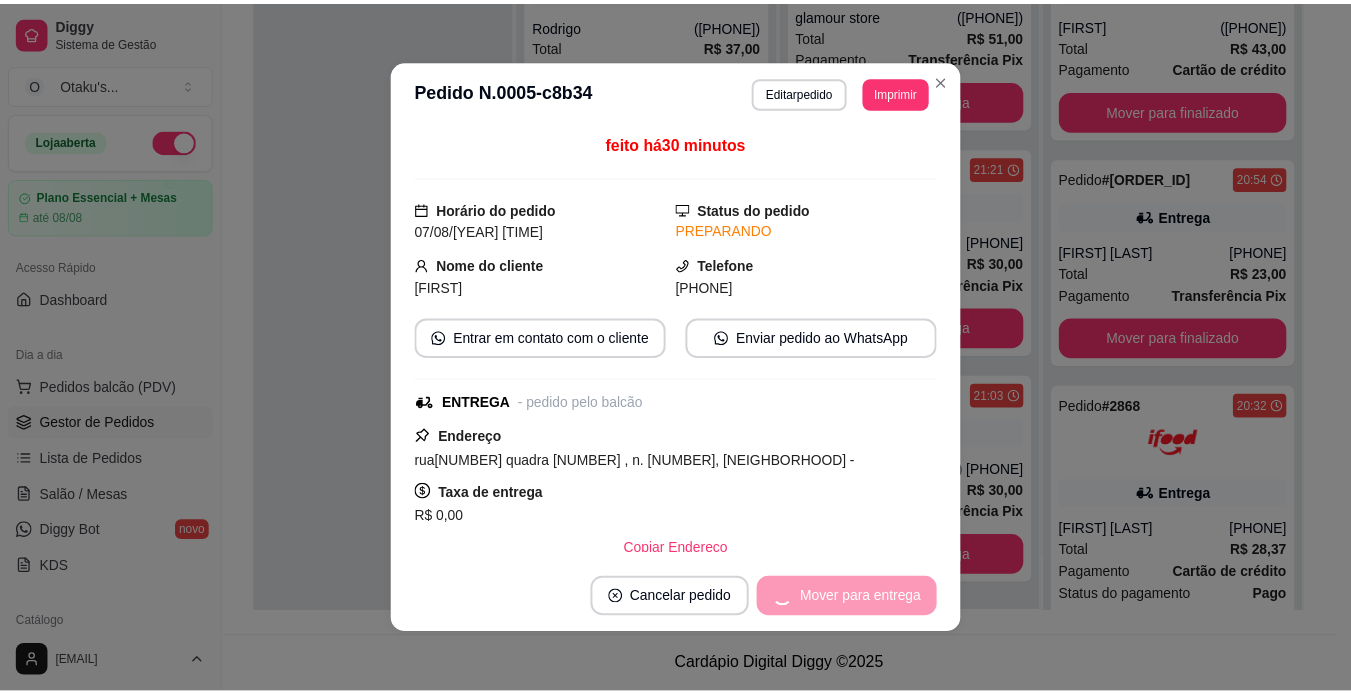 scroll, scrollTop: 30, scrollLeft: 0, axis: vertical 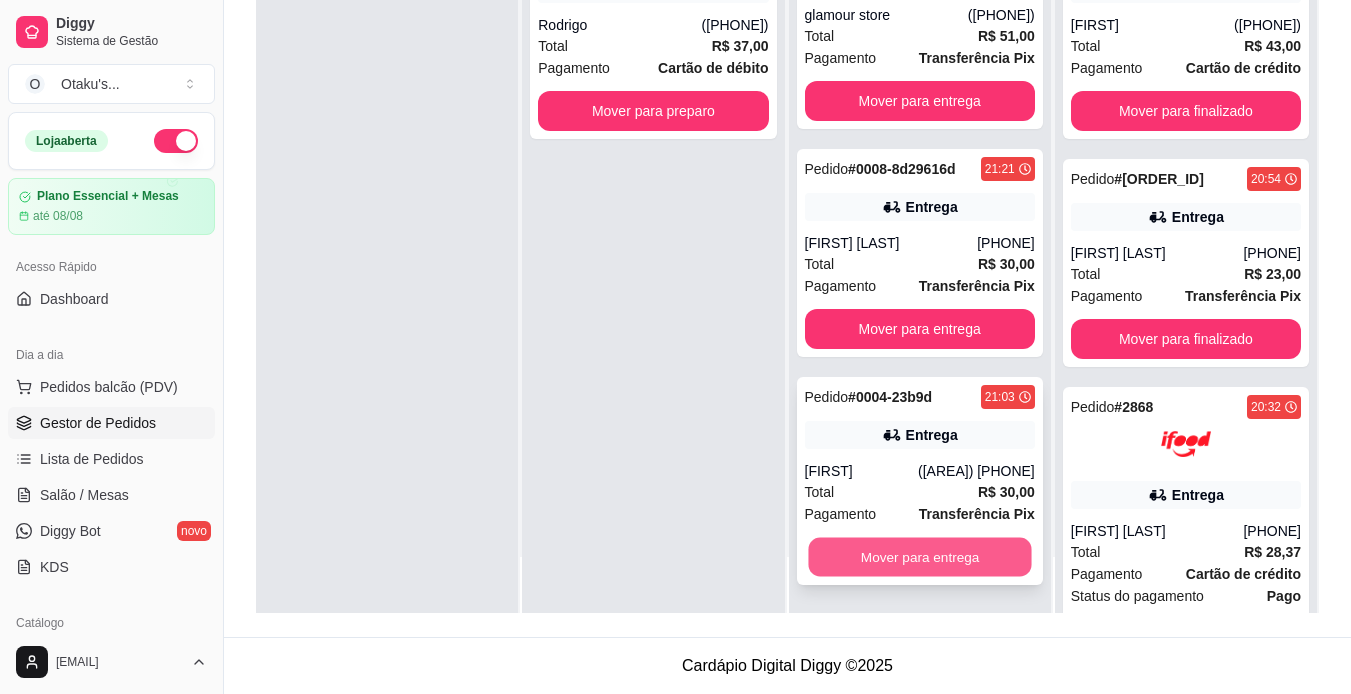 click on "Mover para entrega" at bounding box center (919, 557) 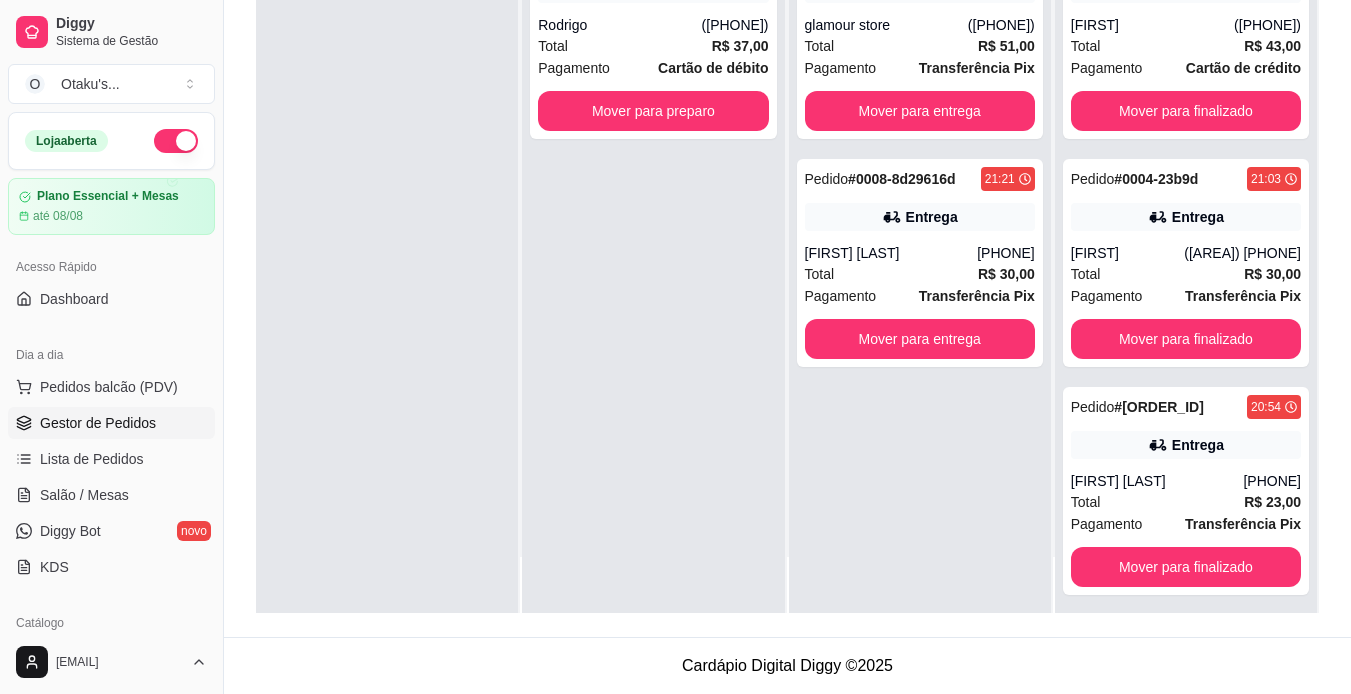 scroll, scrollTop: 0, scrollLeft: 0, axis: both 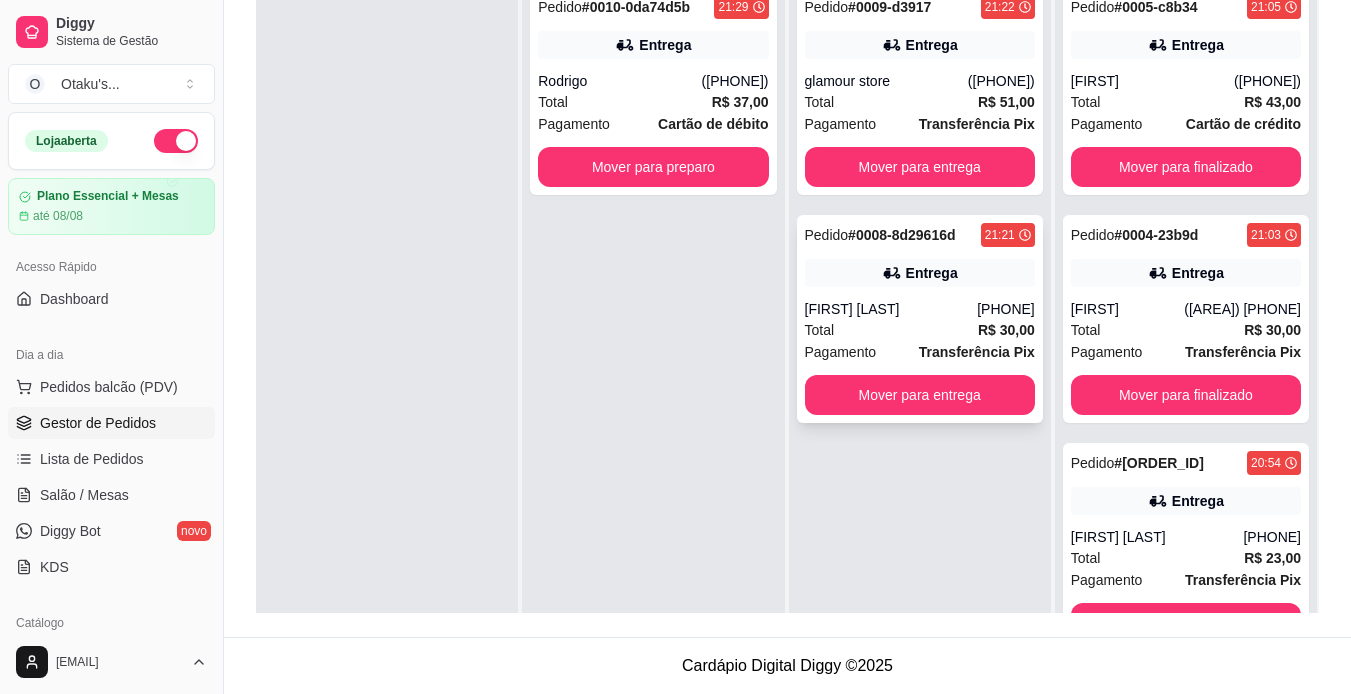 click on "# 0008-8d29616d" at bounding box center (901, 235) 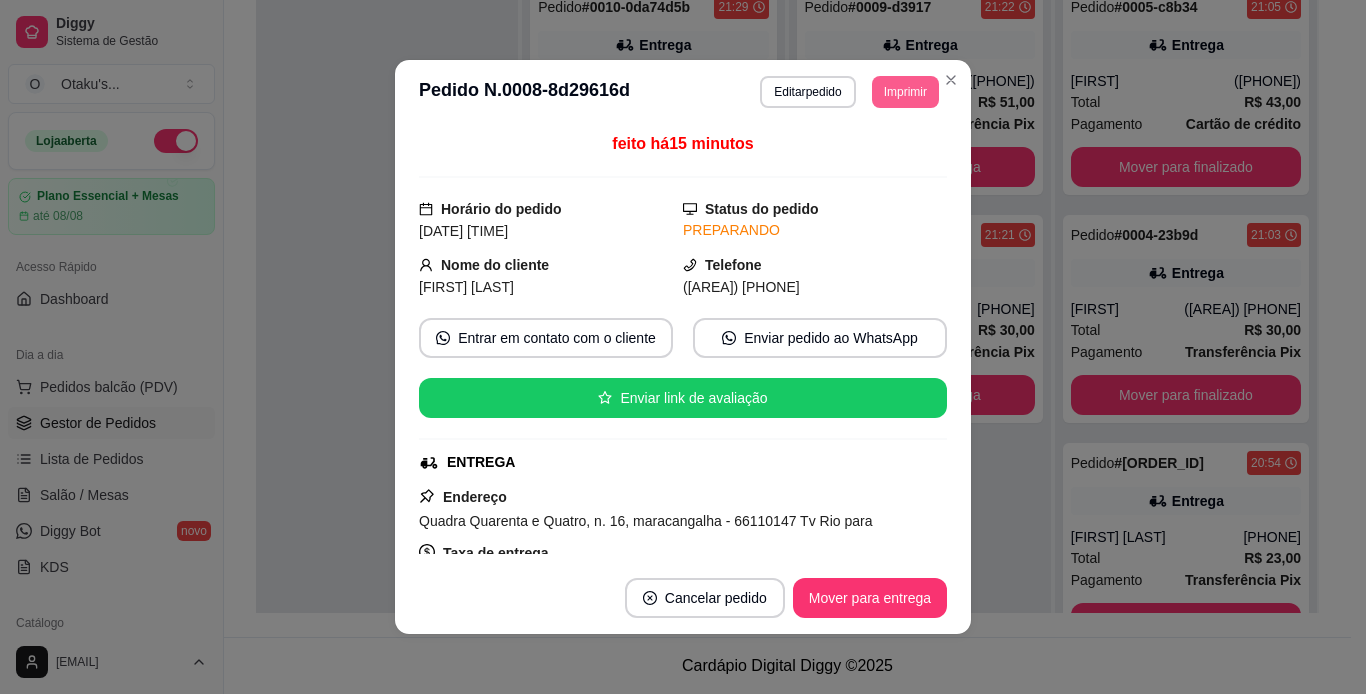 click on "Imprimir" at bounding box center (905, 92) 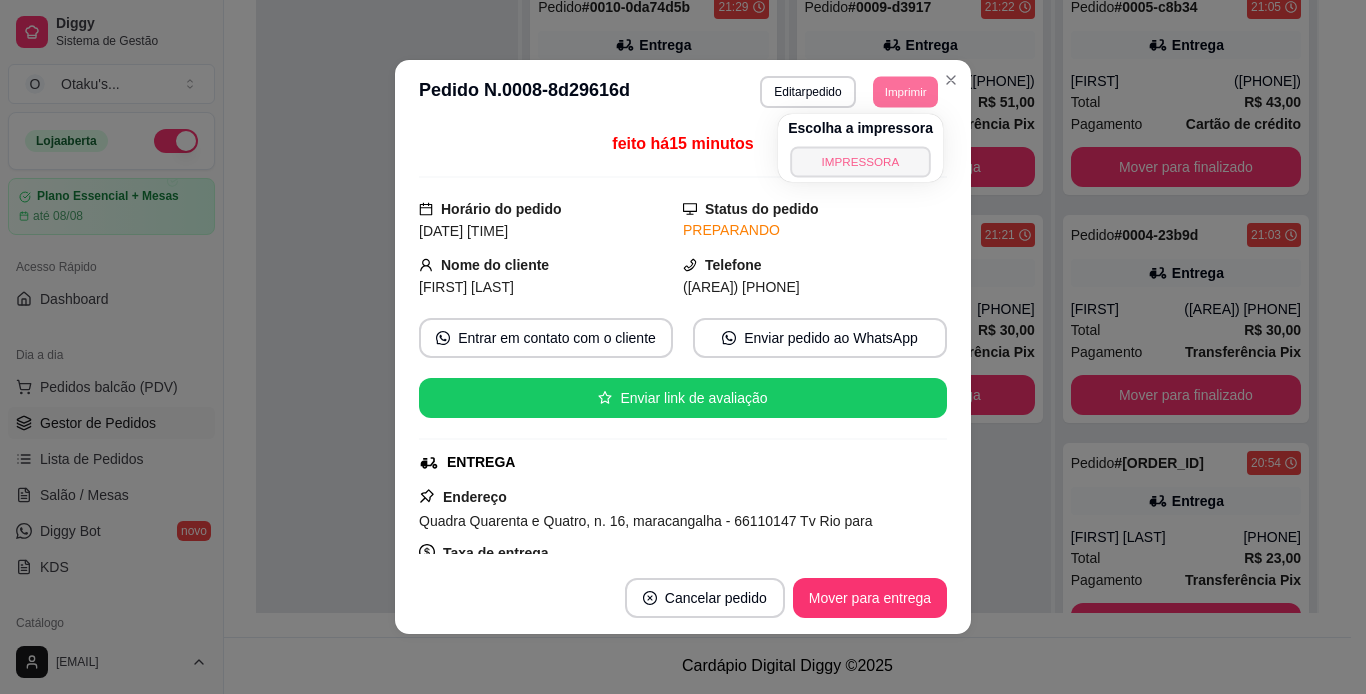 click on "IMPRESSORA" at bounding box center (860, 161) 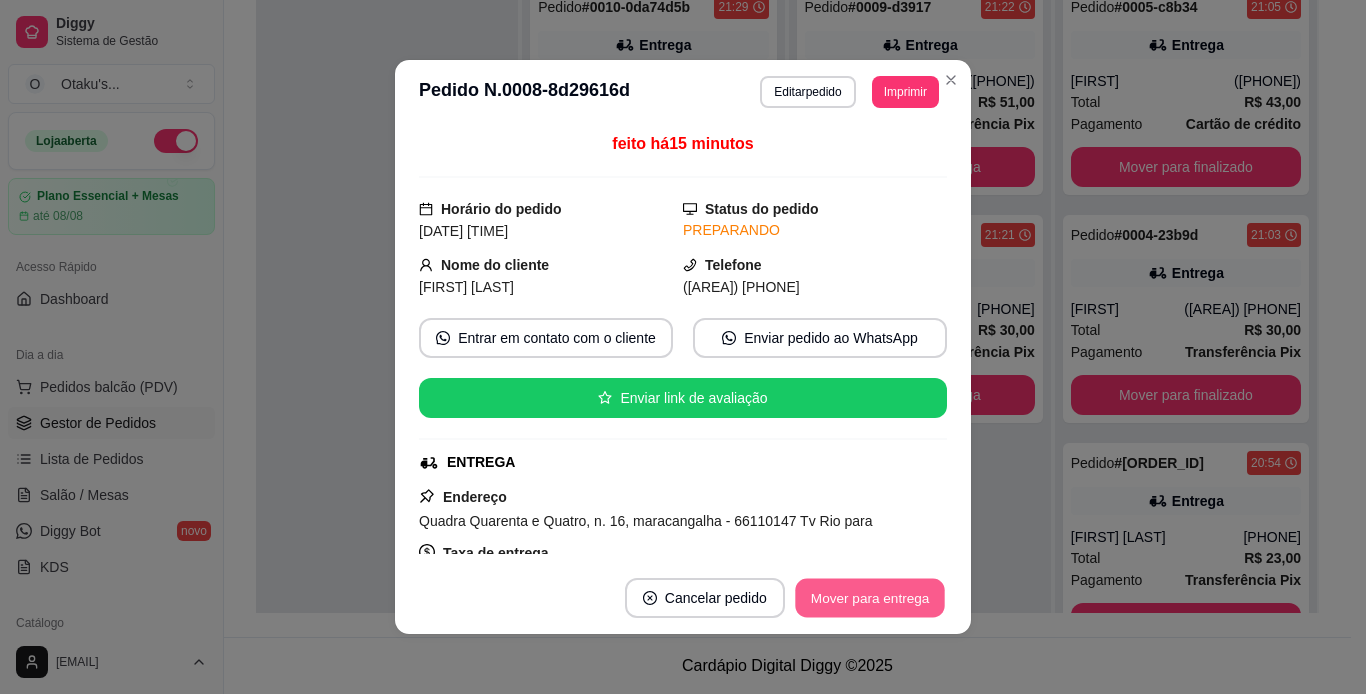 click on "Mover para entrega" at bounding box center [870, 598] 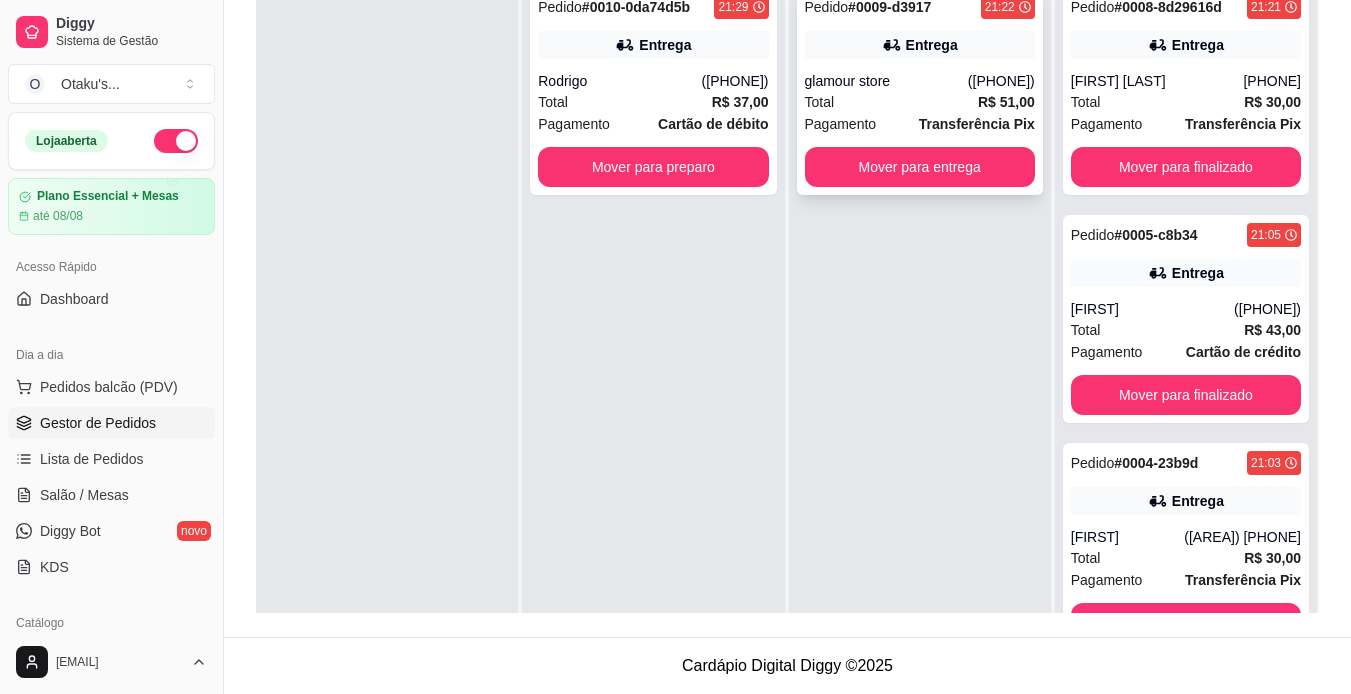 click on "Entrega" at bounding box center (920, 45) 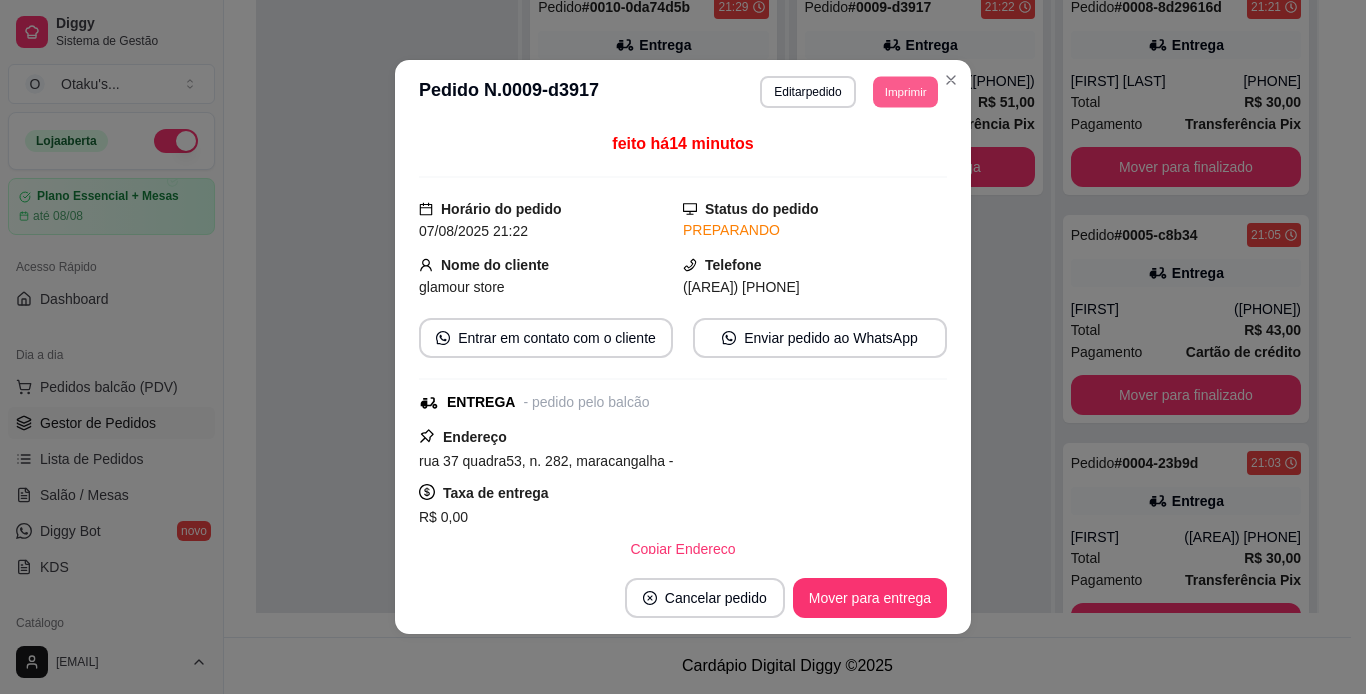 click on "Imprimir" at bounding box center (905, 91) 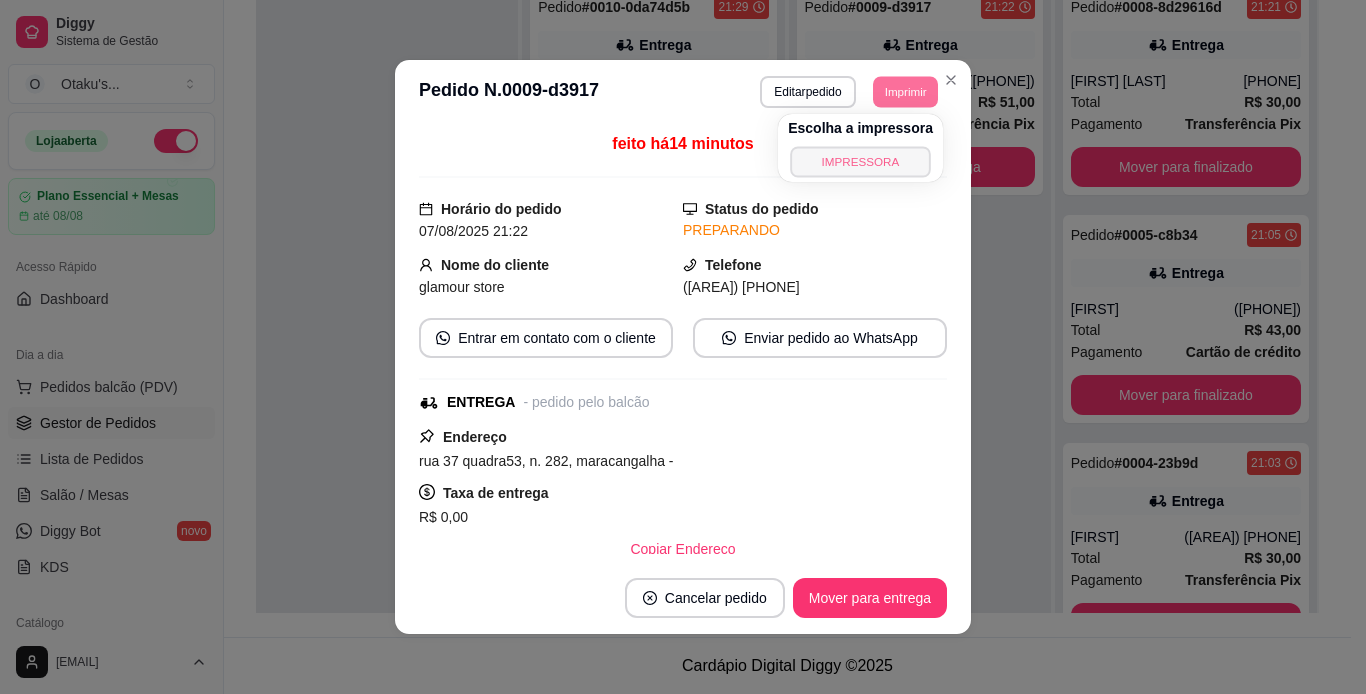 click on "IMPRESSORA" at bounding box center [860, 161] 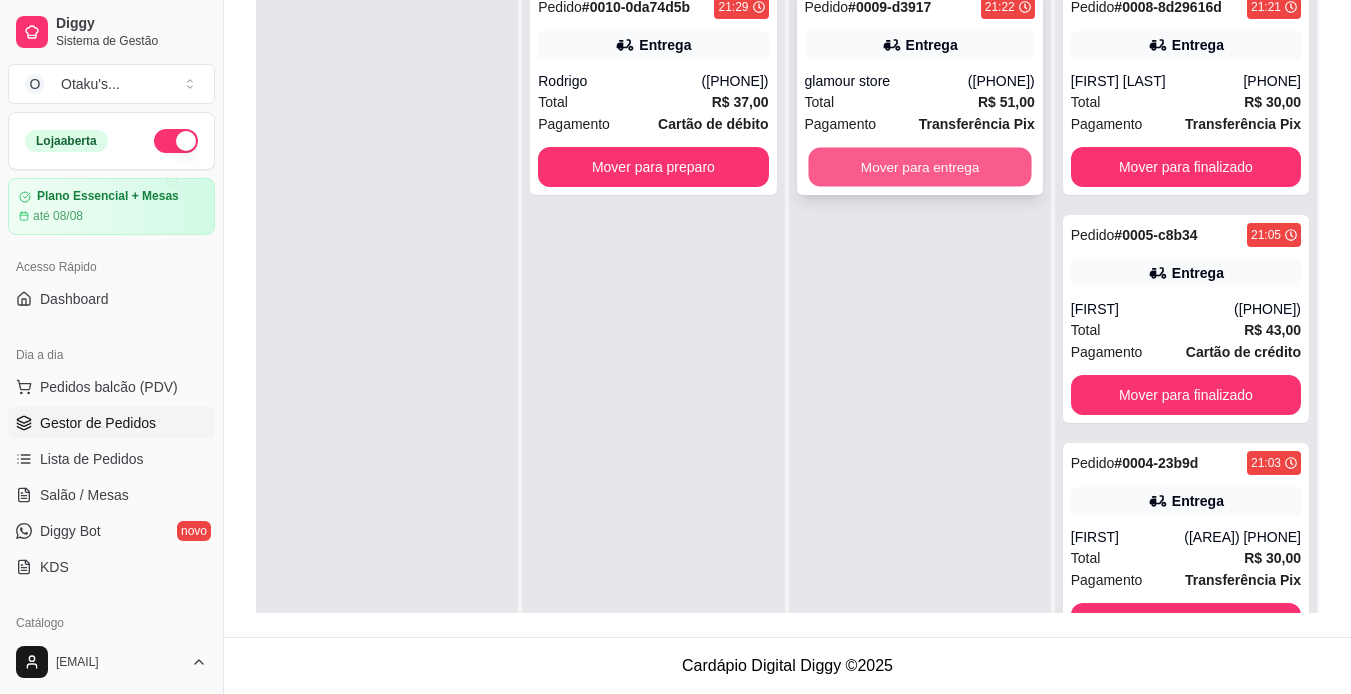 click on "Mover para entrega" at bounding box center [919, 167] 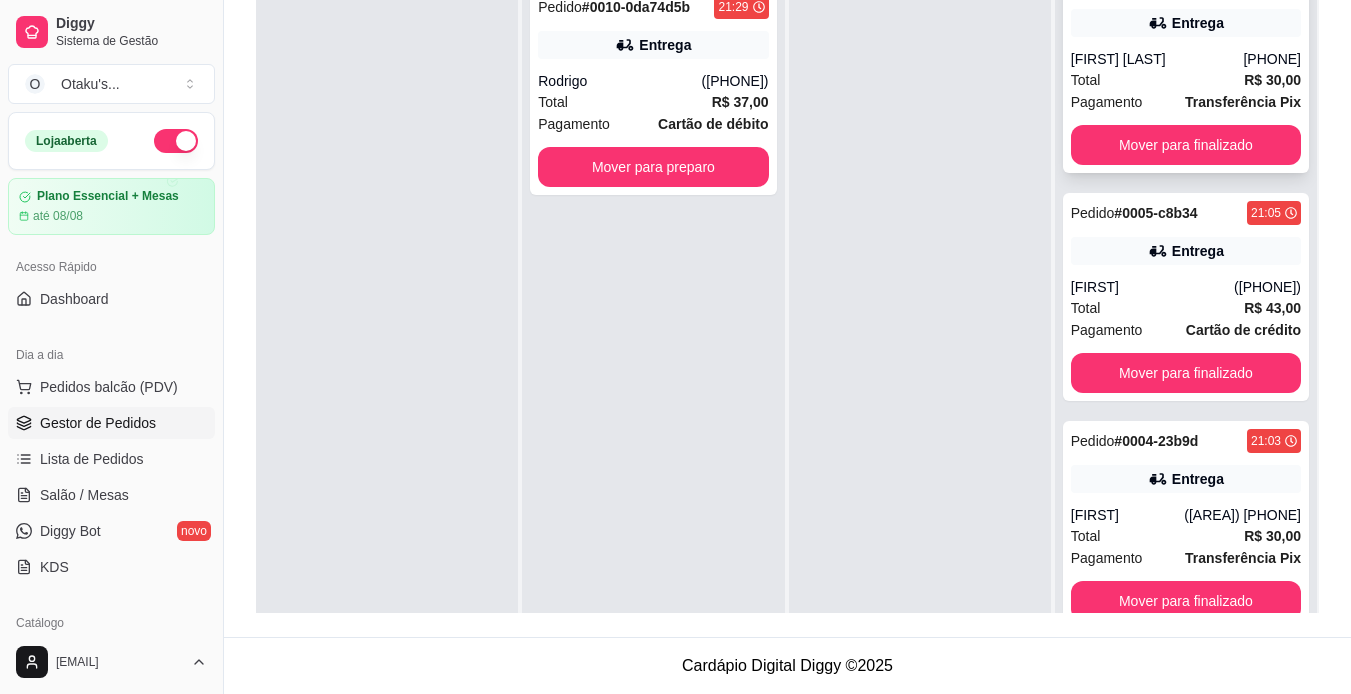 scroll, scrollTop: 255, scrollLeft: 0, axis: vertical 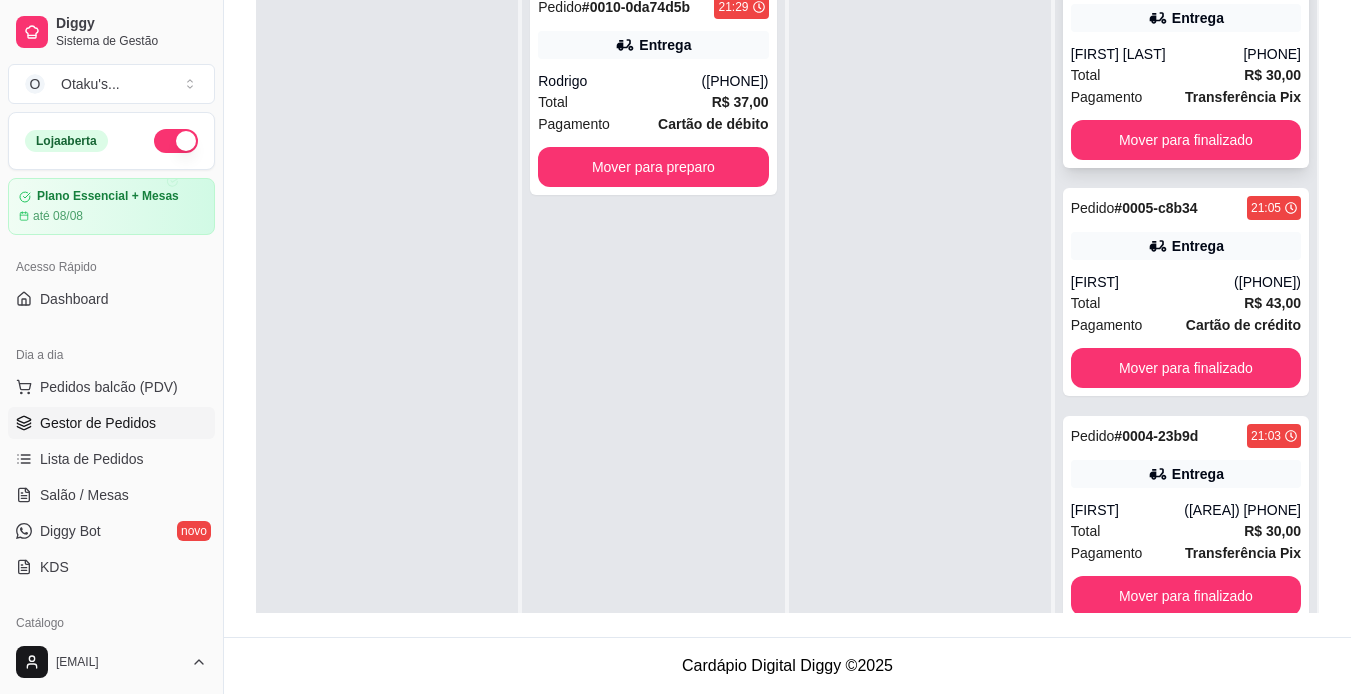 click on "([PHONE])" at bounding box center [1267, 282] 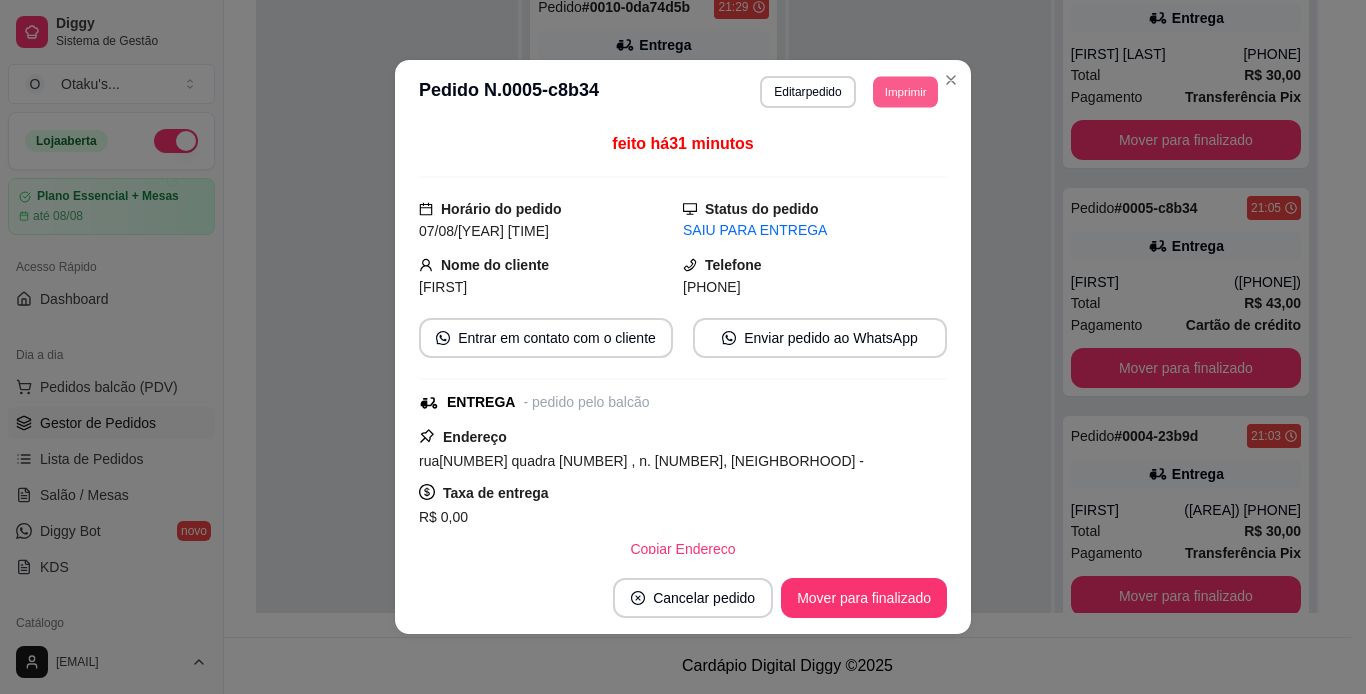 click on "Imprimir" at bounding box center (905, 91) 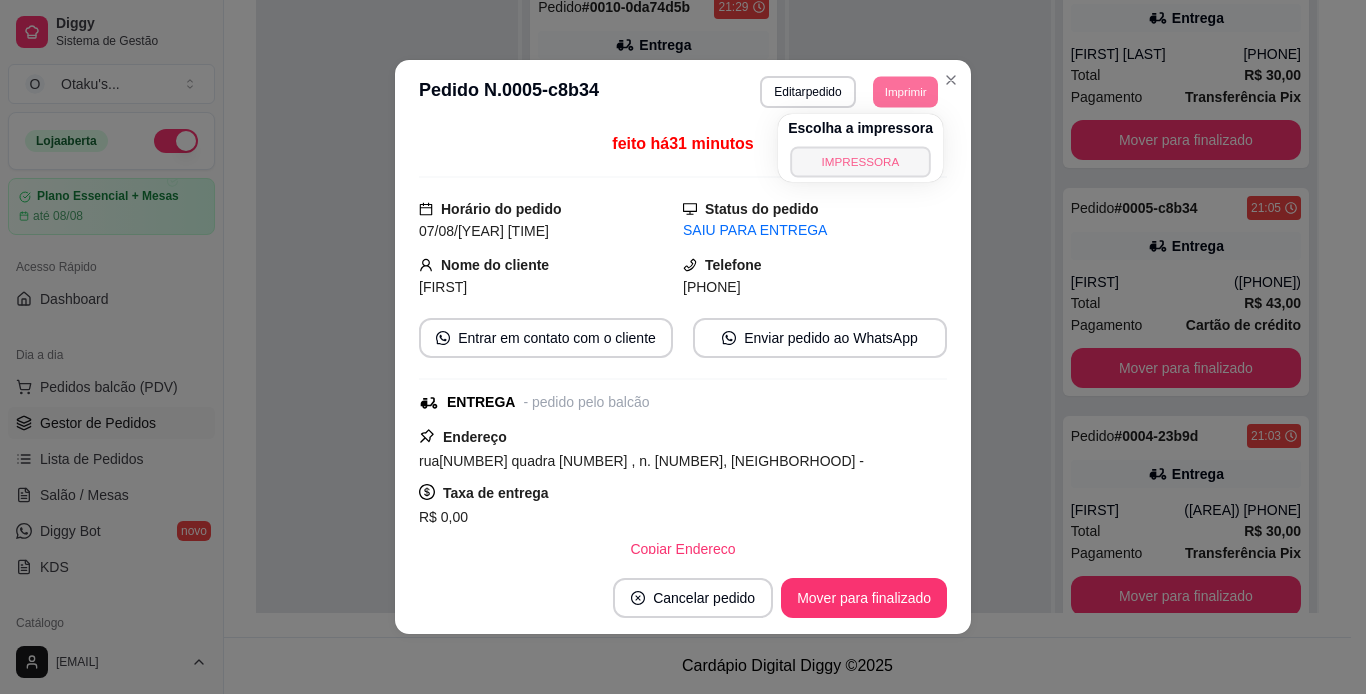 click on "IMPRESSORA" at bounding box center [860, 161] 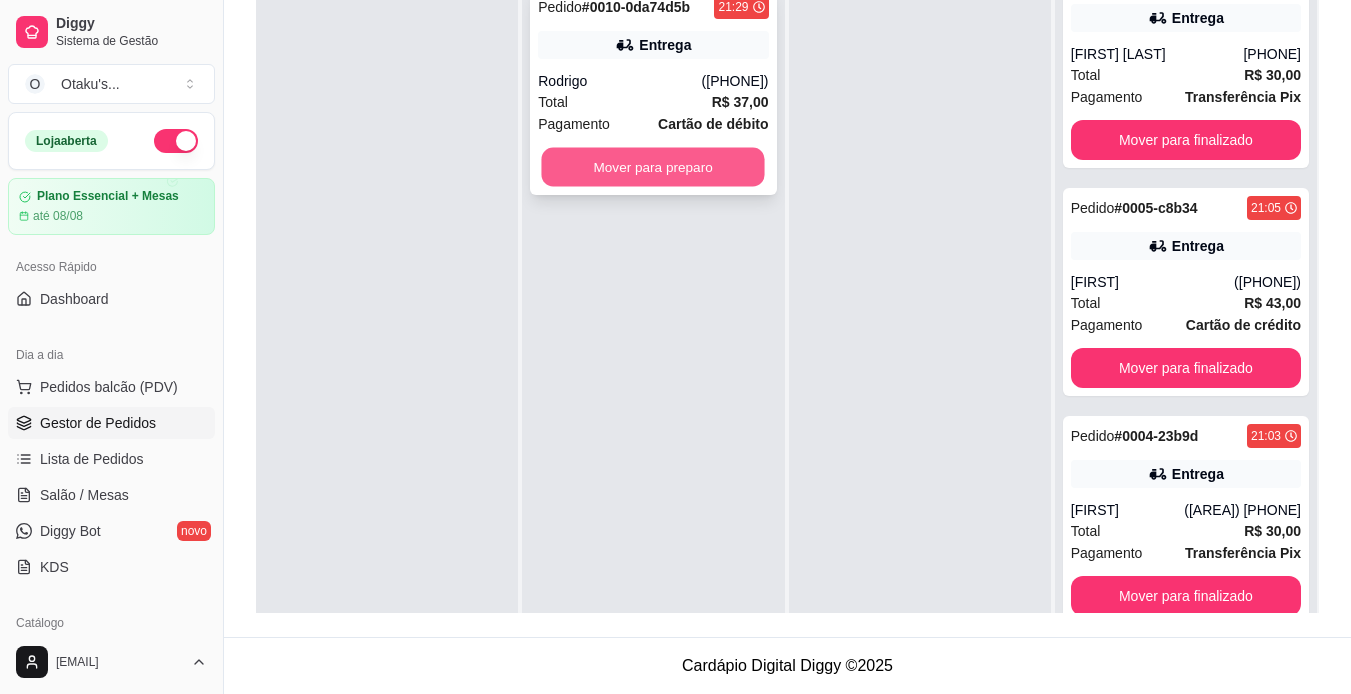 click on "Mover para preparo" at bounding box center [653, 167] 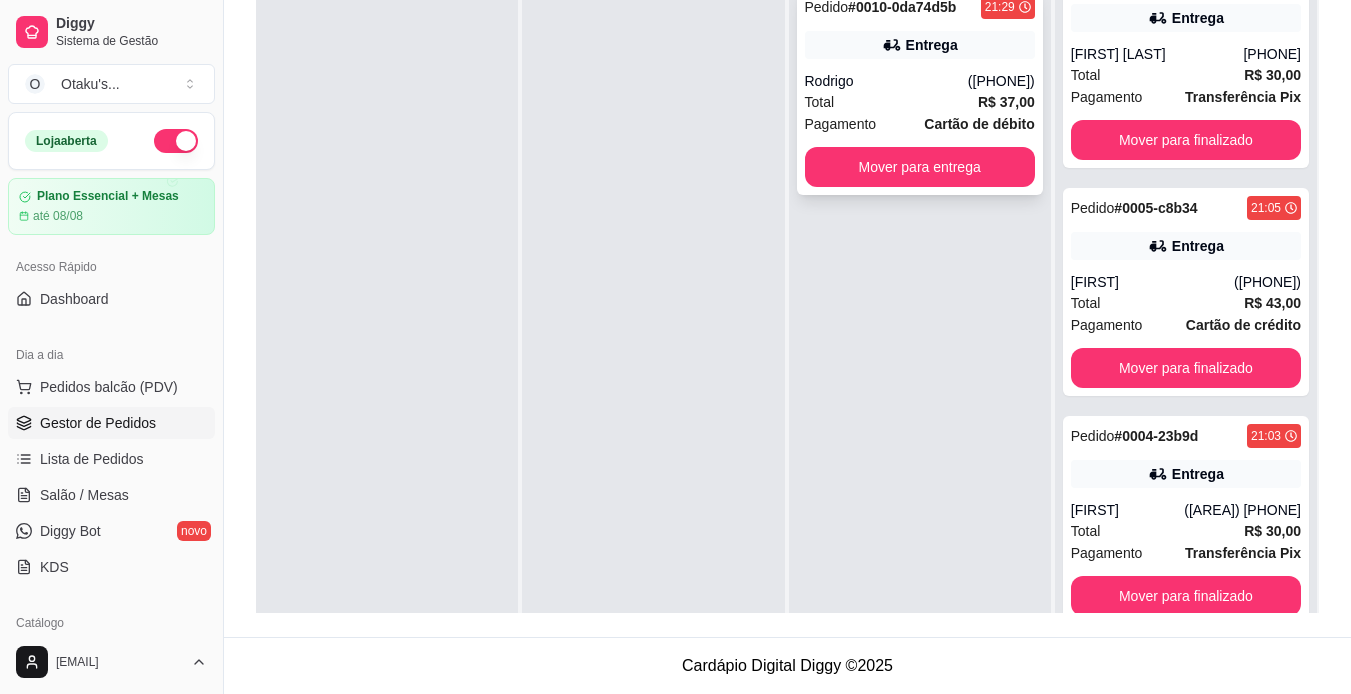 click on "Entrega" at bounding box center (920, 45) 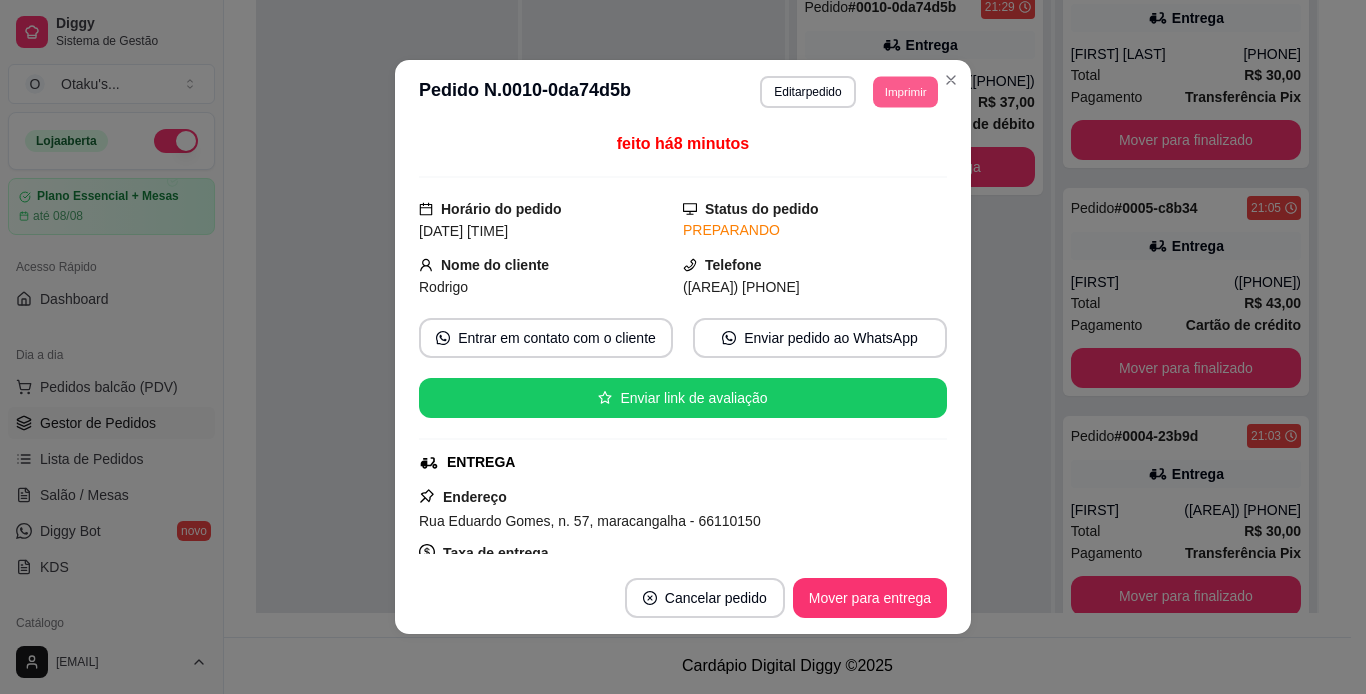 click on "Imprimir" at bounding box center (905, 91) 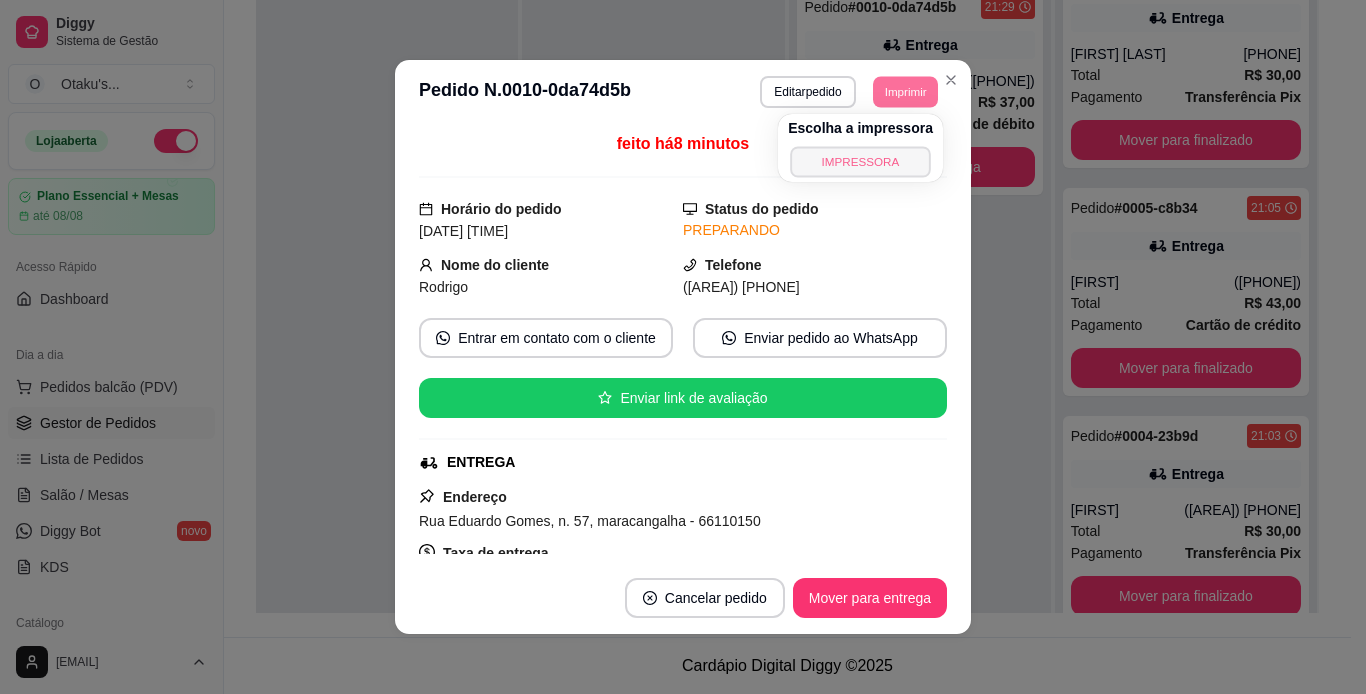 click on "IMPRESSORA" at bounding box center (860, 161) 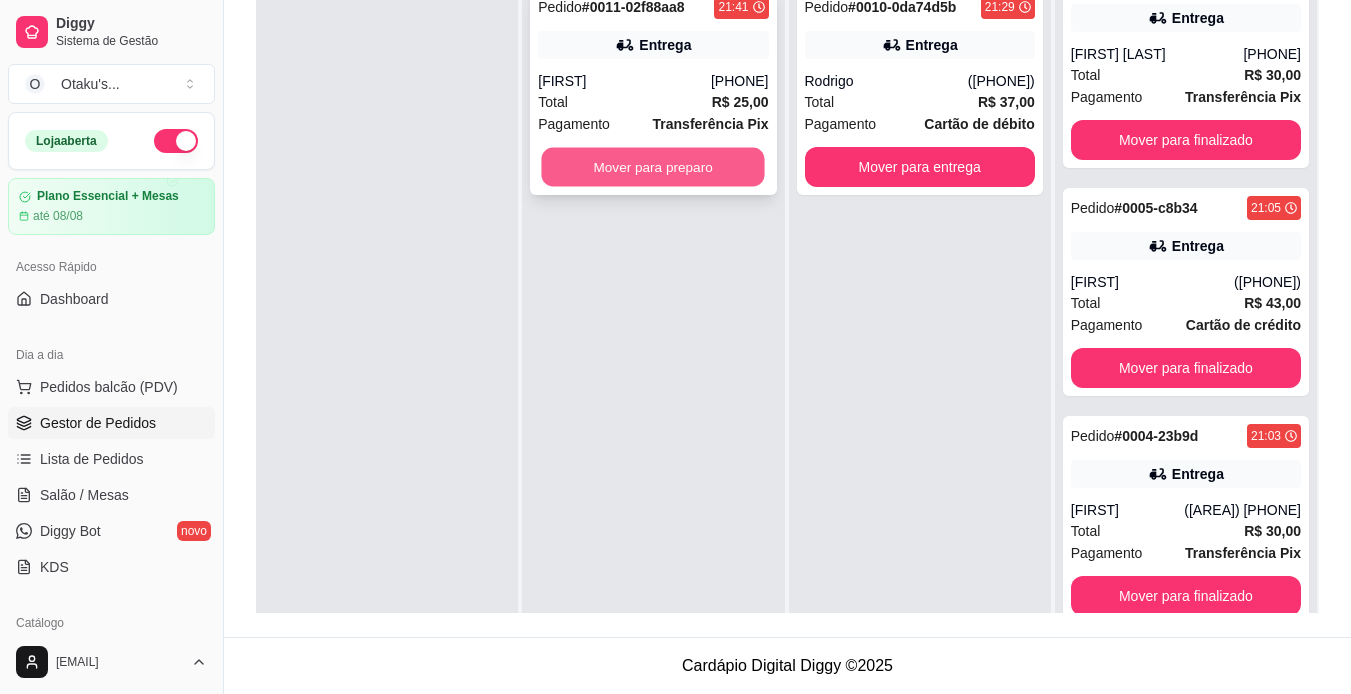 click on "Mover para preparo" at bounding box center [653, 167] 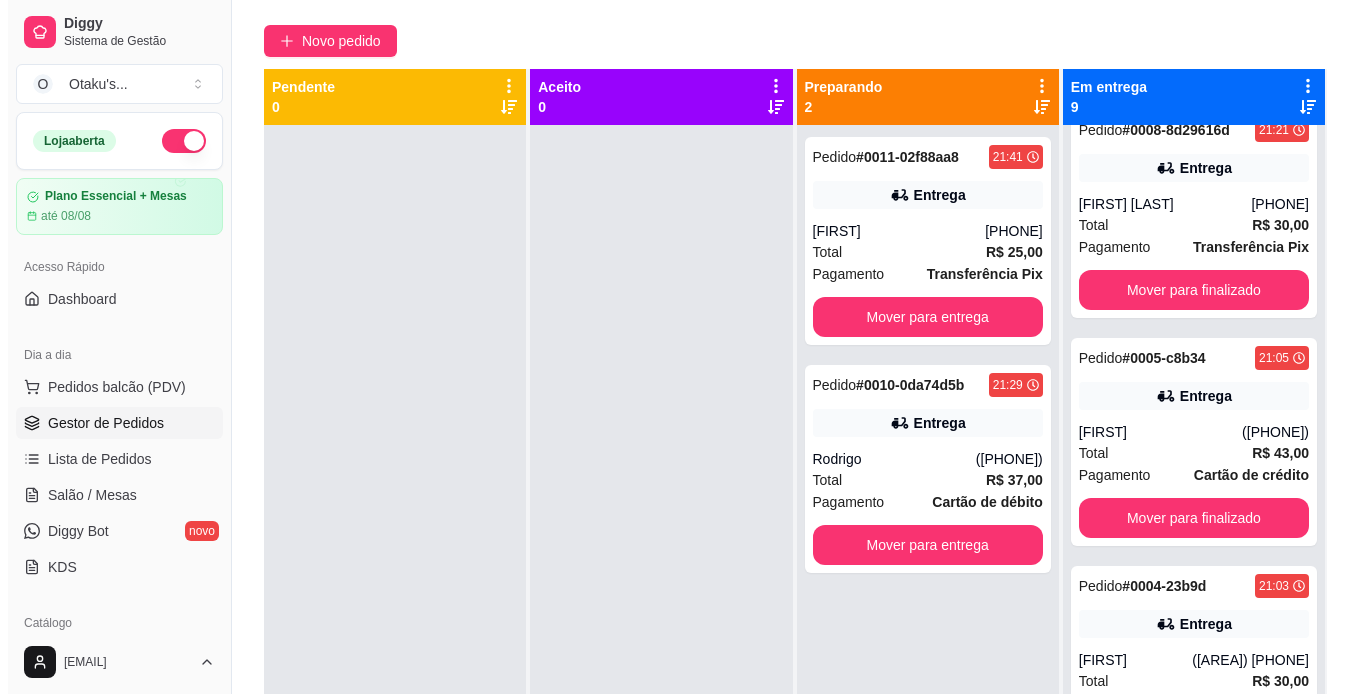 scroll, scrollTop: 147, scrollLeft: 0, axis: vertical 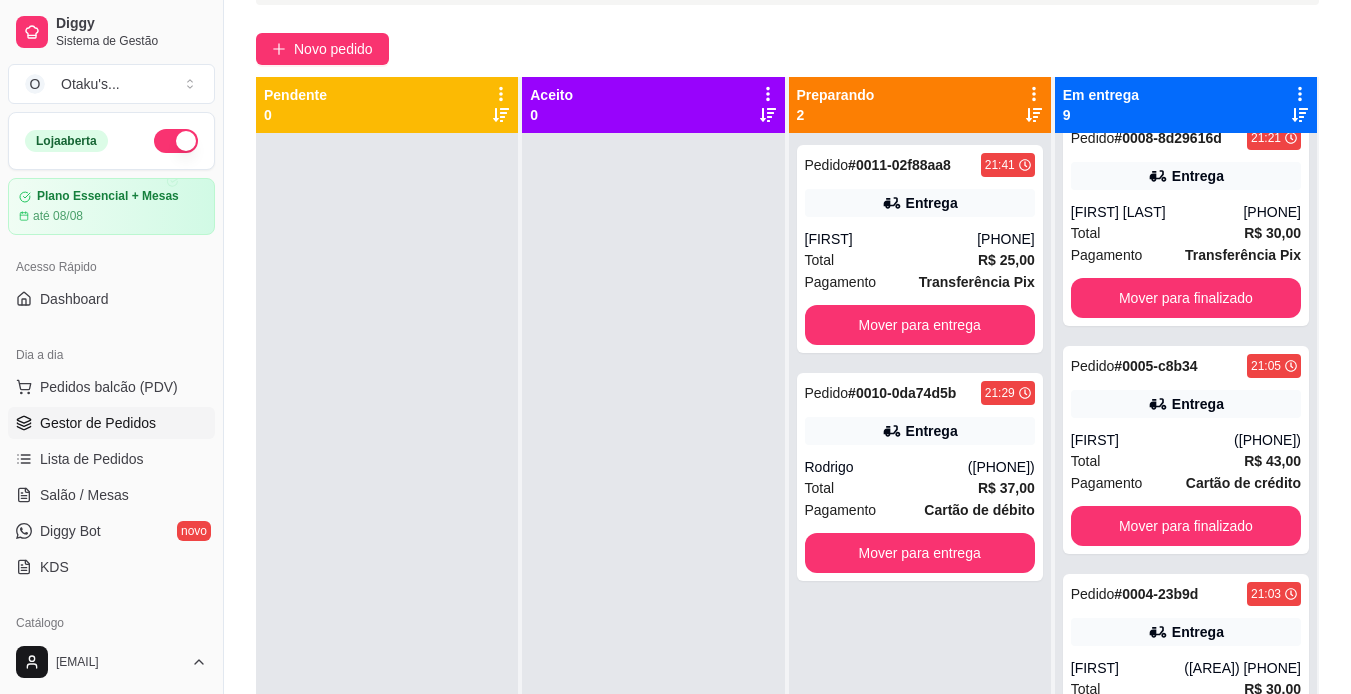 click at bounding box center (653, 480) 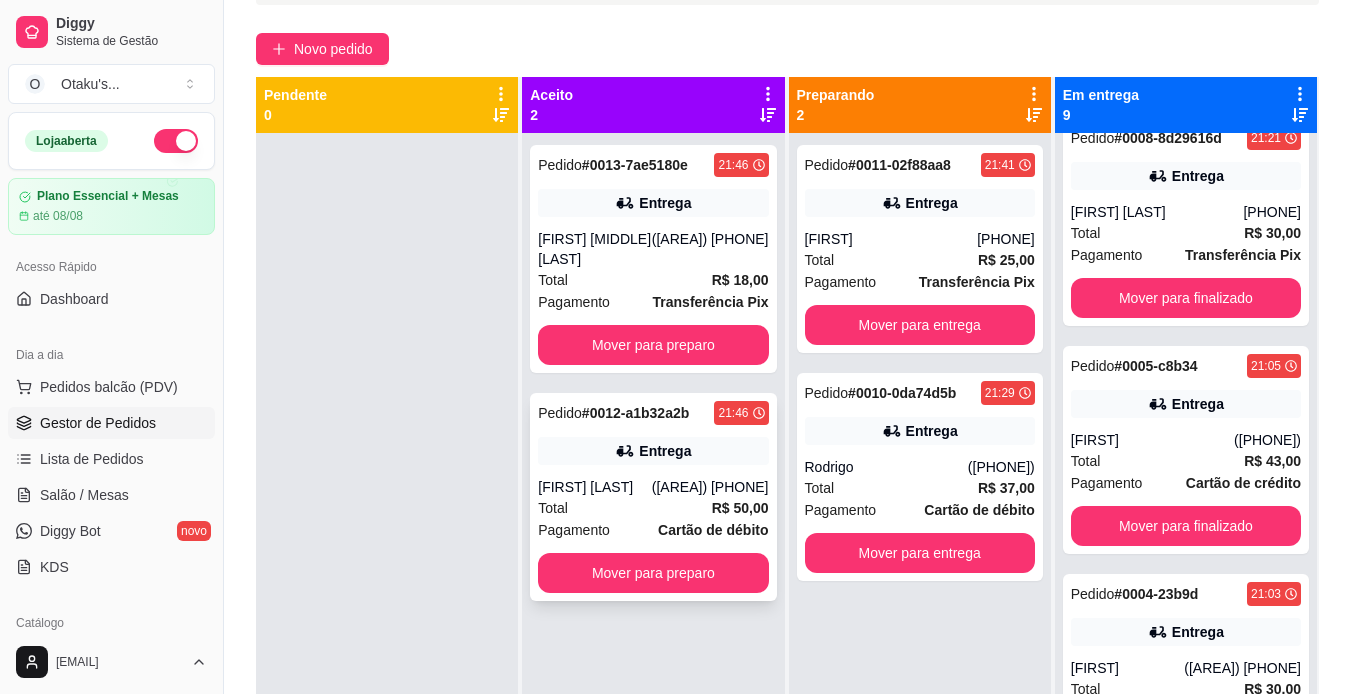 click on "Pedido # 0012-a1b32a2b 21:46 Entrega [FIRST] [LAST] [PHONE] Total R$ 50,00 Pagamento Cartão de débito Mover para preparo" at bounding box center (653, 497) 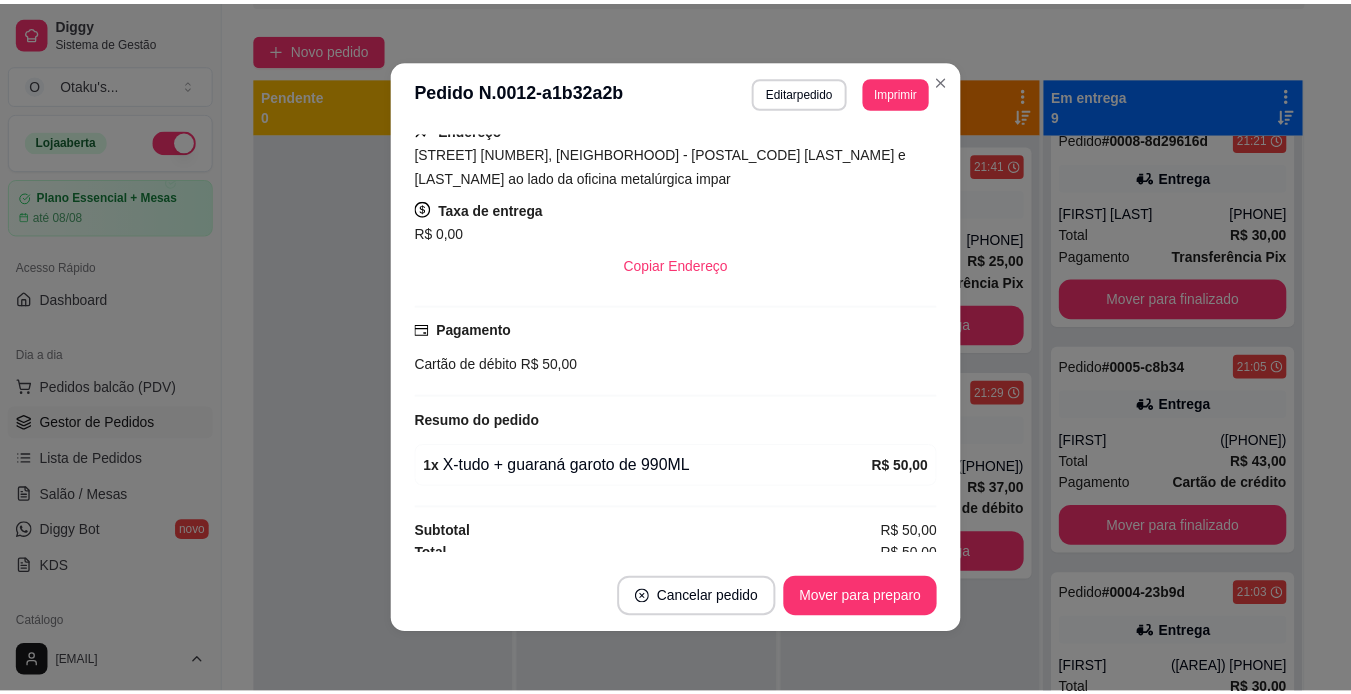 scroll, scrollTop: 379, scrollLeft: 0, axis: vertical 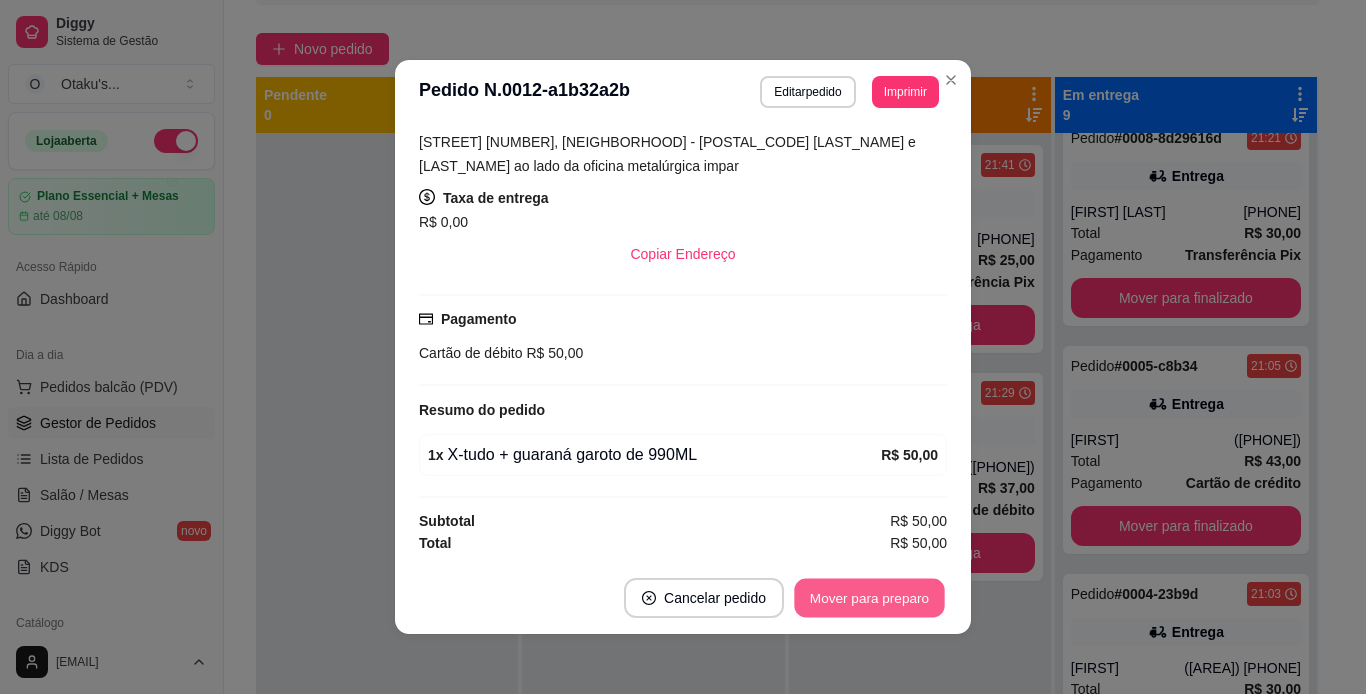 click on "Mover para preparo" at bounding box center (869, 598) 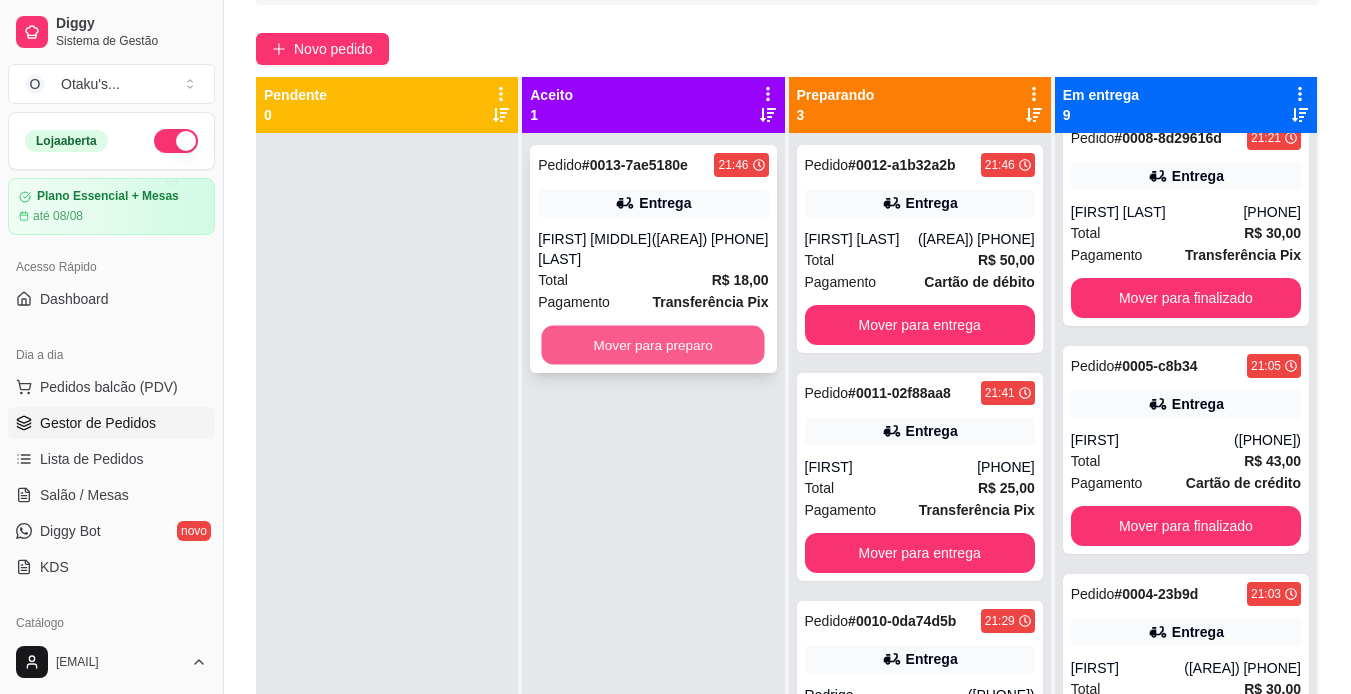 click on "Mover para preparo" at bounding box center [653, 345] 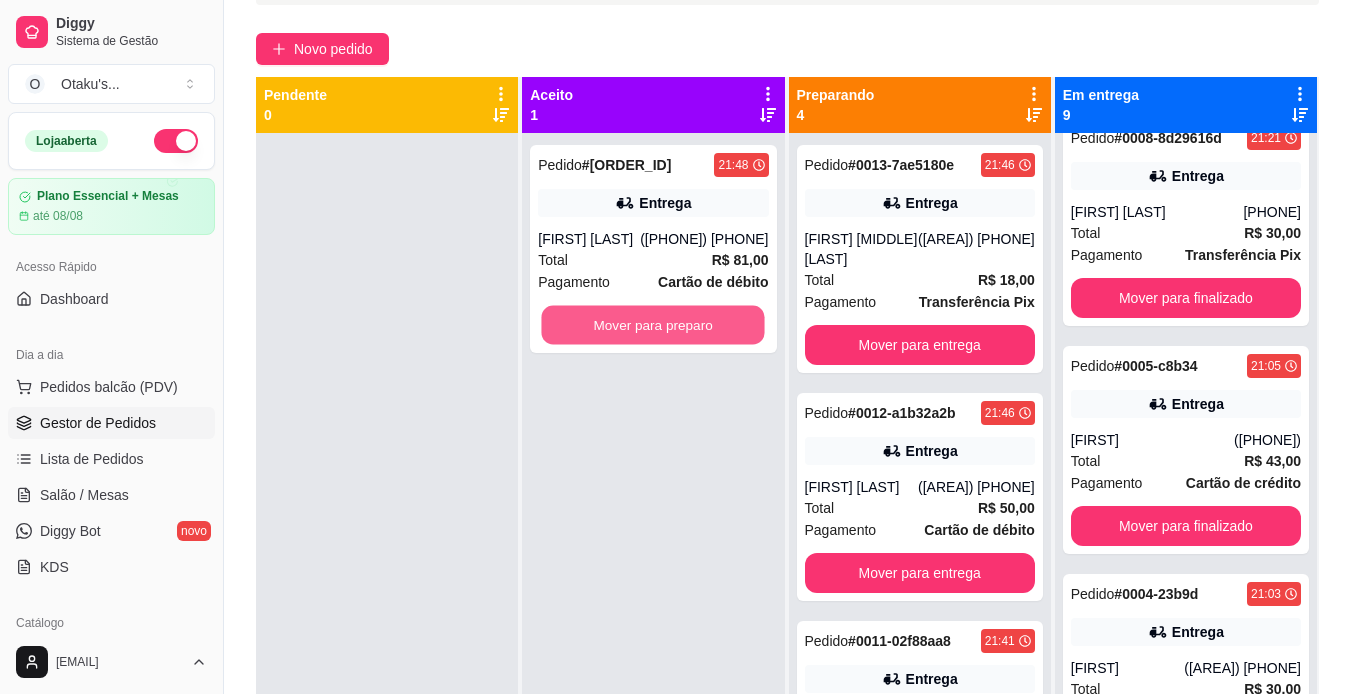 click on "Mover para preparo" at bounding box center [653, 325] 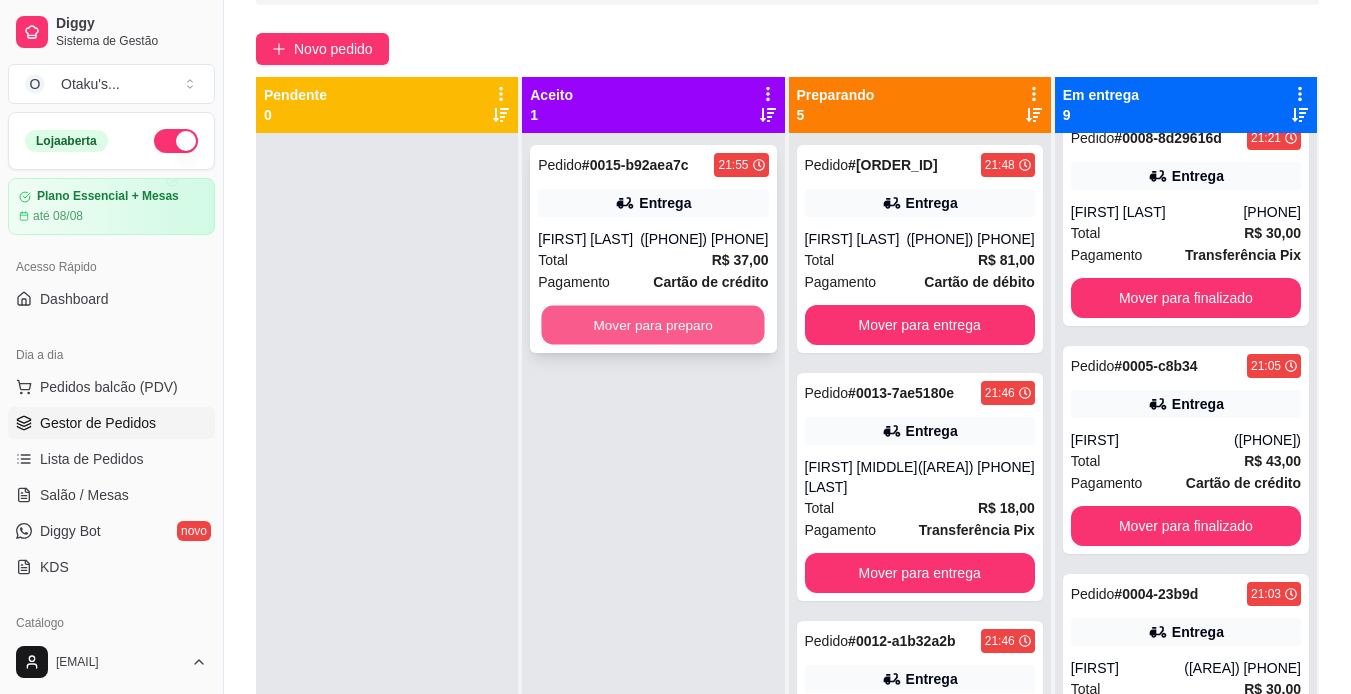 click on "Mover para preparo" at bounding box center (653, 325) 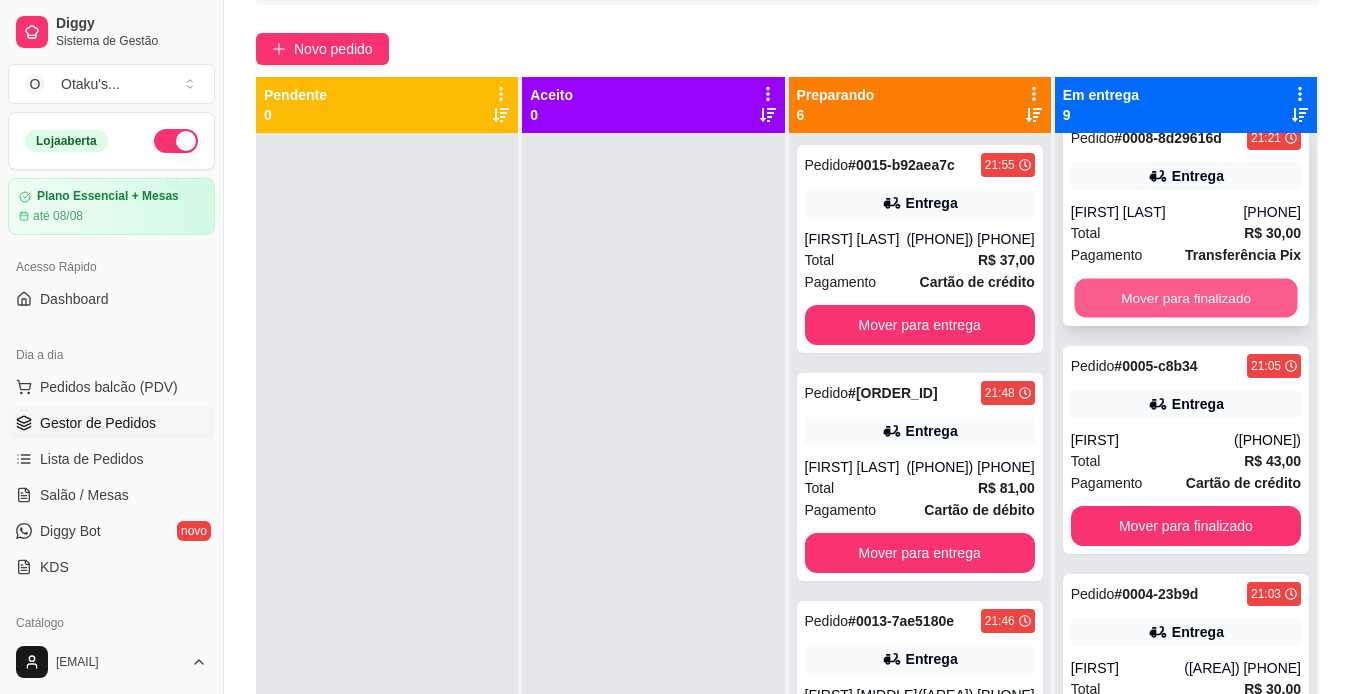 click on "Mover para finalizado" at bounding box center (1185, 298) 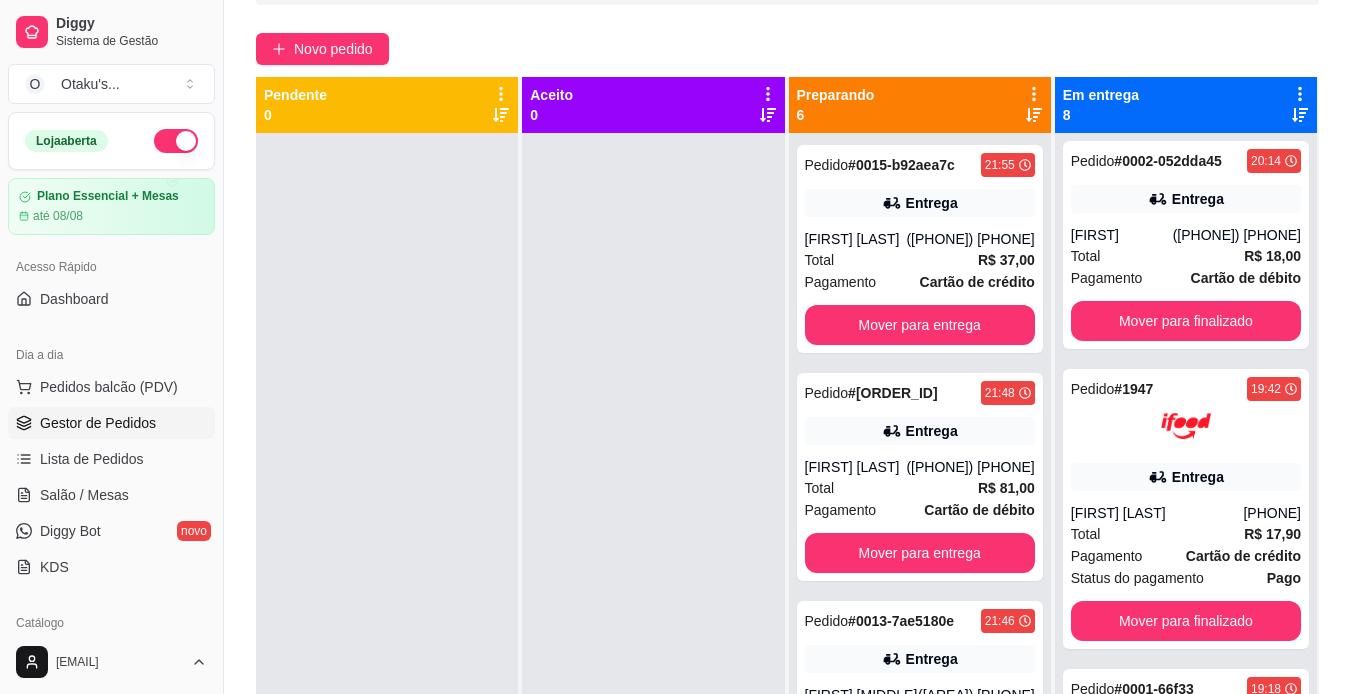 scroll, scrollTop: 1314, scrollLeft: 0, axis: vertical 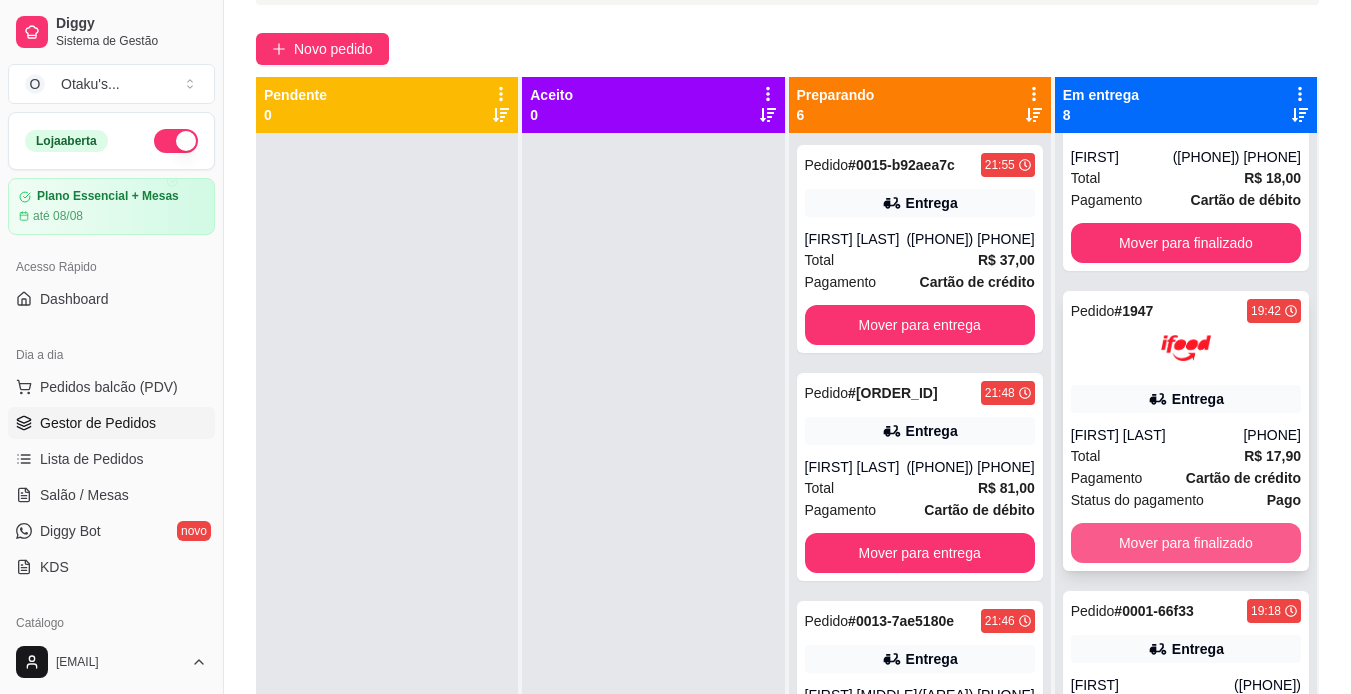 click on "Mover para finalizado" at bounding box center [1186, 543] 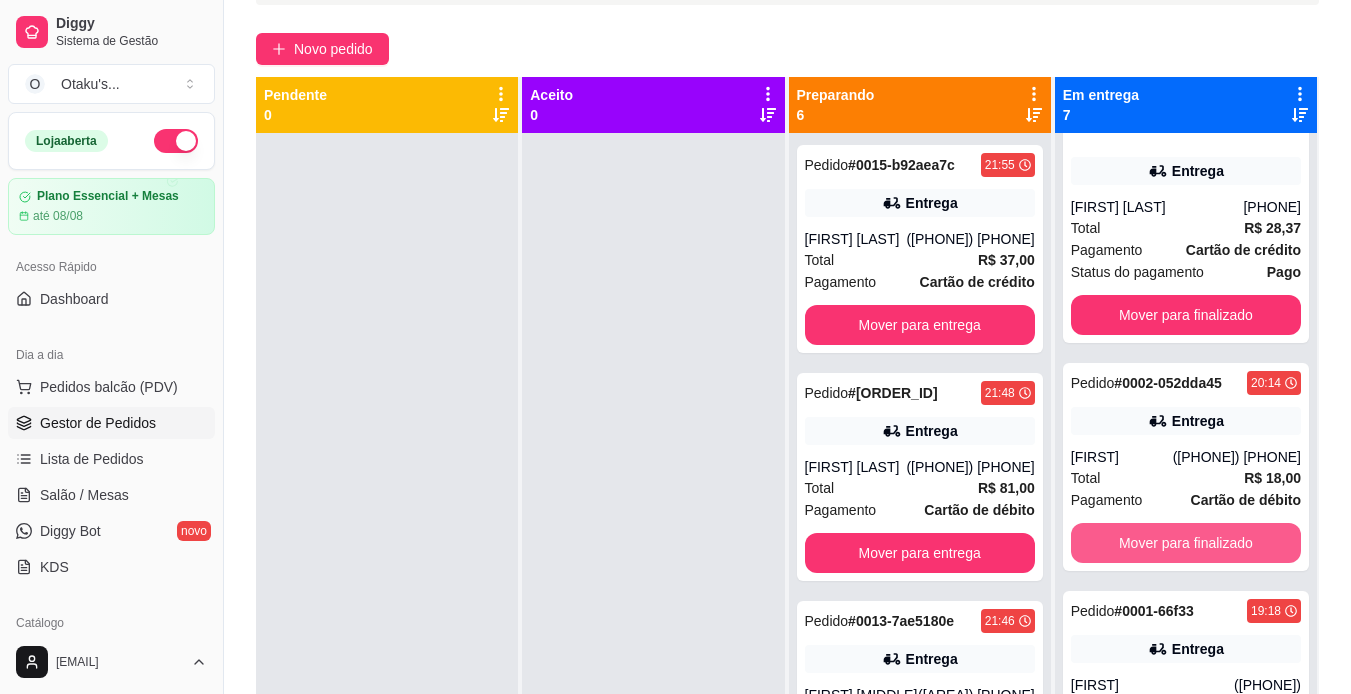 scroll, scrollTop: 994, scrollLeft: 0, axis: vertical 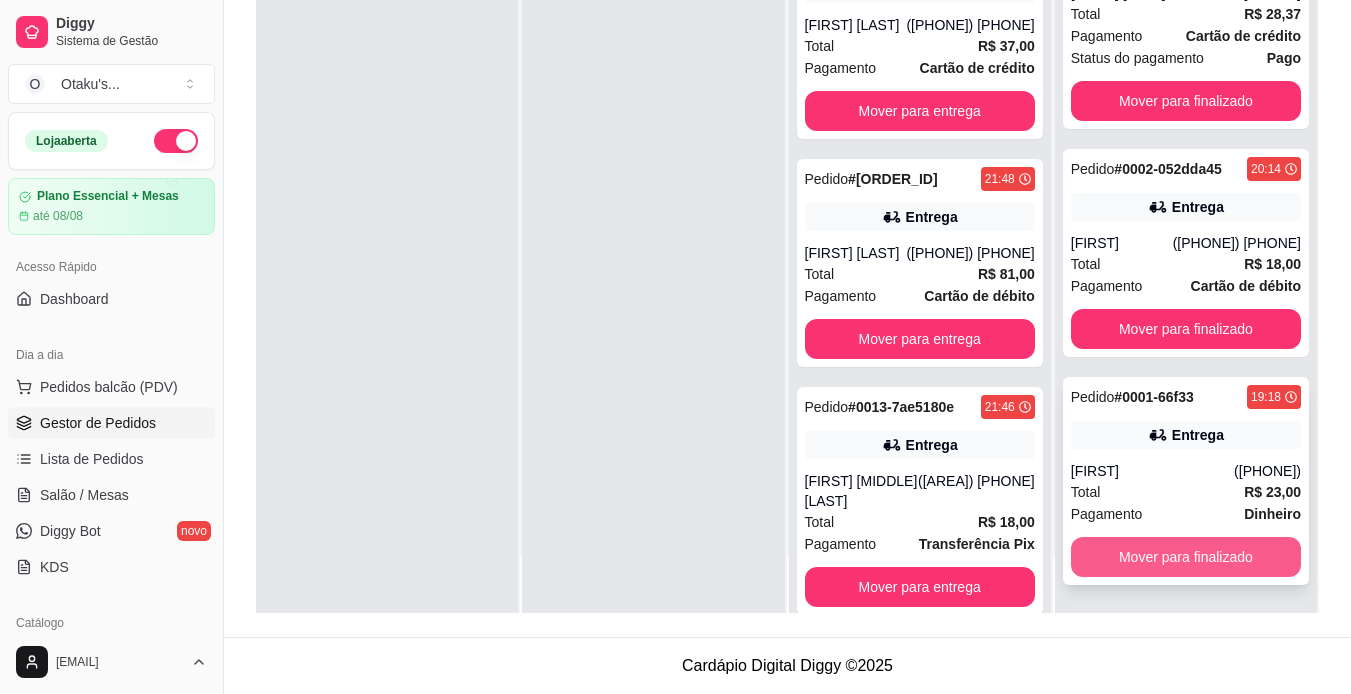 click on "Mover para finalizado" at bounding box center (1186, 557) 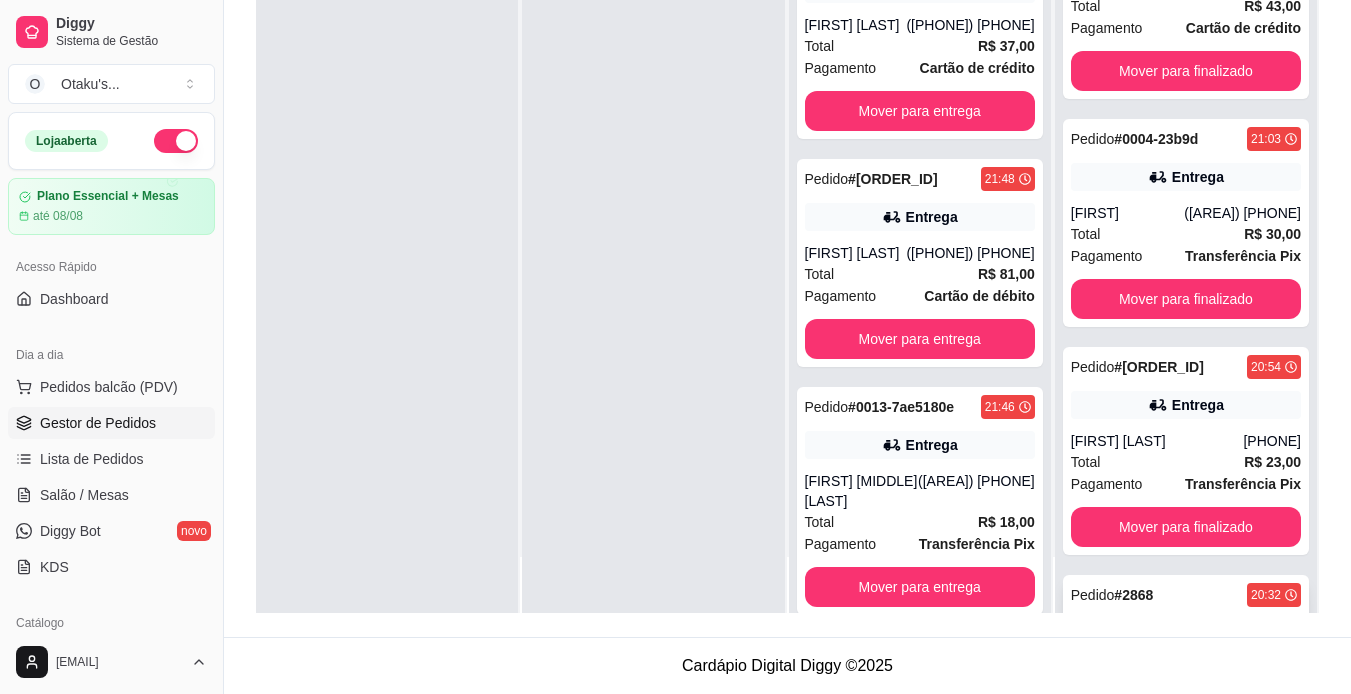 scroll, scrollTop: 186, scrollLeft: 0, axis: vertical 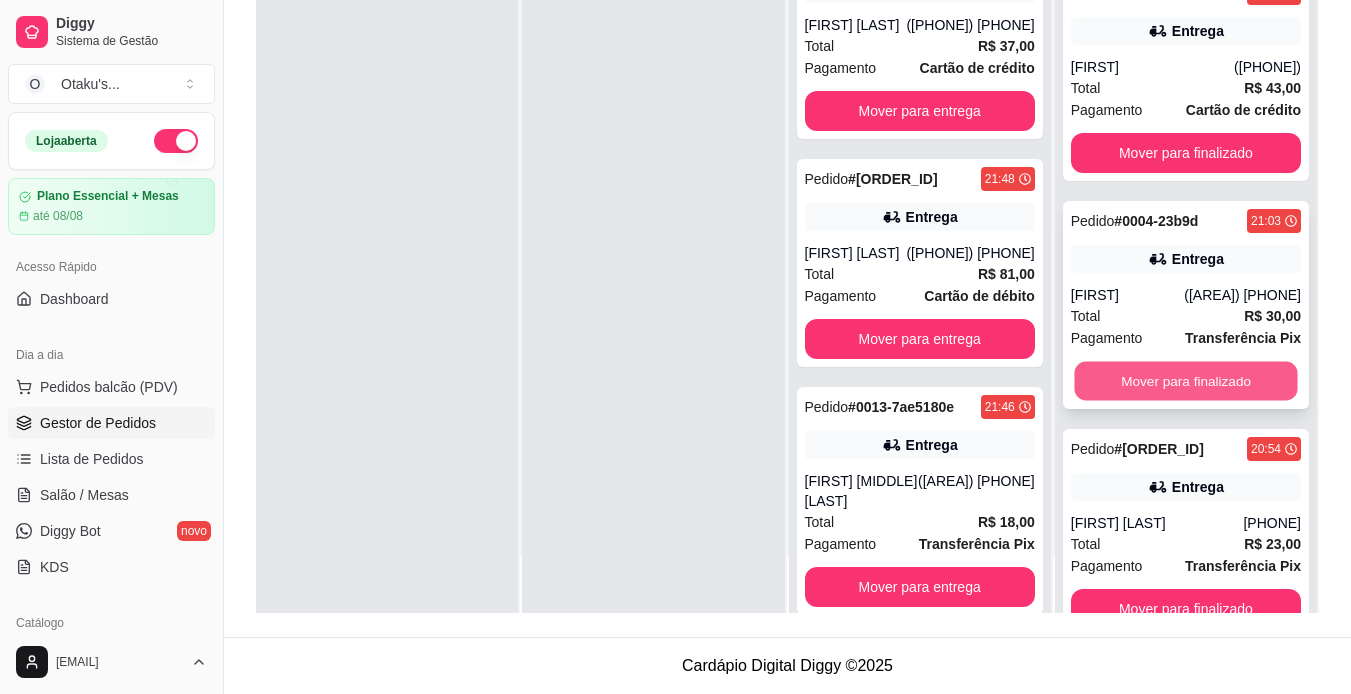 click on "Mover para finalizado" at bounding box center [1185, 381] 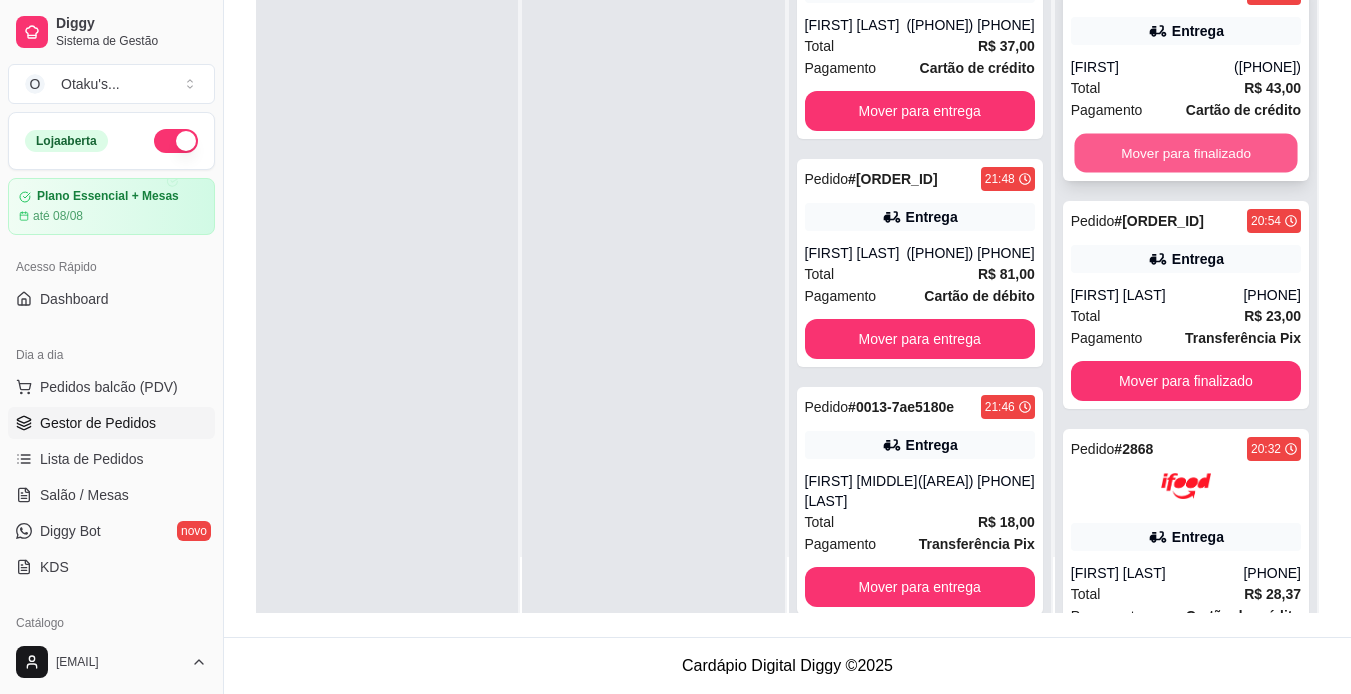 click on "Mover para finalizado" at bounding box center (1185, 153) 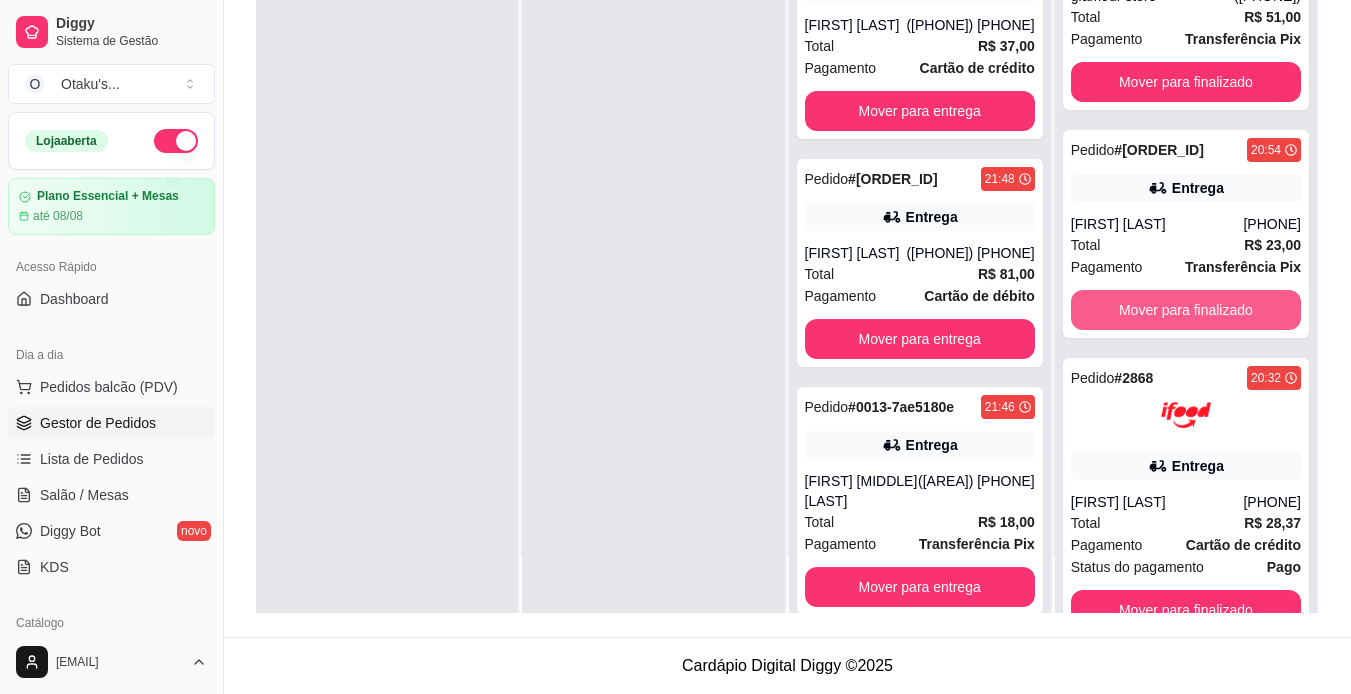 scroll, scrollTop: 0, scrollLeft: 0, axis: both 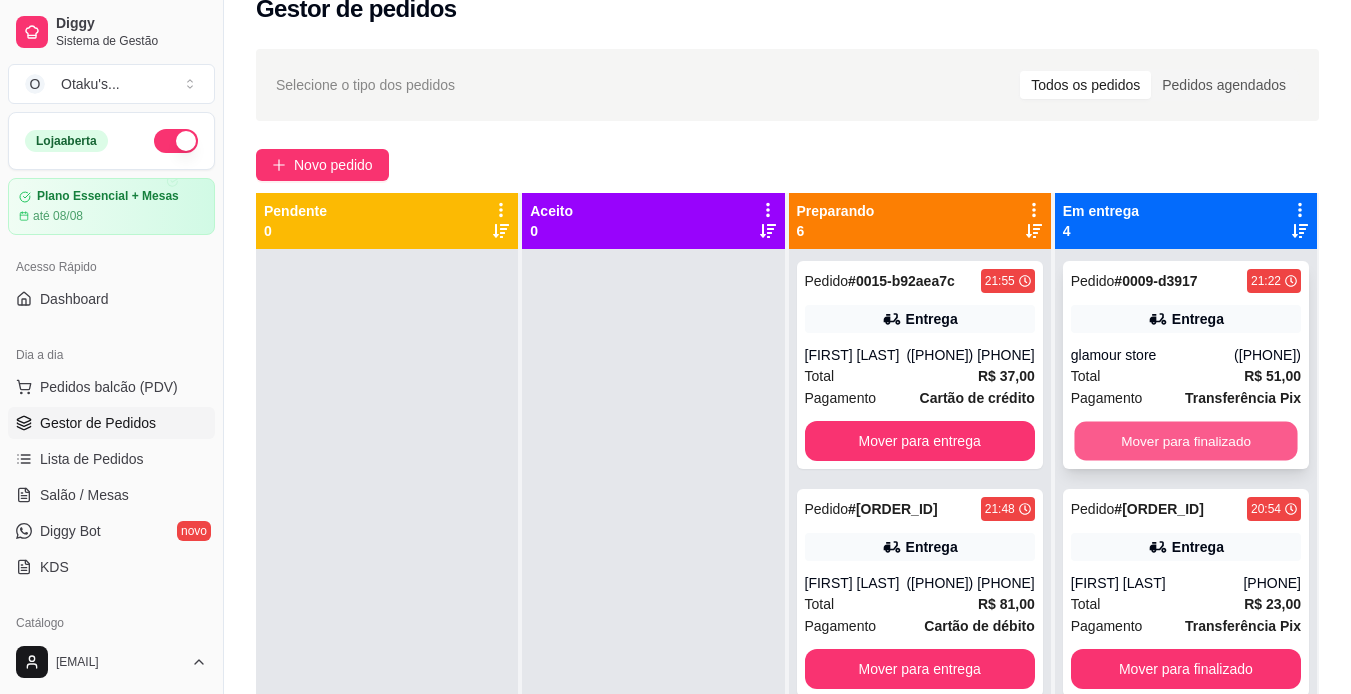 click on "Mover para finalizado" at bounding box center [1185, 441] 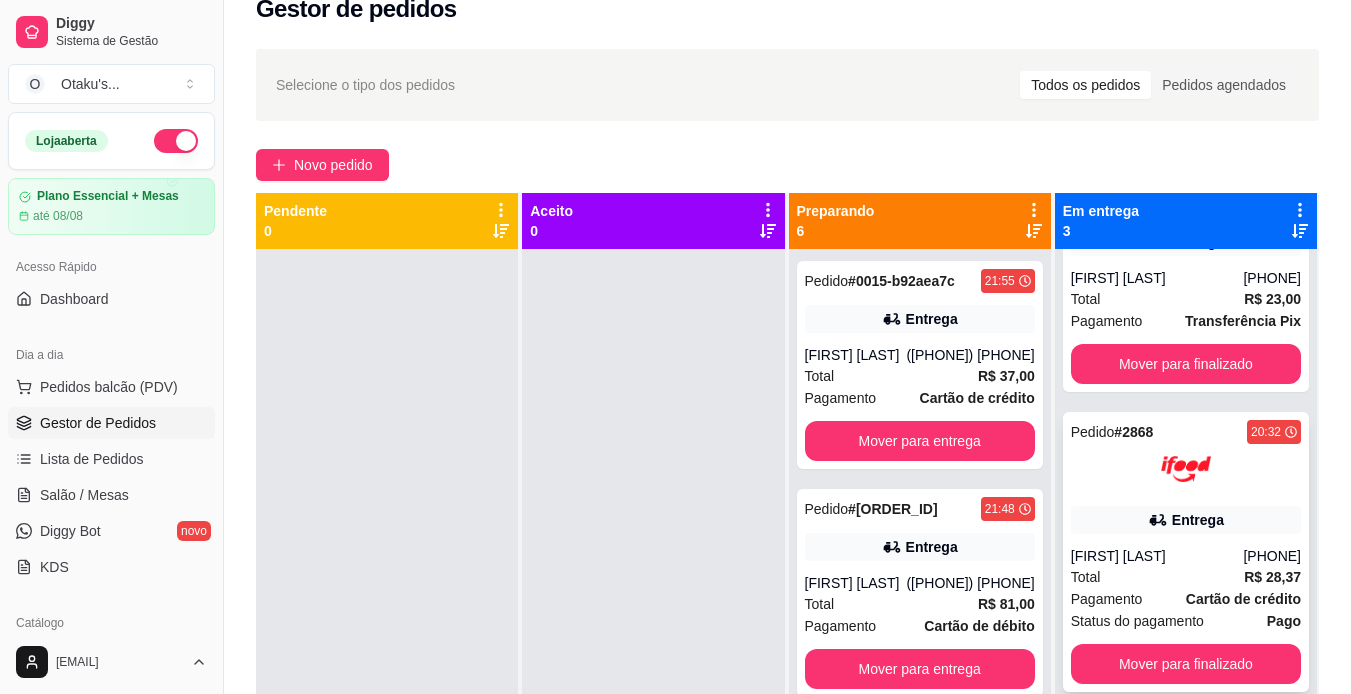 scroll, scrollTop: 82, scrollLeft: 0, axis: vertical 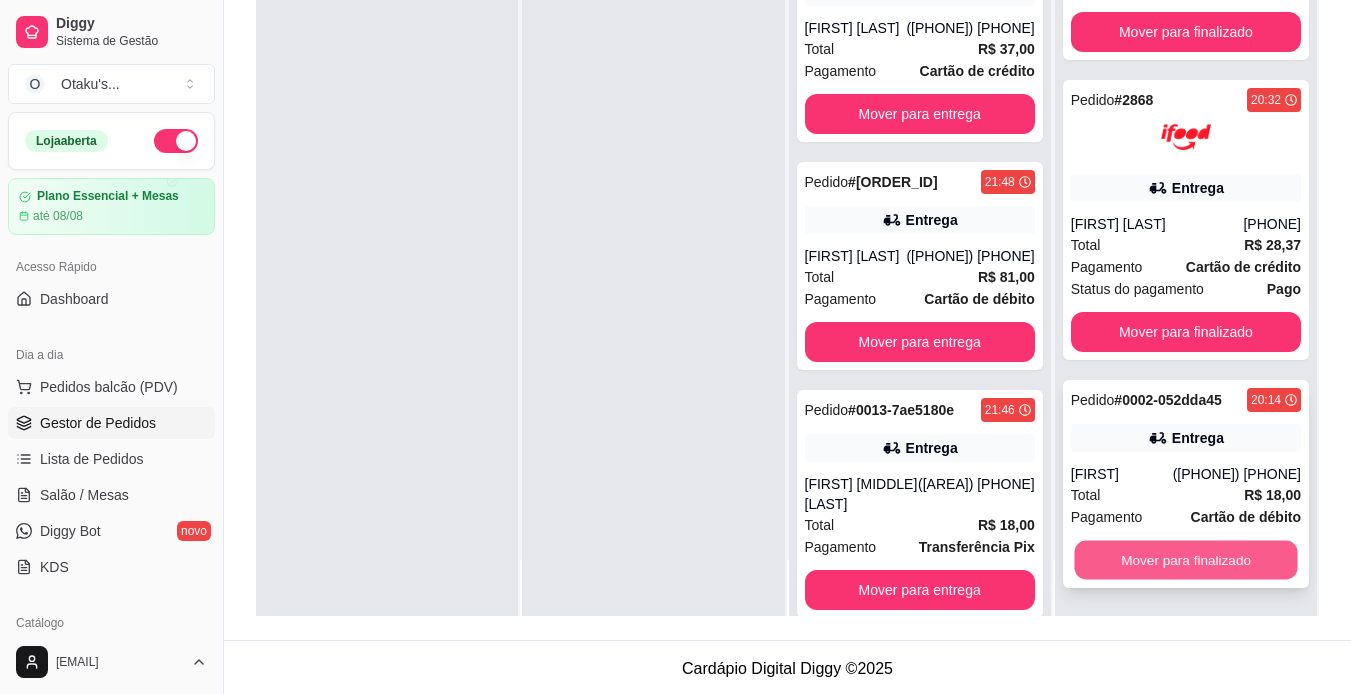 click on "Mover para finalizado" at bounding box center (1185, 560) 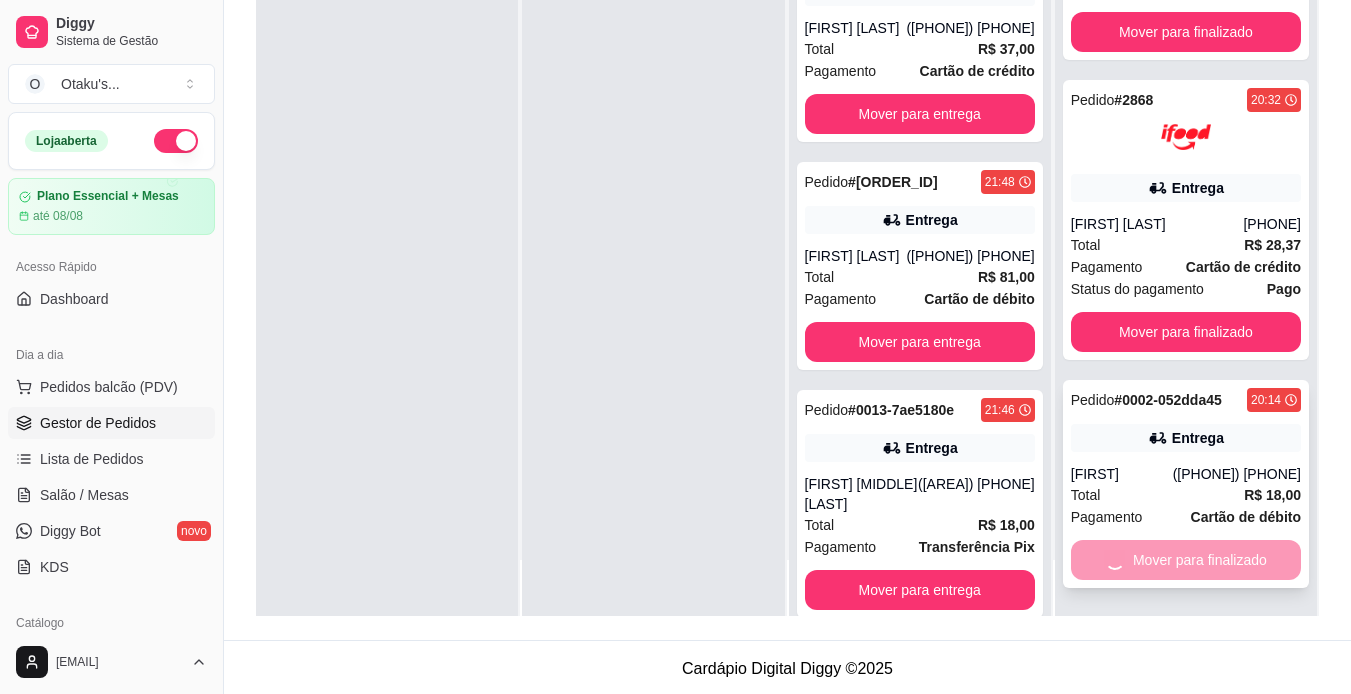 scroll, scrollTop: 0, scrollLeft: 0, axis: both 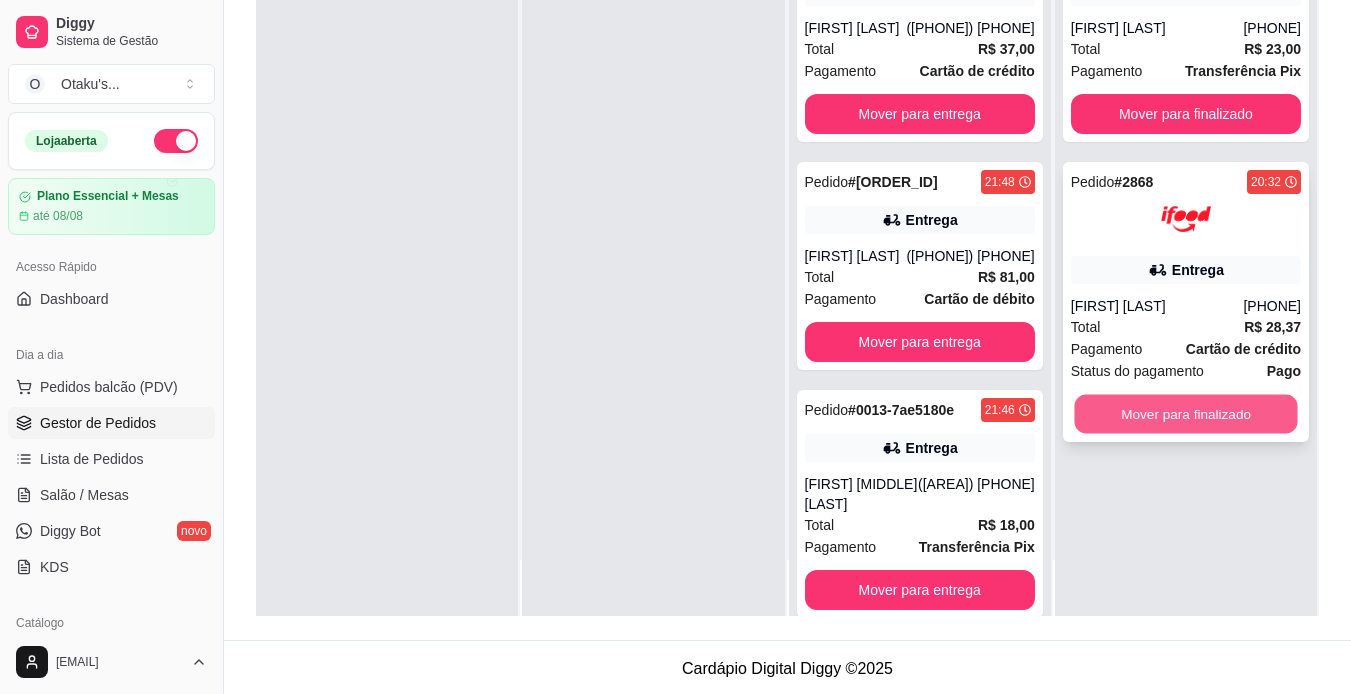 click on "Mover para finalizado" at bounding box center (1185, 414) 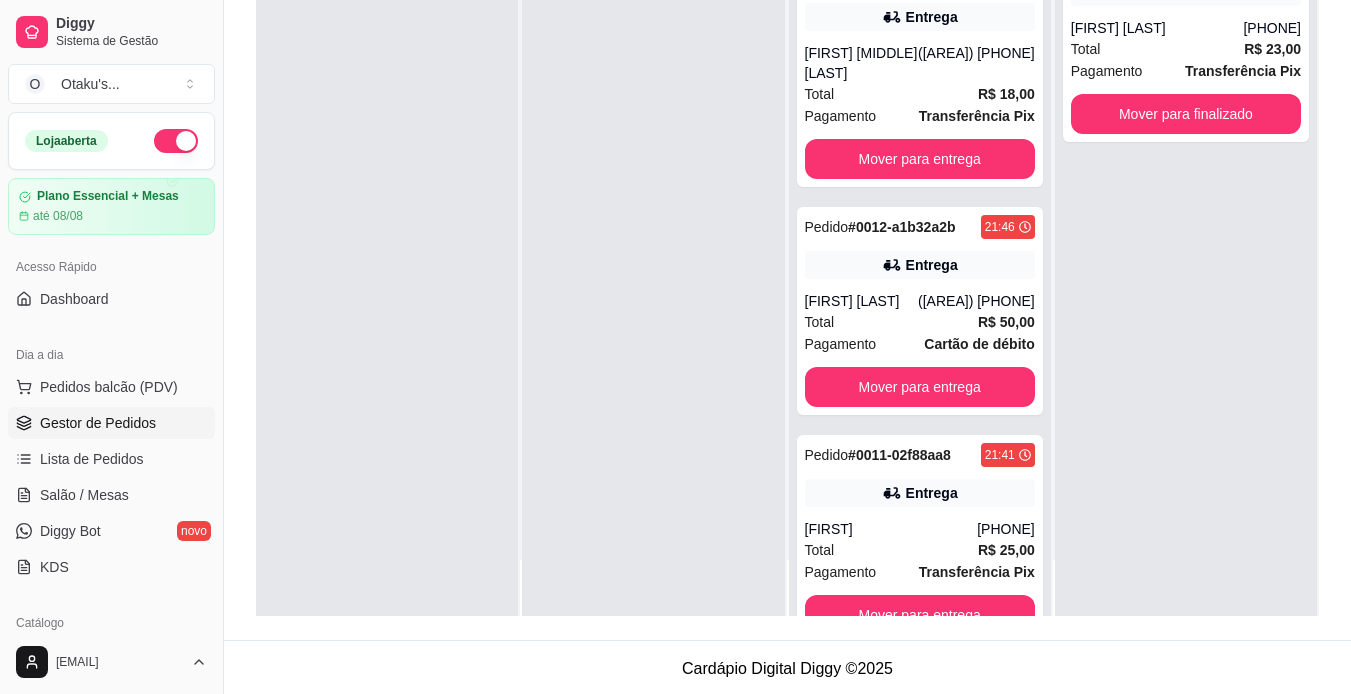 scroll, scrollTop: 714, scrollLeft: 0, axis: vertical 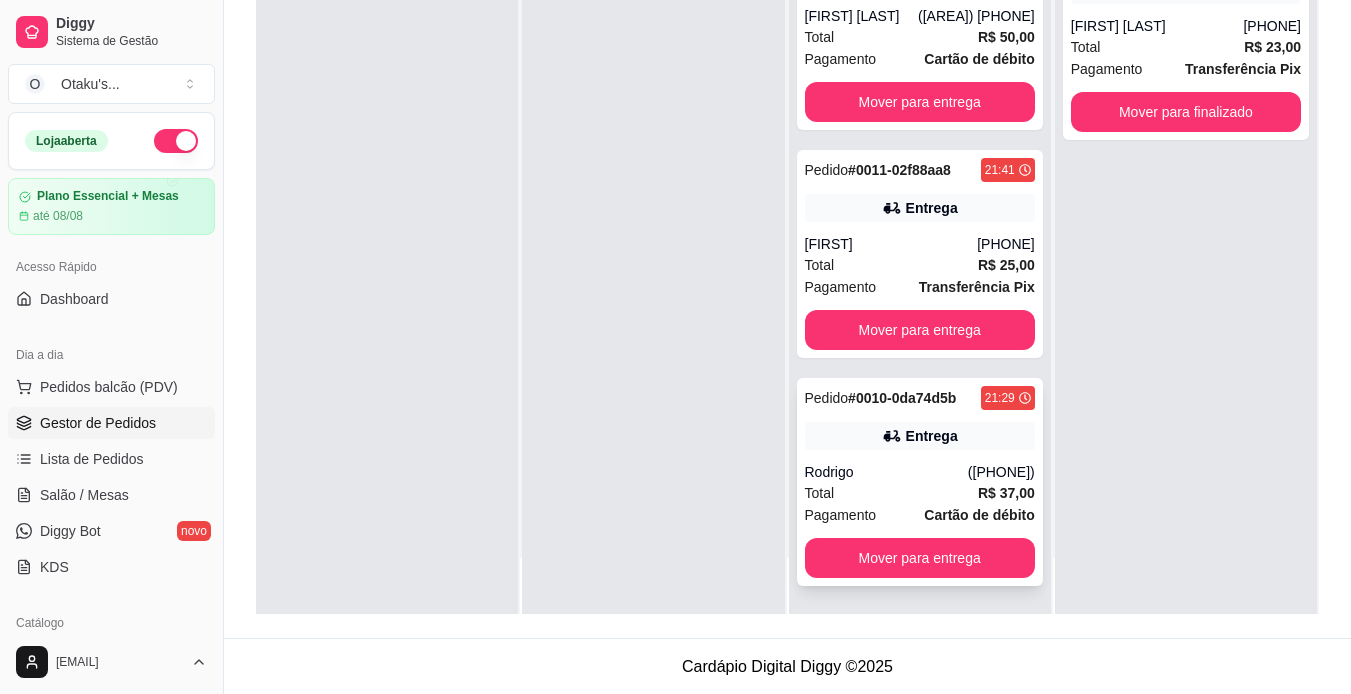 click on "Pedido  # 0010-0da74d5b 21:29 Entrega [FIRST] ([AREA]) [PHONE] Total R$ 37,00 Pagamento Cartão de débito Mover para entrega" at bounding box center (920, 482) 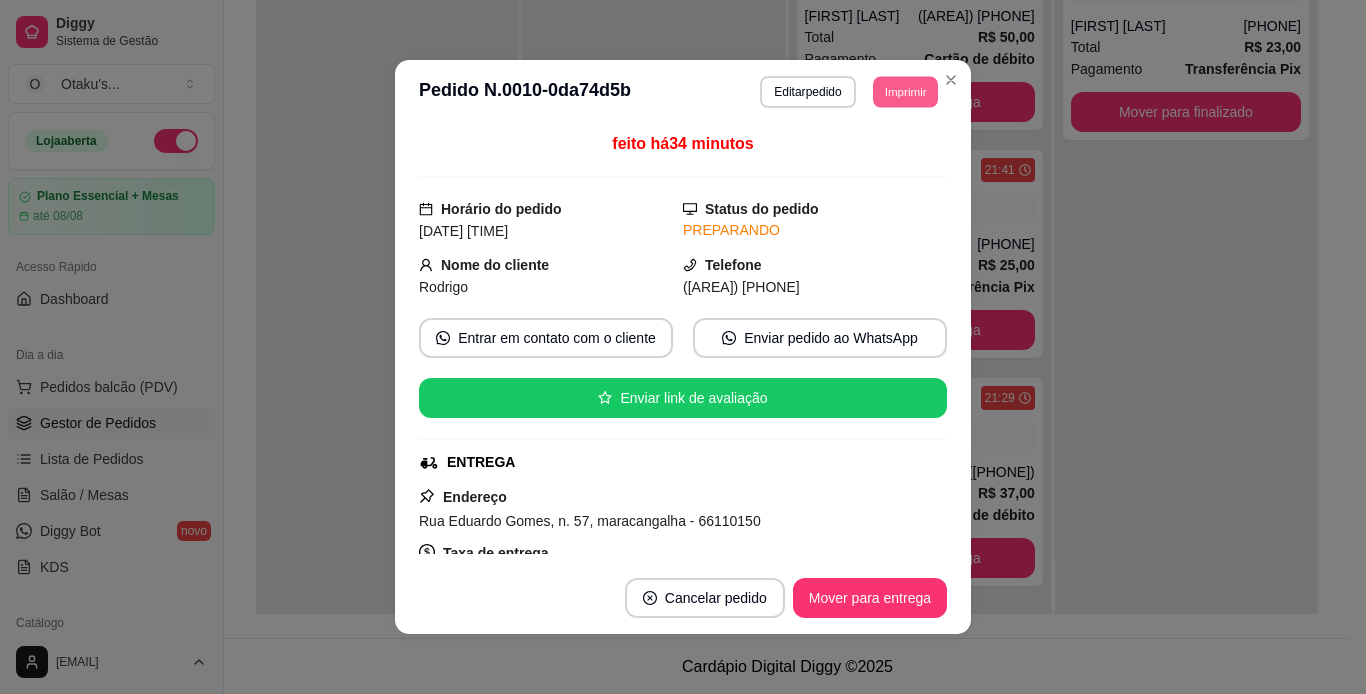 click on "Imprimir" at bounding box center (905, 91) 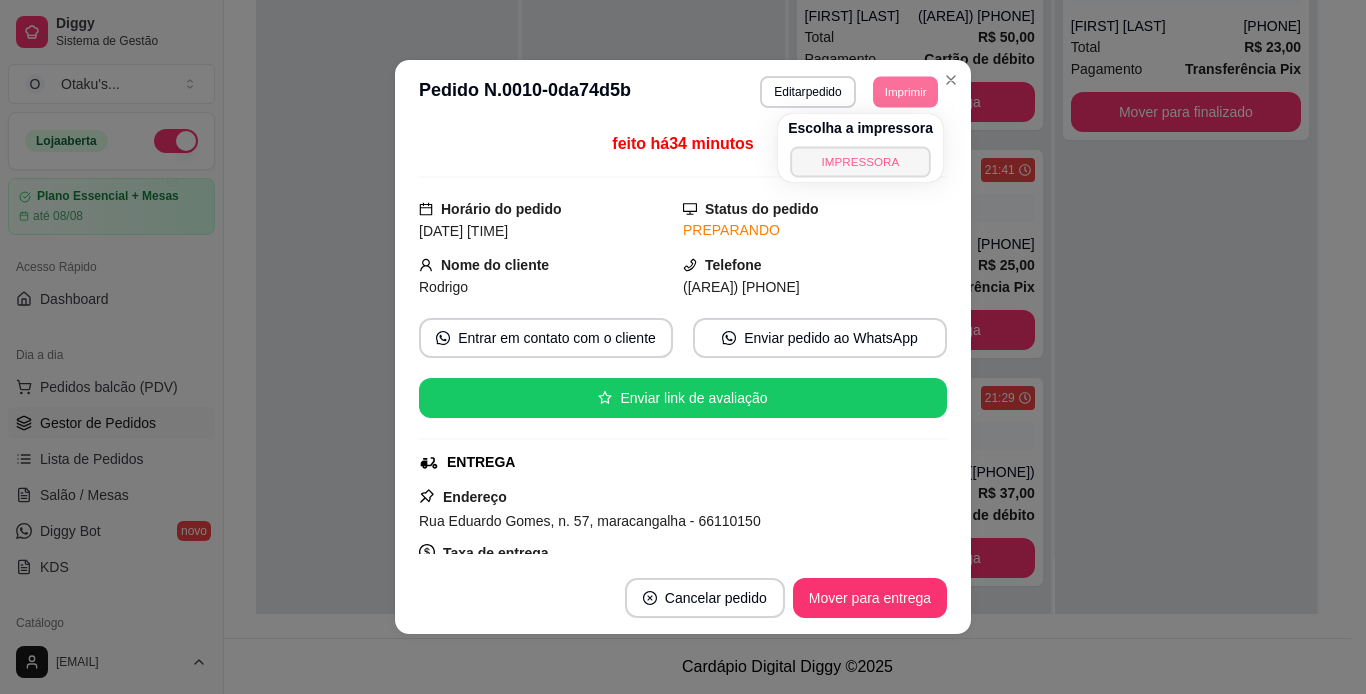 click on "IMPRESSORA" at bounding box center [860, 161] 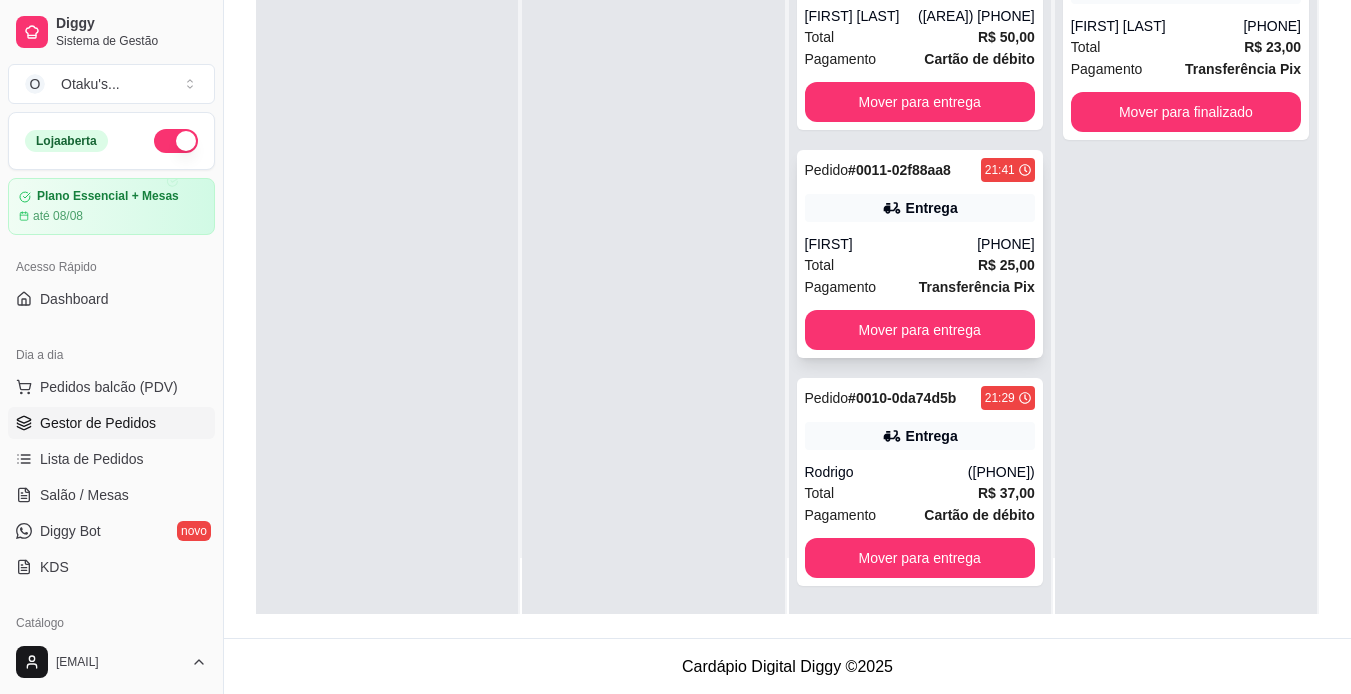 click on "R$ 25,00" at bounding box center [1006, 265] 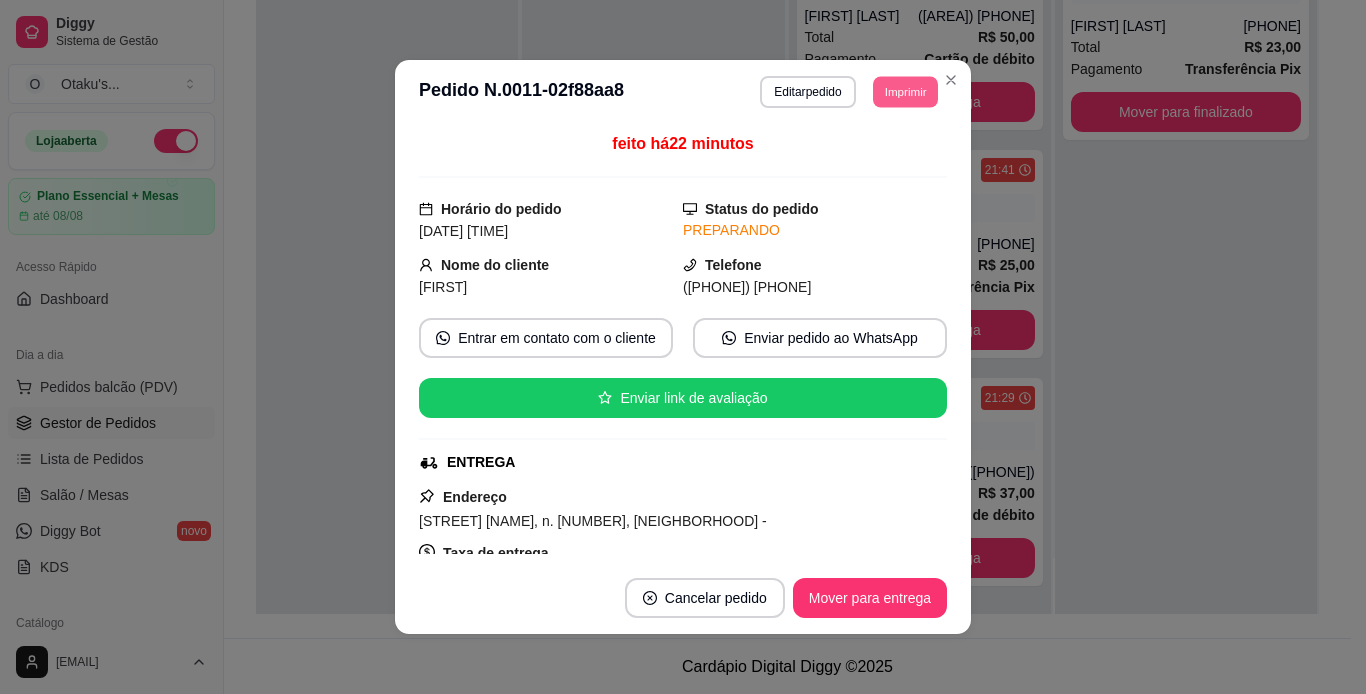 click on "Imprimir" at bounding box center [905, 91] 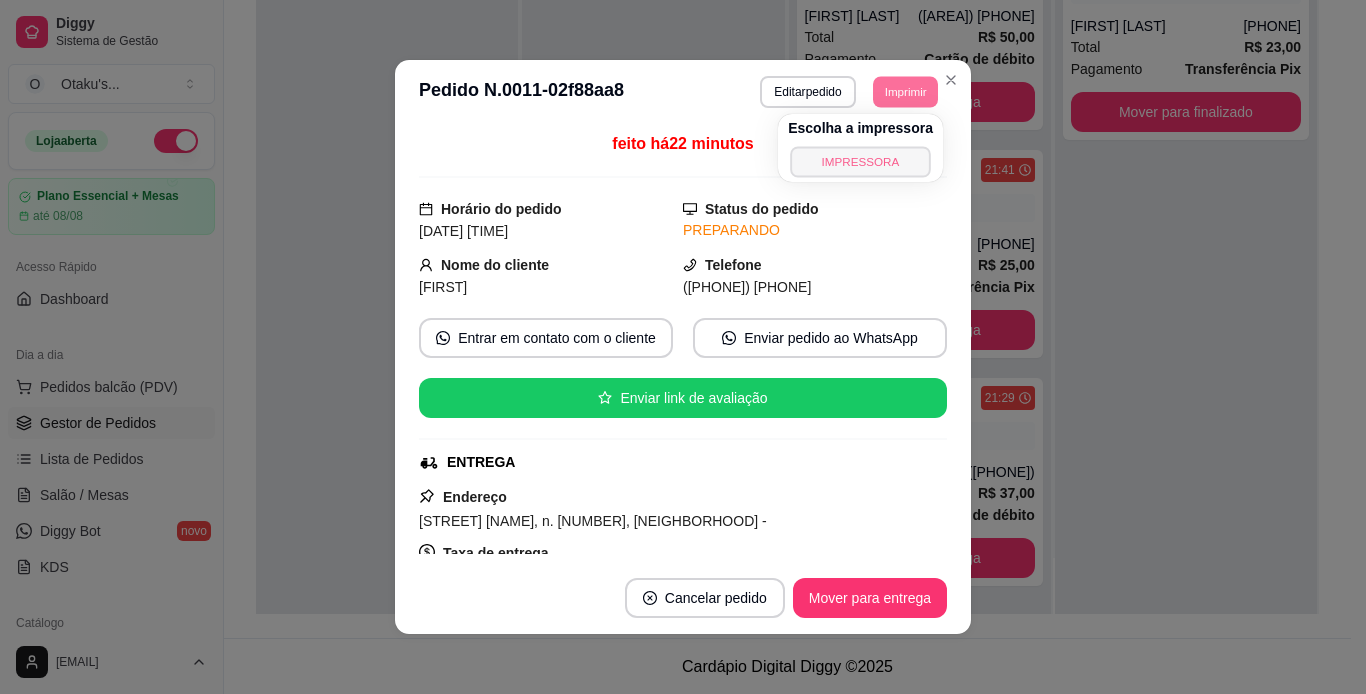 click on "IMPRESSORA" at bounding box center [860, 161] 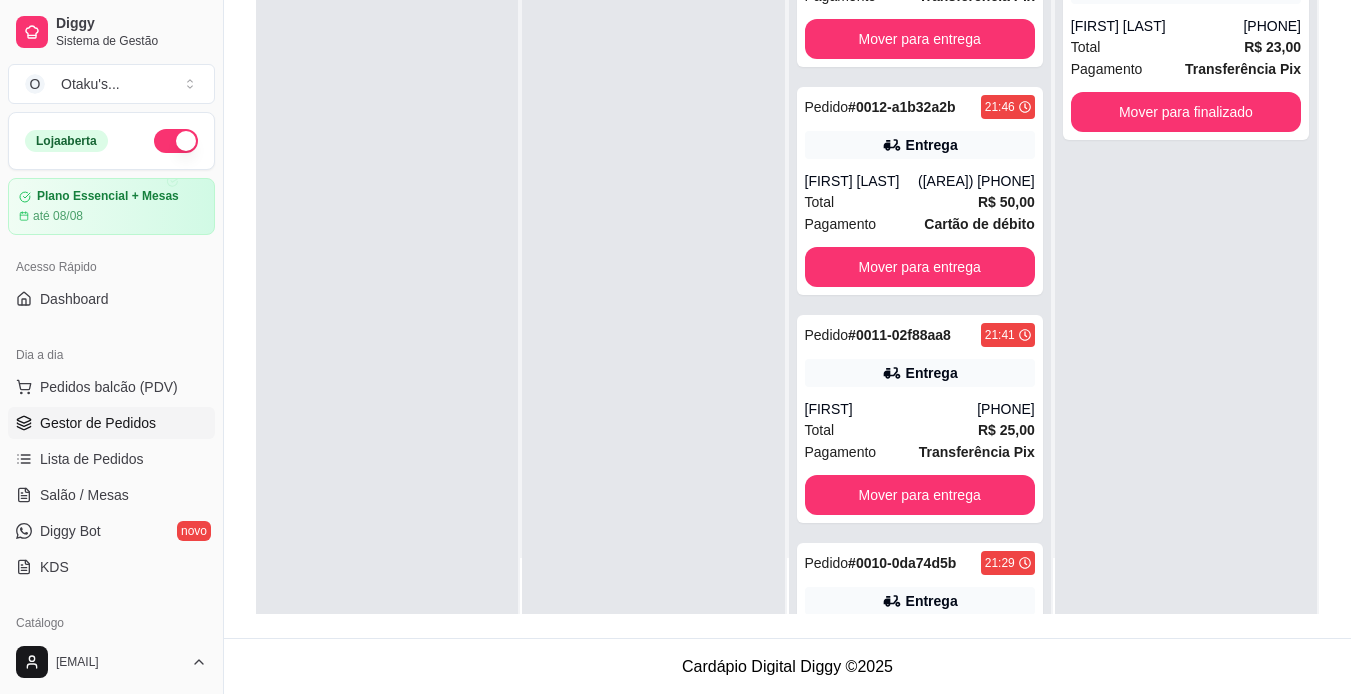 scroll, scrollTop: 548, scrollLeft: 0, axis: vertical 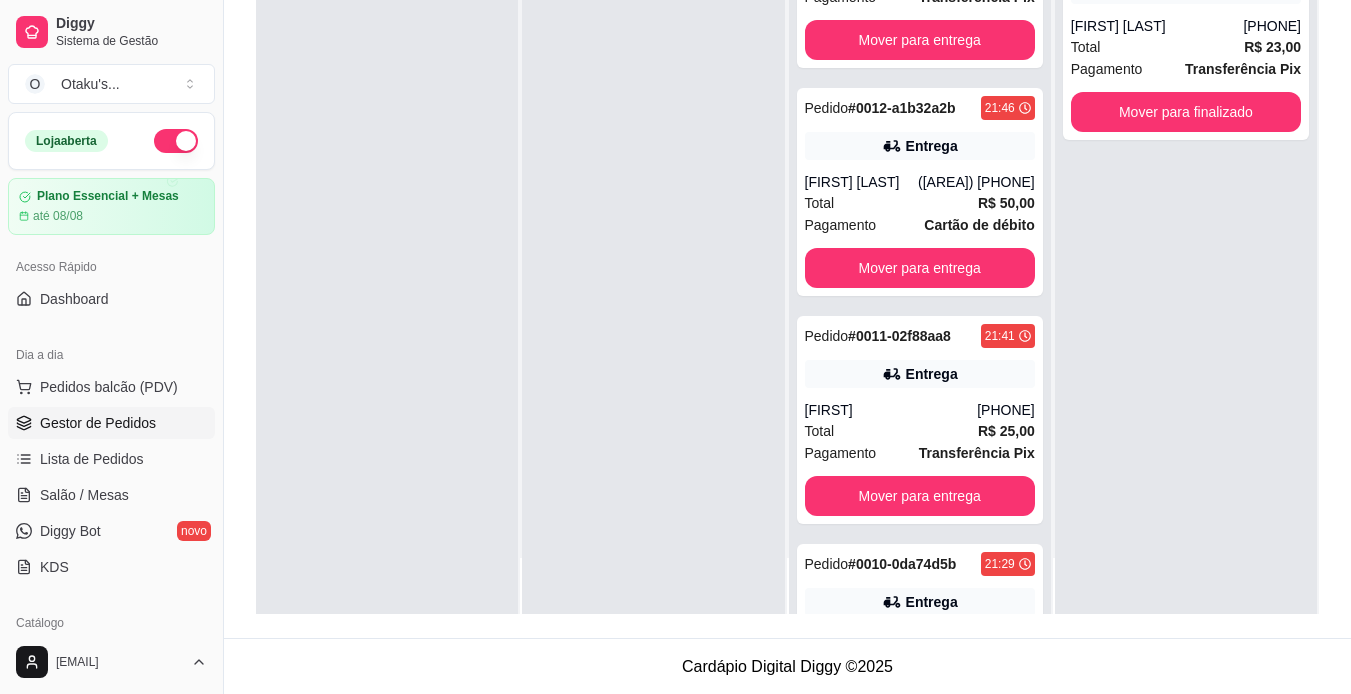 click on "([AREA]) [PHONE]" at bounding box center (976, 182) 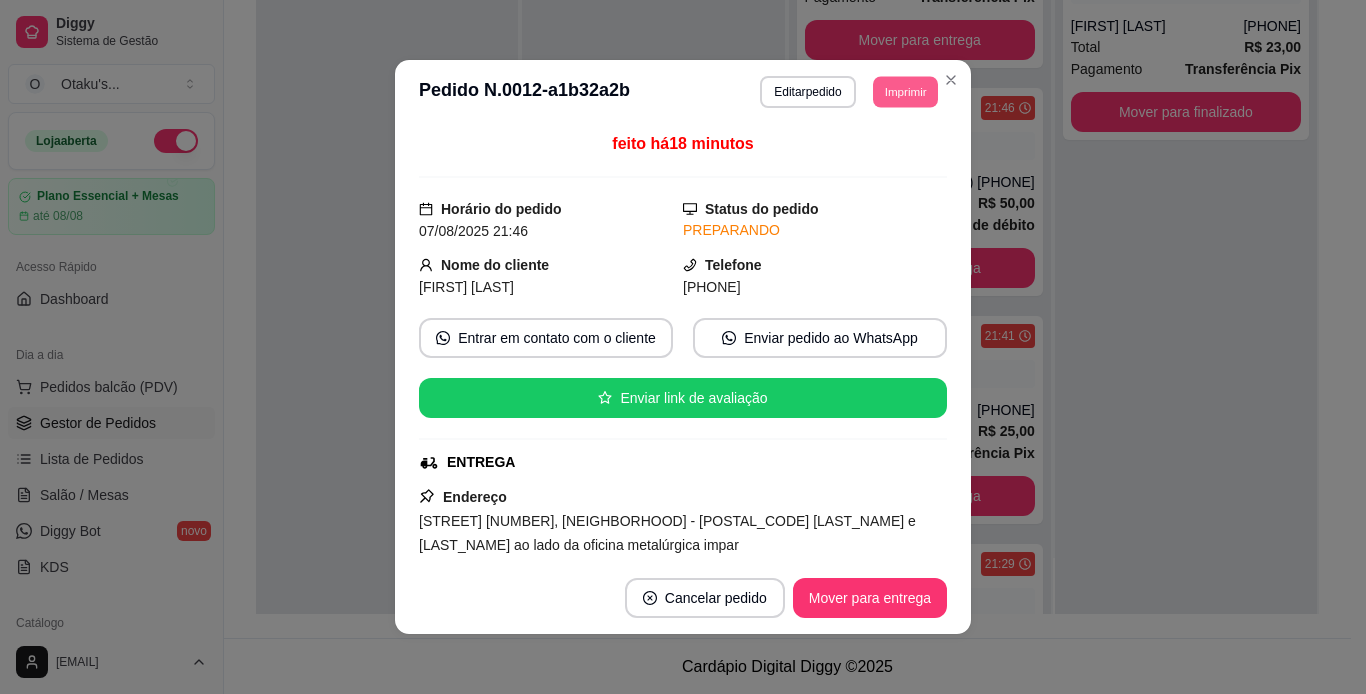 click on "Imprimir" at bounding box center [905, 91] 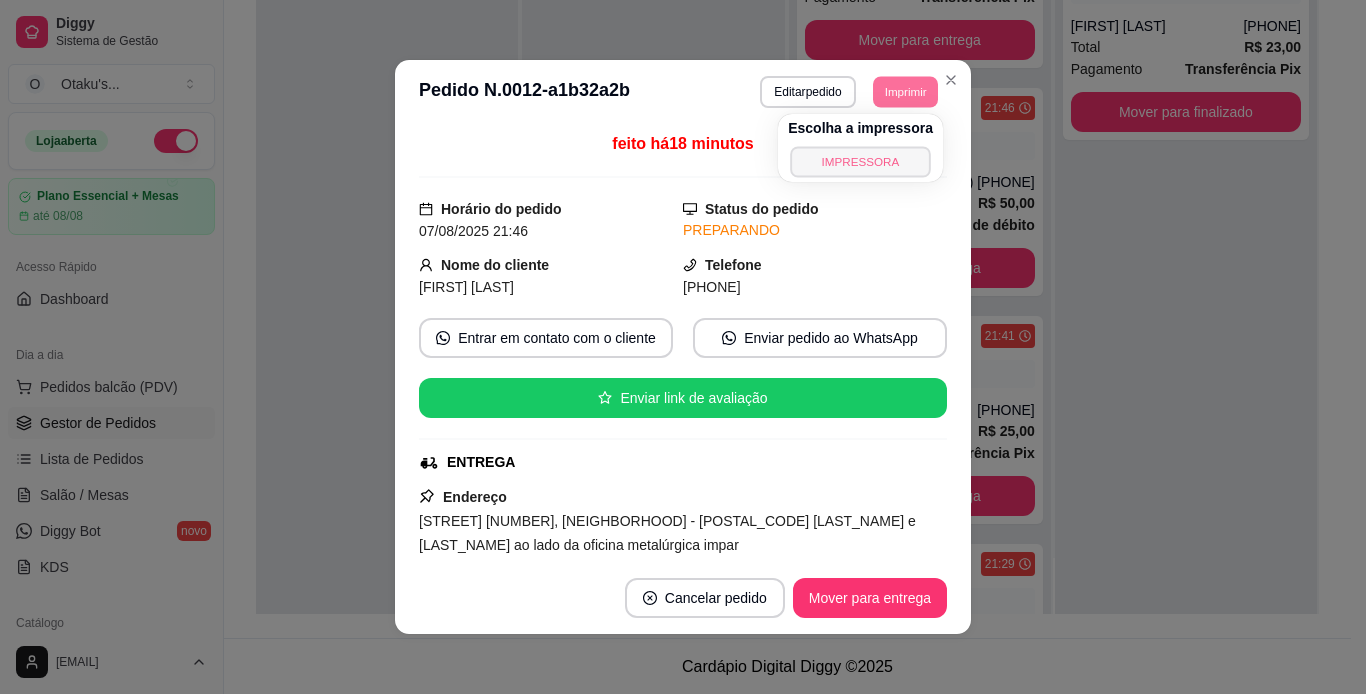click on "IMPRESSORA" at bounding box center (860, 161) 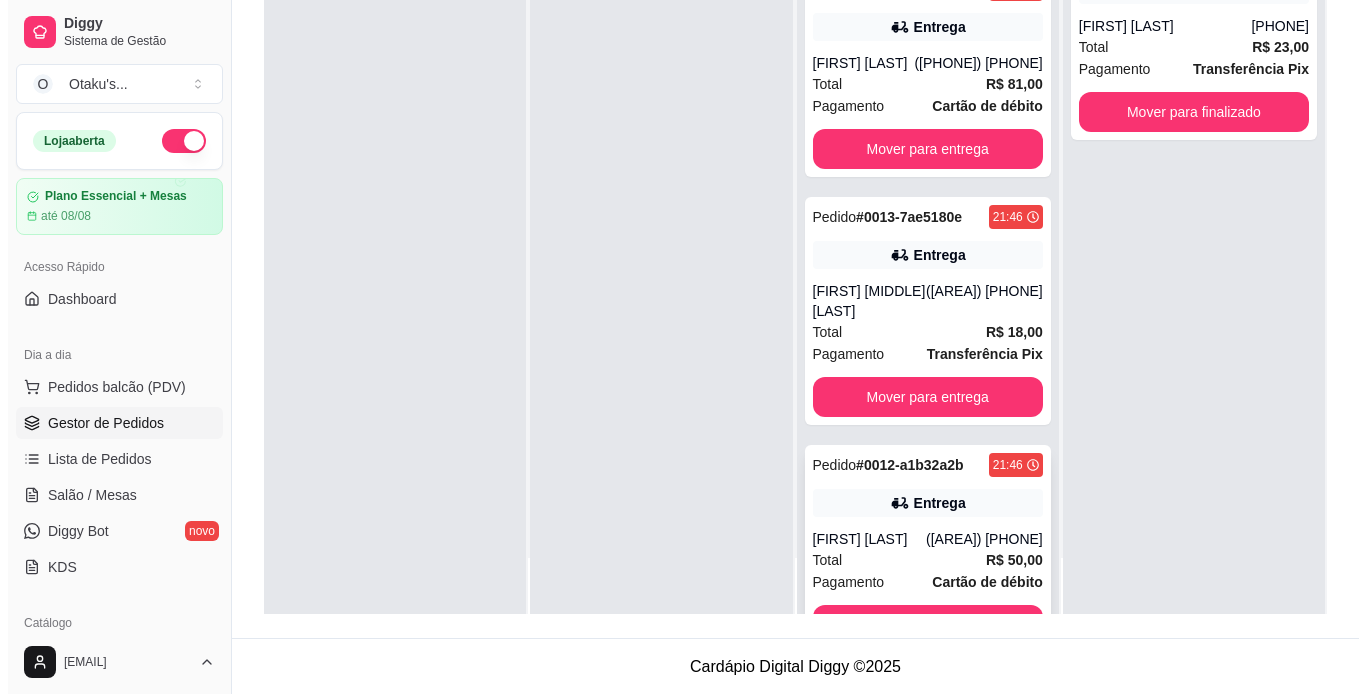 scroll, scrollTop: 190, scrollLeft: 0, axis: vertical 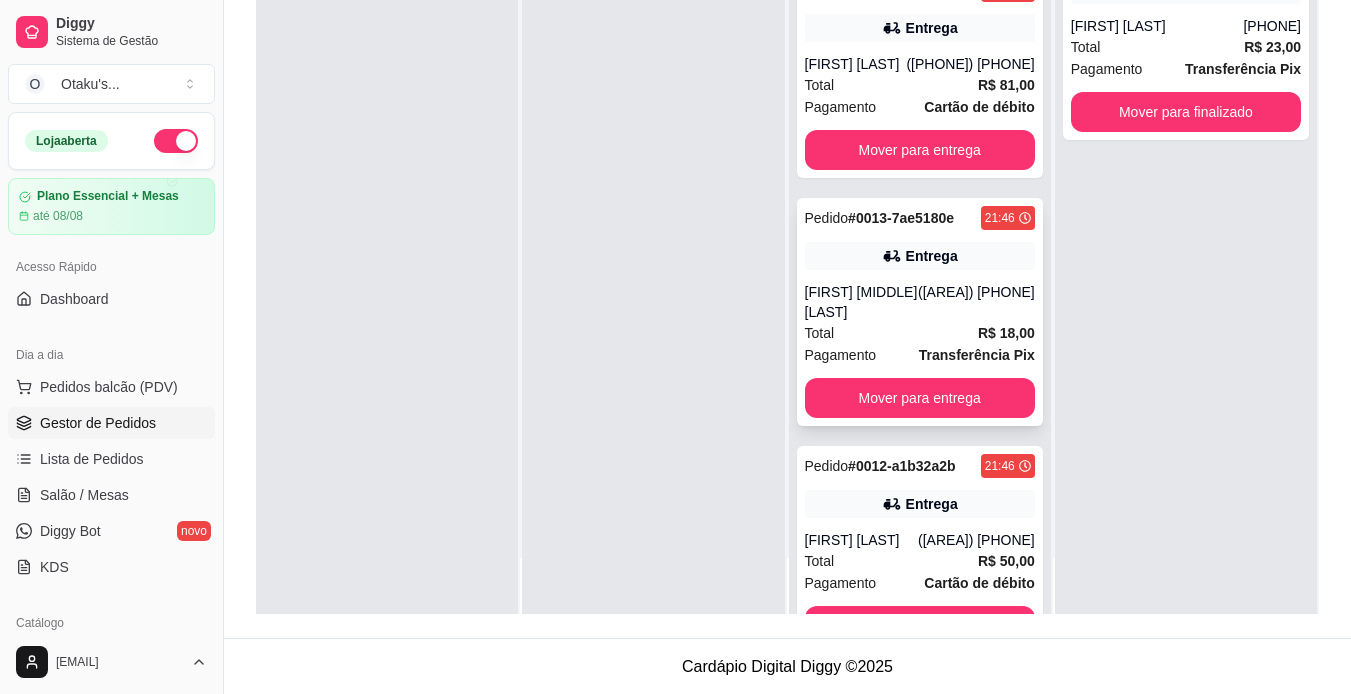click on "Entrega" at bounding box center (932, 256) 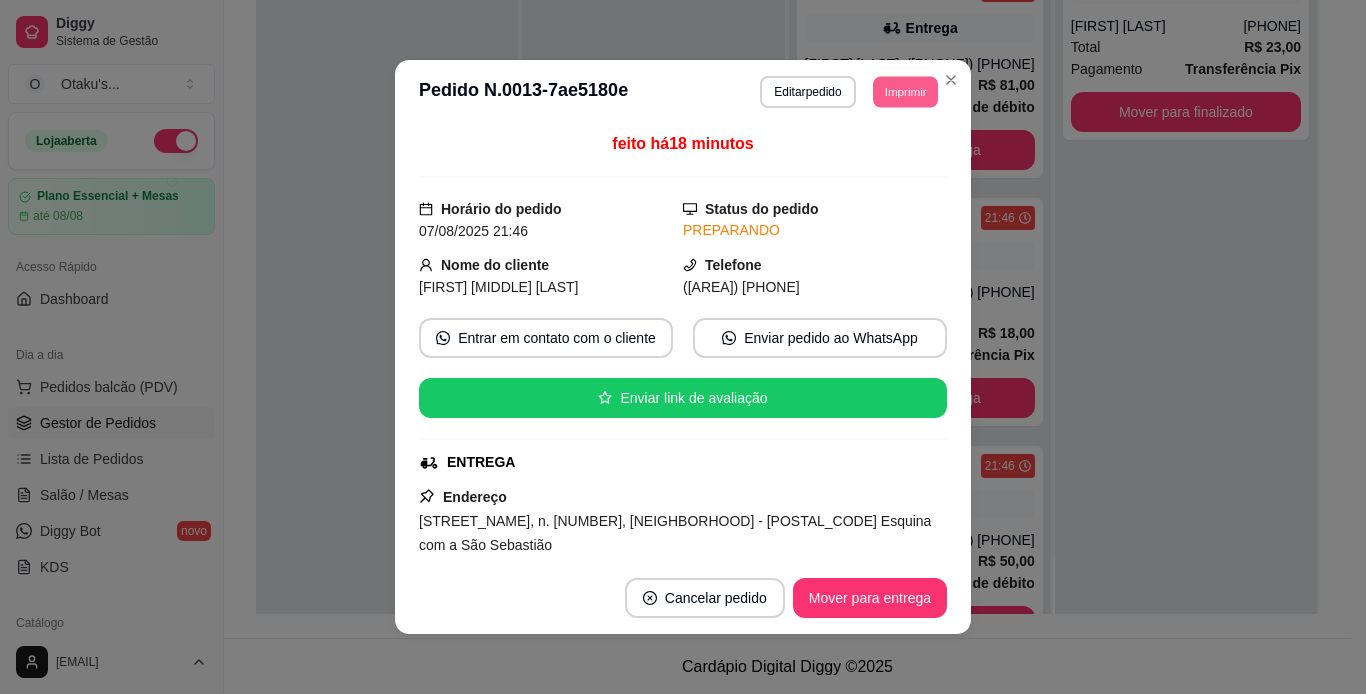 click on "Imprimir" at bounding box center [905, 91] 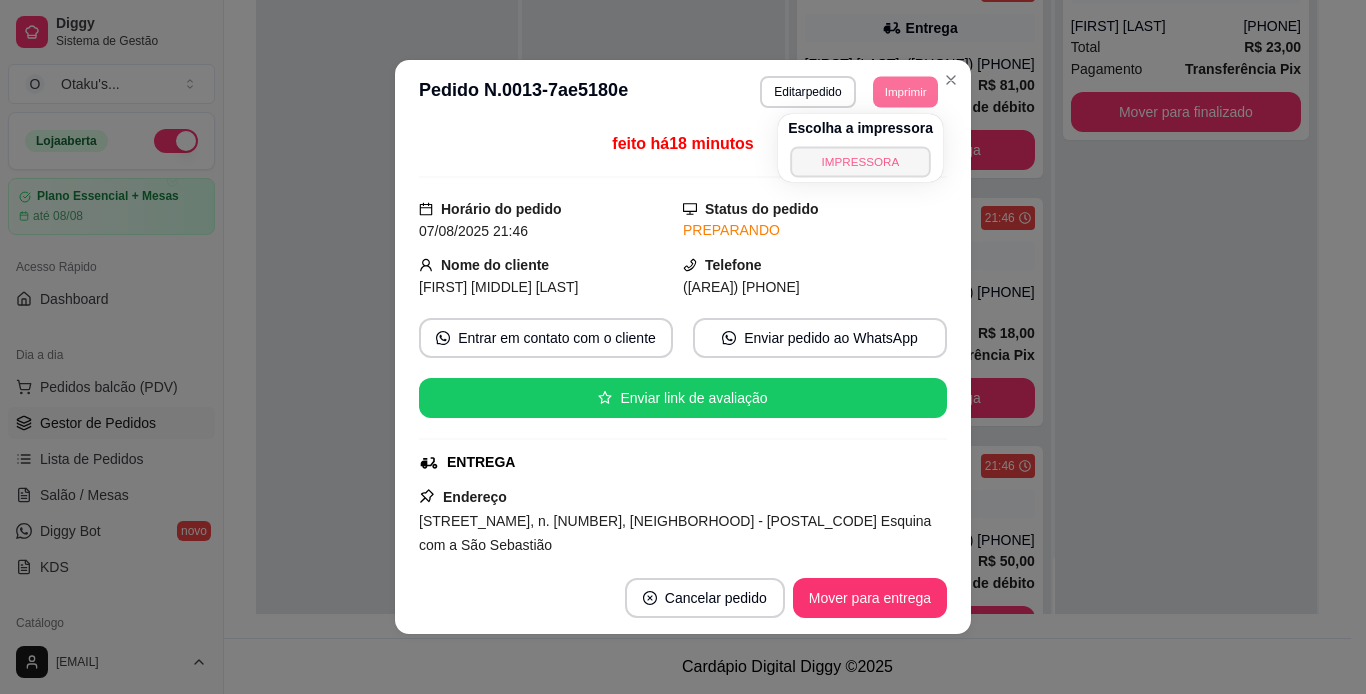 click on "IMPRESSORA" at bounding box center [860, 161] 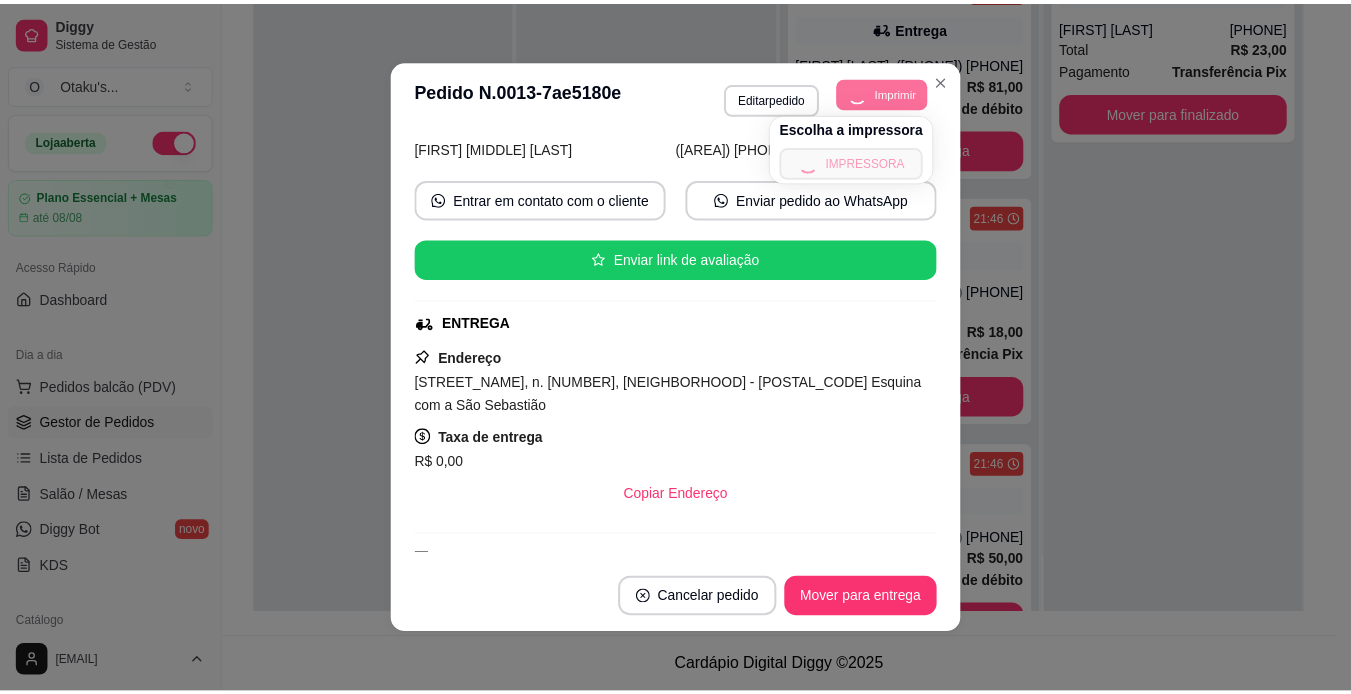 scroll, scrollTop: 130, scrollLeft: 0, axis: vertical 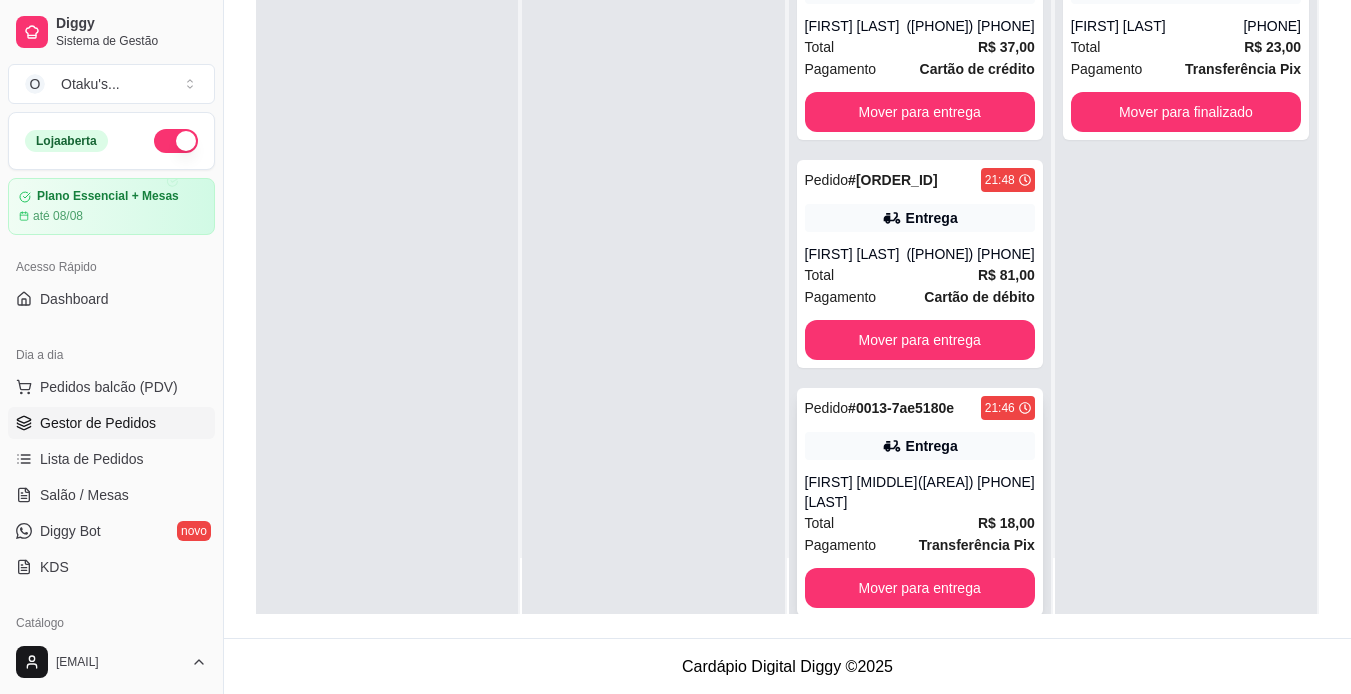 click on "Total R$ 81,00" at bounding box center (920, 275) 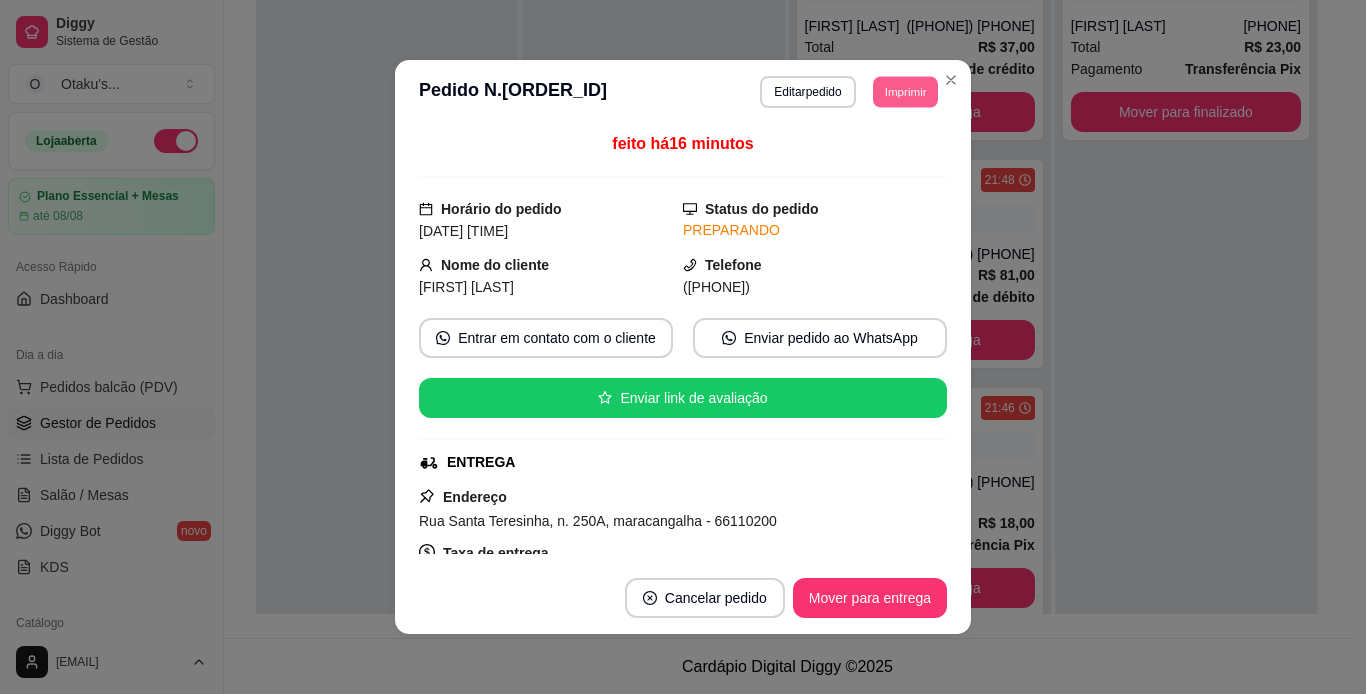 click on "Imprimir" at bounding box center (905, 91) 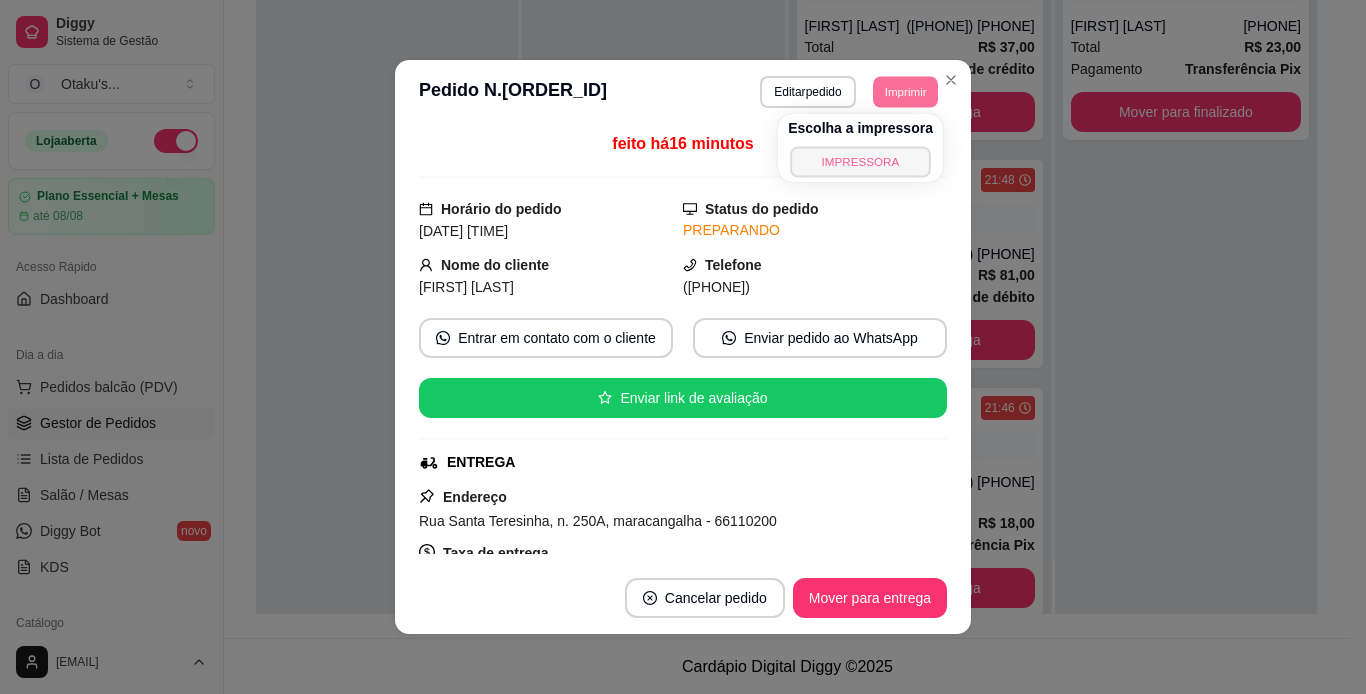 click on "IMPRESSORA" at bounding box center [860, 161] 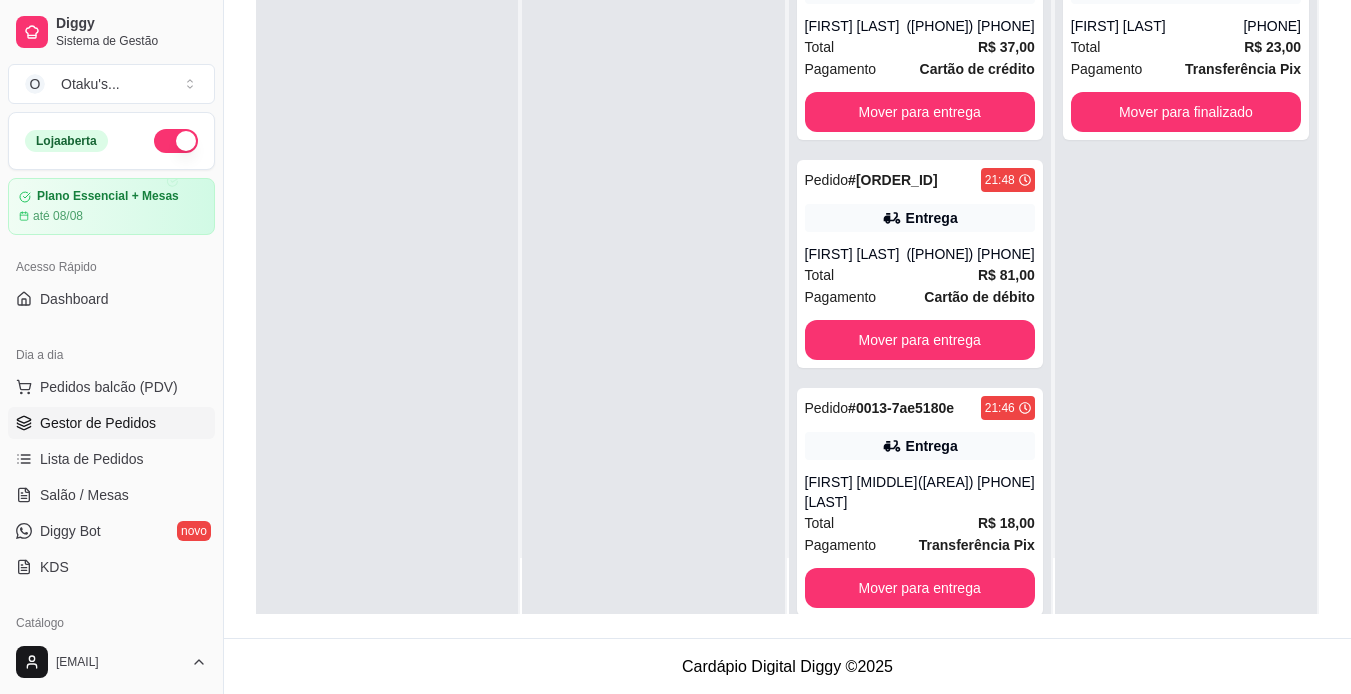 click on "Entrega" at bounding box center (920, 446) 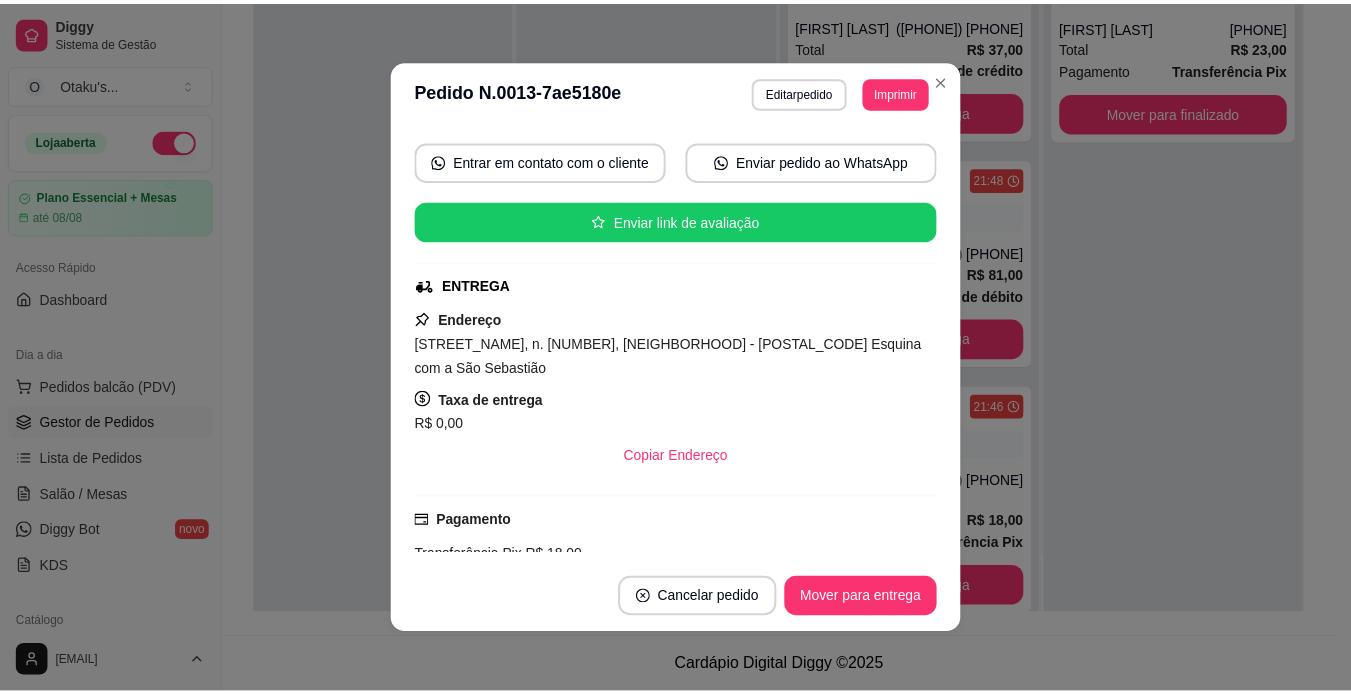 scroll, scrollTop: 180, scrollLeft: 0, axis: vertical 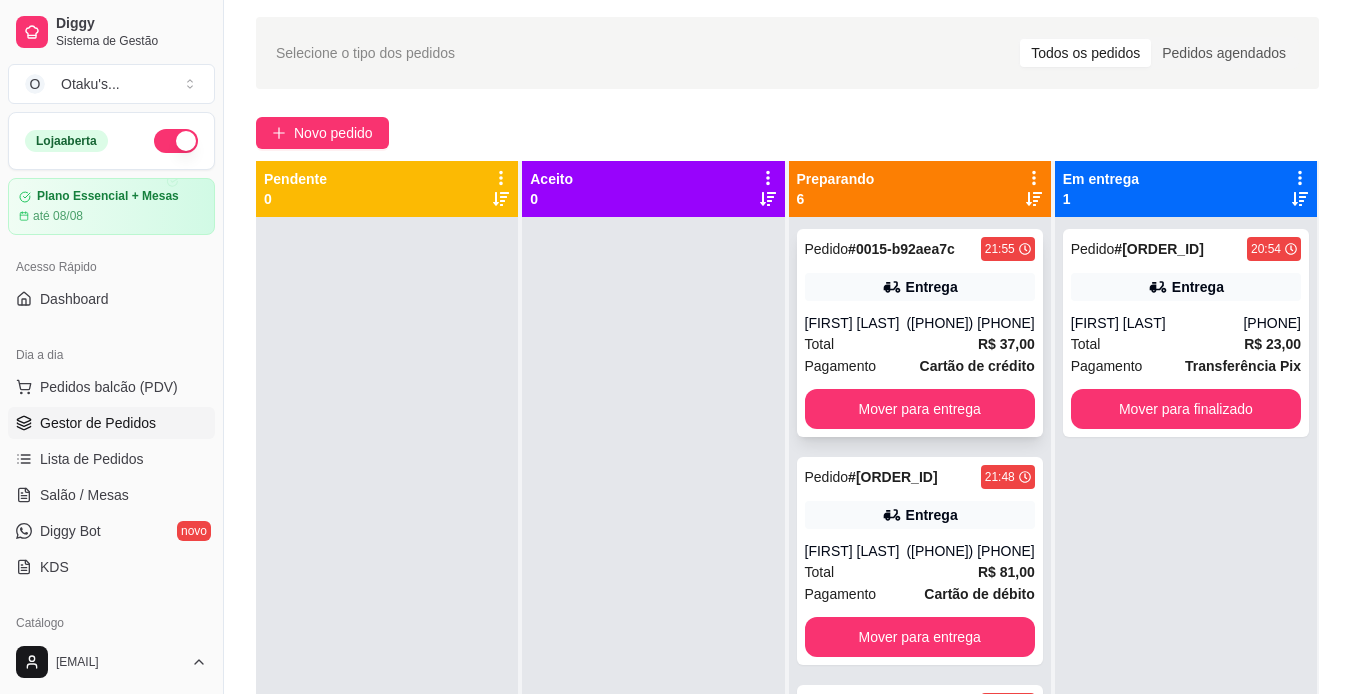 click on "# [HASH]" at bounding box center (901, 249) 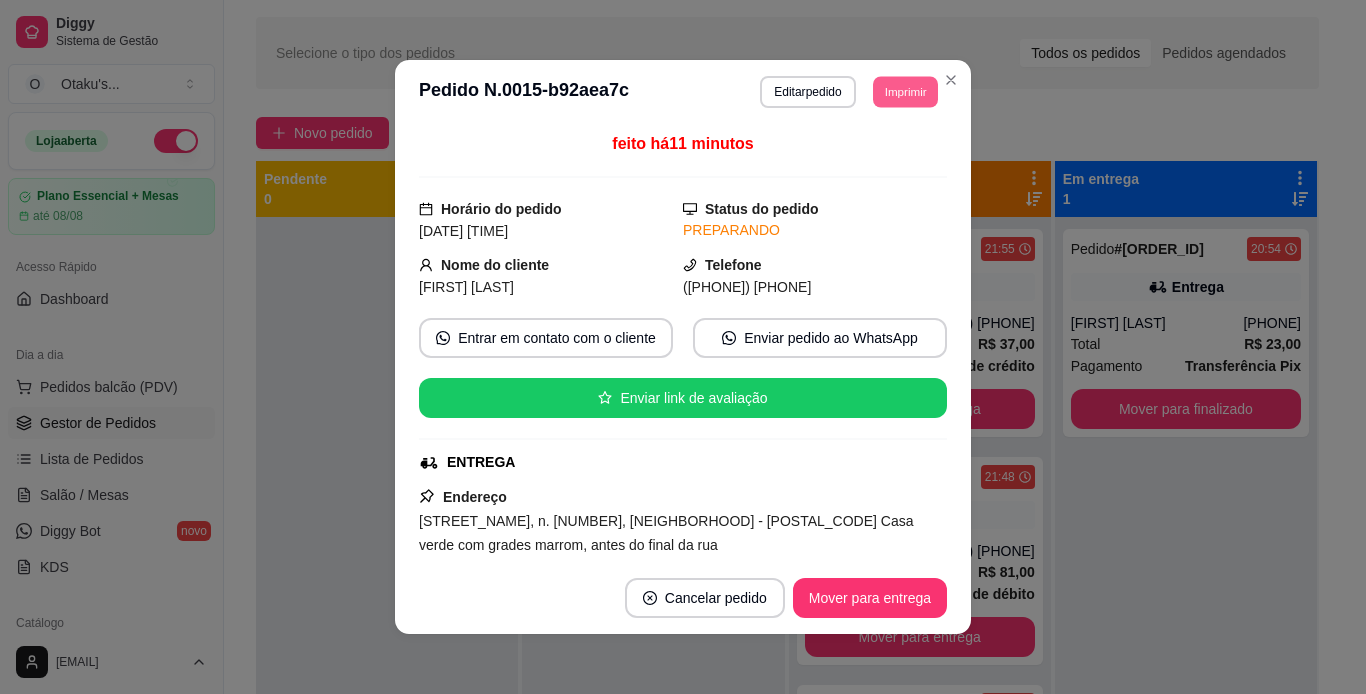 click on "Imprimir" at bounding box center (905, 91) 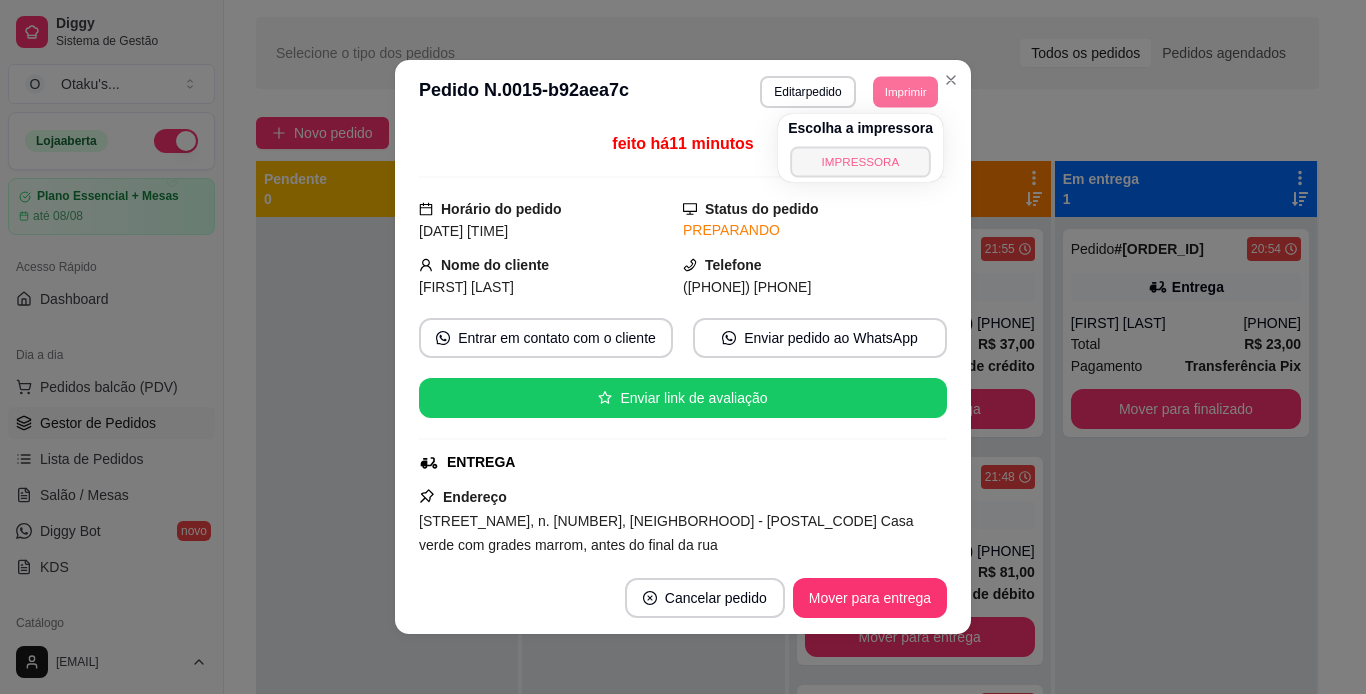 click on "IMPRESSORA" at bounding box center (860, 161) 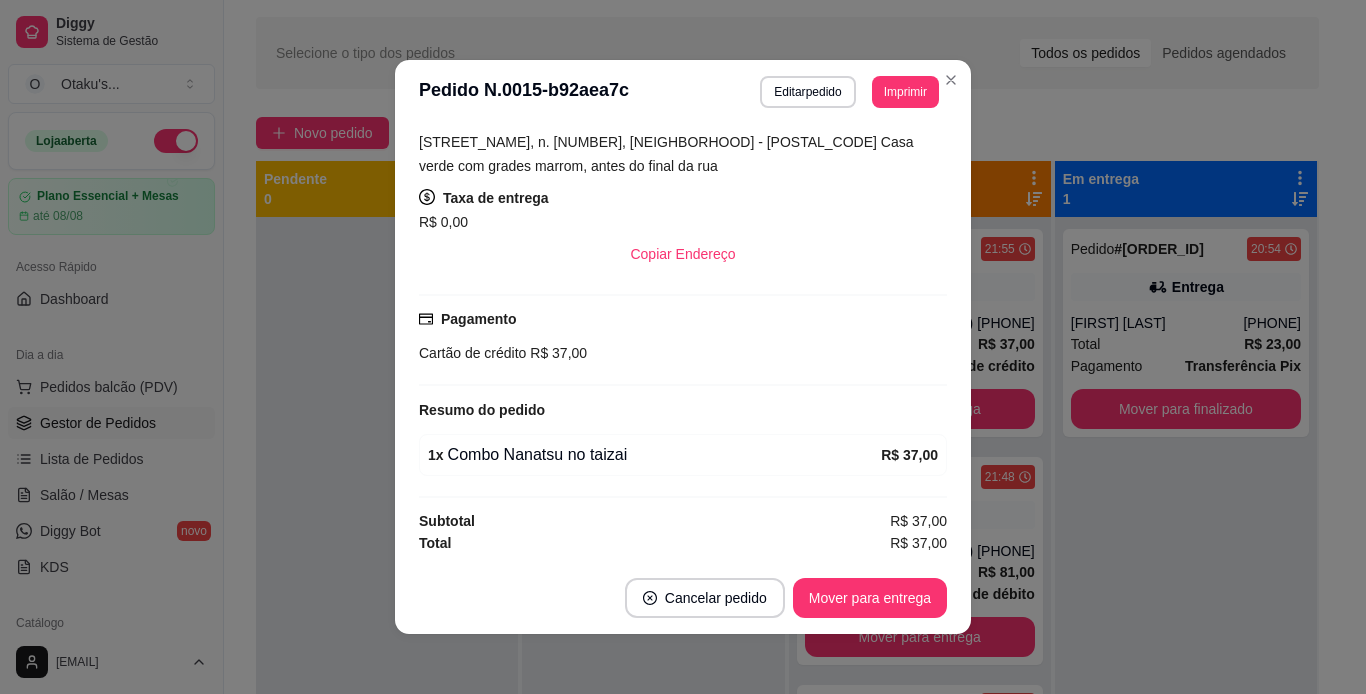 scroll, scrollTop: 379, scrollLeft: 0, axis: vertical 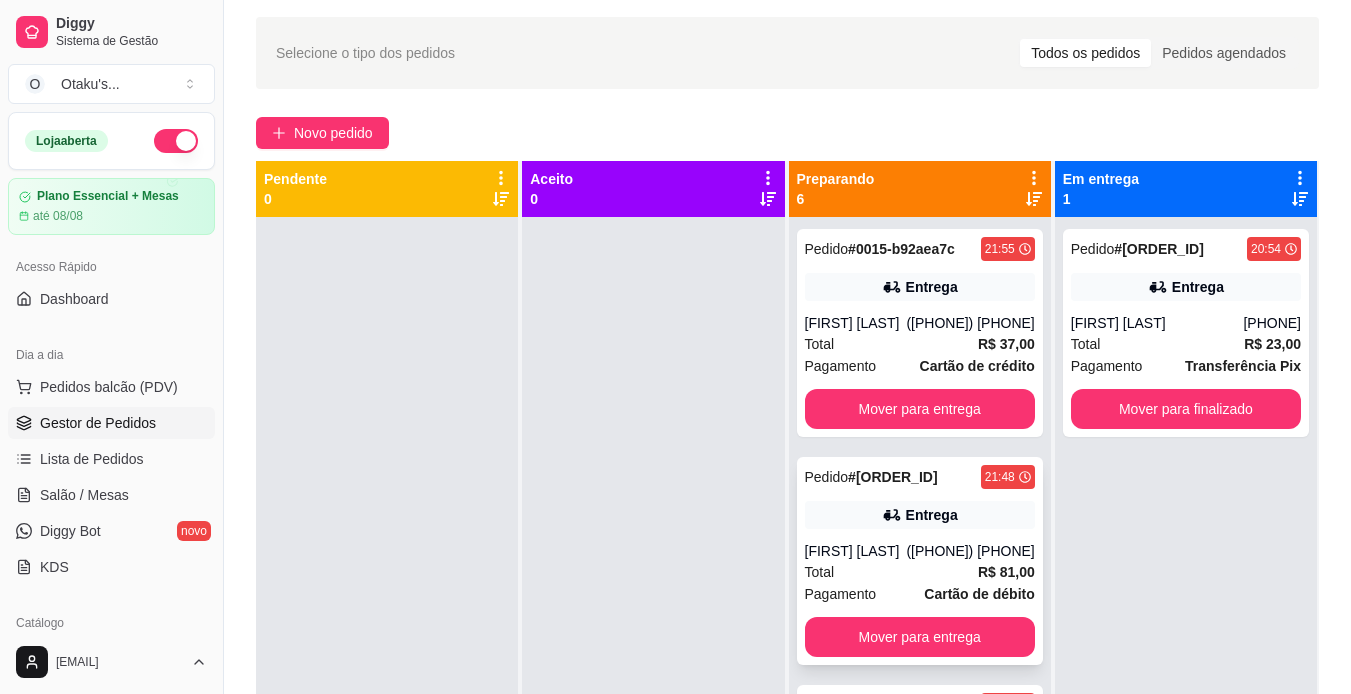 click on "Pedido  # 0014-38f2672b 21:48 Entrega [FIRST] [LAST]  ([AREA]) [PHONE] Total R$ 81,00 Pagamento Cartão de débito Mover para entrega" at bounding box center [920, 561] 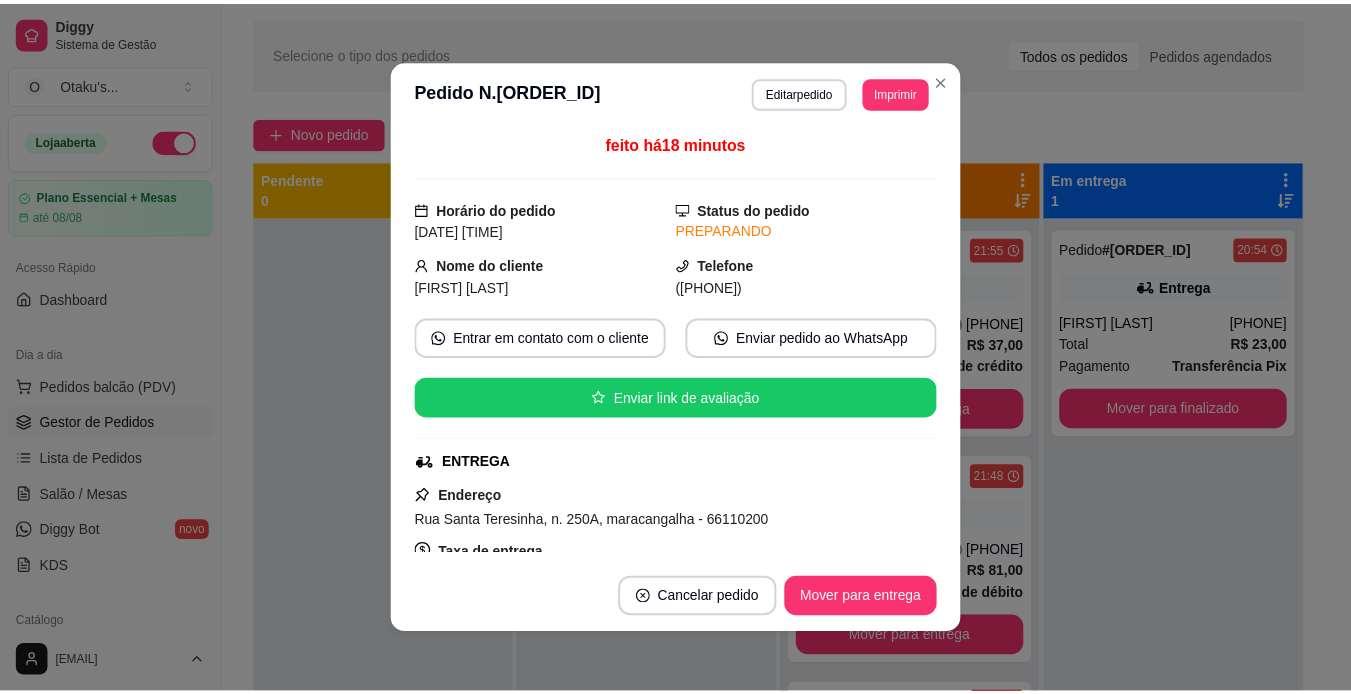 scroll, scrollTop: 417, scrollLeft: 0, axis: vertical 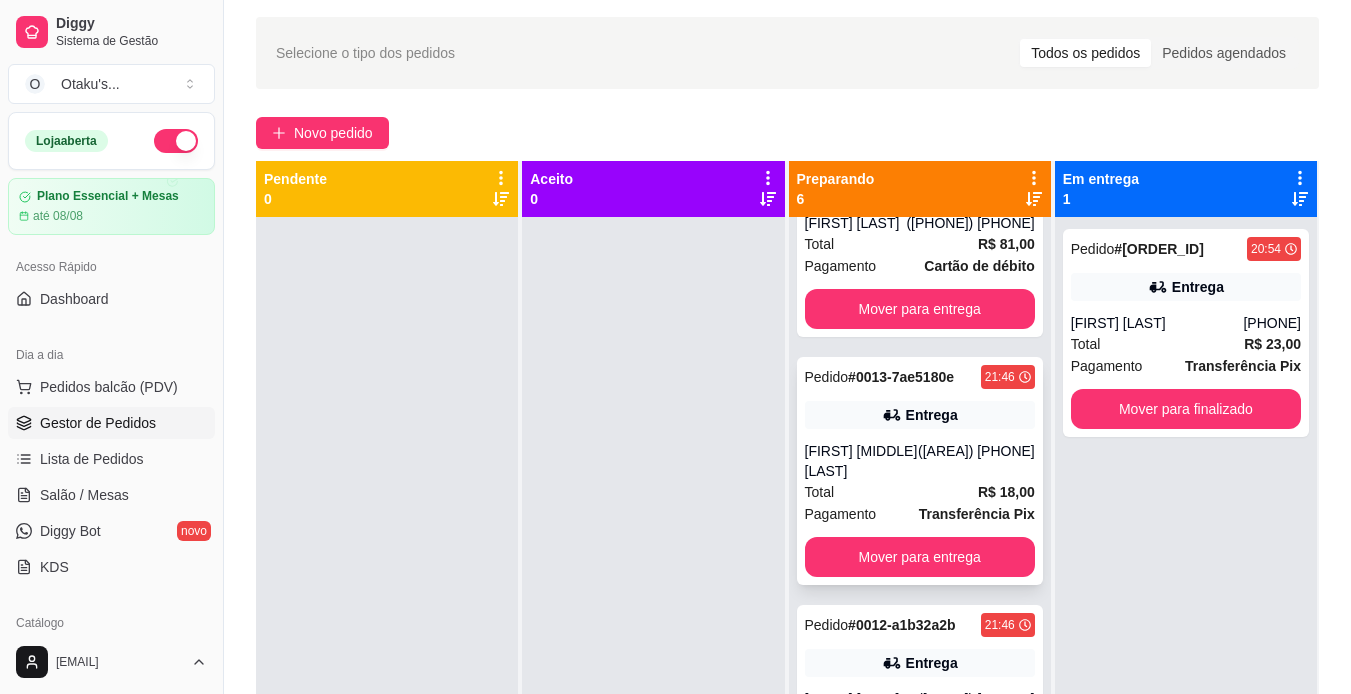 click on "([AREA]) [PHONE]" at bounding box center (976, 461) 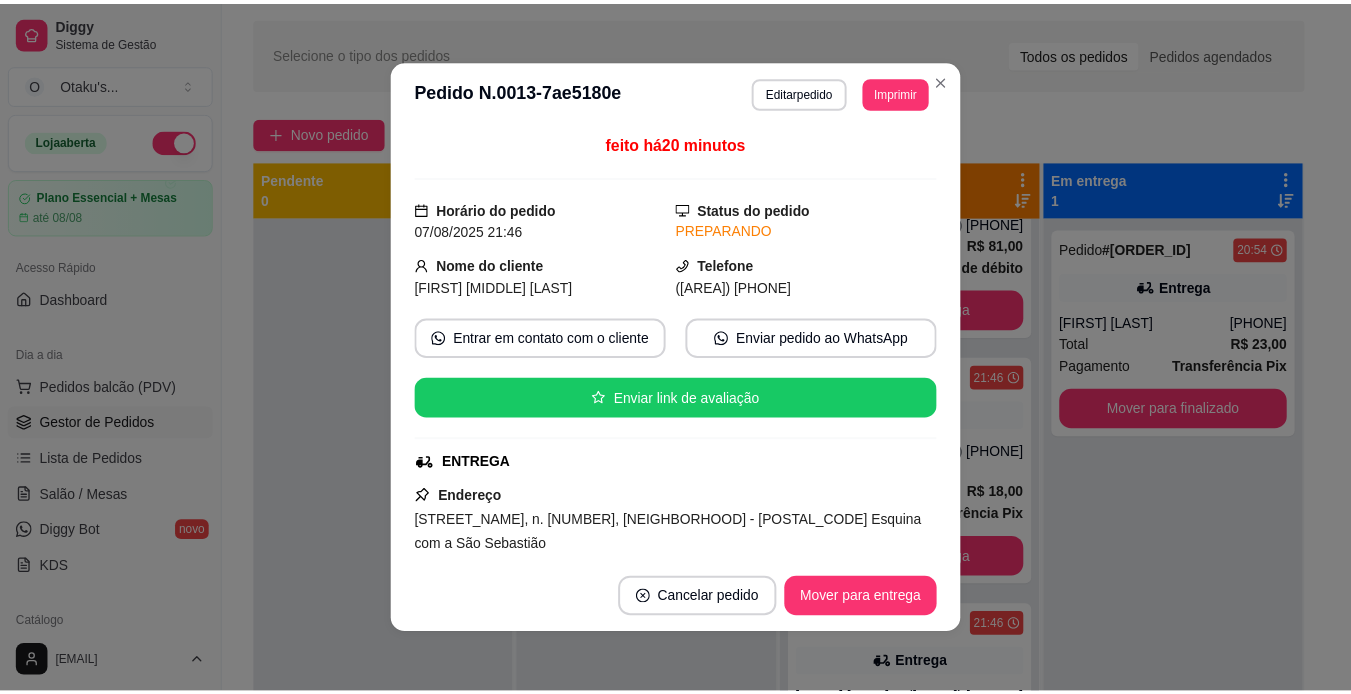 scroll, scrollTop: 379, scrollLeft: 0, axis: vertical 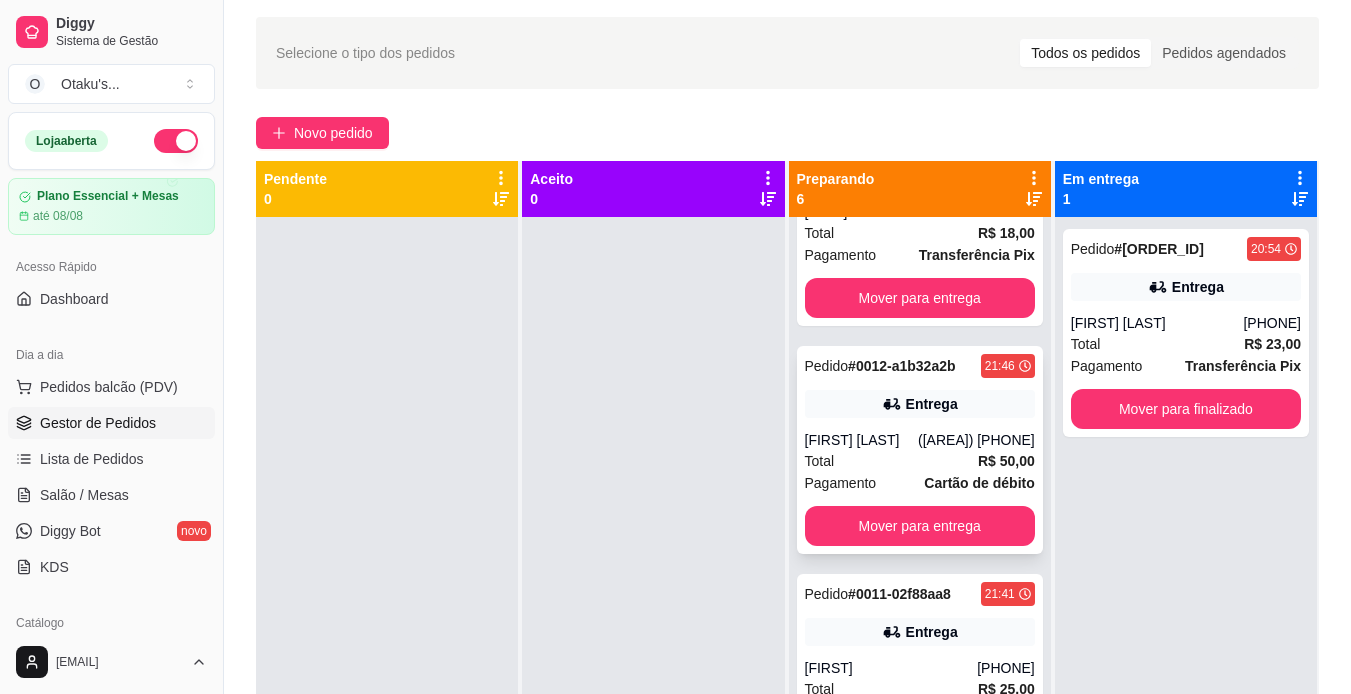 click on "Entrega" at bounding box center [920, 404] 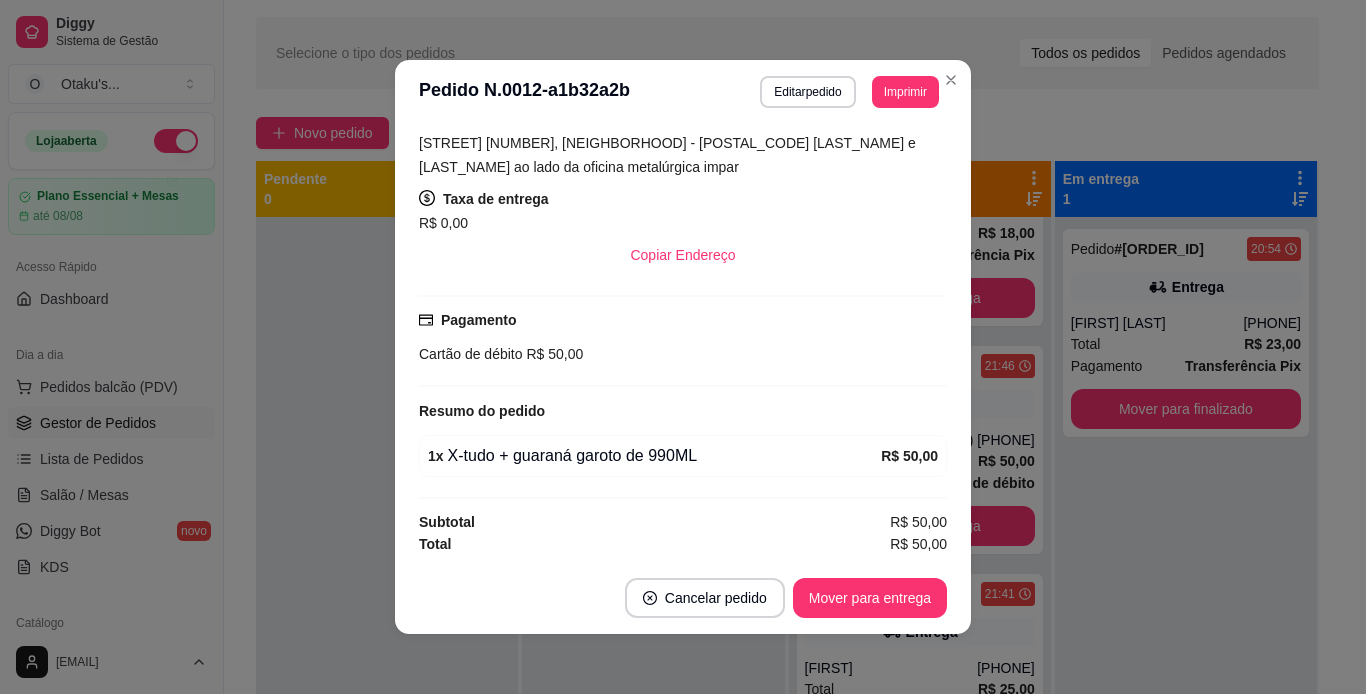 scroll, scrollTop: 379, scrollLeft: 0, axis: vertical 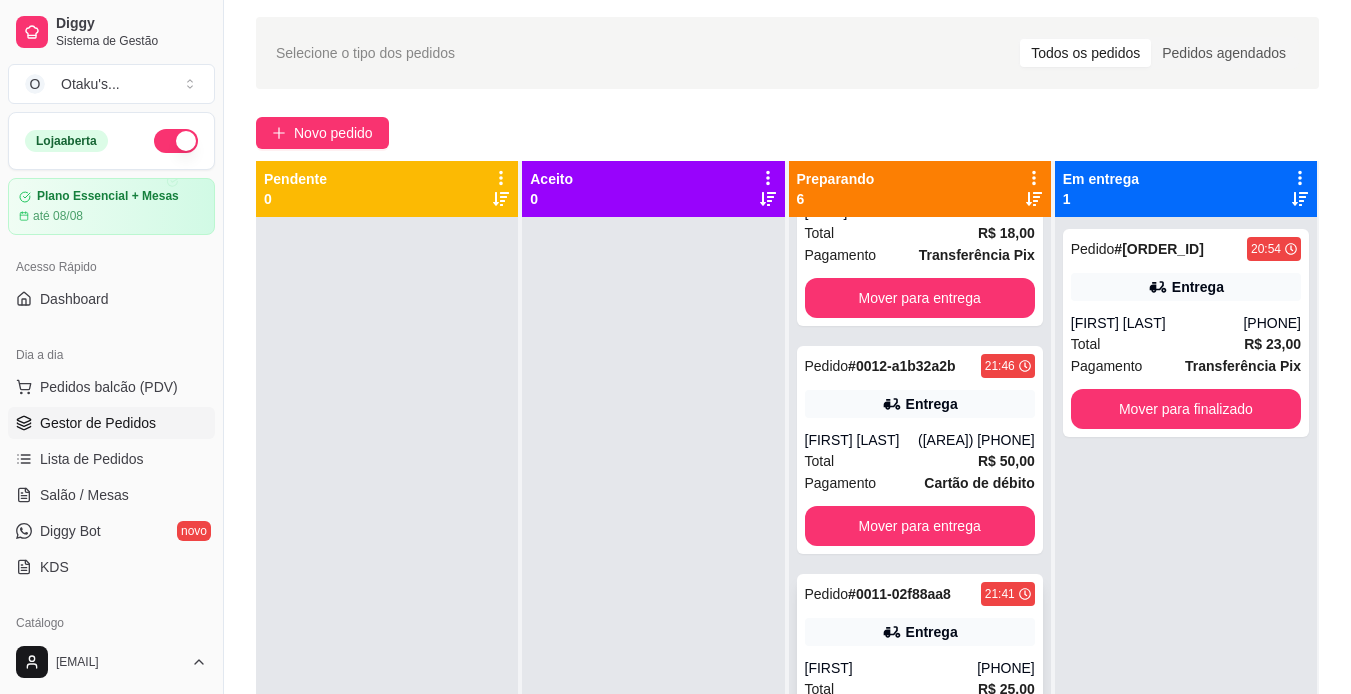 click on "Entrega" at bounding box center (920, 632) 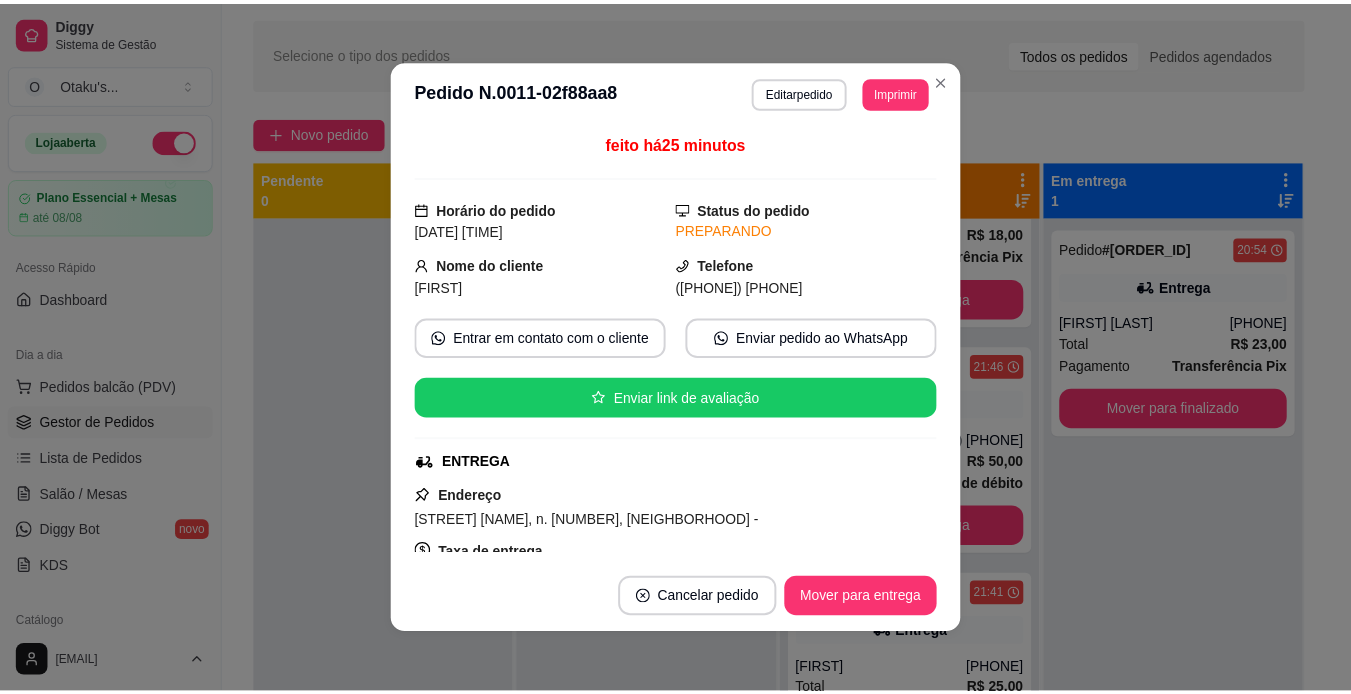 scroll, scrollTop: 355, scrollLeft: 0, axis: vertical 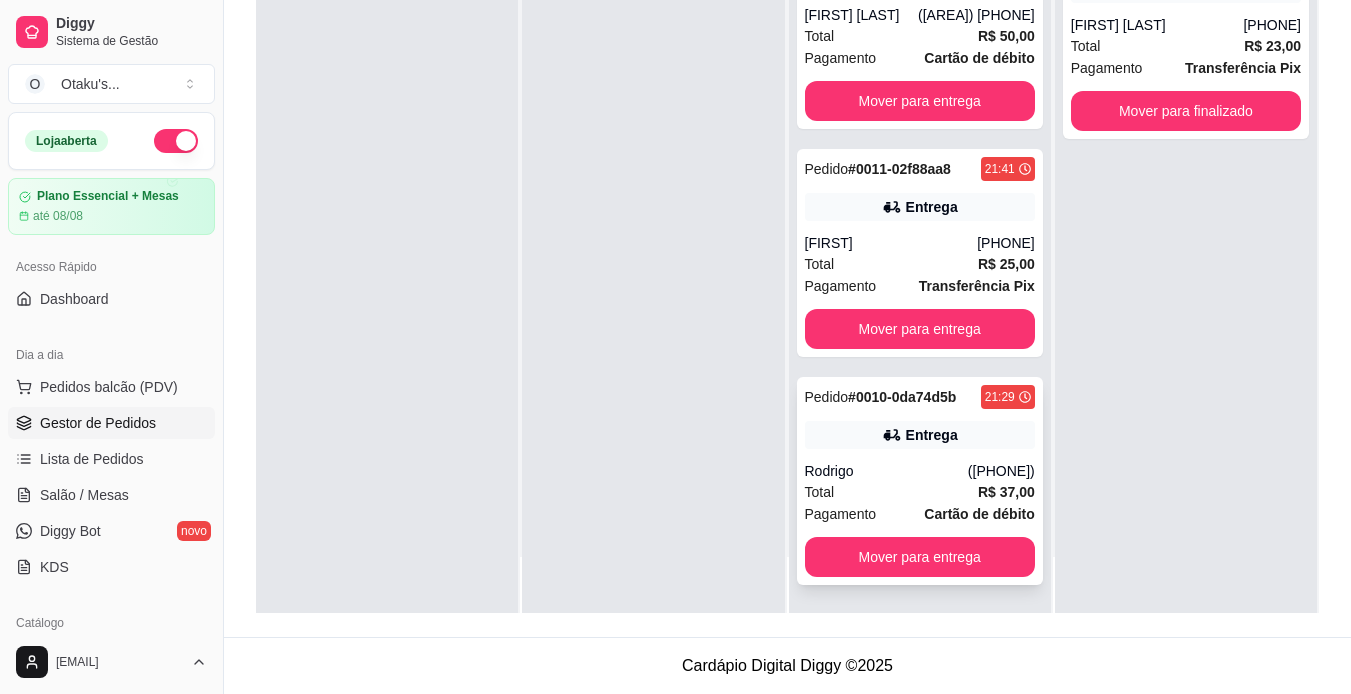 click on "([PHONE])" at bounding box center (1001, 471) 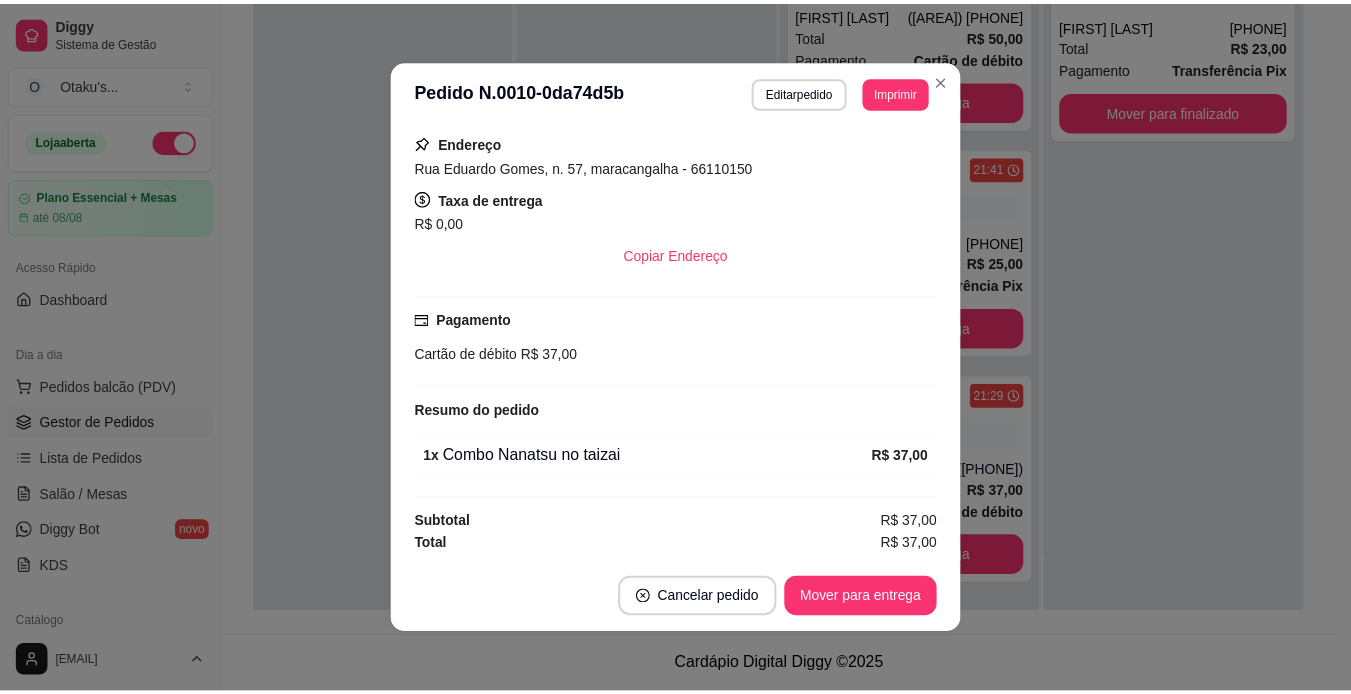 scroll, scrollTop: 355, scrollLeft: 0, axis: vertical 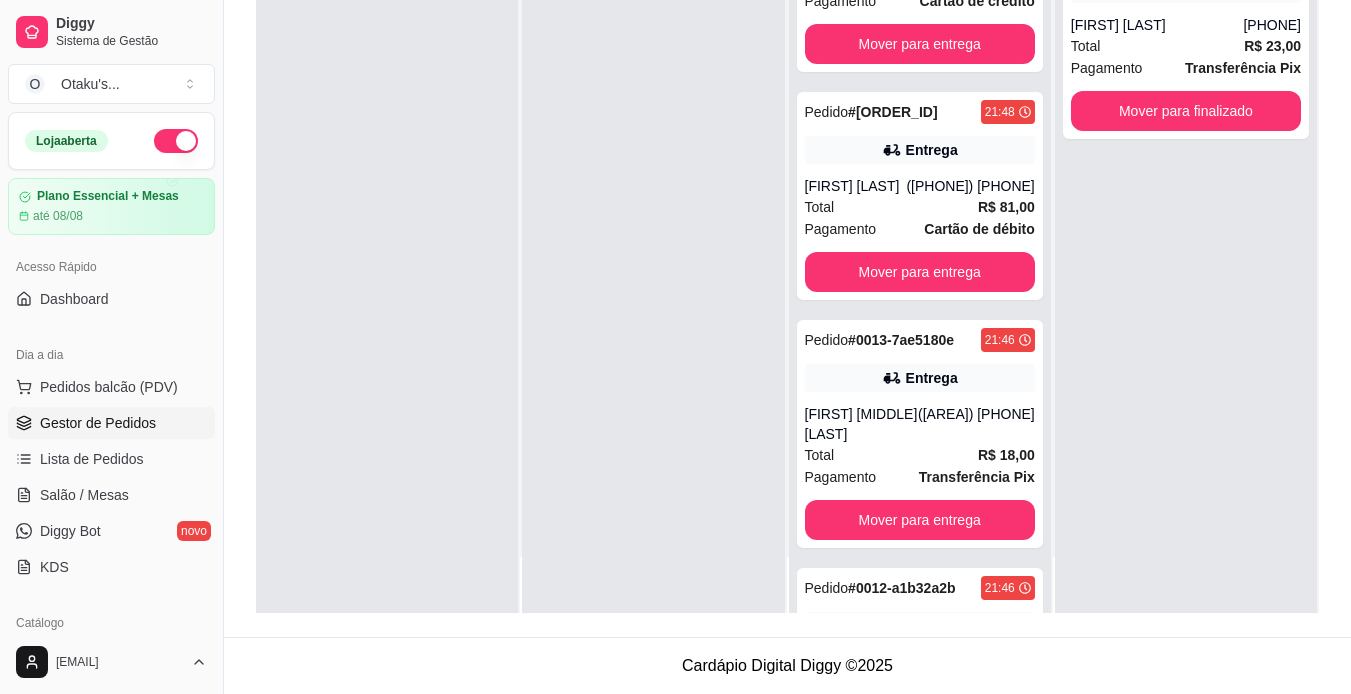 click on "Total R$ 81,00" at bounding box center (920, 207) 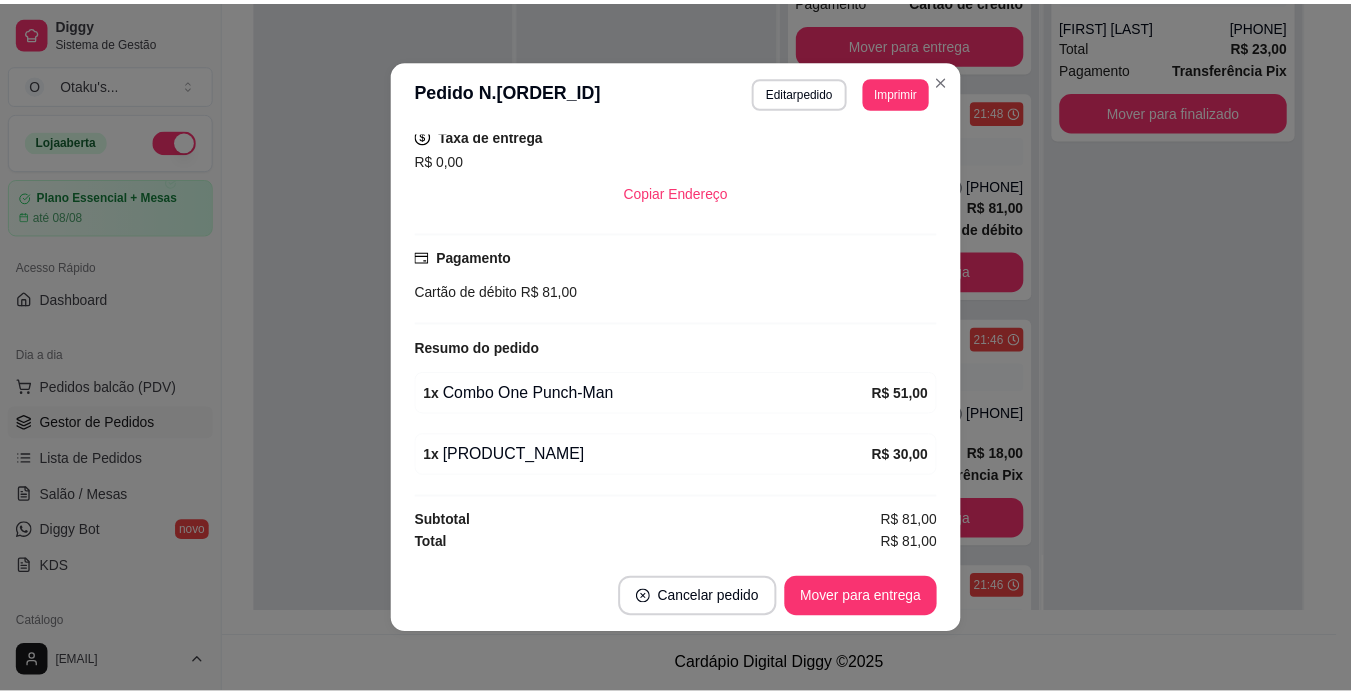scroll, scrollTop: 0, scrollLeft: 0, axis: both 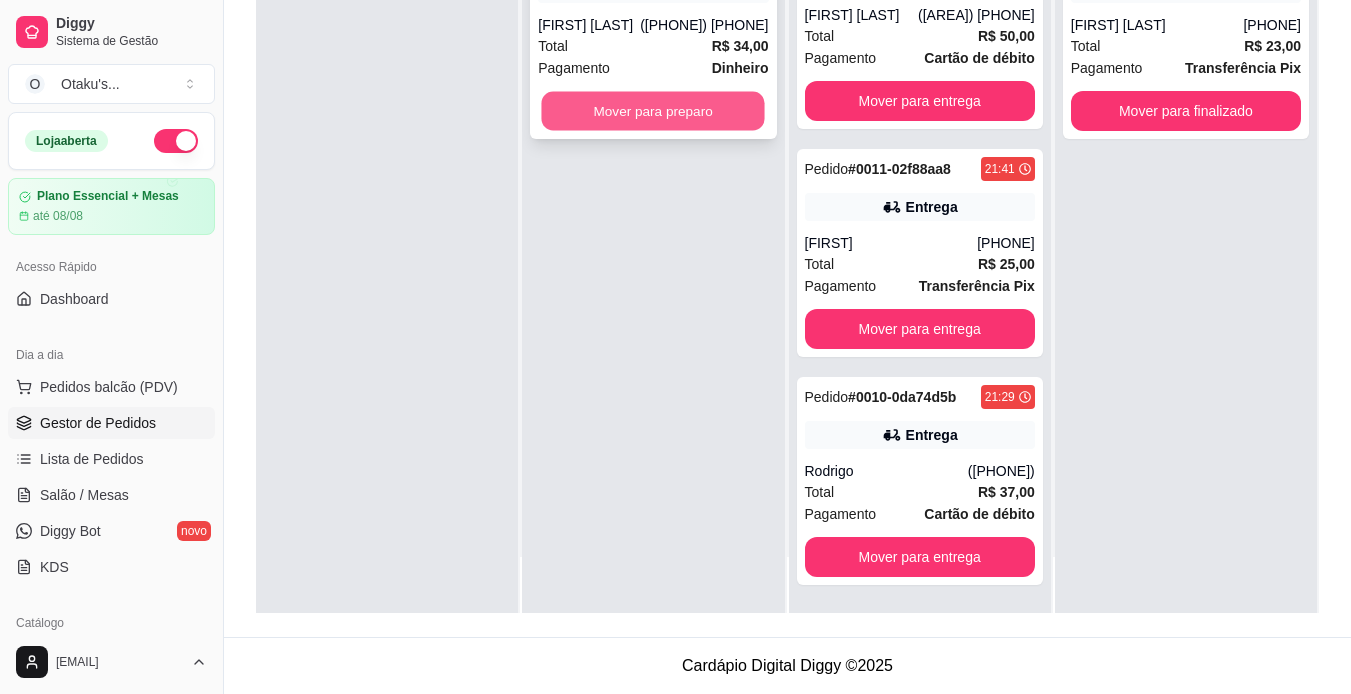 click on "Mover para preparo" at bounding box center [653, 111] 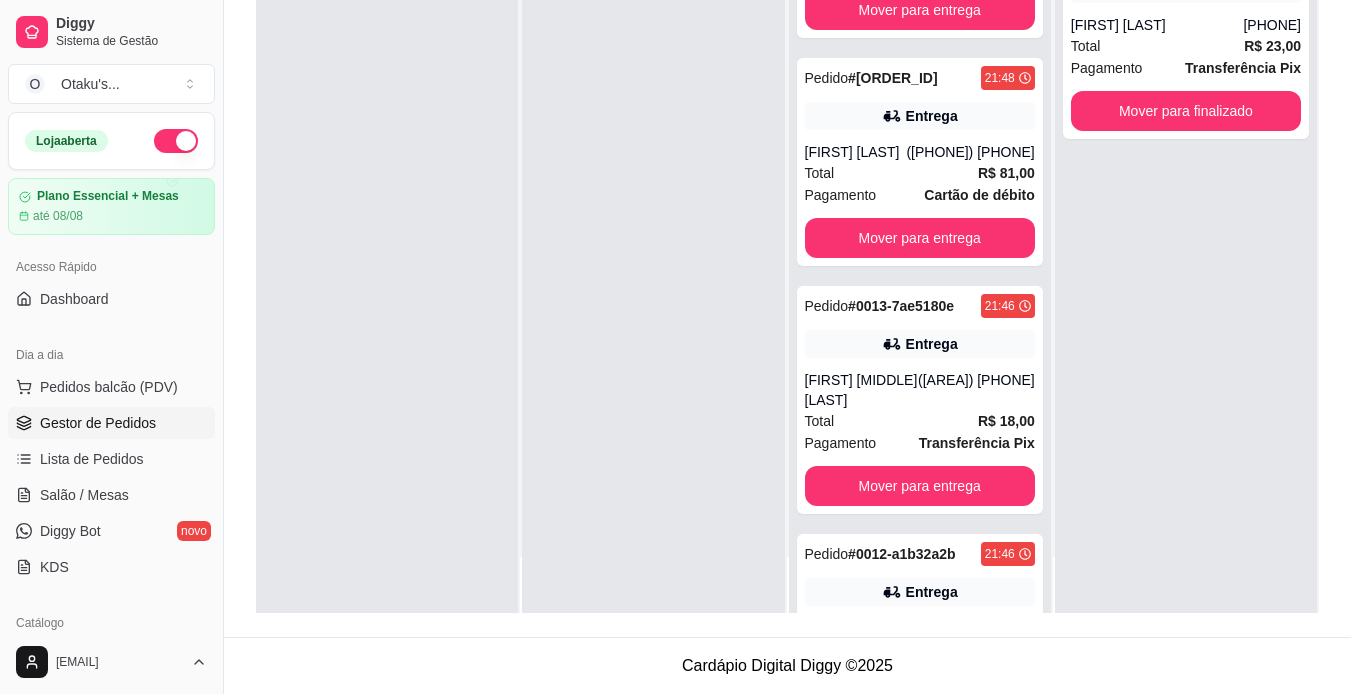 scroll, scrollTop: 0, scrollLeft: 0, axis: both 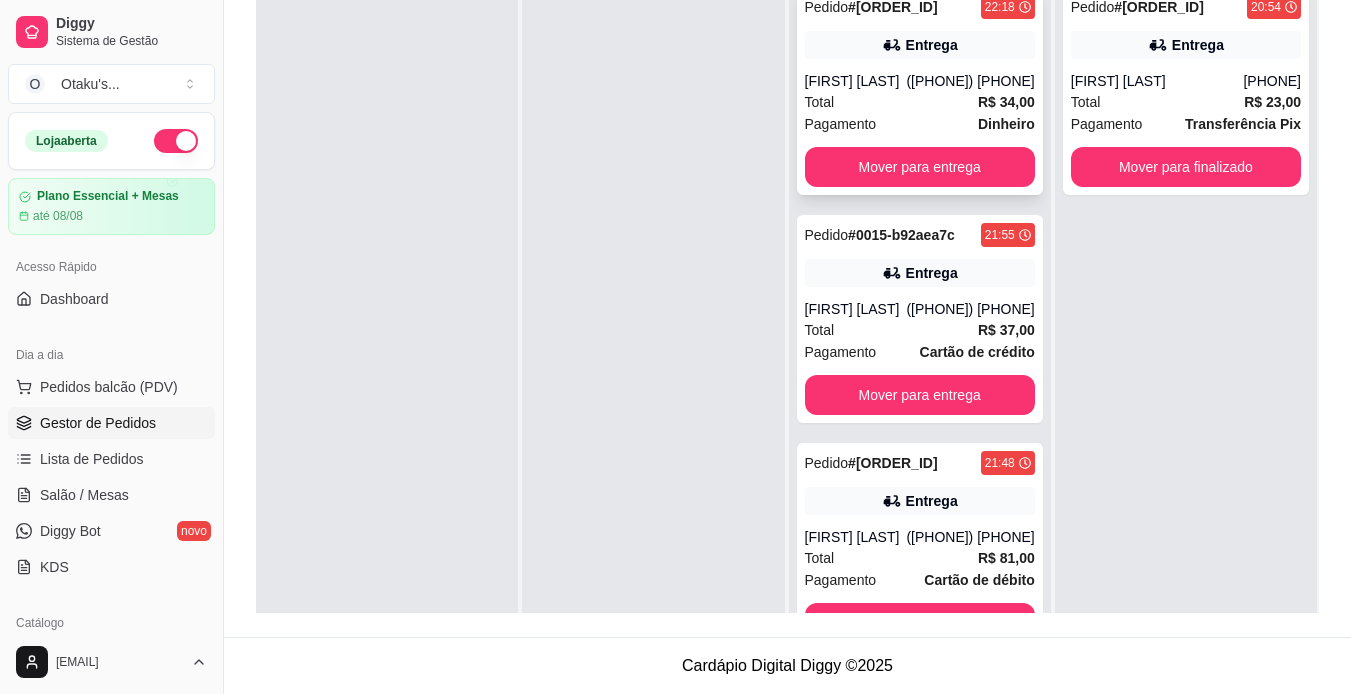 click on "Total R$ 34,00" at bounding box center (920, 102) 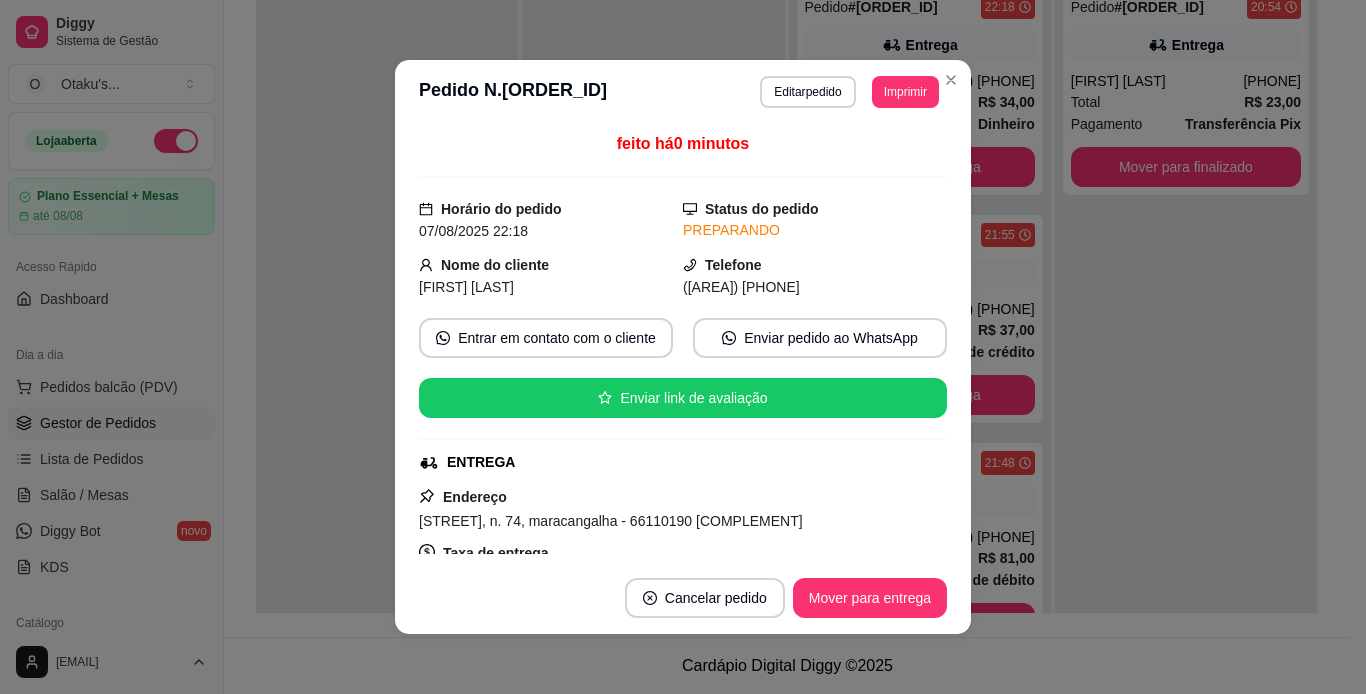 click on "feito há  0   minutos" at bounding box center [683, 155] 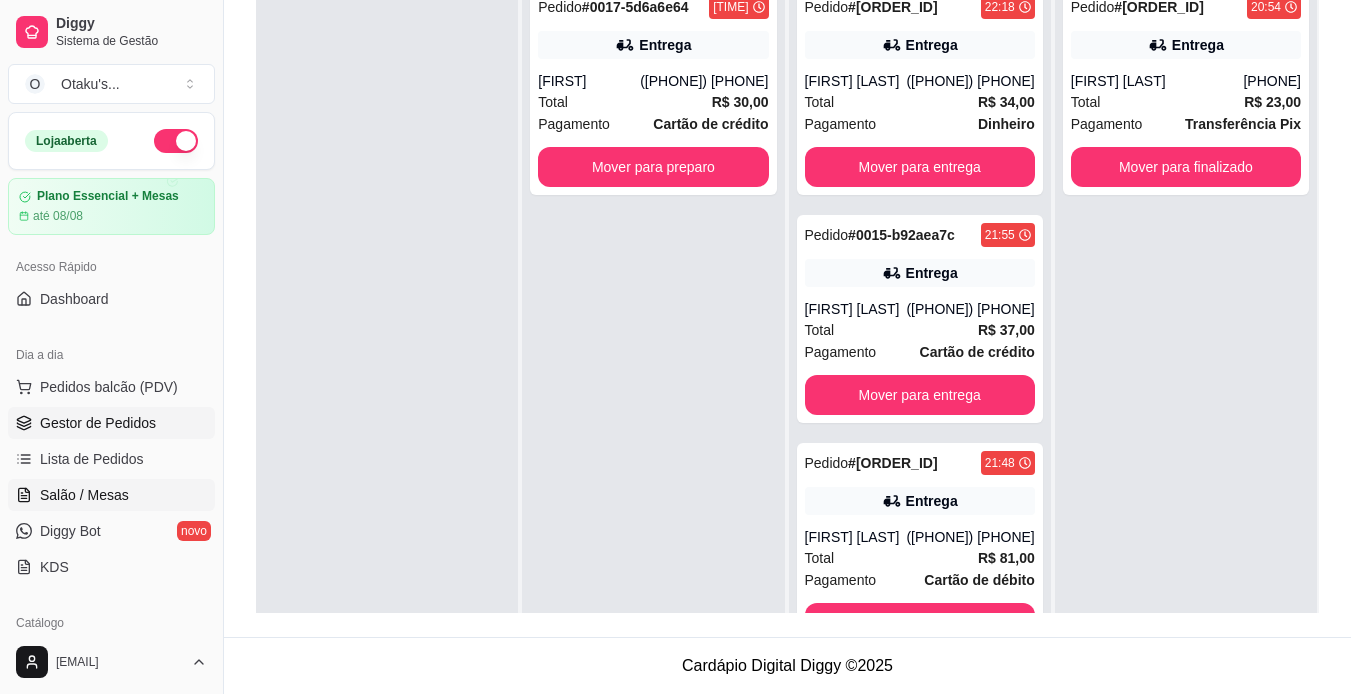 click on "Salão / Mesas" at bounding box center (111, 495) 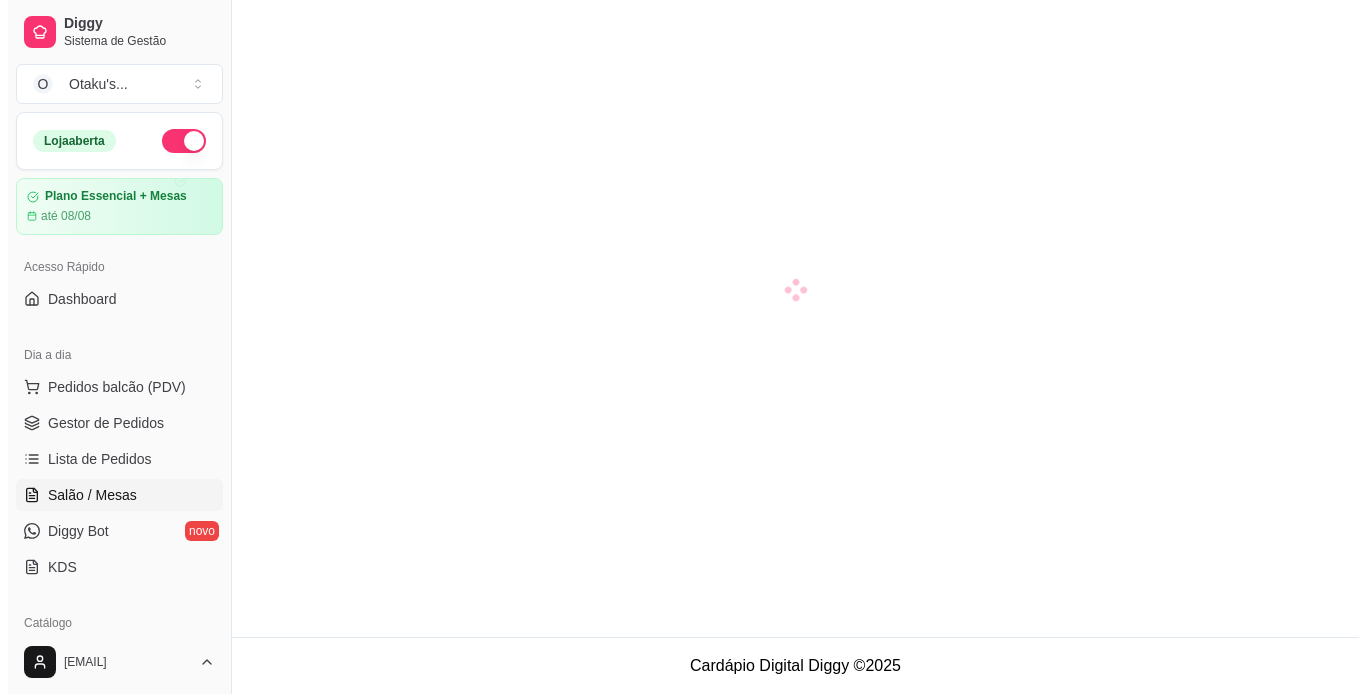 scroll, scrollTop: 0, scrollLeft: 0, axis: both 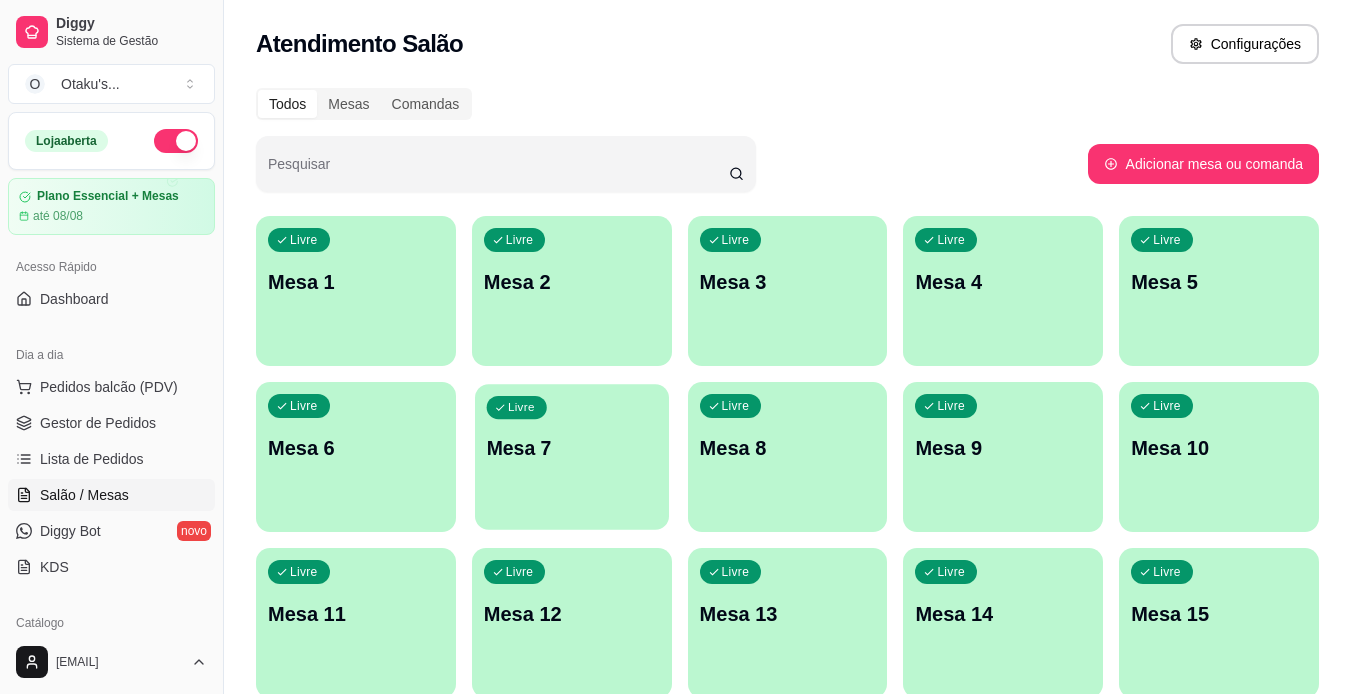 click on "Livre Mesa 7" at bounding box center (572, 445) 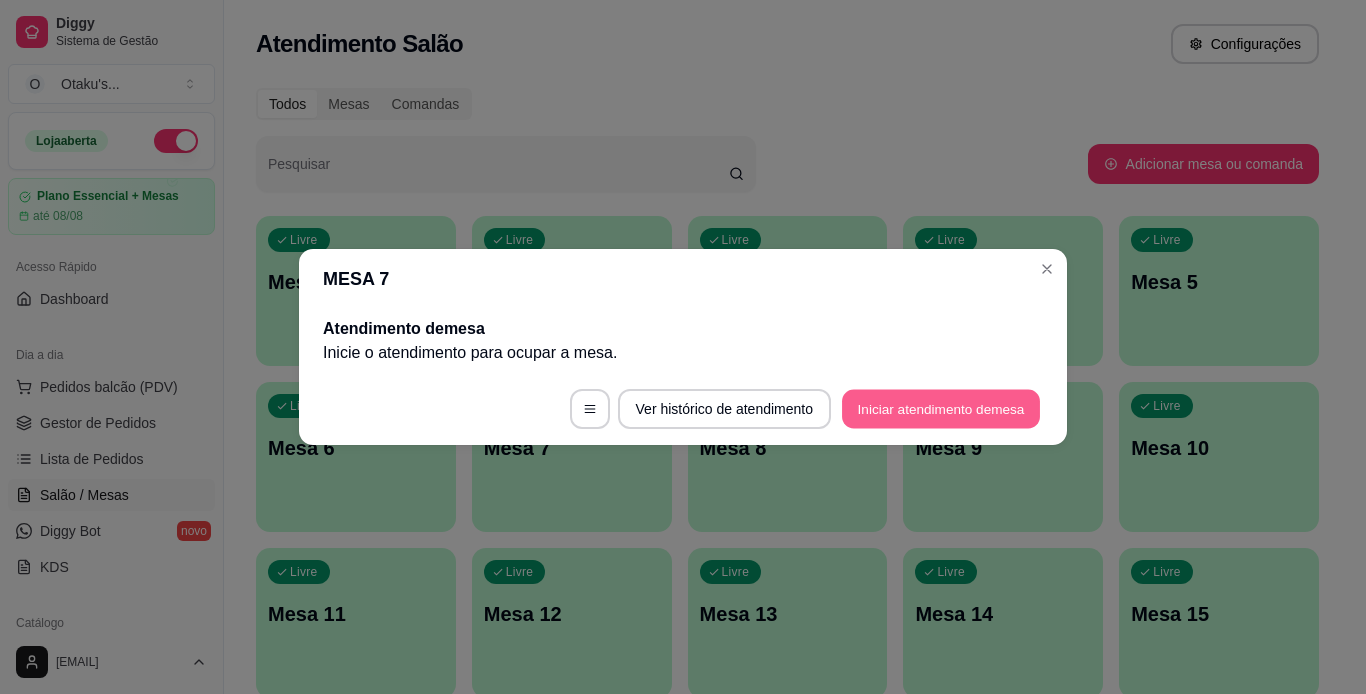 click on "Iniciar atendimento de  mesa" at bounding box center (941, 409) 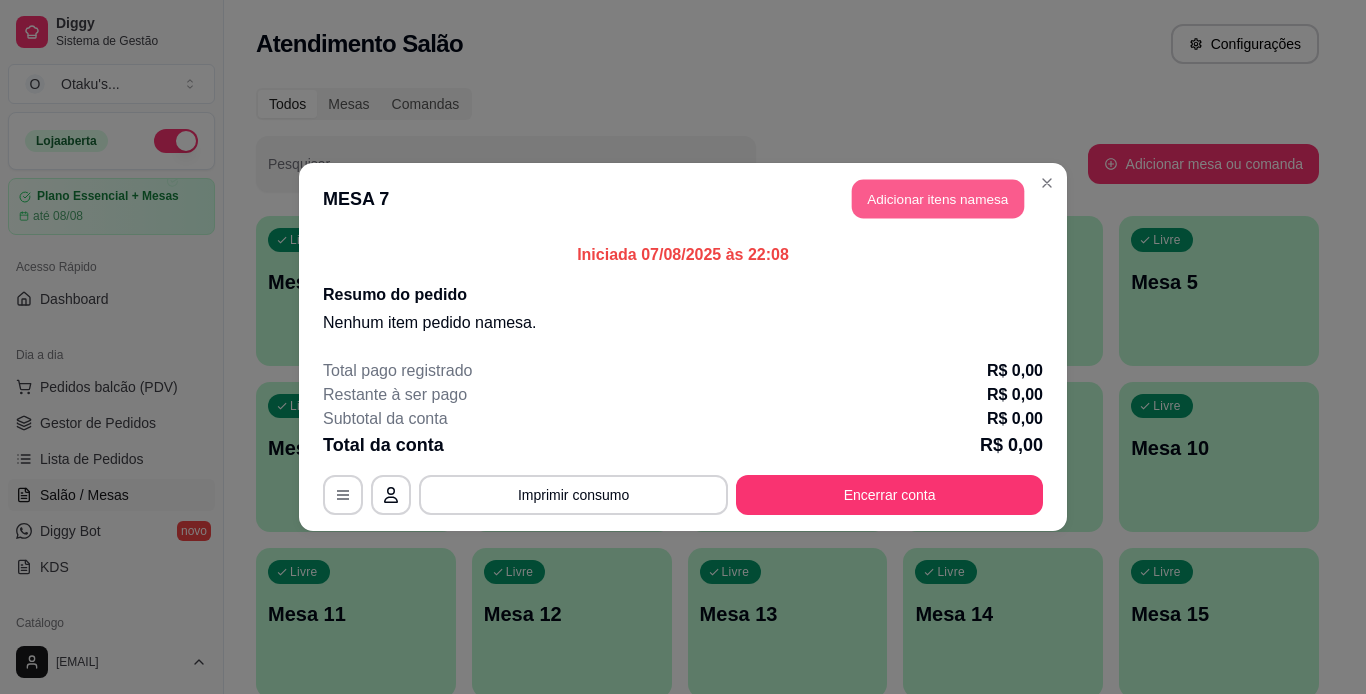 click on "Adicionar itens na  mesa" at bounding box center [938, 199] 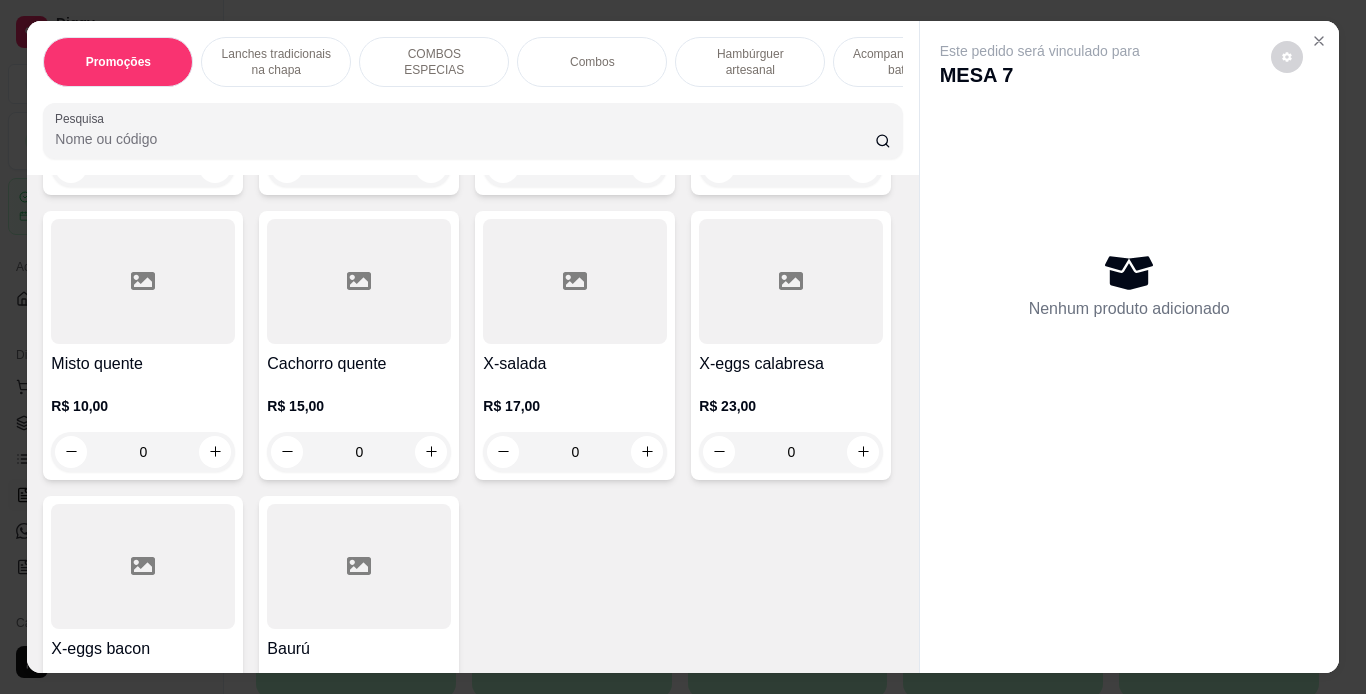 scroll, scrollTop: 1296, scrollLeft: 0, axis: vertical 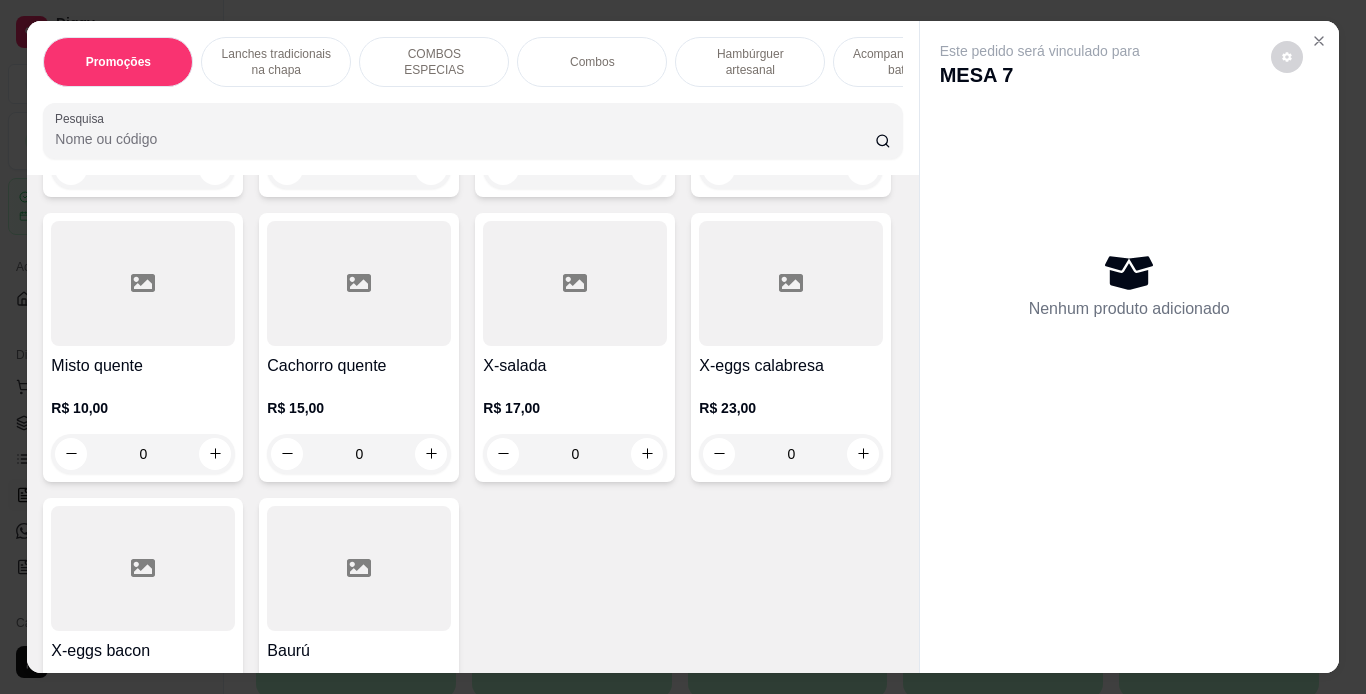 click on "0" at bounding box center [791, 169] 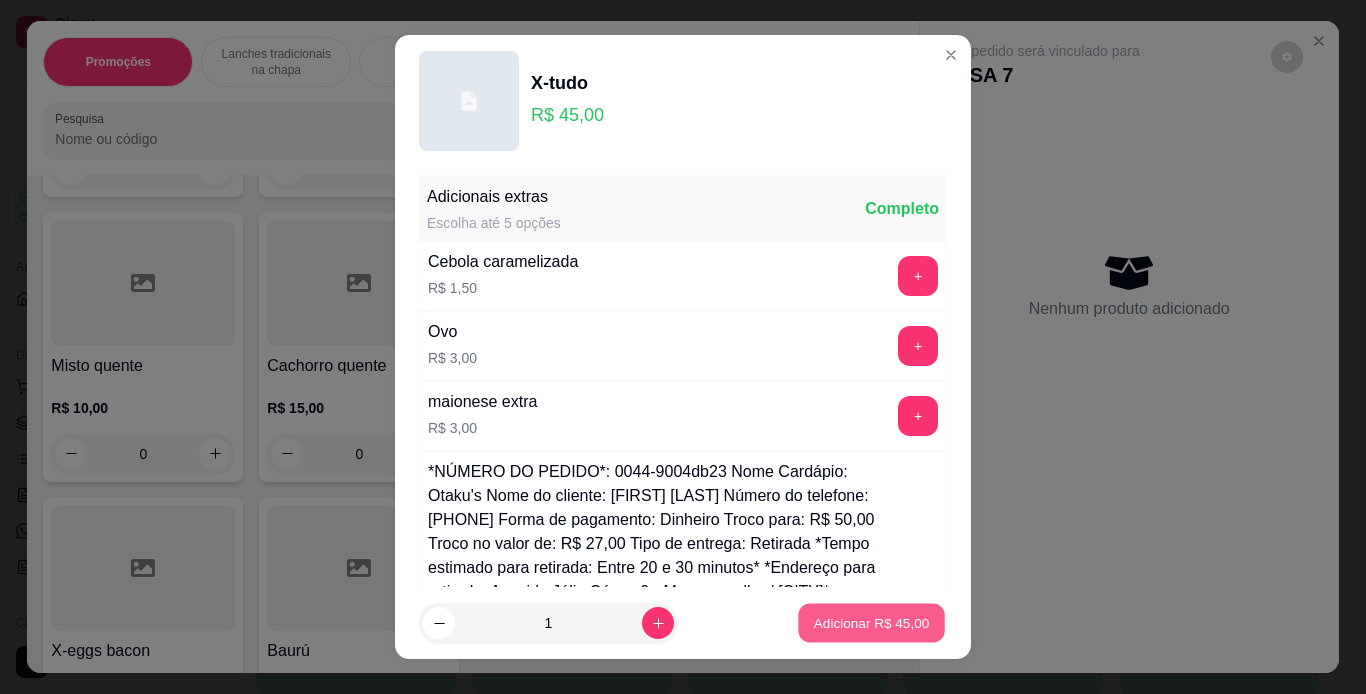 click on "Adicionar   R$ 45,00" at bounding box center (872, 623) 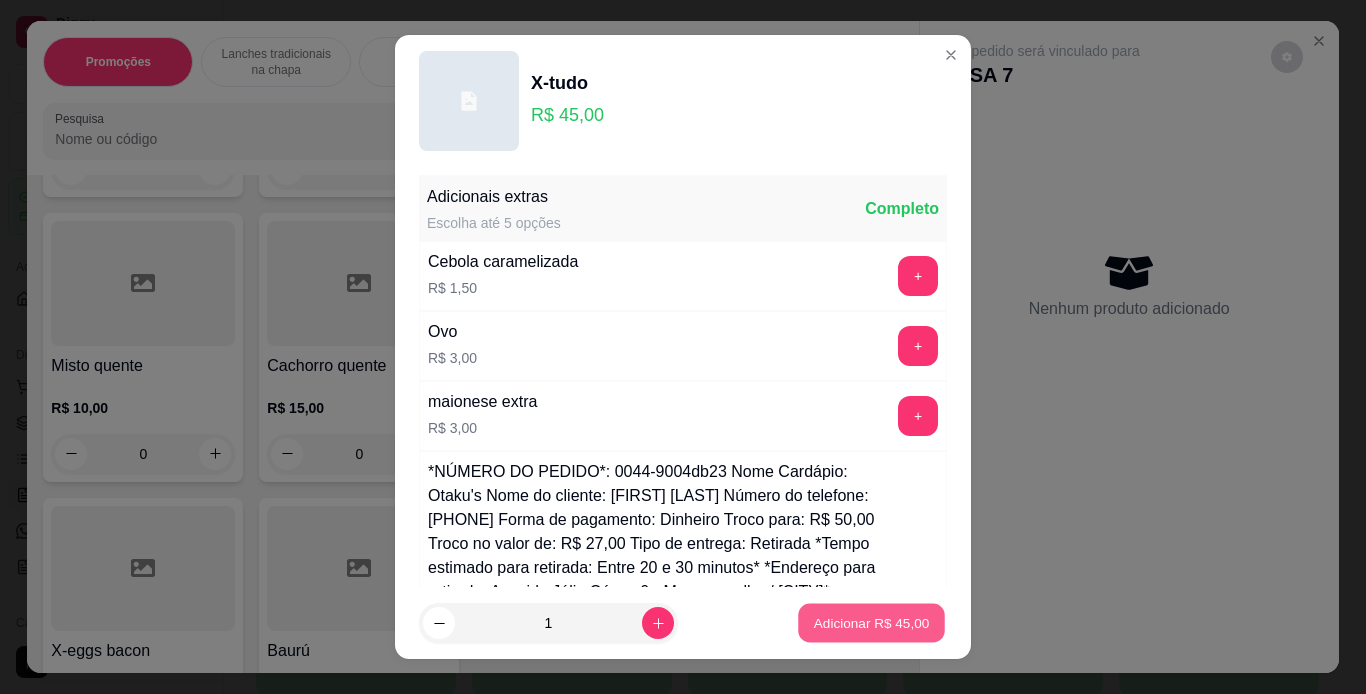 type on "1" 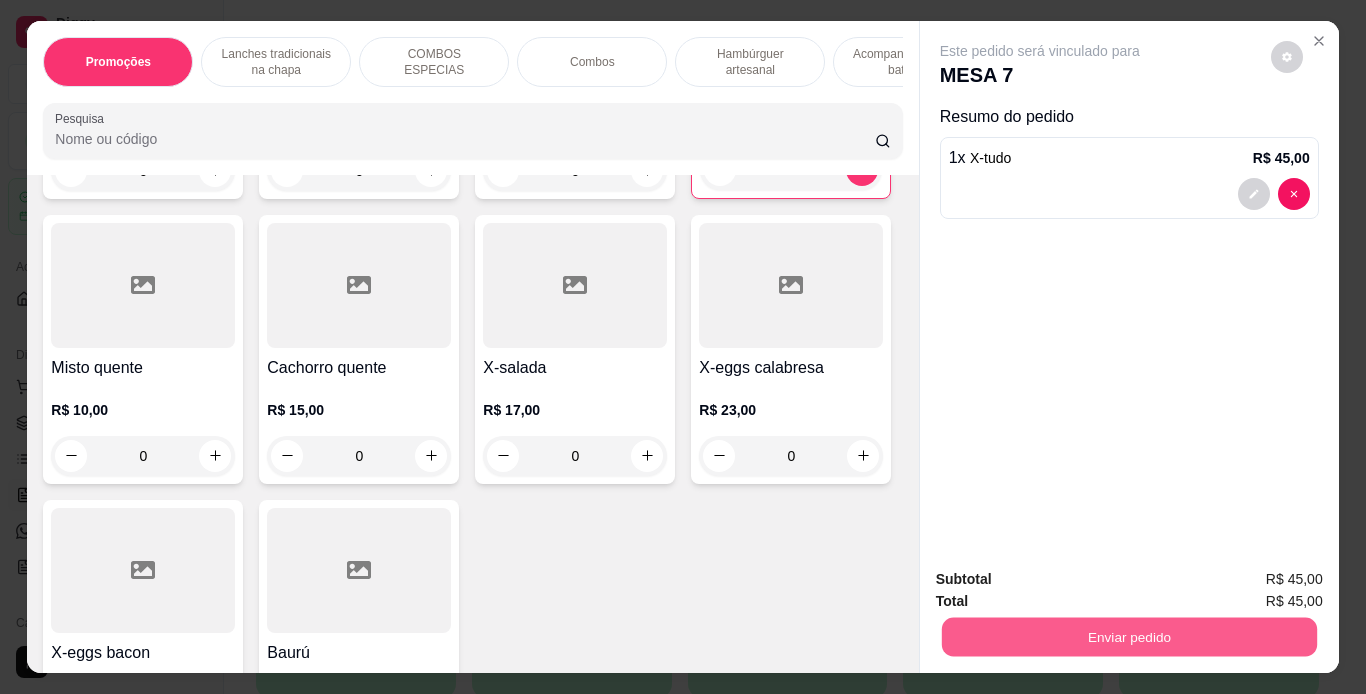 click on "Enviar pedido" at bounding box center [1128, 637] 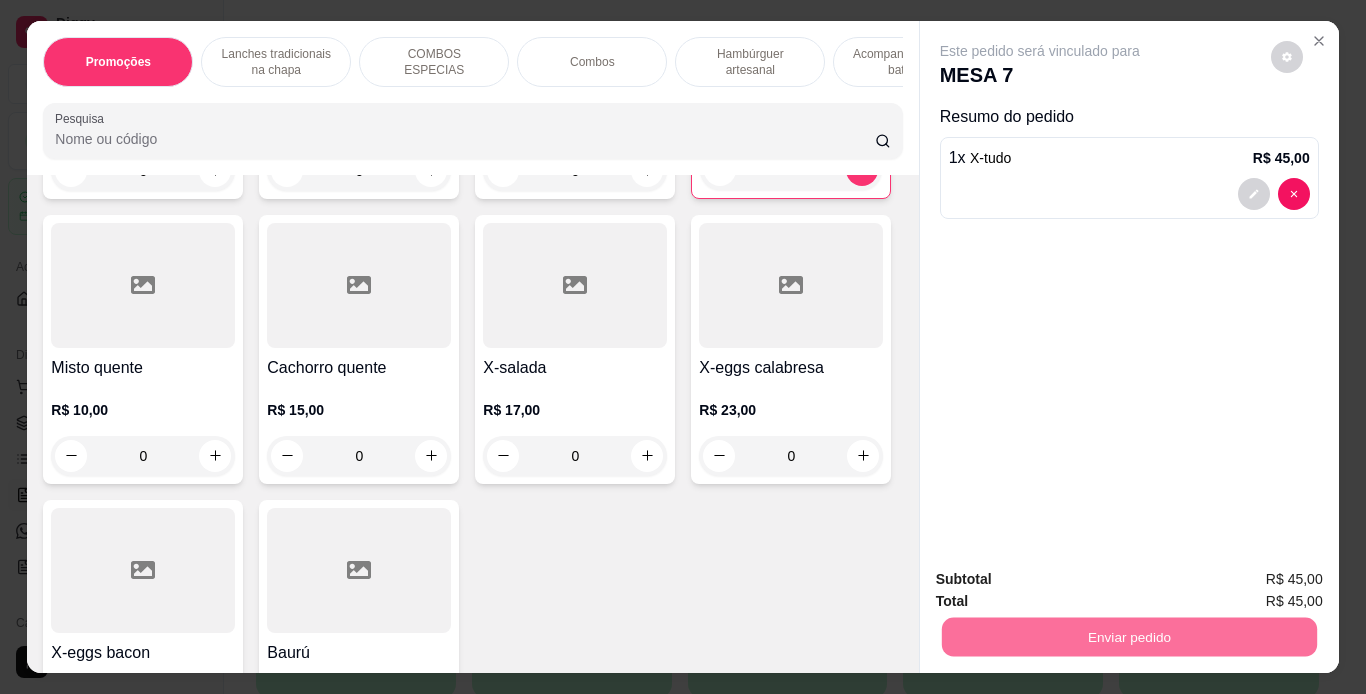 click on "Não registrar e enviar pedido" at bounding box center [1063, 580] 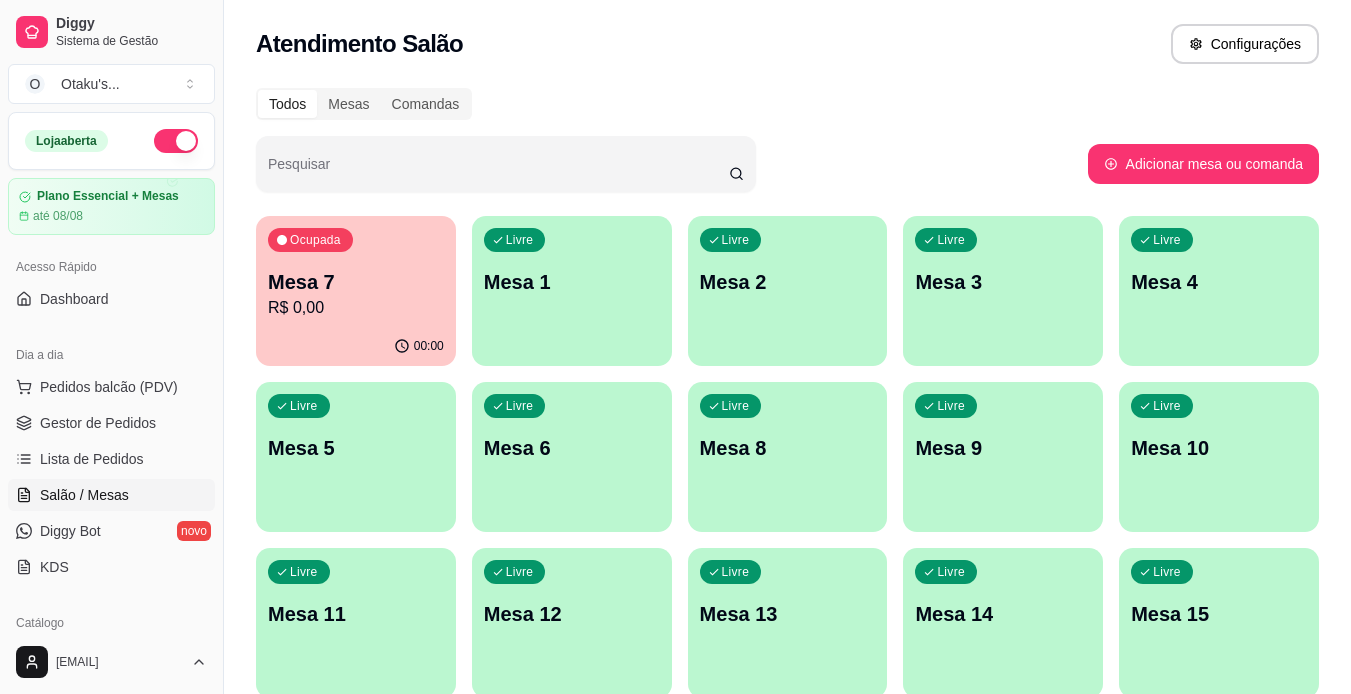 click on "Mesa 7" at bounding box center (356, 282) 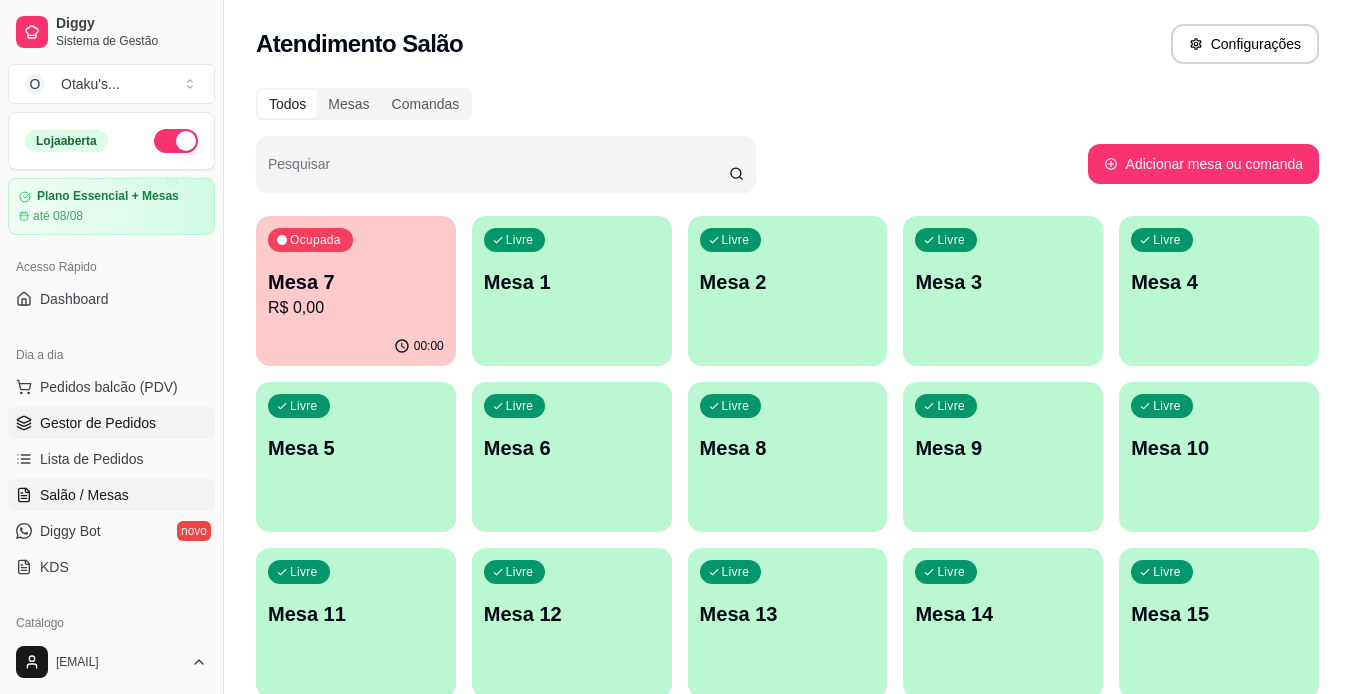 click on "Gestor de Pedidos" at bounding box center [111, 423] 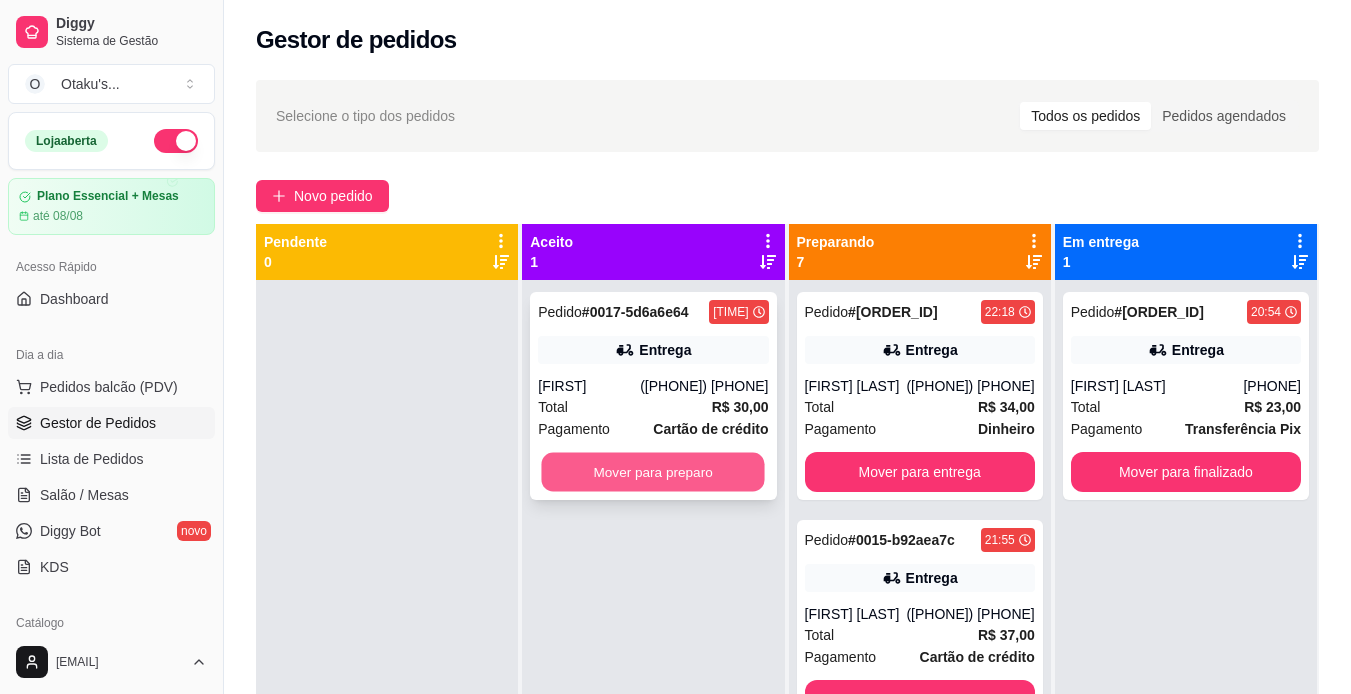 click on "Mover para preparo" at bounding box center [653, 472] 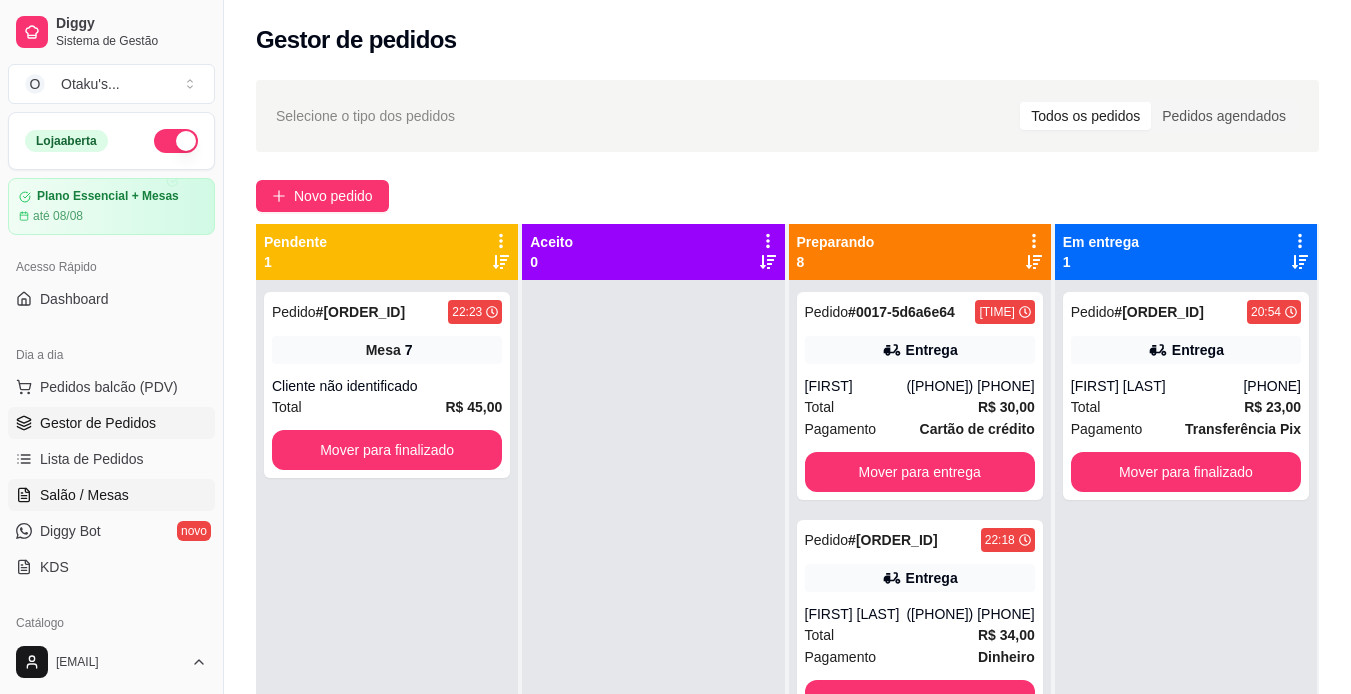 click on "Salão / Mesas" at bounding box center [111, 495] 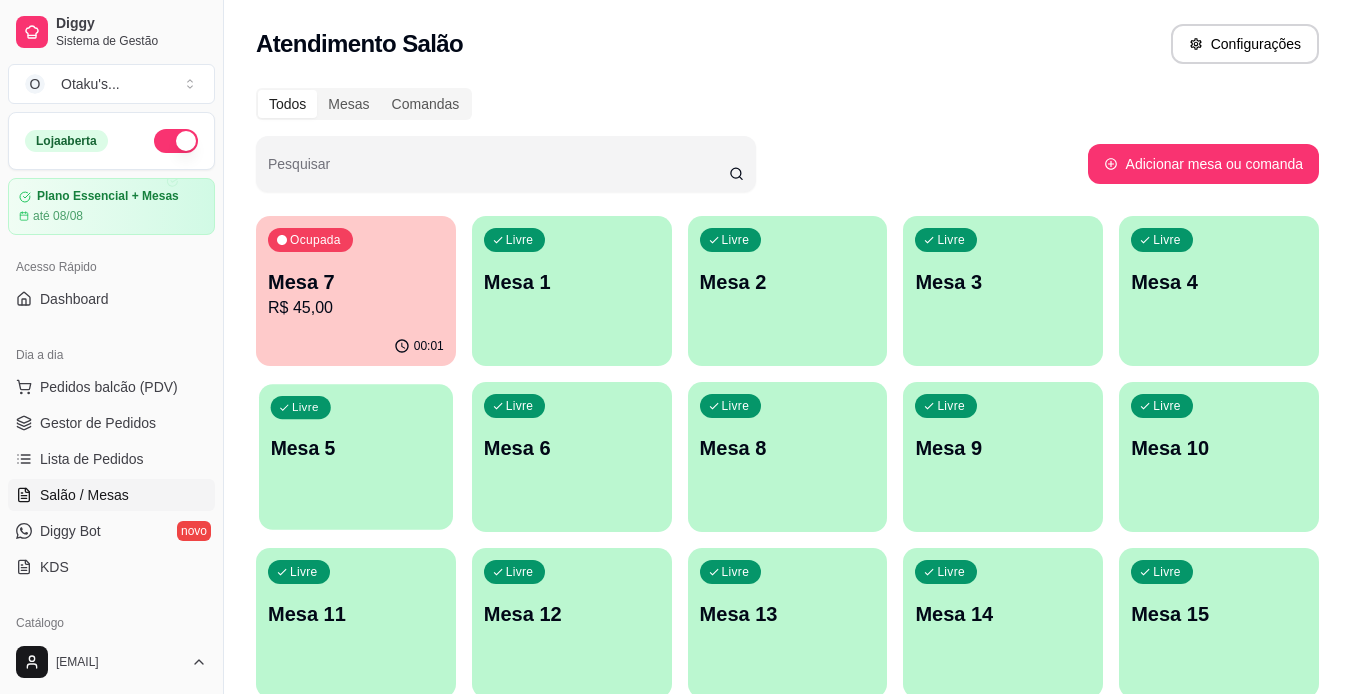 click on "Livre Mesa 5" at bounding box center (356, 445) 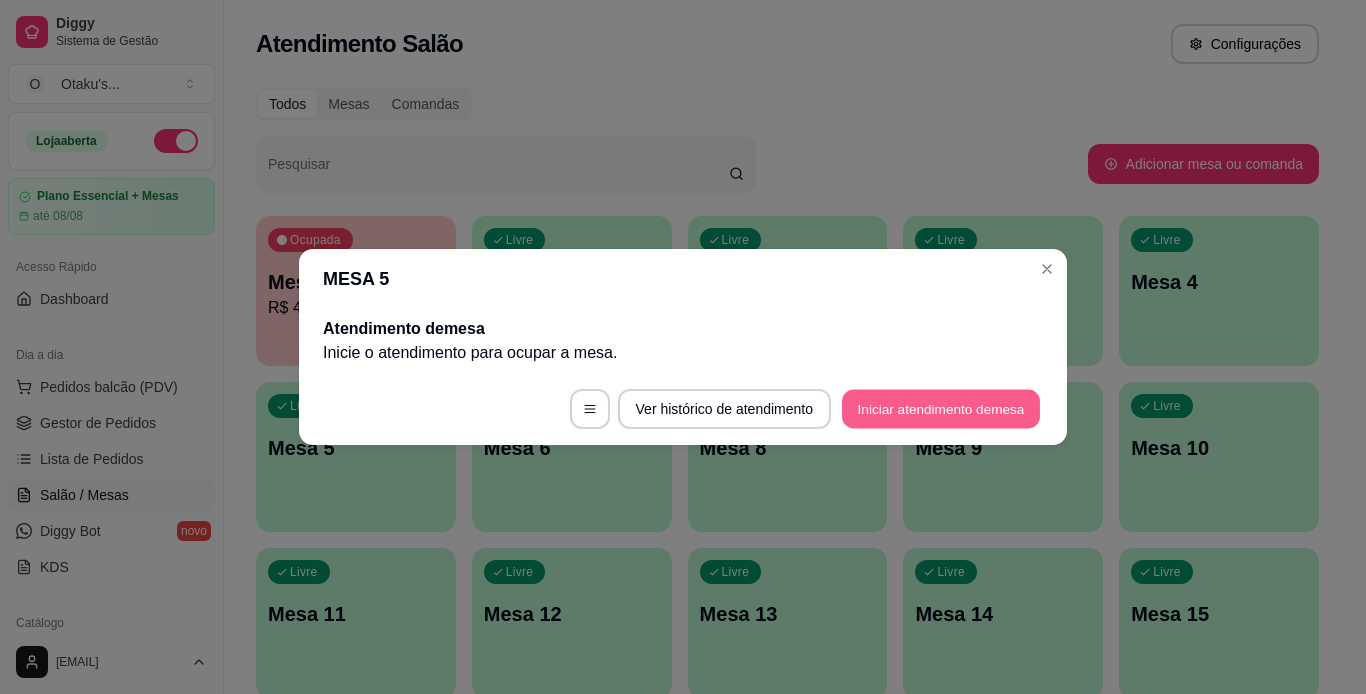 click on "Iniciar atendimento de  mesa" at bounding box center (941, 409) 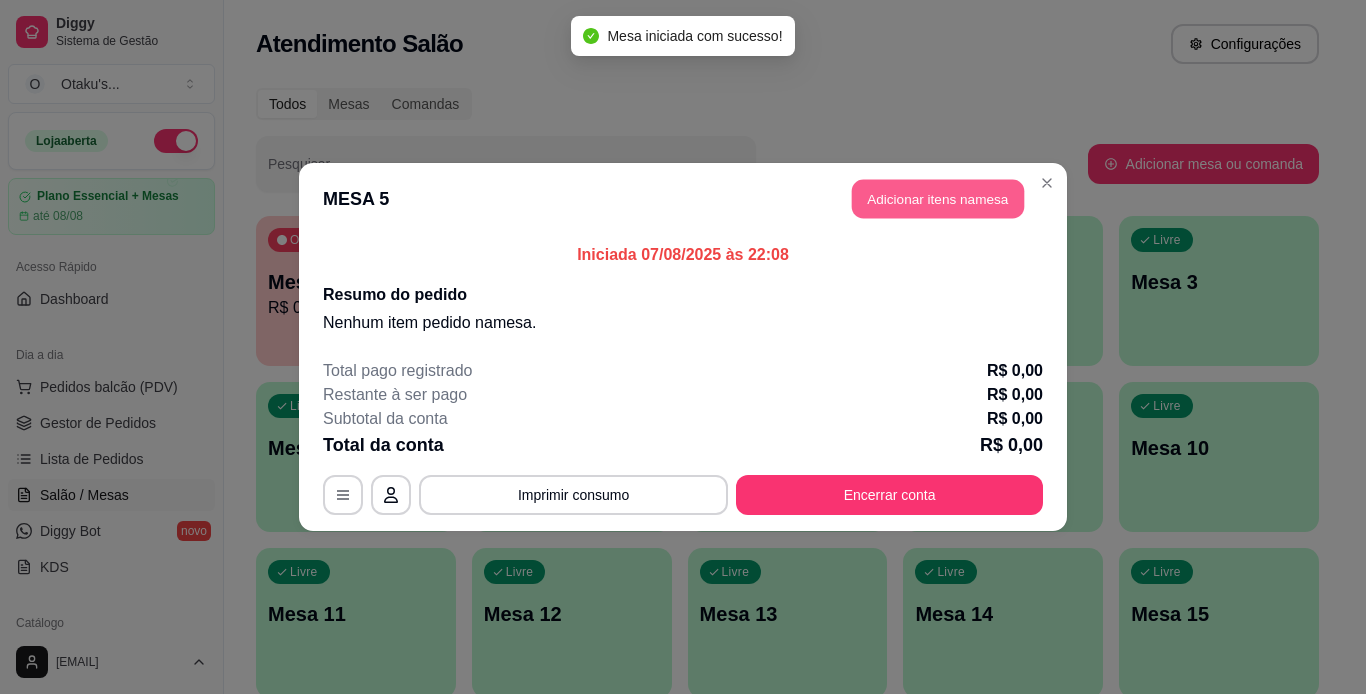 click on "Adicionar itens na  mesa" at bounding box center (938, 199) 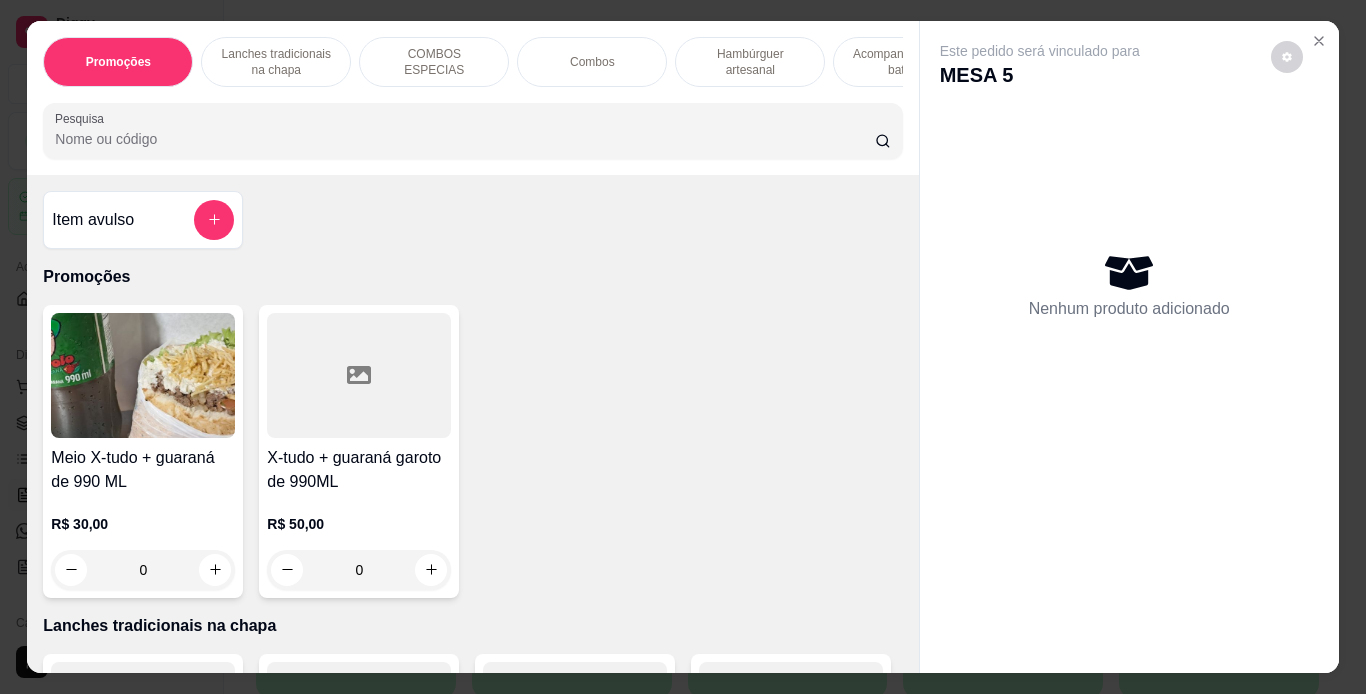 click on "COMBOS ESPECIAS" at bounding box center [434, 62] 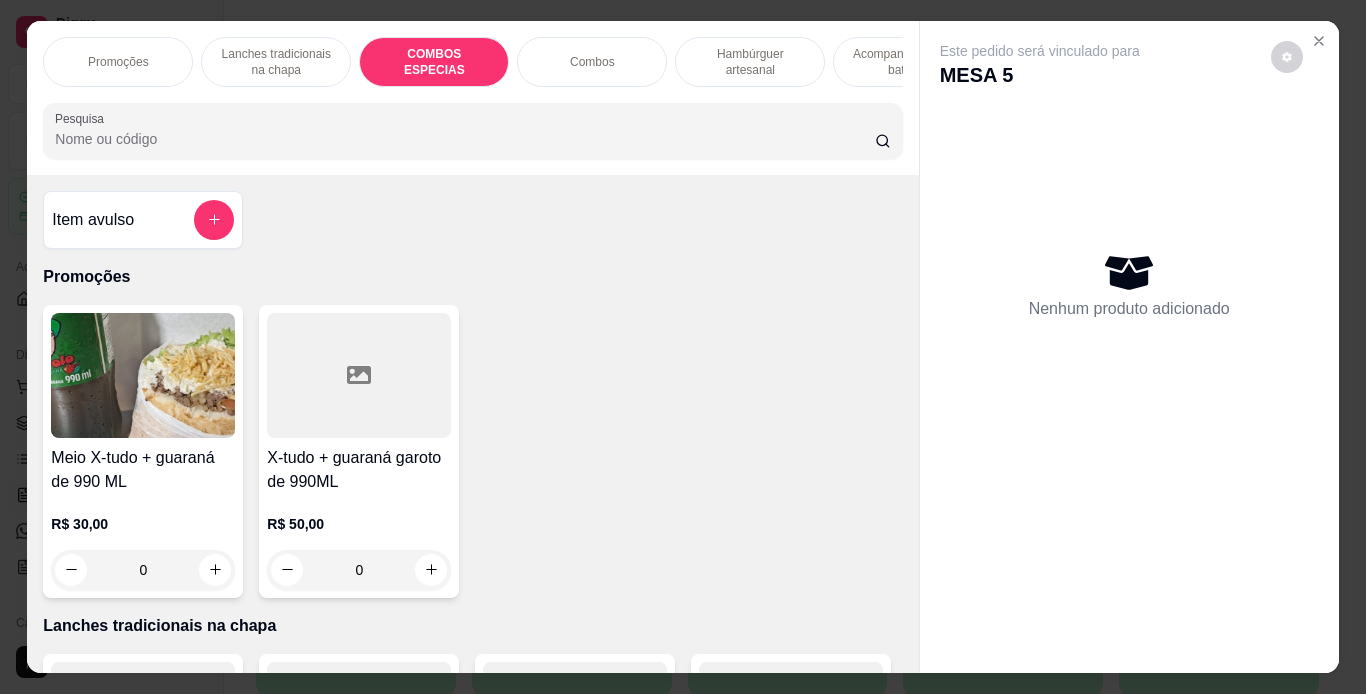 scroll, scrollTop: 2189, scrollLeft: 0, axis: vertical 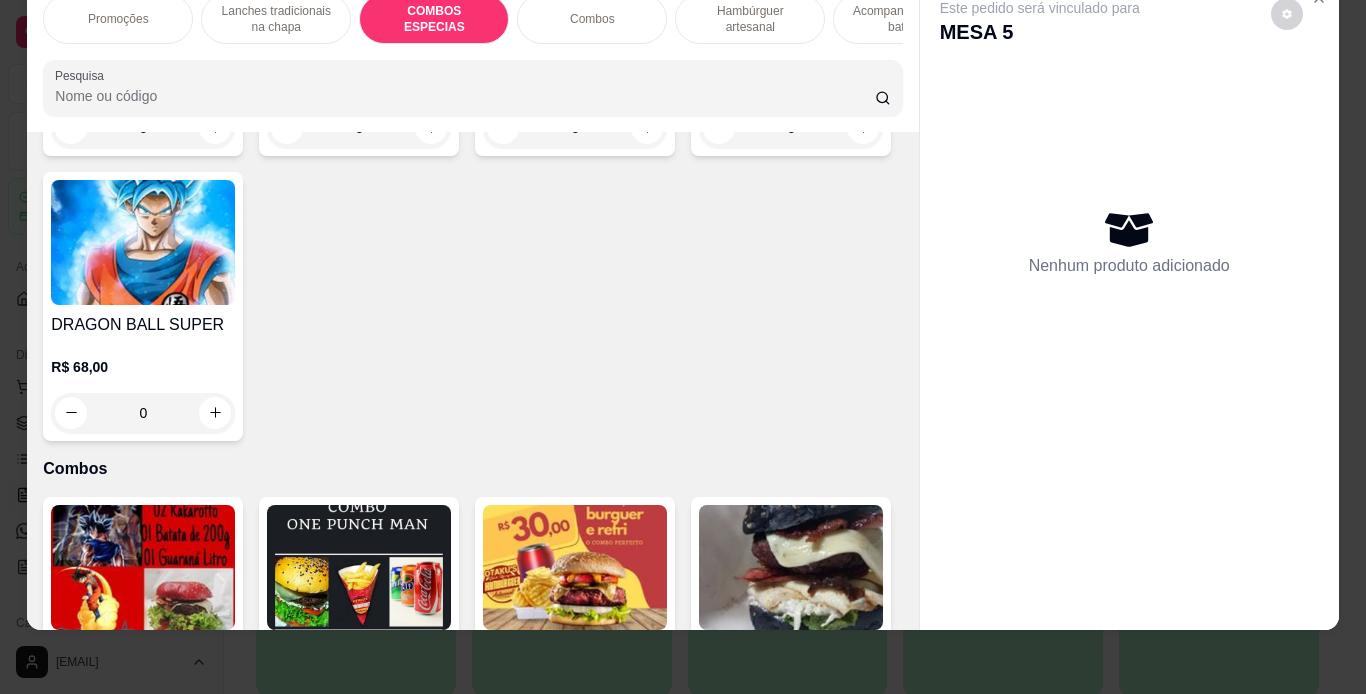 click on "0" at bounding box center (143, 128) 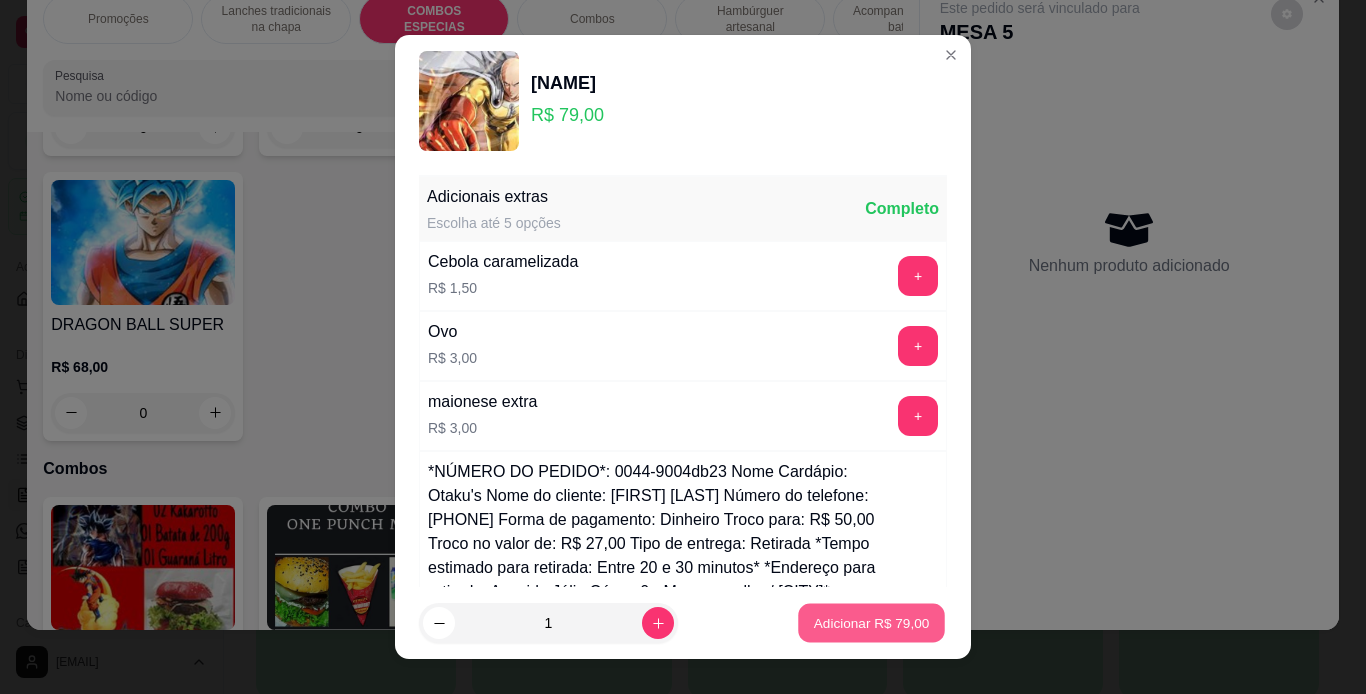 click on "Adicionar   R$ 79,00" at bounding box center [872, 623] 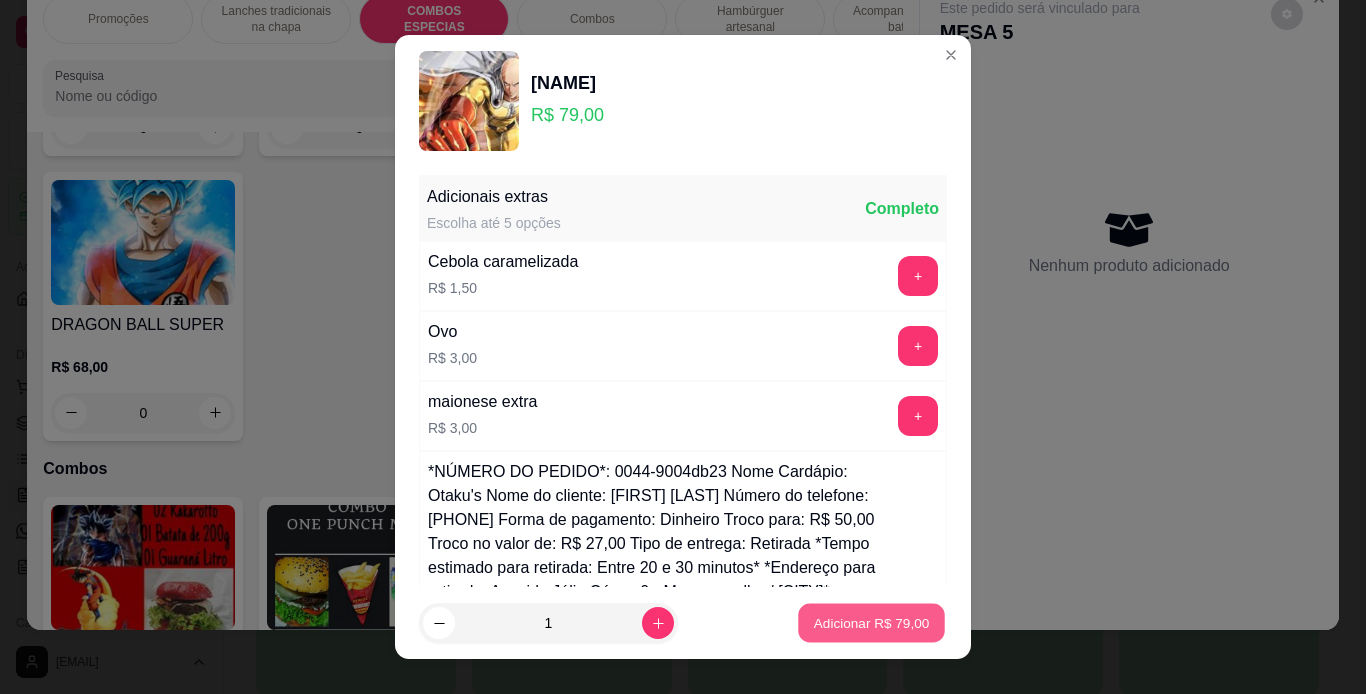 type on "1" 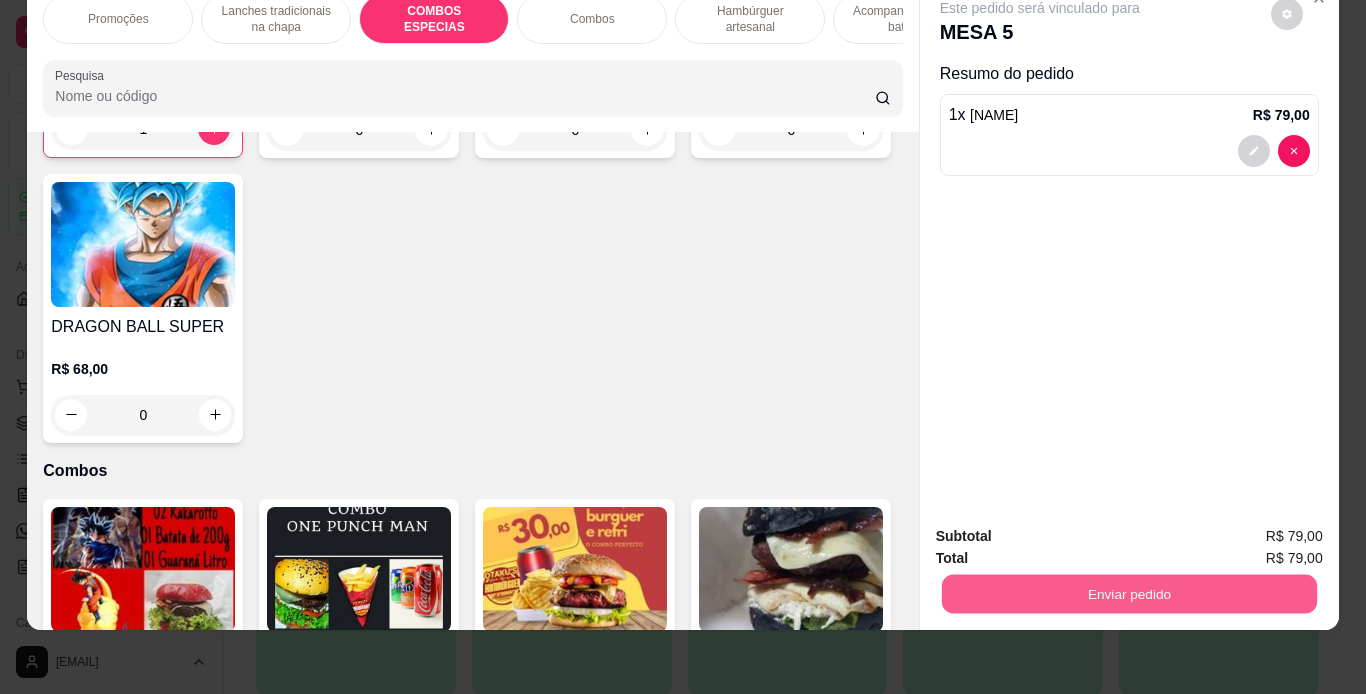 click on "Enviar pedido" at bounding box center (1128, 594) 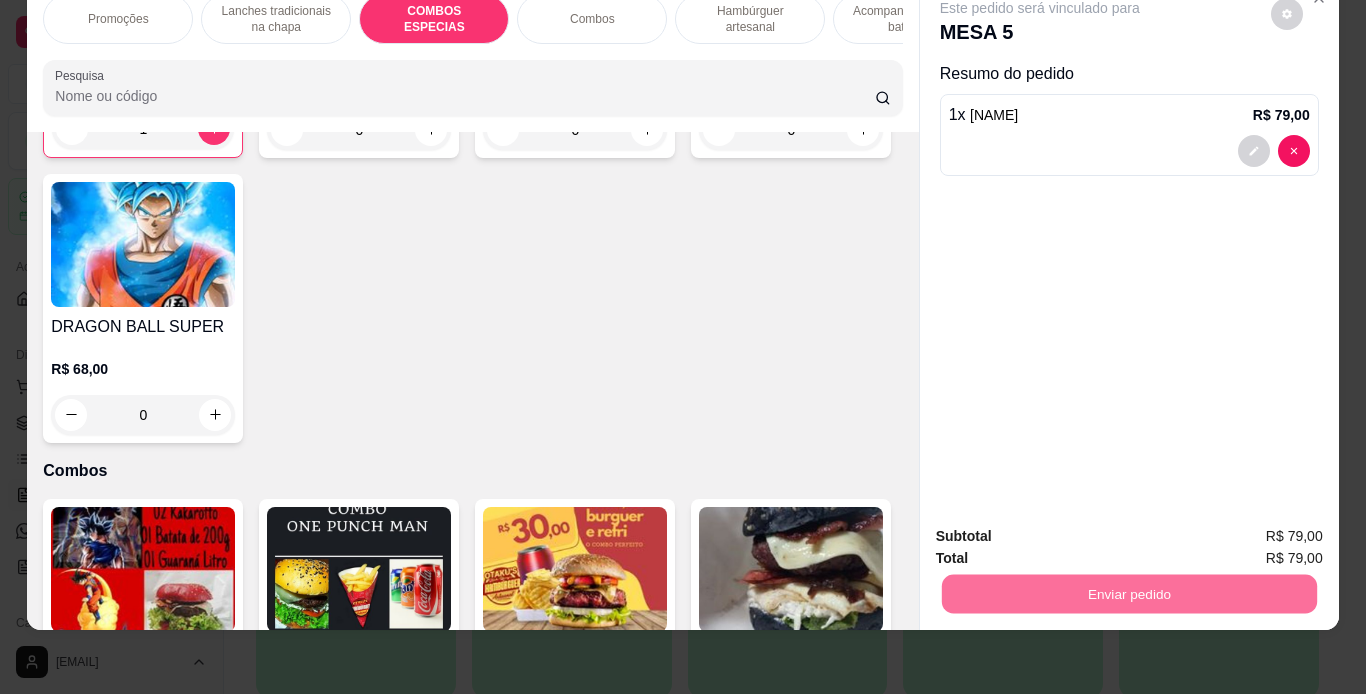click on "Não registrar e enviar pedido" at bounding box center (1063, 529) 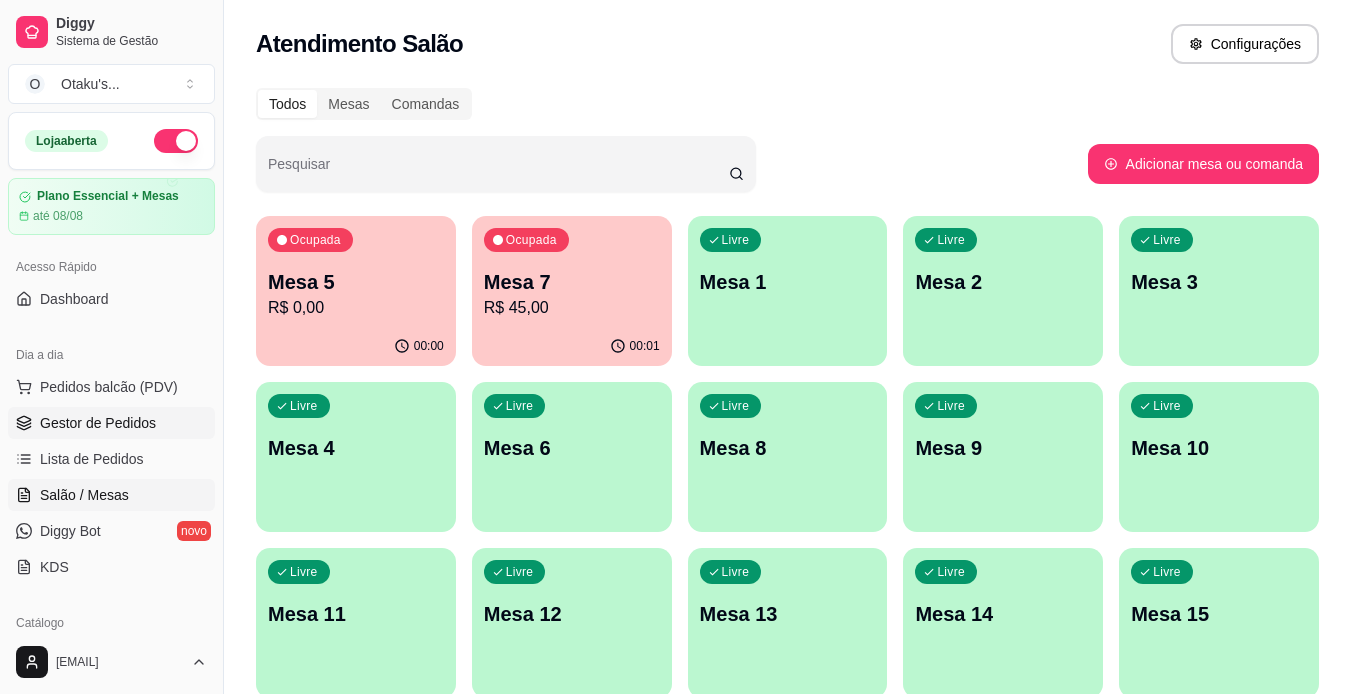 click on "Gestor de Pedidos" at bounding box center (98, 423) 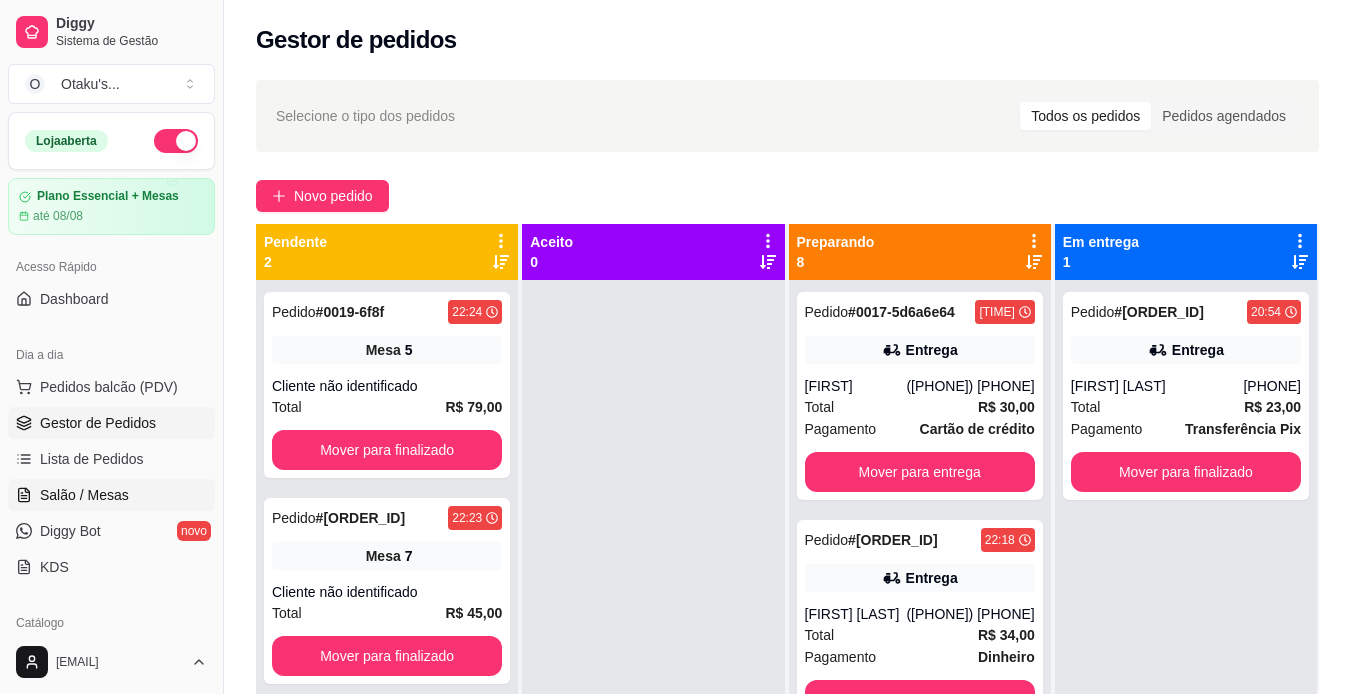 click on "Salão / Mesas" at bounding box center [84, 495] 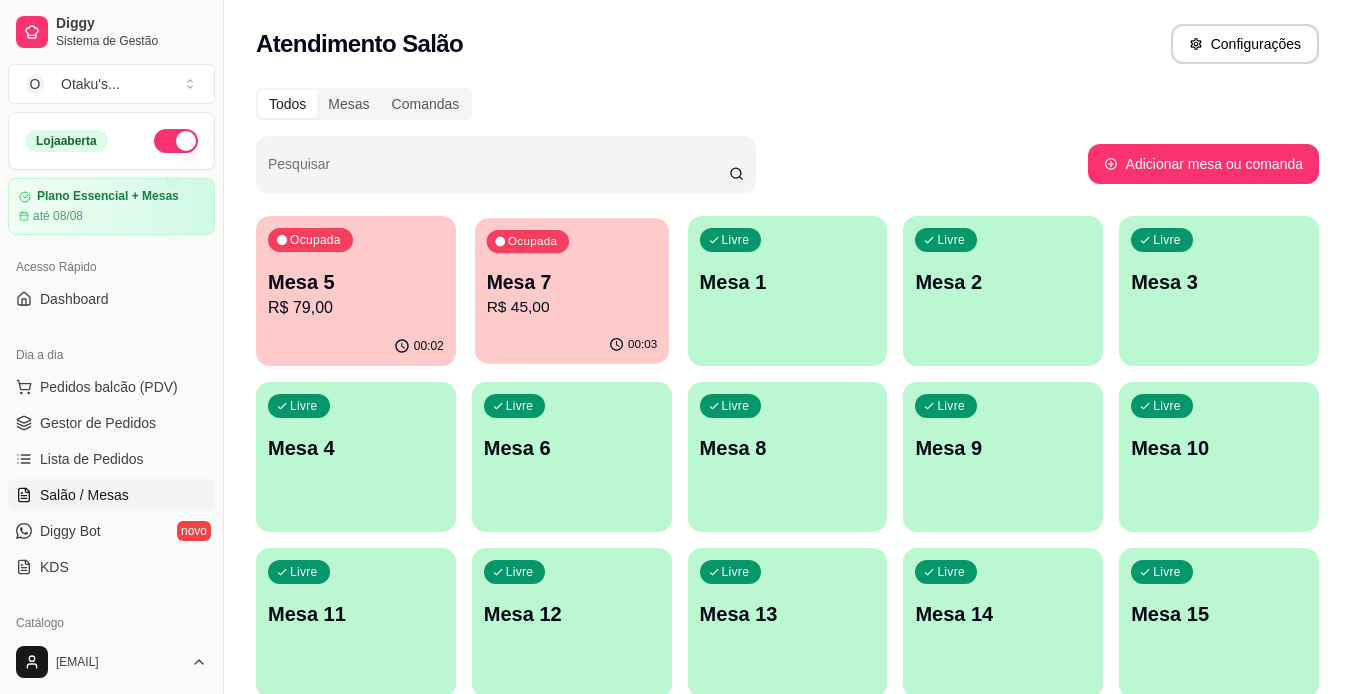 click on "R$ 45,00" at bounding box center [571, 307] 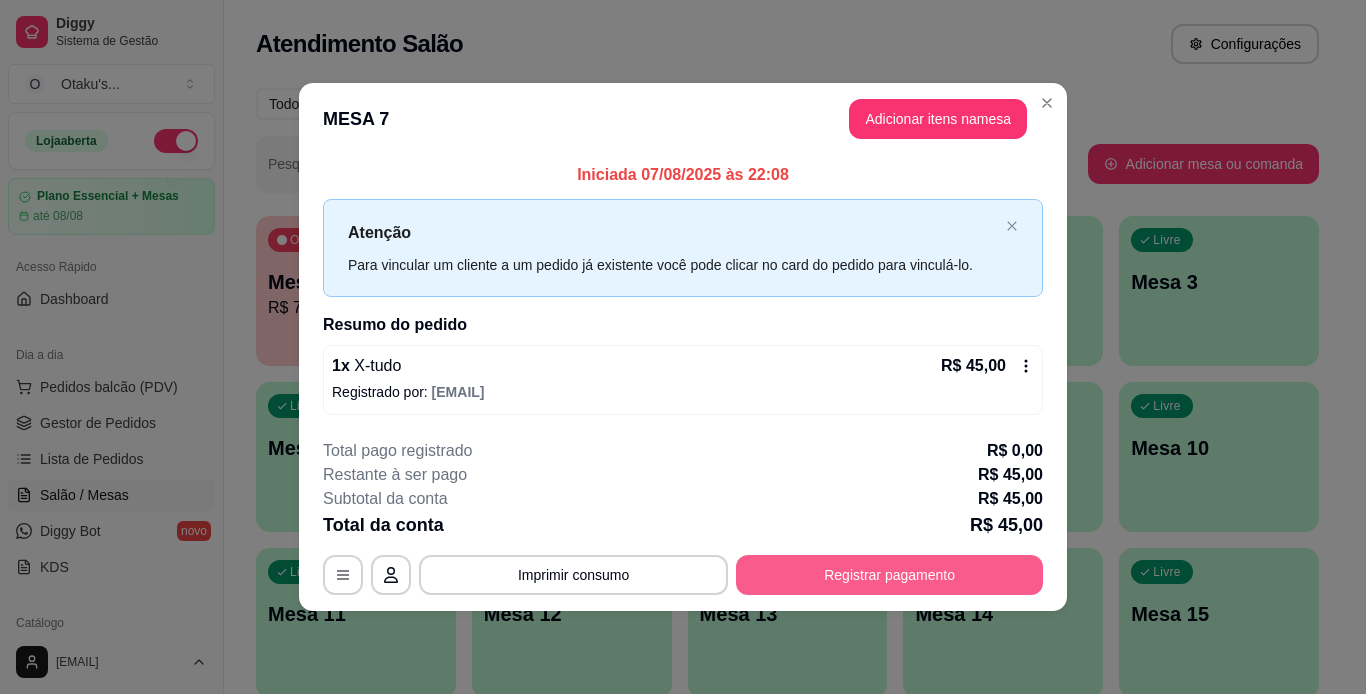 click on "Registrar pagamento" at bounding box center (889, 575) 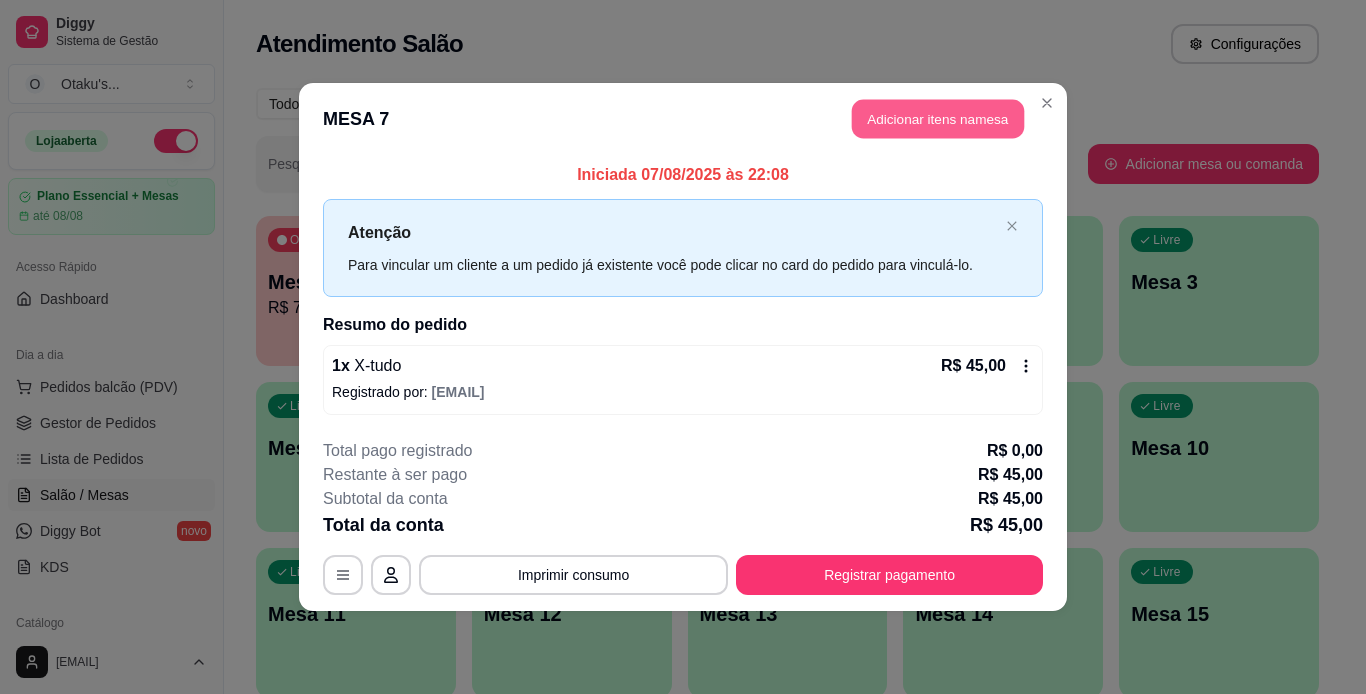click on "Adicionar itens na  mesa" at bounding box center (938, 119) 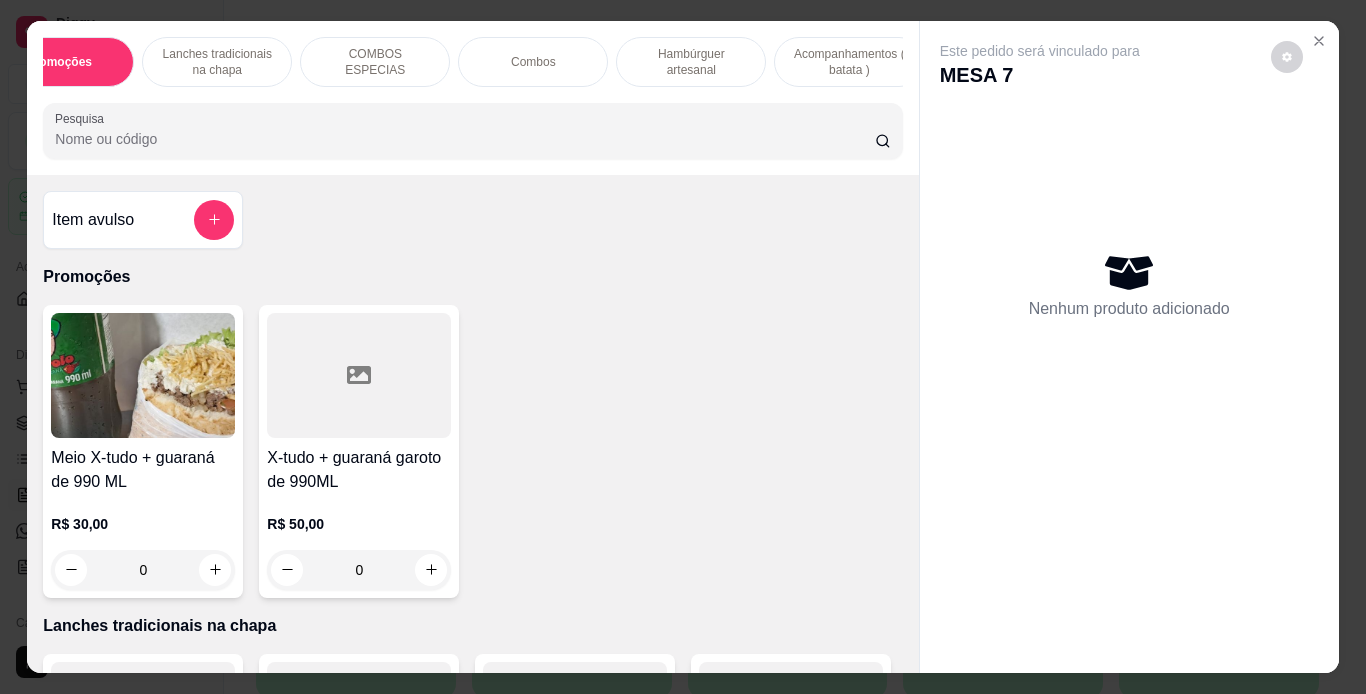 scroll, scrollTop: 0, scrollLeft: 58, axis: horizontal 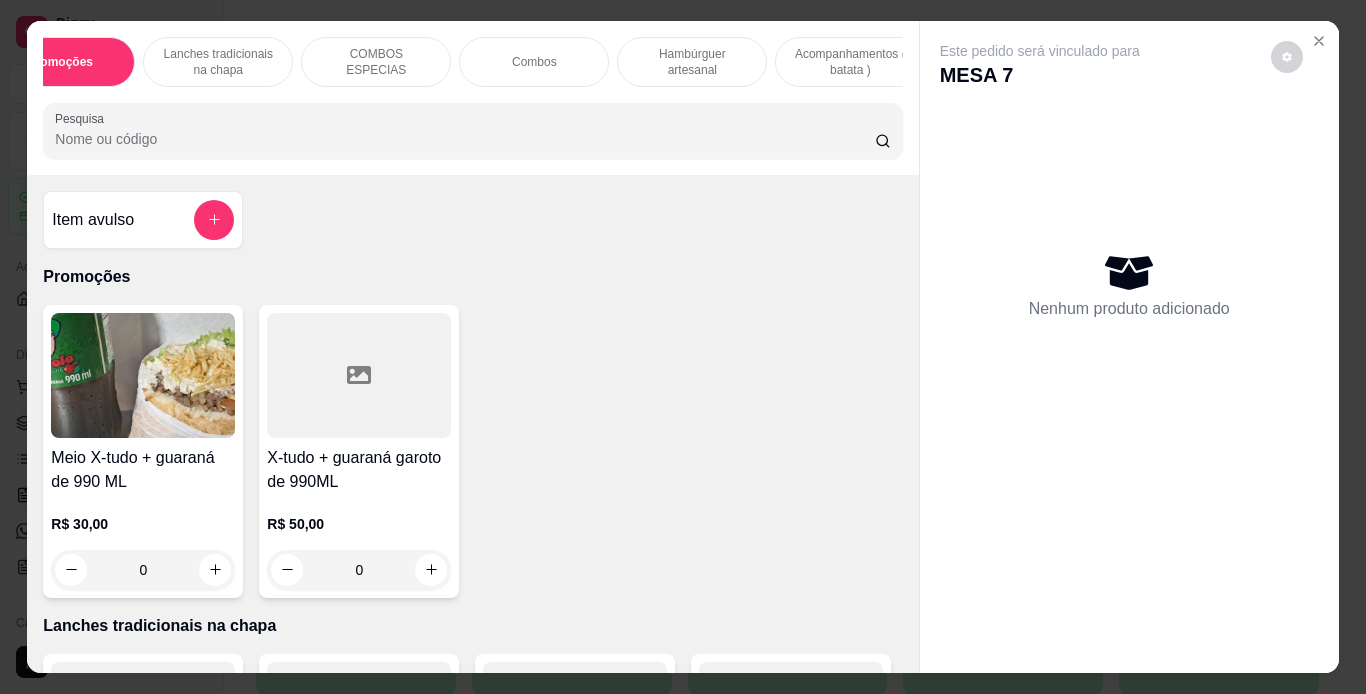 click on "Lanches tradicionais na chapa" at bounding box center (218, 62) 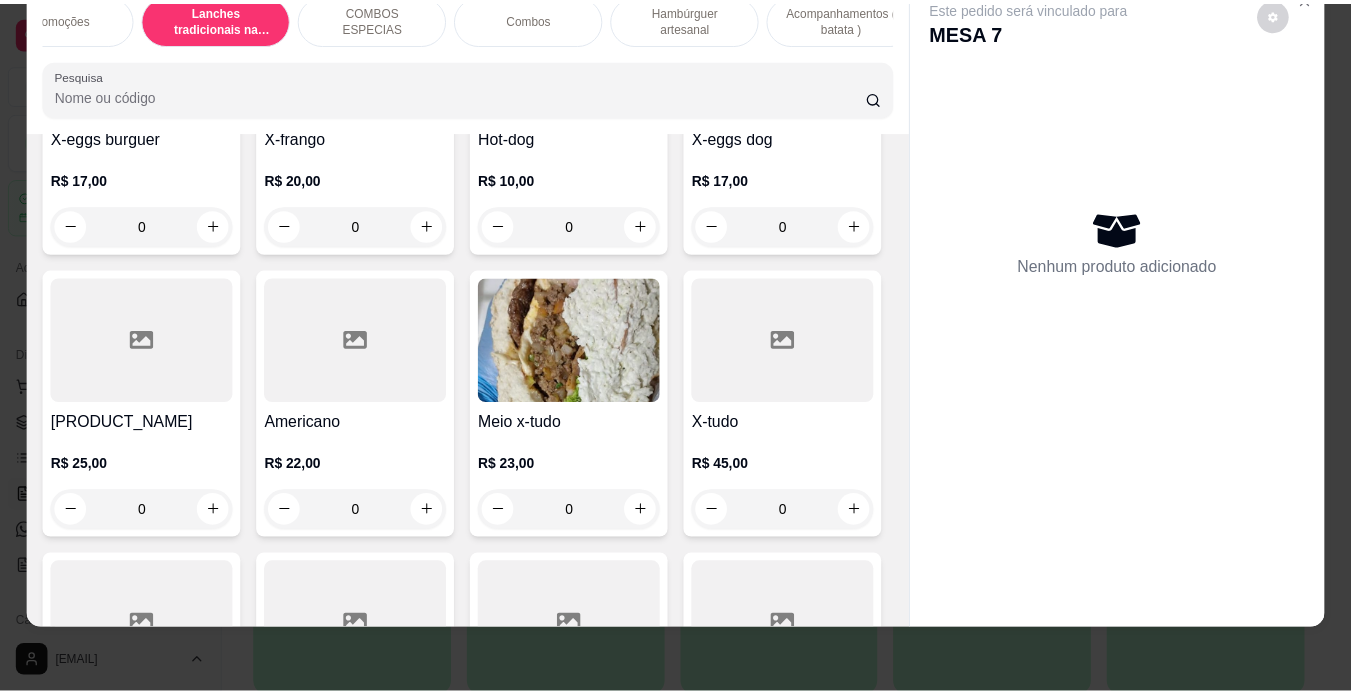 scroll, scrollTop: 912, scrollLeft: 0, axis: vertical 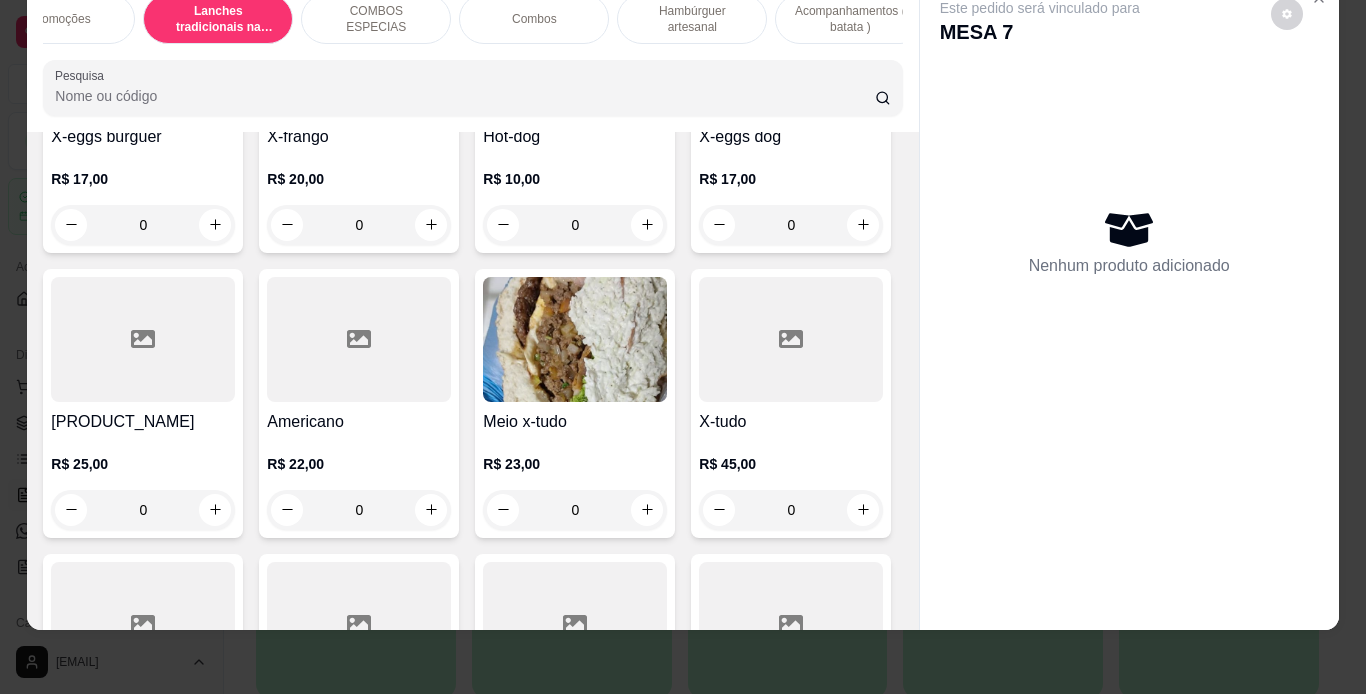 click on "0" at bounding box center [359, 225] 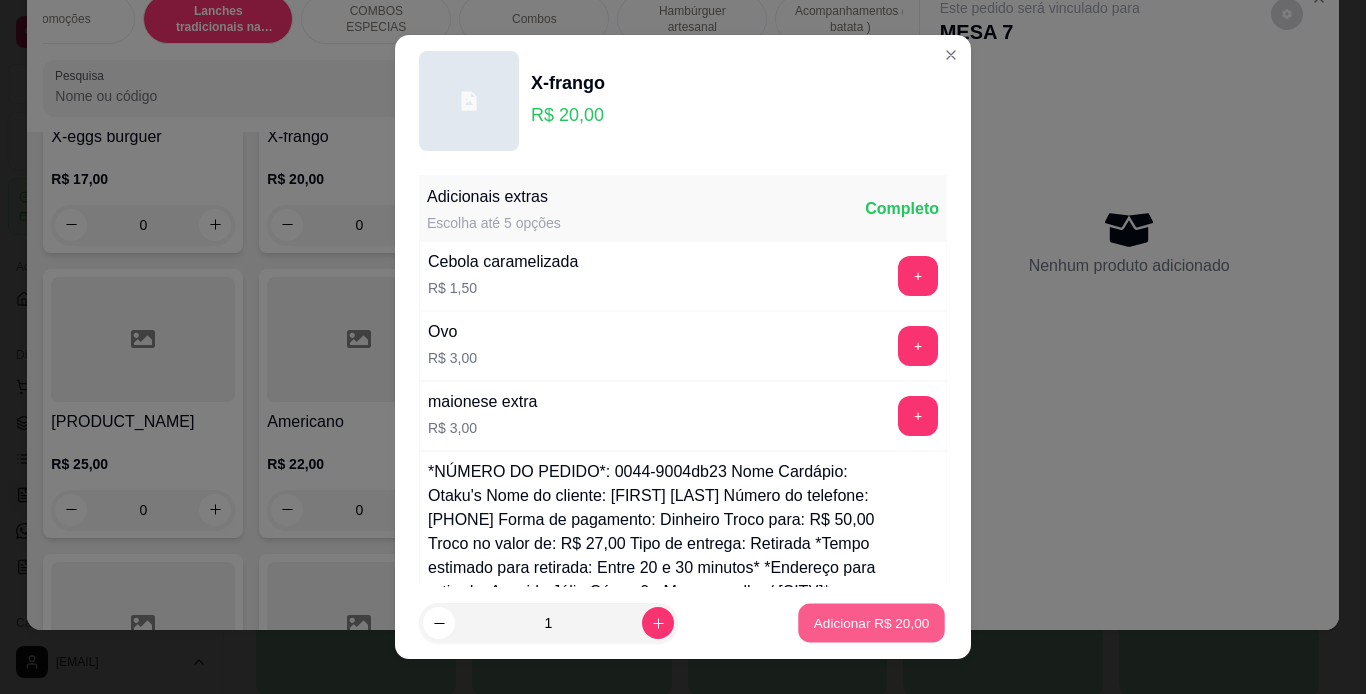 click on "Adicionar   R$ 20,00" at bounding box center (871, 623) 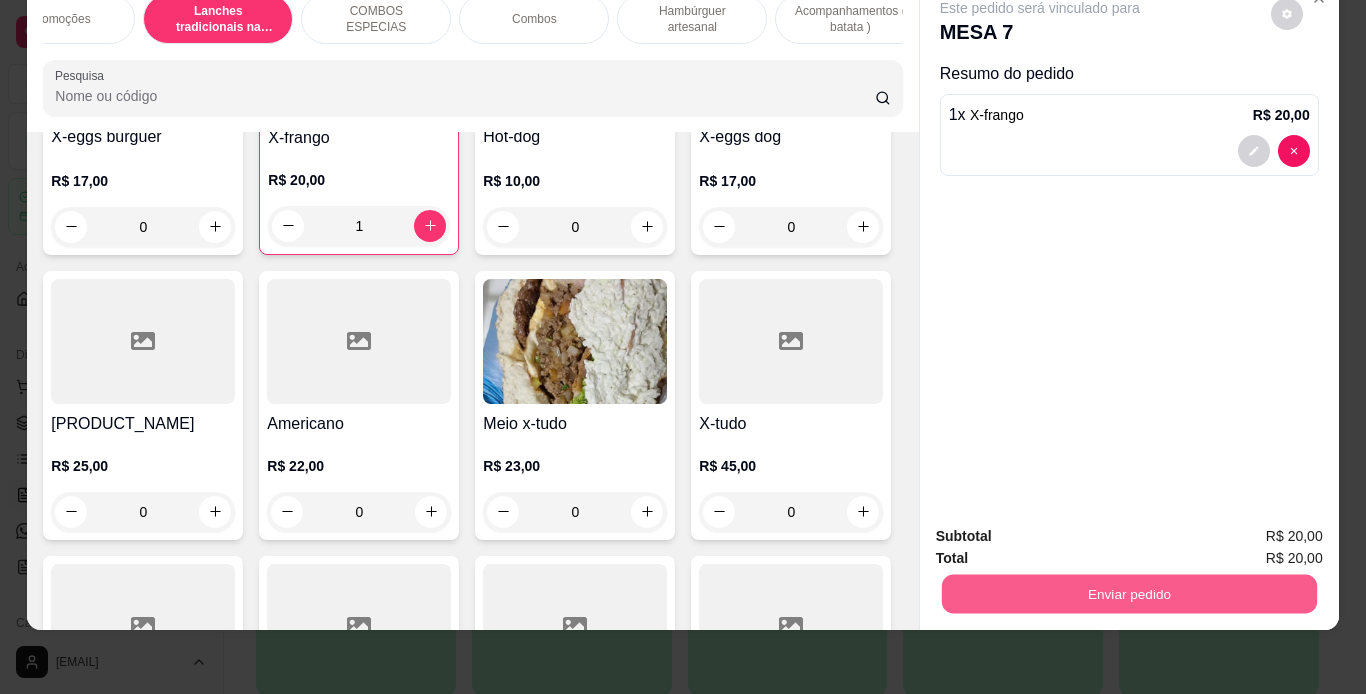 click on "Enviar pedido" at bounding box center (1128, 594) 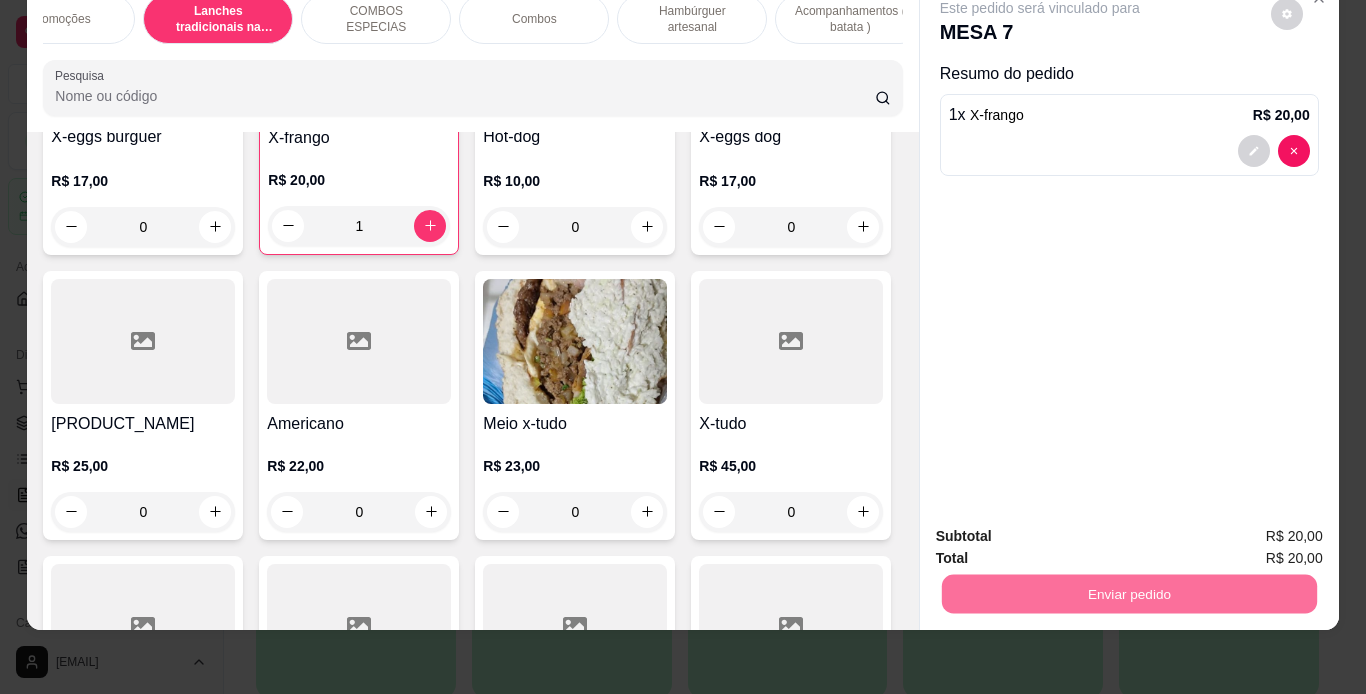 click on "Não registrar e enviar pedido" at bounding box center [1063, 530] 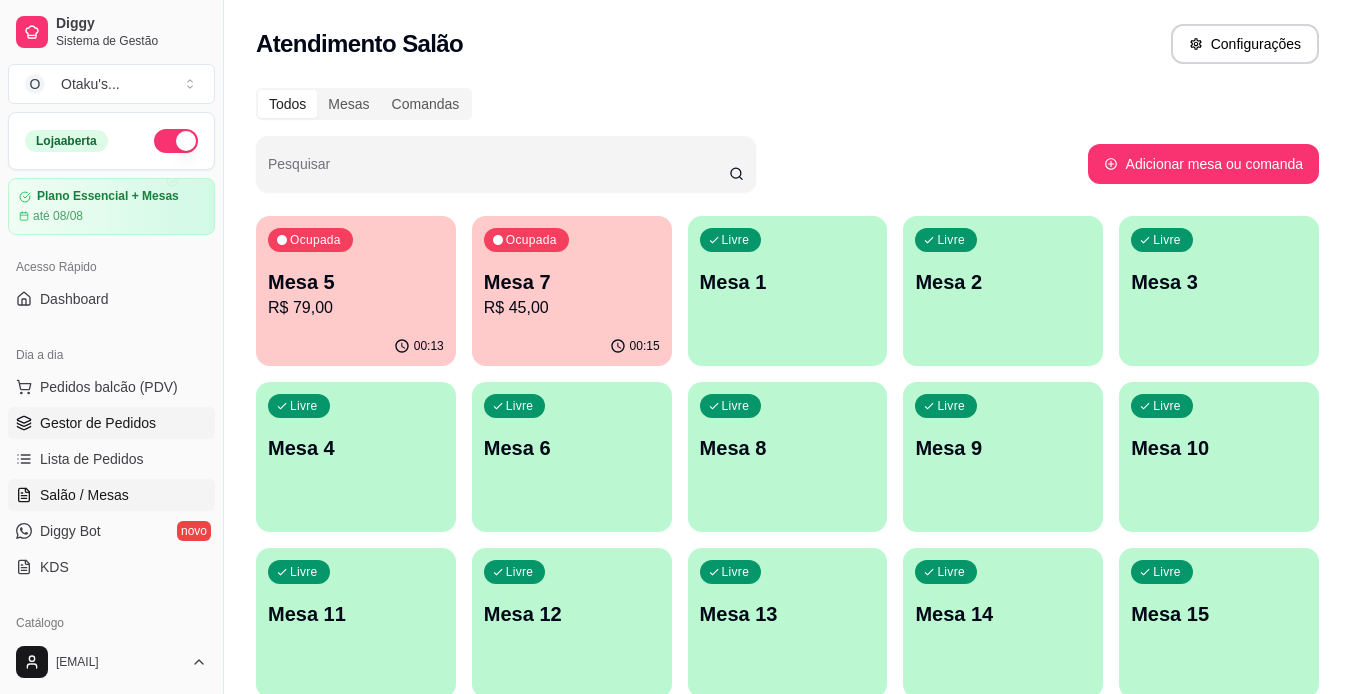 click on "Gestor de Pedidos" at bounding box center (111, 423) 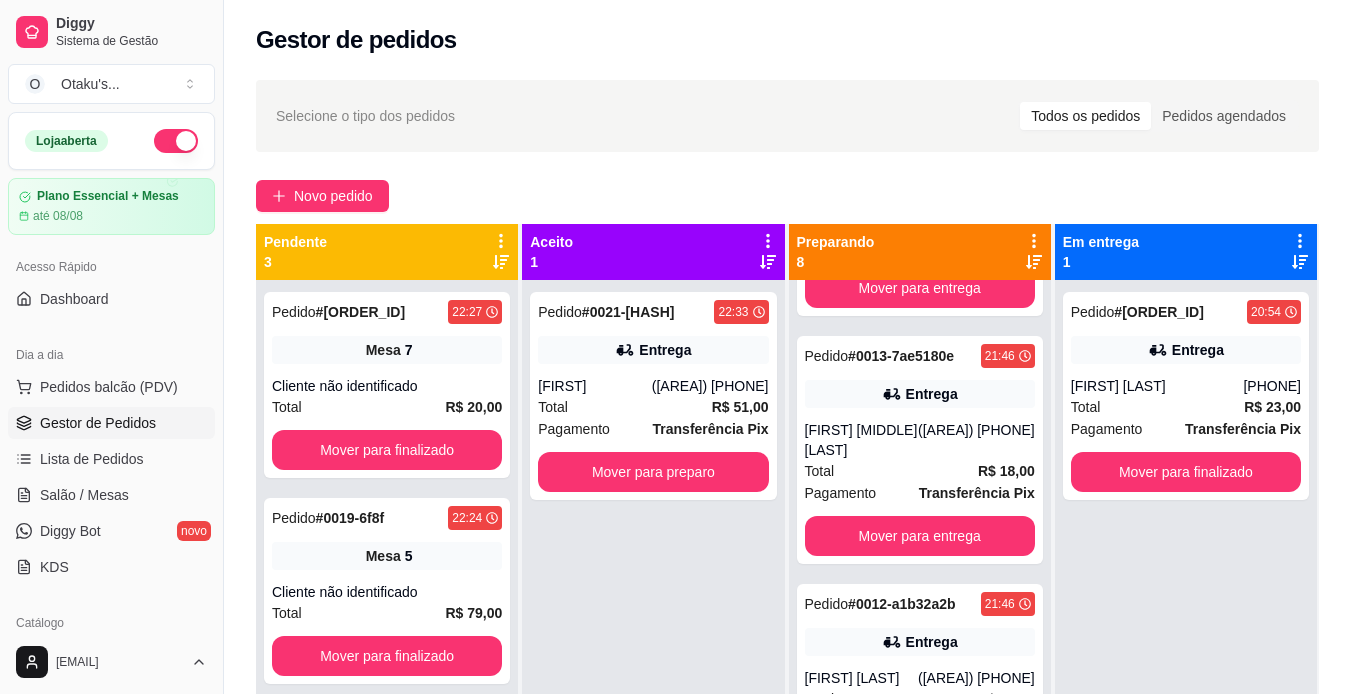 scroll, scrollTop: 1170, scrollLeft: 0, axis: vertical 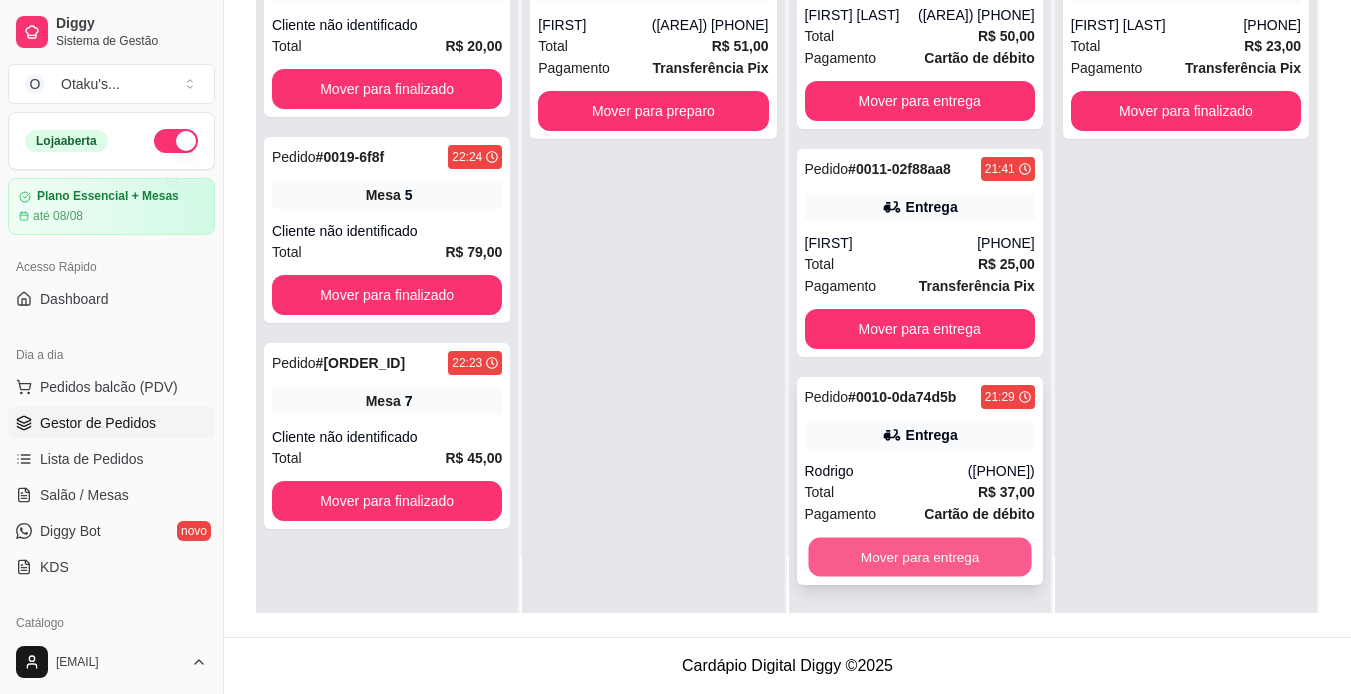 click on "Mover para entrega" at bounding box center (919, 557) 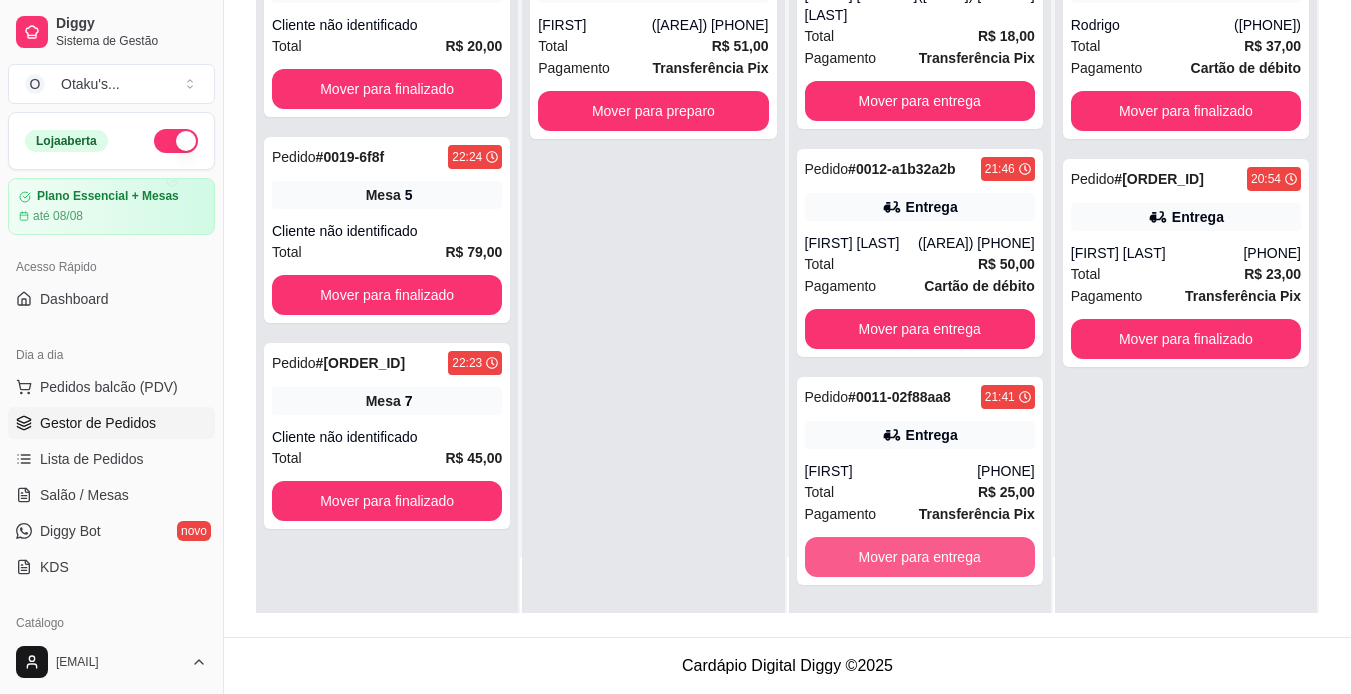 scroll, scrollTop: 942, scrollLeft: 0, axis: vertical 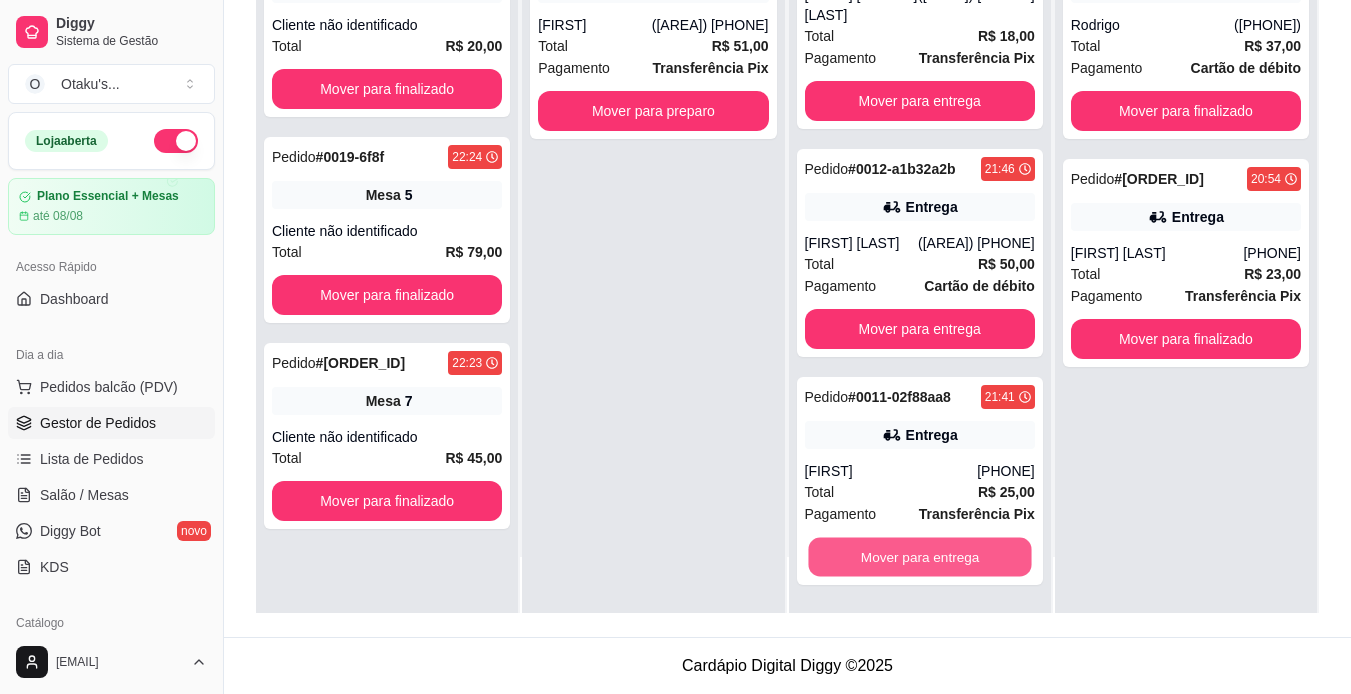 click on "Mover para entrega" at bounding box center (919, 557) 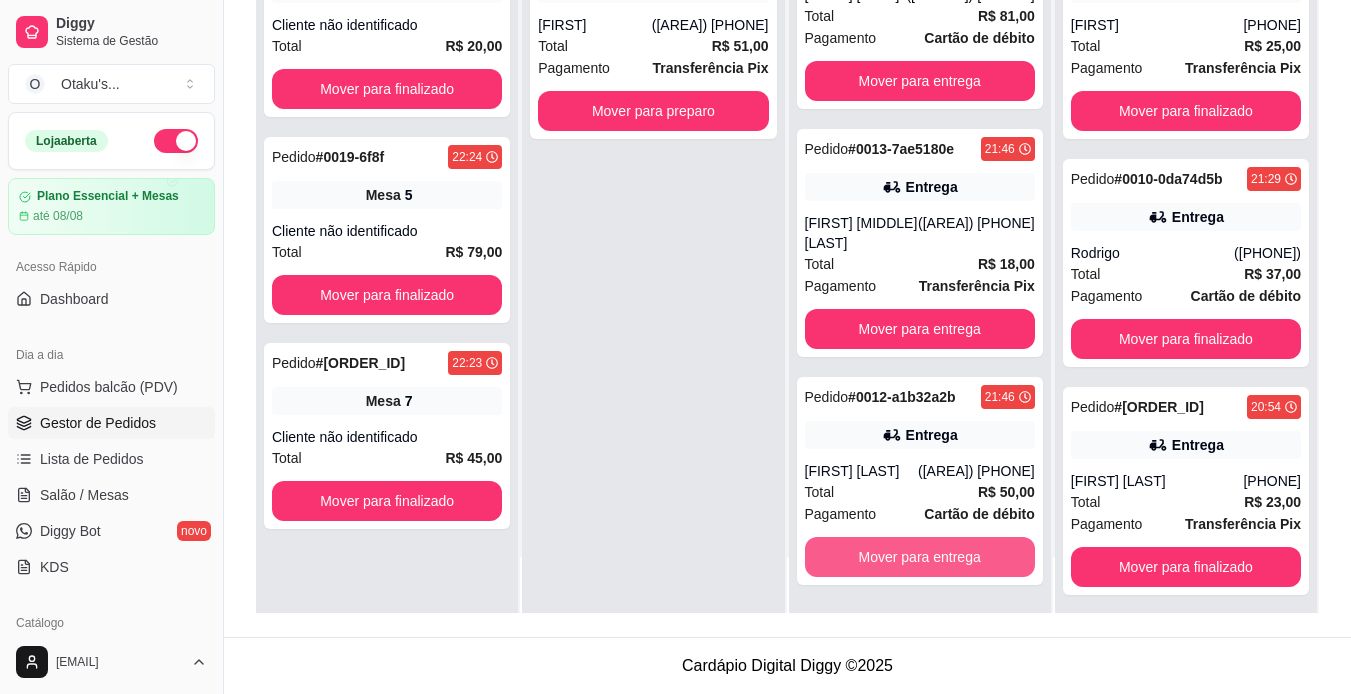 scroll, scrollTop: 714, scrollLeft: 0, axis: vertical 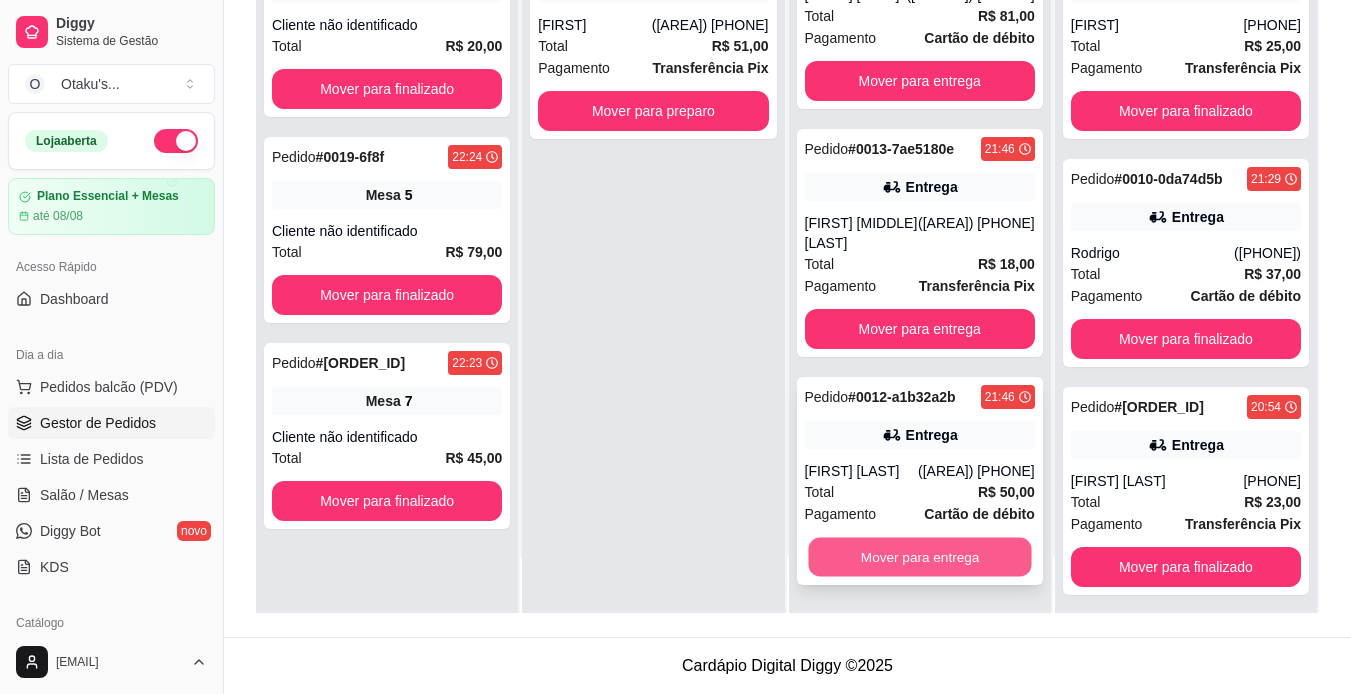 click on "Mover para entrega" at bounding box center [919, 557] 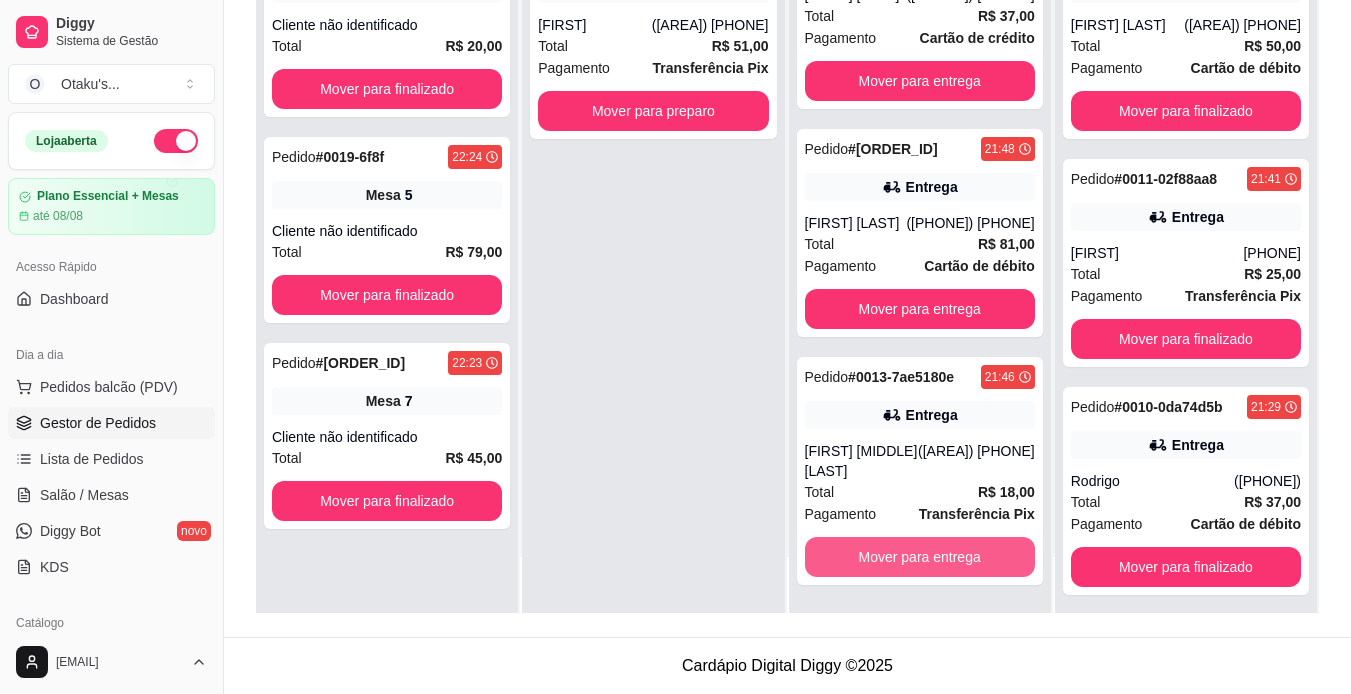 scroll, scrollTop: 486, scrollLeft: 0, axis: vertical 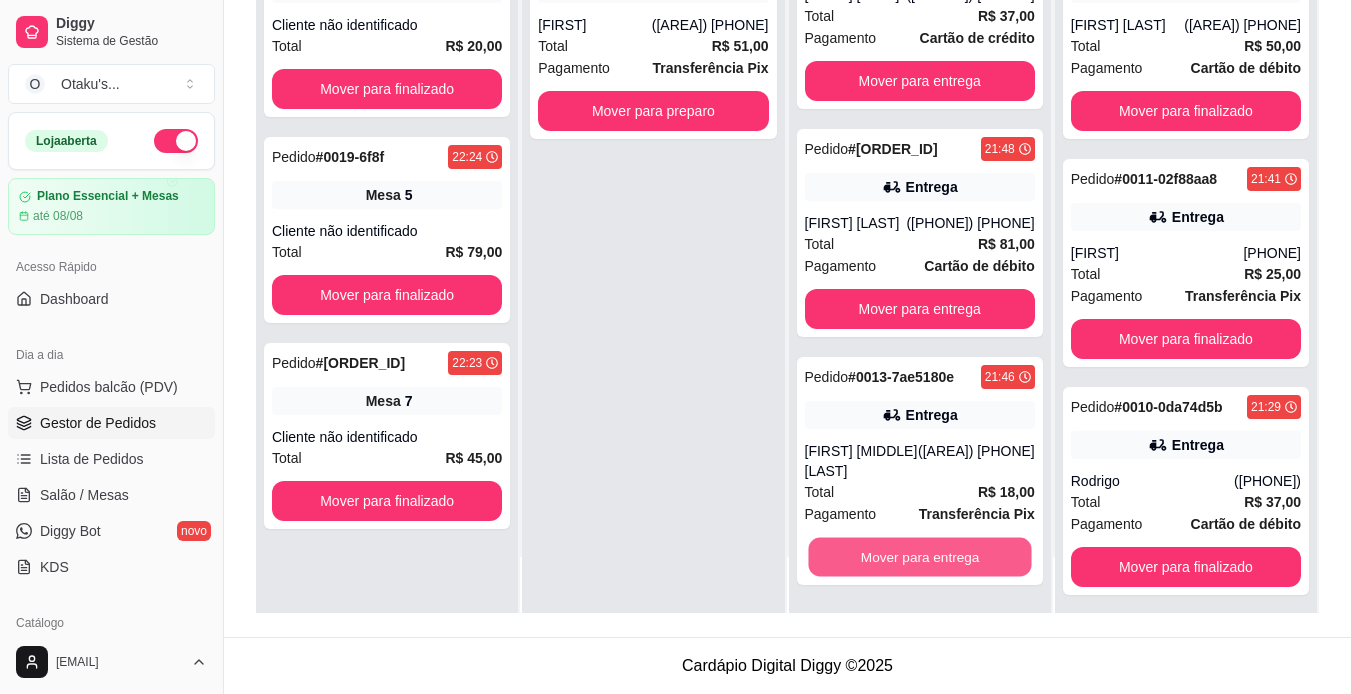 click on "Mover para entrega" at bounding box center (919, 557) 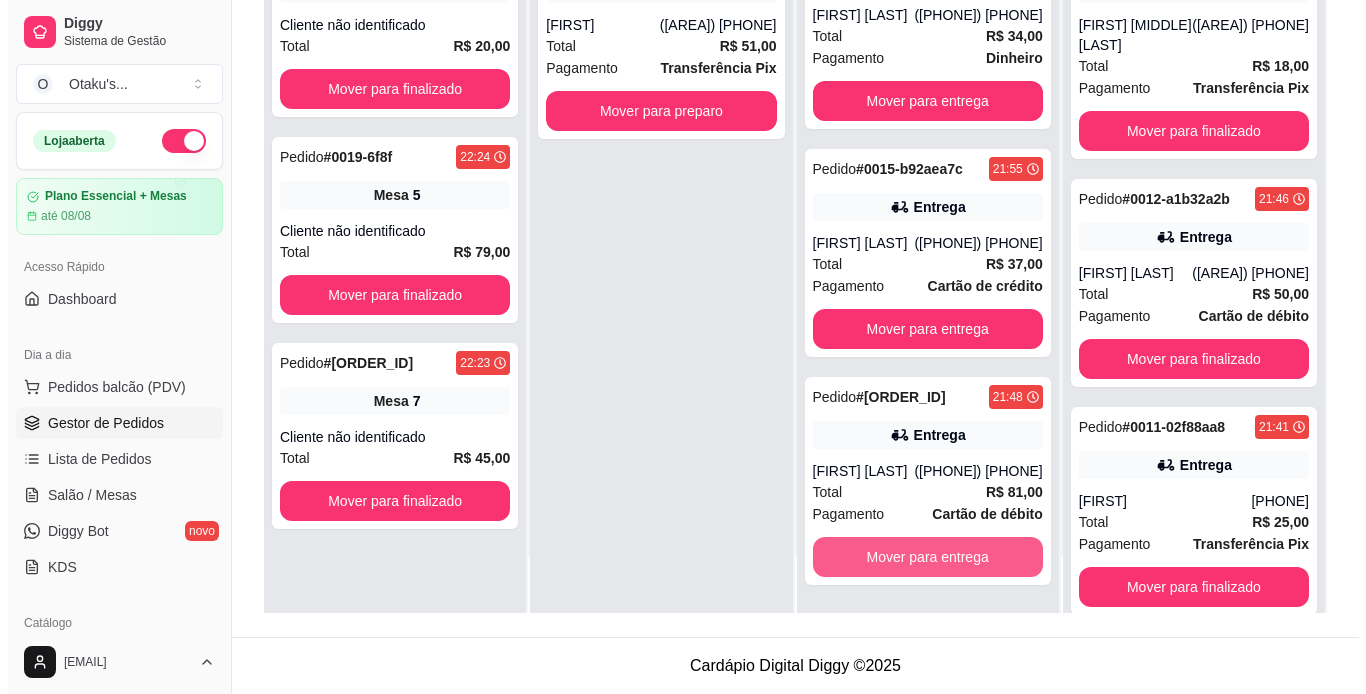 scroll, scrollTop: 238, scrollLeft: 0, axis: vertical 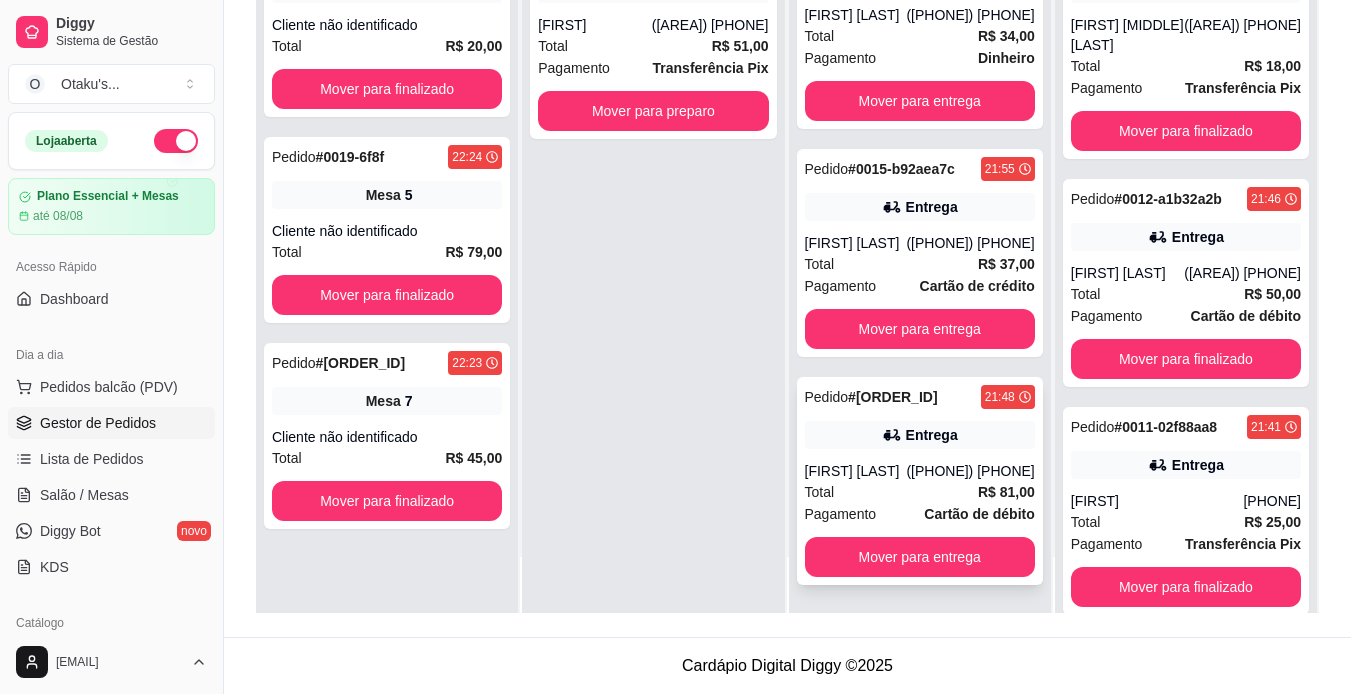 click on "Pagamento Cartão de débito" at bounding box center (920, 514) 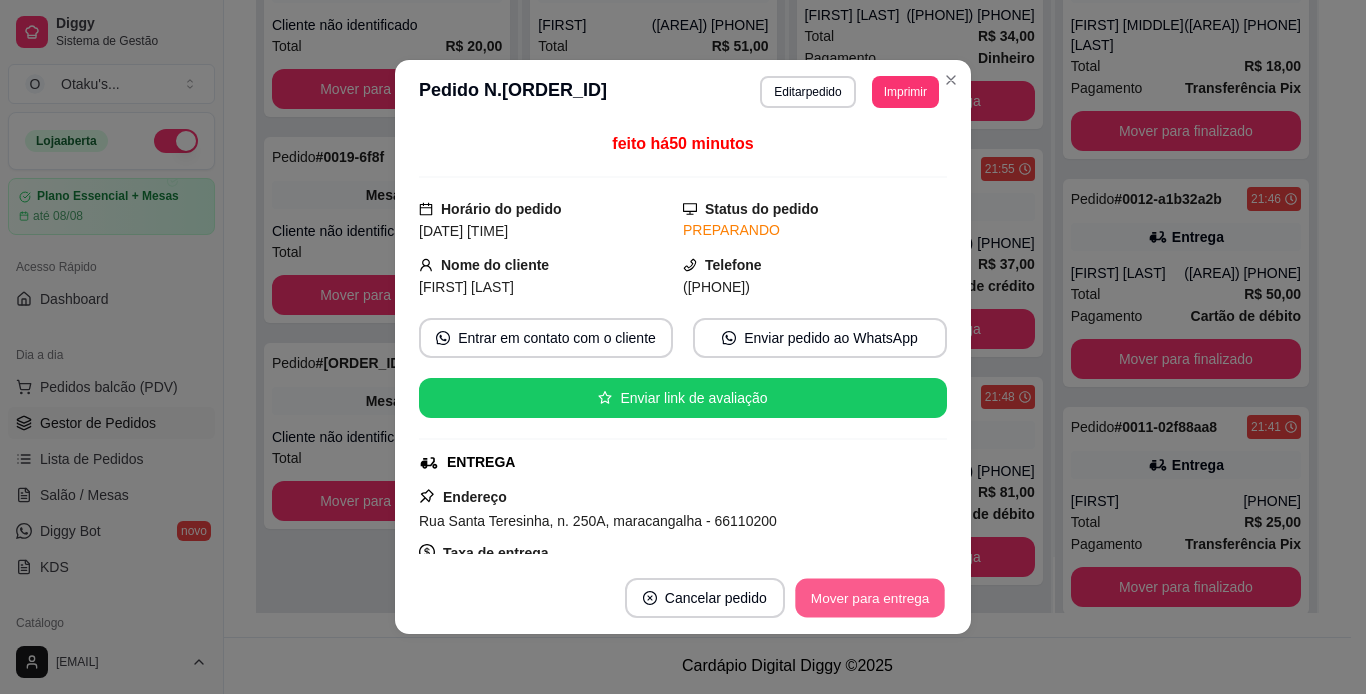 click on "Mover para entrega" at bounding box center [870, 598] 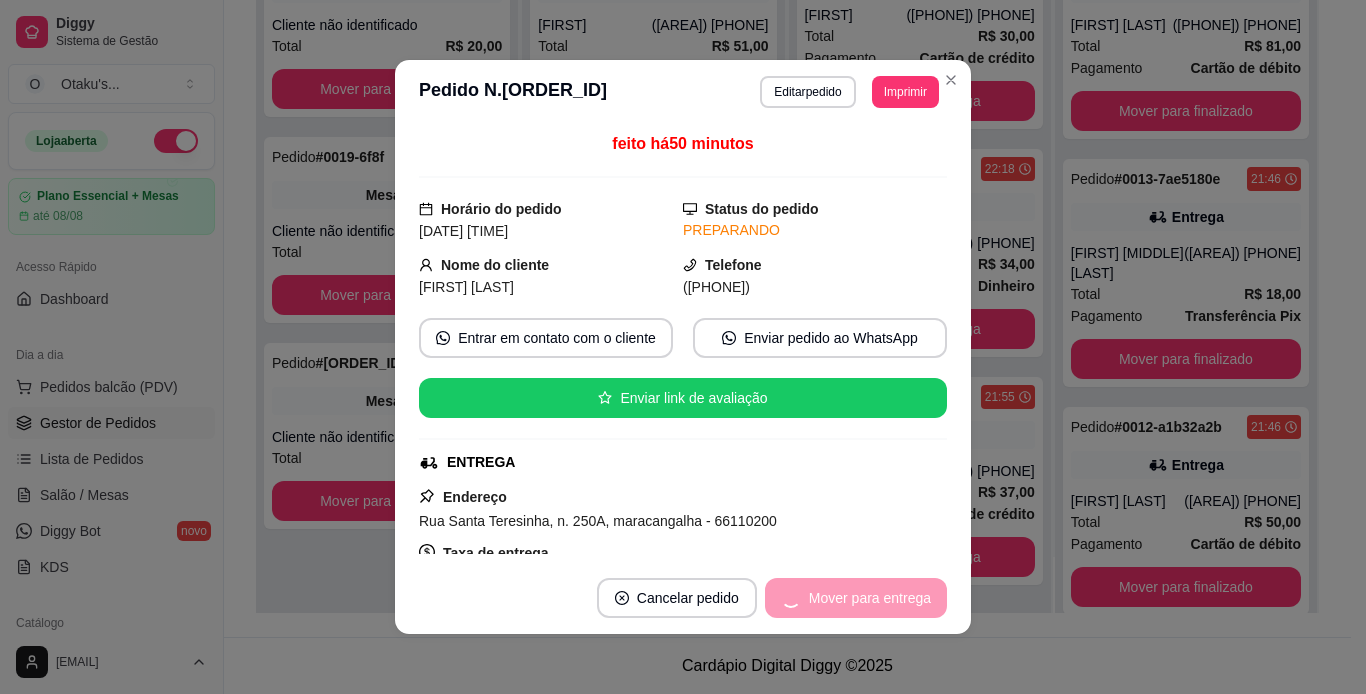 scroll, scrollTop: 10, scrollLeft: 0, axis: vertical 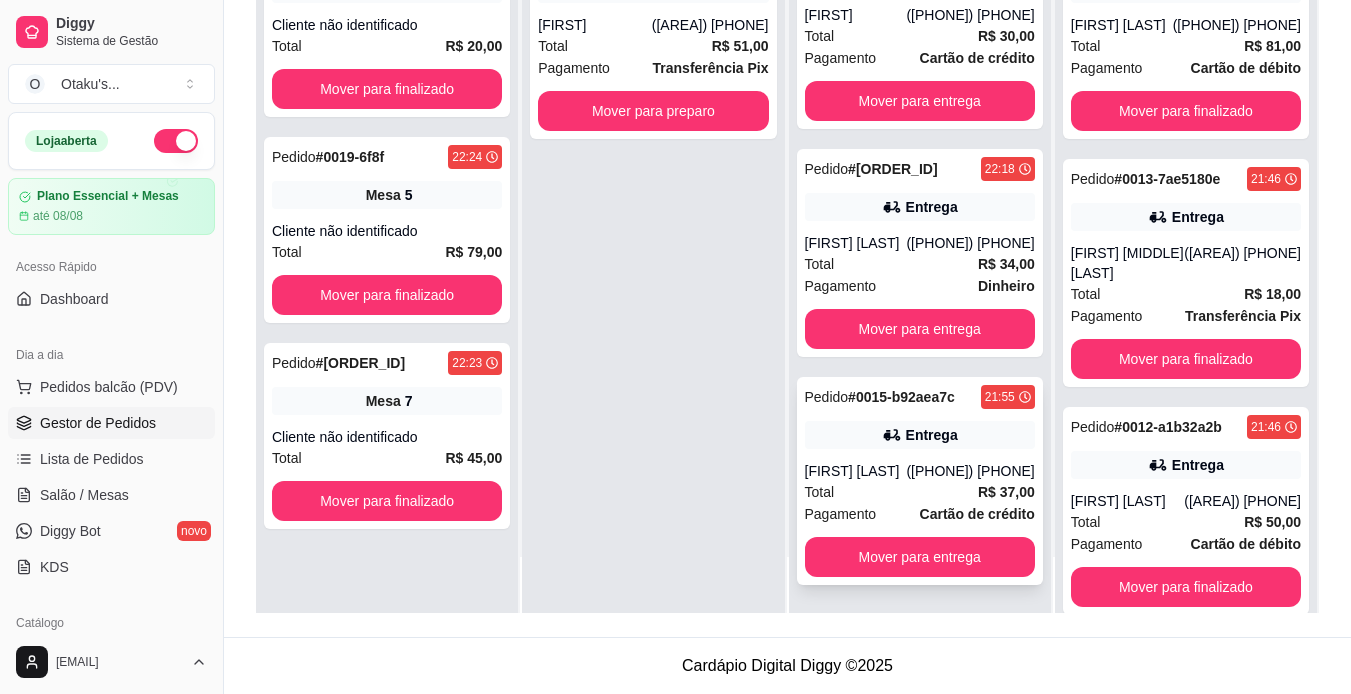 click on "Total R$ 37,00" at bounding box center [920, 492] 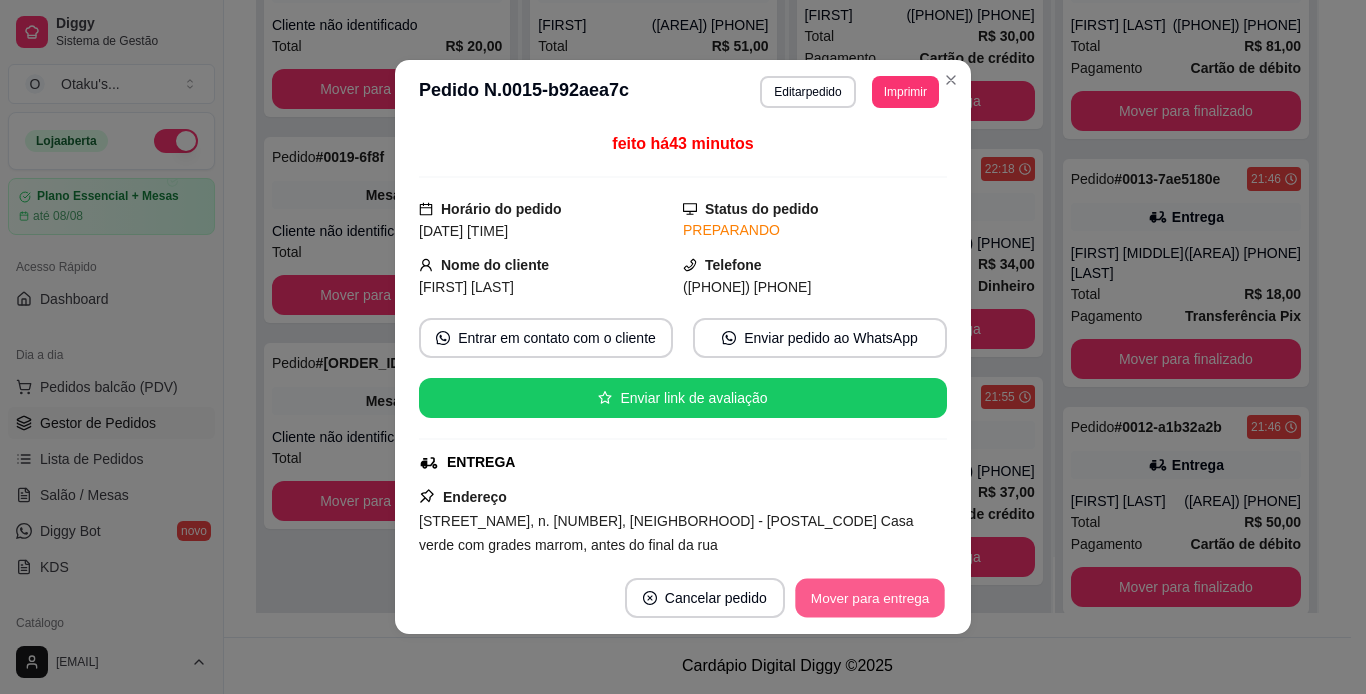 click on "Mover para entrega" at bounding box center (870, 598) 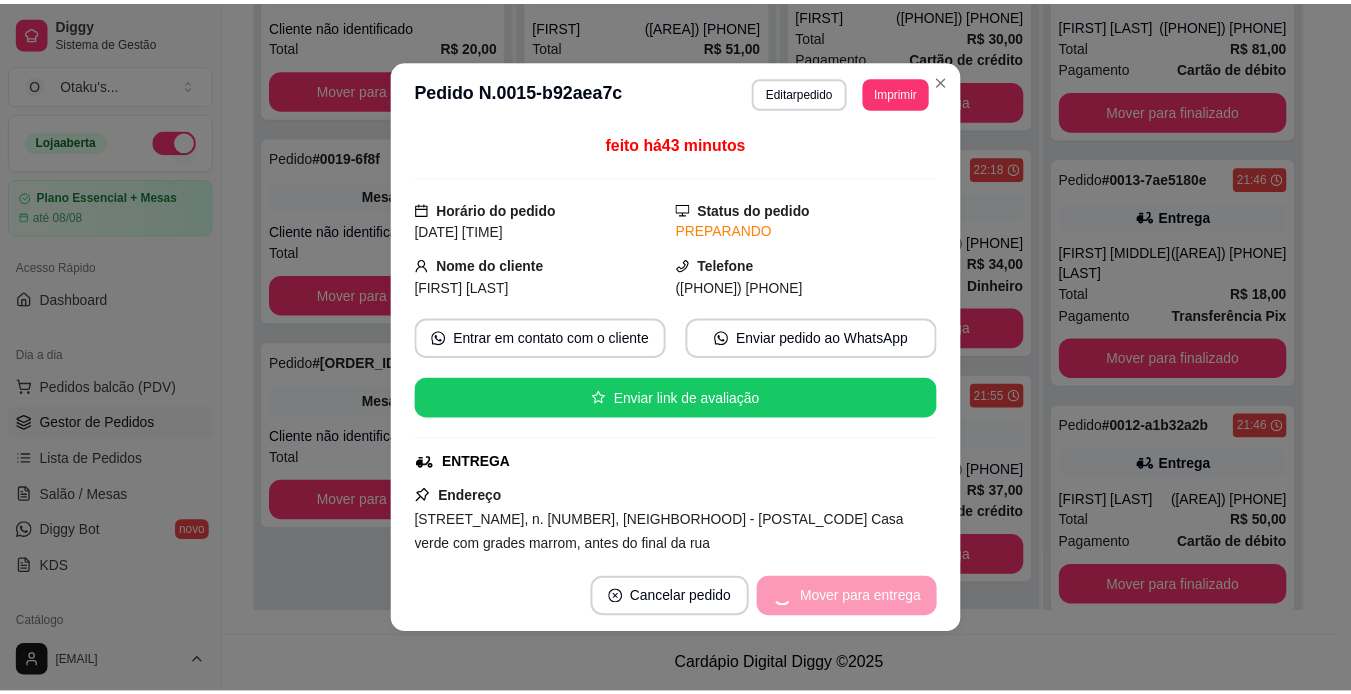scroll, scrollTop: 0, scrollLeft: 0, axis: both 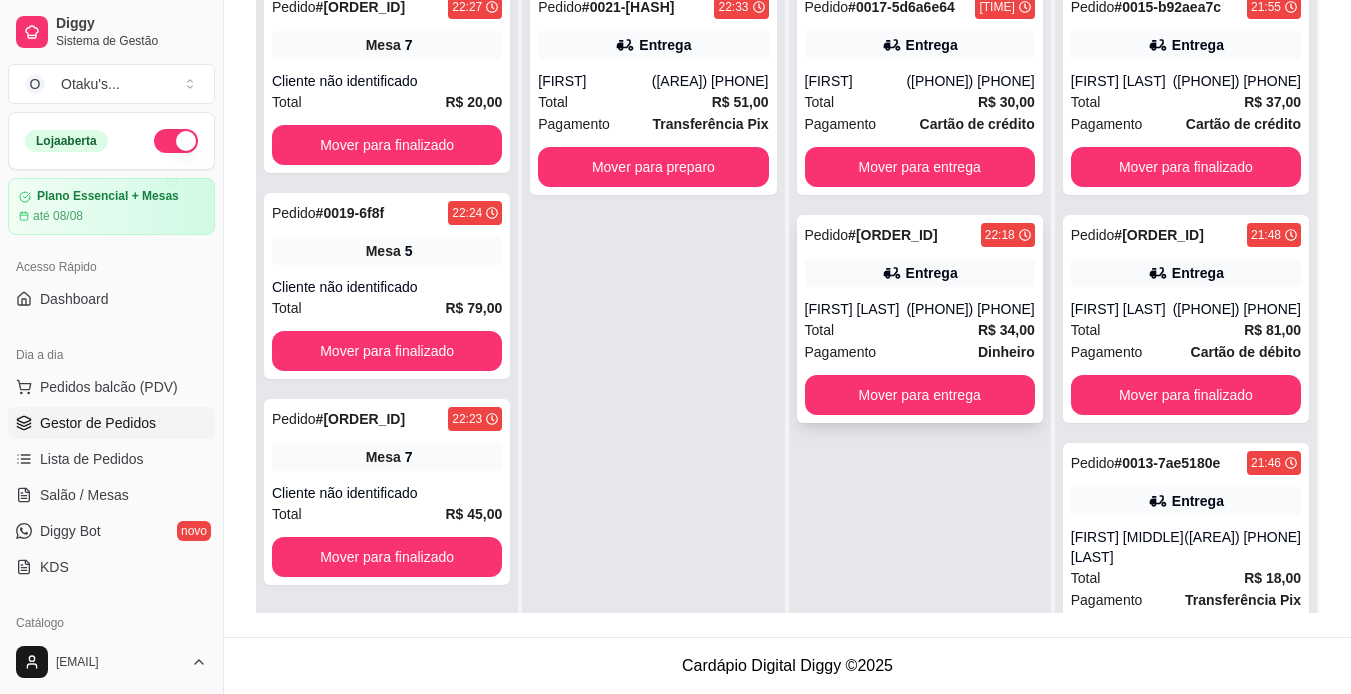 click on "# 0016-5d44cd29" at bounding box center (892, 235) 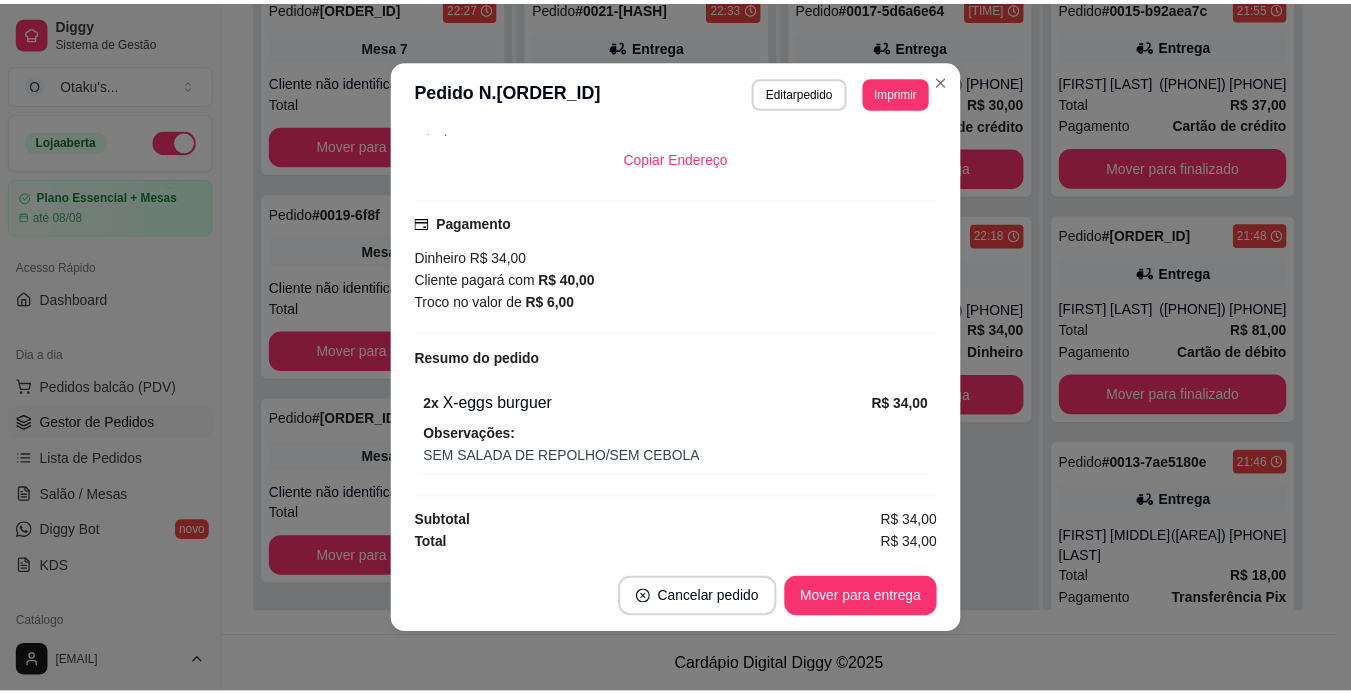 scroll, scrollTop: 450, scrollLeft: 0, axis: vertical 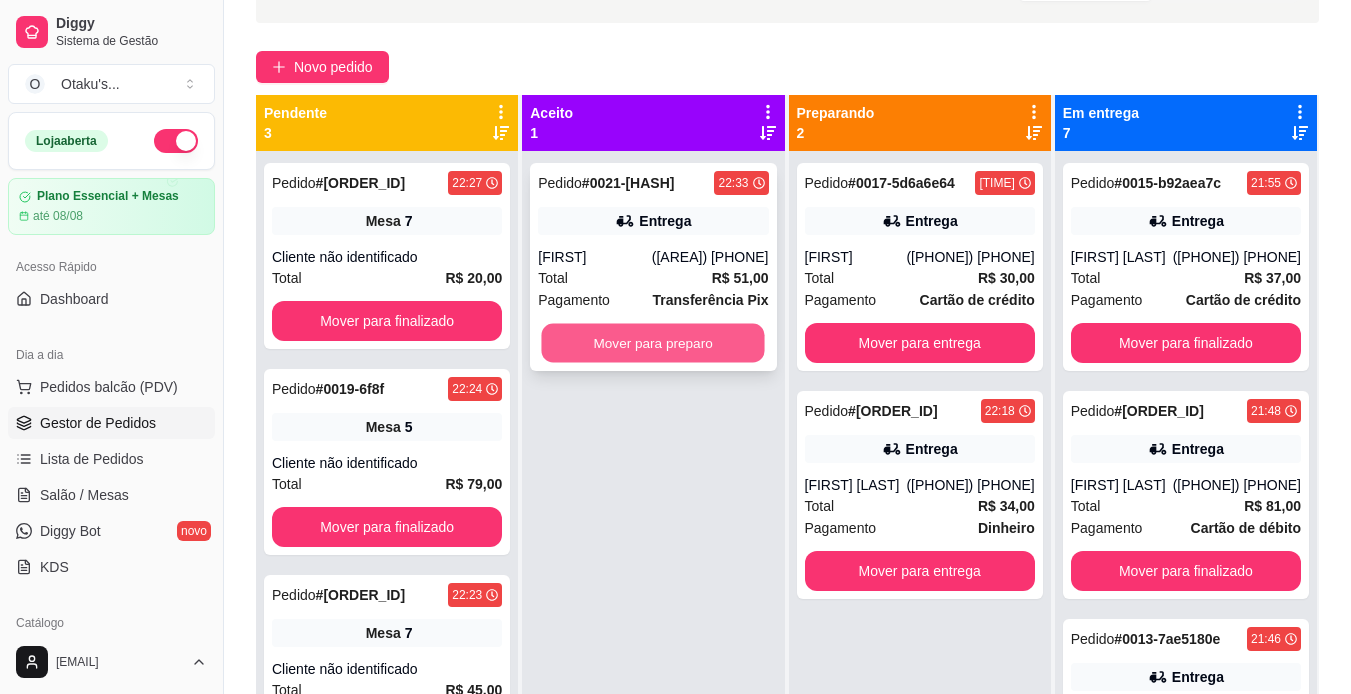 click on "Mover para preparo" at bounding box center (653, 343) 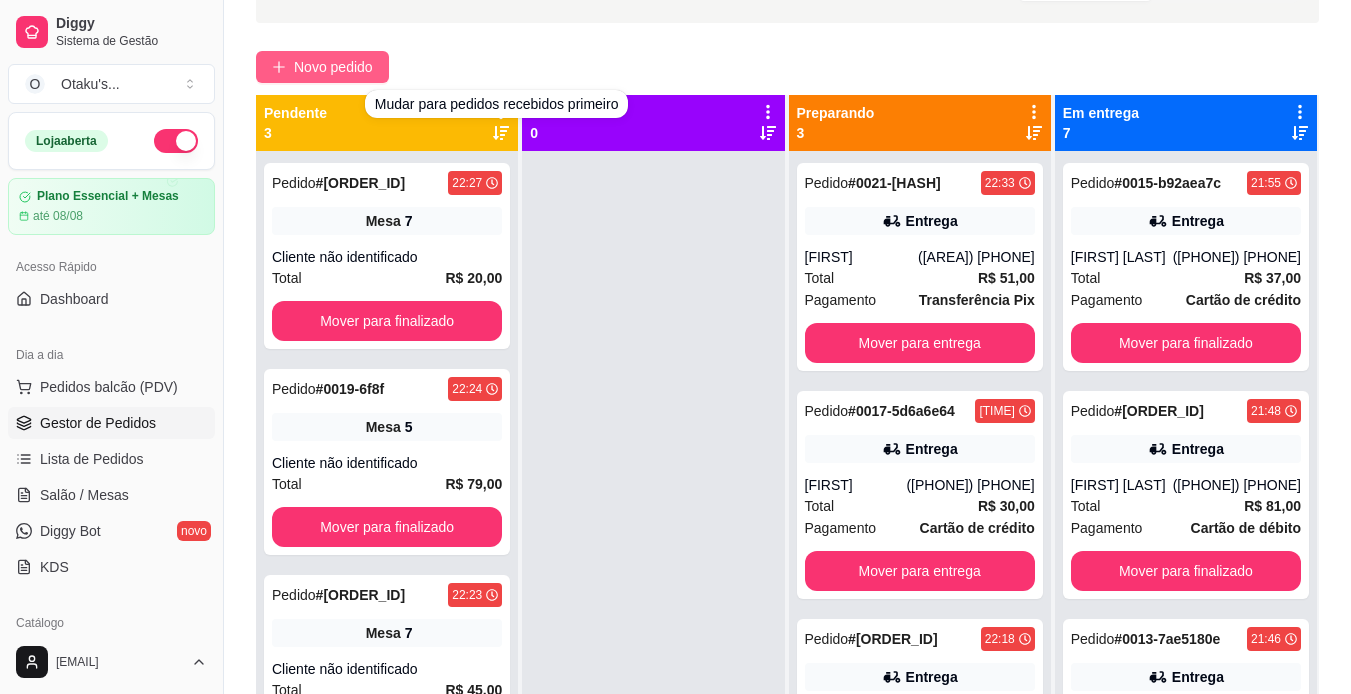click on "Novo pedido" at bounding box center [333, 67] 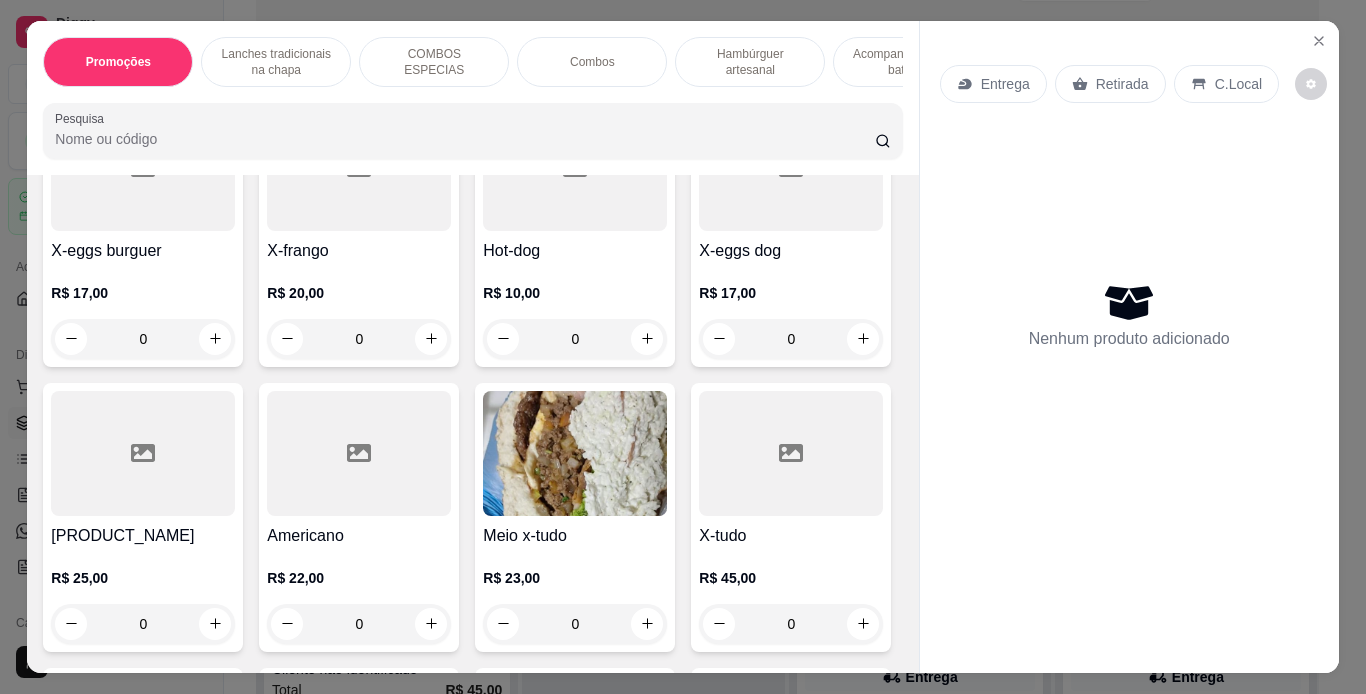 scroll, scrollTop: 841, scrollLeft: 0, axis: vertical 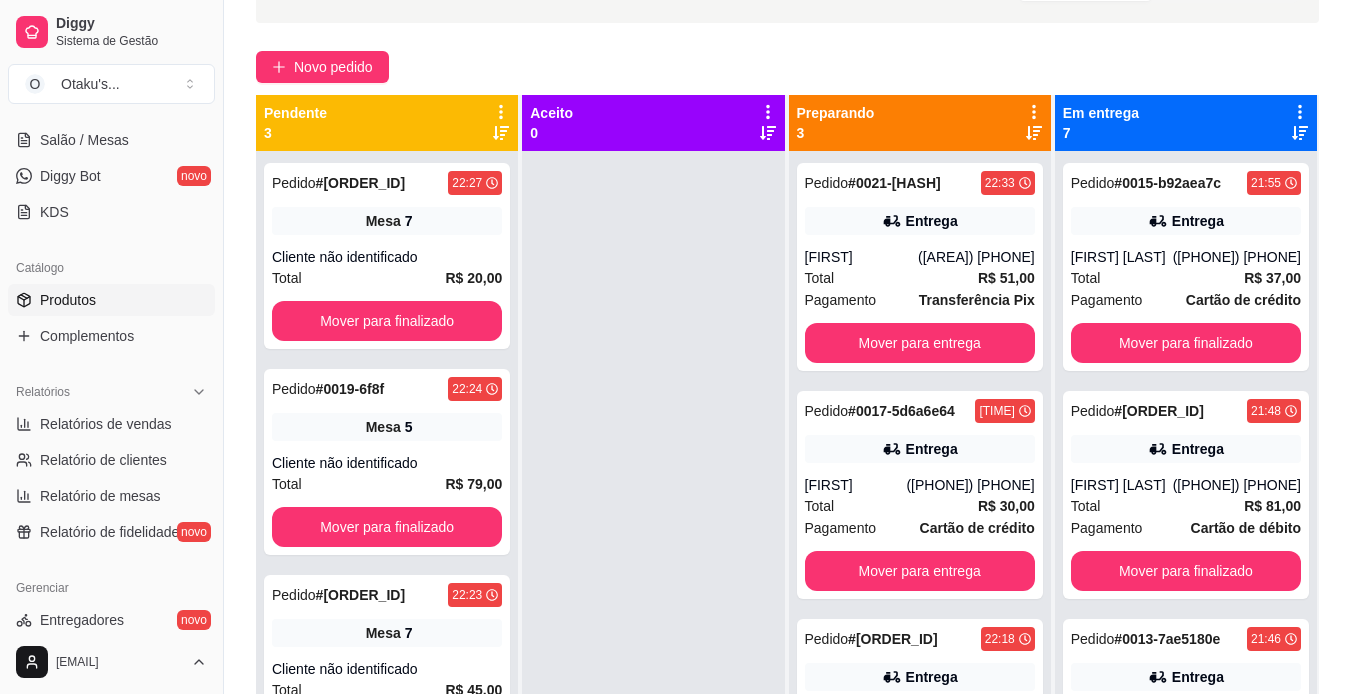 click on "Produtos" at bounding box center [68, 300] 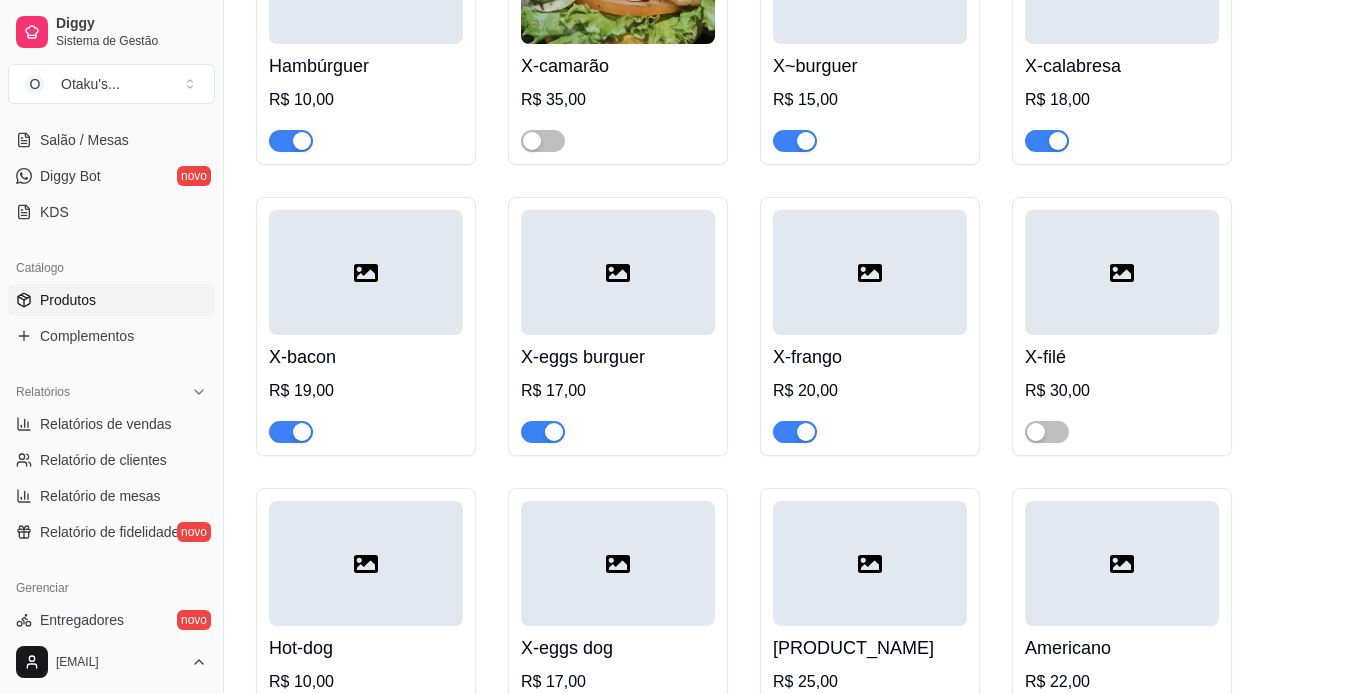 scroll, scrollTop: 744, scrollLeft: 0, axis: vertical 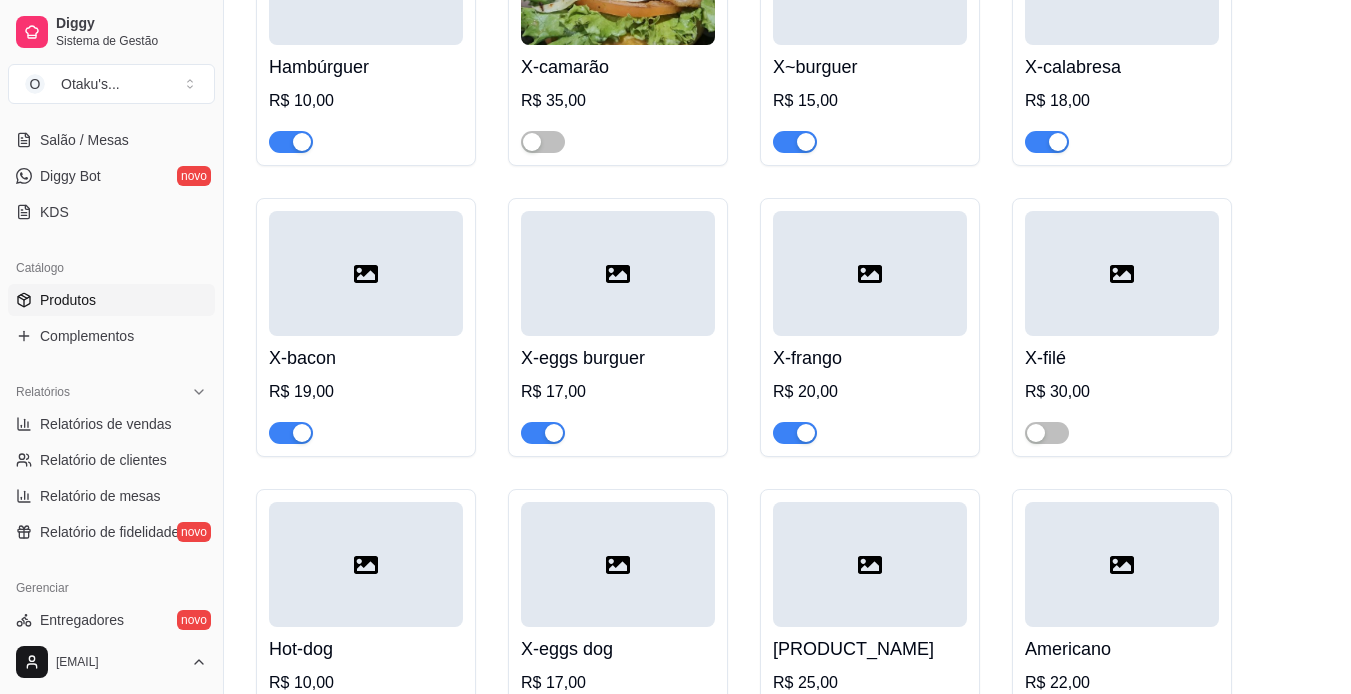 click on "X-frango" at bounding box center [870, 358] 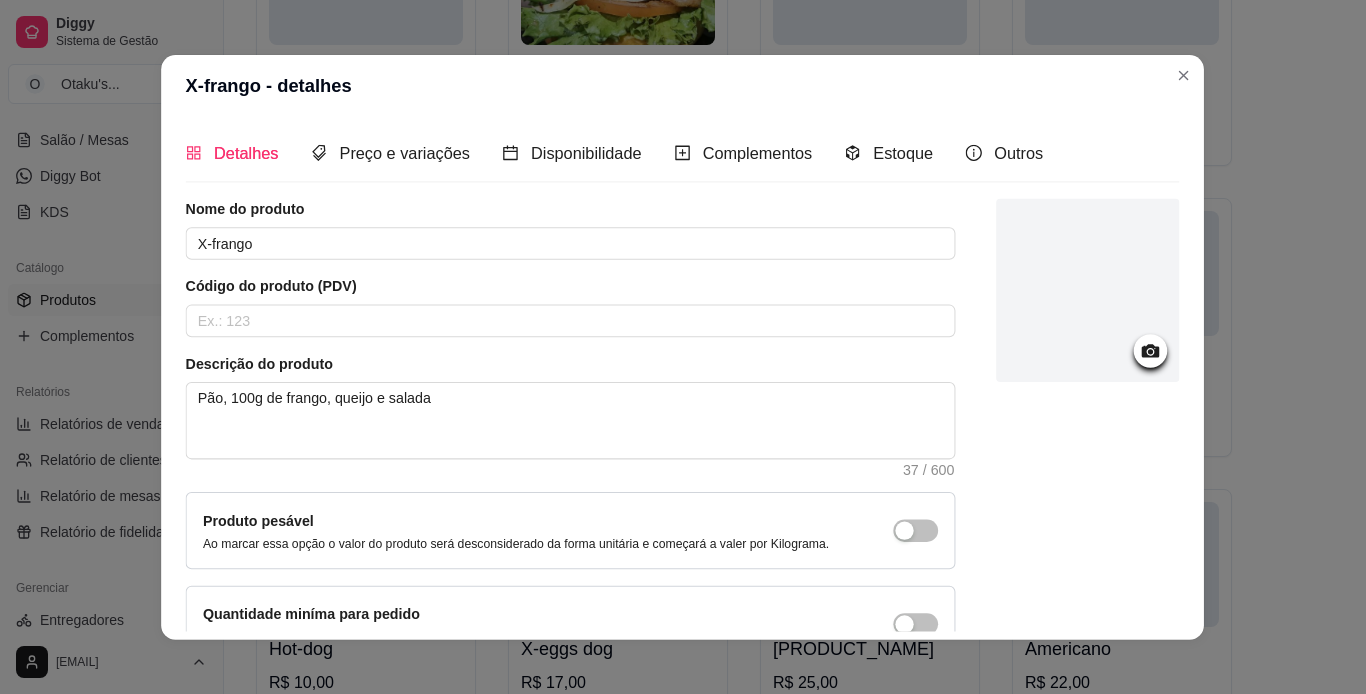 type 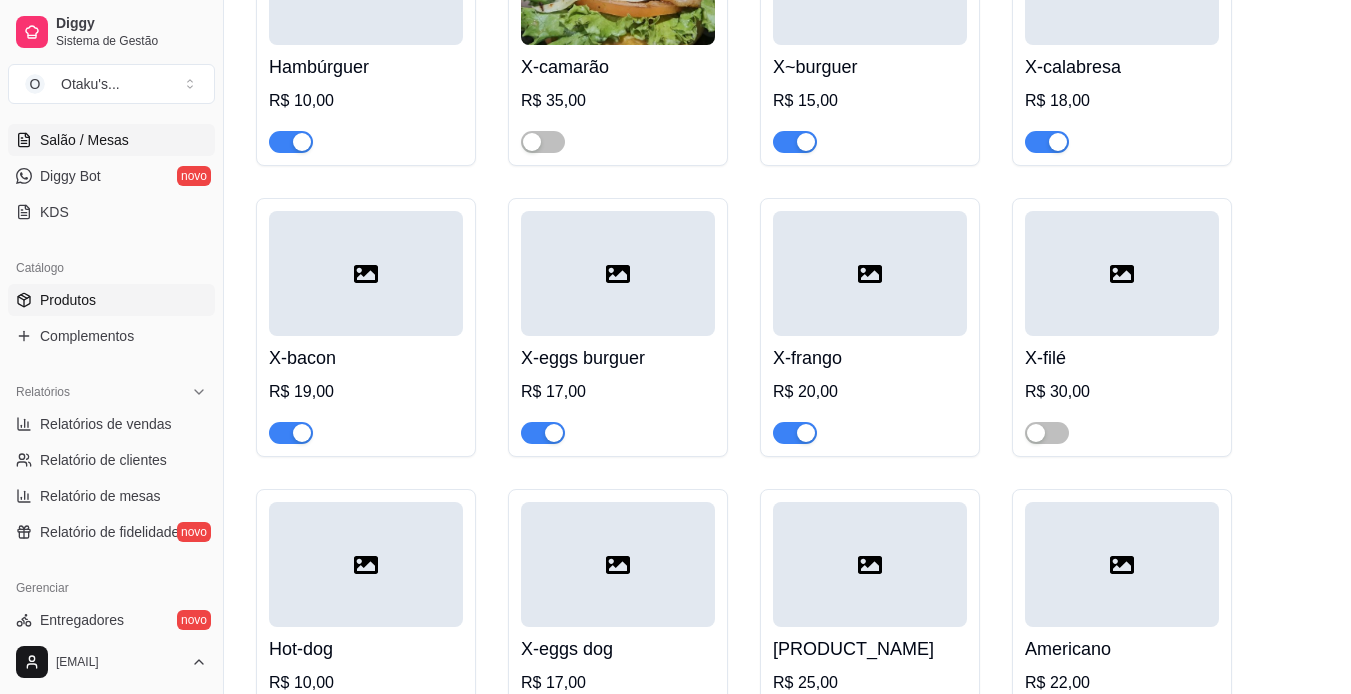 click on "Salão / Mesas" at bounding box center [84, 140] 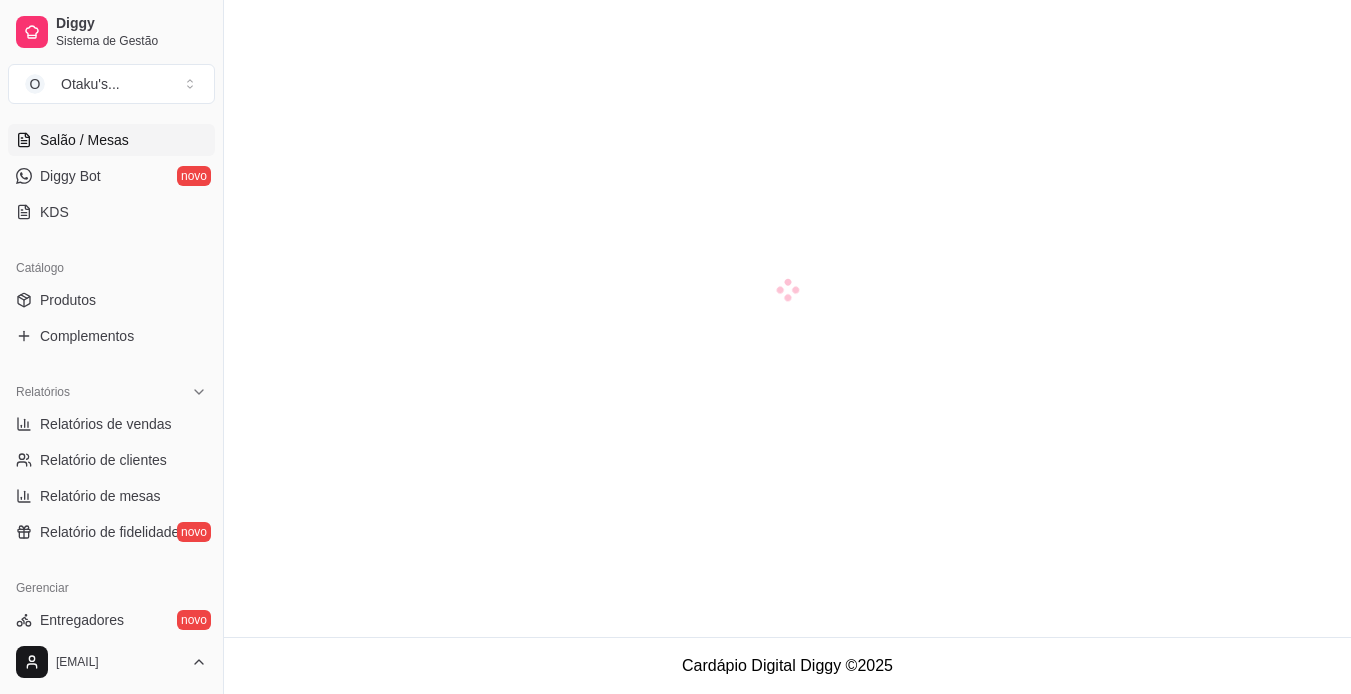 scroll, scrollTop: 0, scrollLeft: 0, axis: both 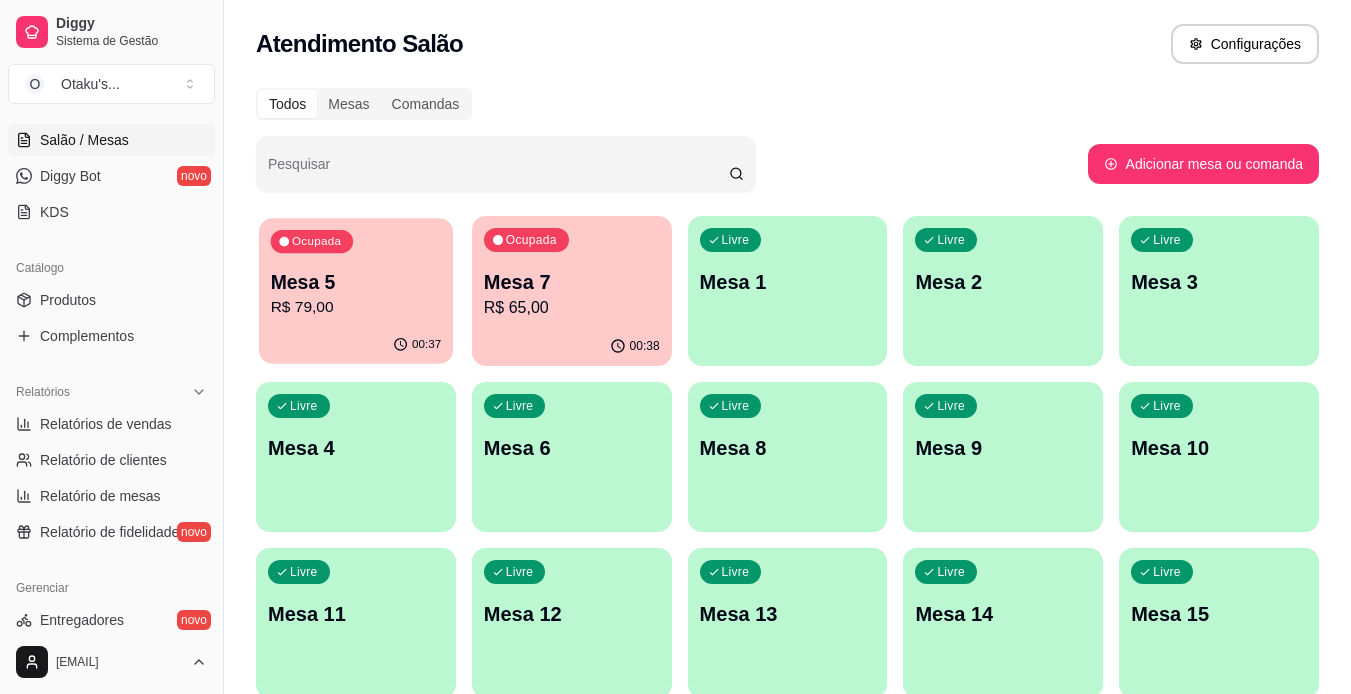 click on "R$ 79,00" at bounding box center [356, 307] 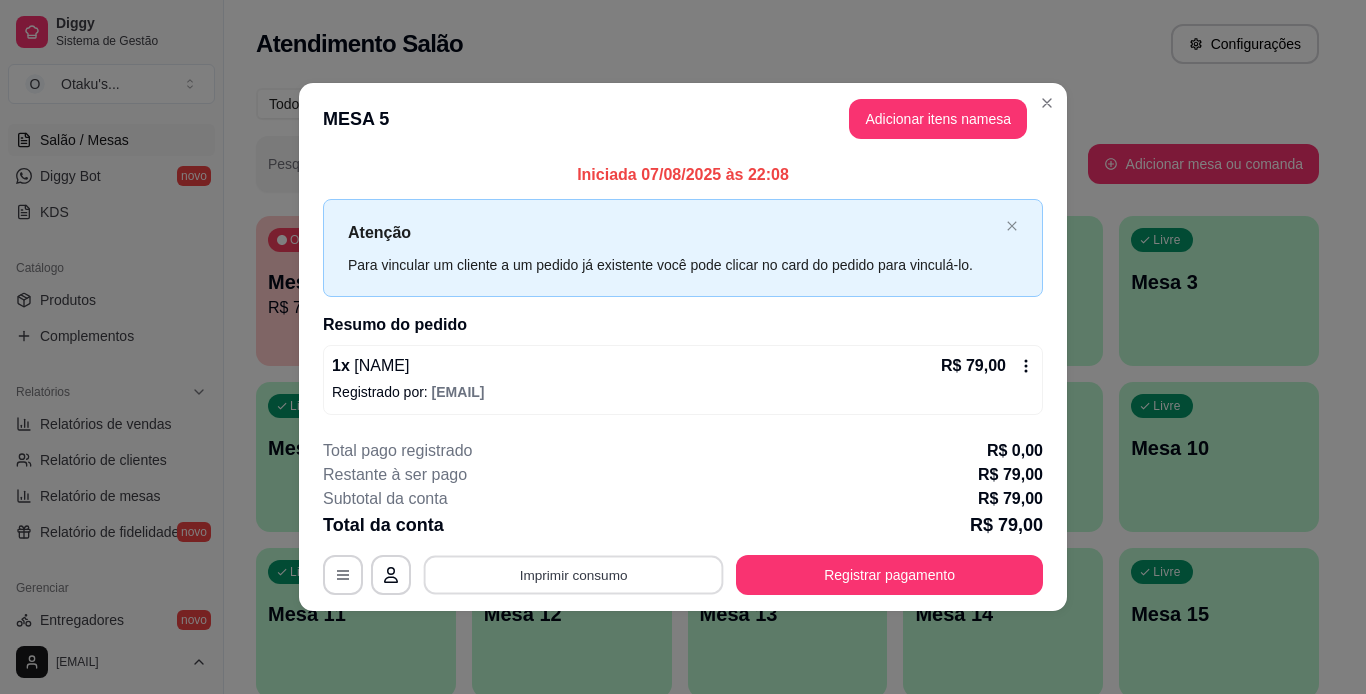 click on "Imprimir consumo" at bounding box center [574, 574] 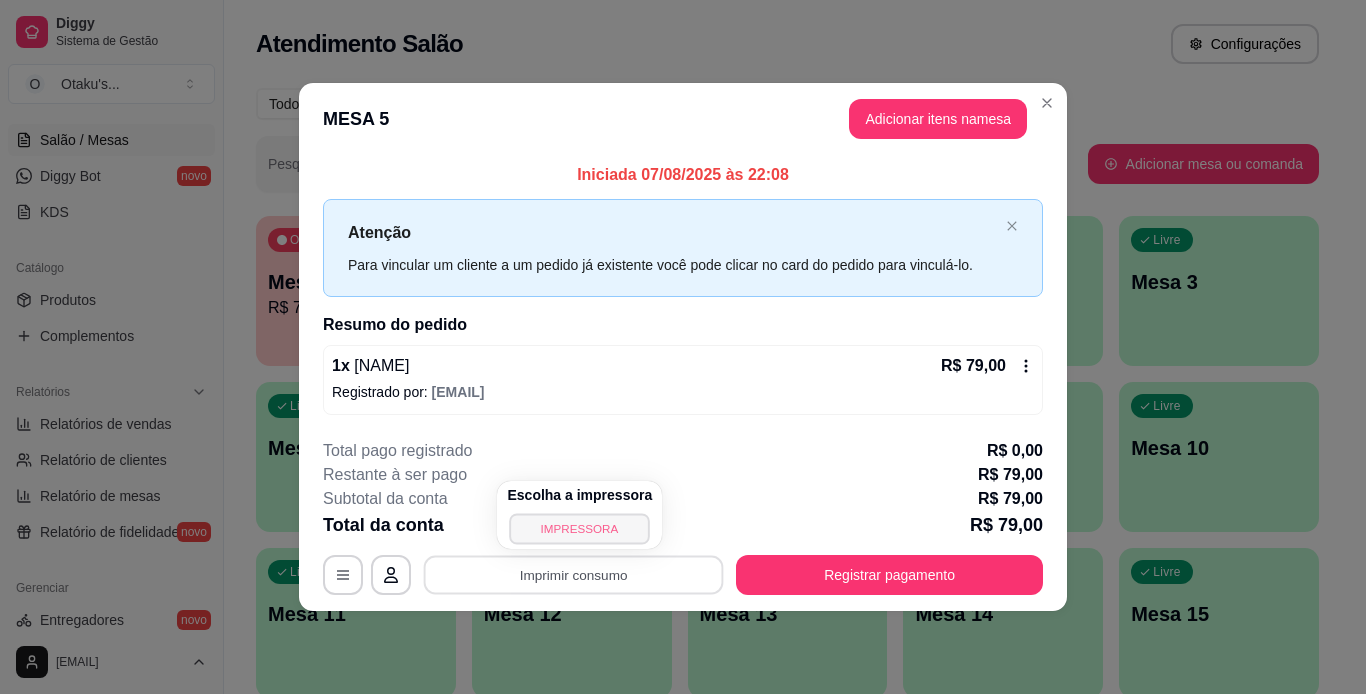 click on "IMPRESSORA" at bounding box center (580, 528) 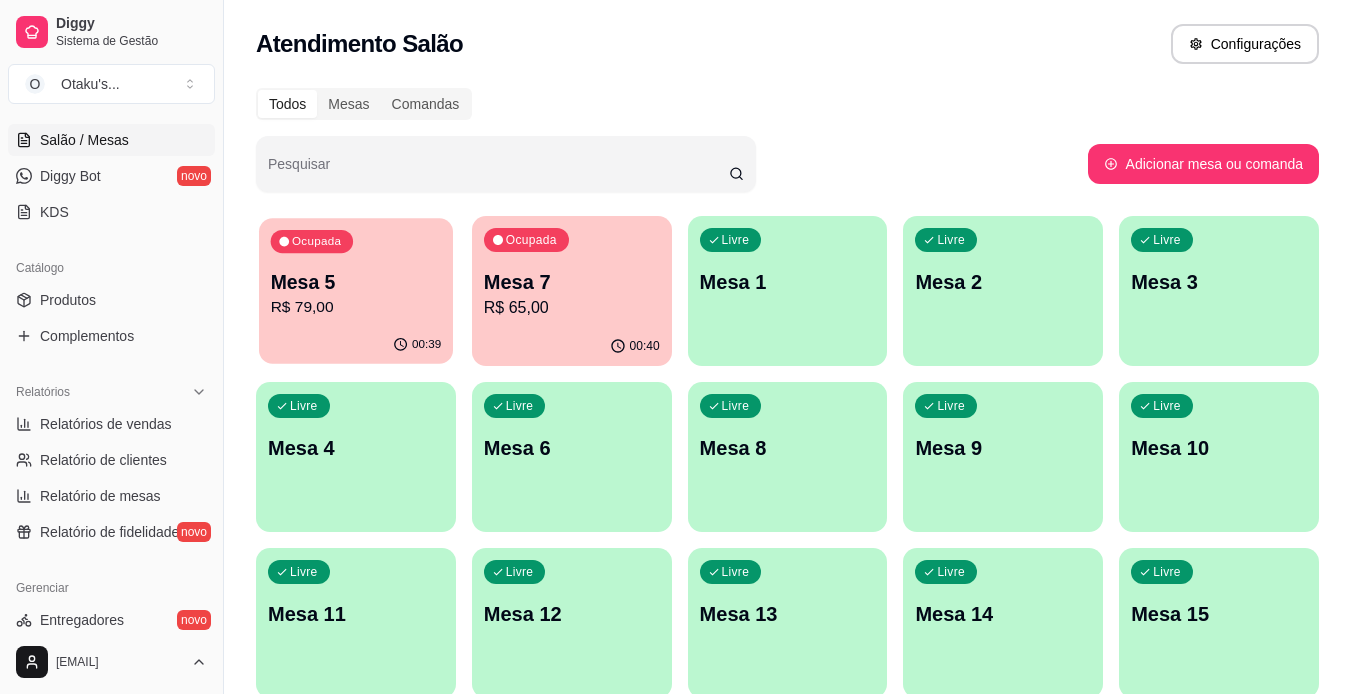 click on "Ocupada Mesa 5 R$ 79,00" at bounding box center [356, 272] 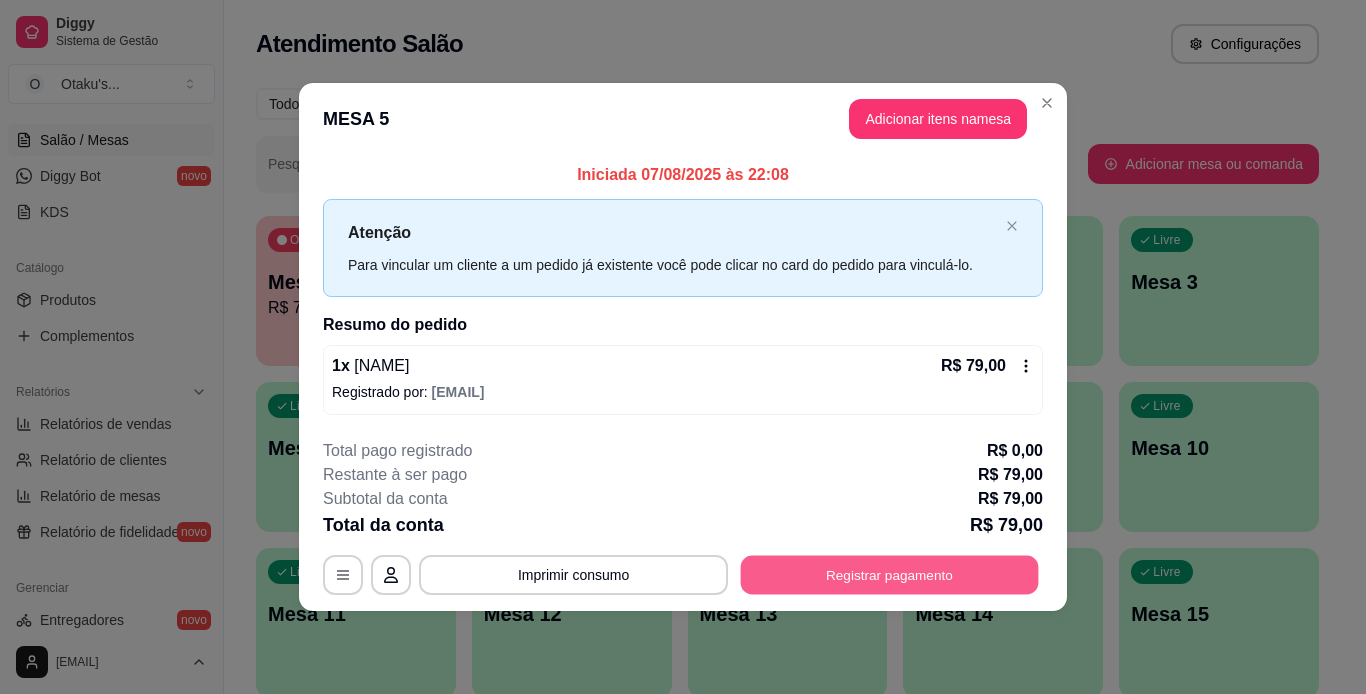 click on "Registrar pagamento" at bounding box center (890, 574) 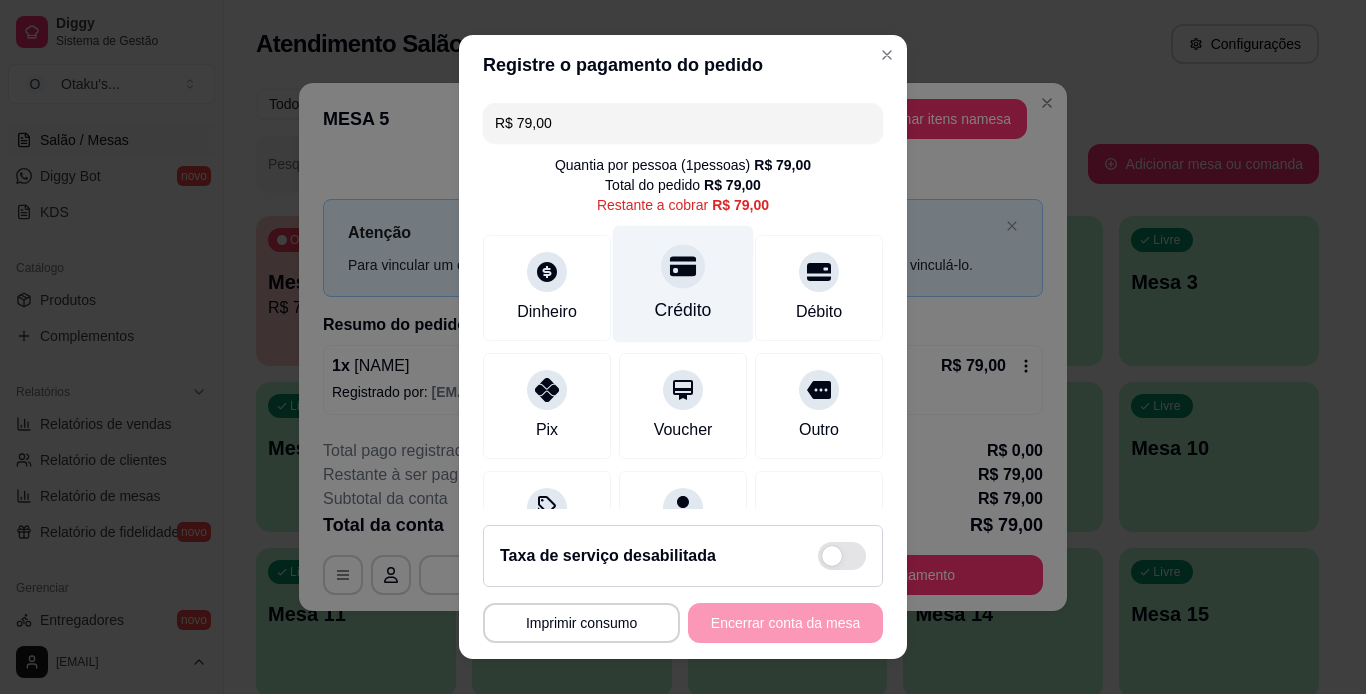 click 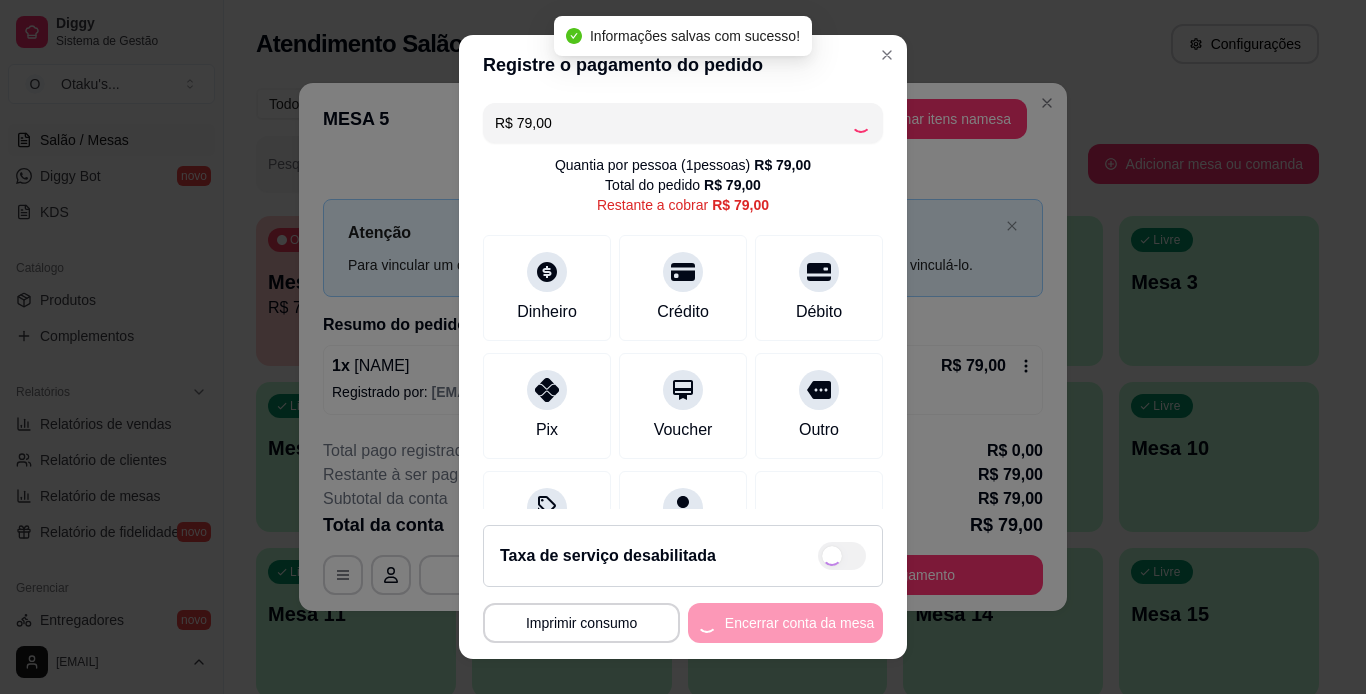 type on "R$ 0,00" 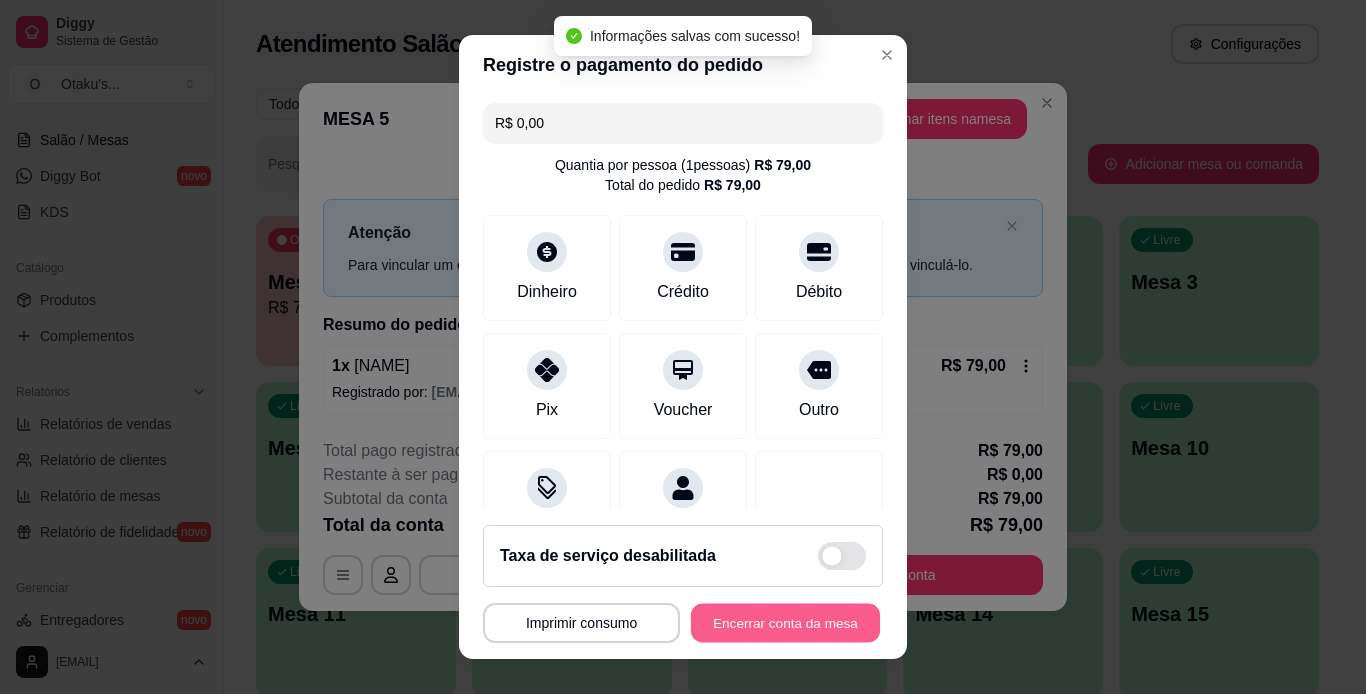 click on "Encerrar conta da mesa" at bounding box center (785, 623) 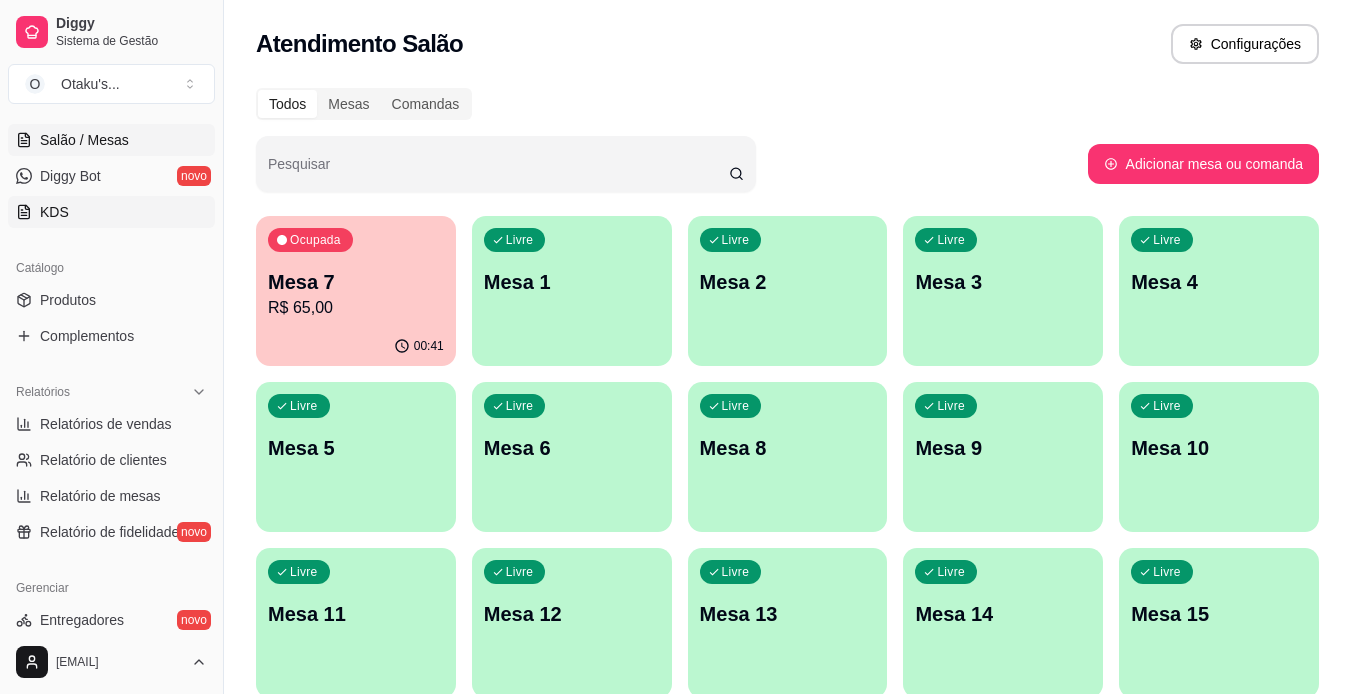 scroll, scrollTop: 0, scrollLeft: 0, axis: both 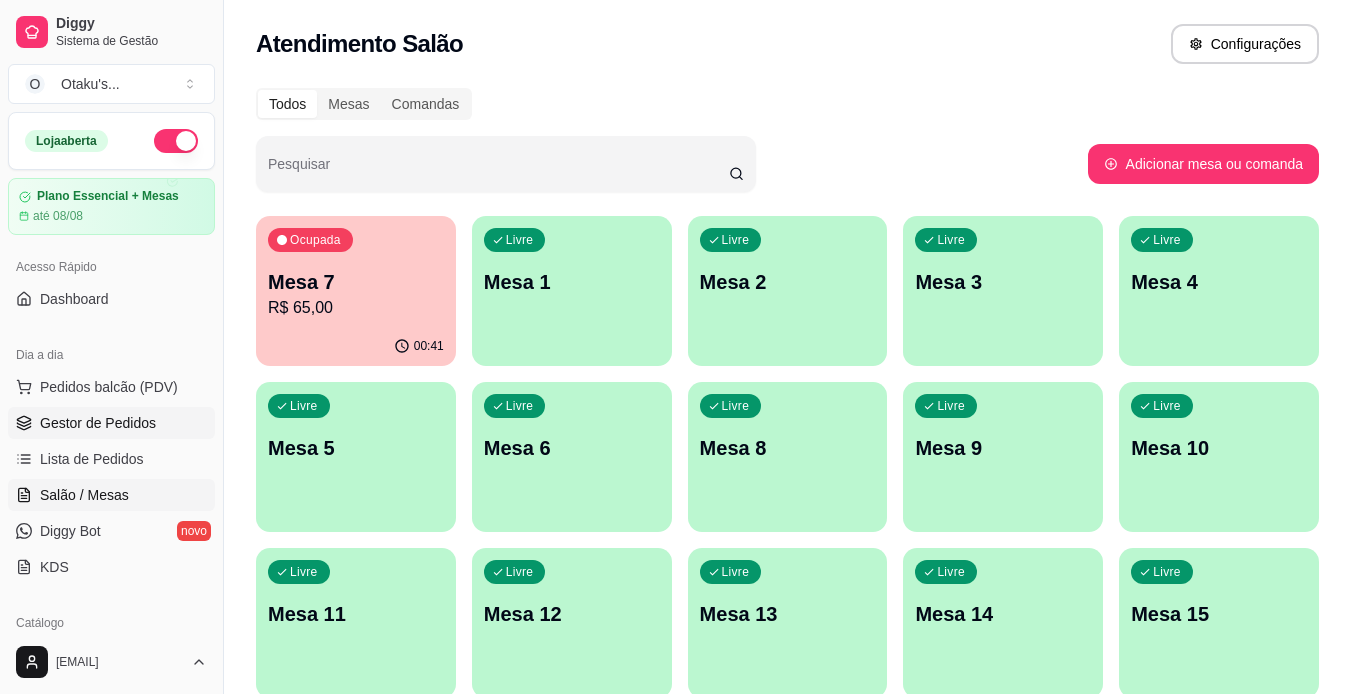 click on "Gestor de Pedidos" at bounding box center [98, 423] 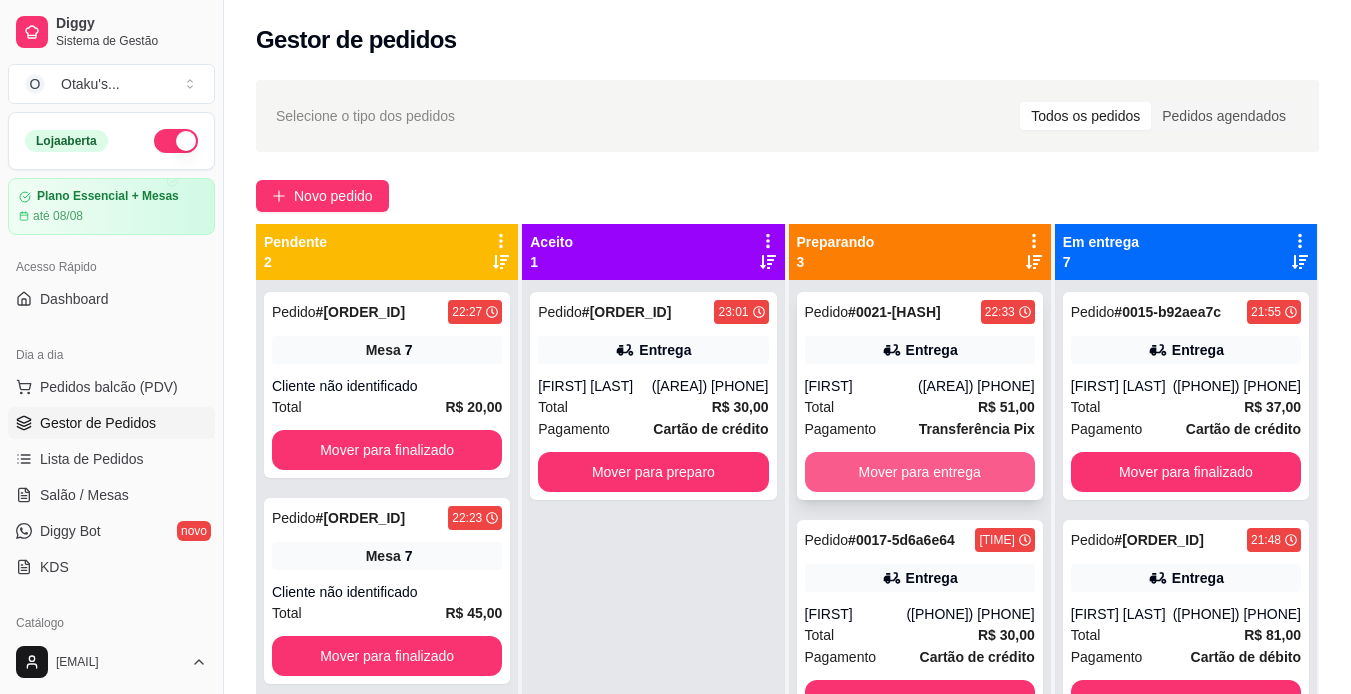 scroll, scrollTop: 10, scrollLeft: 0, axis: vertical 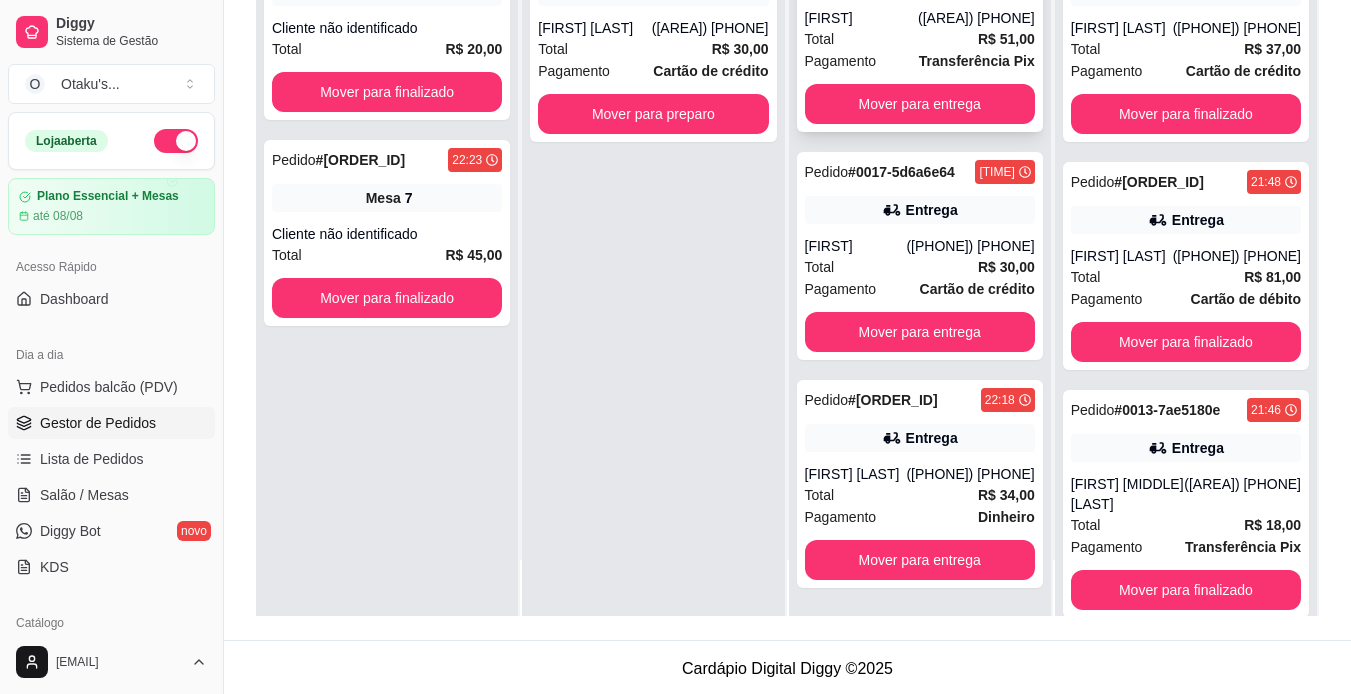 click on "[FIRST] [LAST]" at bounding box center [856, 474] 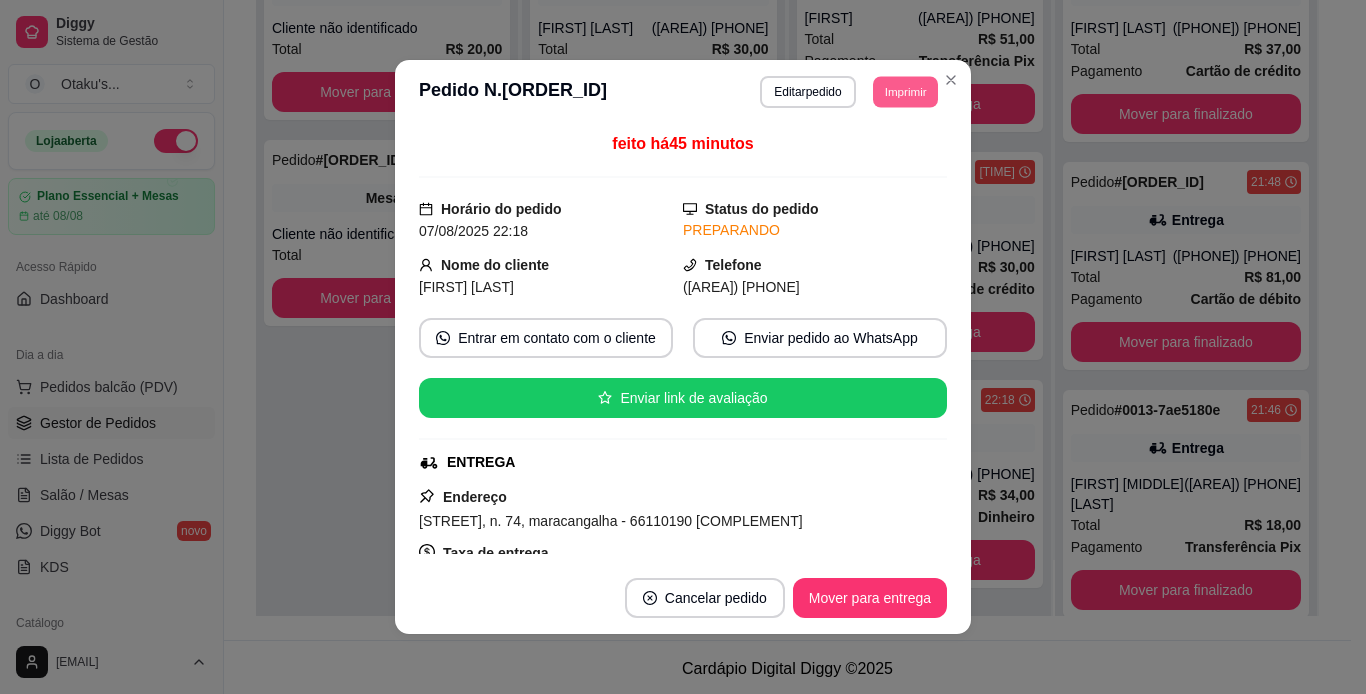 click on "Imprimir" at bounding box center (905, 91) 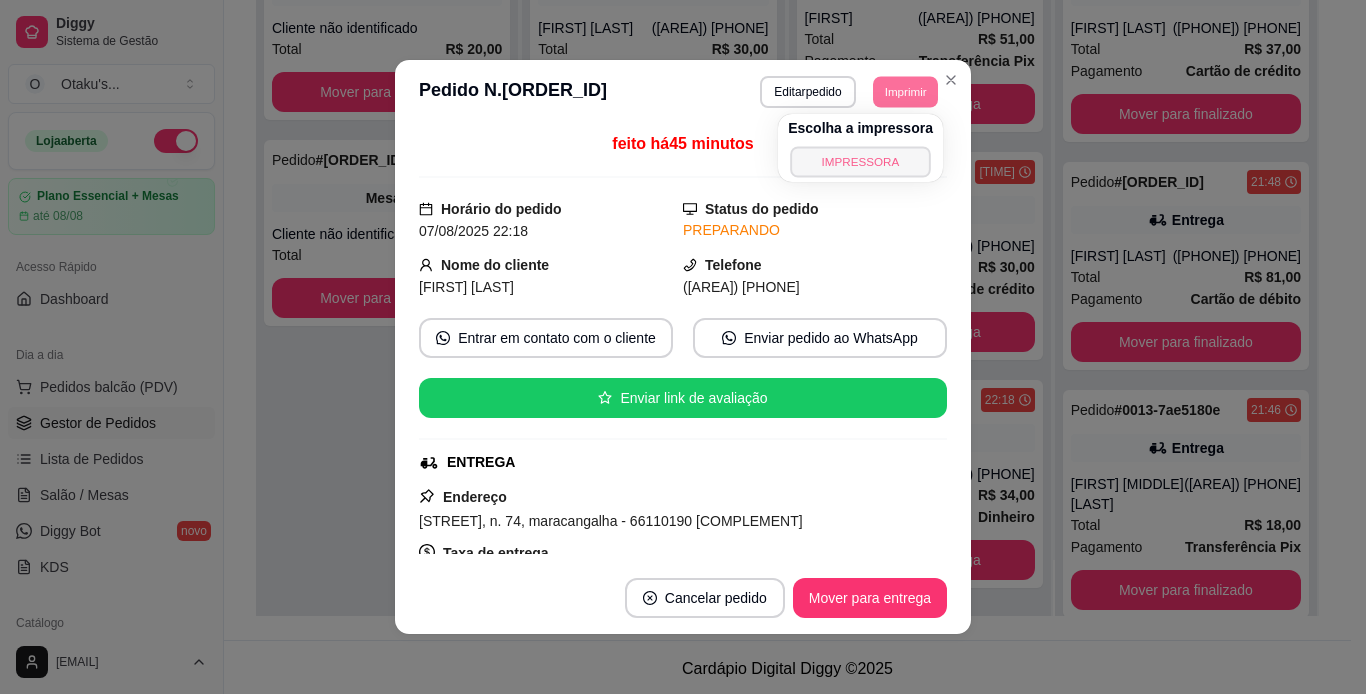 click on "IMPRESSORA" at bounding box center [860, 161] 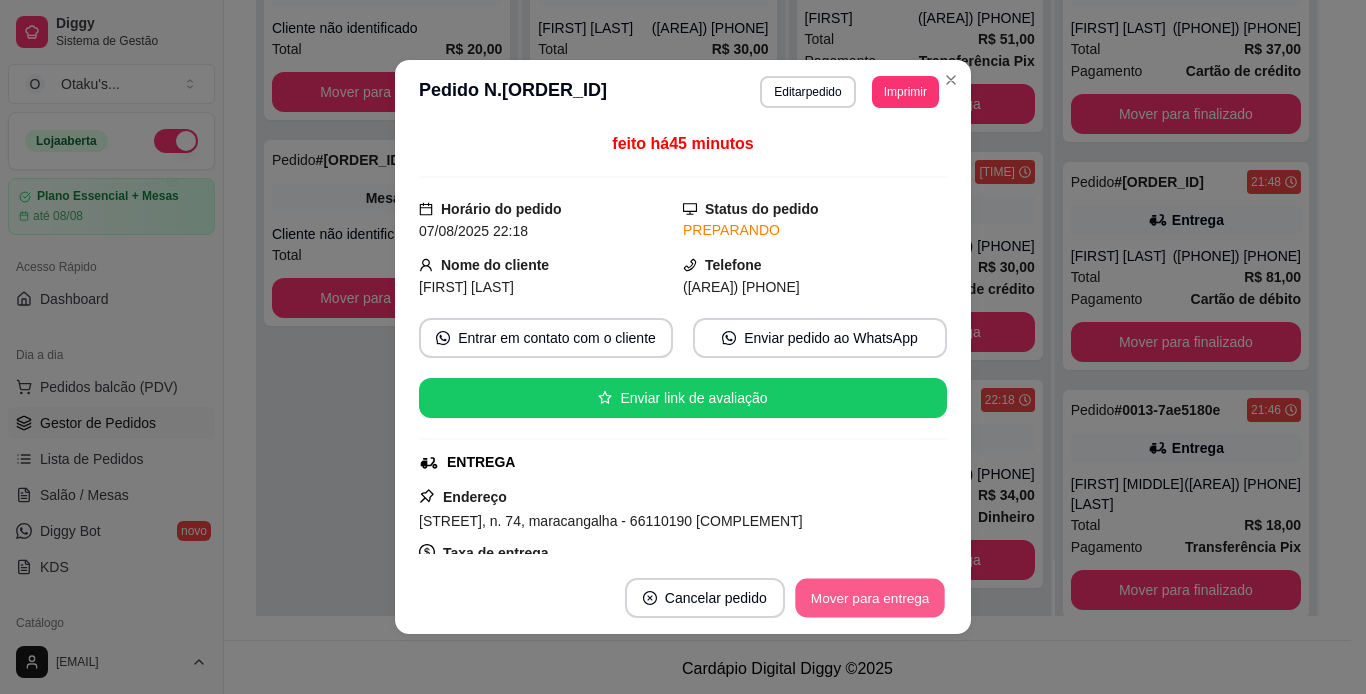 click on "Mover para entrega" at bounding box center (870, 598) 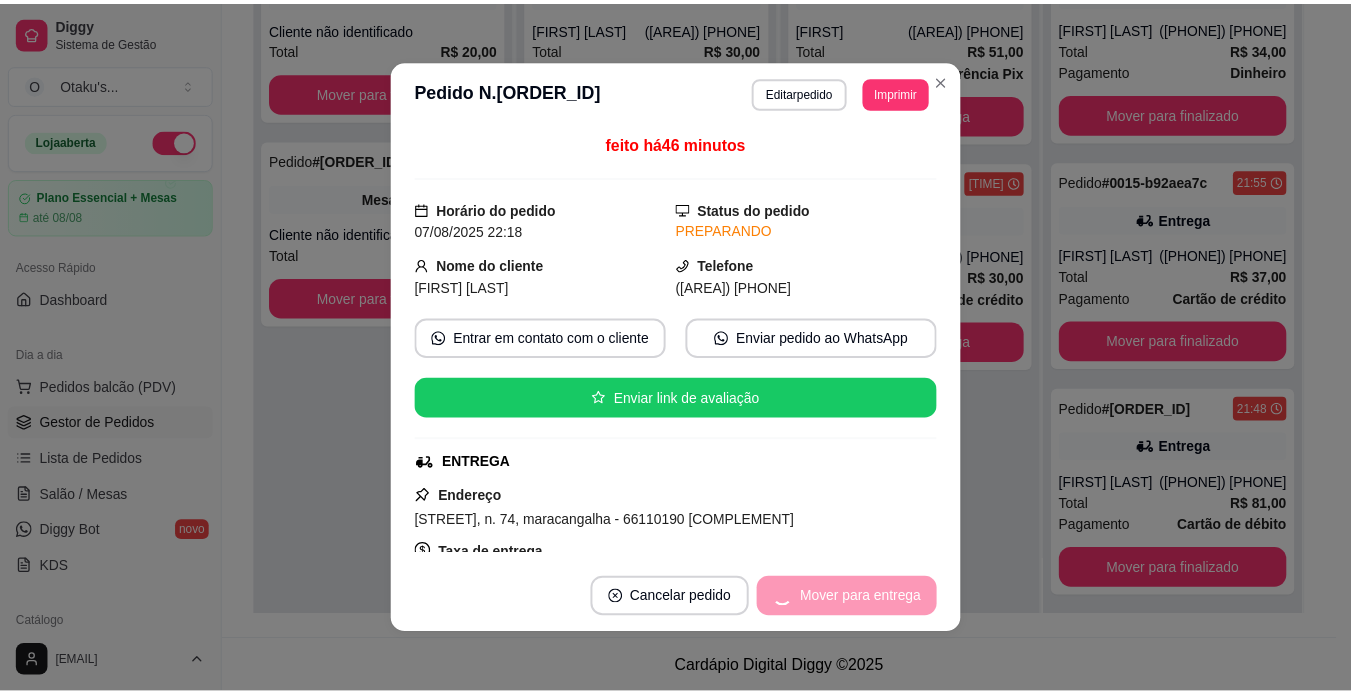 scroll, scrollTop: 0, scrollLeft: 0, axis: both 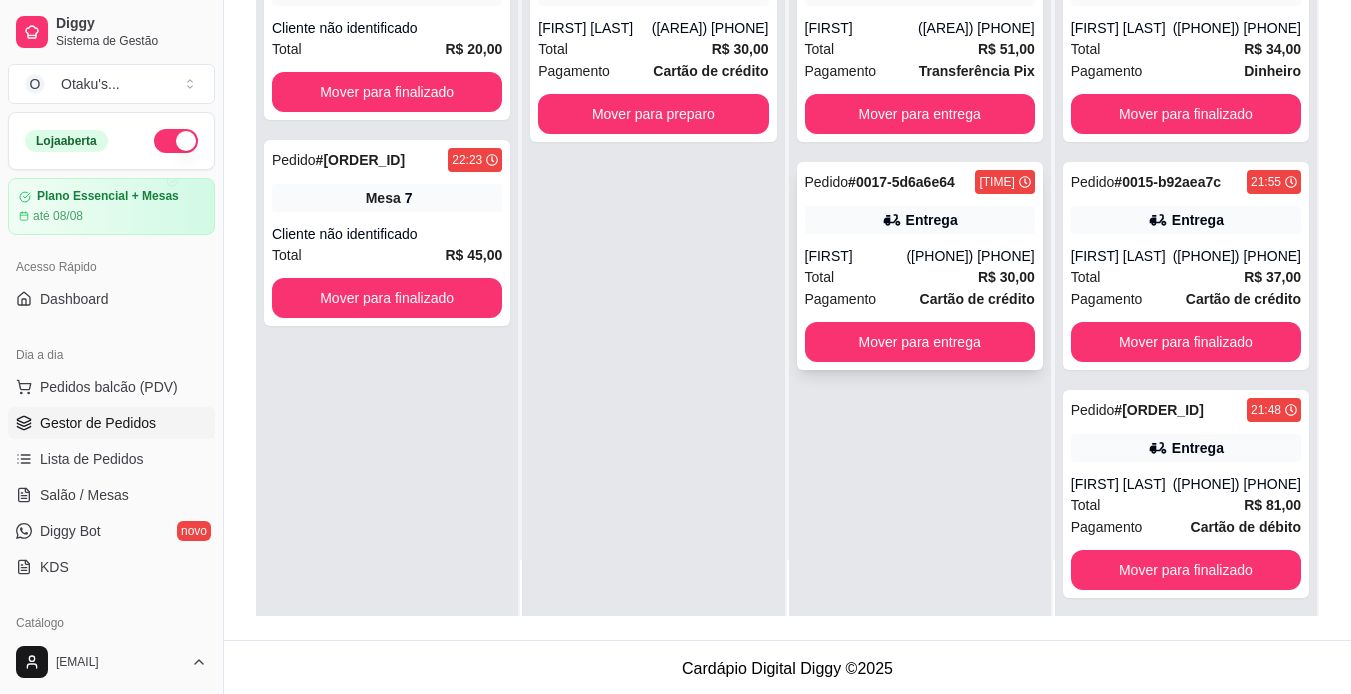click on "([PHONE]) [PHONE]" at bounding box center [970, 256] 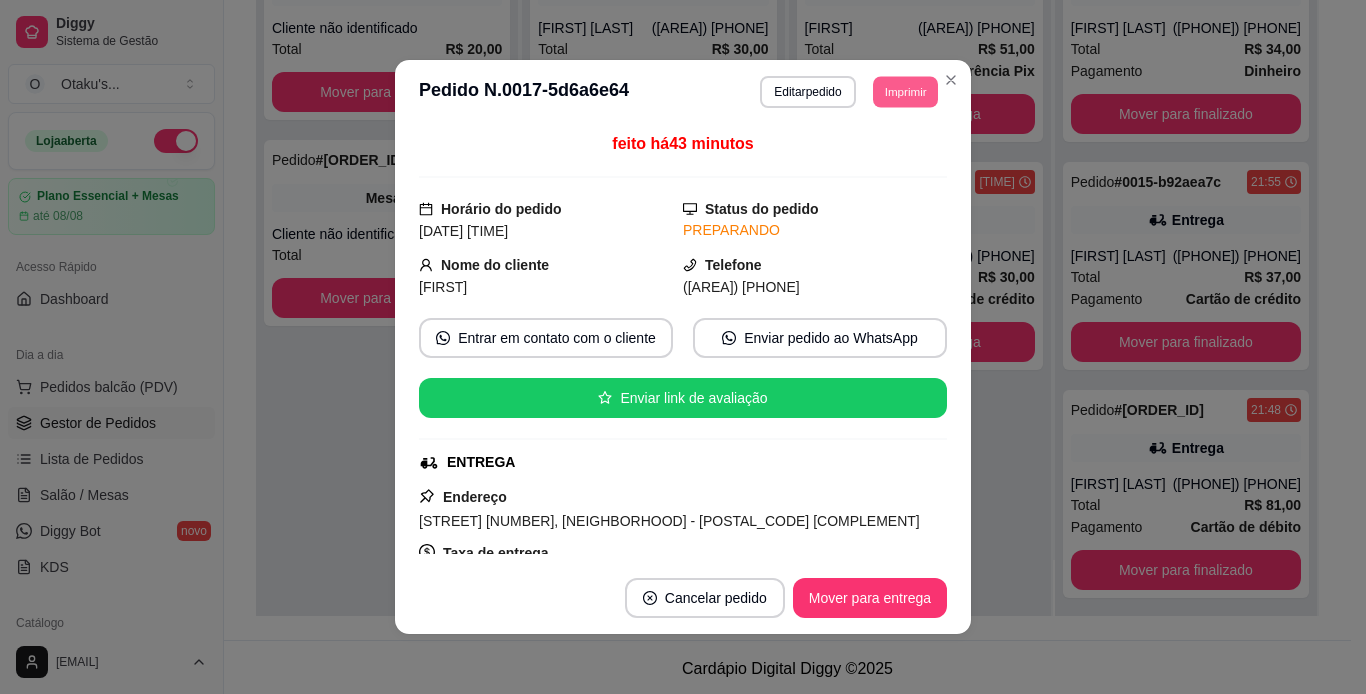 click on "Imprimir" at bounding box center (905, 91) 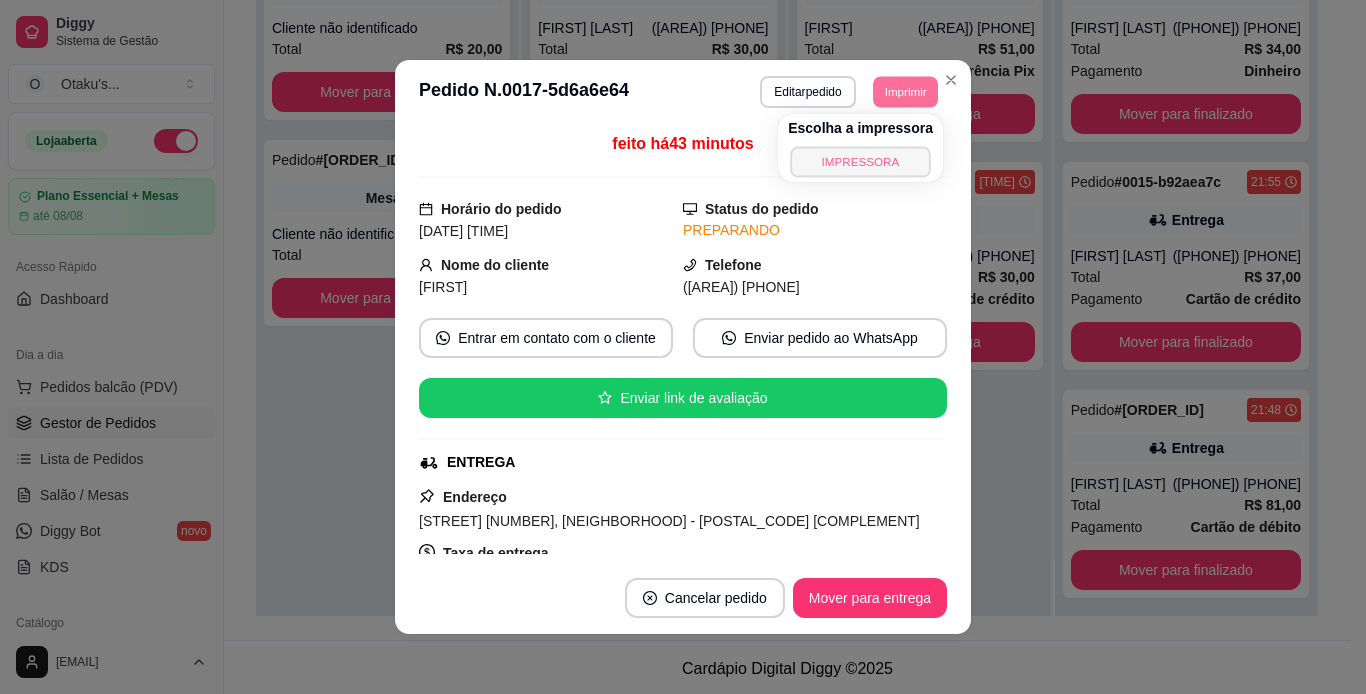 click on "IMPRESSORA" at bounding box center (860, 161) 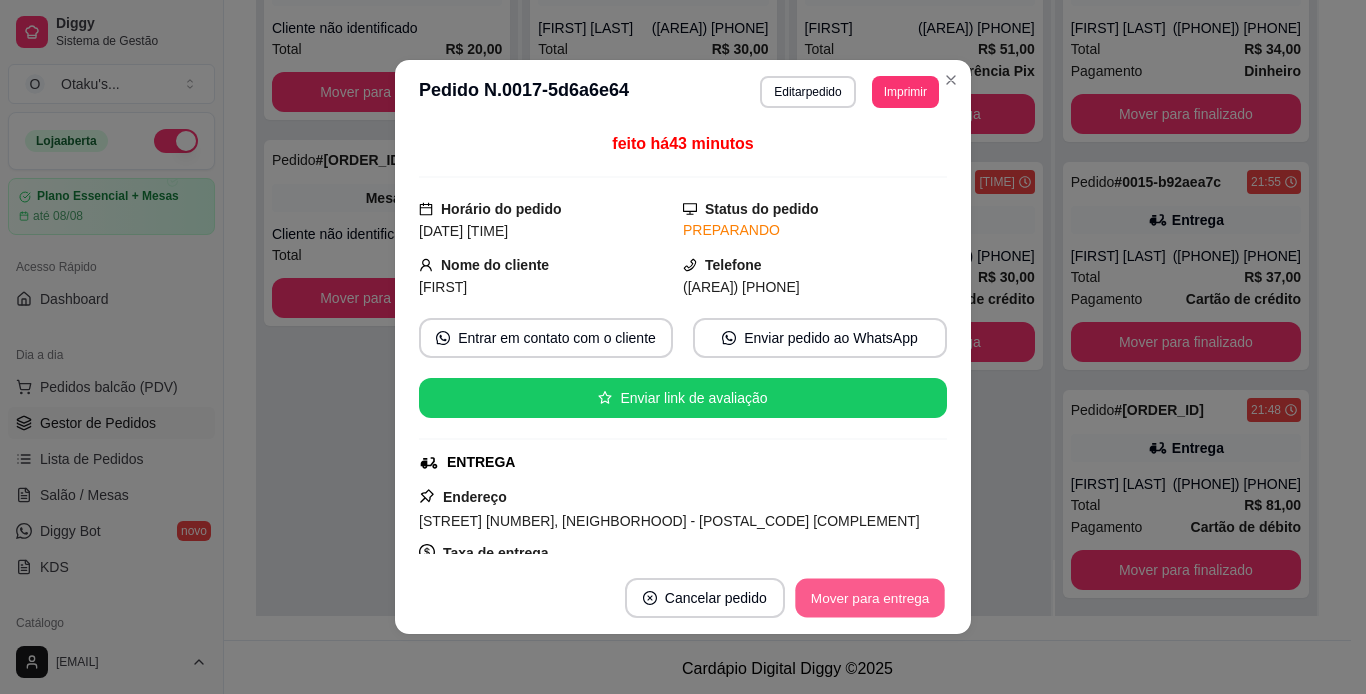 click on "Mover para entrega" at bounding box center (870, 598) 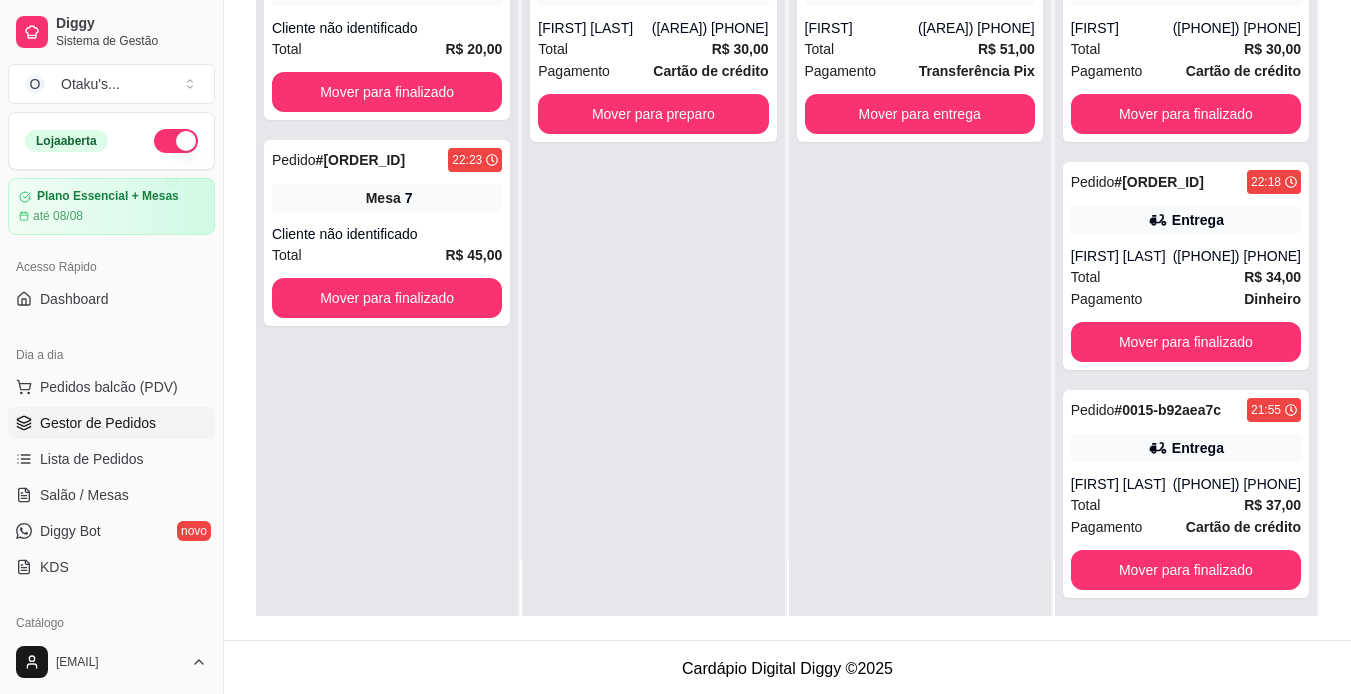 scroll, scrollTop: 0, scrollLeft: 0, axis: both 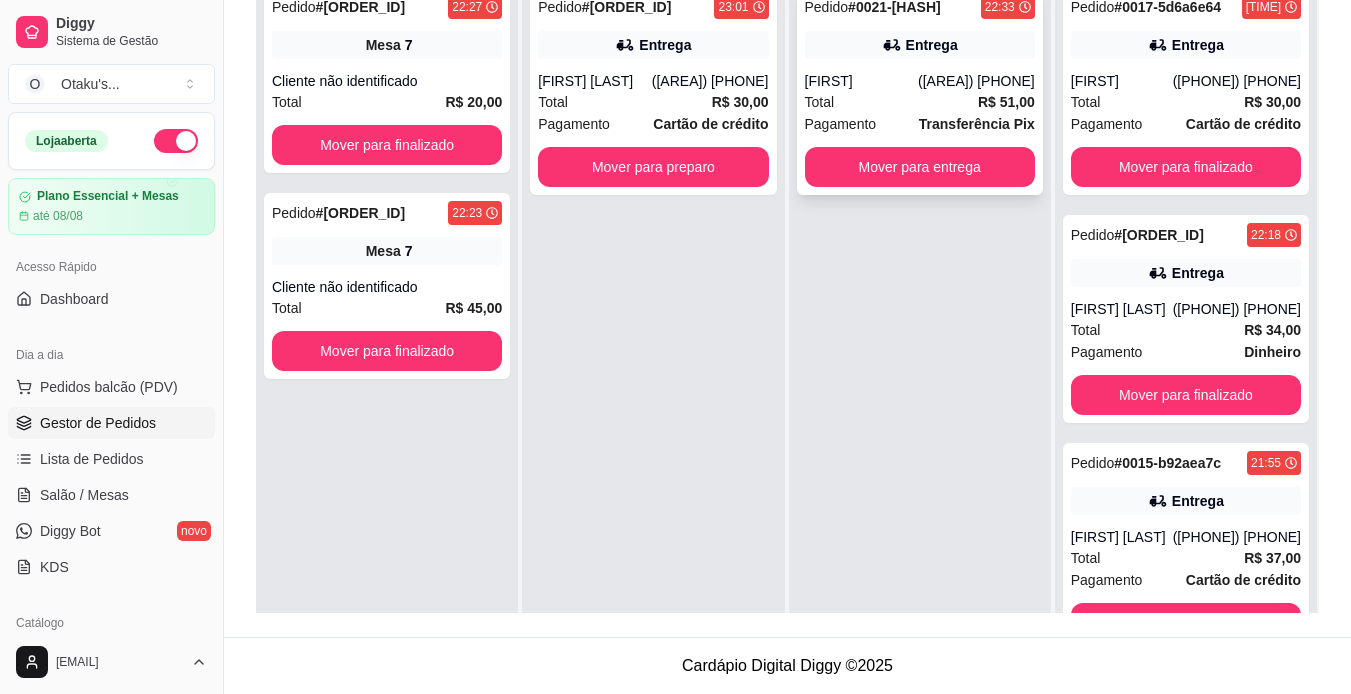 click on "Pedido # 0021-c1a7ef55 22:33" at bounding box center [920, 7] 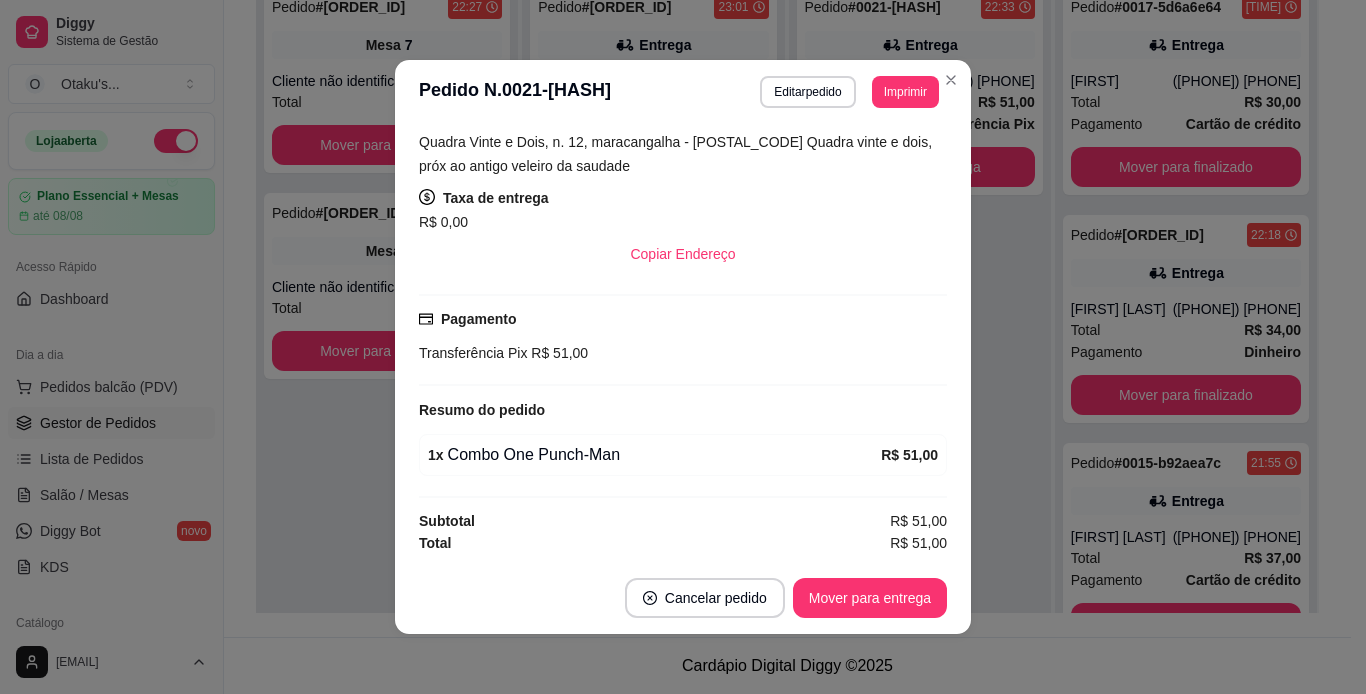 scroll, scrollTop: 379, scrollLeft: 0, axis: vertical 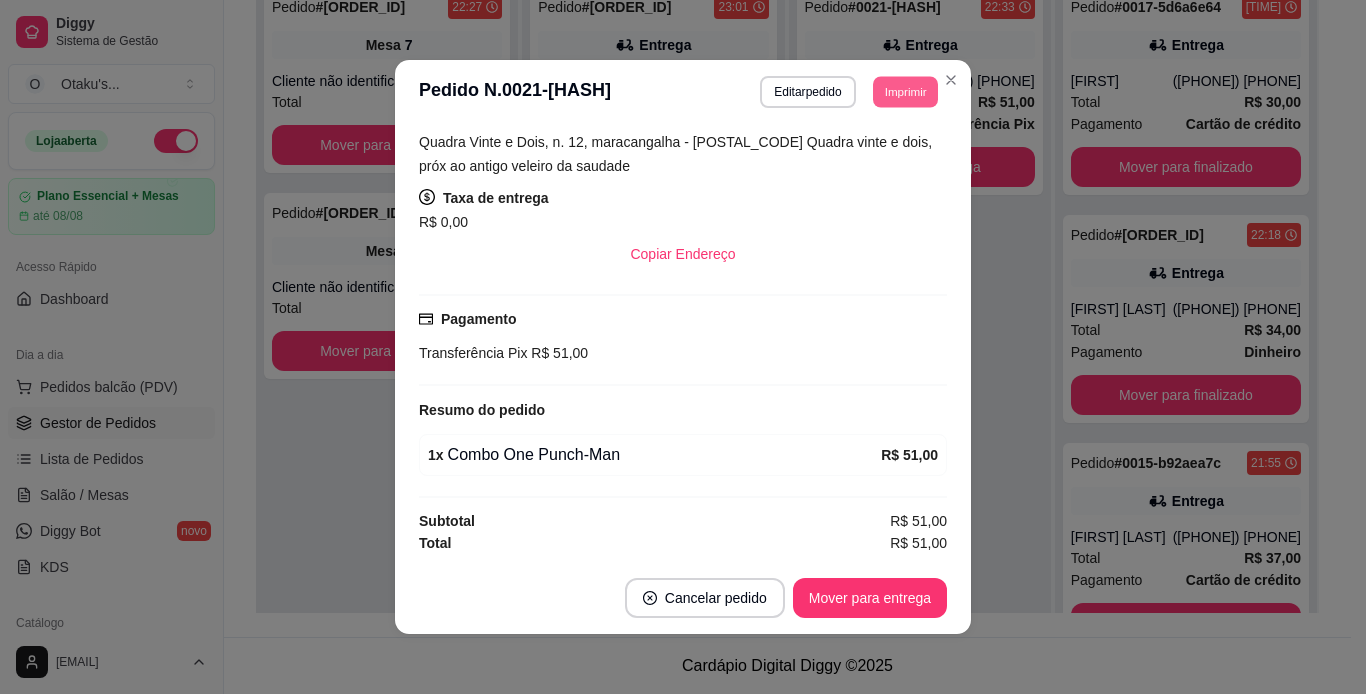 click on "Imprimir" at bounding box center [905, 91] 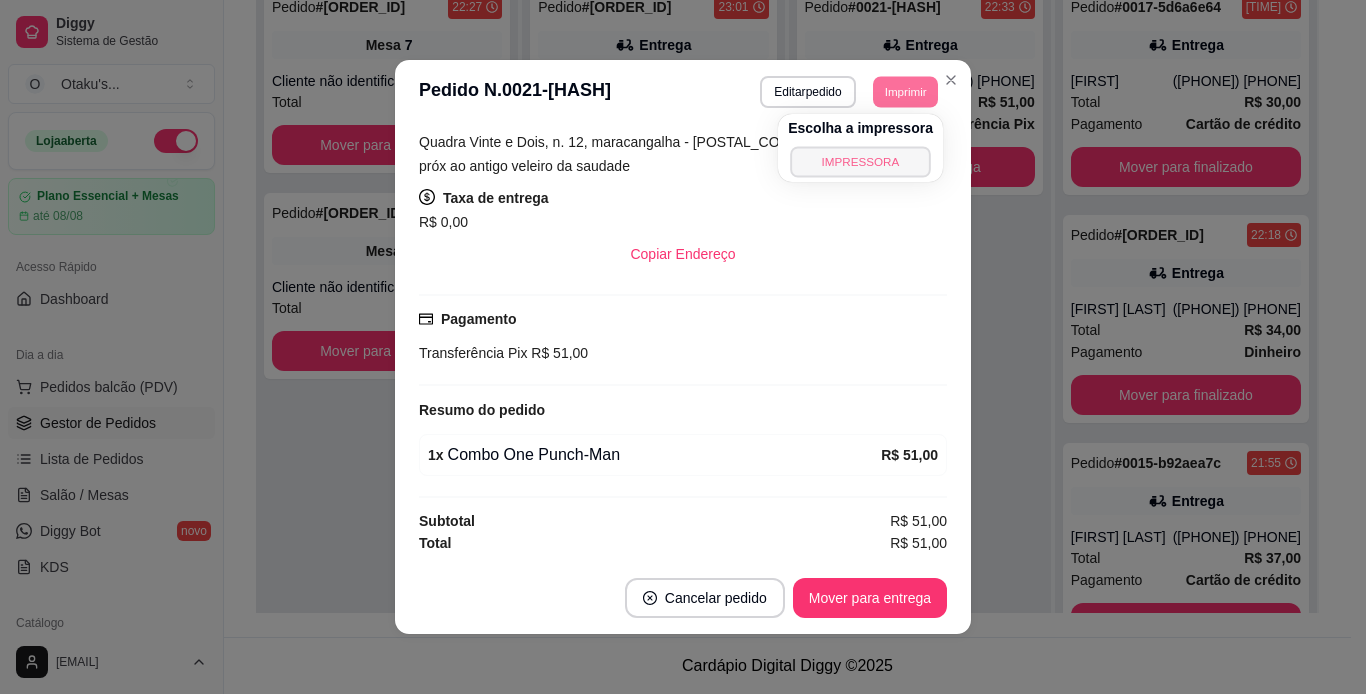 click on "IMPRESSORA" at bounding box center [860, 161] 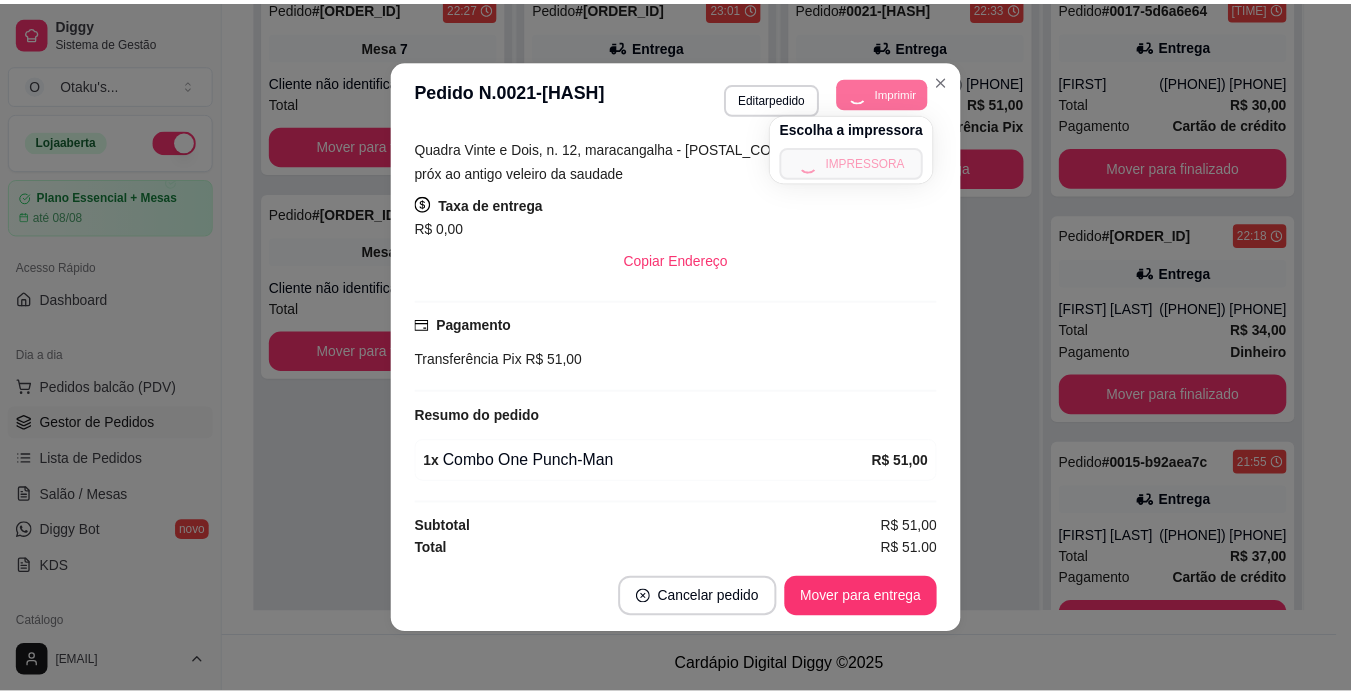 scroll, scrollTop: 0, scrollLeft: 0, axis: both 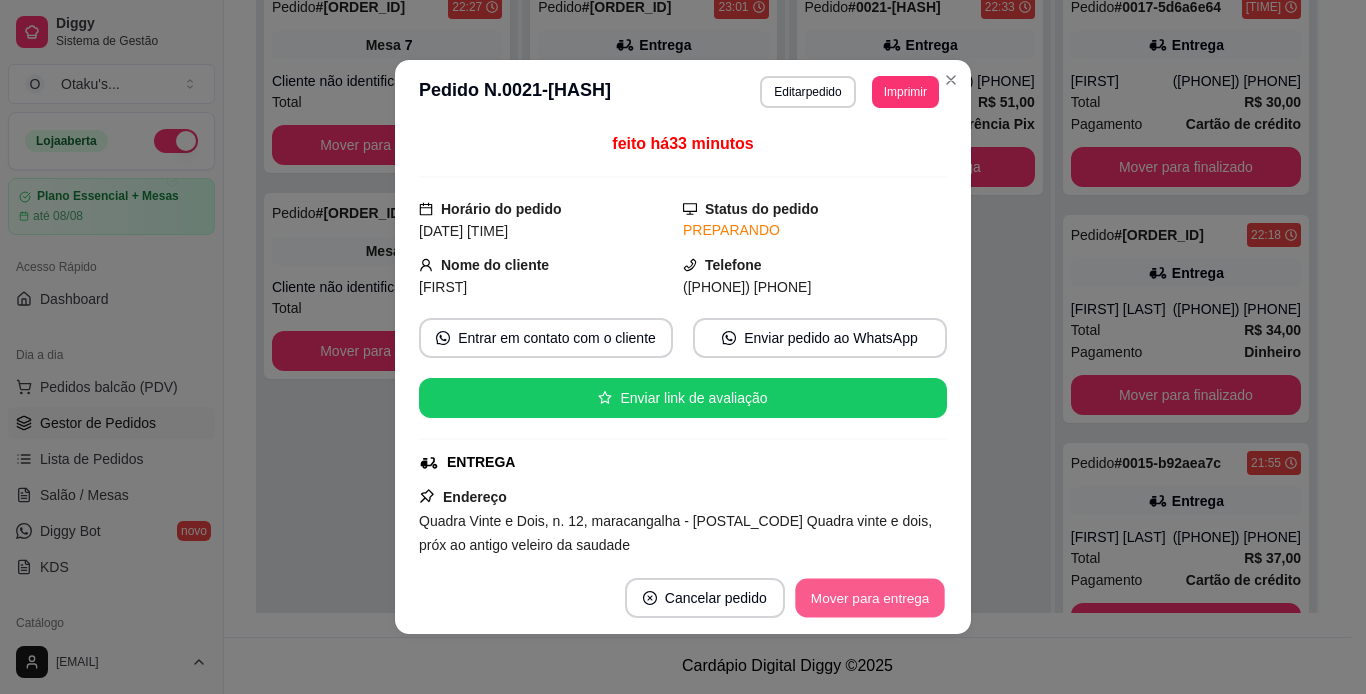 click on "Mover para entrega" at bounding box center [870, 598] 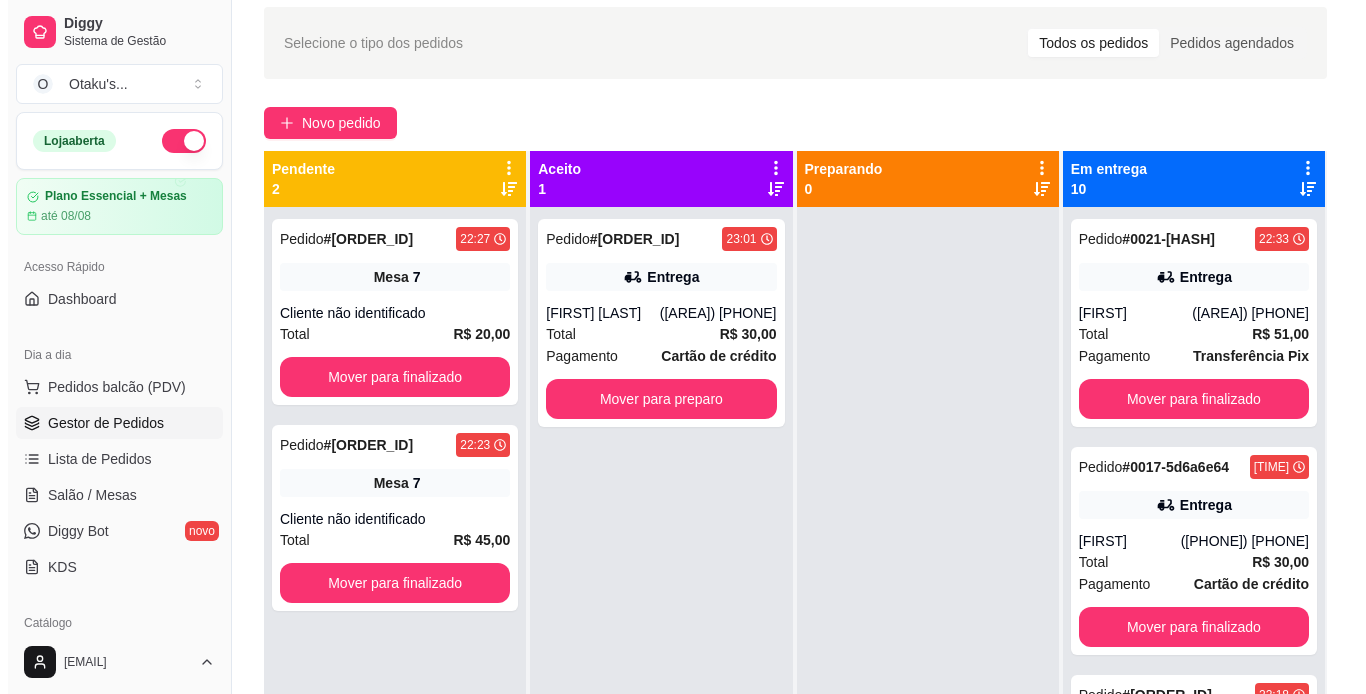 scroll, scrollTop: 0, scrollLeft: 0, axis: both 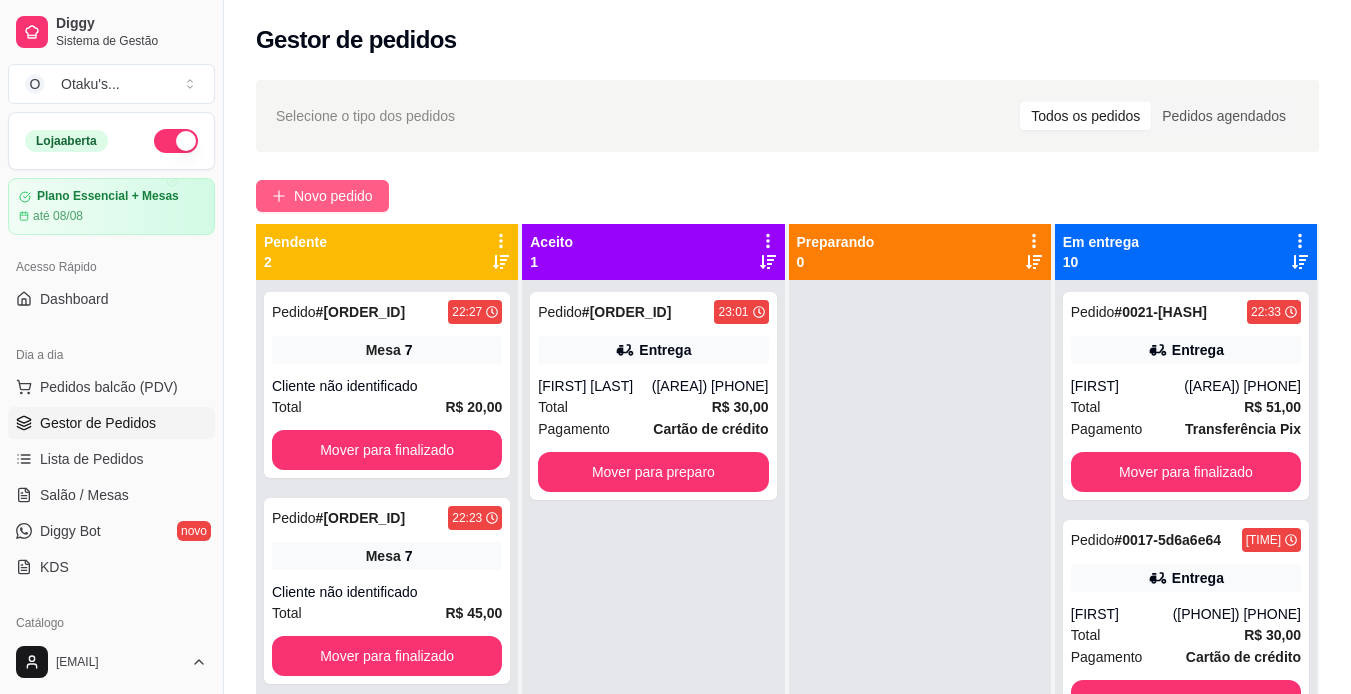 click on "Novo pedido" at bounding box center (333, 196) 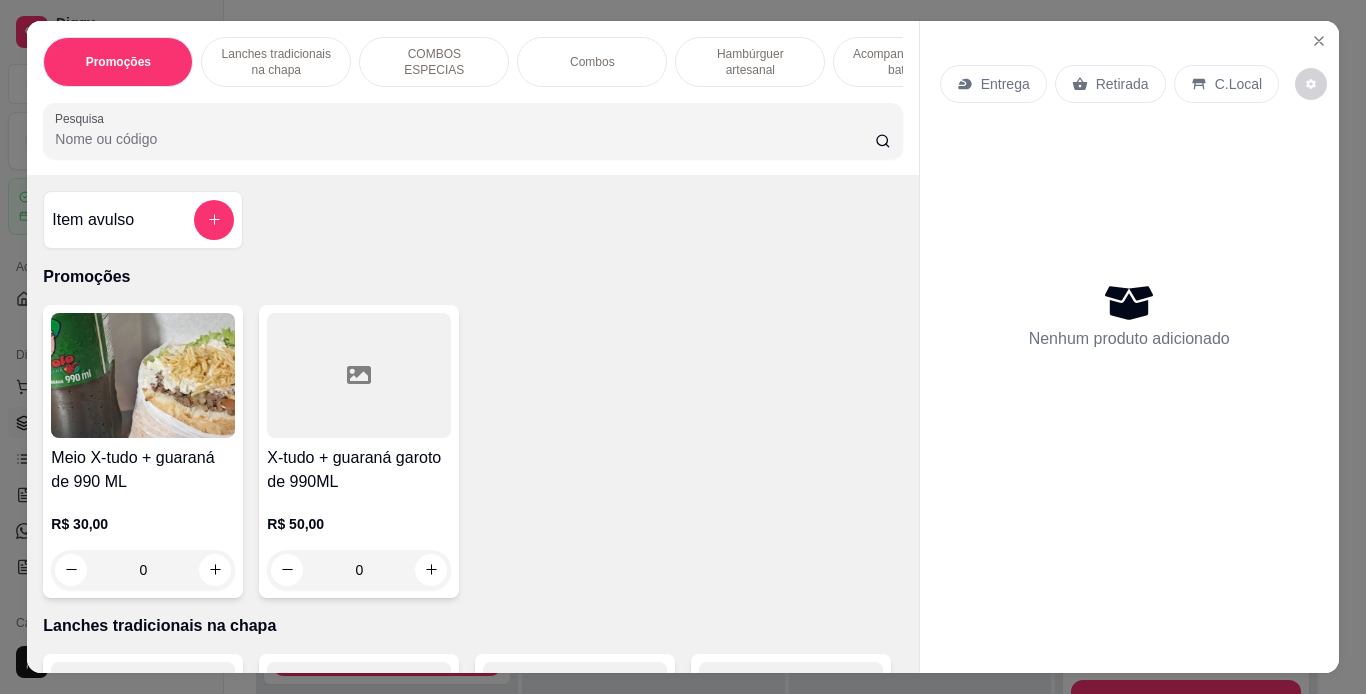 click on "Entrega" at bounding box center [1005, 84] 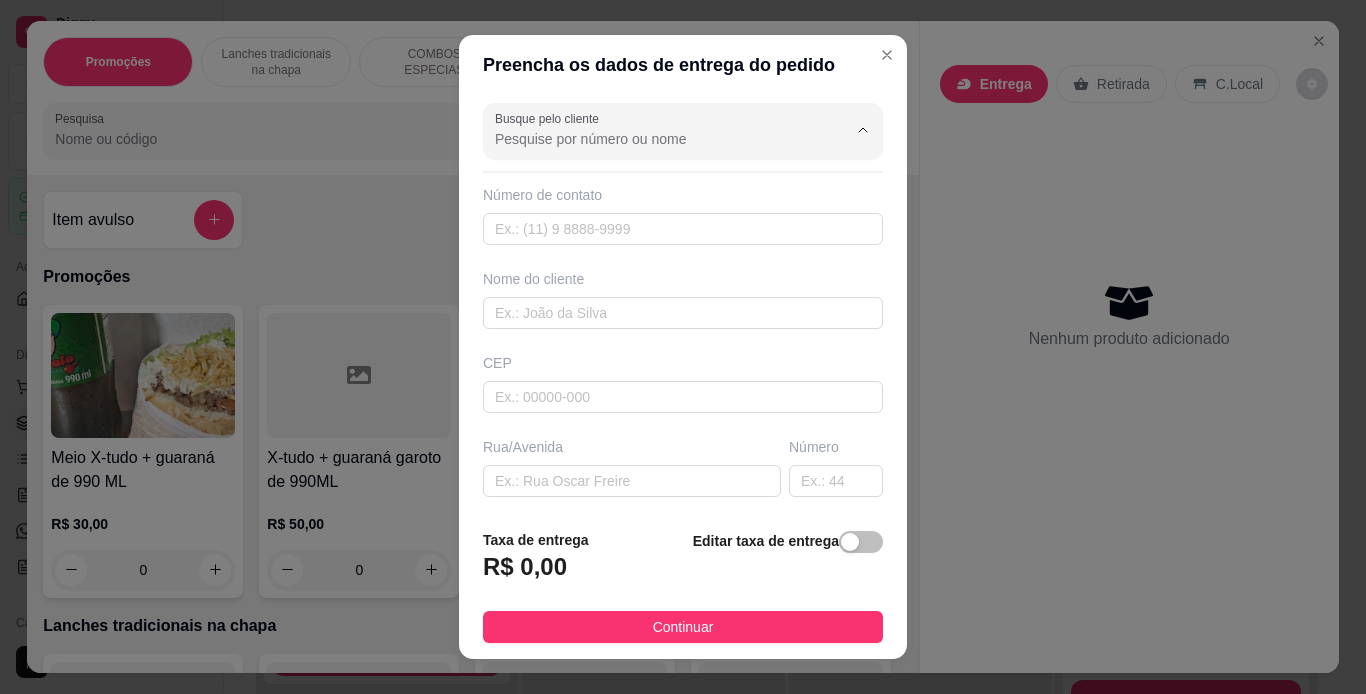 click on "Busque pelo cliente" at bounding box center (655, 139) 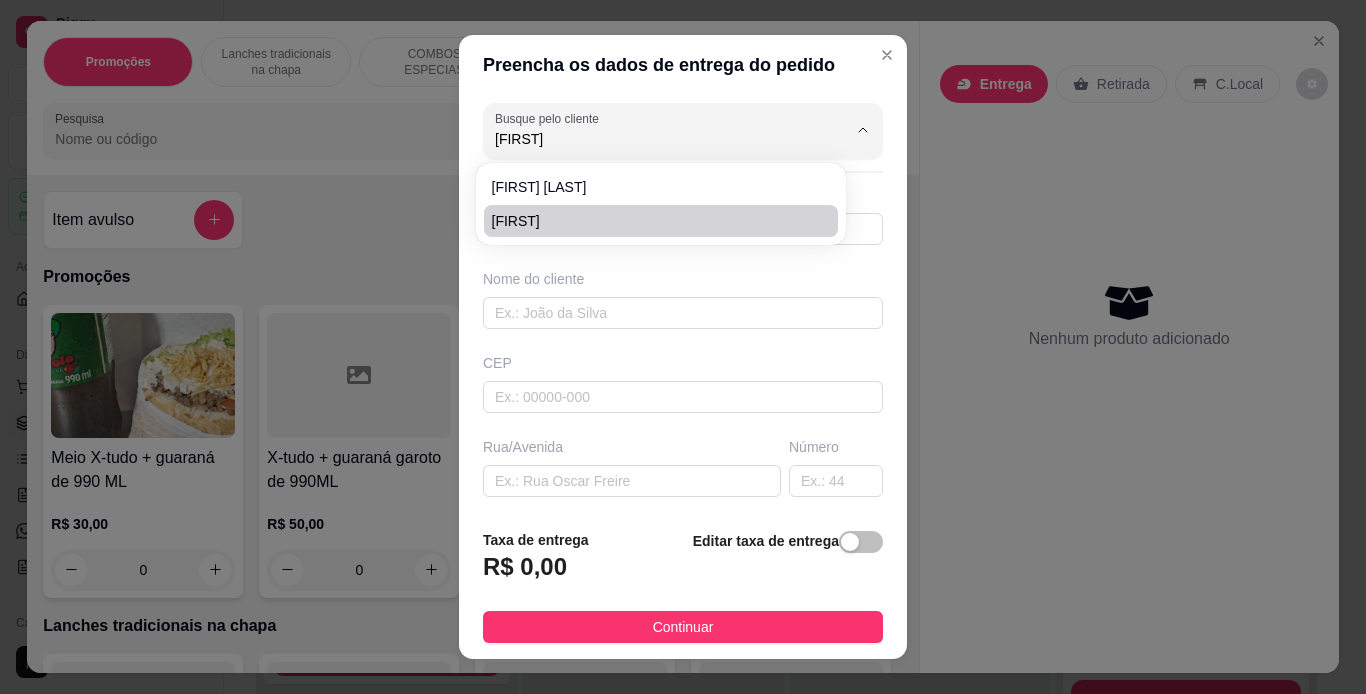 click on "[FIRST]" at bounding box center [651, 221] 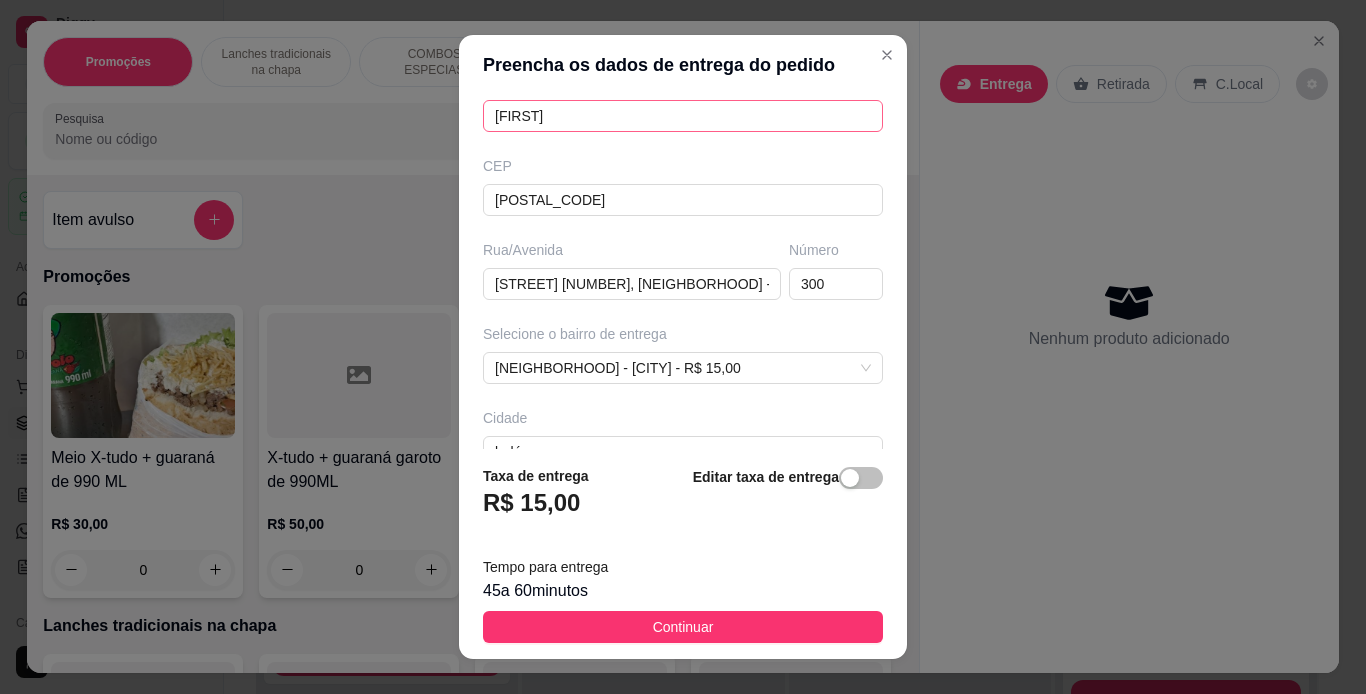 scroll, scrollTop: 198, scrollLeft: 0, axis: vertical 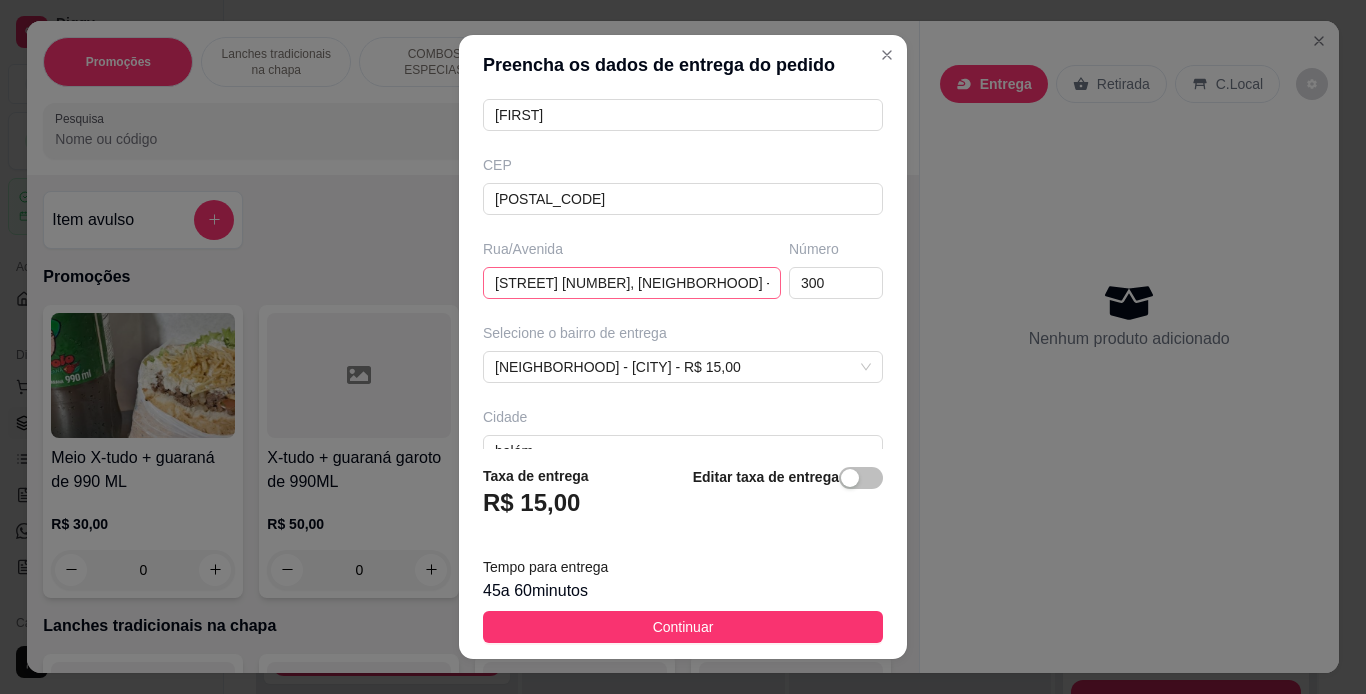 type on "[FIRST]" 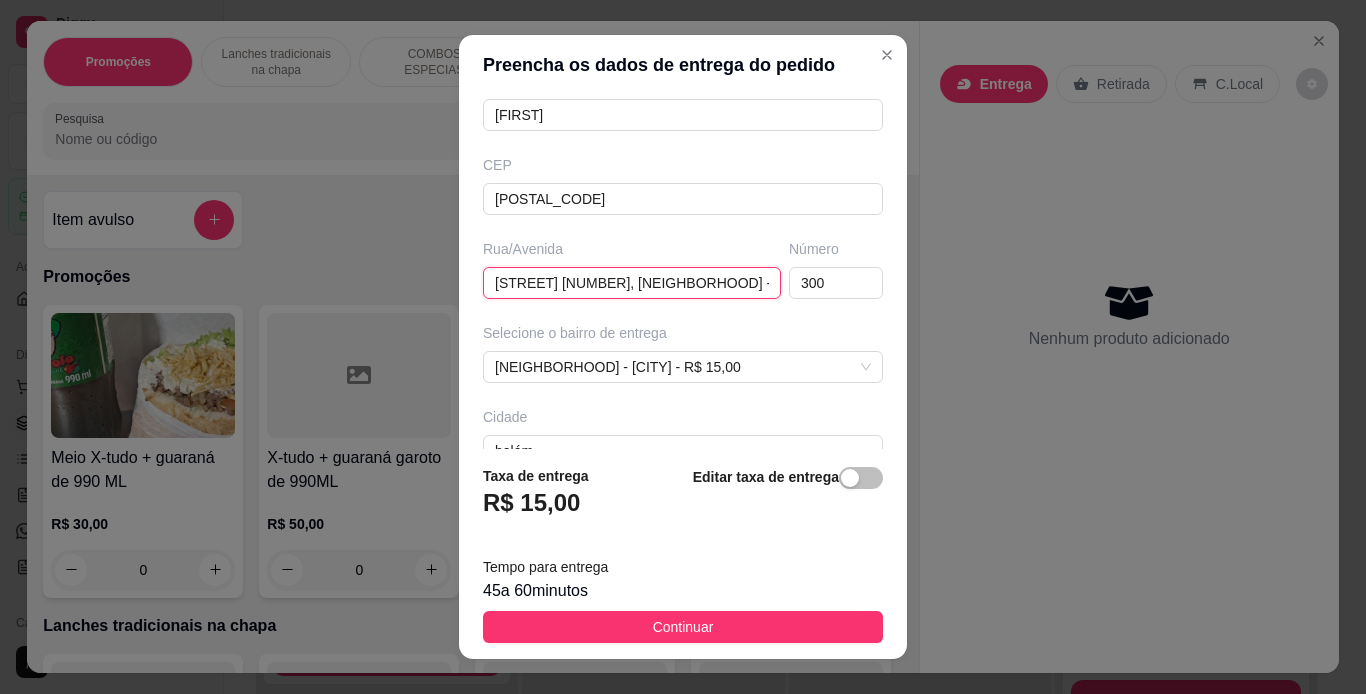 click on "[STREET] [NUMBER], [NEIGHBORHOOD] - [POSTAL_CODE] [COMPLEMENT]" at bounding box center (632, 283) 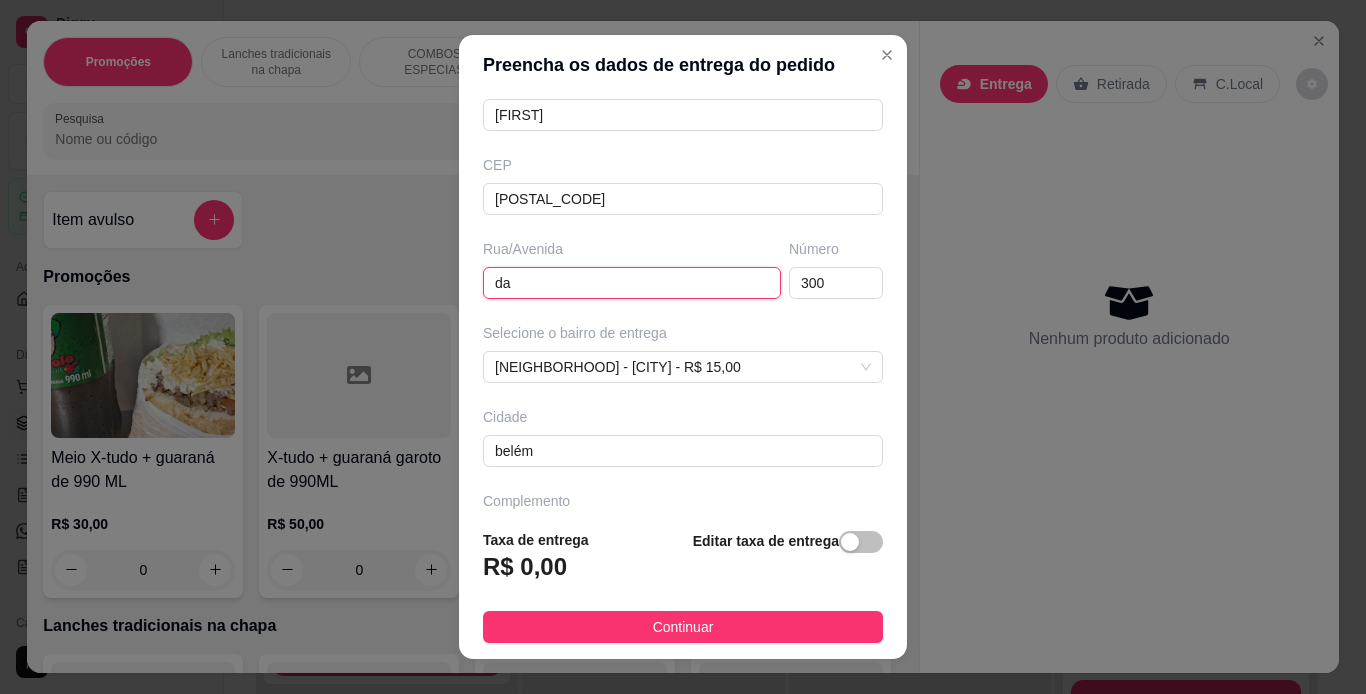 type on "a" 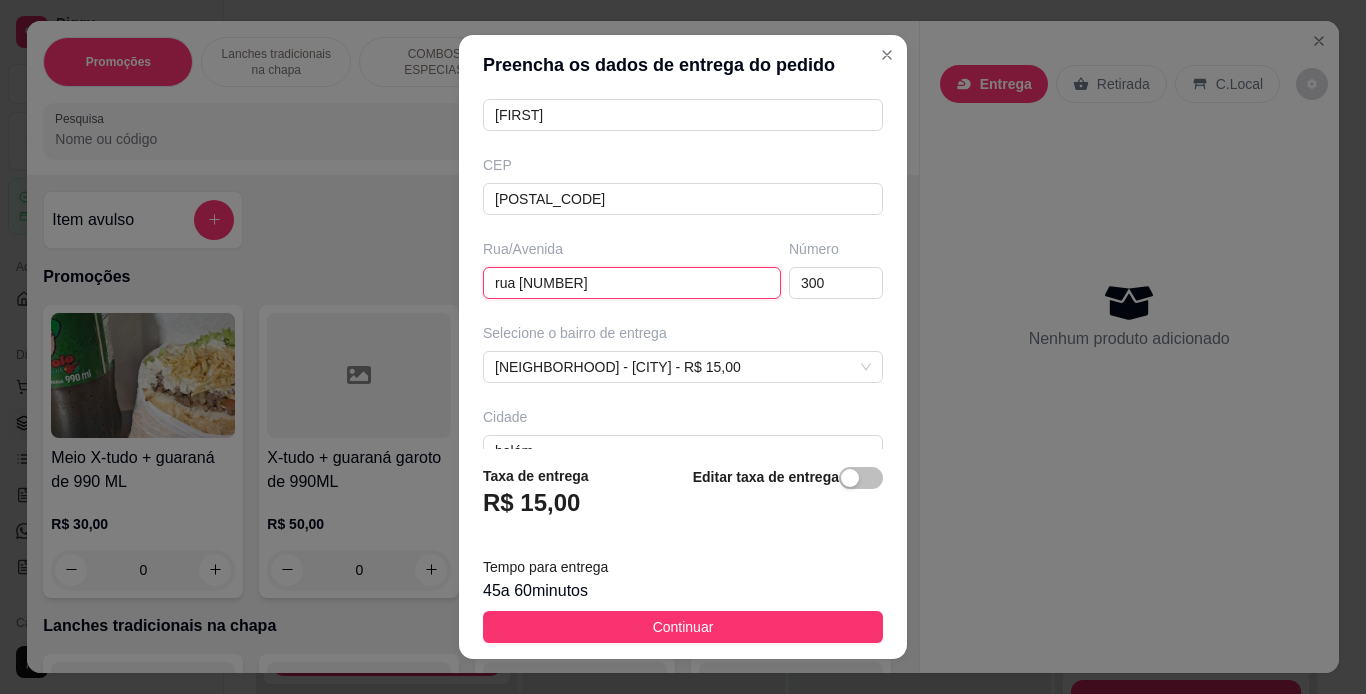 type on "rua [NUMBER]" 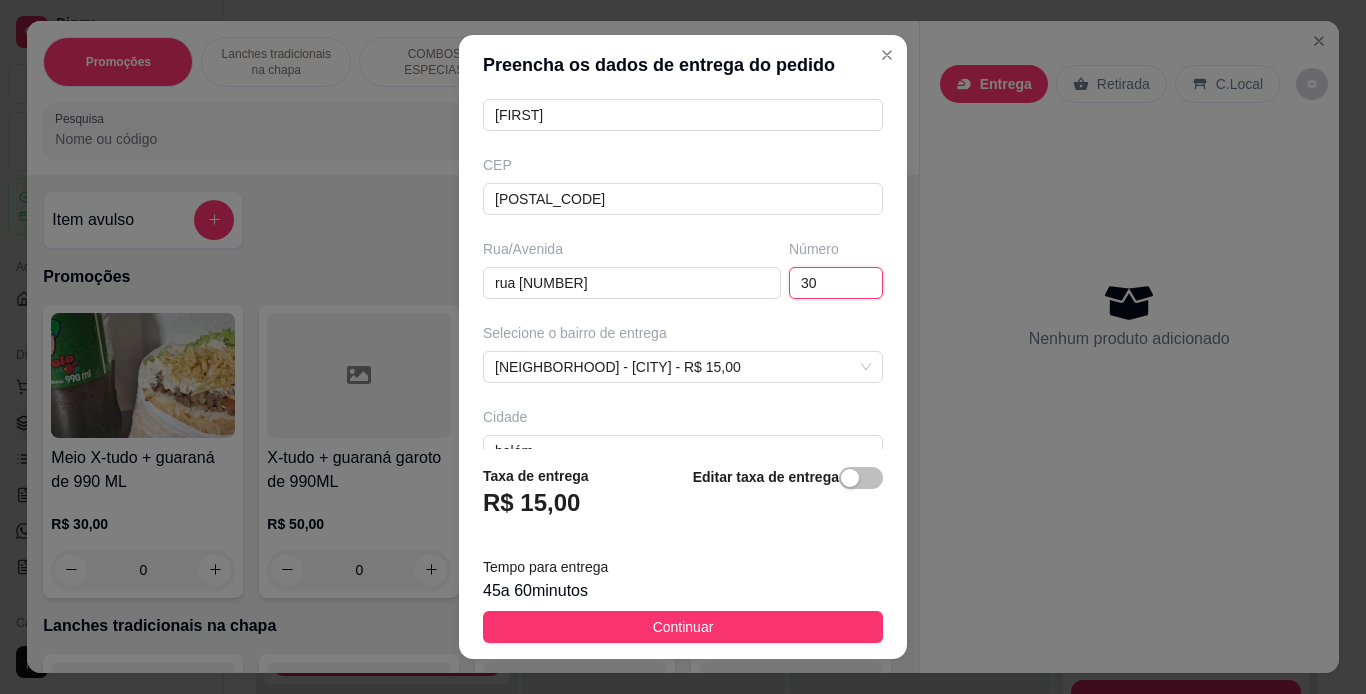 type on "3" 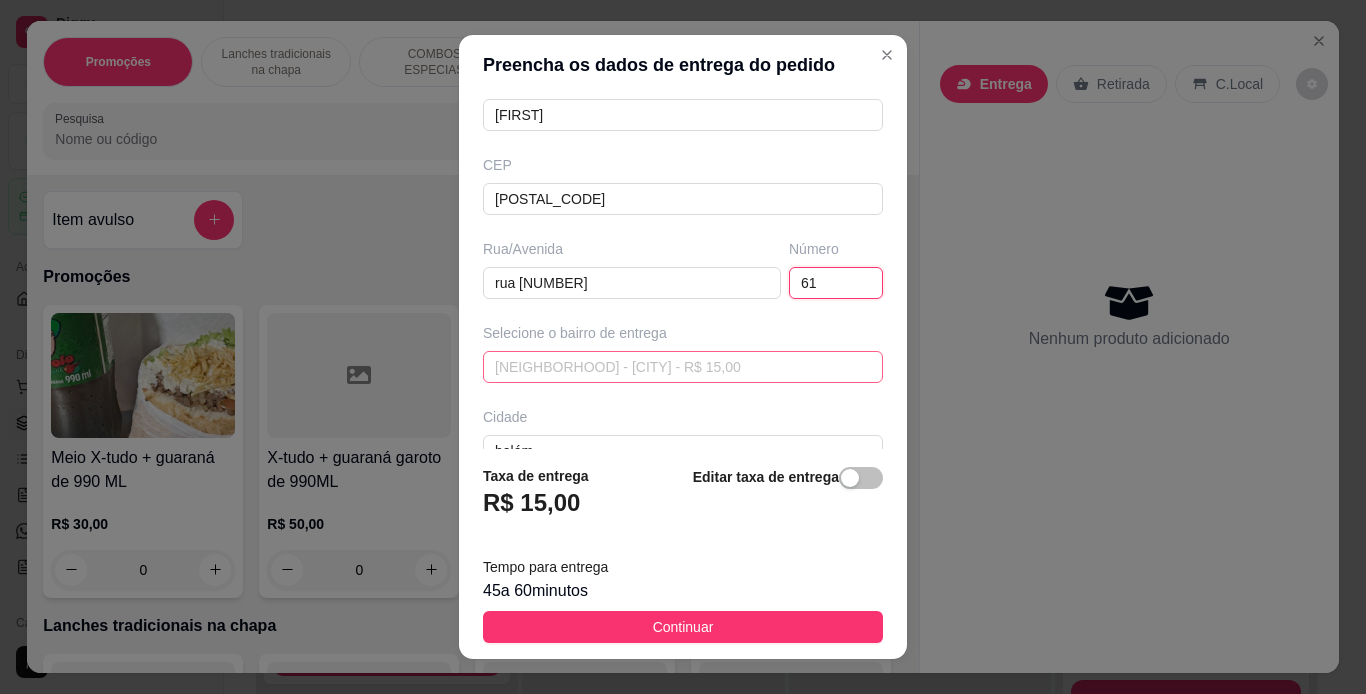click on "Parque Verde - belém - R$ 15,00 67003141de867a0a4c317967 6700316dde867a0a4c31796a maracangalha - belém - R$ 0,00 barreiro - belém - R$ 0,00 Souza - belém - R$ 0,00 Sacramenta - belém - R$ 0,00 Marambaia - belém - R$ 0,00 mangueirão - belém - R$ 8,00 Parque Verde - belém - R$ 15,00 Bengui - belém - R$ 10,00 Pedreira - belém - R$ 0,00 Fátima - belém - R$ 12,00" at bounding box center (683, 367) 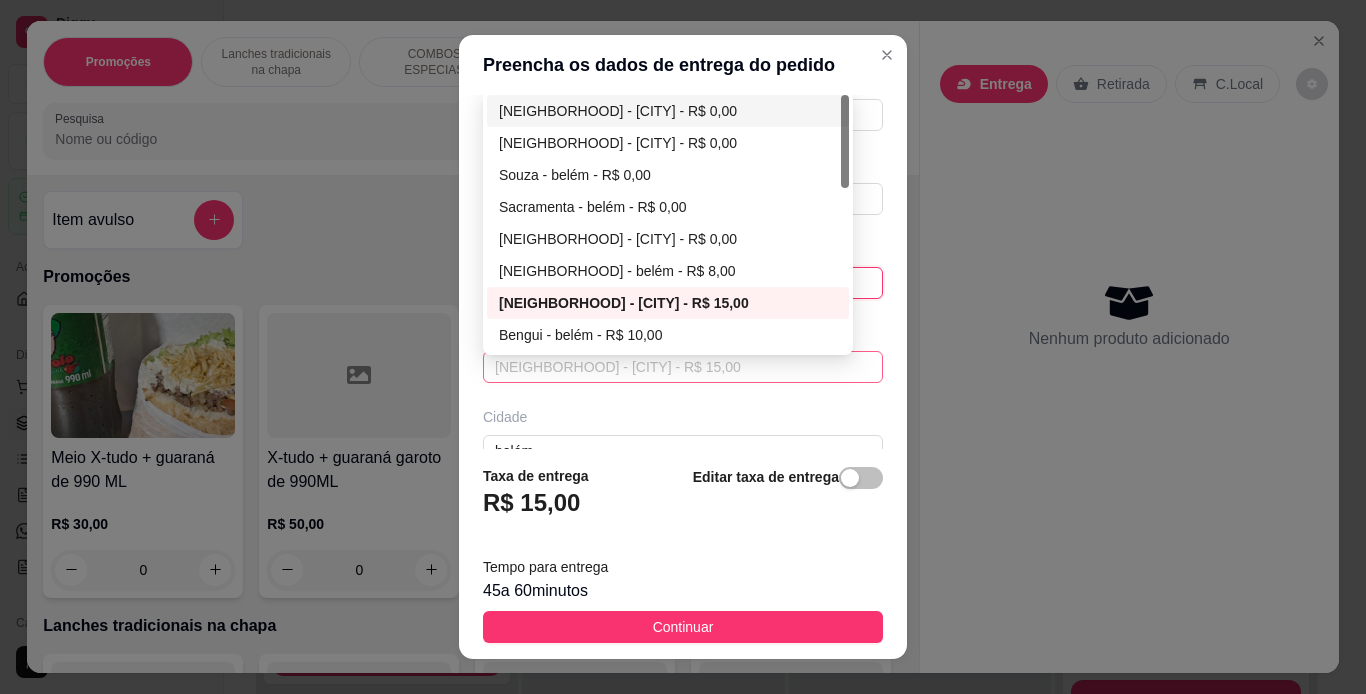 type on "61" 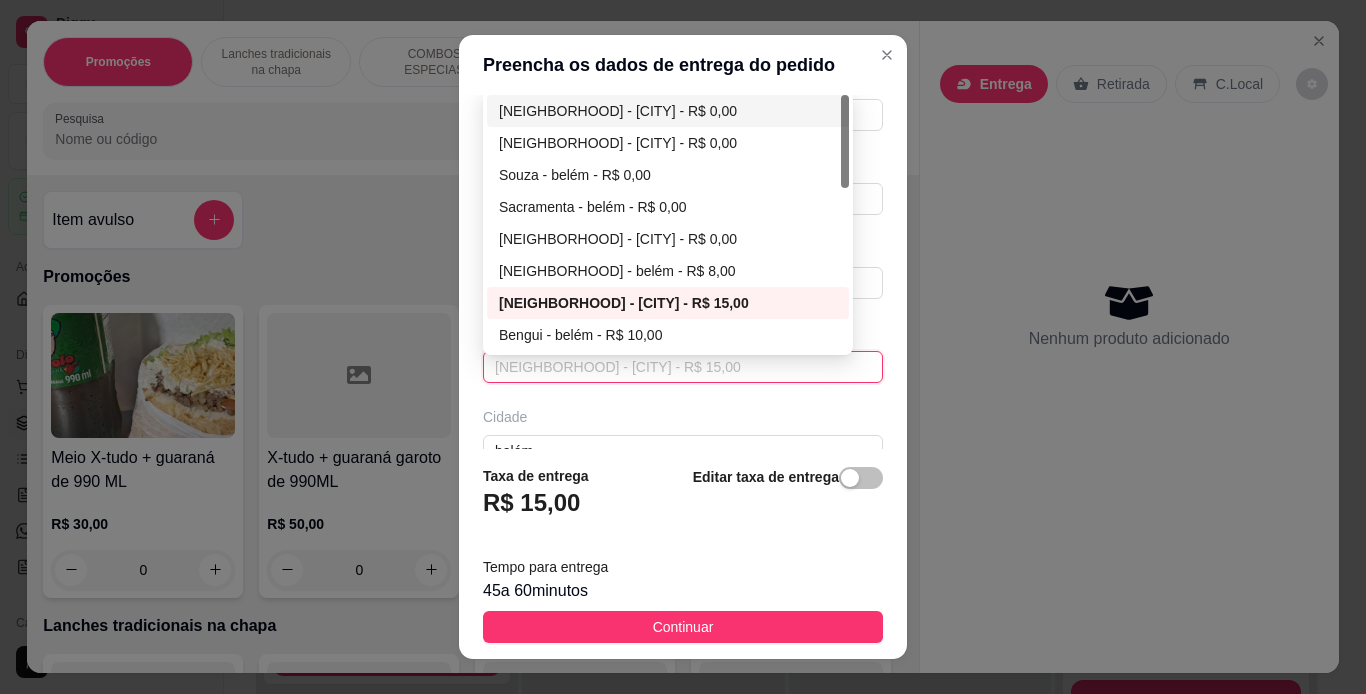 click on "[NEIGHBORHOOD] - [CITY] - R$ 0,00" at bounding box center [668, 111] 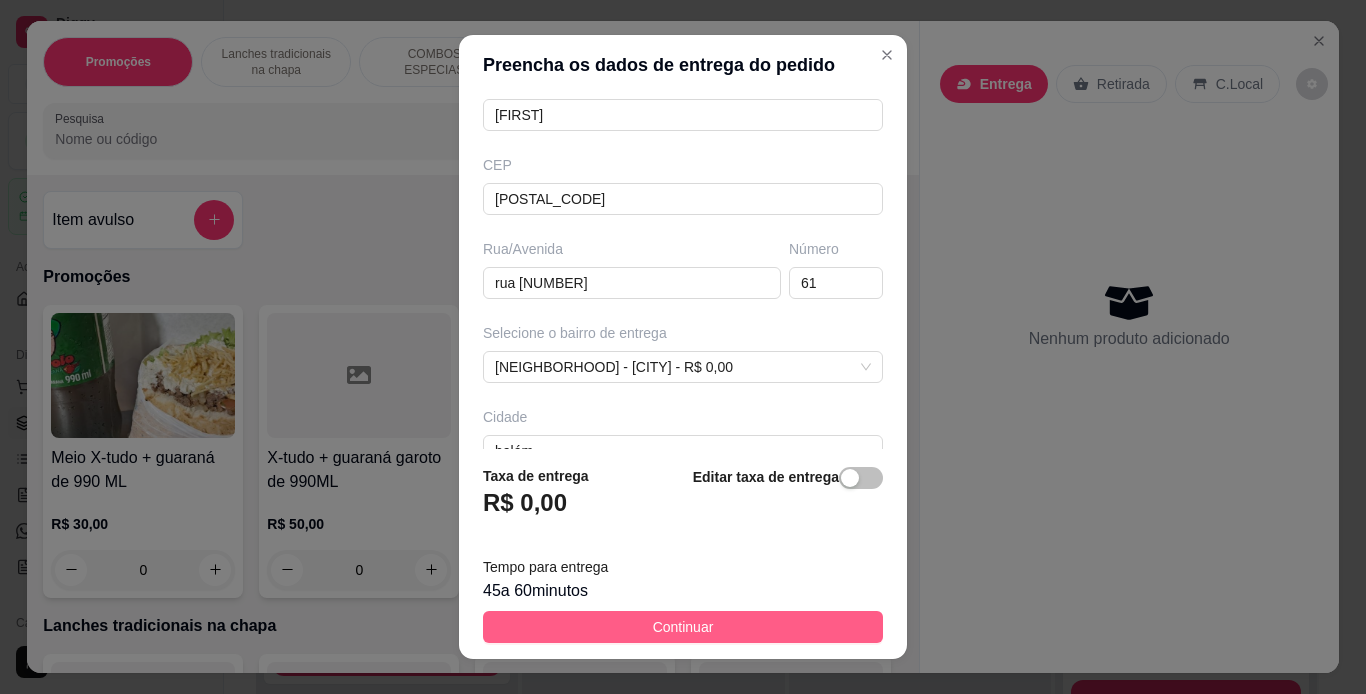click on "Continuar" at bounding box center (683, 627) 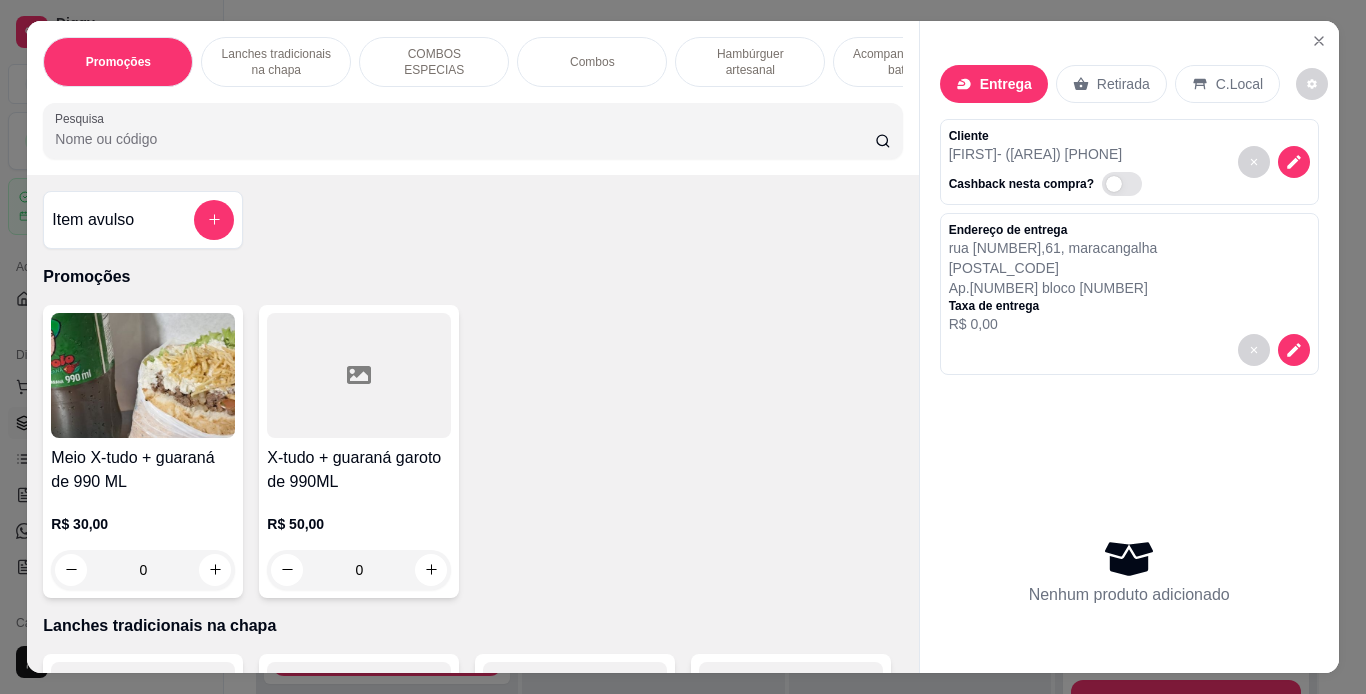 click on "Hambúrguer artesanal" at bounding box center (750, 62) 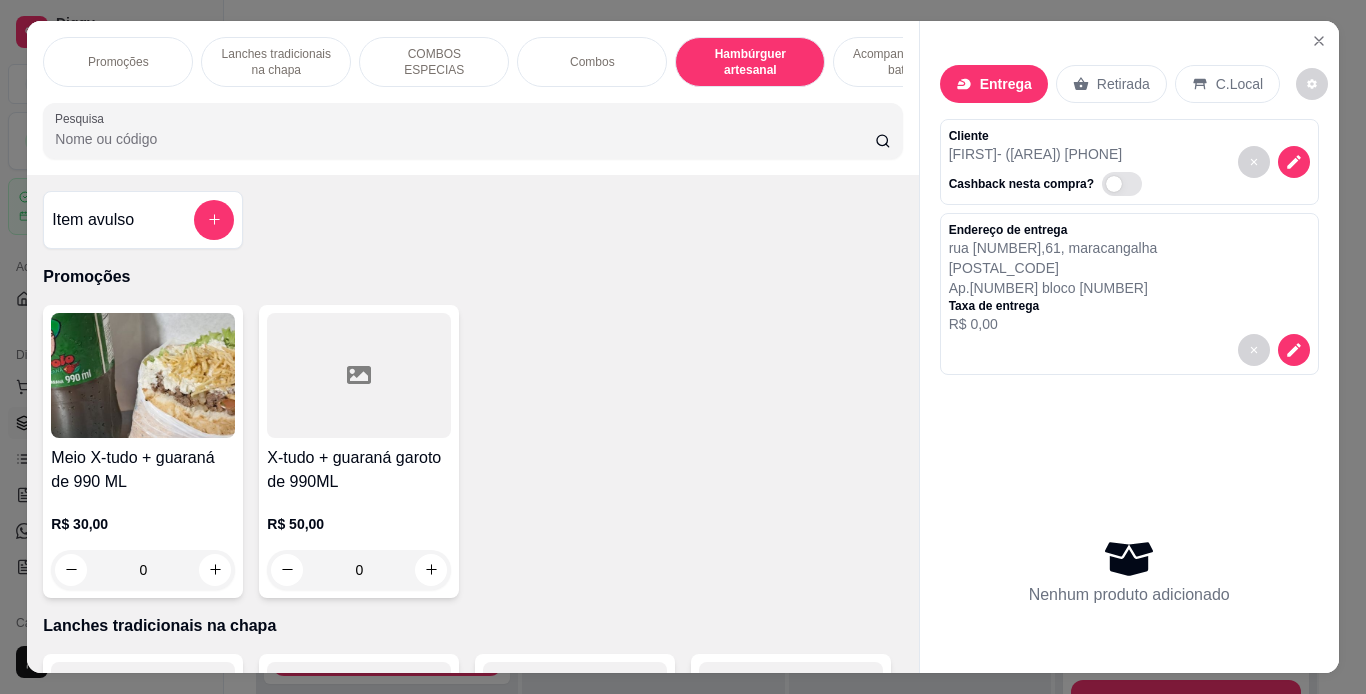 scroll, scrollTop: 3710, scrollLeft: 0, axis: vertical 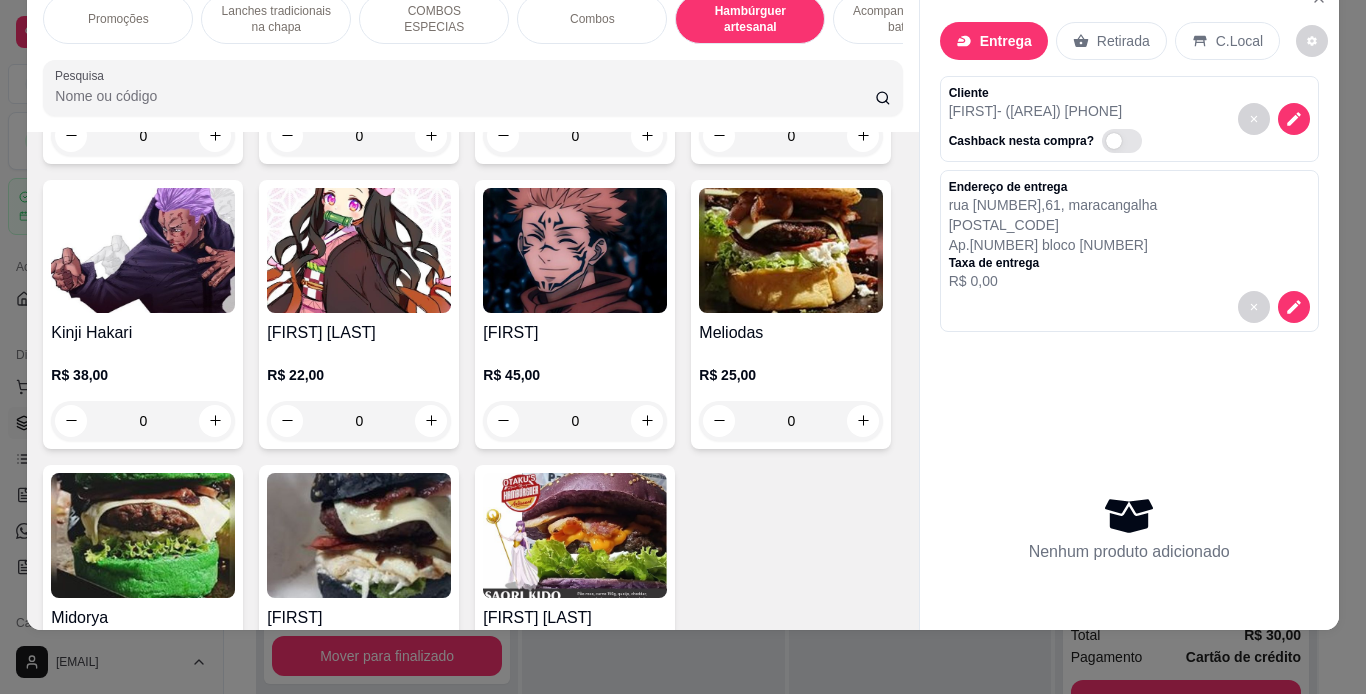 click at bounding box center [575, -35] 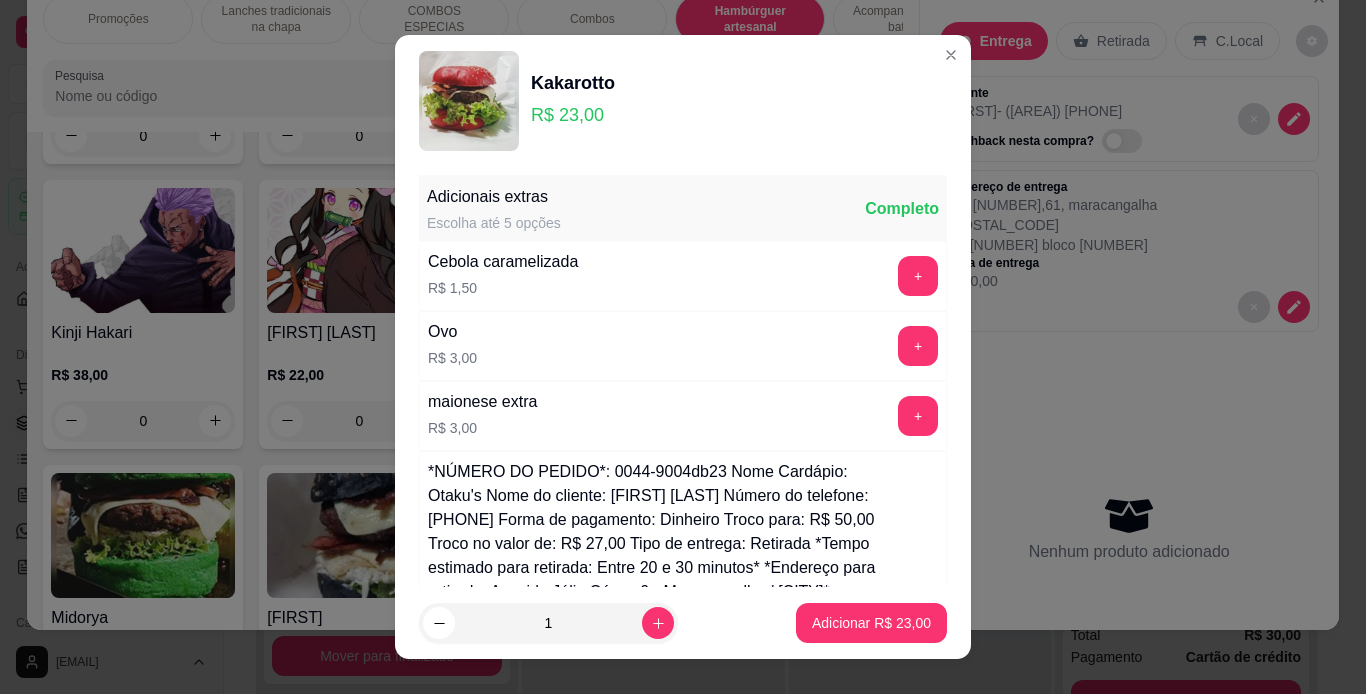 scroll, scrollTop: 707, scrollLeft: 0, axis: vertical 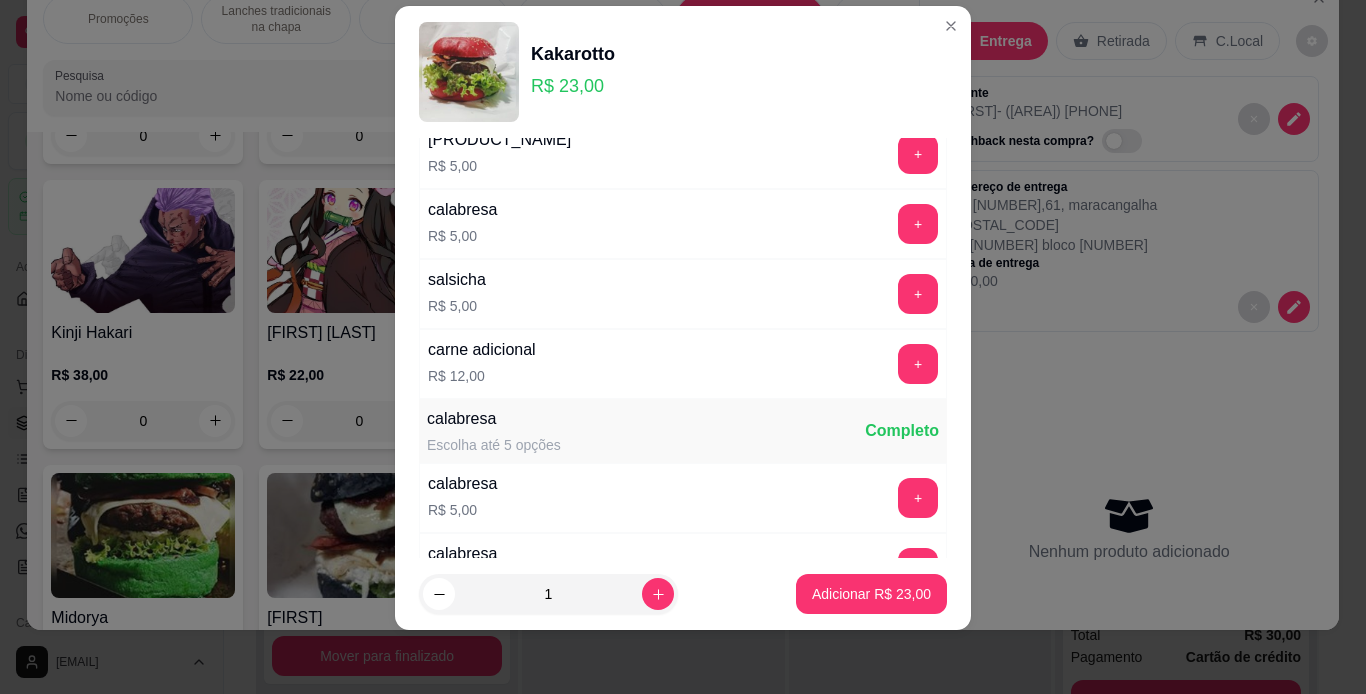 click at bounding box center (683, 767) 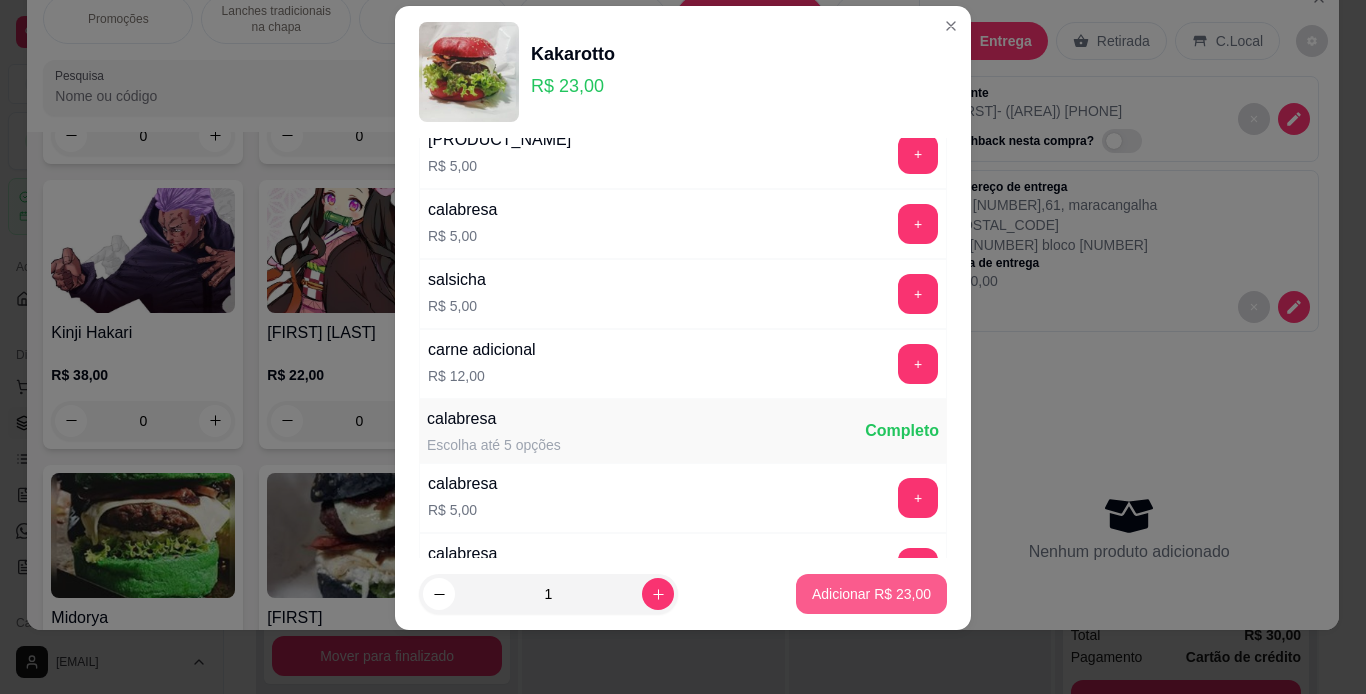 type on "no brioche" 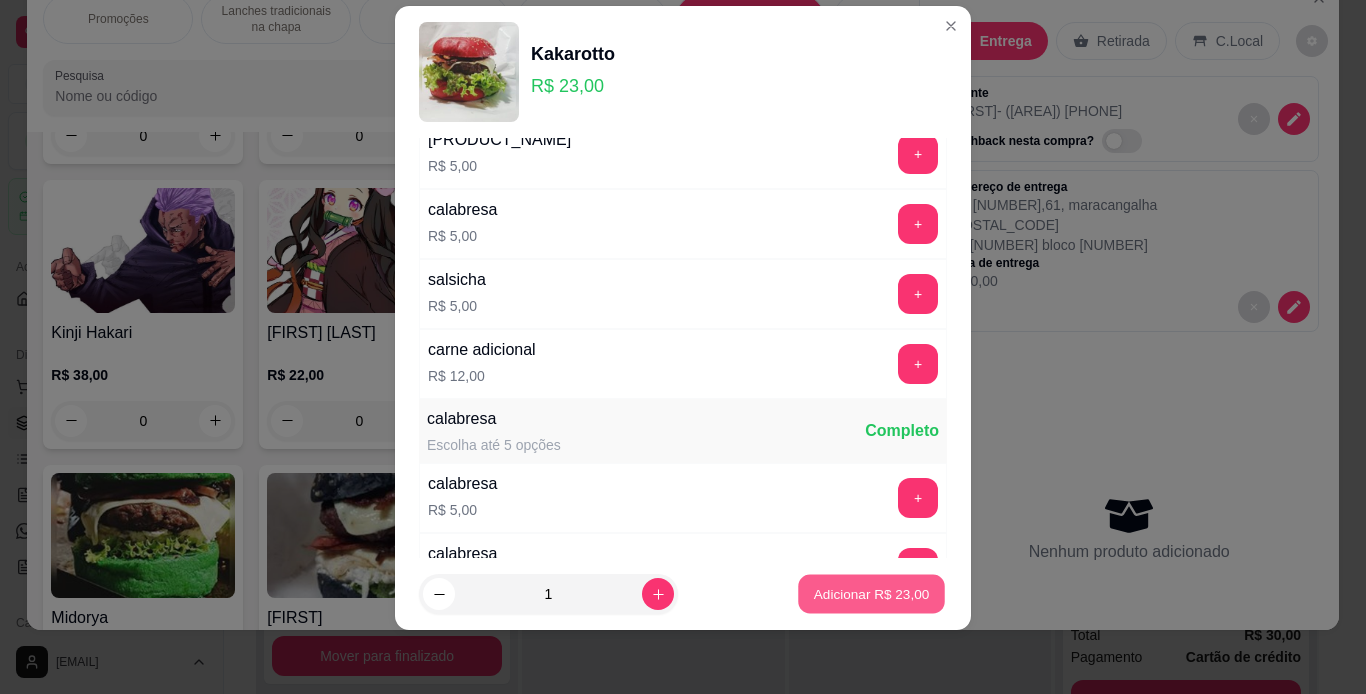 click on "Adicionar   R$ 23,00" at bounding box center (872, 594) 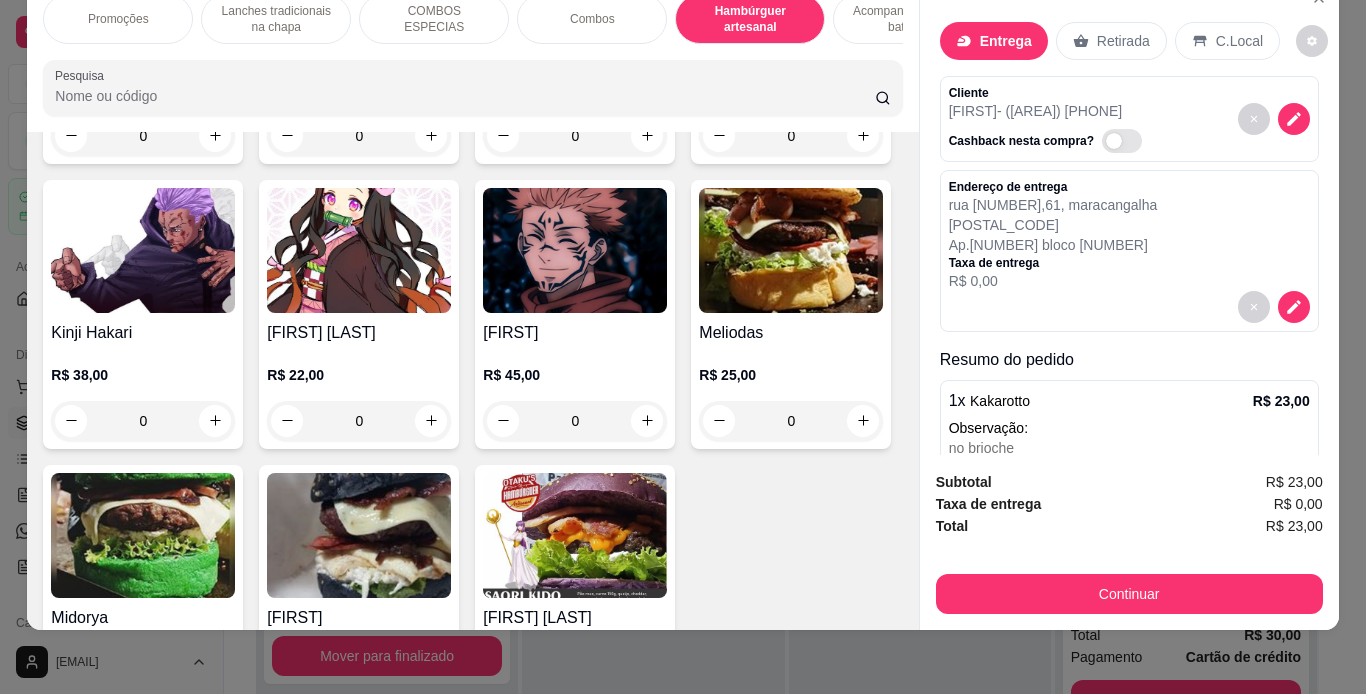 click on "Promoções Lanches tradicionais na chapa  COMBOS ESPECIAS Combos Hambúrguer artesanal  Acompanhamentos ( batata ) Bebidas 03 Midorya´s 3 Kakarotto´s" at bounding box center (472, 19) 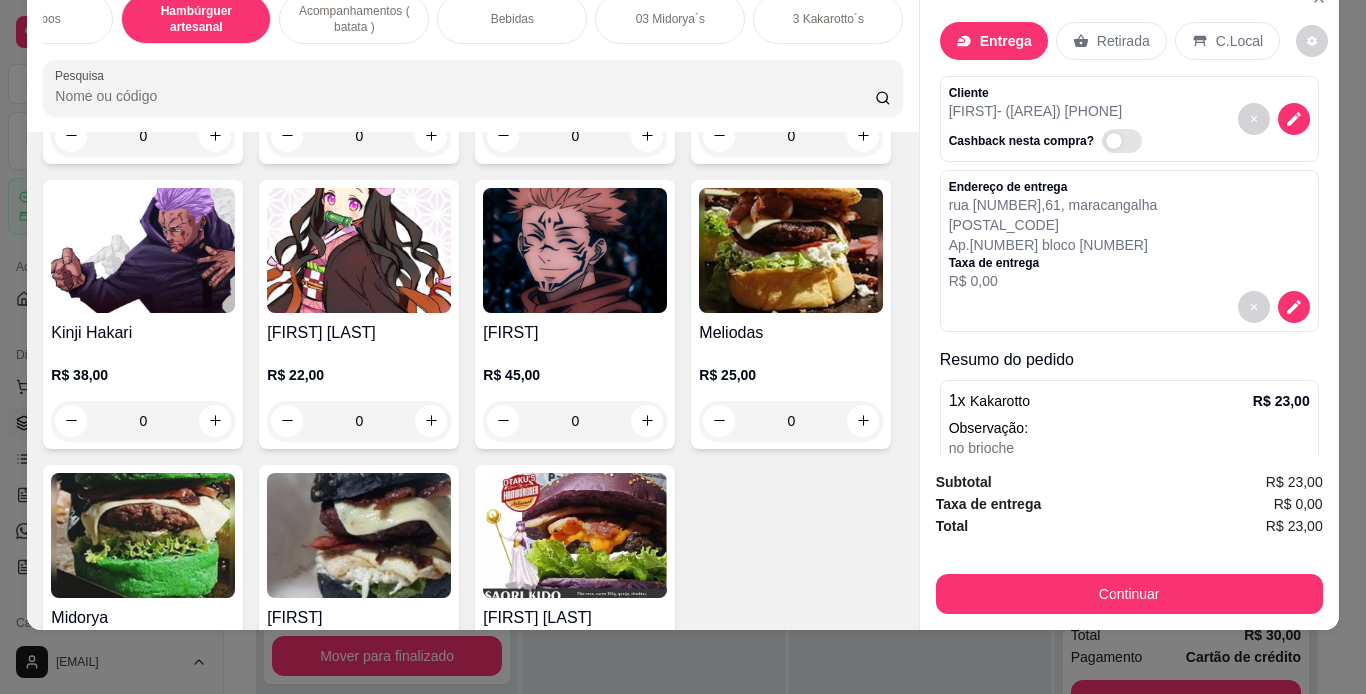 scroll, scrollTop: 0, scrollLeft: 555, axis: horizontal 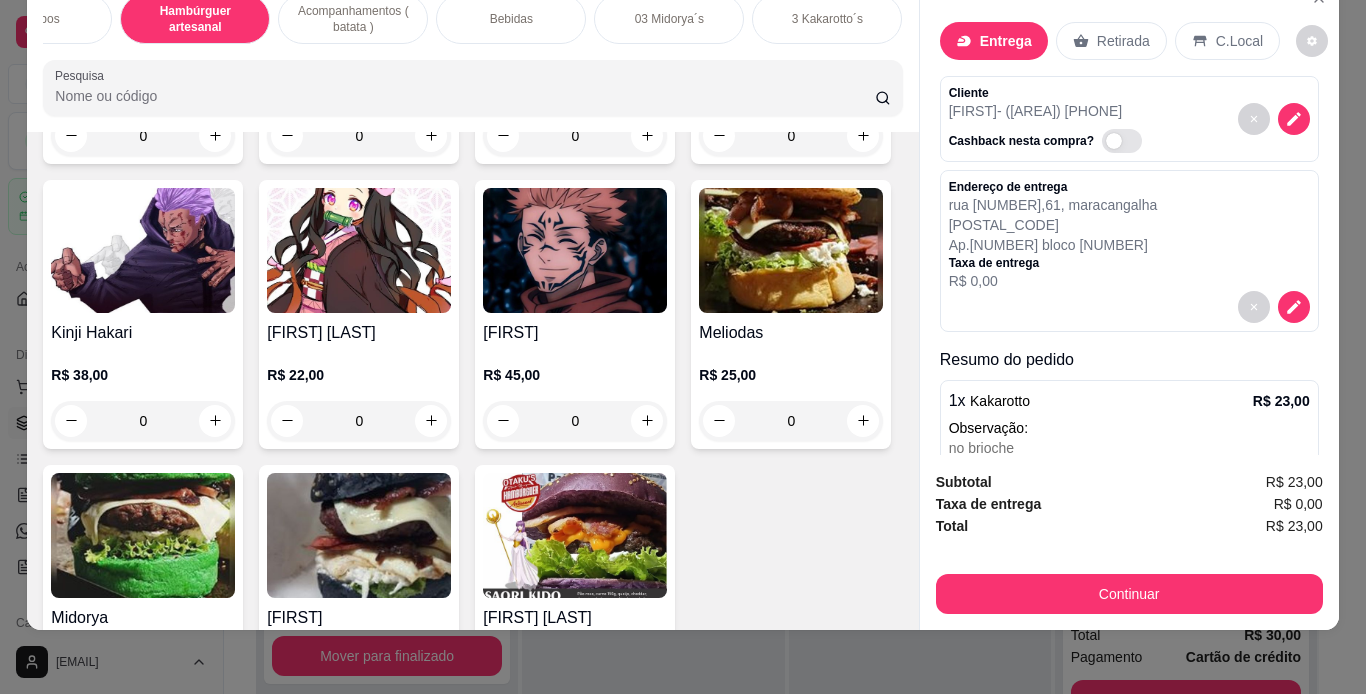 click on "Bebidas" at bounding box center [511, 19] 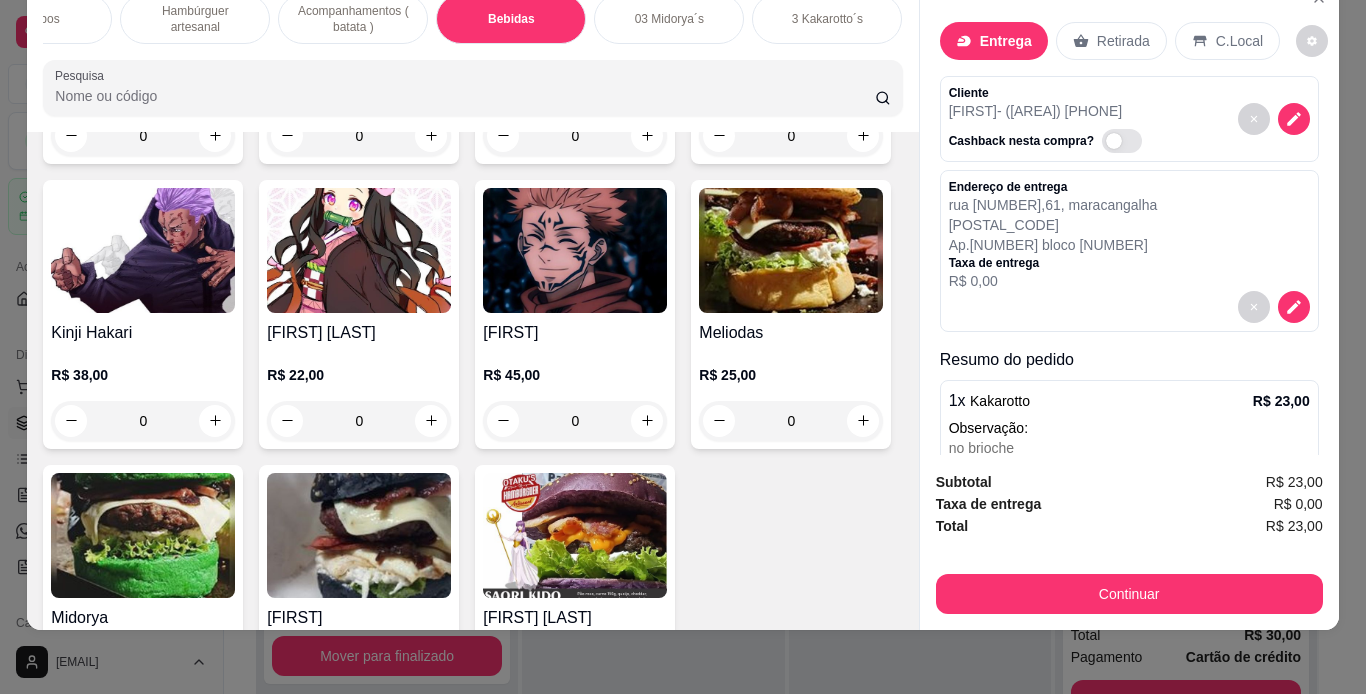 click on "Bebidas" at bounding box center (511, 19) 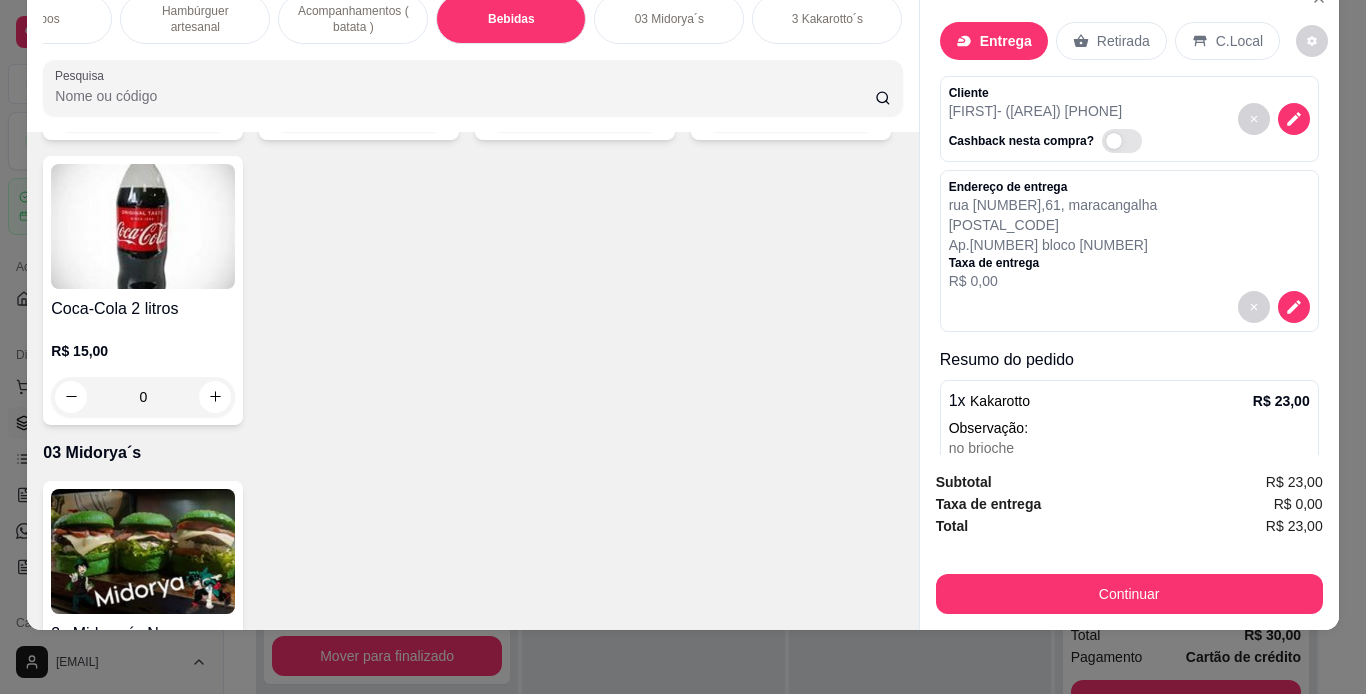 click on "Guaraná Antarctica 1l" at bounding box center [143, -546] 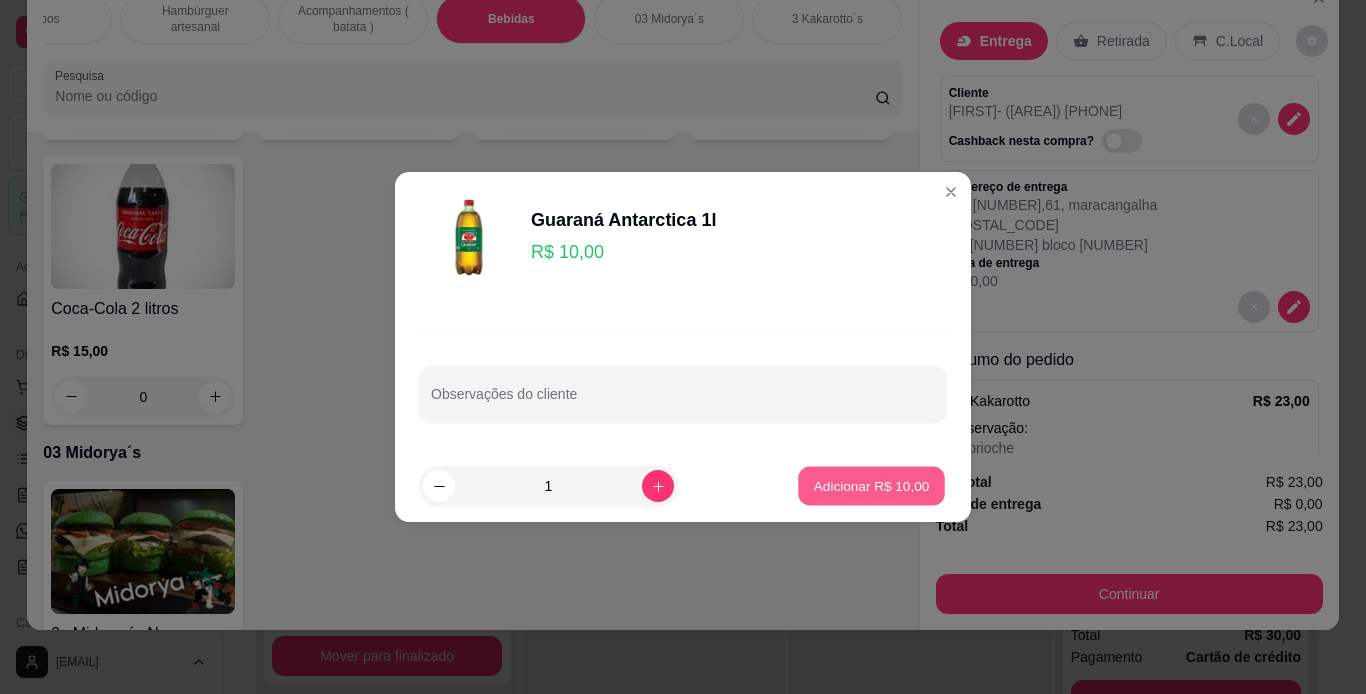 click on "Adicionar   R$ 10,00" at bounding box center [872, 485] 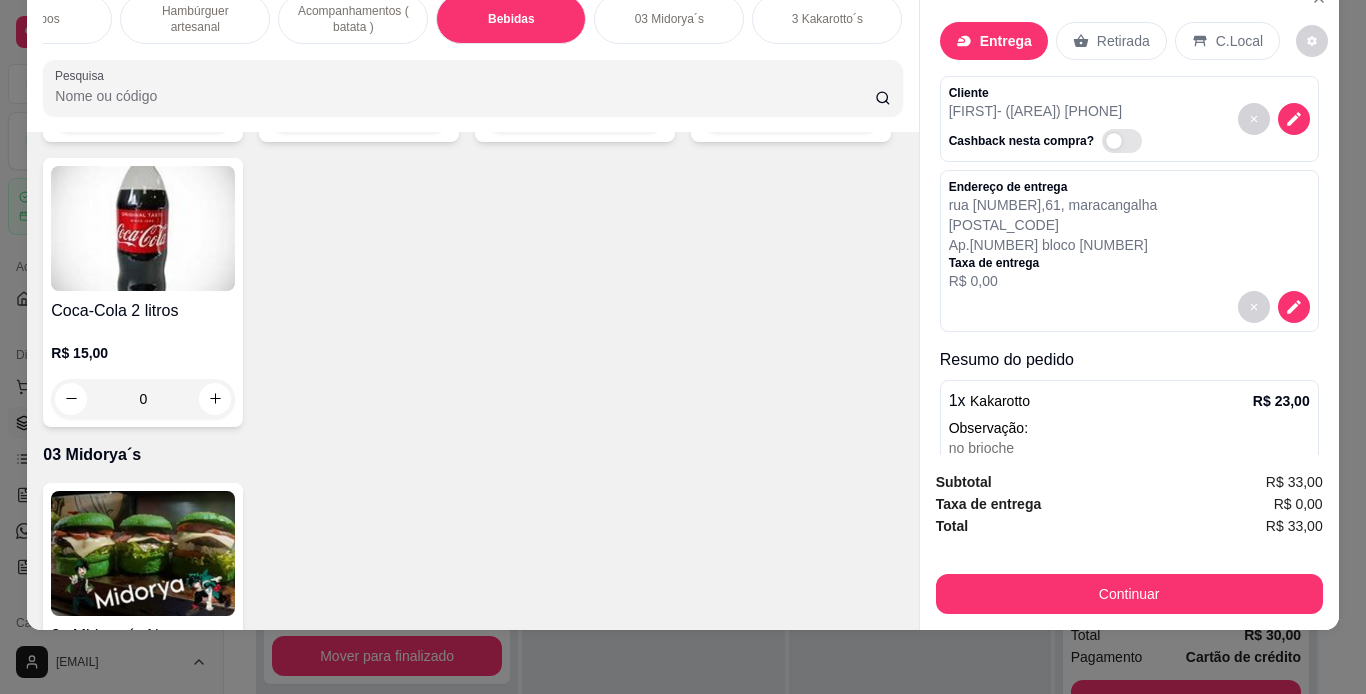 scroll, scrollTop: 169, scrollLeft: 0, axis: vertical 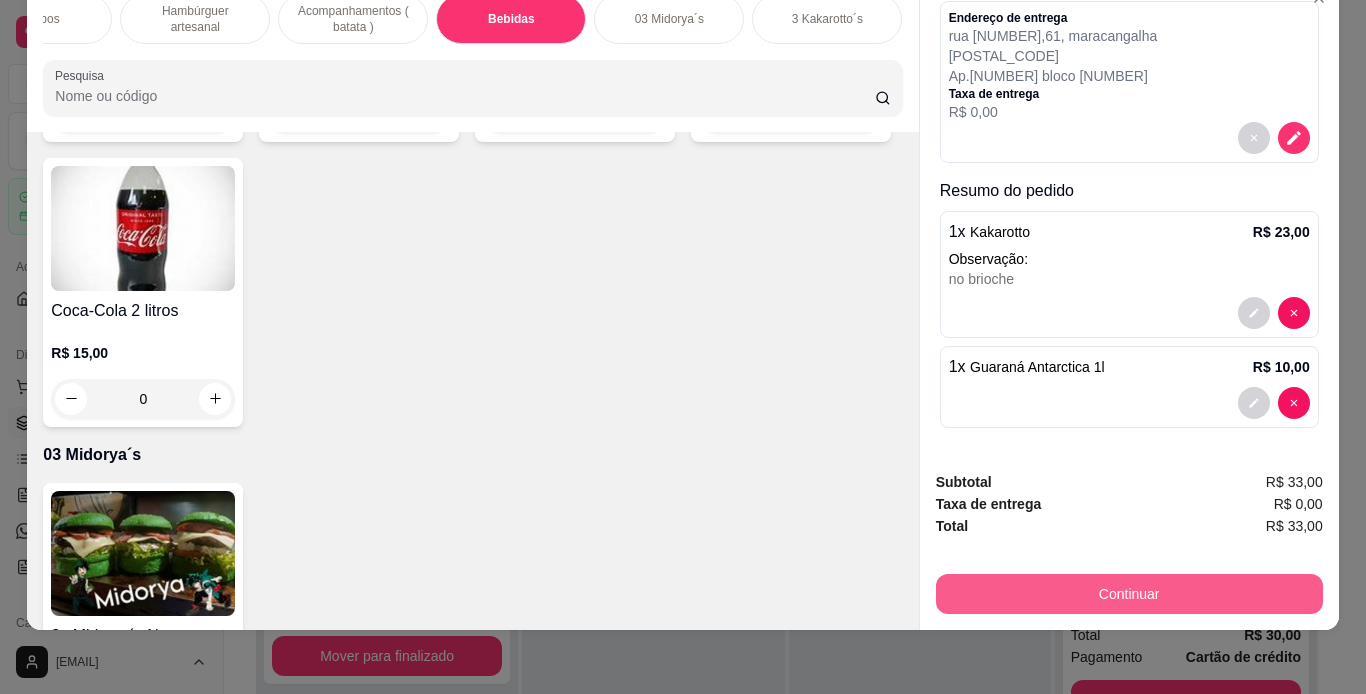 click on "Continuar" at bounding box center (1129, 594) 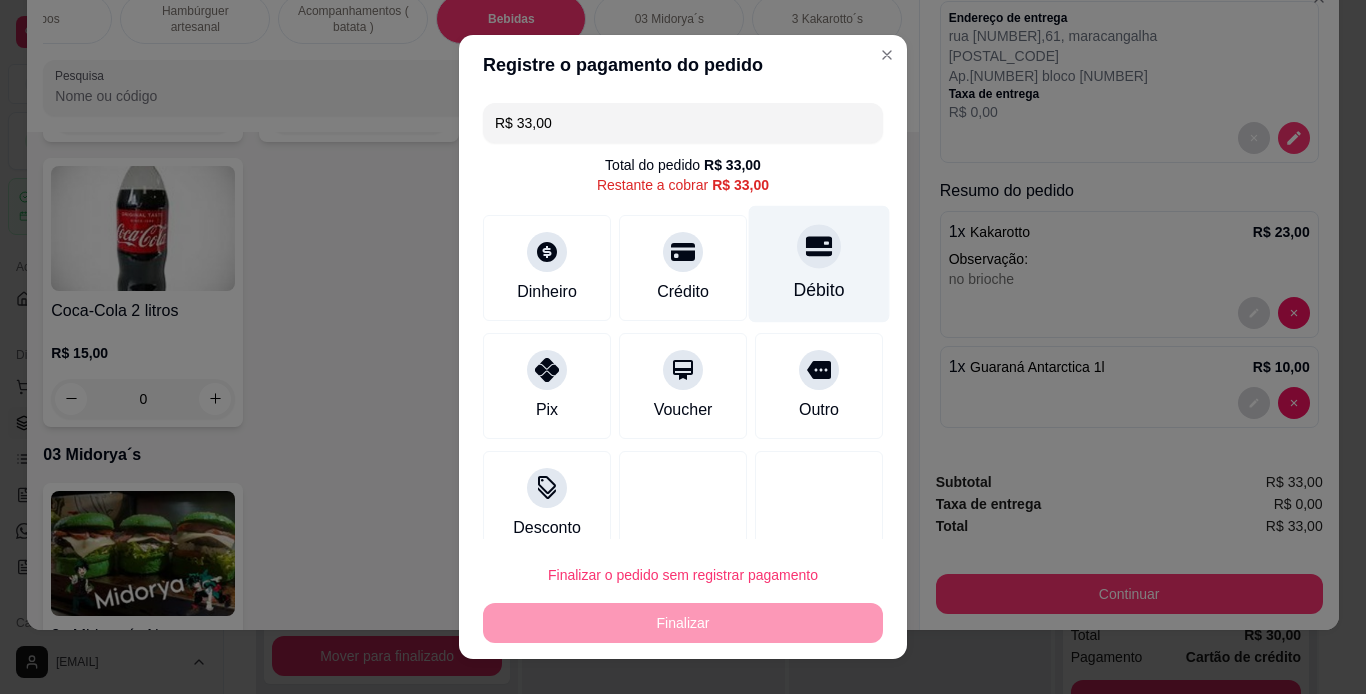 click on "Débito" at bounding box center (819, 263) 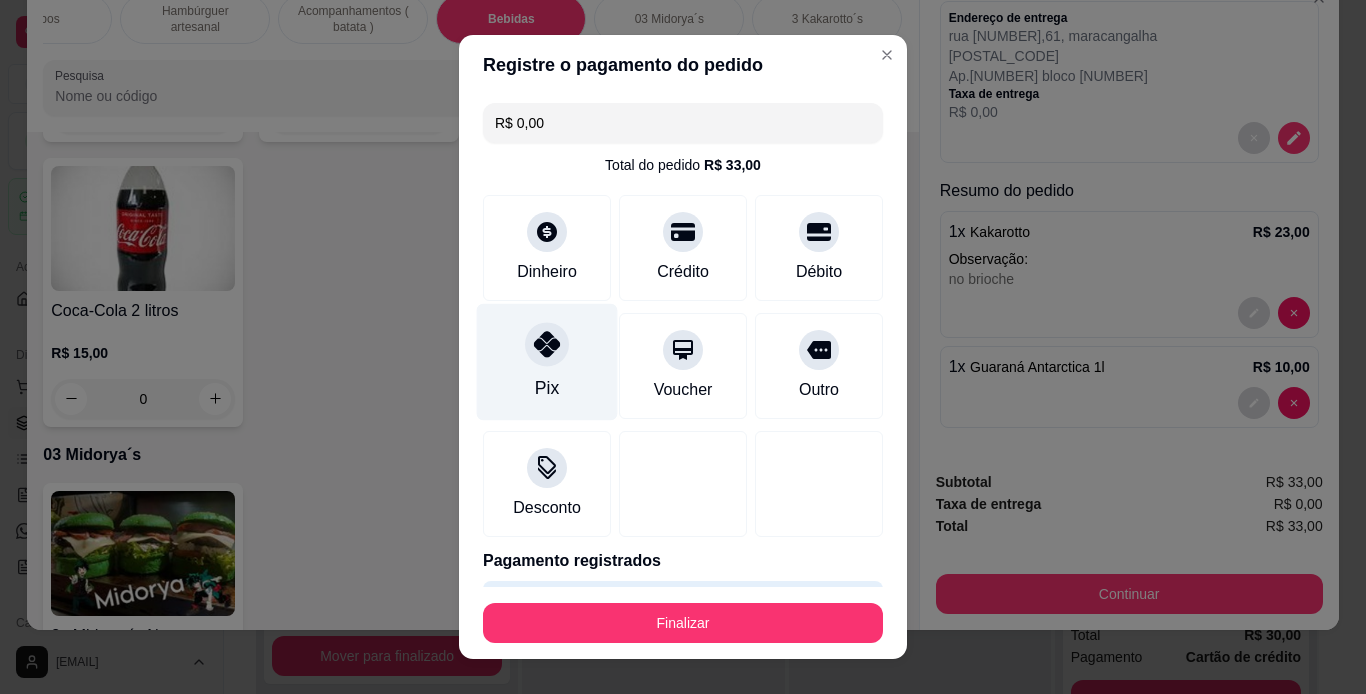 scroll, scrollTop: 61, scrollLeft: 0, axis: vertical 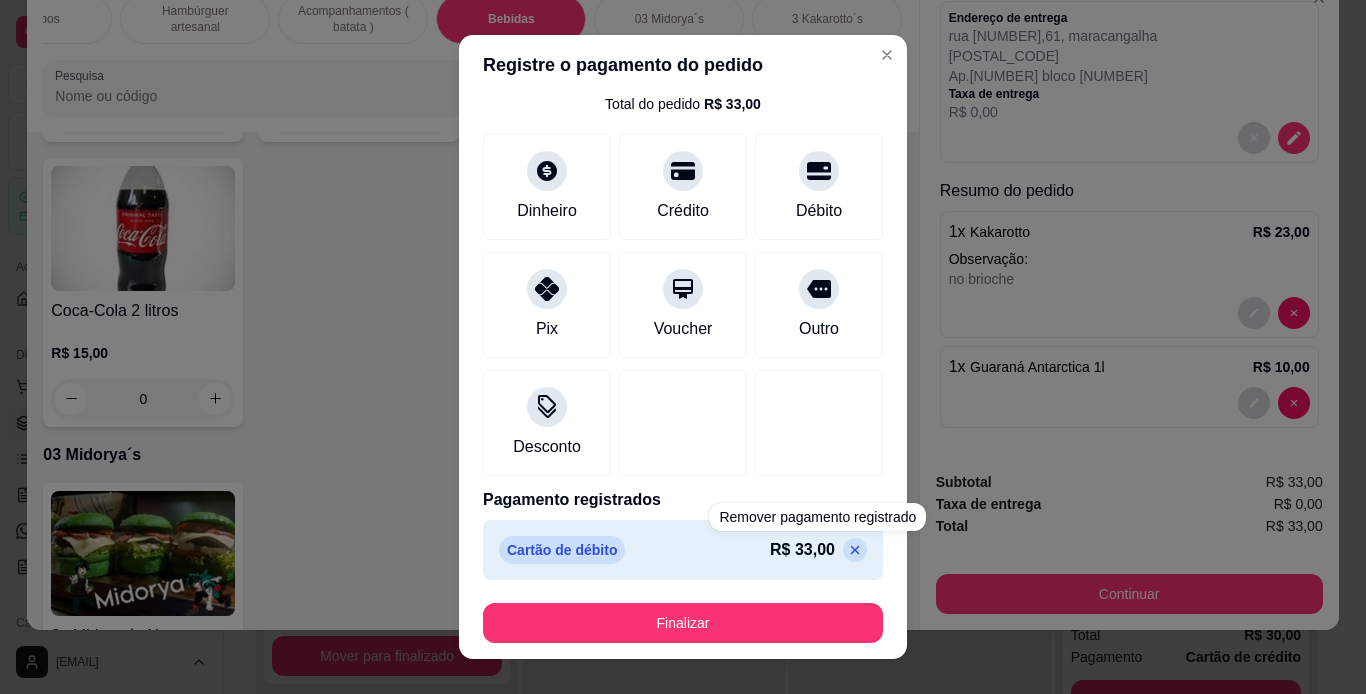 click 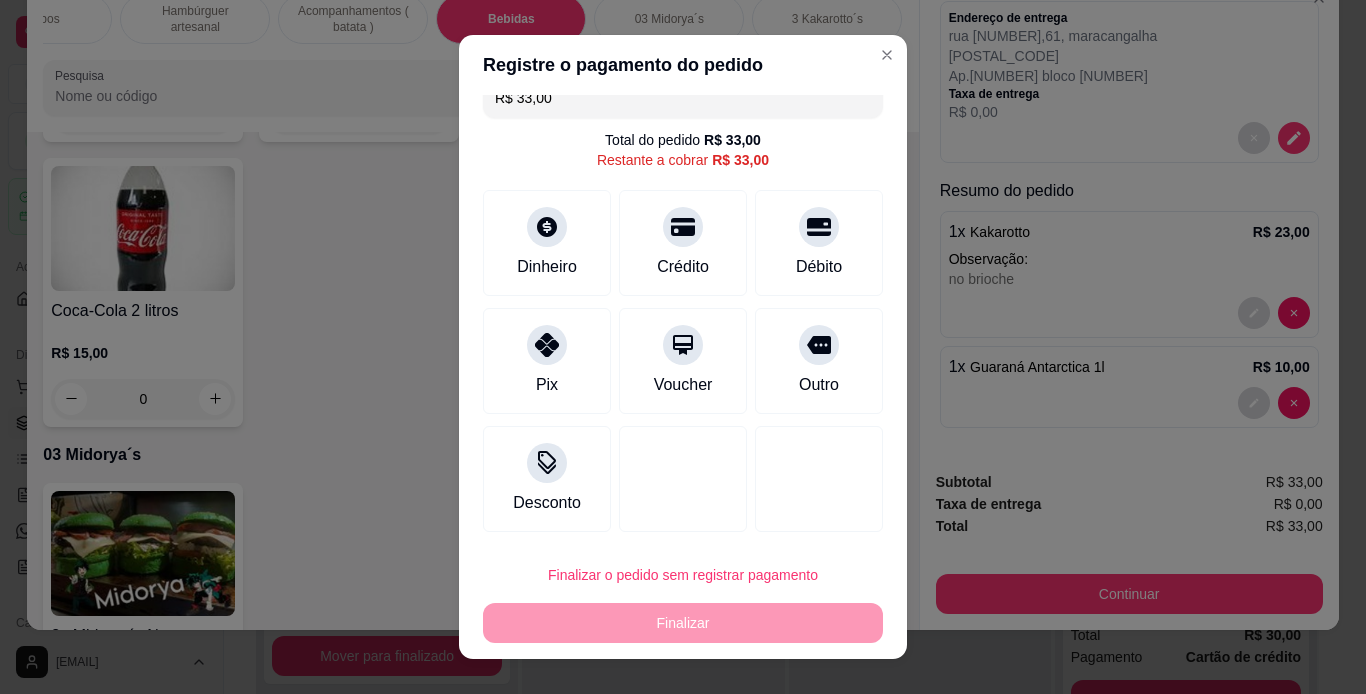 scroll, scrollTop: 25, scrollLeft: 0, axis: vertical 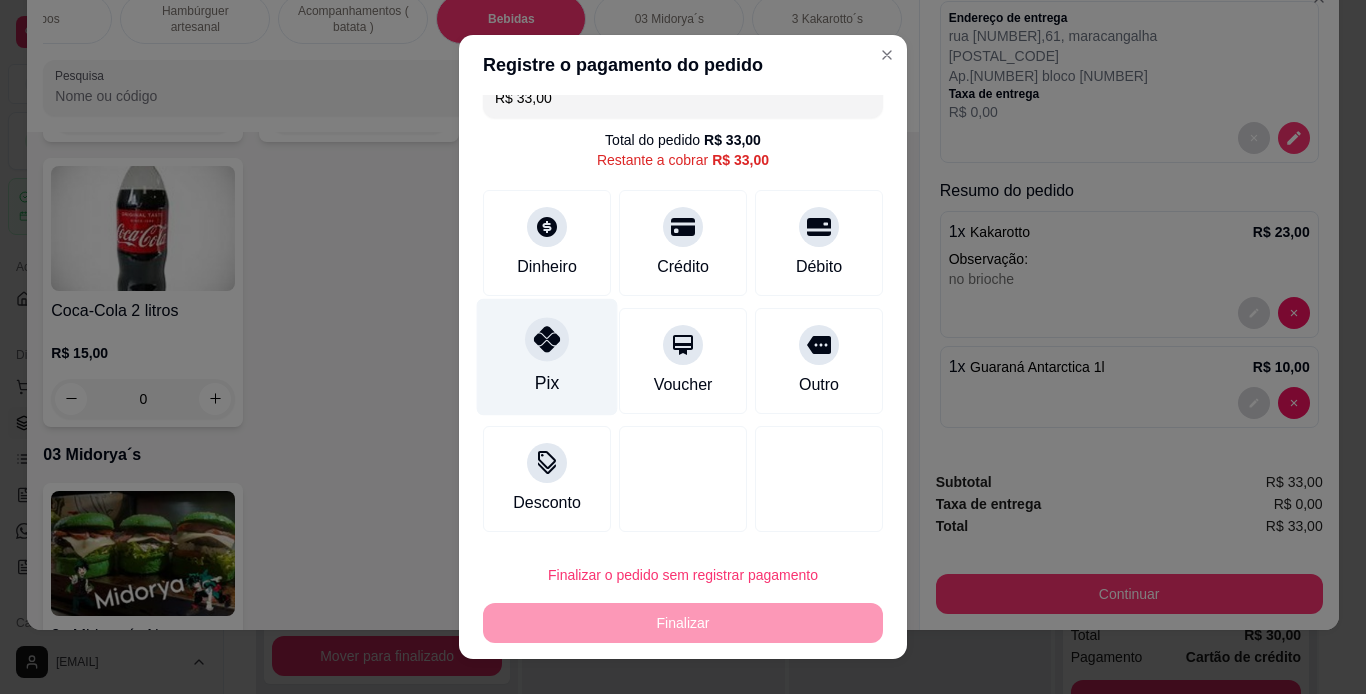 click 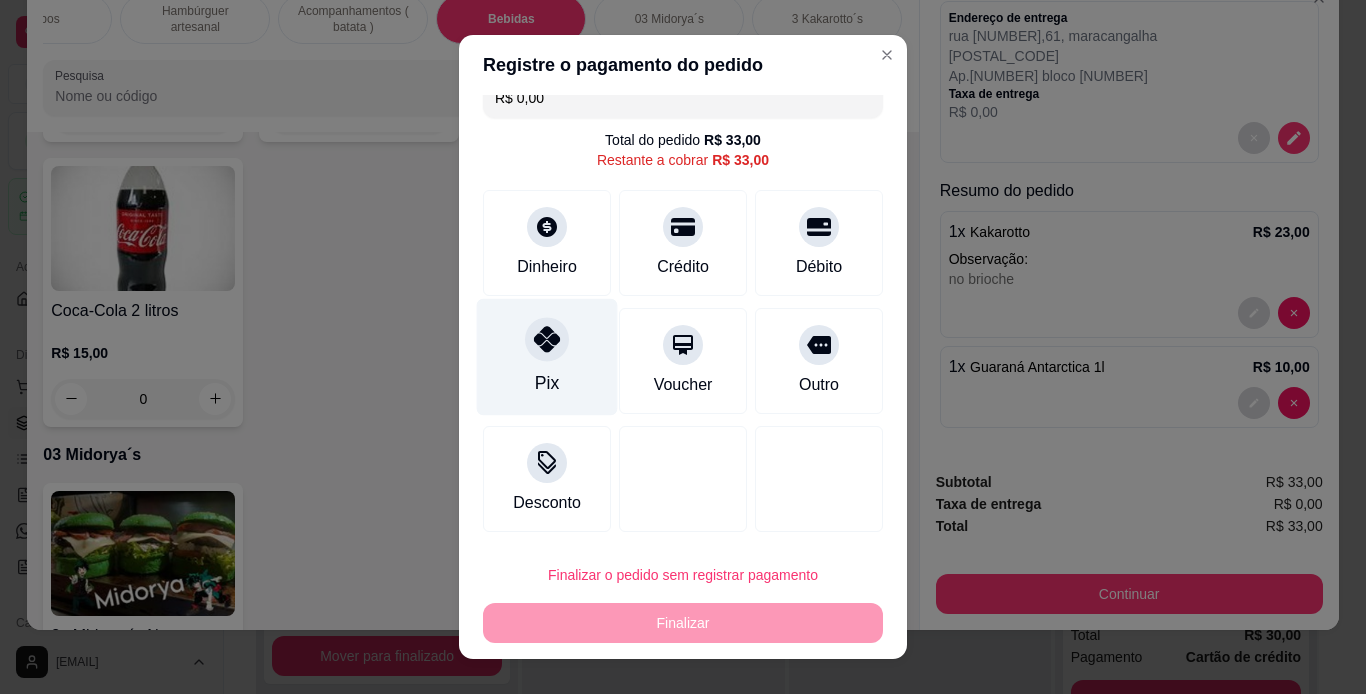 scroll, scrollTop: 61, scrollLeft: 0, axis: vertical 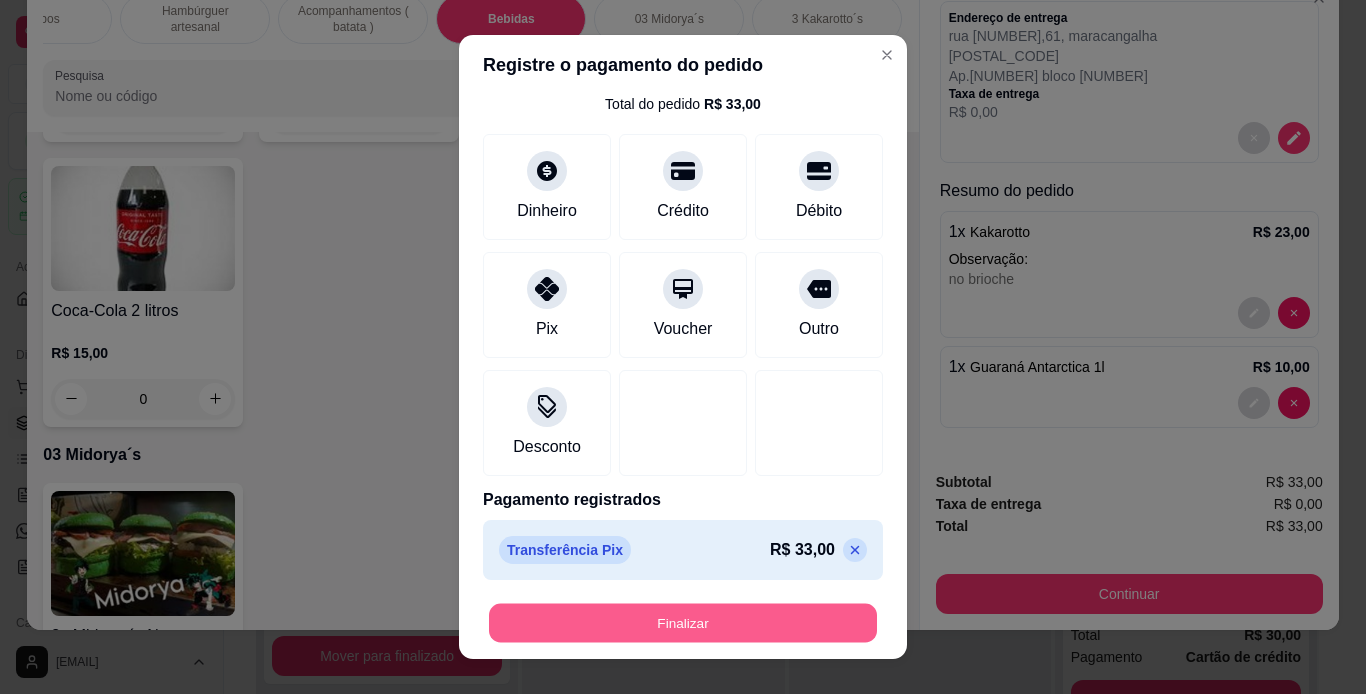 click on "Finalizar" at bounding box center (683, 623) 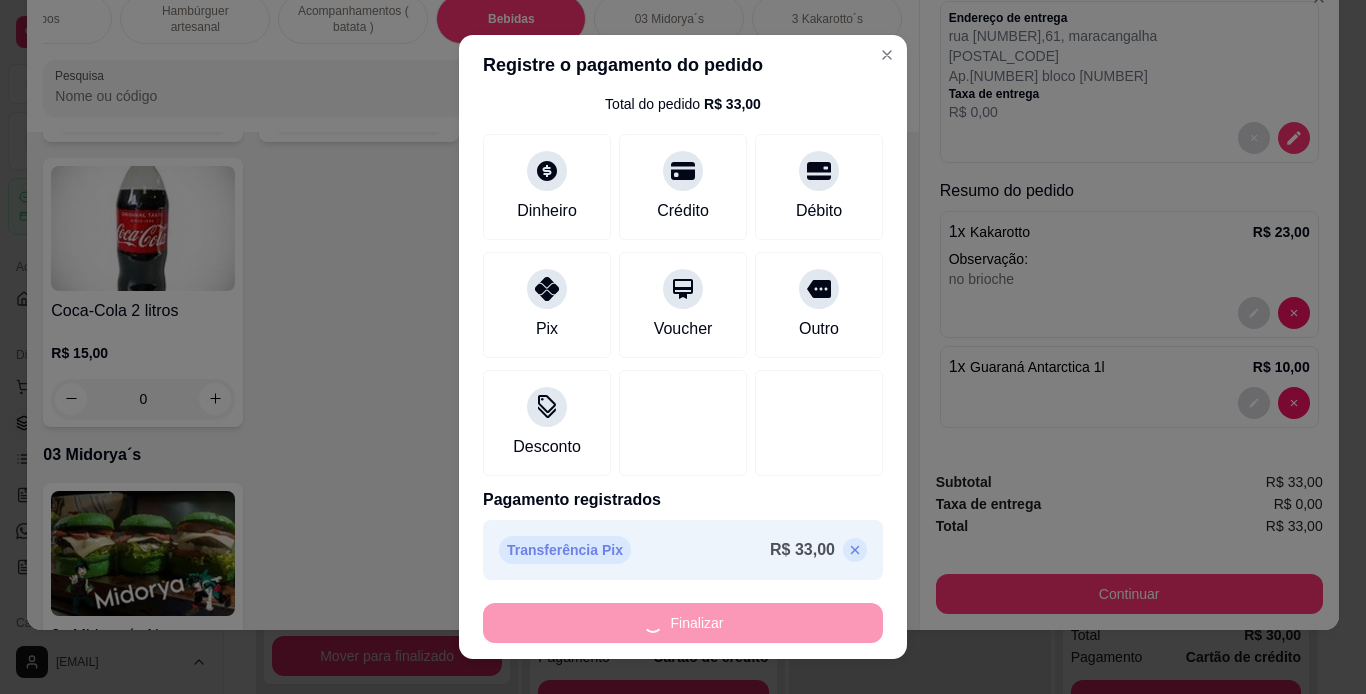 type on "0" 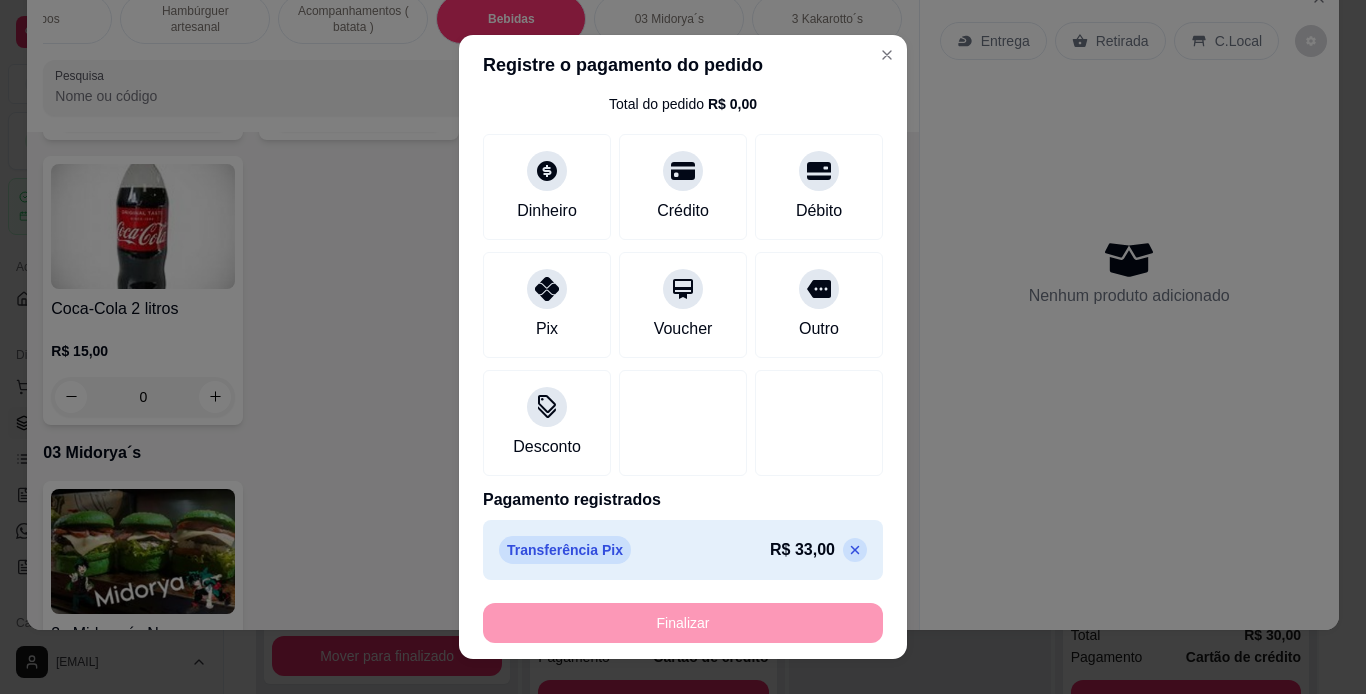 type on "-R$ 33,00" 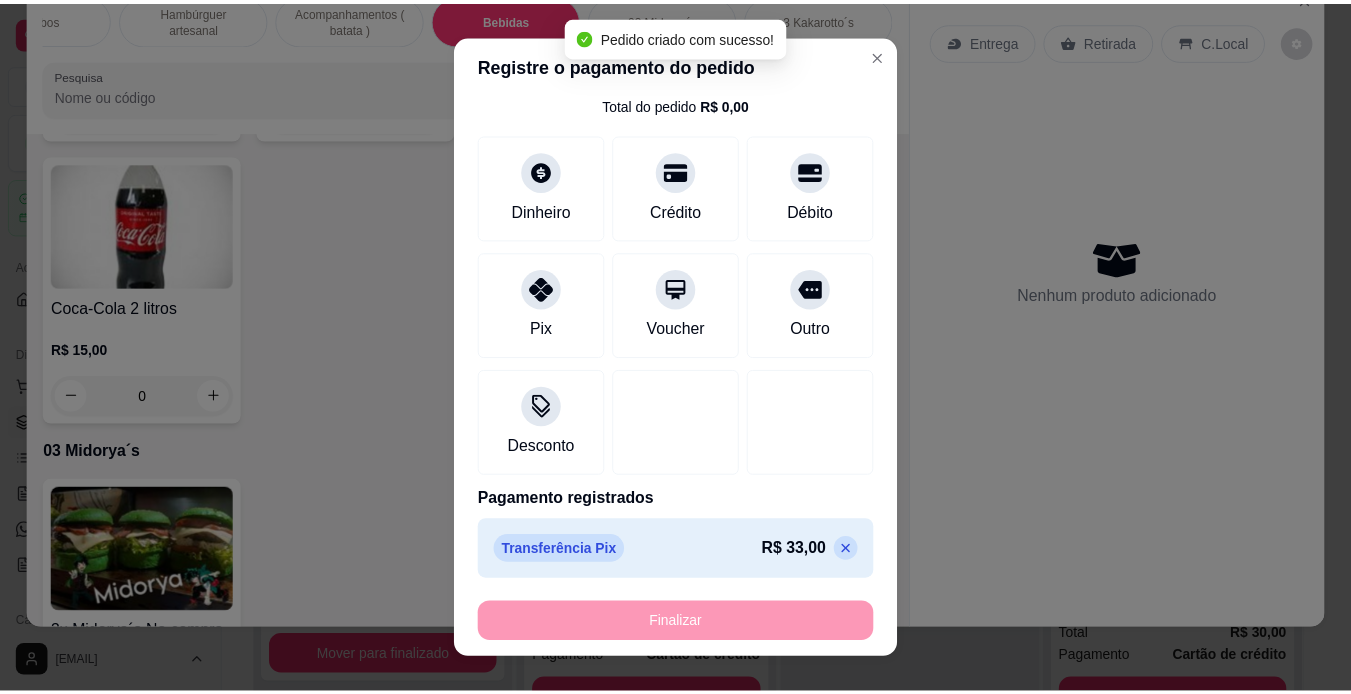 scroll, scrollTop: 0, scrollLeft: 0, axis: both 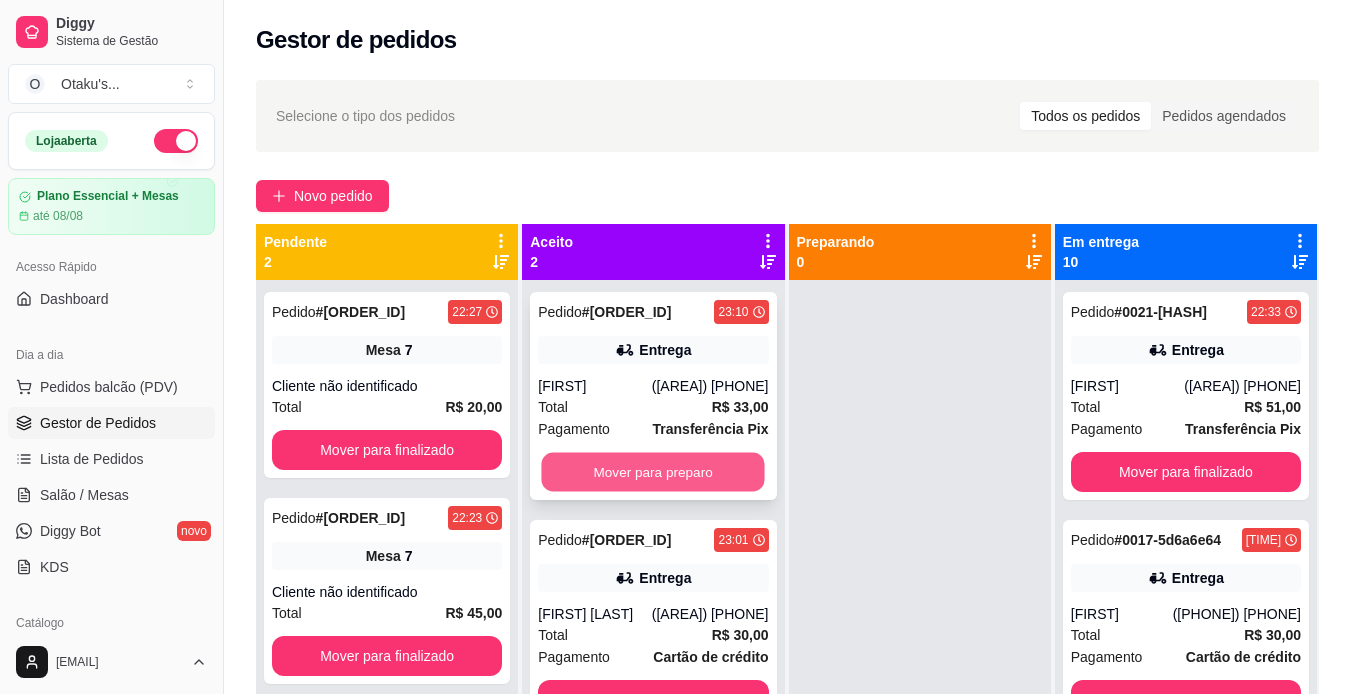 click on "Mover para preparo" at bounding box center [653, 472] 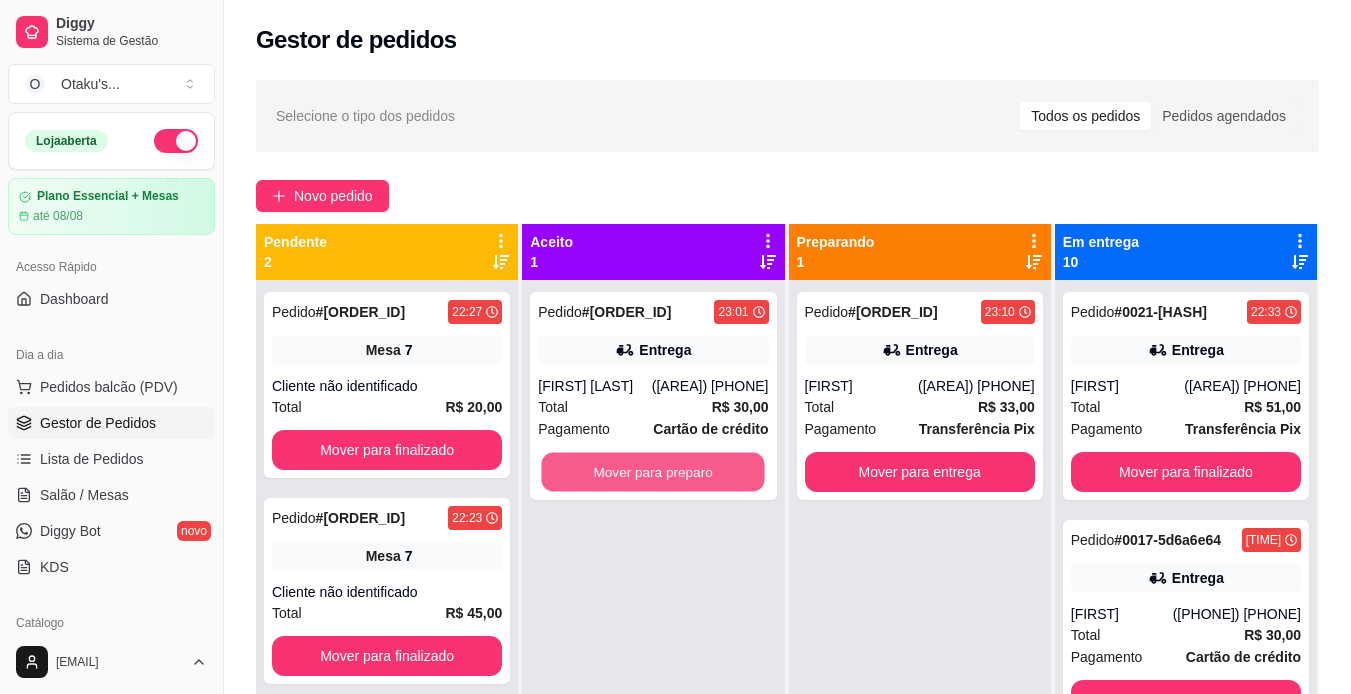 click on "Mover para preparo" at bounding box center [653, 472] 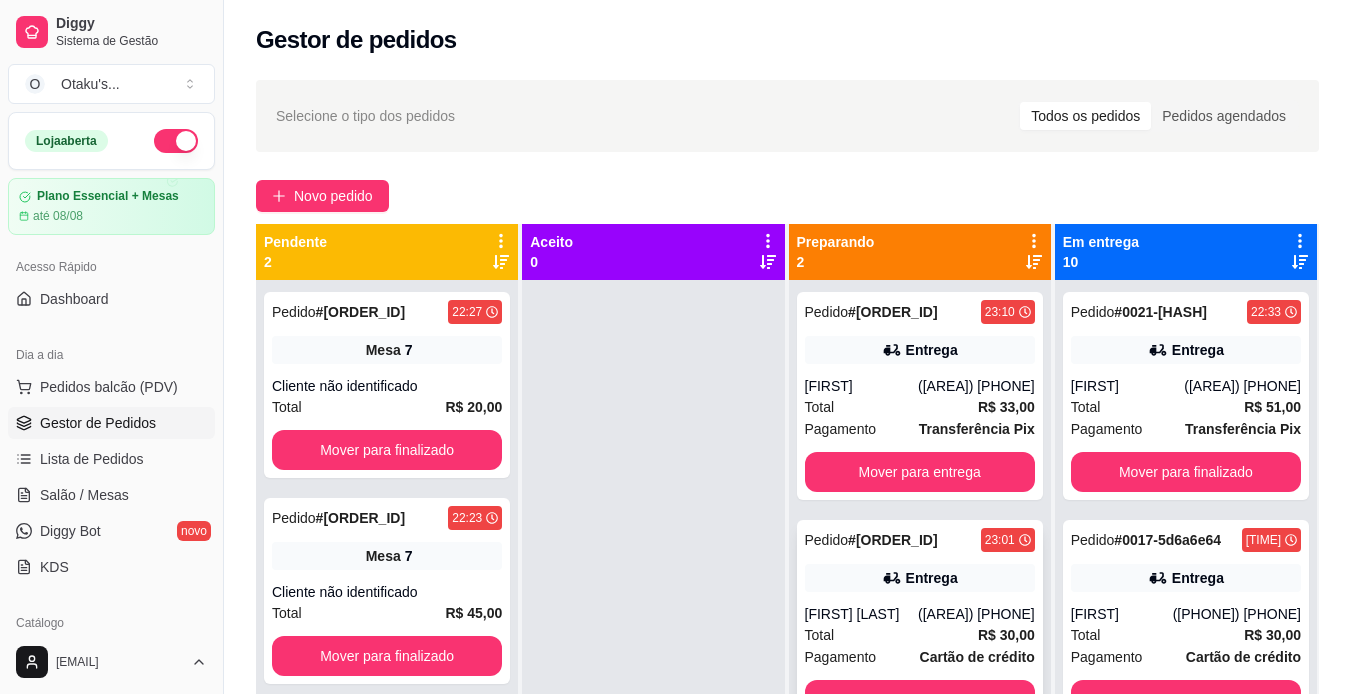 scroll, scrollTop: 56, scrollLeft: 0, axis: vertical 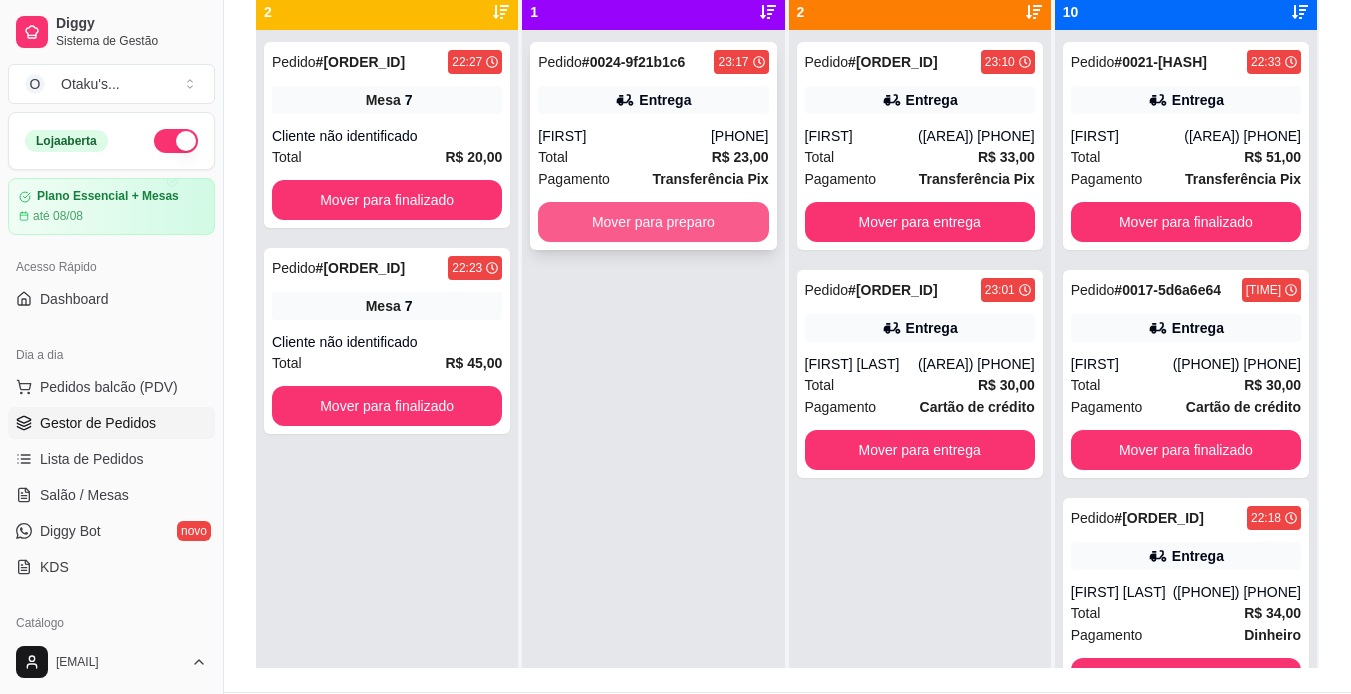 click on "Mover para preparo" at bounding box center [653, 222] 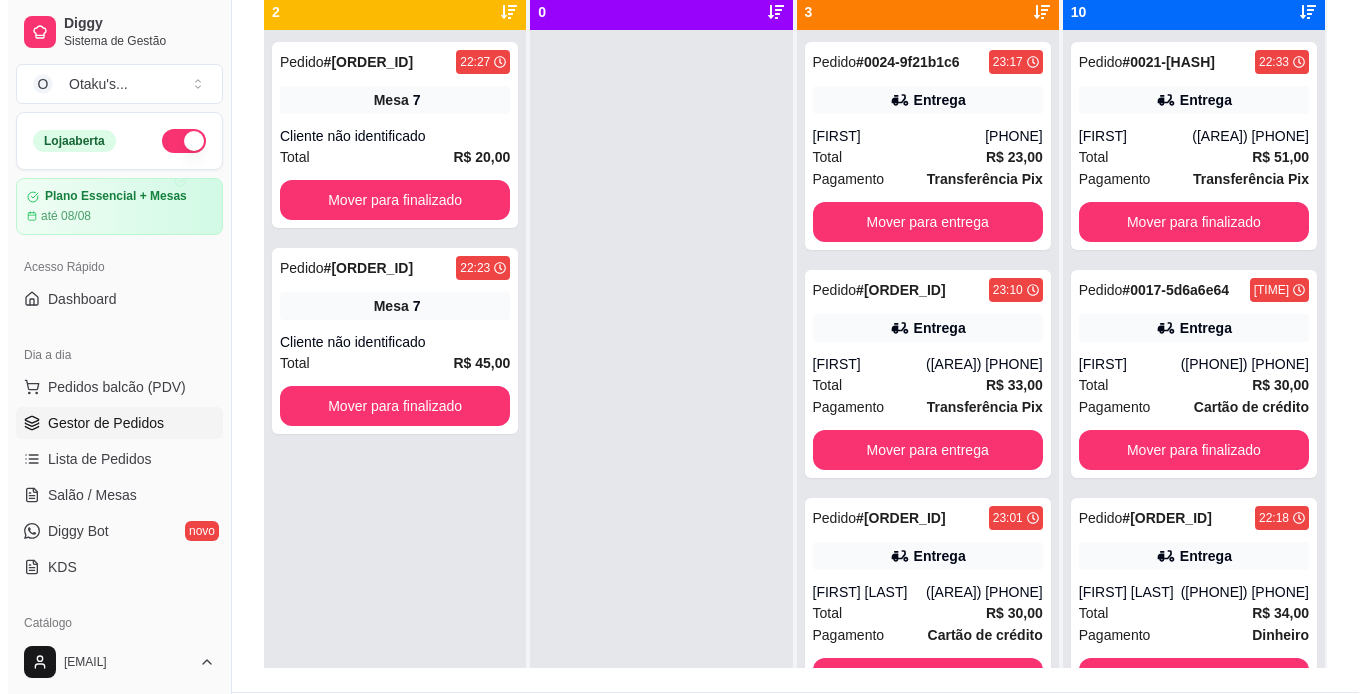 scroll, scrollTop: 0, scrollLeft: 0, axis: both 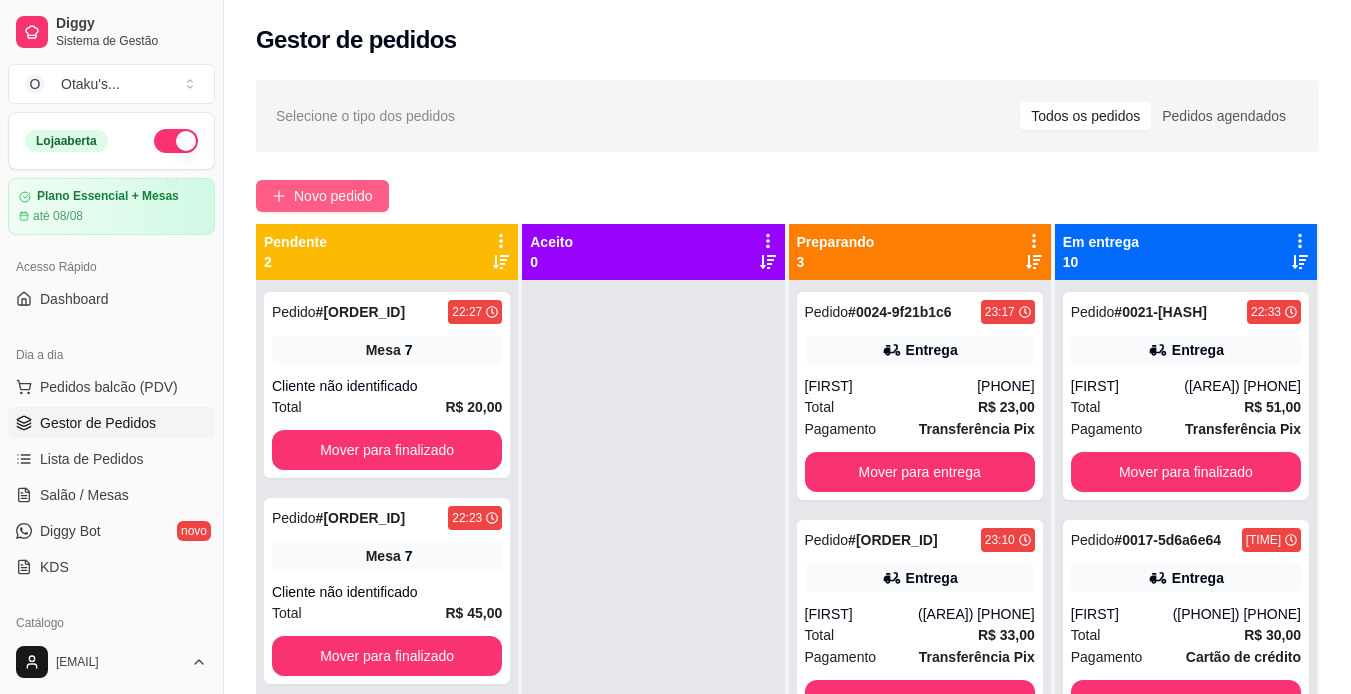 click on "Novo pedido" at bounding box center [333, 196] 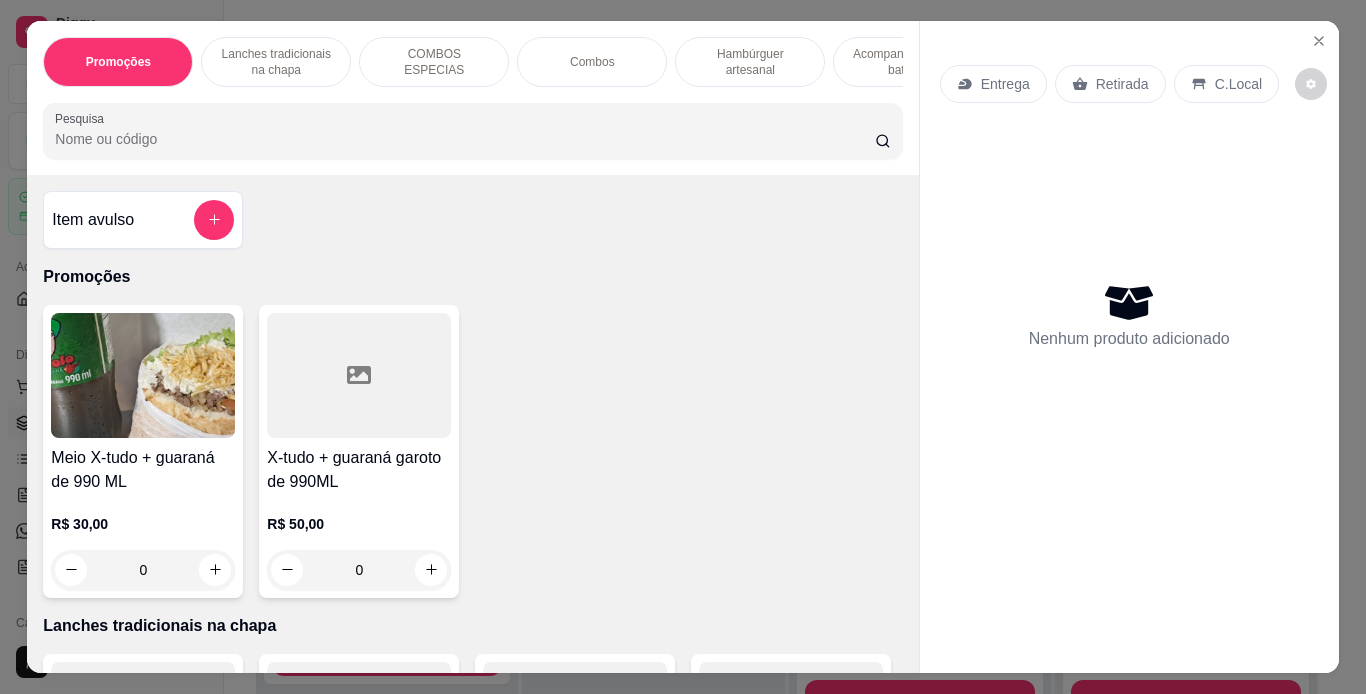 click on "Entrega" at bounding box center [1005, 84] 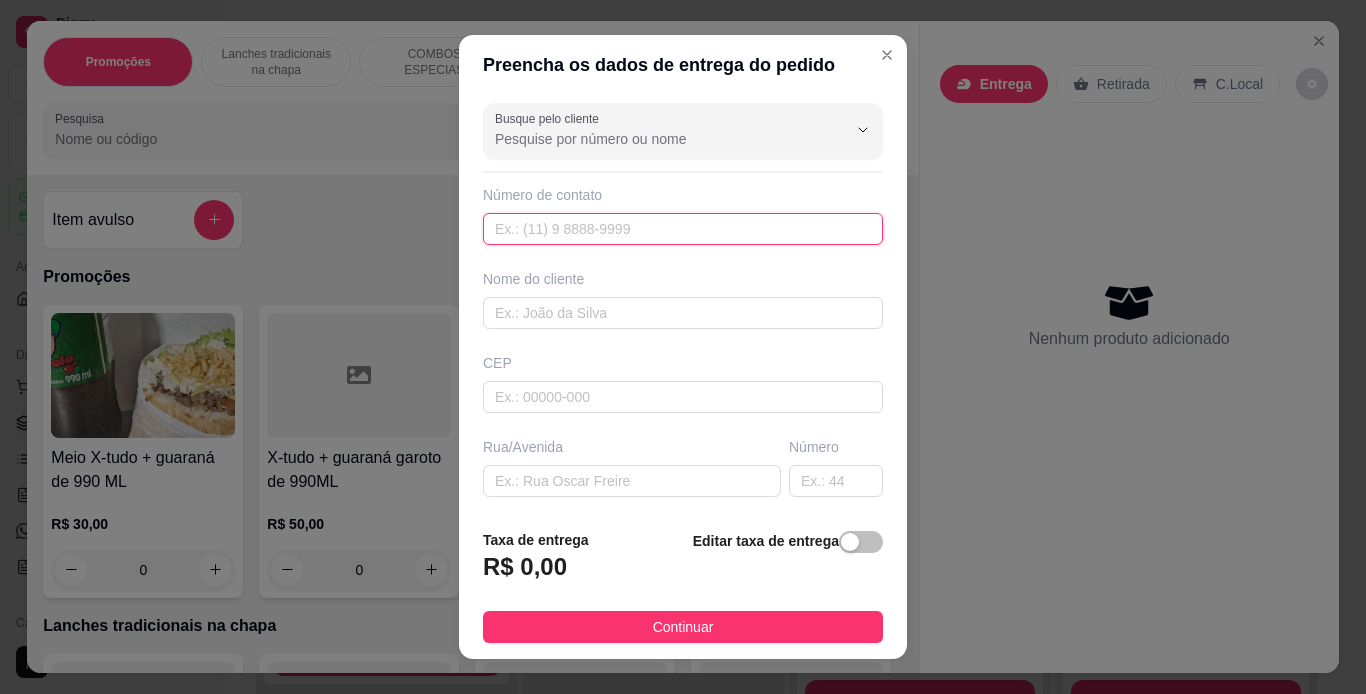 click at bounding box center [683, 229] 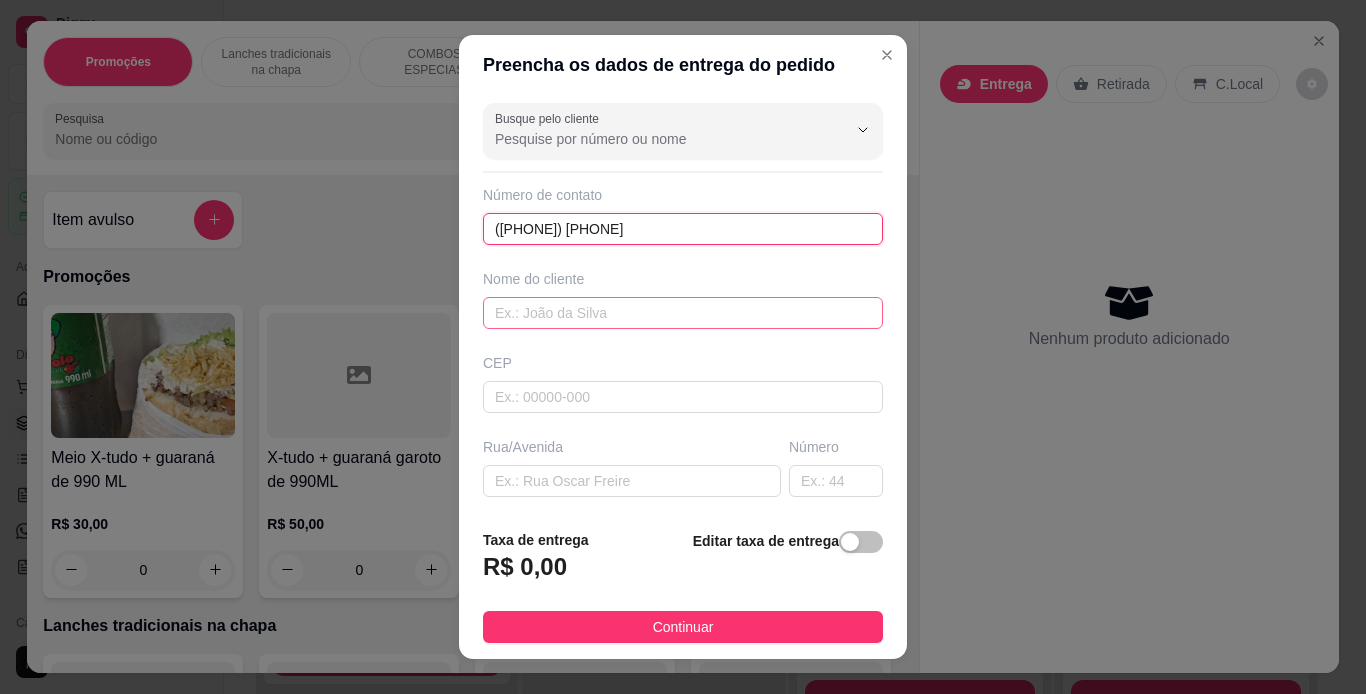 type on "([PHONE]) [PHONE]" 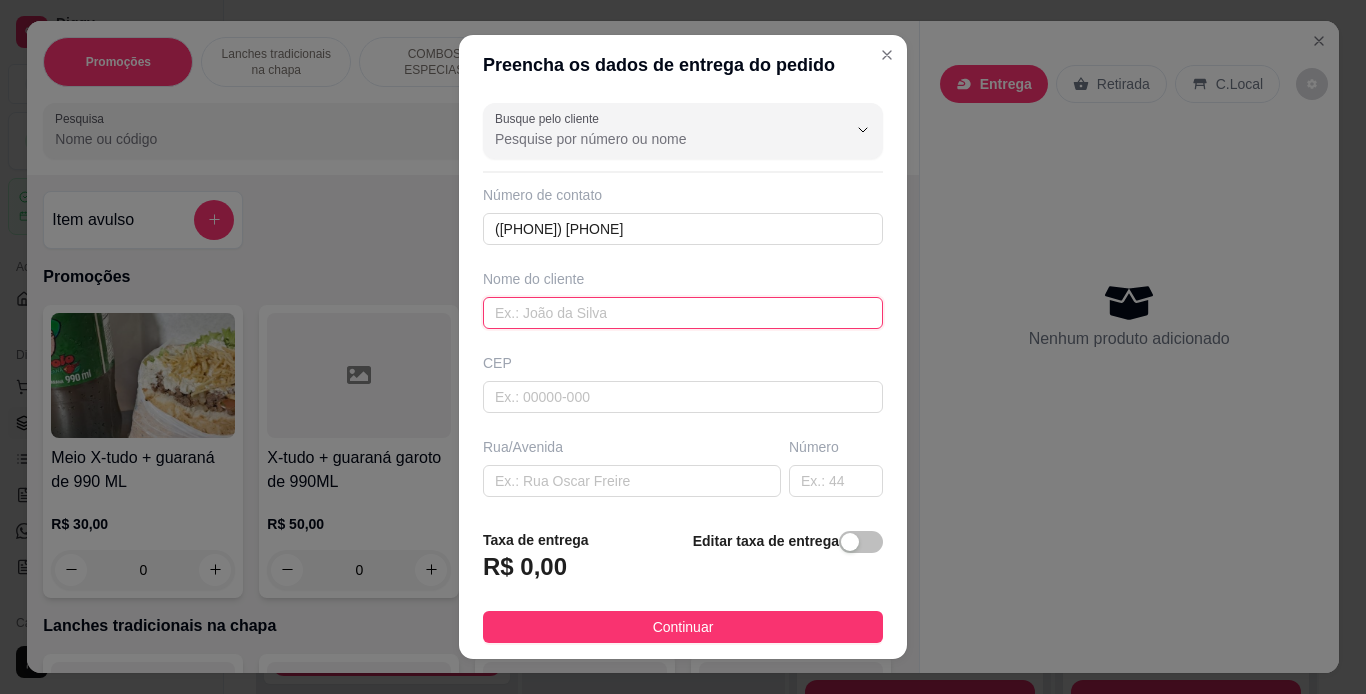 click at bounding box center [683, 313] 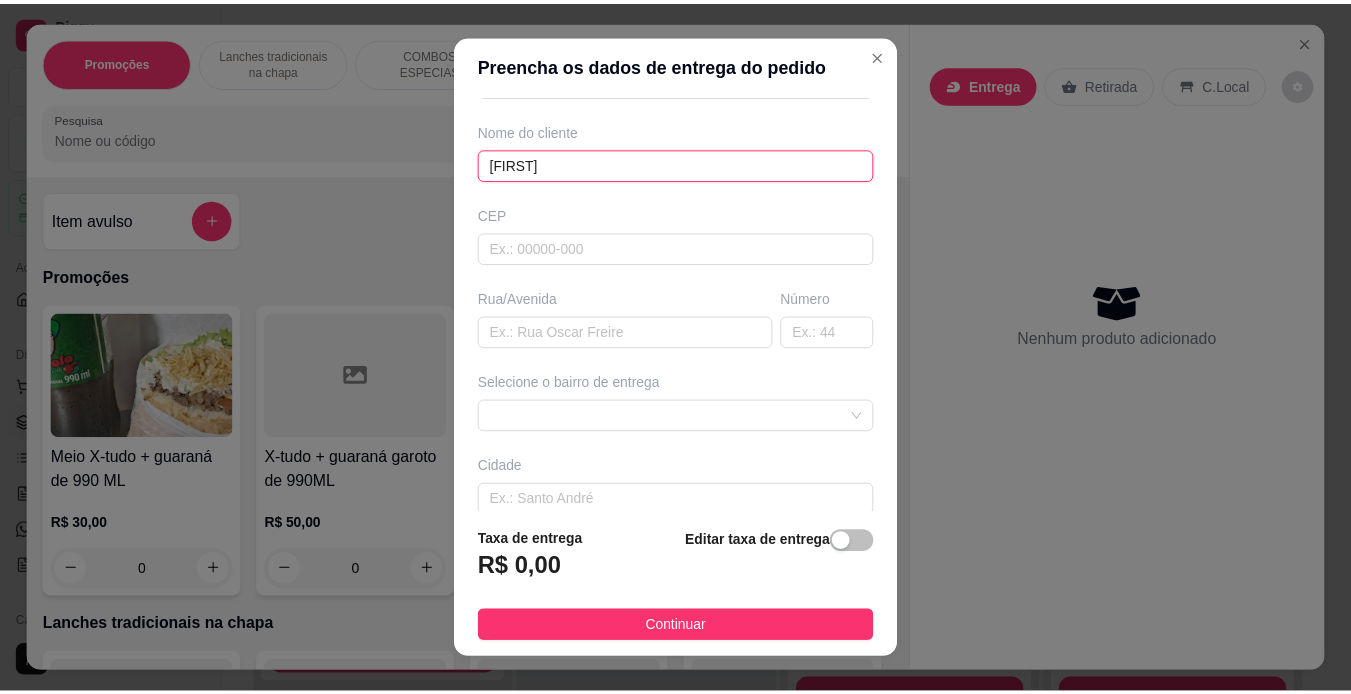 scroll, scrollTop: 148, scrollLeft: 0, axis: vertical 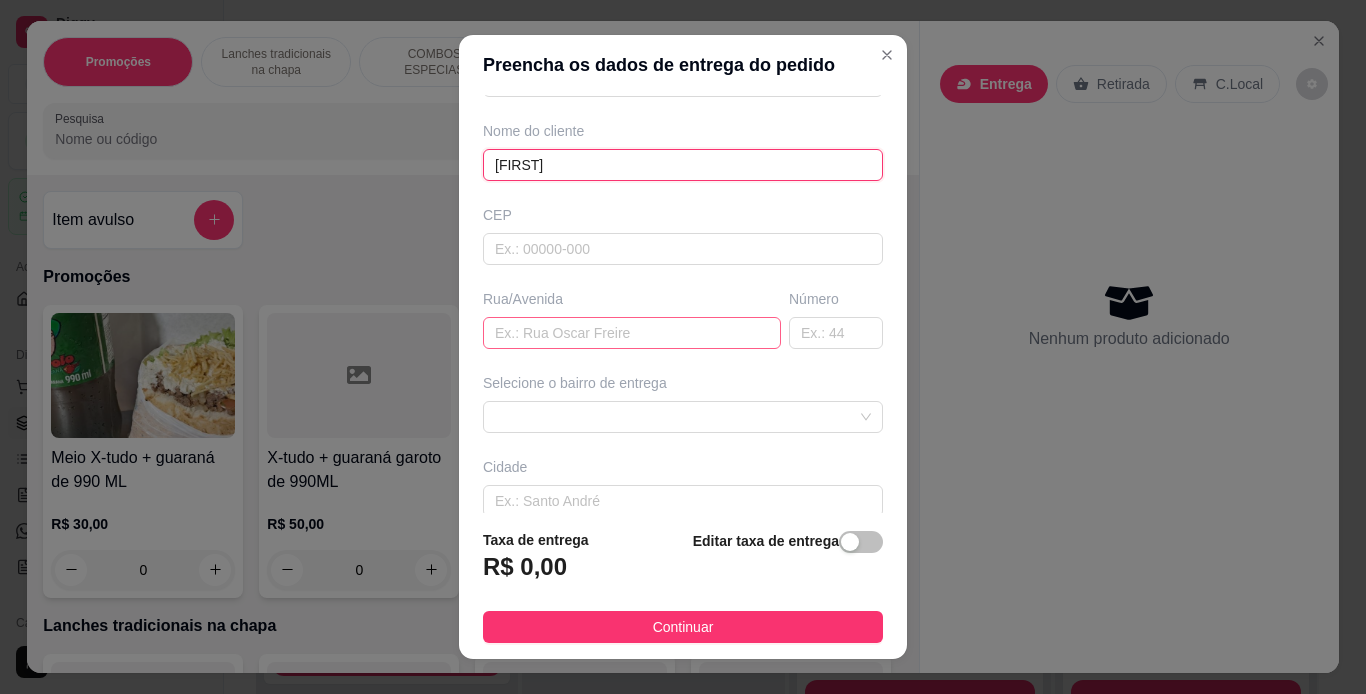 type on "[FIRST]" 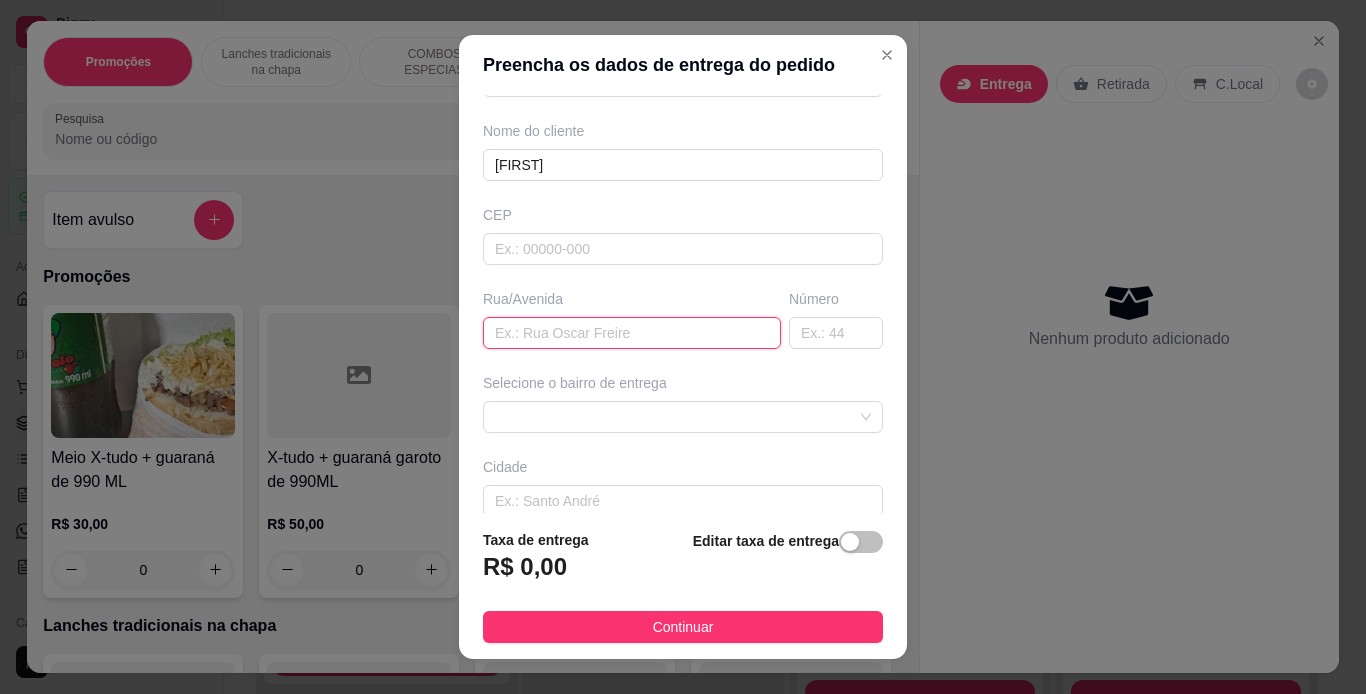 click at bounding box center [632, 333] 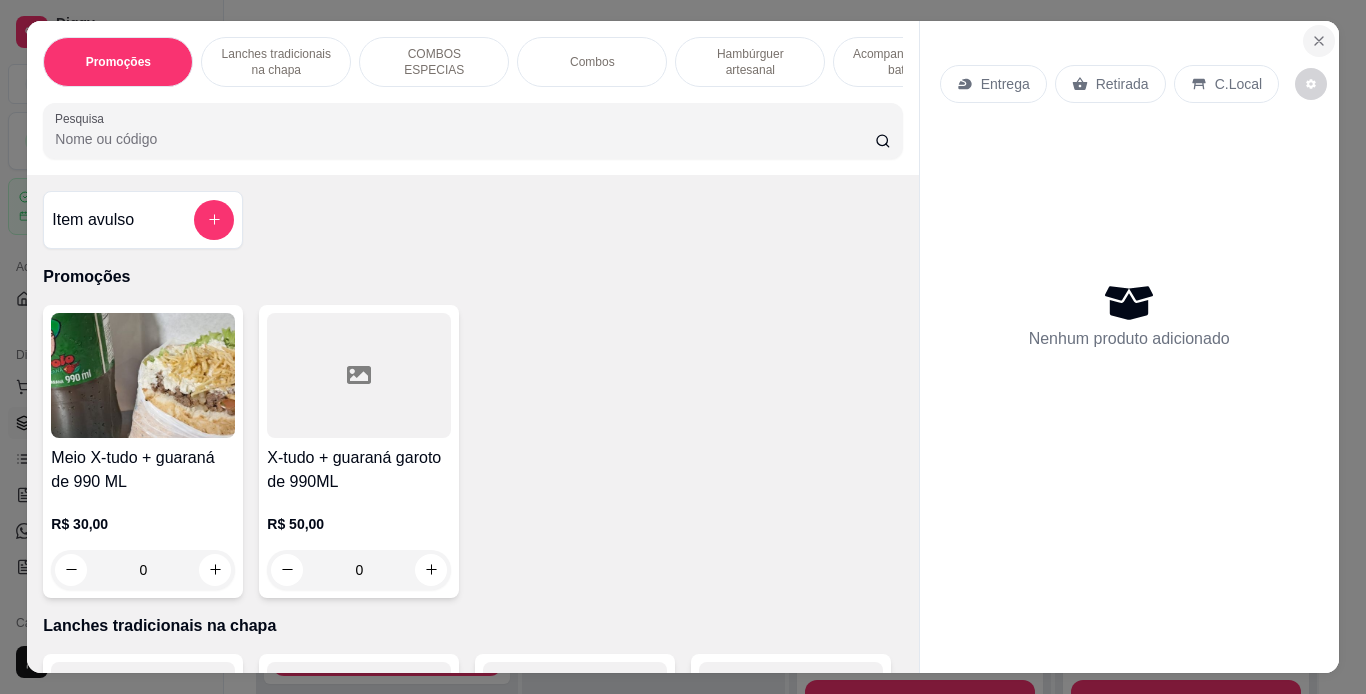 click at bounding box center (1319, 41) 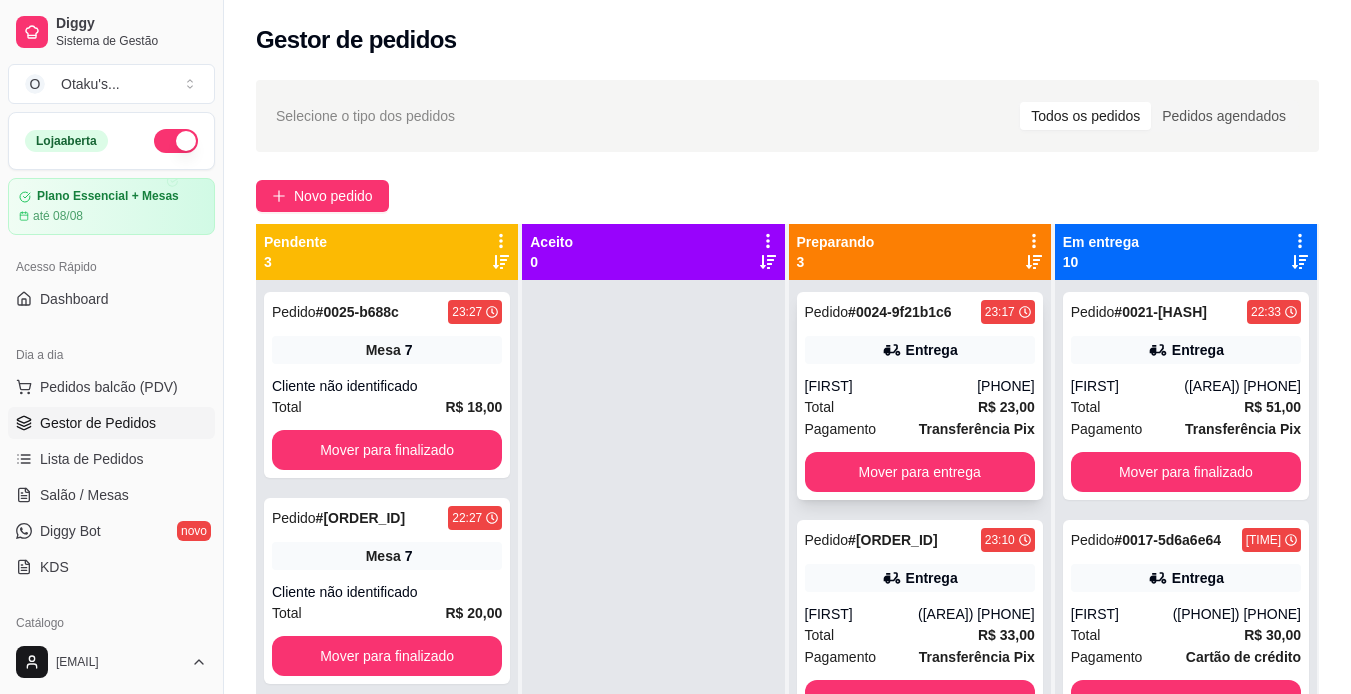 click on "[PHONE]" at bounding box center (1006, 386) 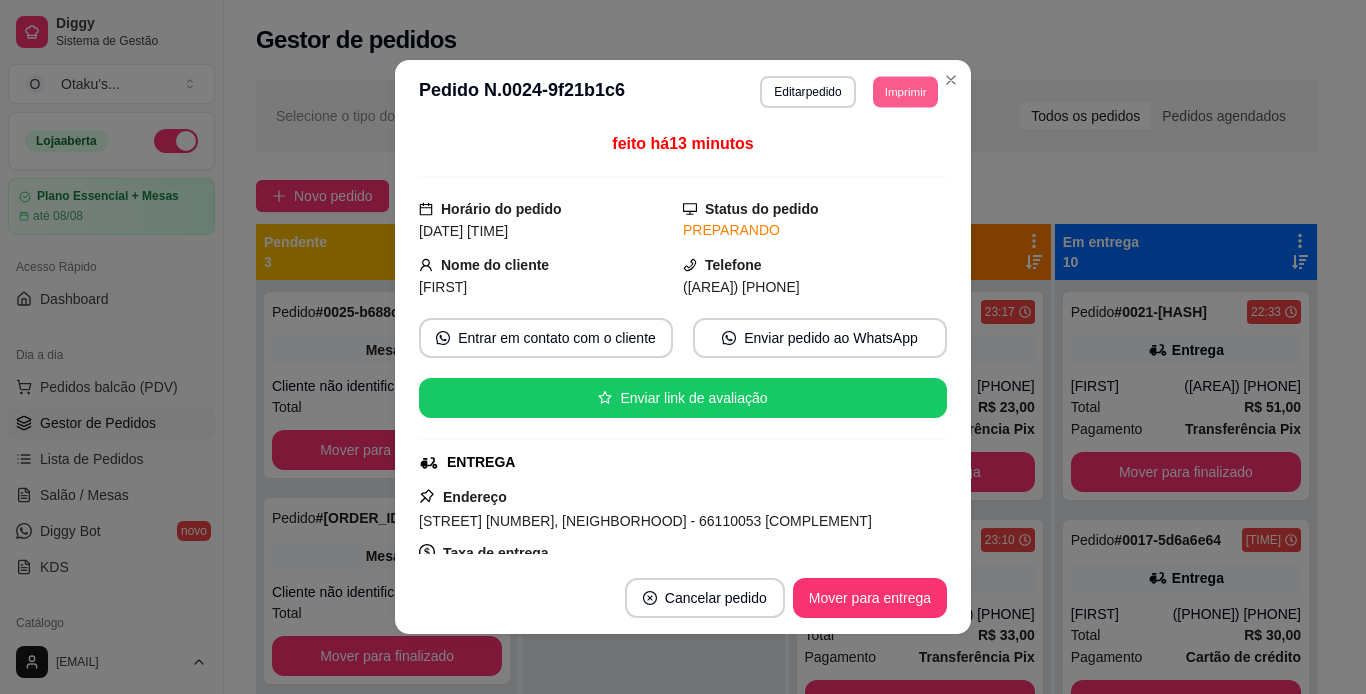 click on "Imprimir" at bounding box center [905, 91] 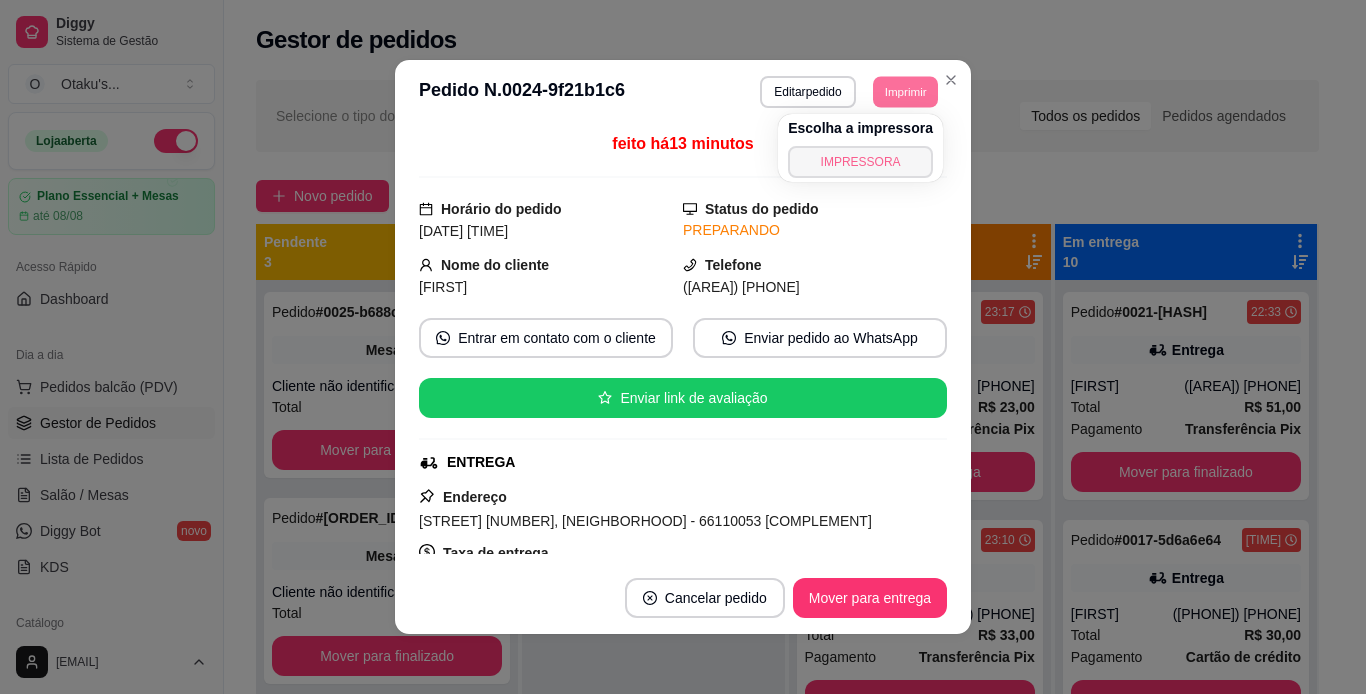 click on "IMPRESSORA" at bounding box center [860, 162] 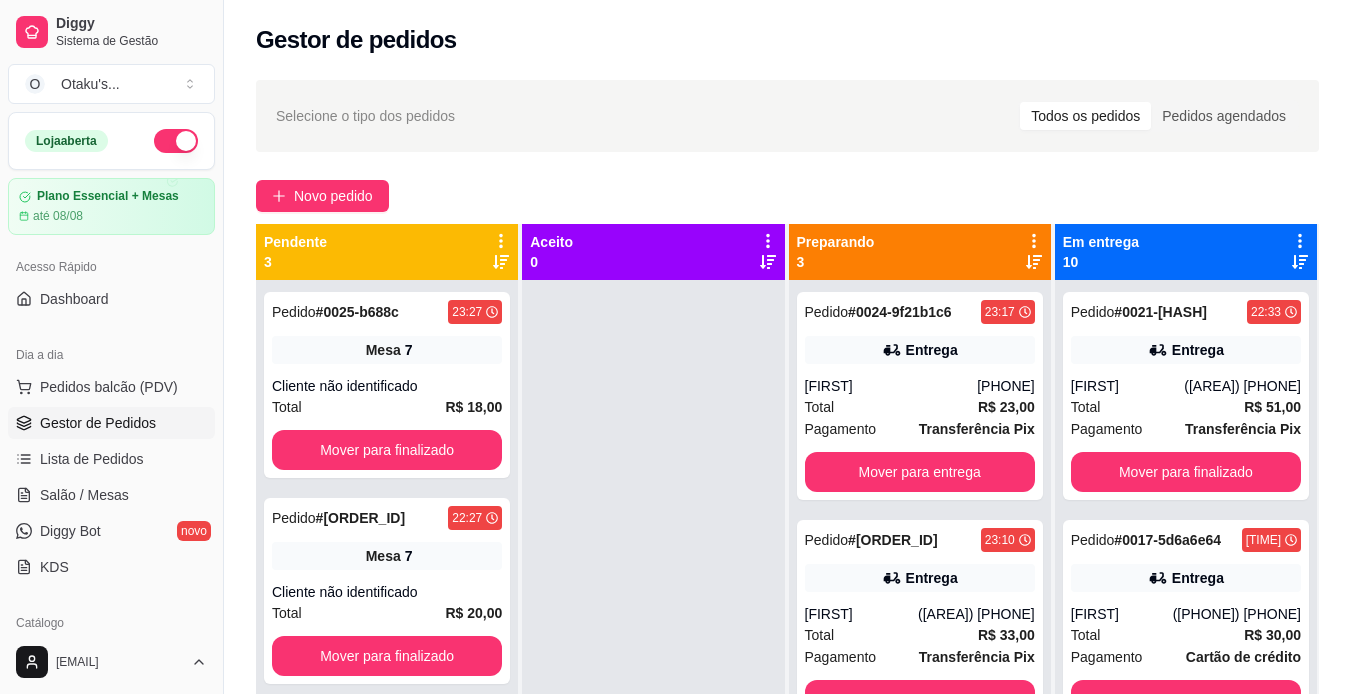 scroll, scrollTop: 10, scrollLeft: 0, axis: vertical 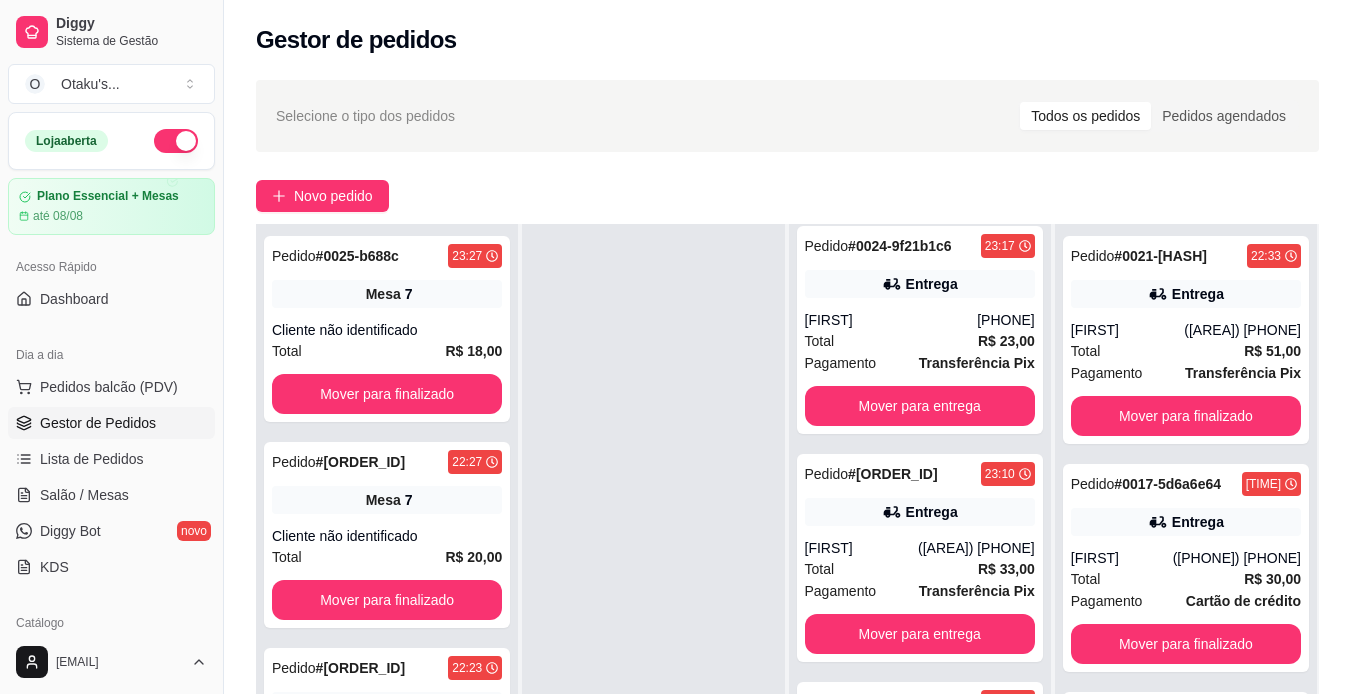 click 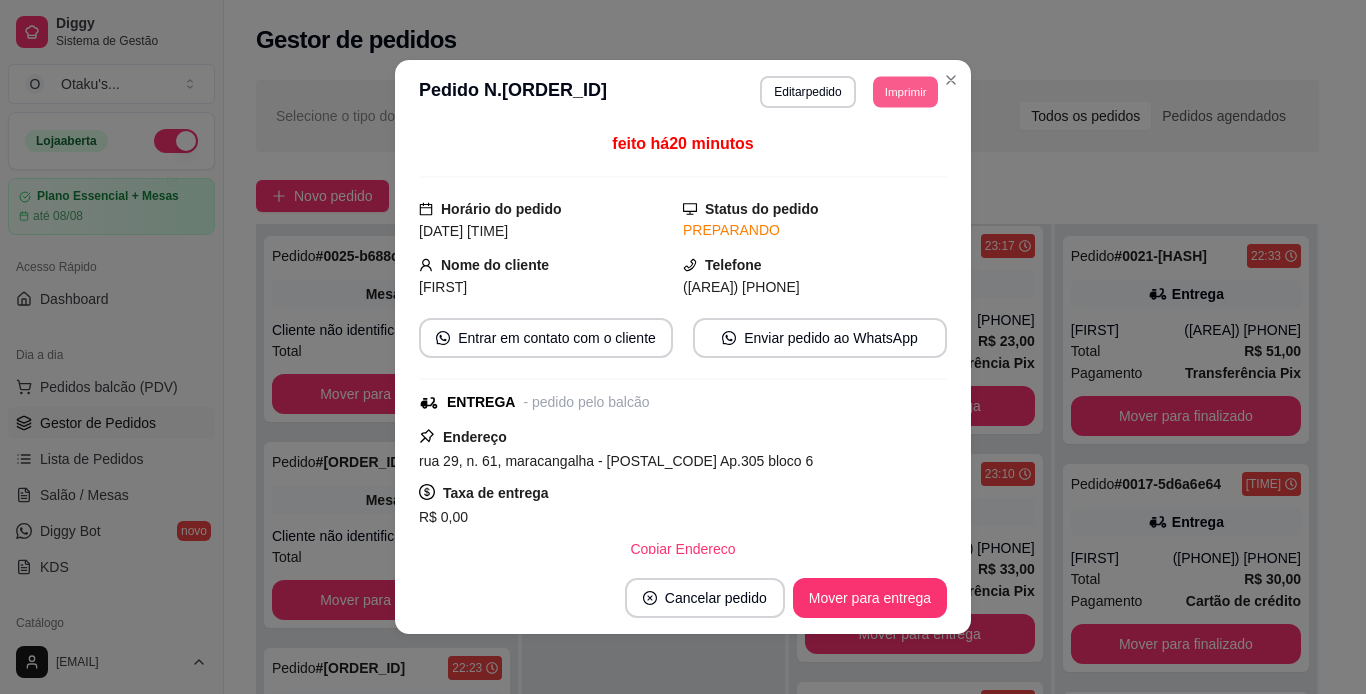 click on "Imprimir" at bounding box center [905, 91] 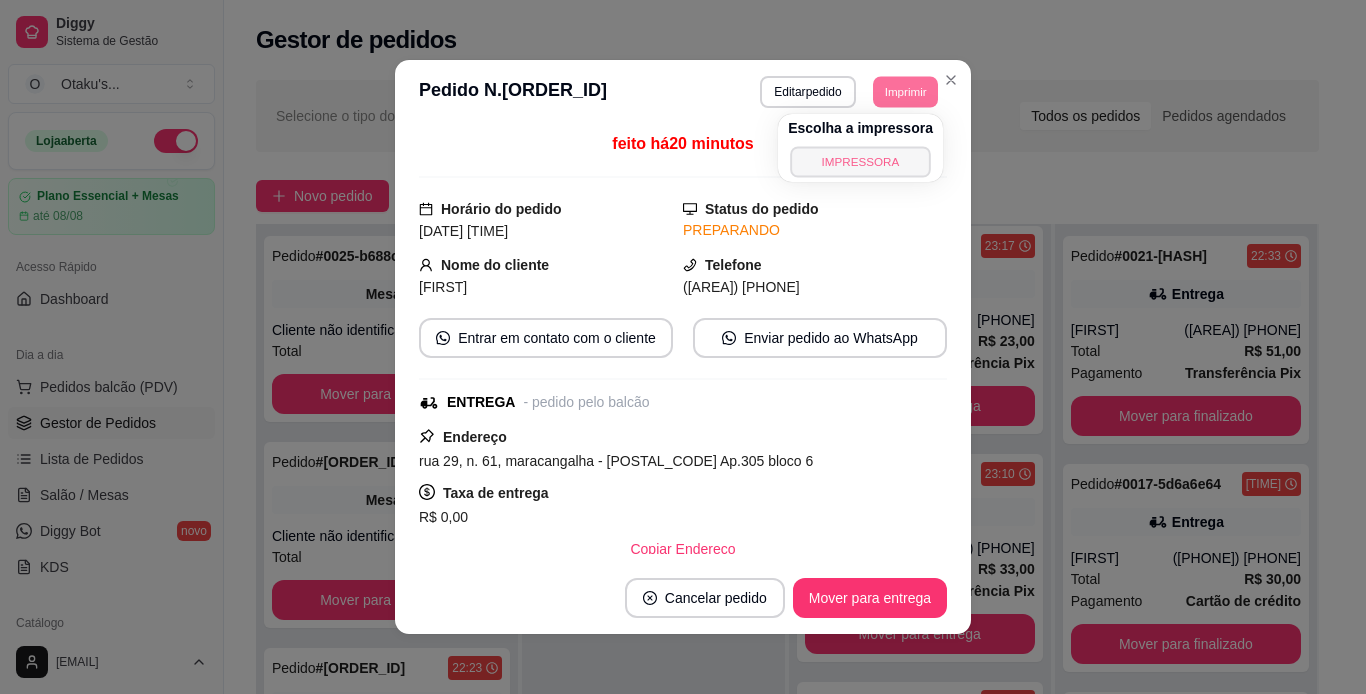 click on "IMPRESSORA" at bounding box center (860, 161) 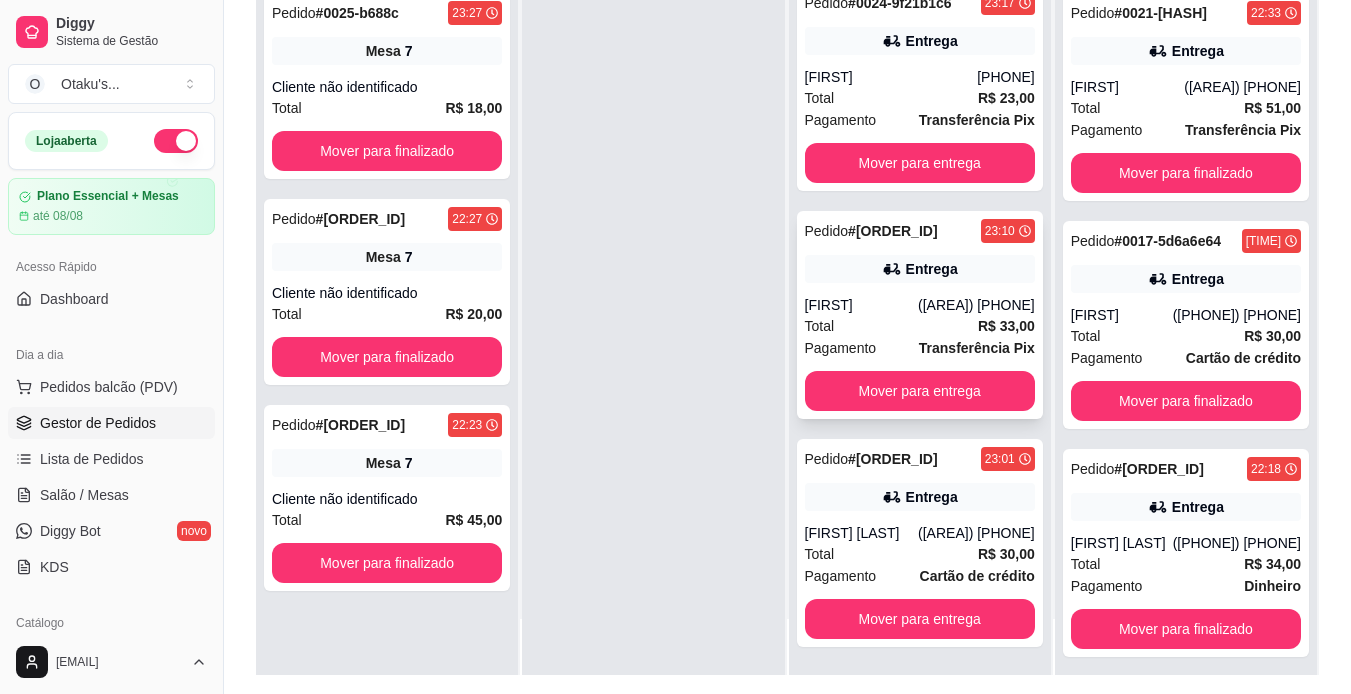 scroll, scrollTop: 305, scrollLeft: 0, axis: vertical 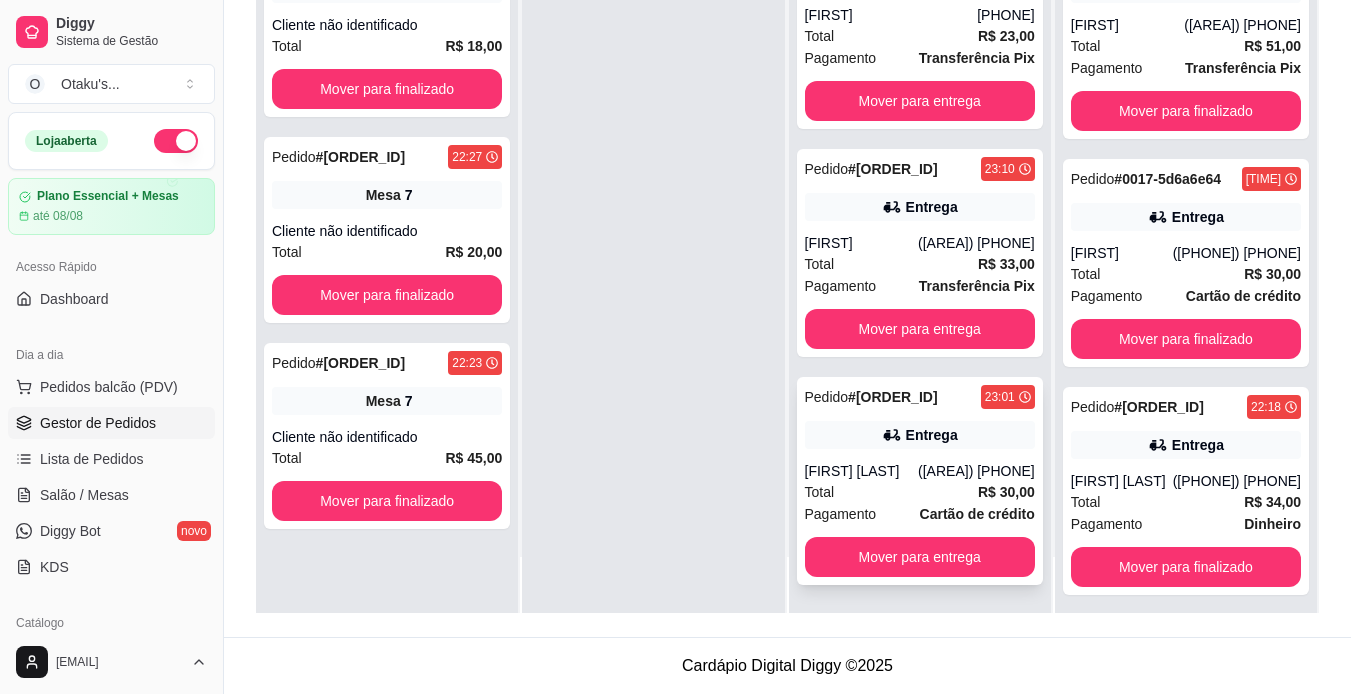 click on "Entrega" at bounding box center [920, 435] 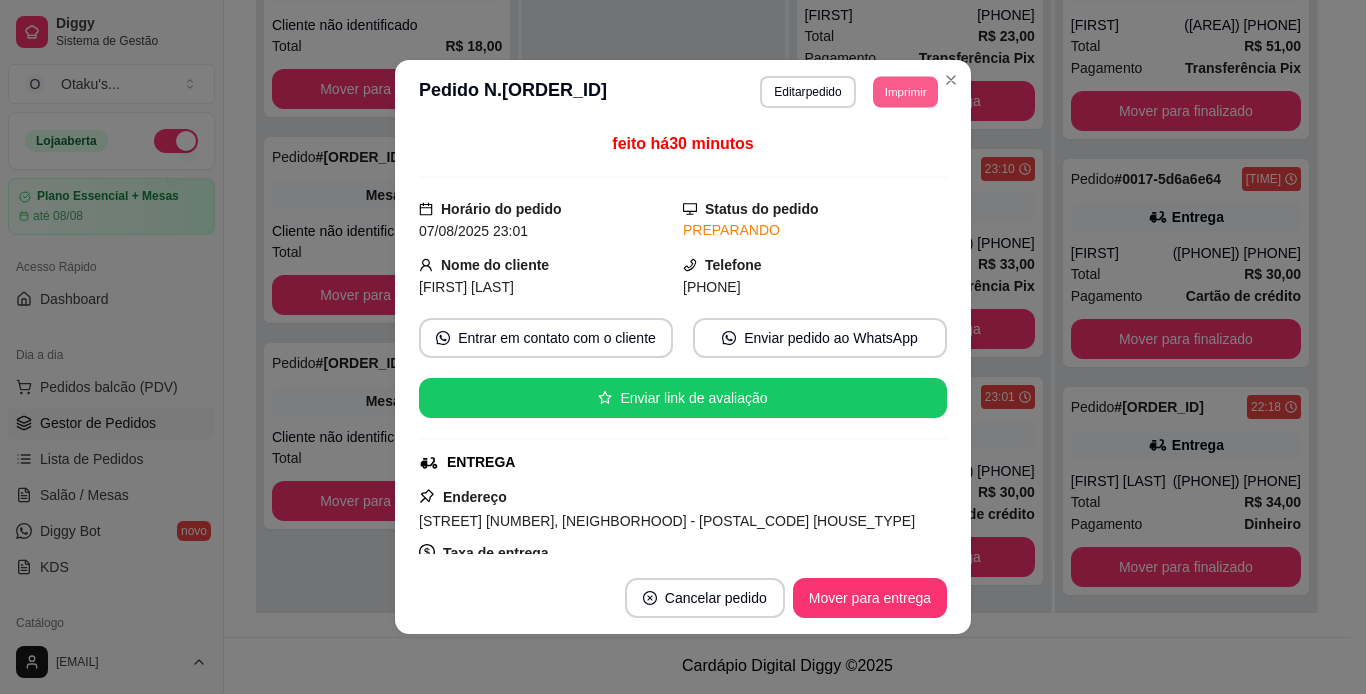 click on "Imprimir" at bounding box center [905, 91] 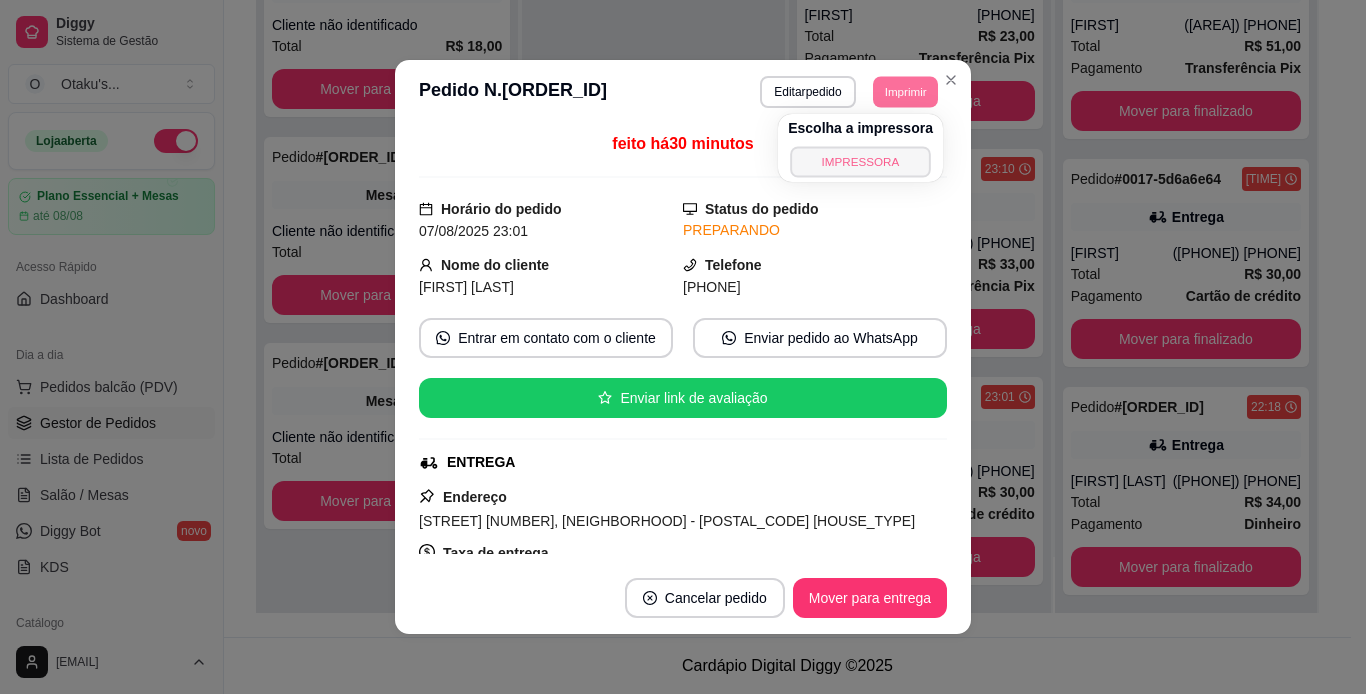 click on "IMPRESSORA" at bounding box center [860, 161] 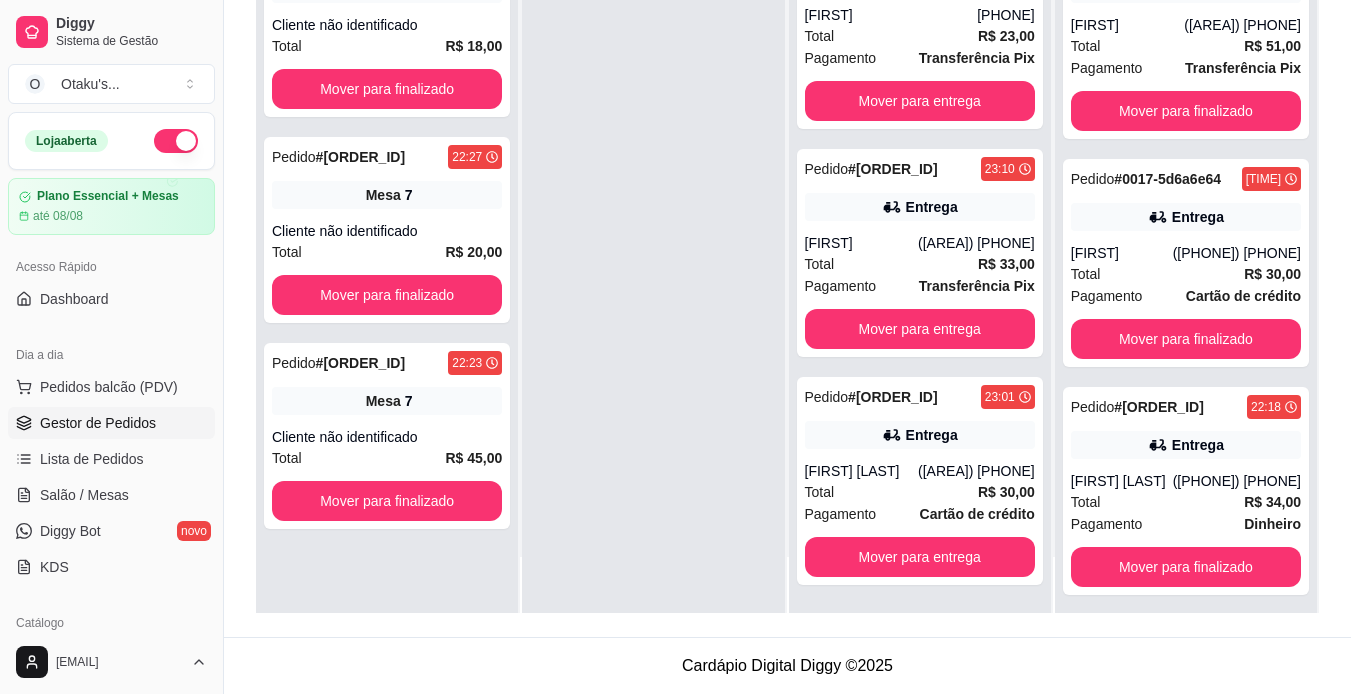 scroll, scrollTop: 0, scrollLeft: 0, axis: both 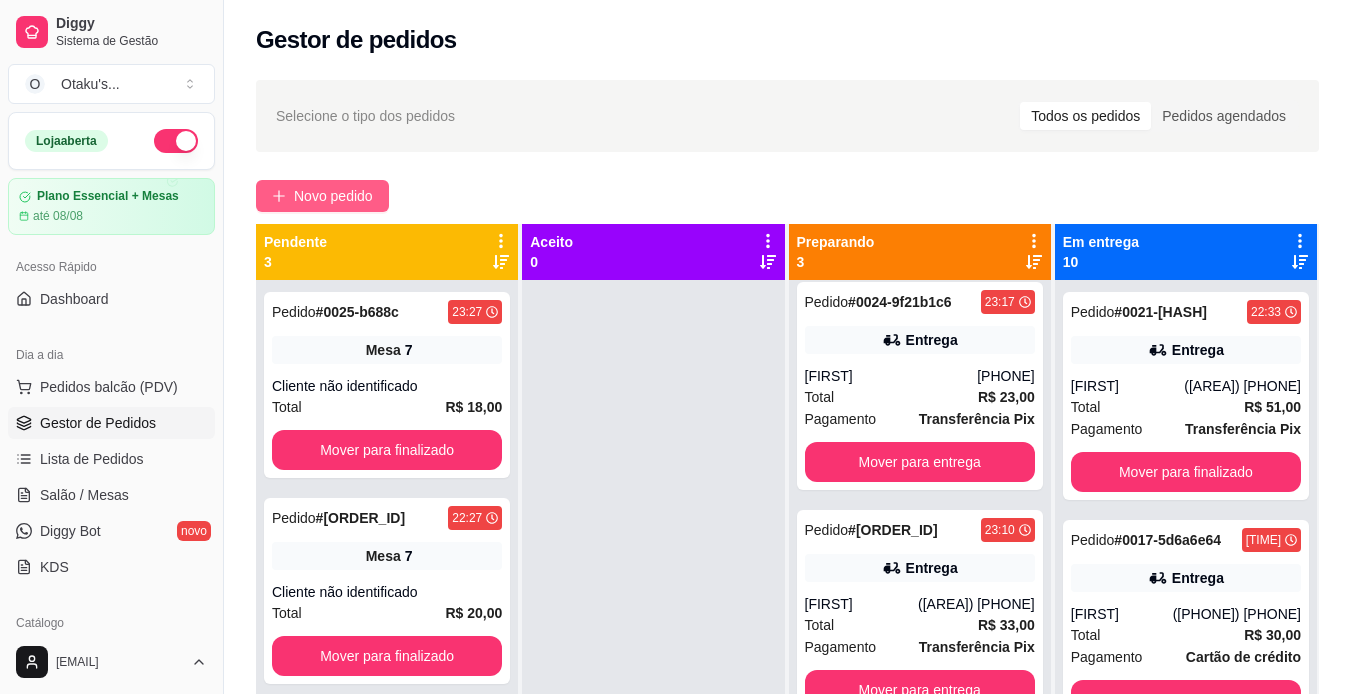 click on "Novo pedido" at bounding box center (333, 196) 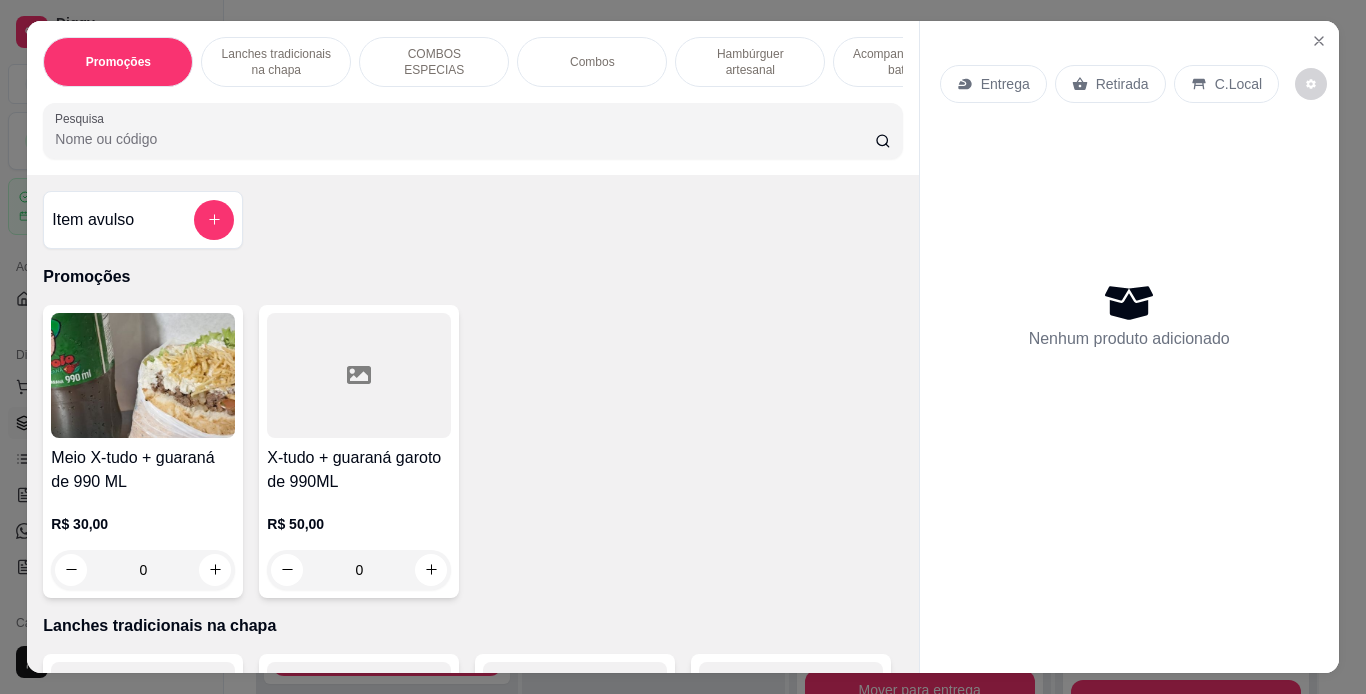 click on "Hambúrguer artesanal" at bounding box center [750, 62] 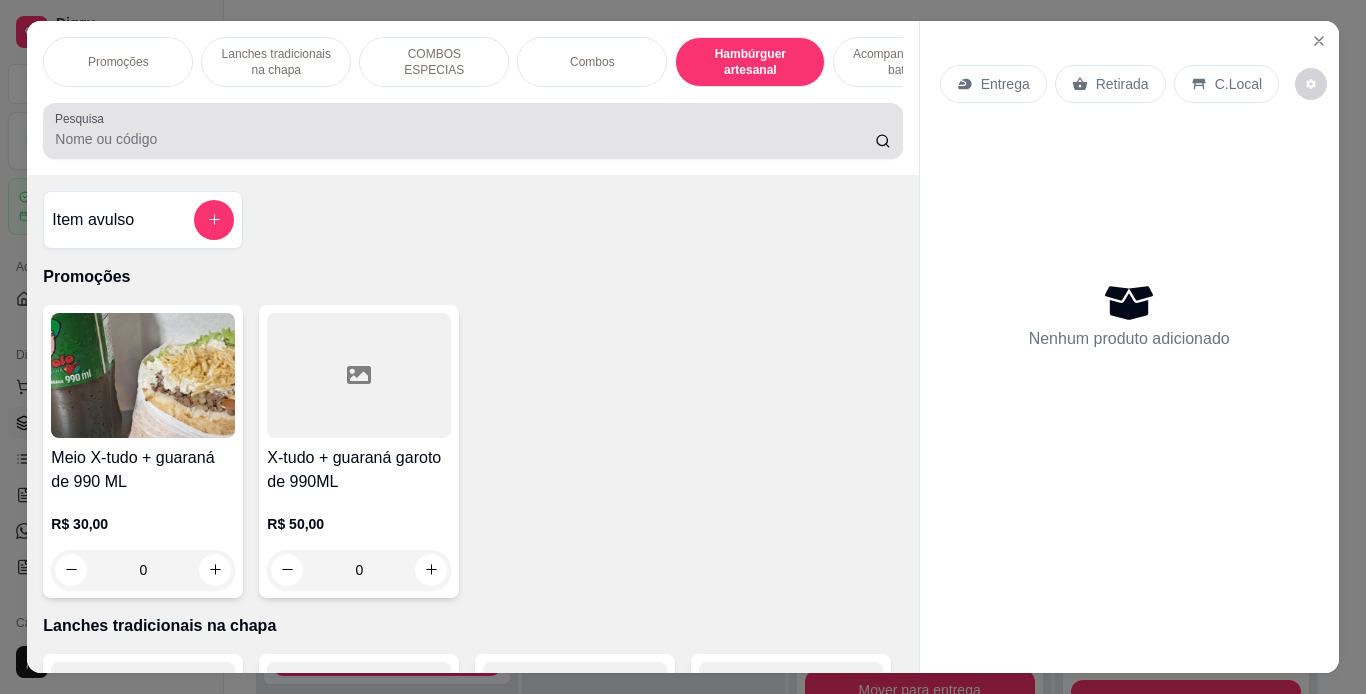scroll, scrollTop: 3710, scrollLeft: 0, axis: vertical 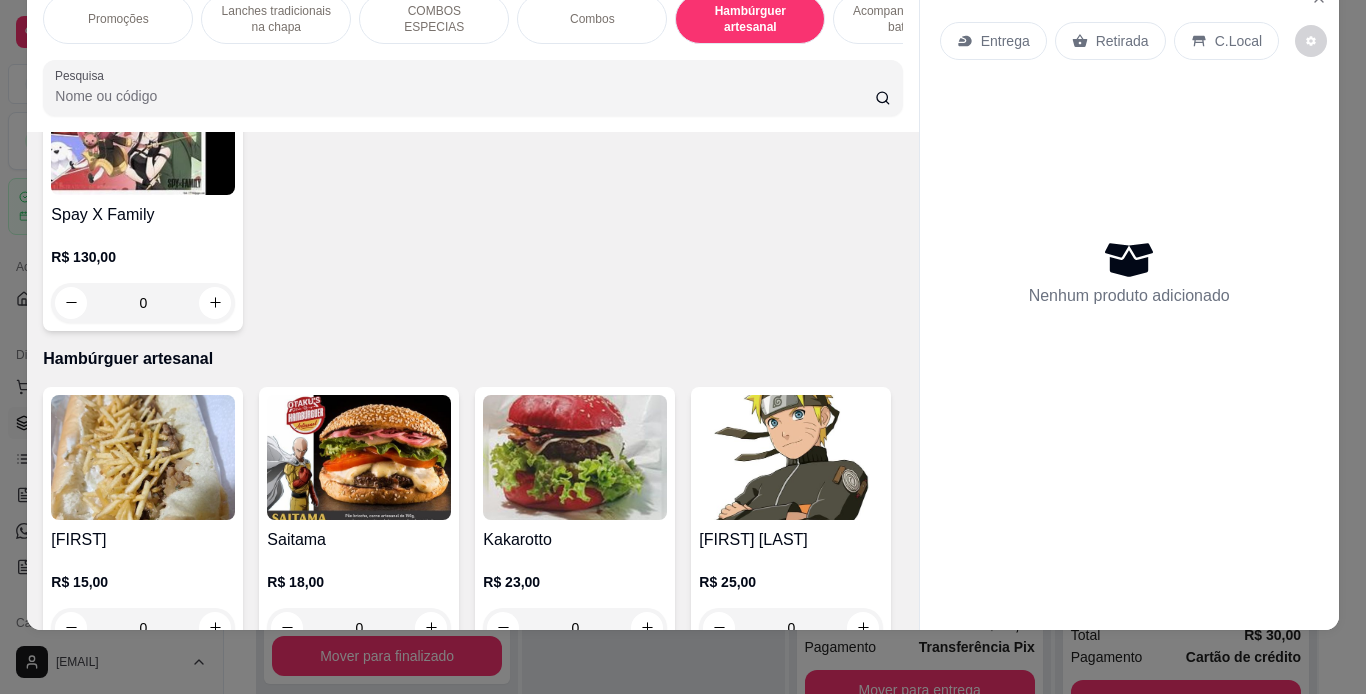 click at bounding box center (791, -177) 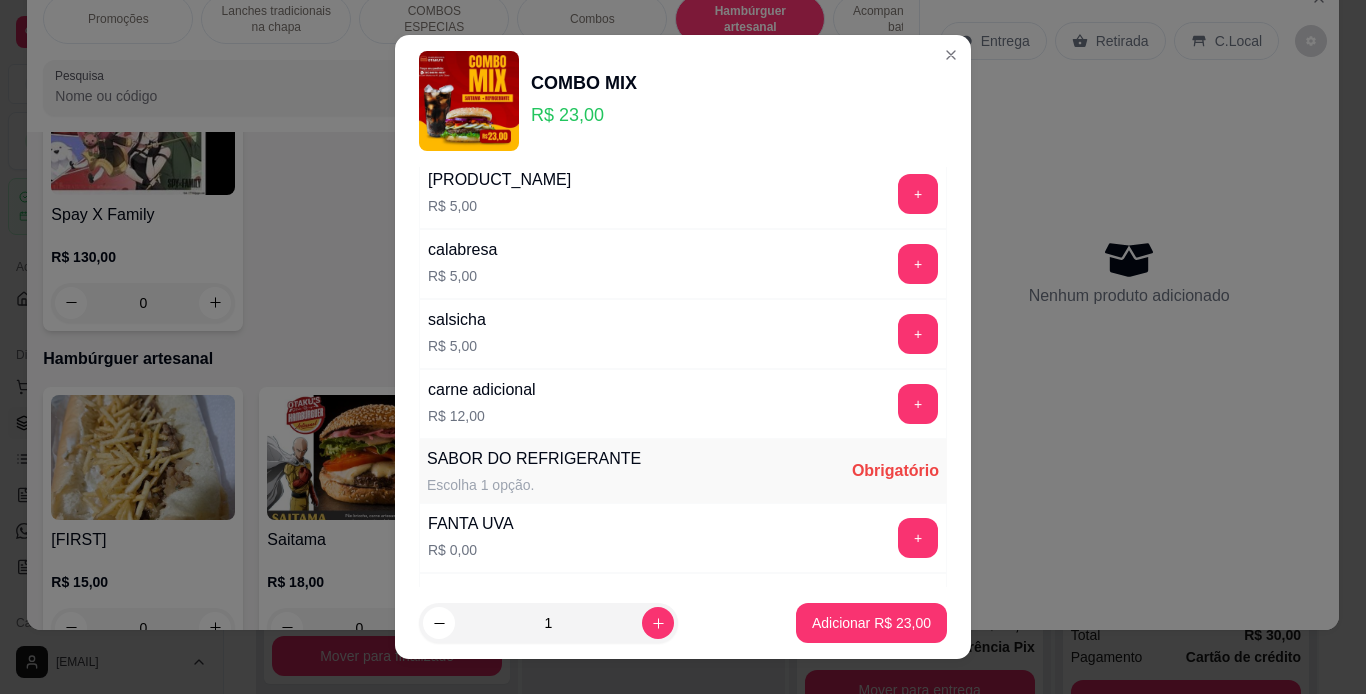 scroll, scrollTop: 707, scrollLeft: 0, axis: vertical 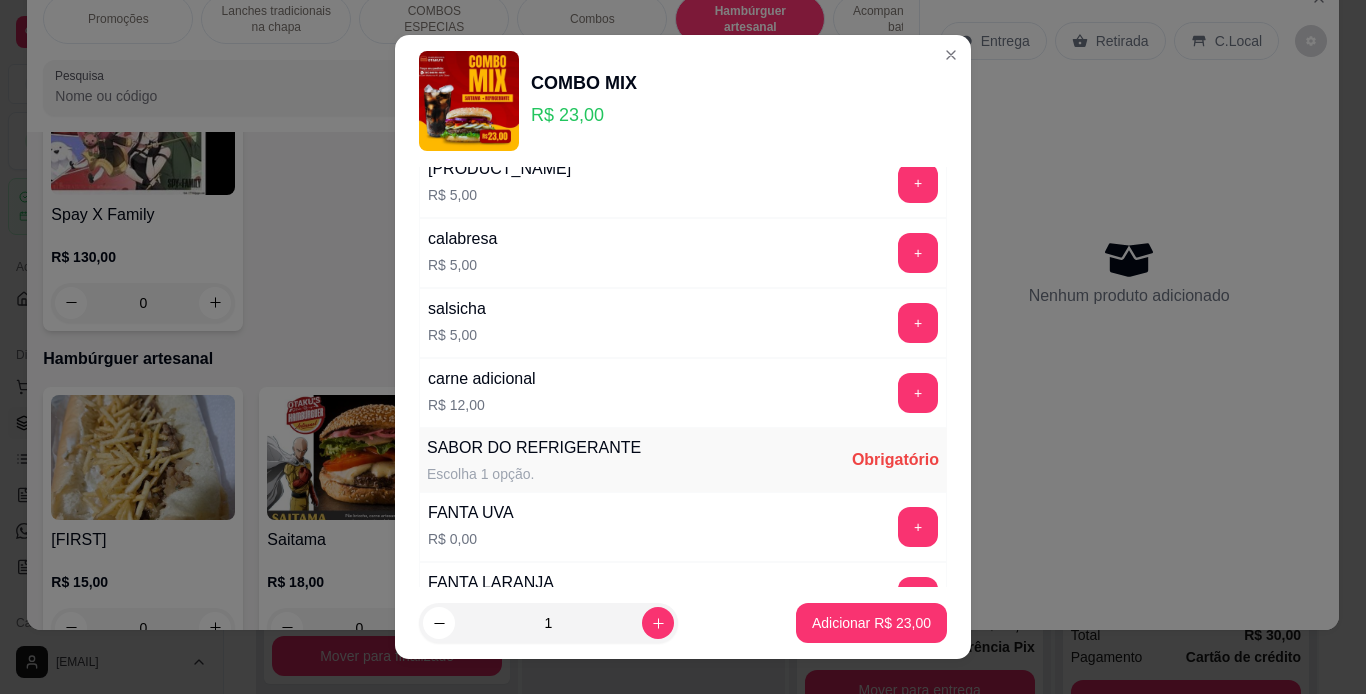 click on "+" at bounding box center [918, 666] 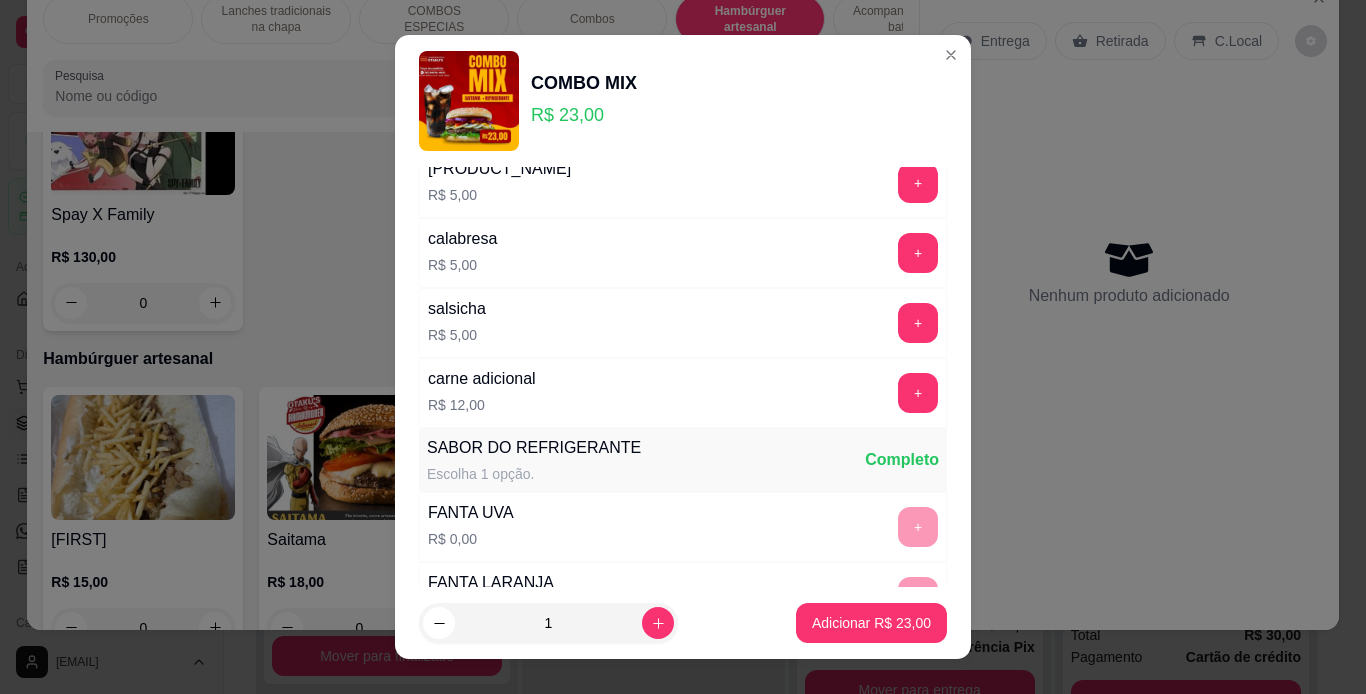 click on "- 1 +" at bounding box center (873, 667) 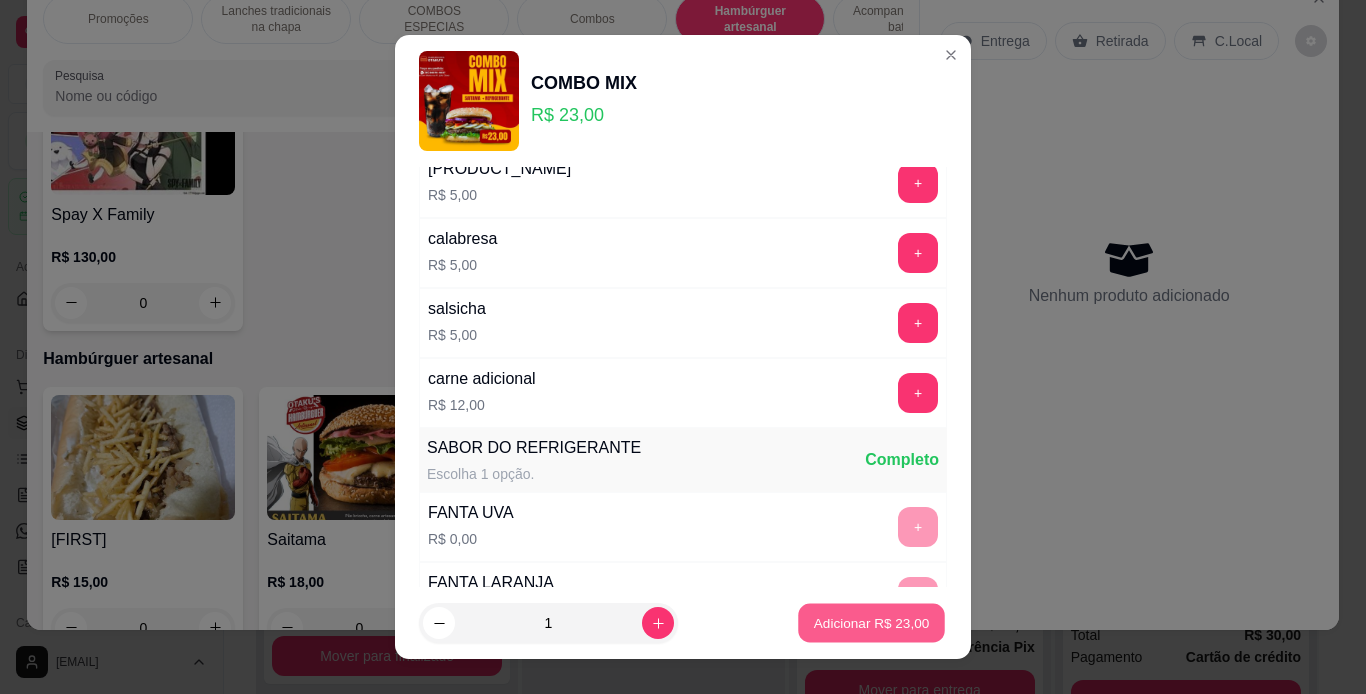 click on "Adicionar   R$ 23,00" at bounding box center [872, 623] 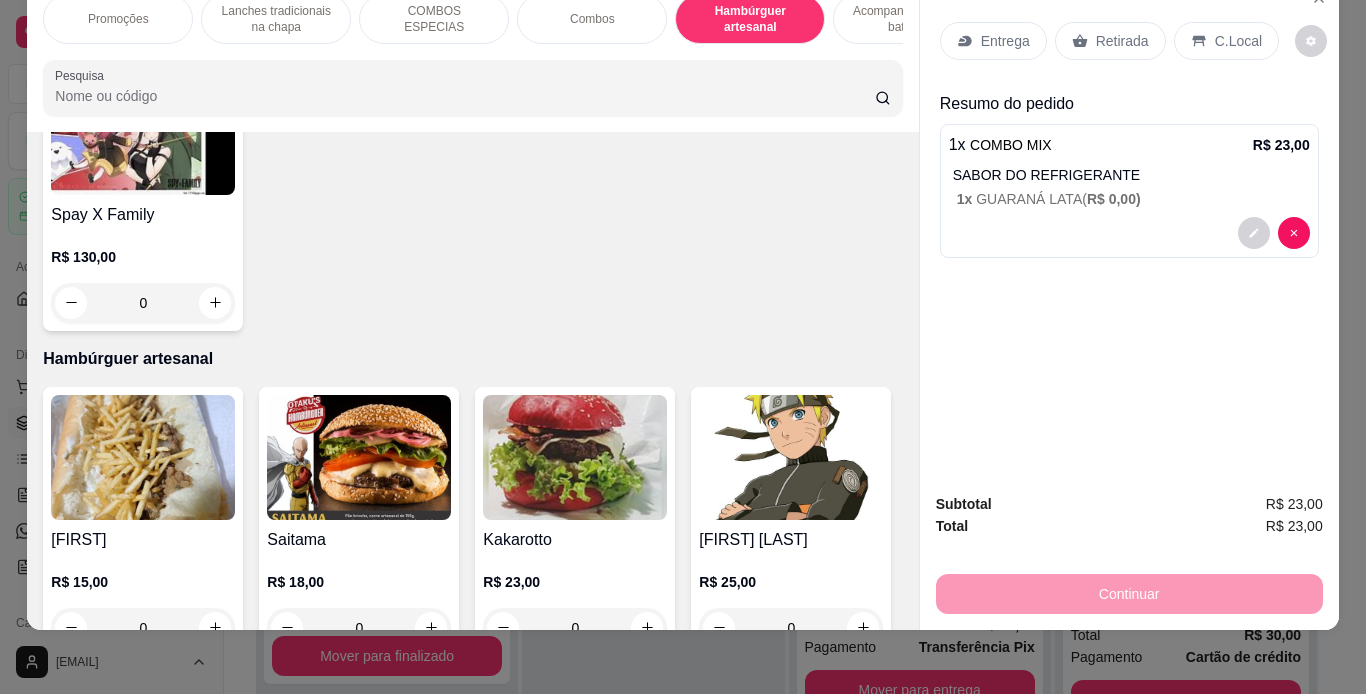 click on "Entrega" at bounding box center [1005, 41] 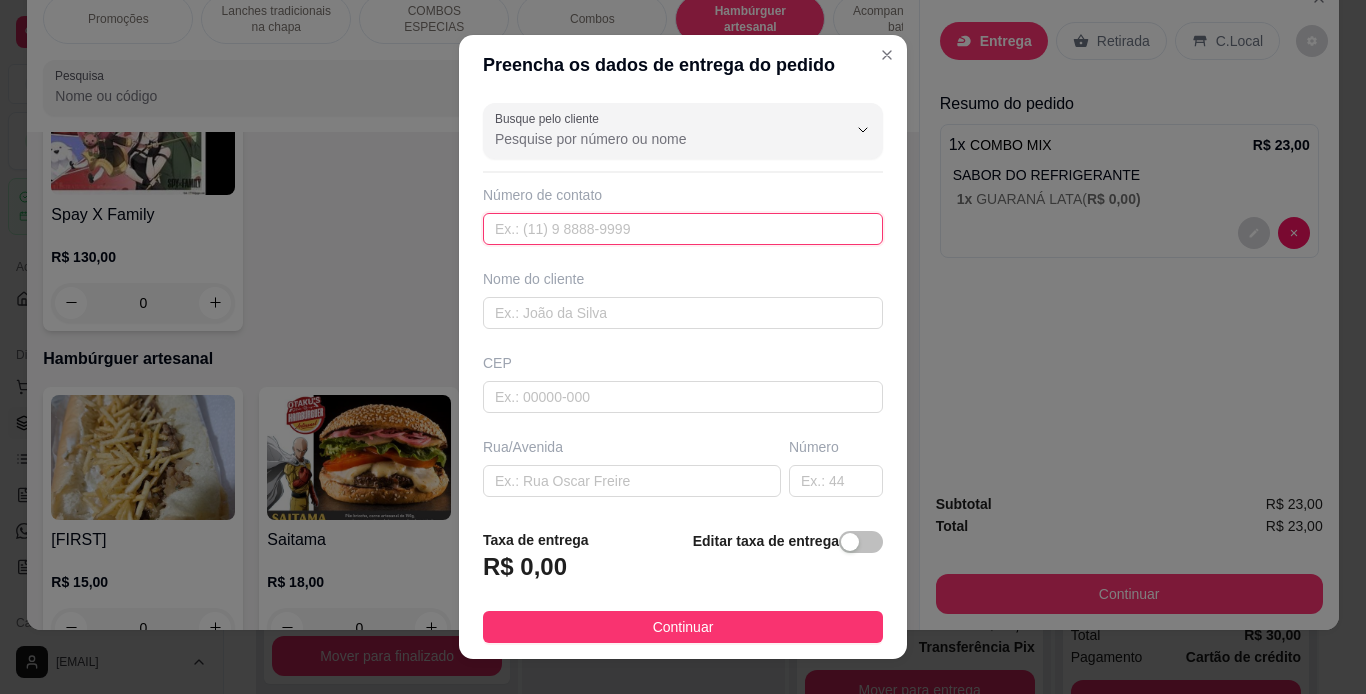 click at bounding box center (683, 229) 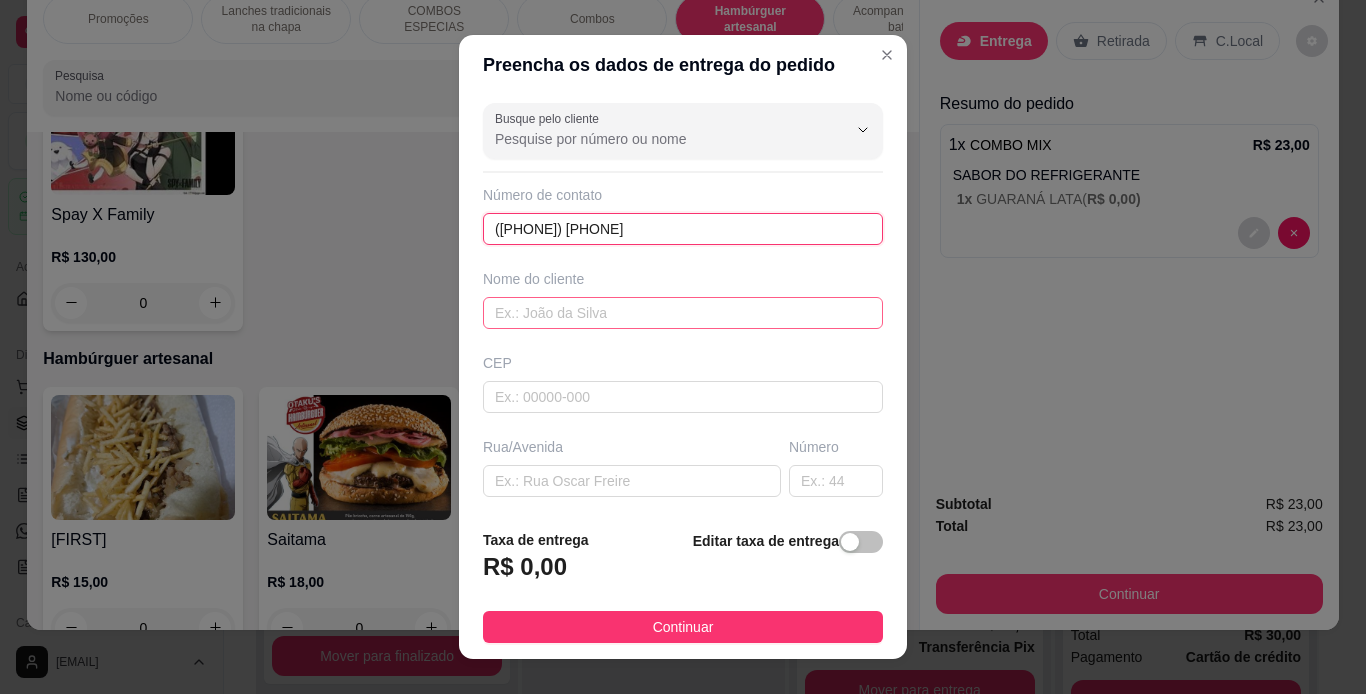 type on "([PHONE]) [PHONE]" 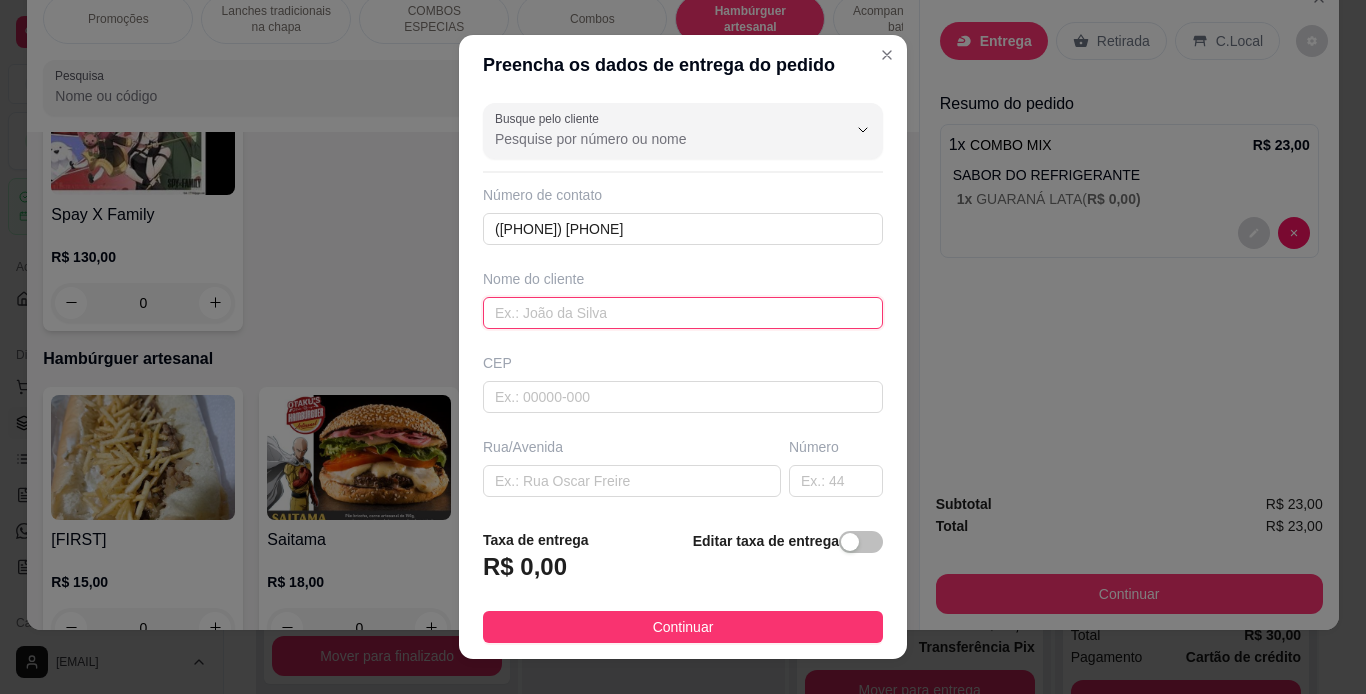 click at bounding box center (683, 313) 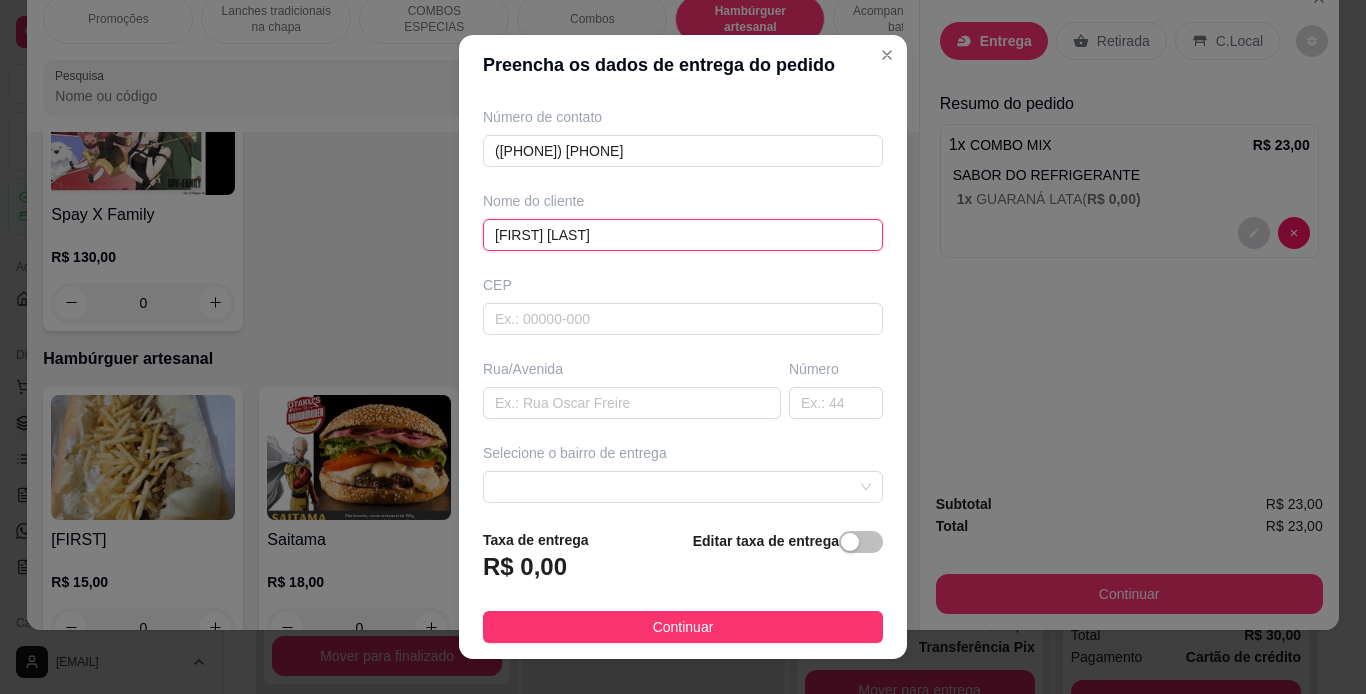scroll, scrollTop: 79, scrollLeft: 0, axis: vertical 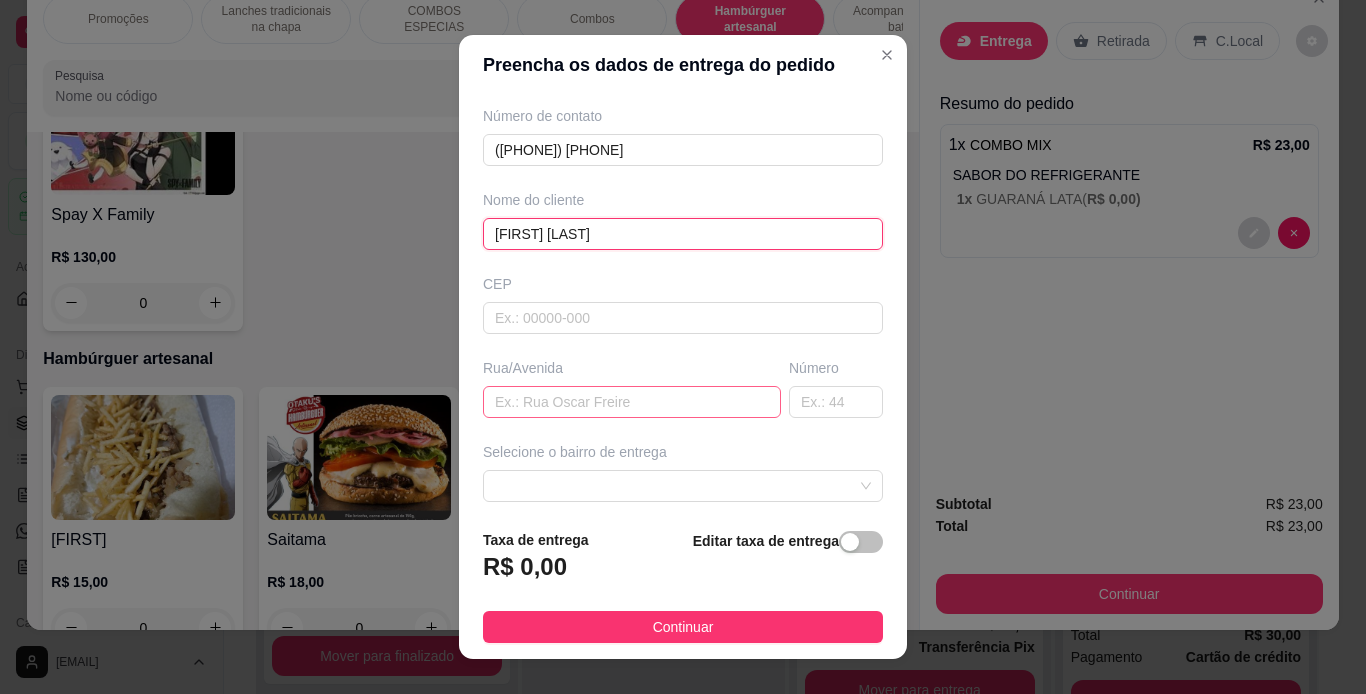 type on "[FIRST] [LAST]" 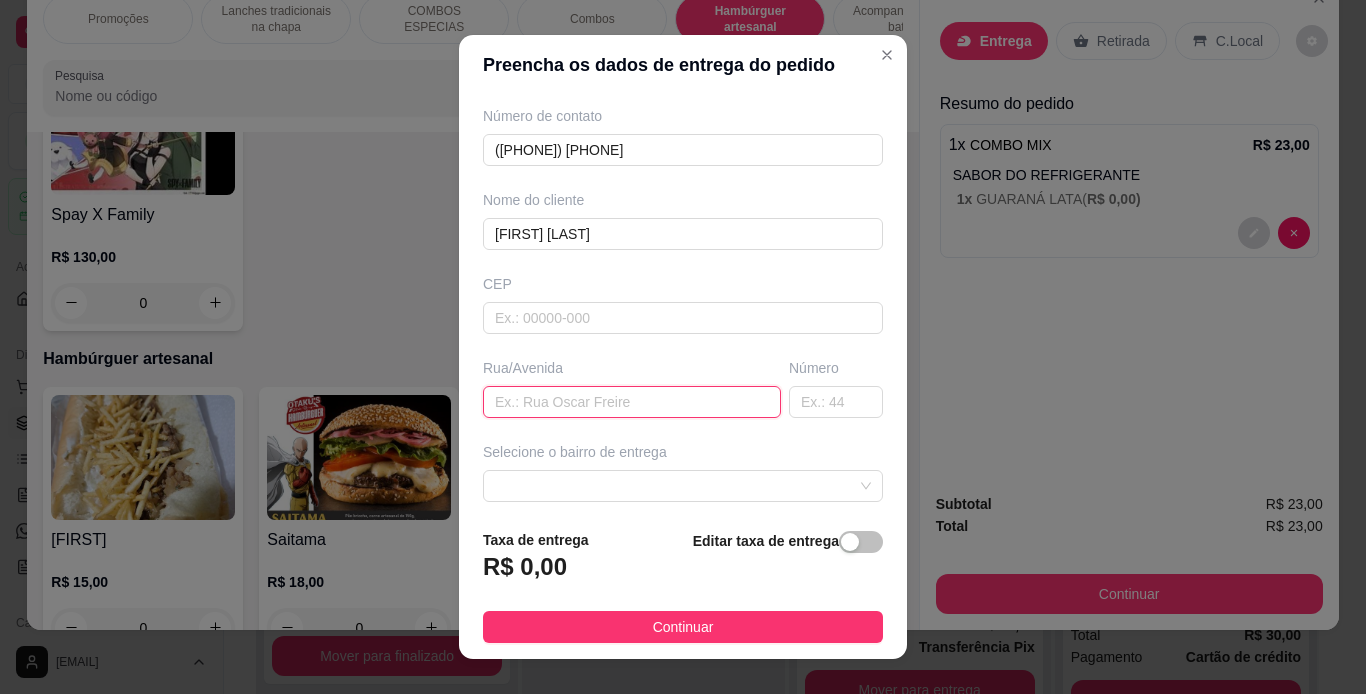 click at bounding box center (632, 402) 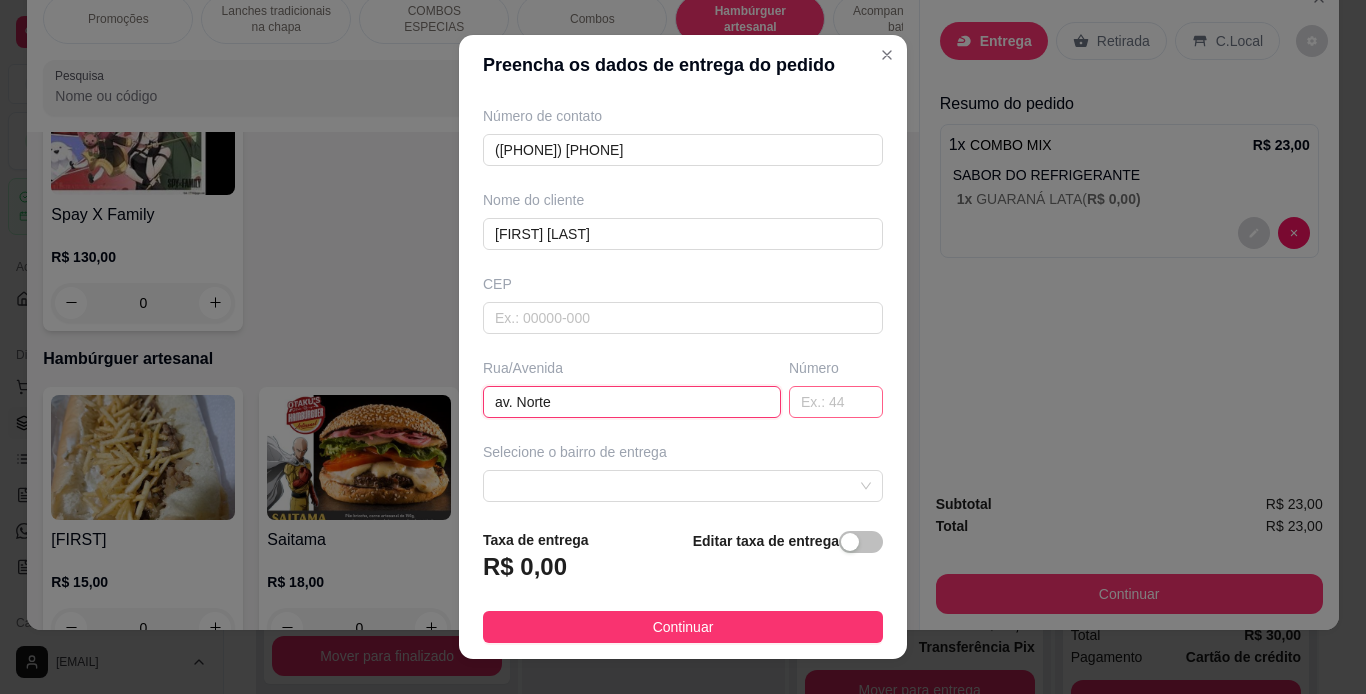type on "av. Norte" 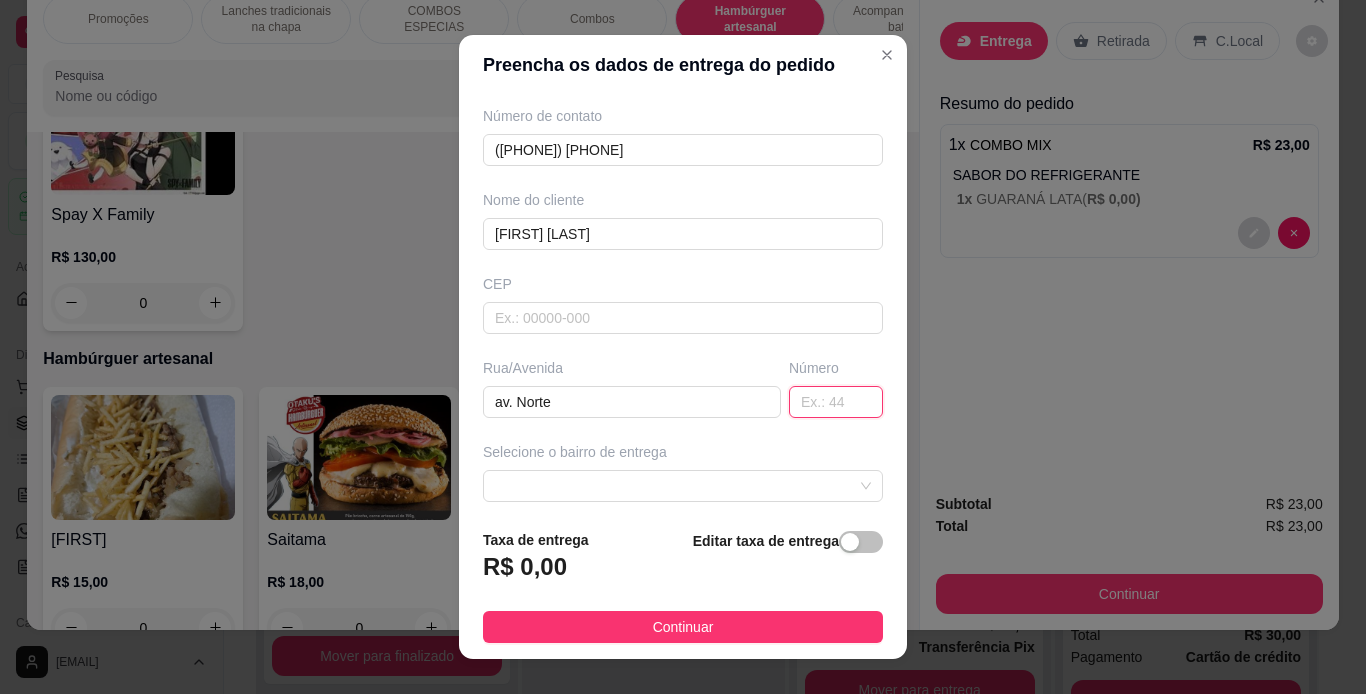 click at bounding box center (836, 402) 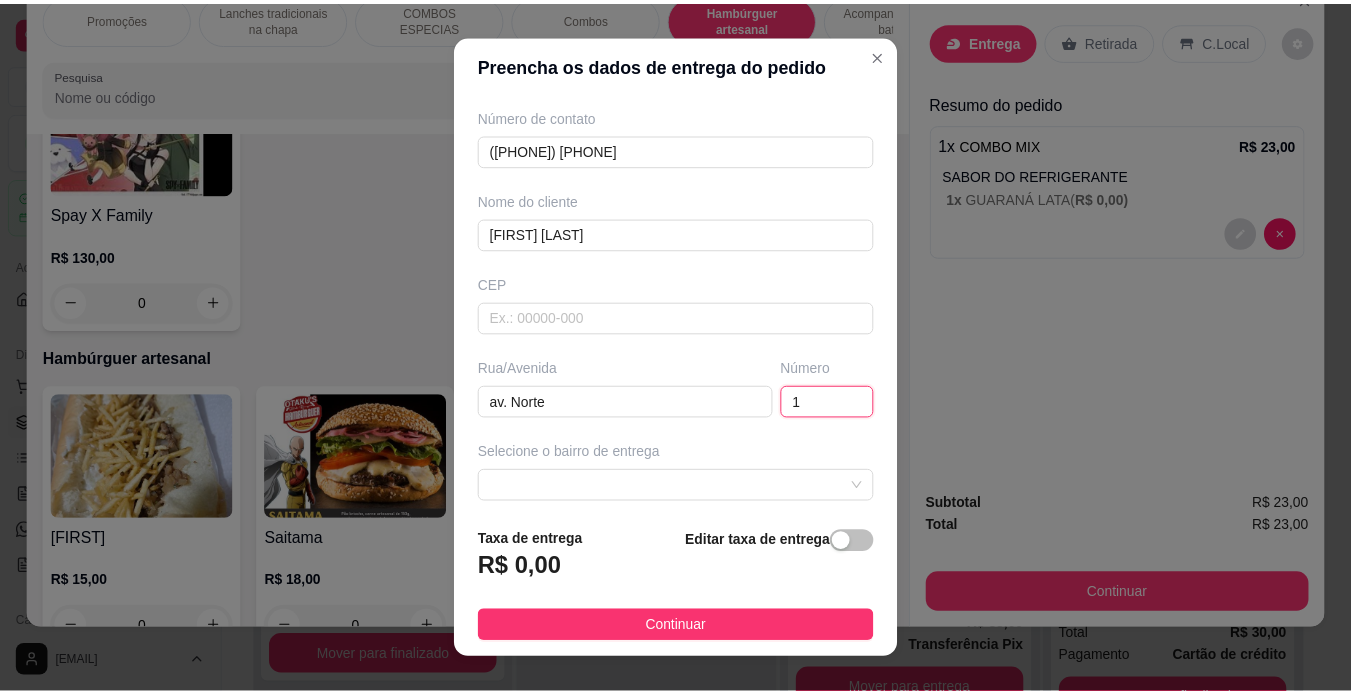 scroll, scrollTop: 29, scrollLeft: 0, axis: vertical 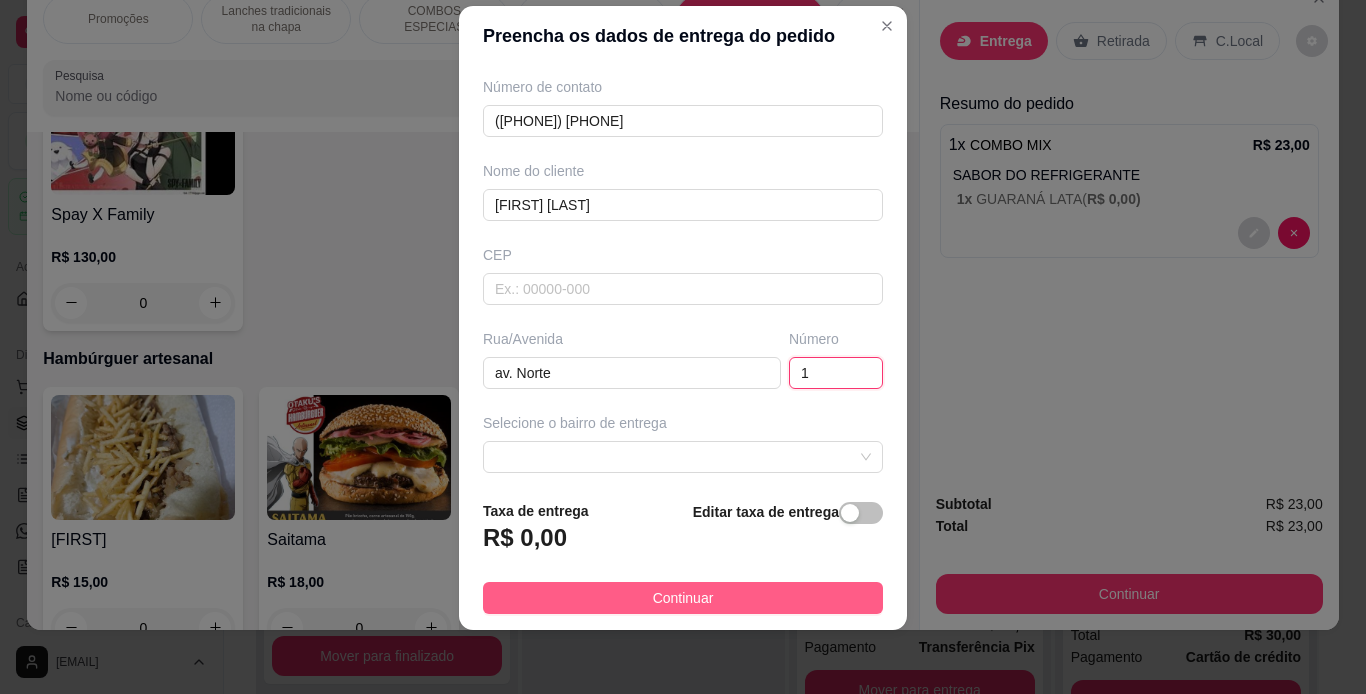 type on "1" 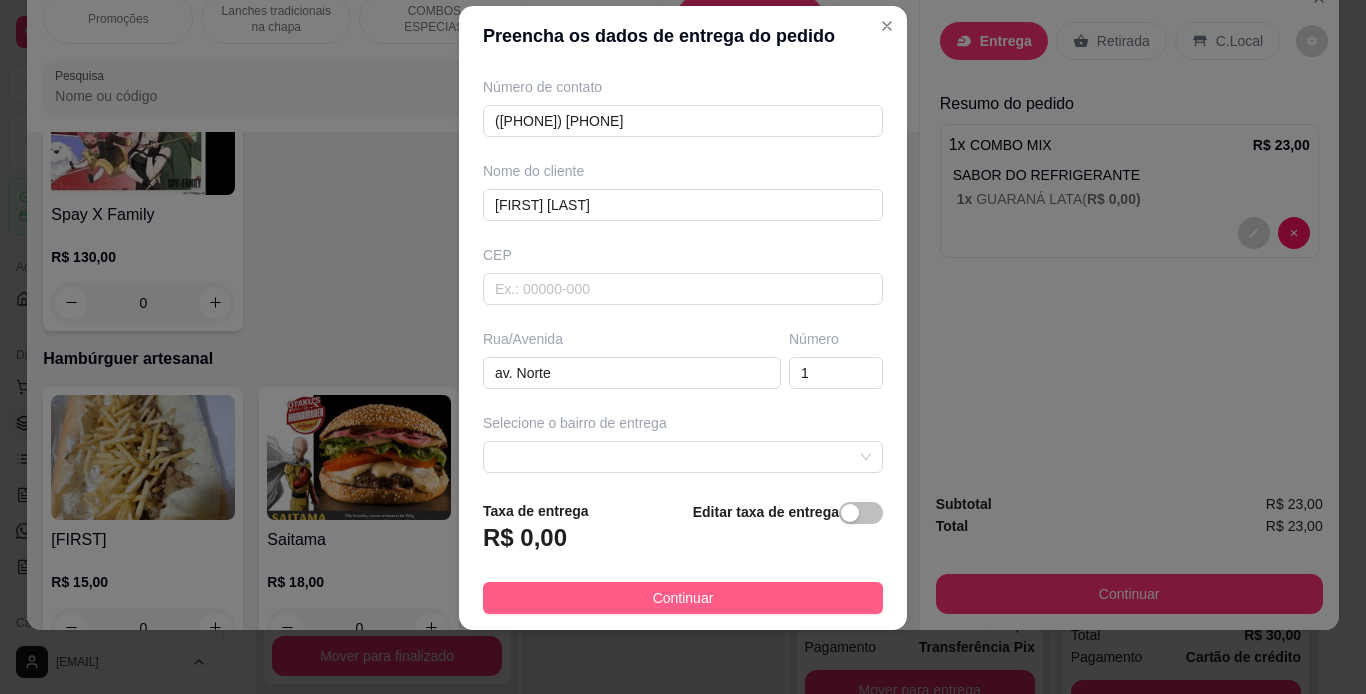 click on "Continuar" at bounding box center (683, 598) 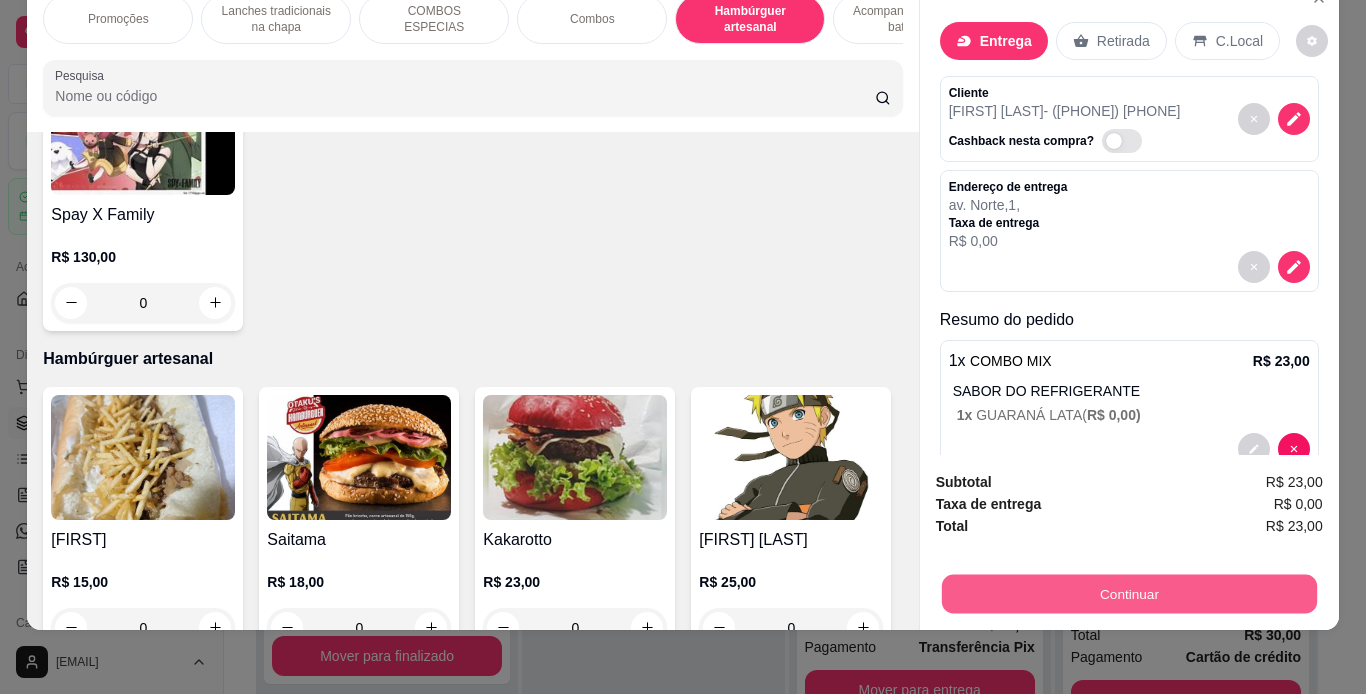 click on "Continuar" at bounding box center (1128, 594) 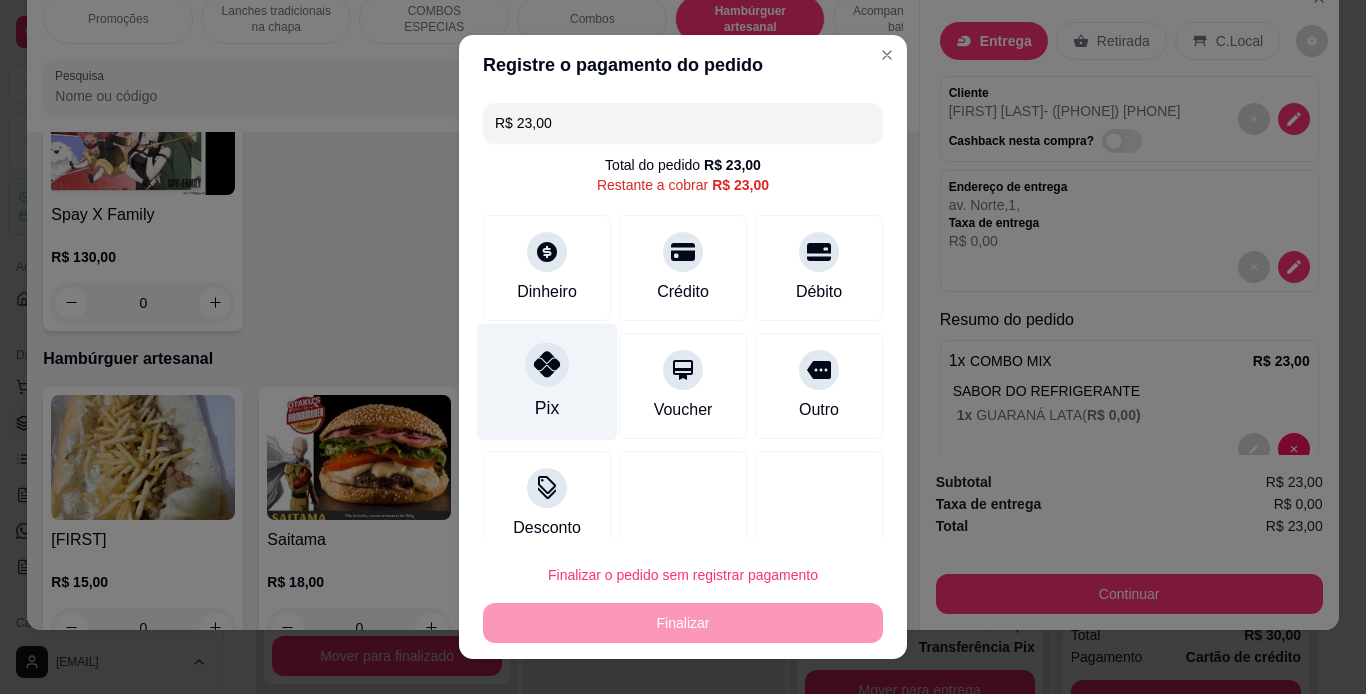 click 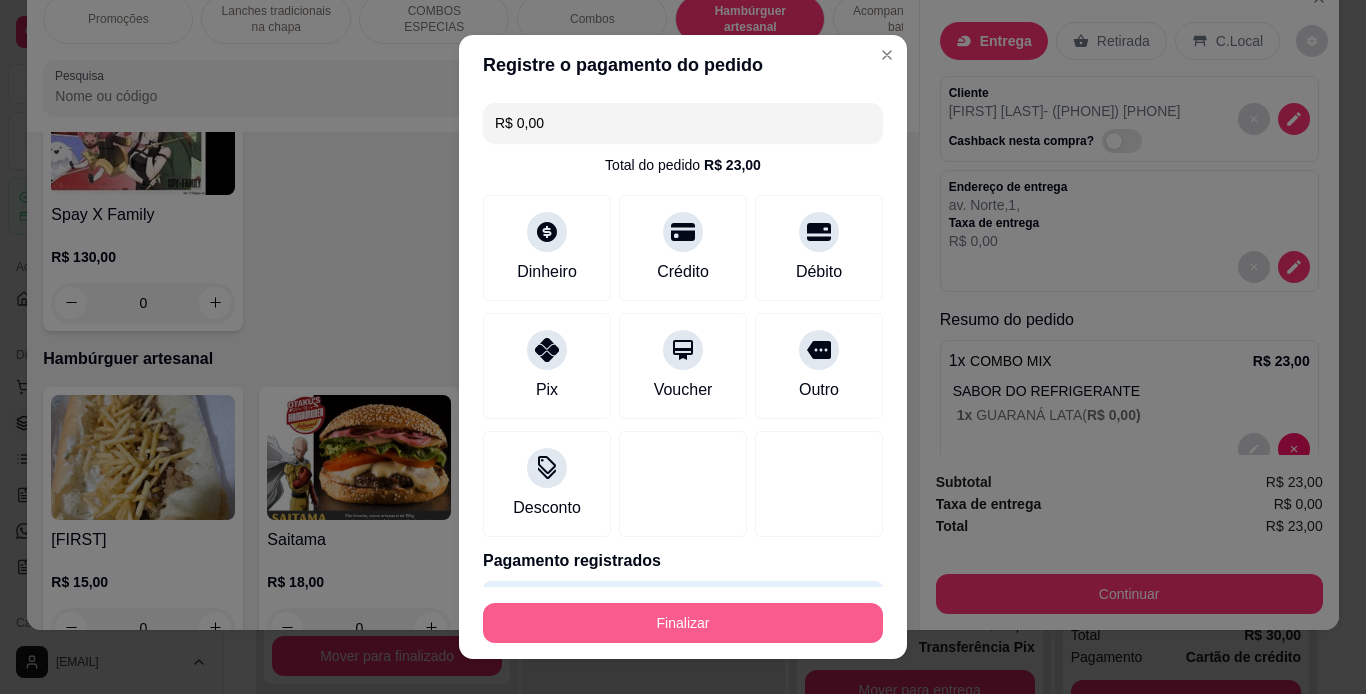 click on "Finalizar" at bounding box center (683, 623) 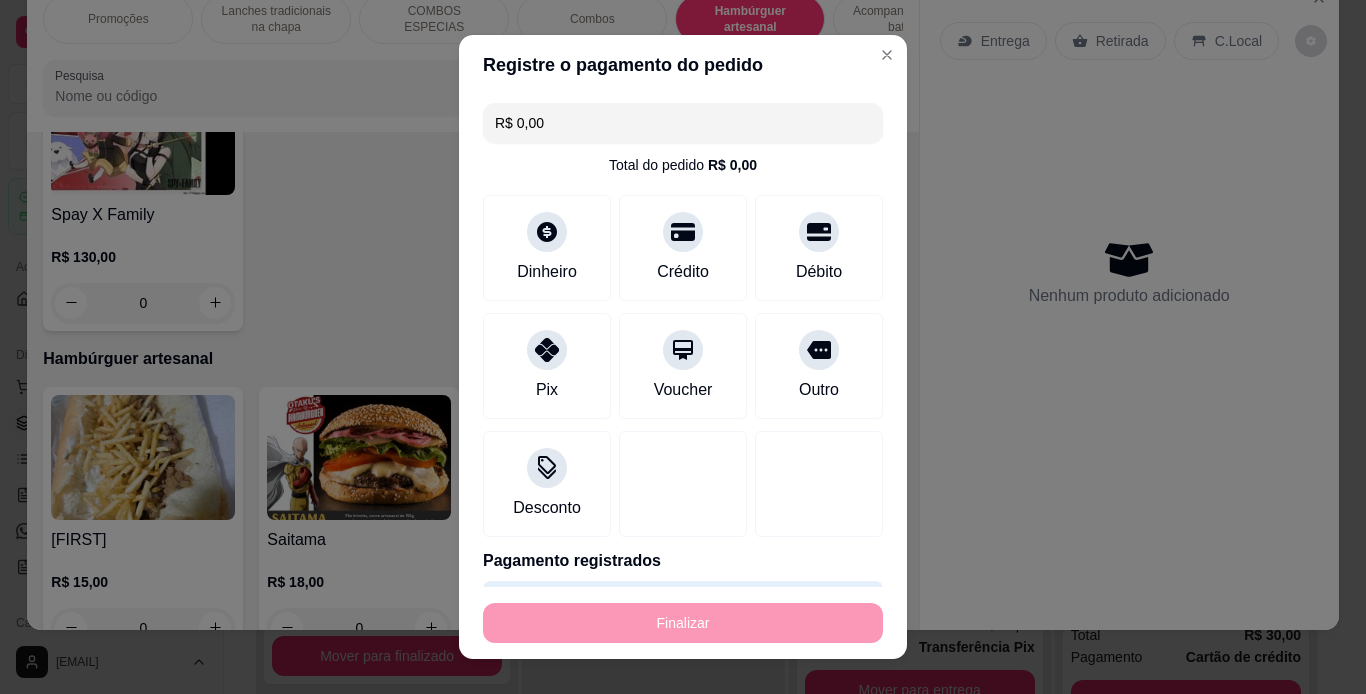 type on "-R$ 23,00" 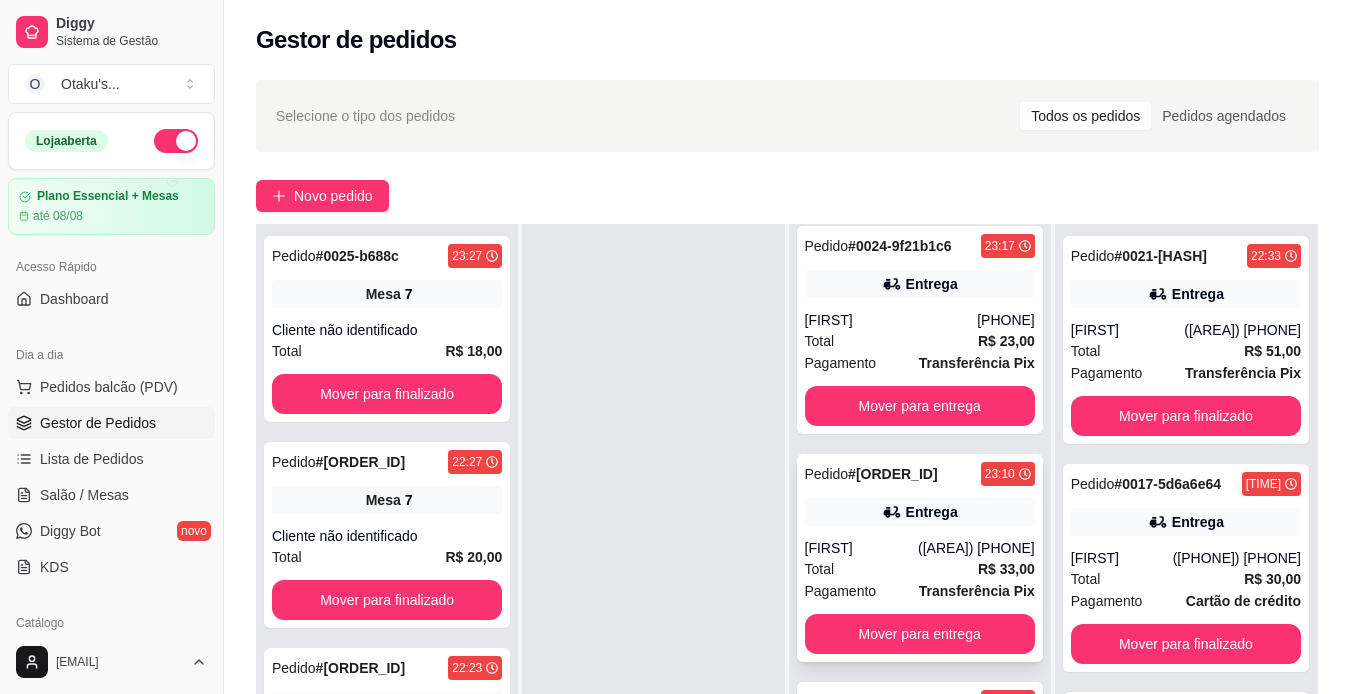 scroll, scrollTop: 56, scrollLeft: 0, axis: vertical 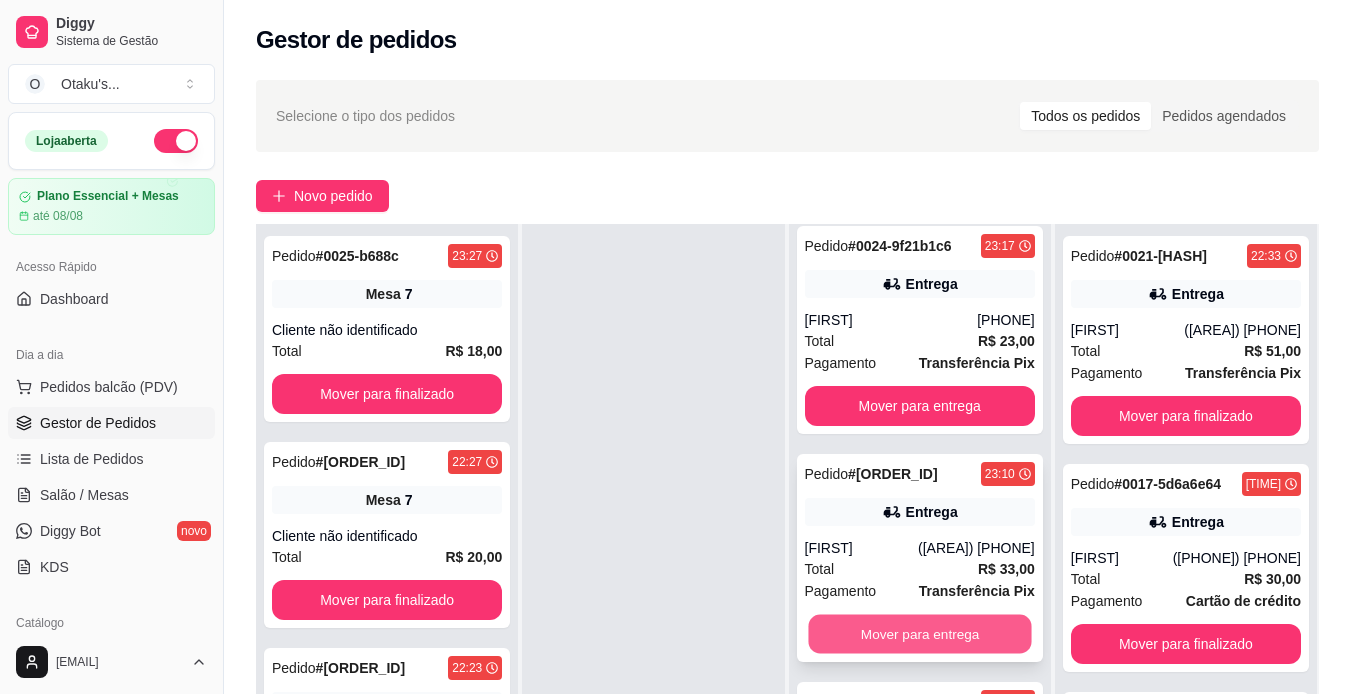 click on "Mover para entrega" at bounding box center [919, 634] 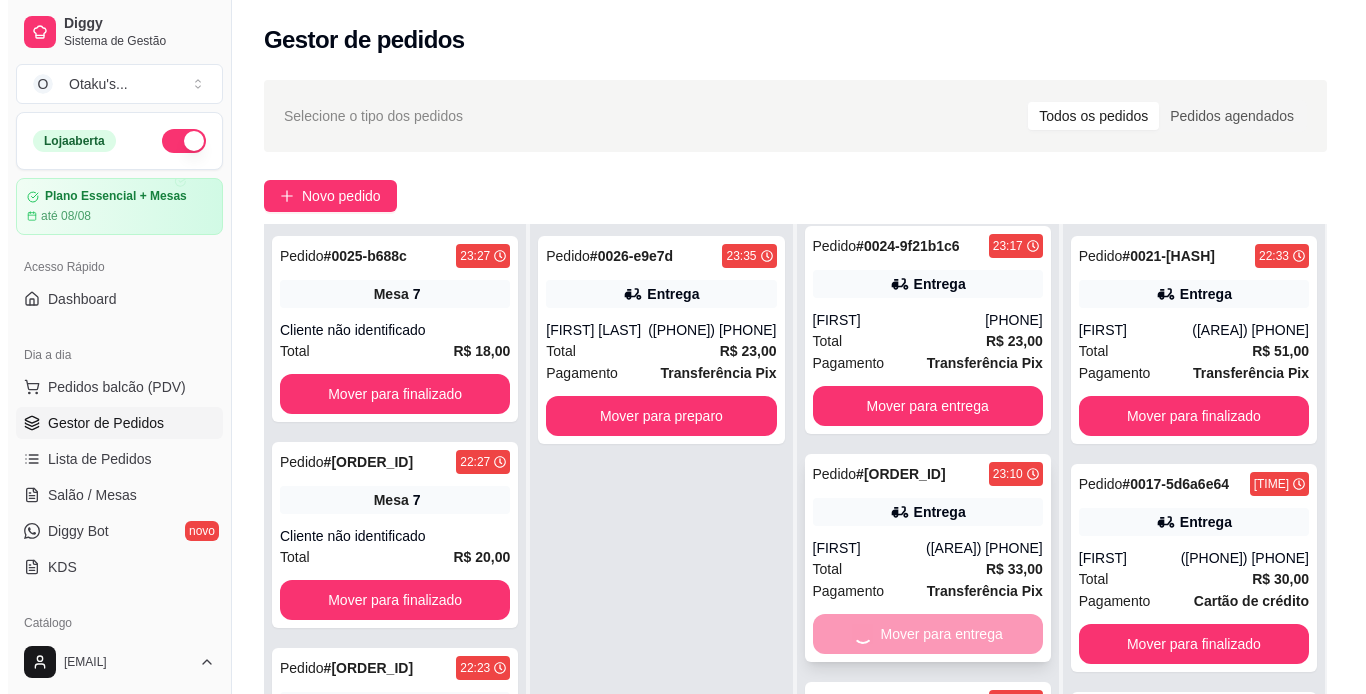 scroll, scrollTop: 0, scrollLeft: 0, axis: both 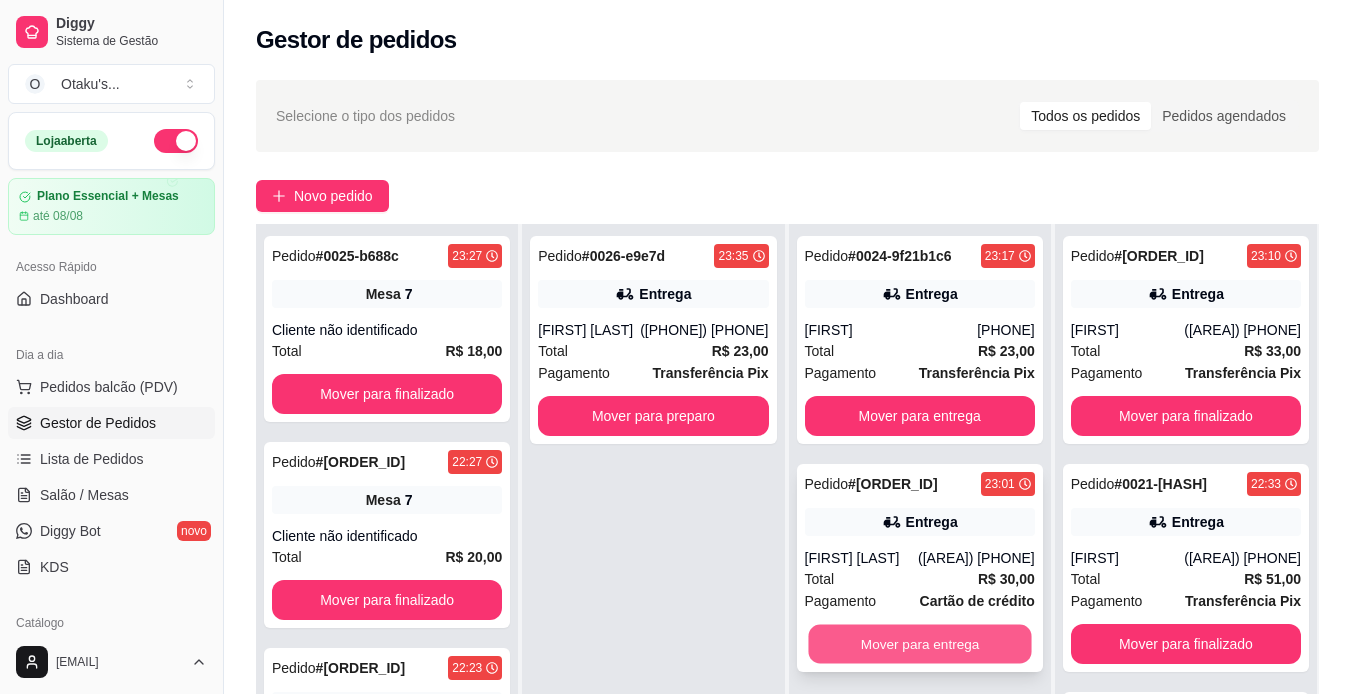 click on "Mover para entrega" at bounding box center (919, 644) 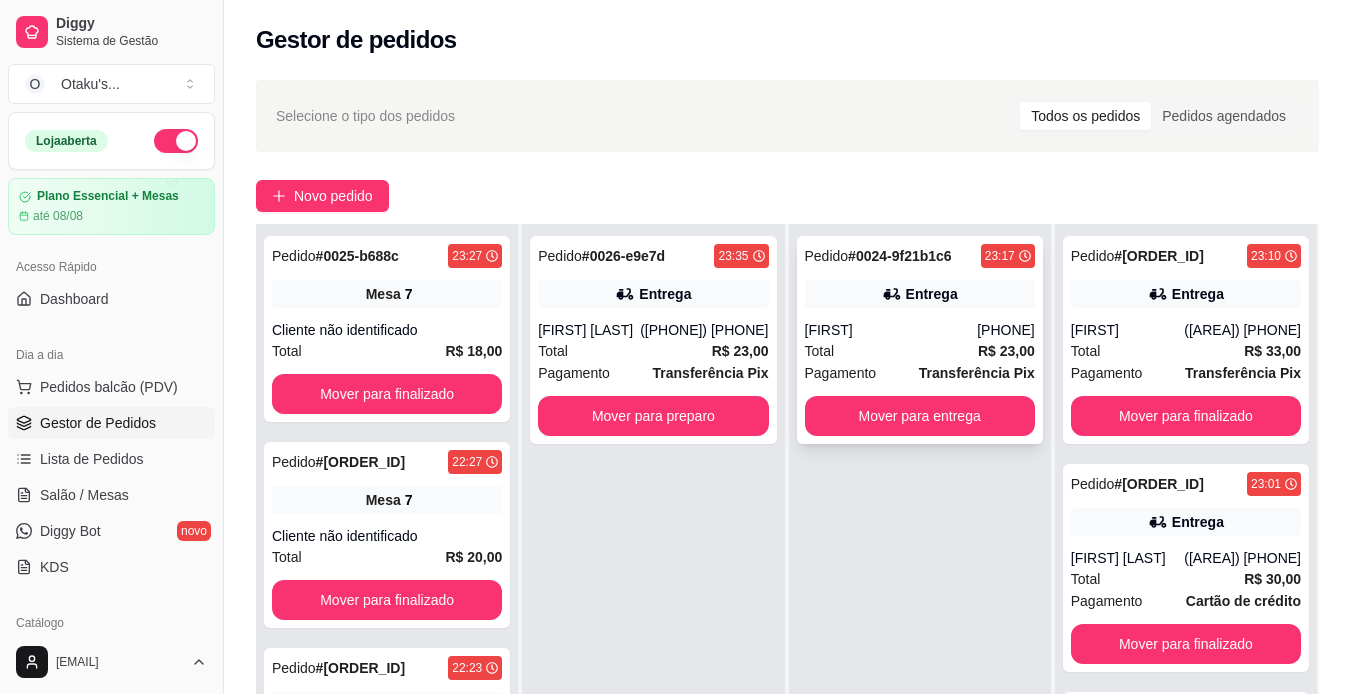 click on "Total R$ 23,00" at bounding box center [920, 351] 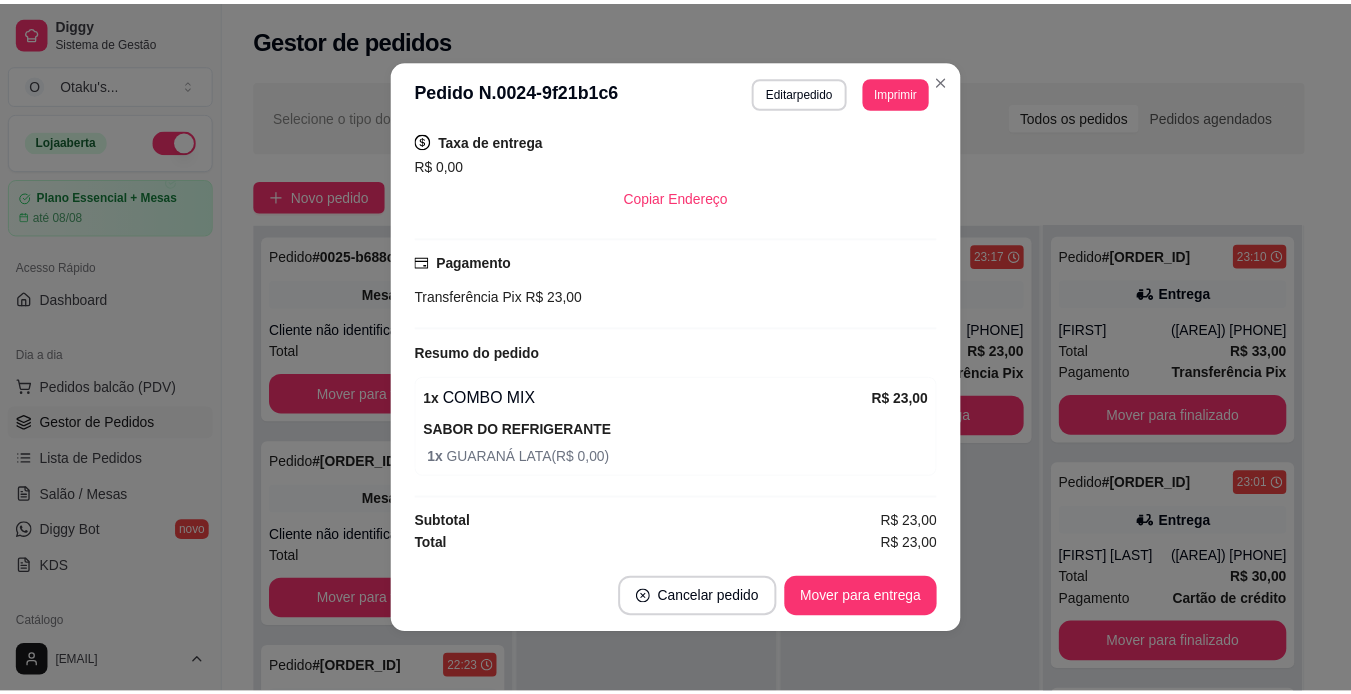 scroll, scrollTop: 413, scrollLeft: 0, axis: vertical 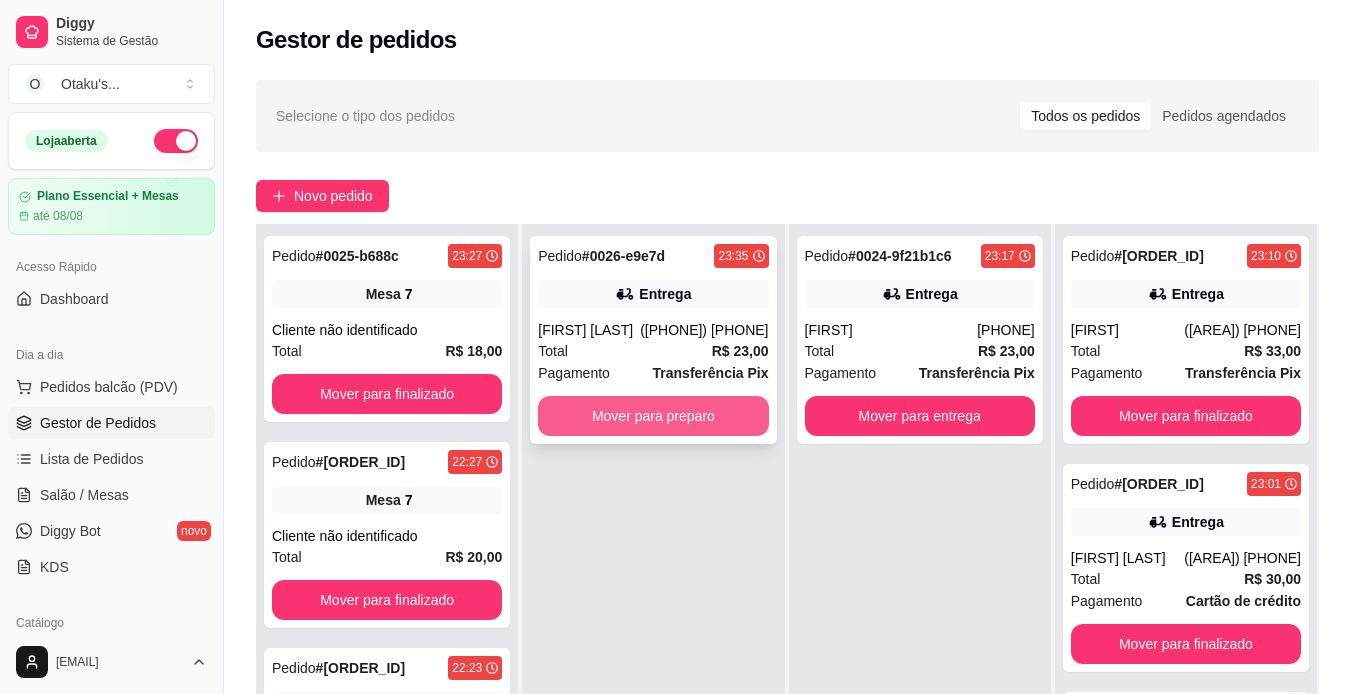 click on "Mover para preparo" at bounding box center [653, 416] 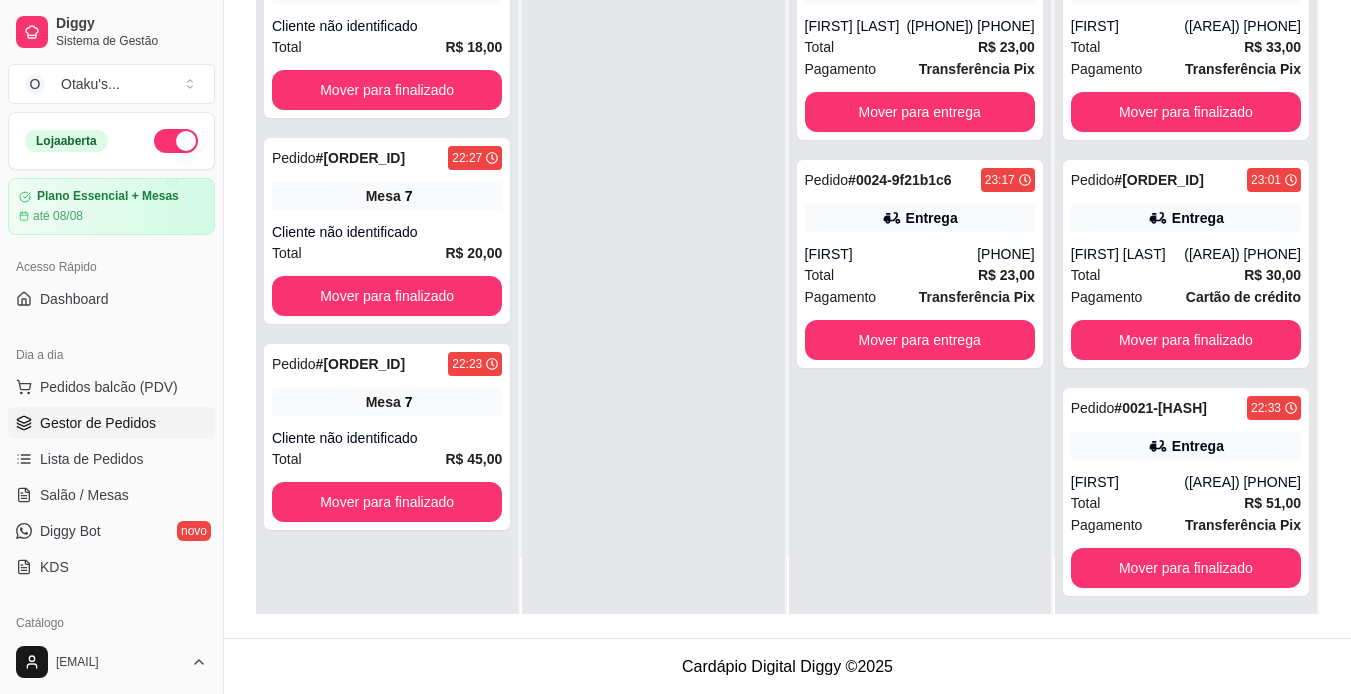 scroll, scrollTop: 303, scrollLeft: 0, axis: vertical 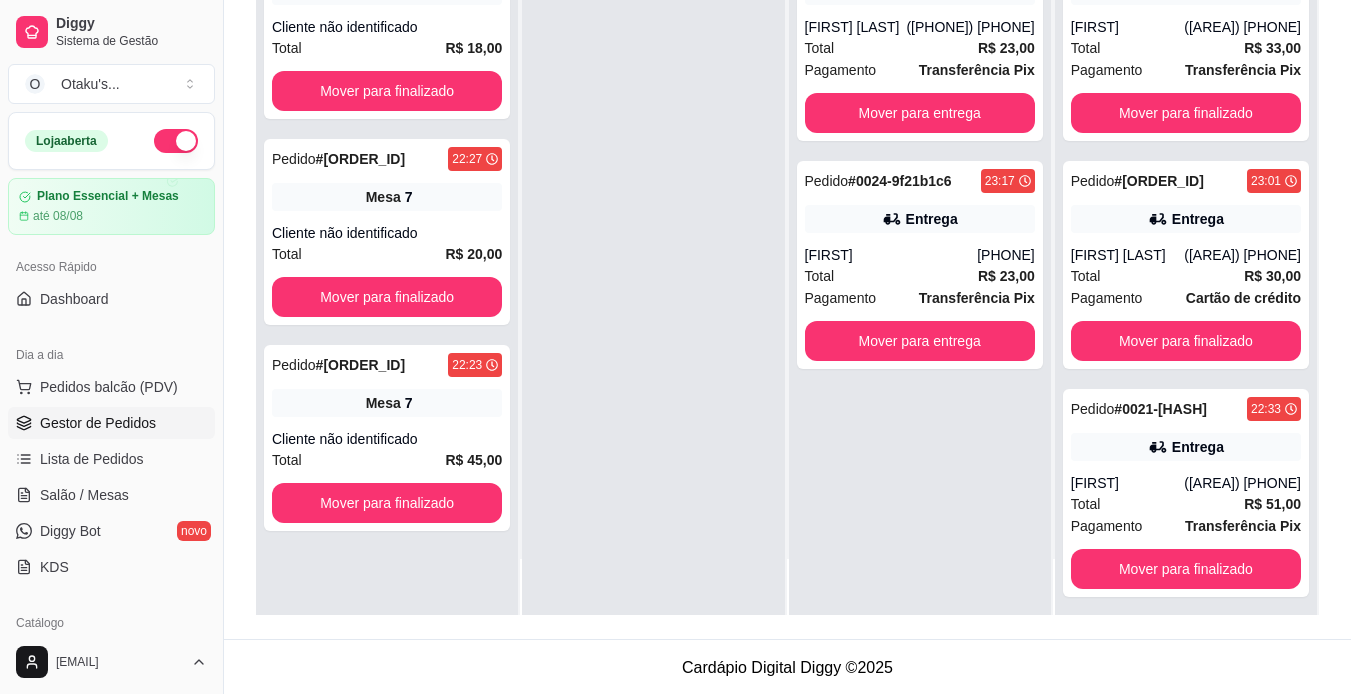 click on "Gestor de Pedidos" at bounding box center (98, 423) 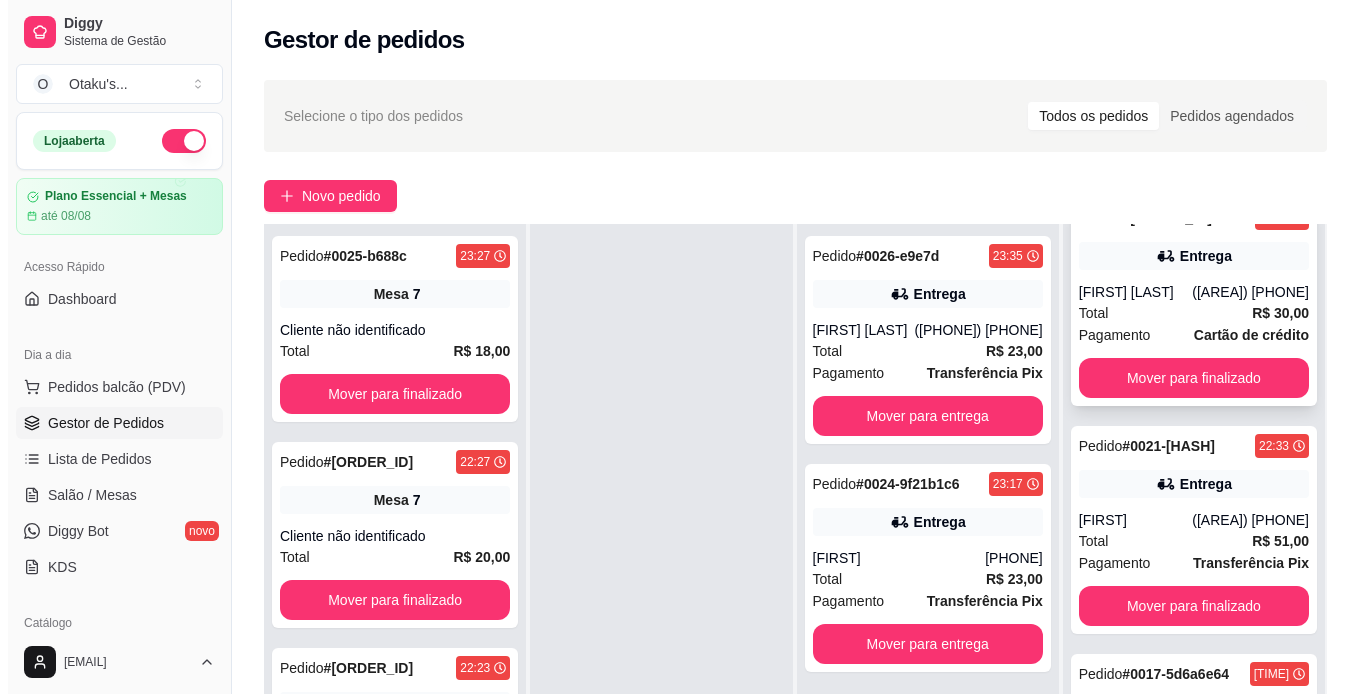scroll, scrollTop: 265, scrollLeft: 0, axis: vertical 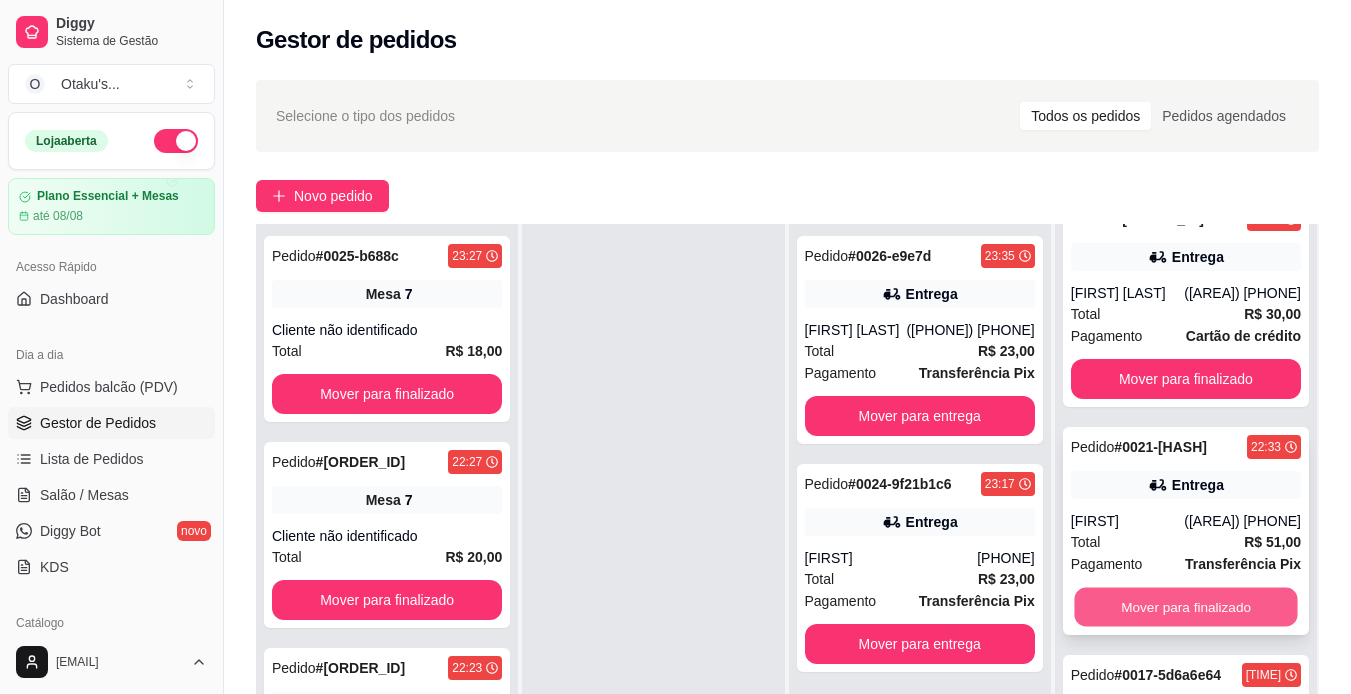 click on "Mover para finalizado" at bounding box center [1185, 607] 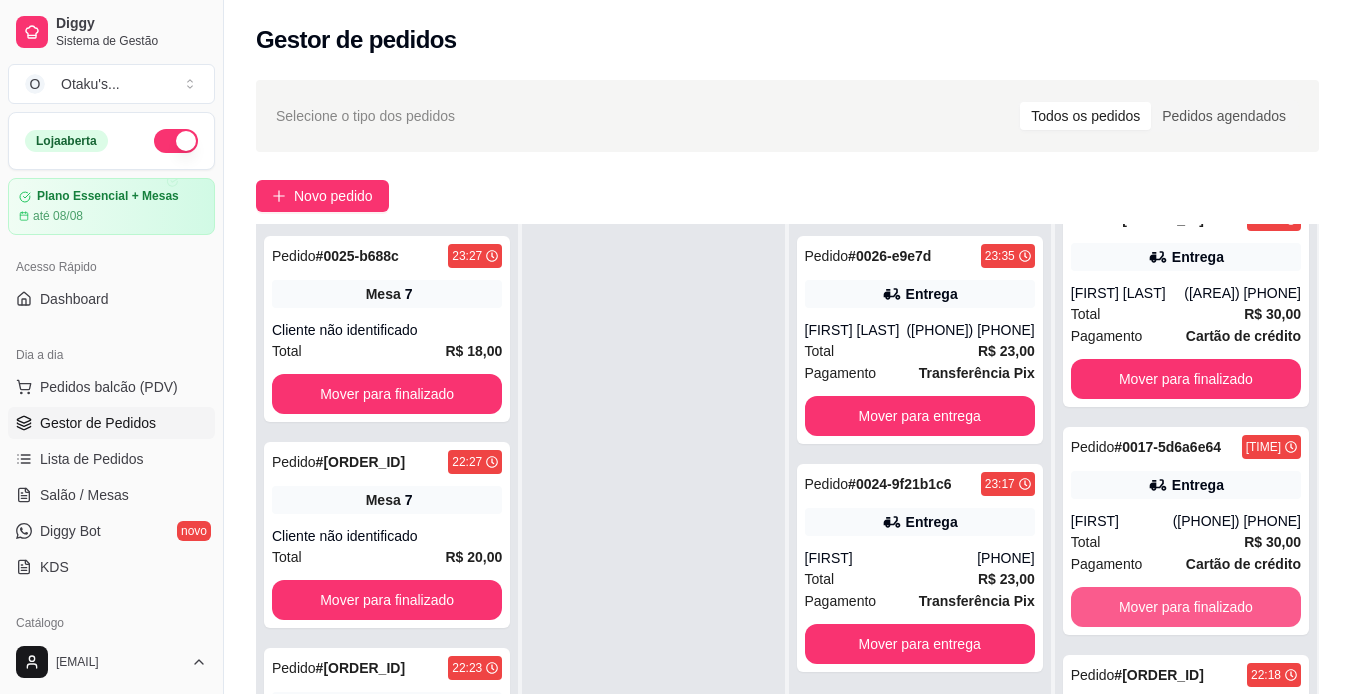 click on "Mover para finalizado" at bounding box center [1186, 607] 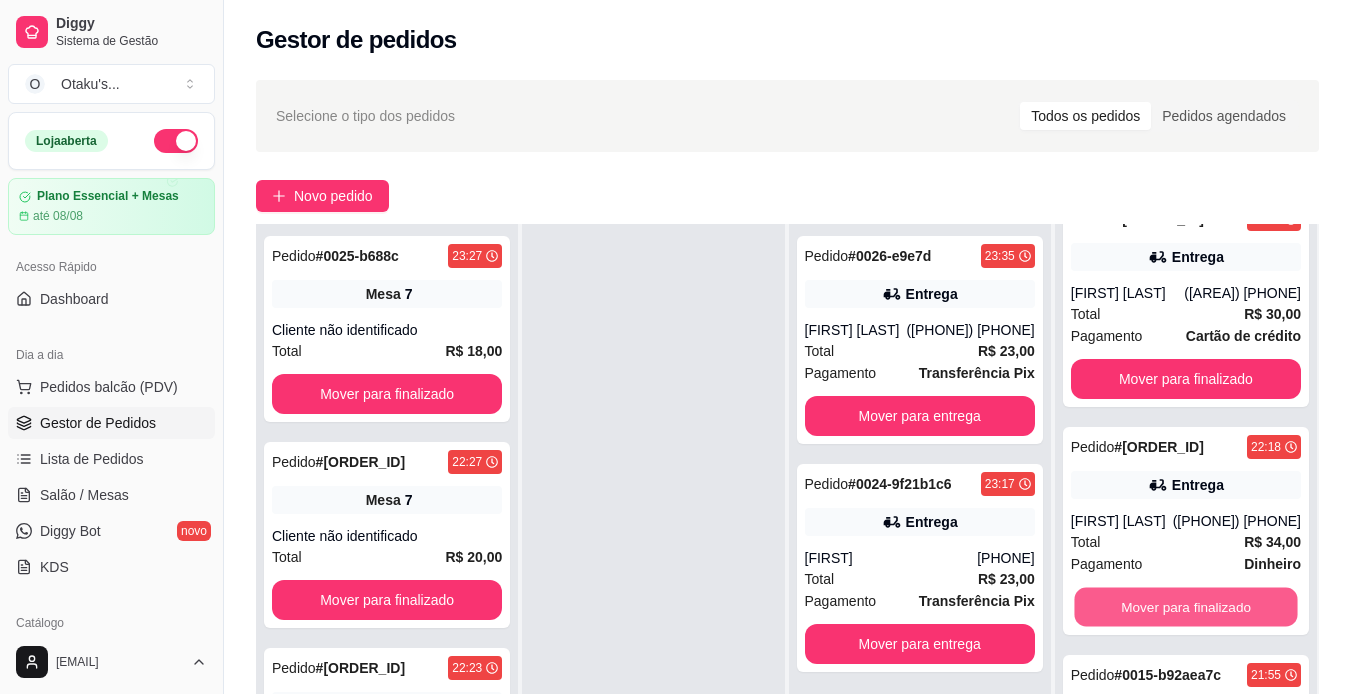 click on "Mover para finalizado" at bounding box center [1185, 607] 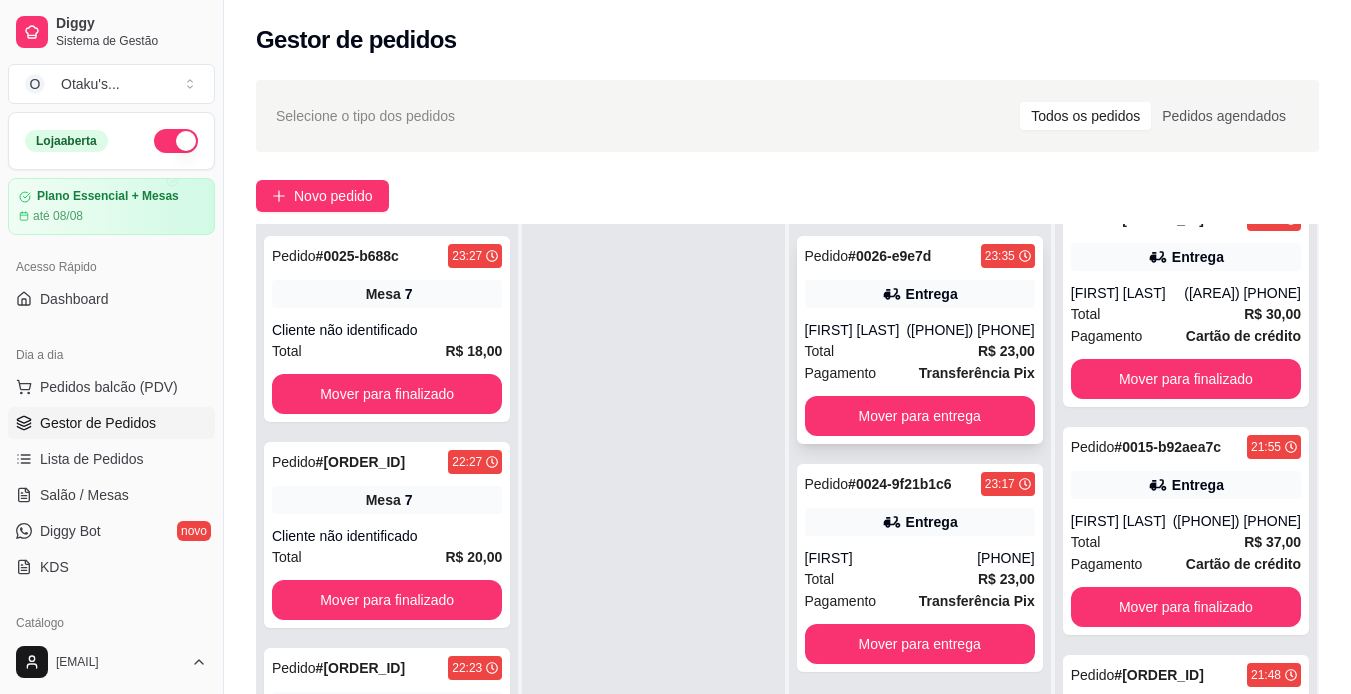click on "Entrega" at bounding box center (920, 294) 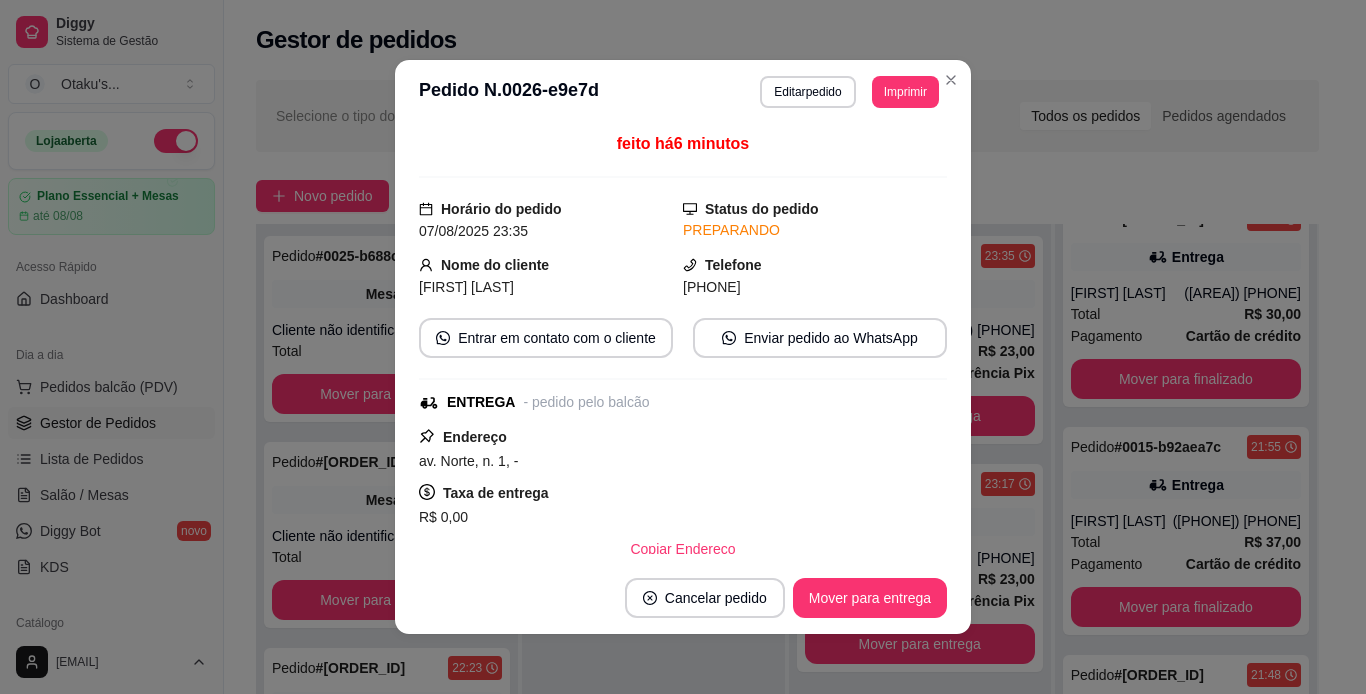 scroll, scrollTop: 353, scrollLeft: 0, axis: vertical 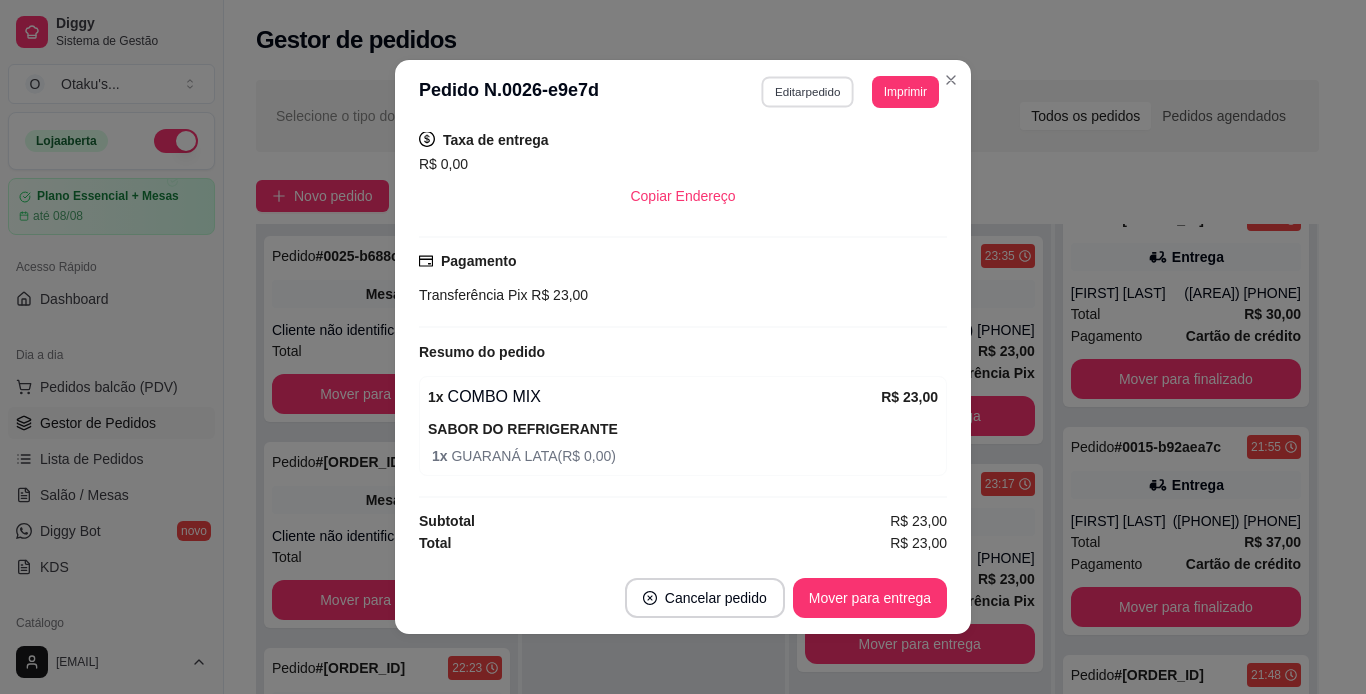 click on "Editar  pedido" at bounding box center [808, 91] 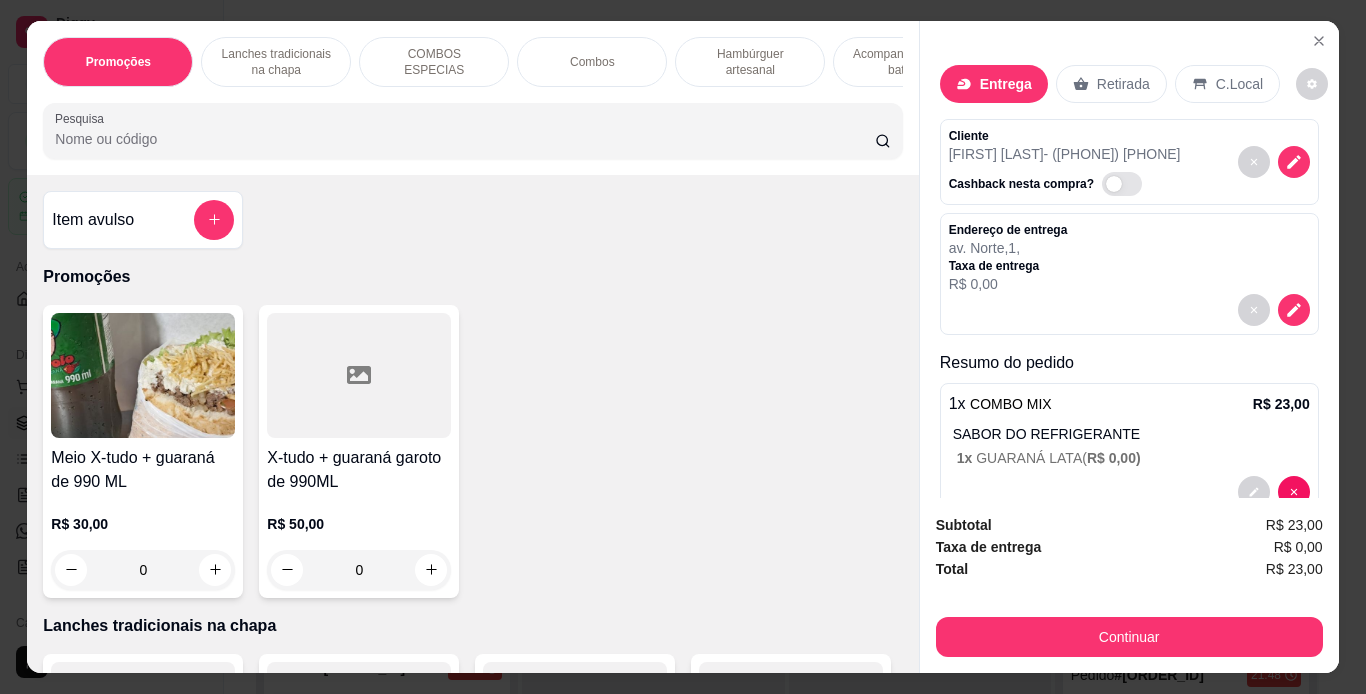 scroll, scrollTop: 46, scrollLeft: 0, axis: vertical 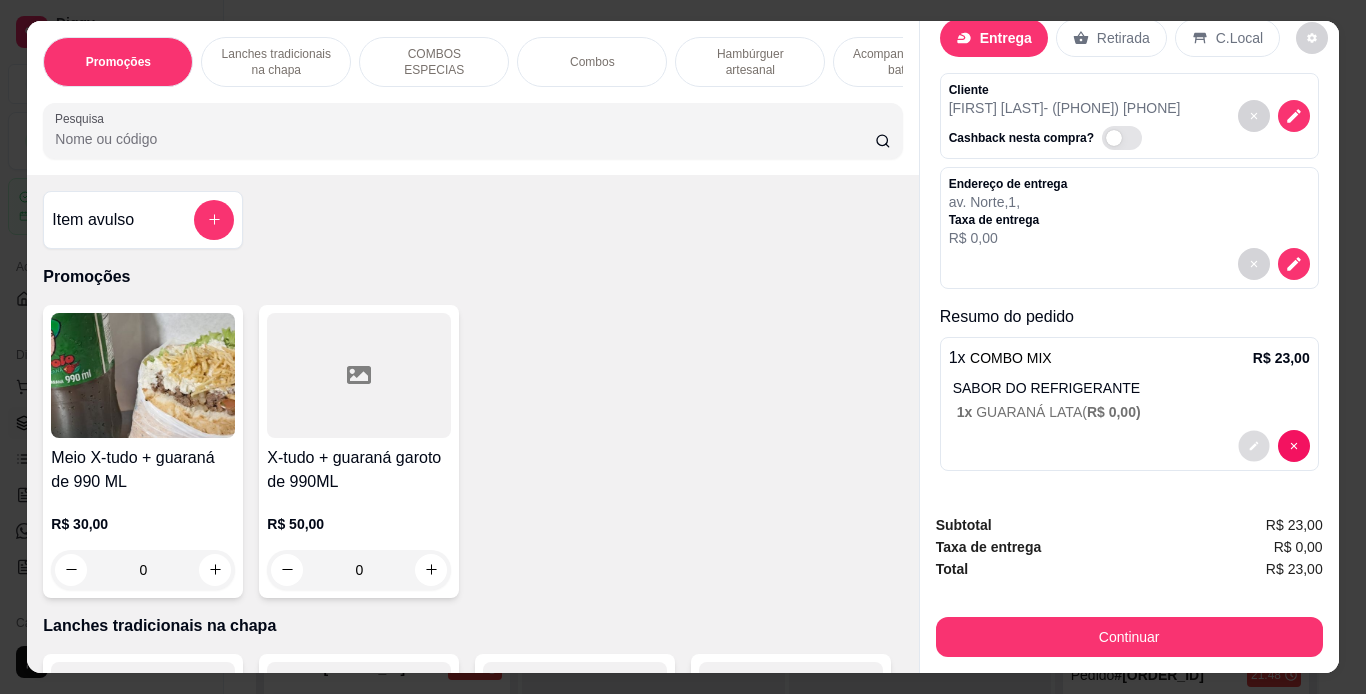 click at bounding box center (1253, 445) 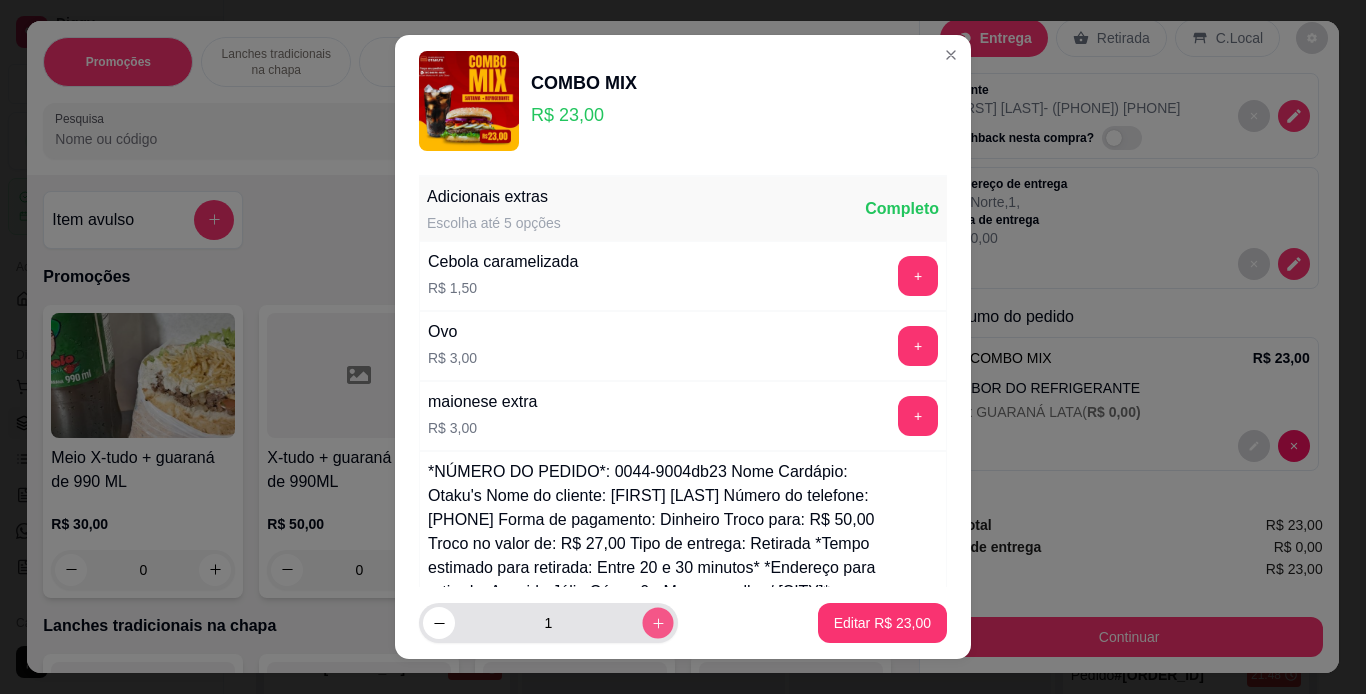 click 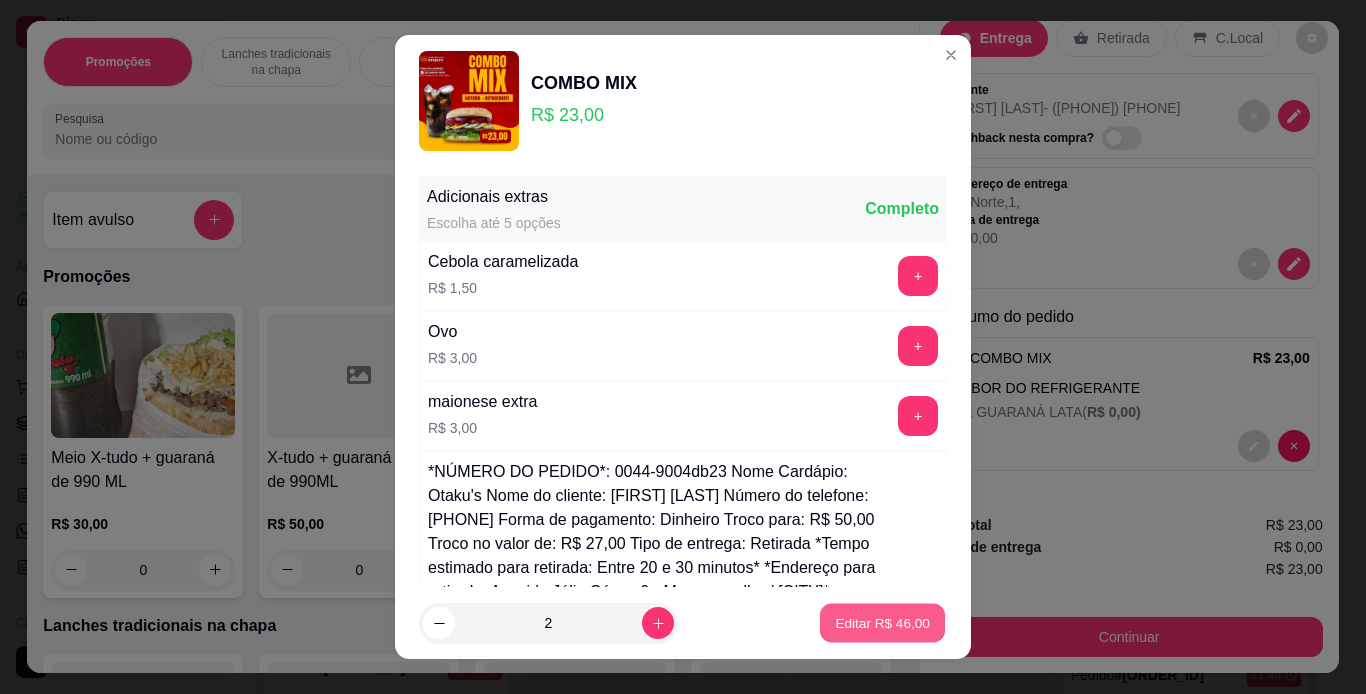 click on "Editar   R$ 46,00" at bounding box center (882, 623) 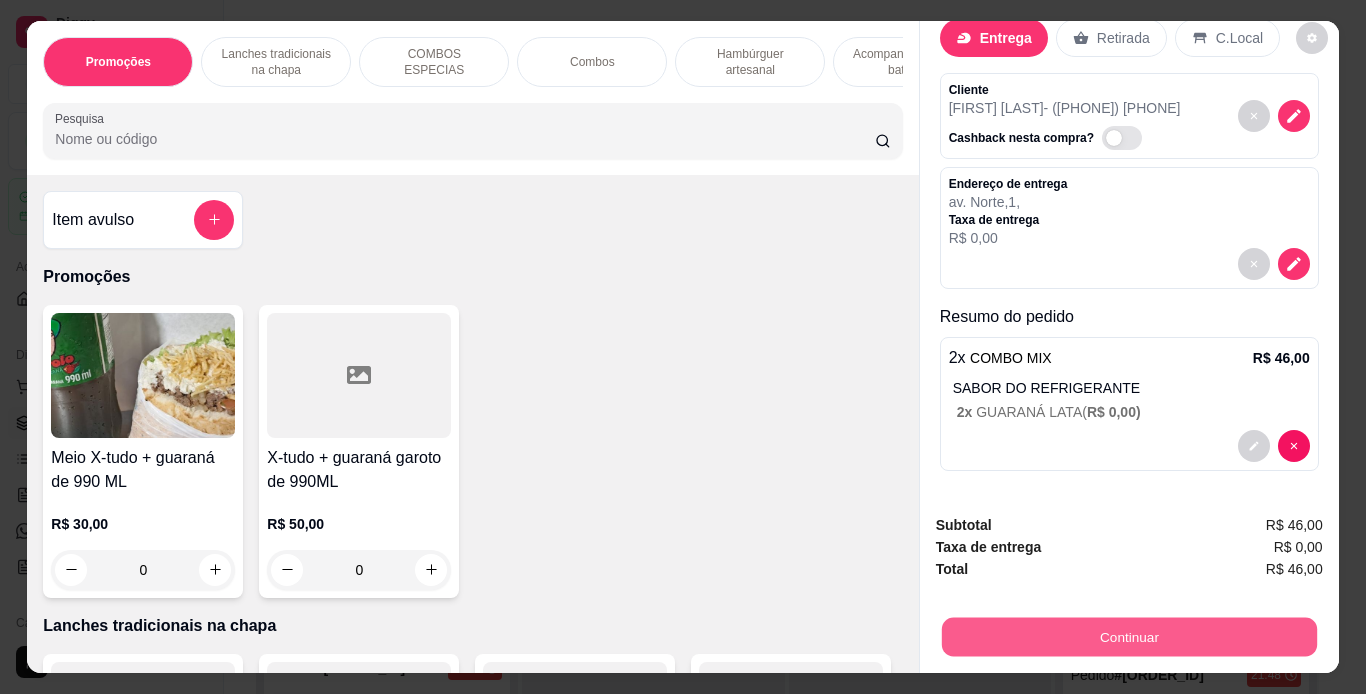 click on "Continuar" at bounding box center (1128, 637) 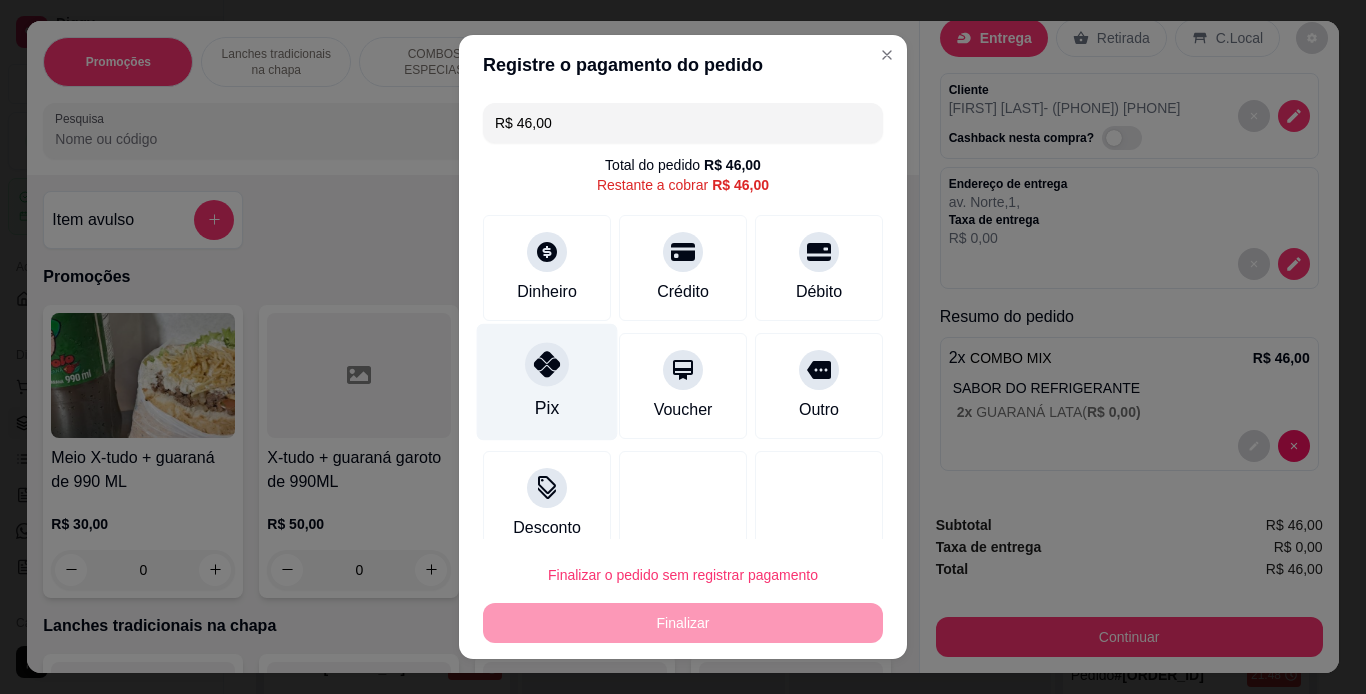 click on "Pix" at bounding box center [547, 381] 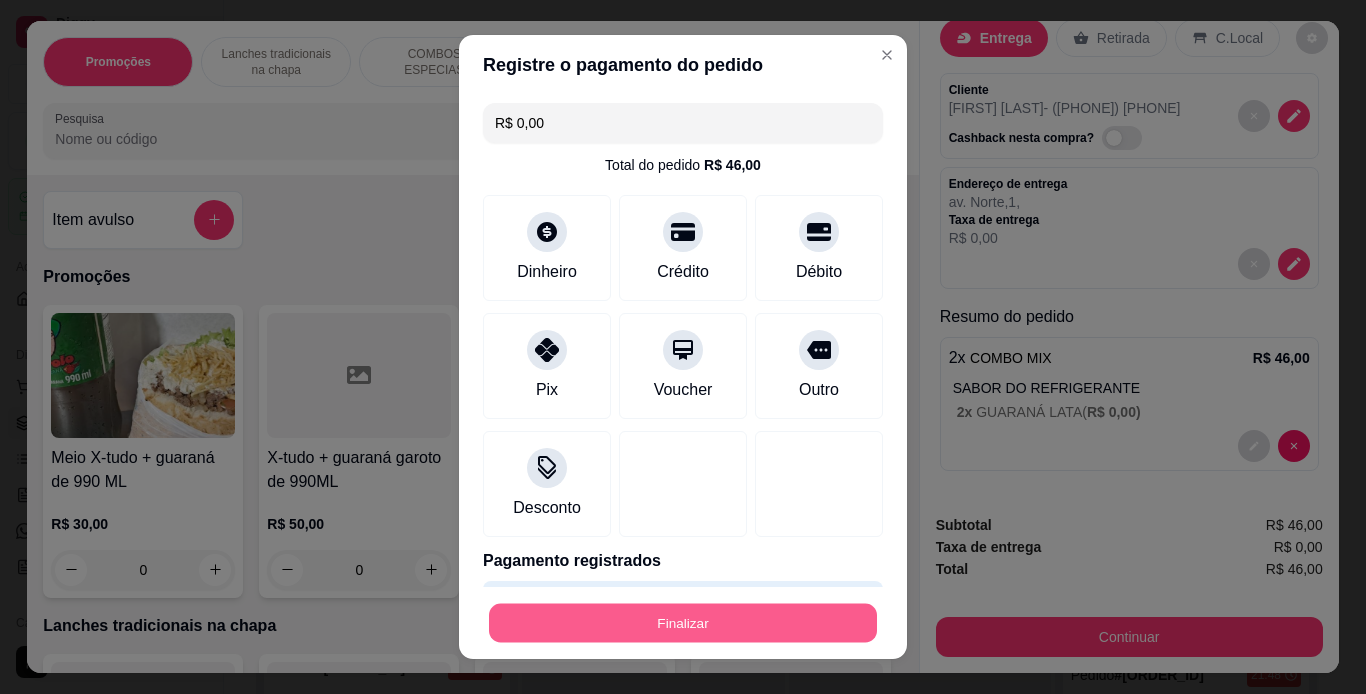 click on "Finalizar" at bounding box center [683, 623] 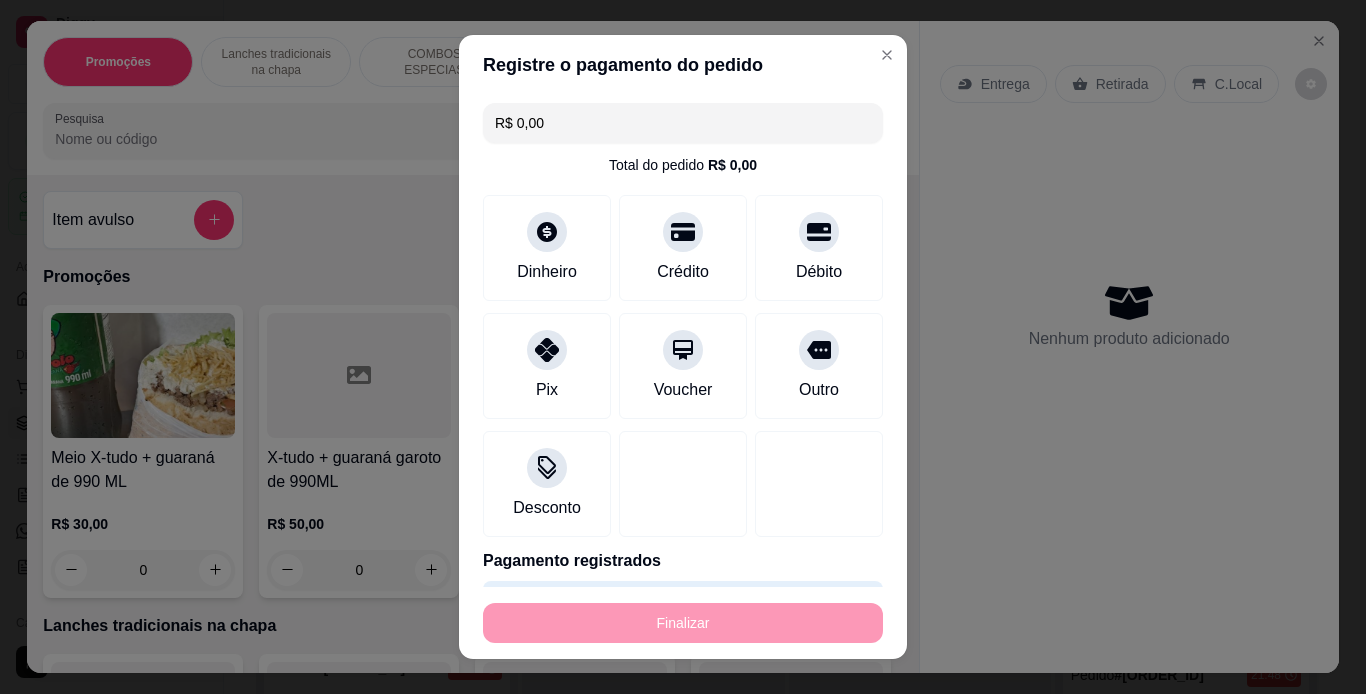 type on "-R$ 46,00" 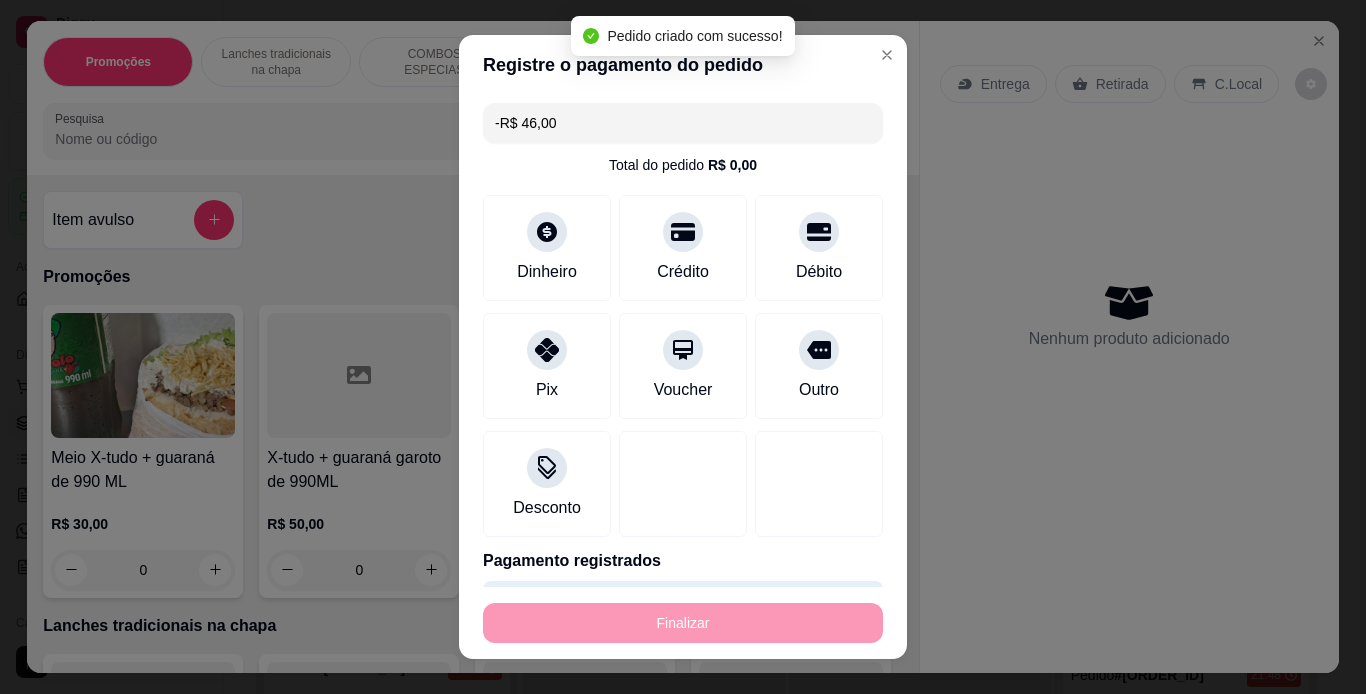 scroll, scrollTop: 0, scrollLeft: 0, axis: both 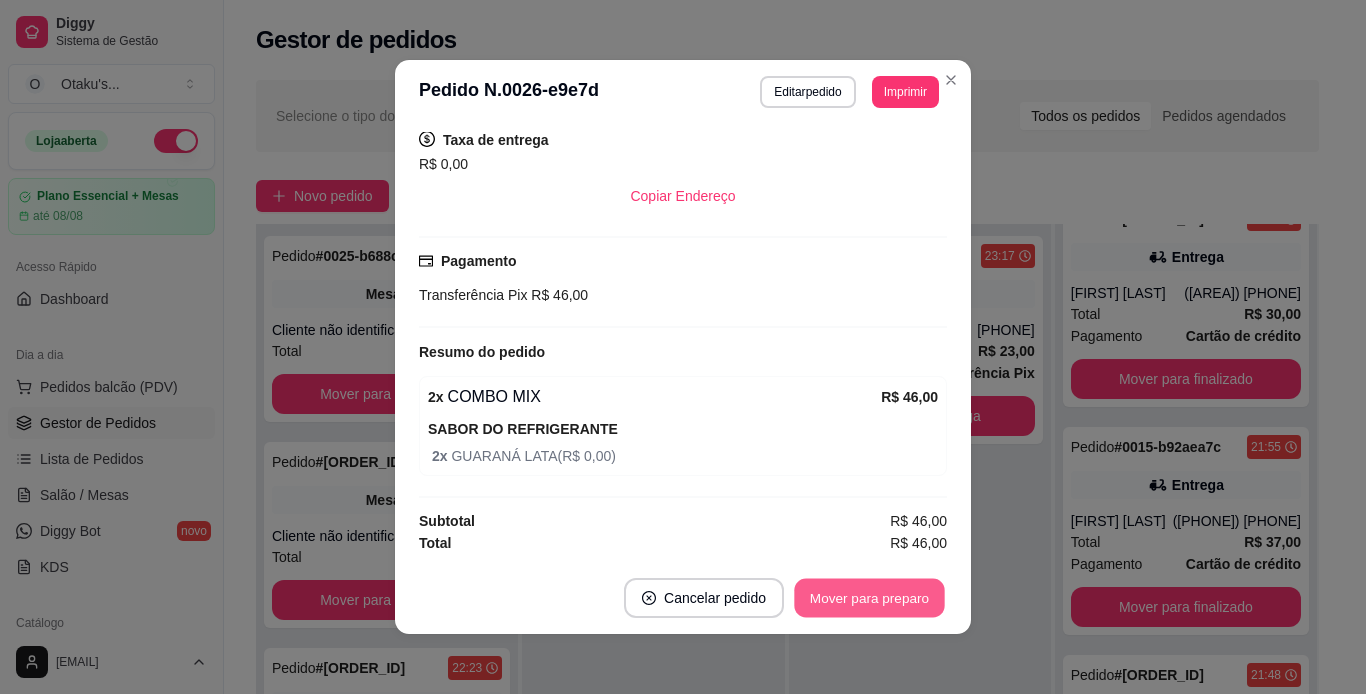 click on "Mover para preparo" at bounding box center (869, 598) 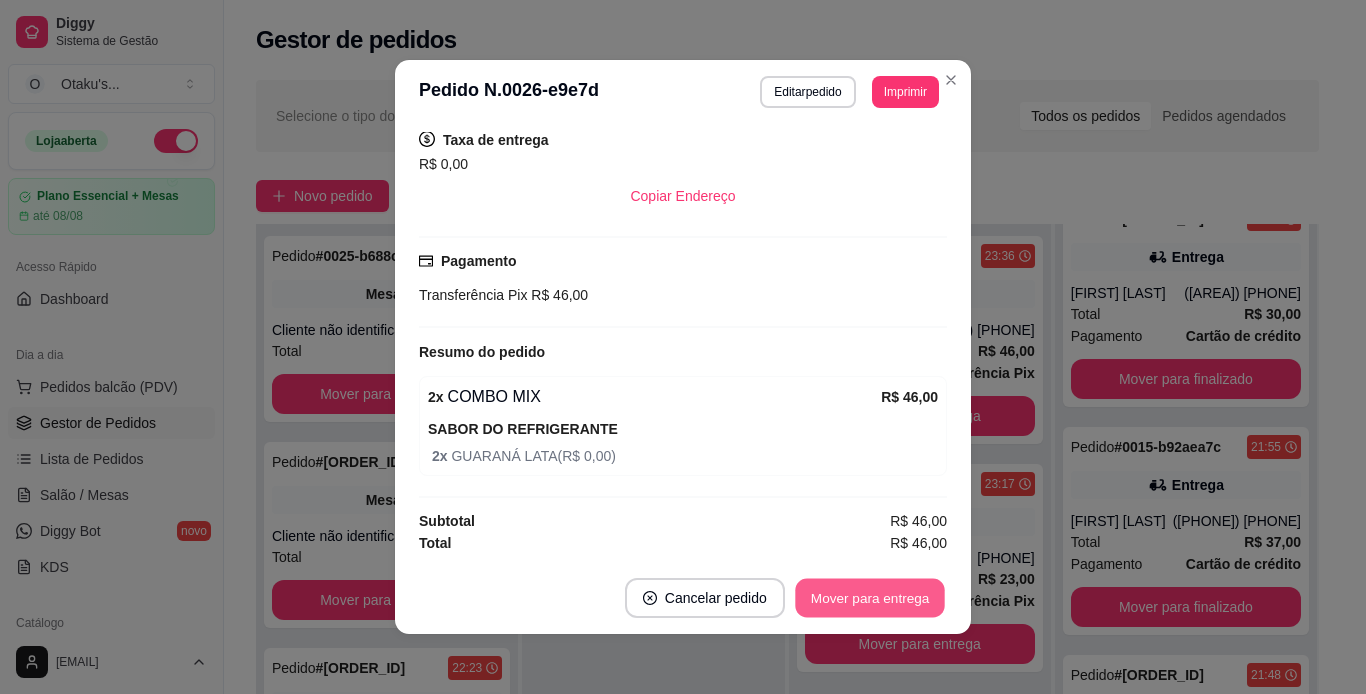 click on "Mover para entrega" at bounding box center [870, 598] 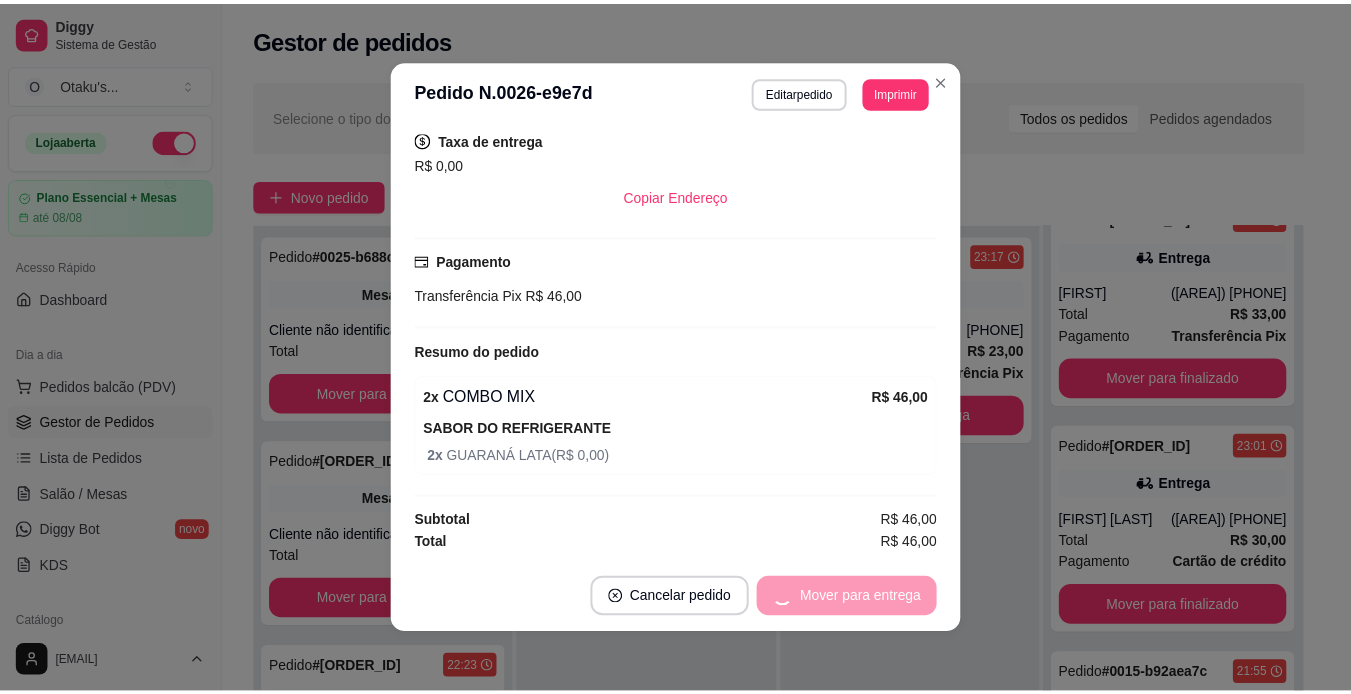 scroll, scrollTop: 493, scrollLeft: 0, axis: vertical 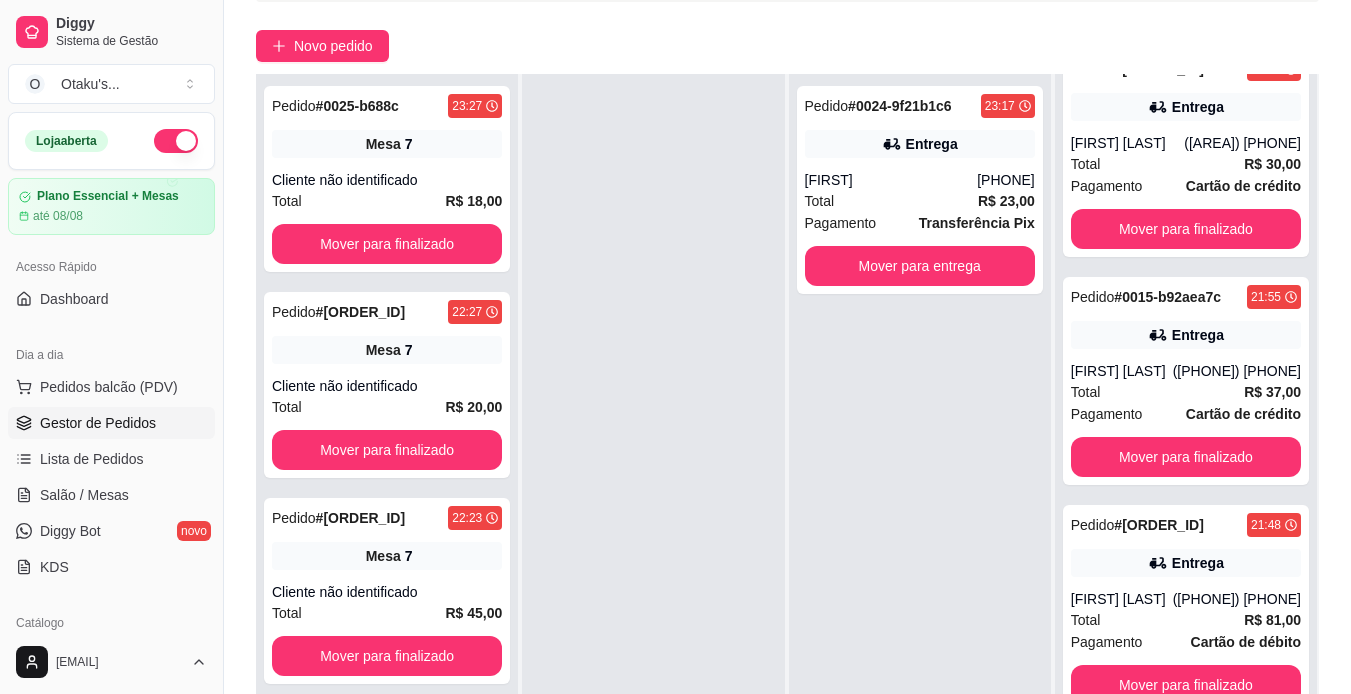 click on "Pedido  # 0024-9f21b1c6 23:17 Entrega [FIRST]  ([AREA]) [PHONE] Total R$ 23,00 Pagamento Transferência Pix Mover para entrega" at bounding box center (920, 421) 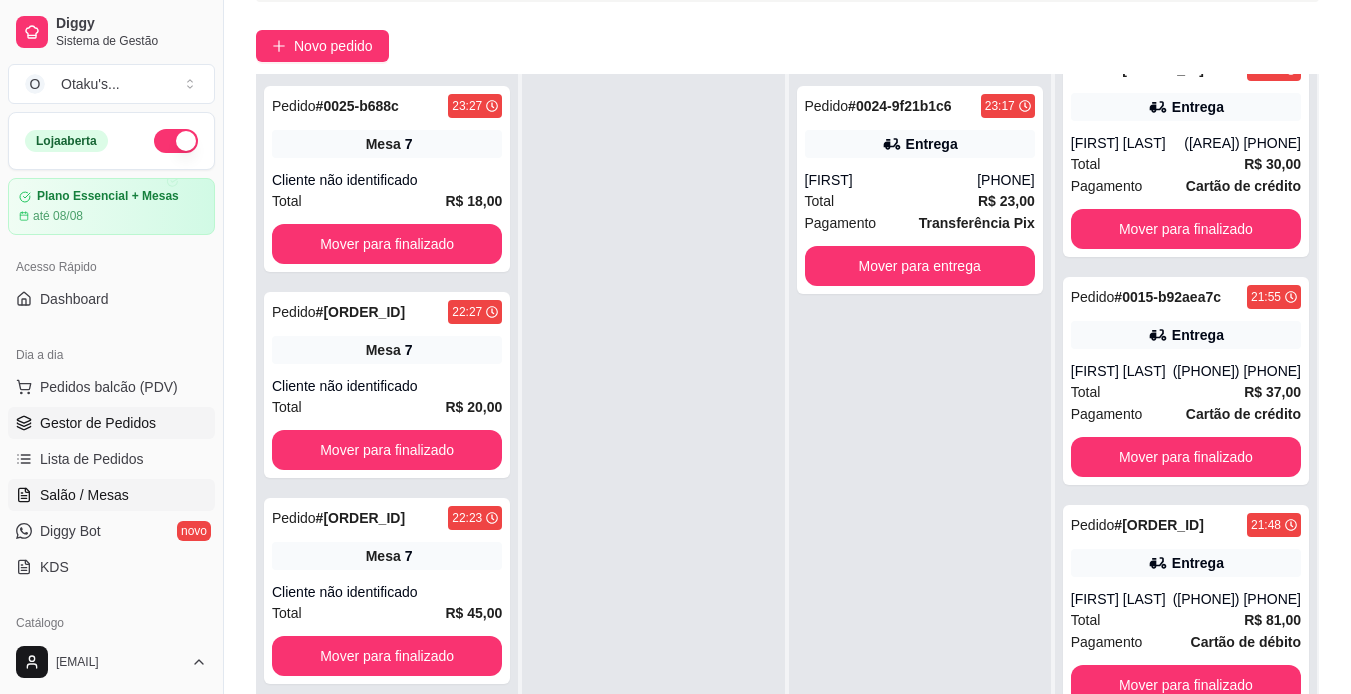 click on "Salão / Mesas" at bounding box center [84, 495] 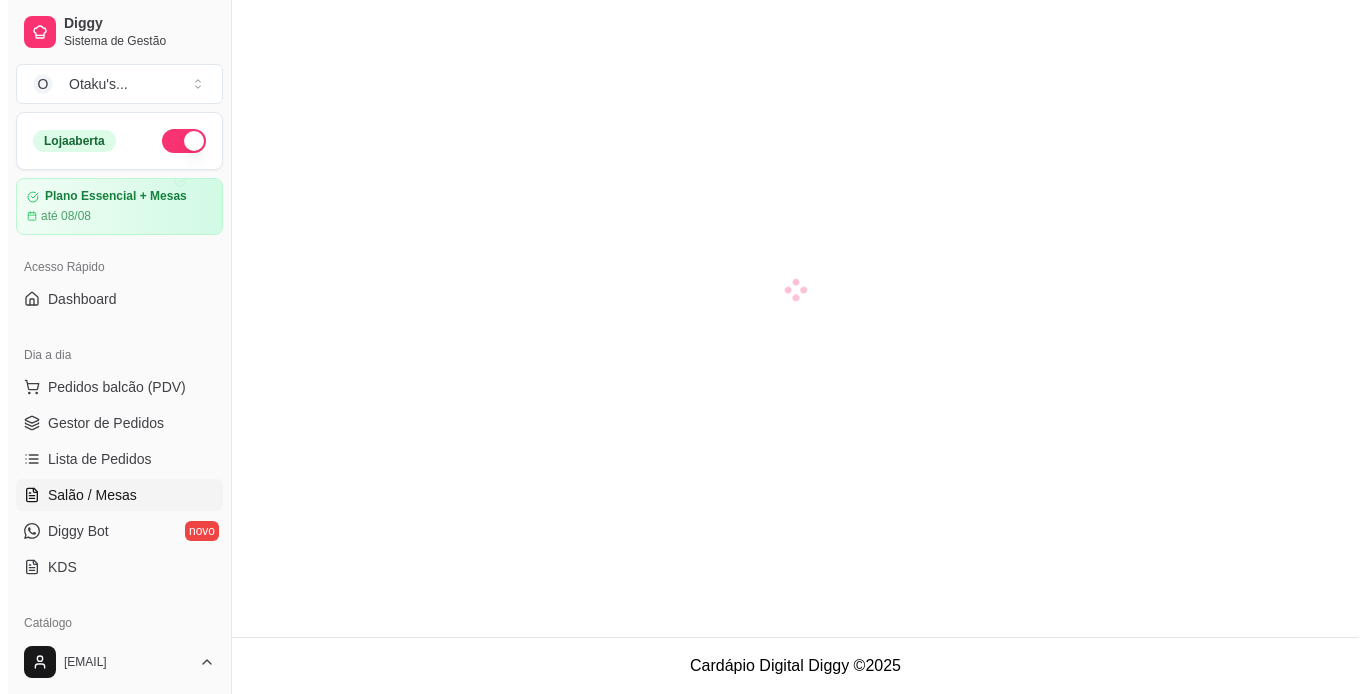 scroll, scrollTop: 0, scrollLeft: 0, axis: both 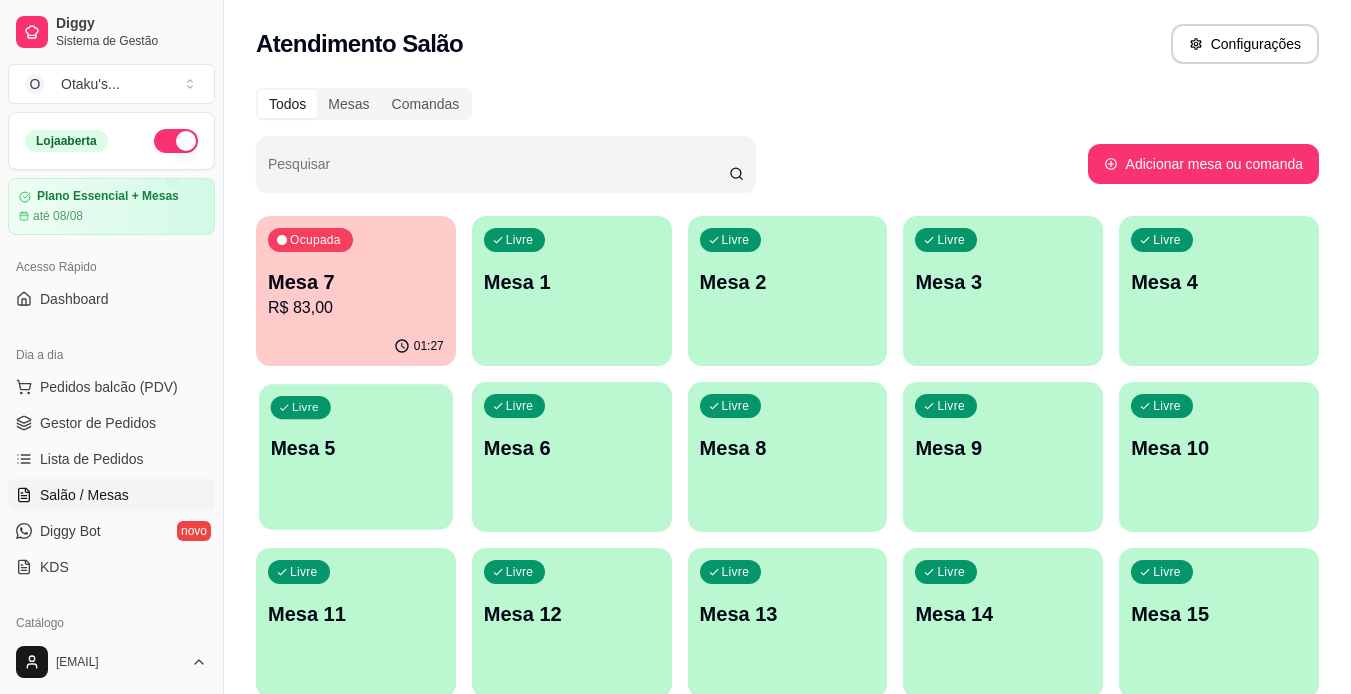 click on "Livre Mesa 5" at bounding box center [356, 445] 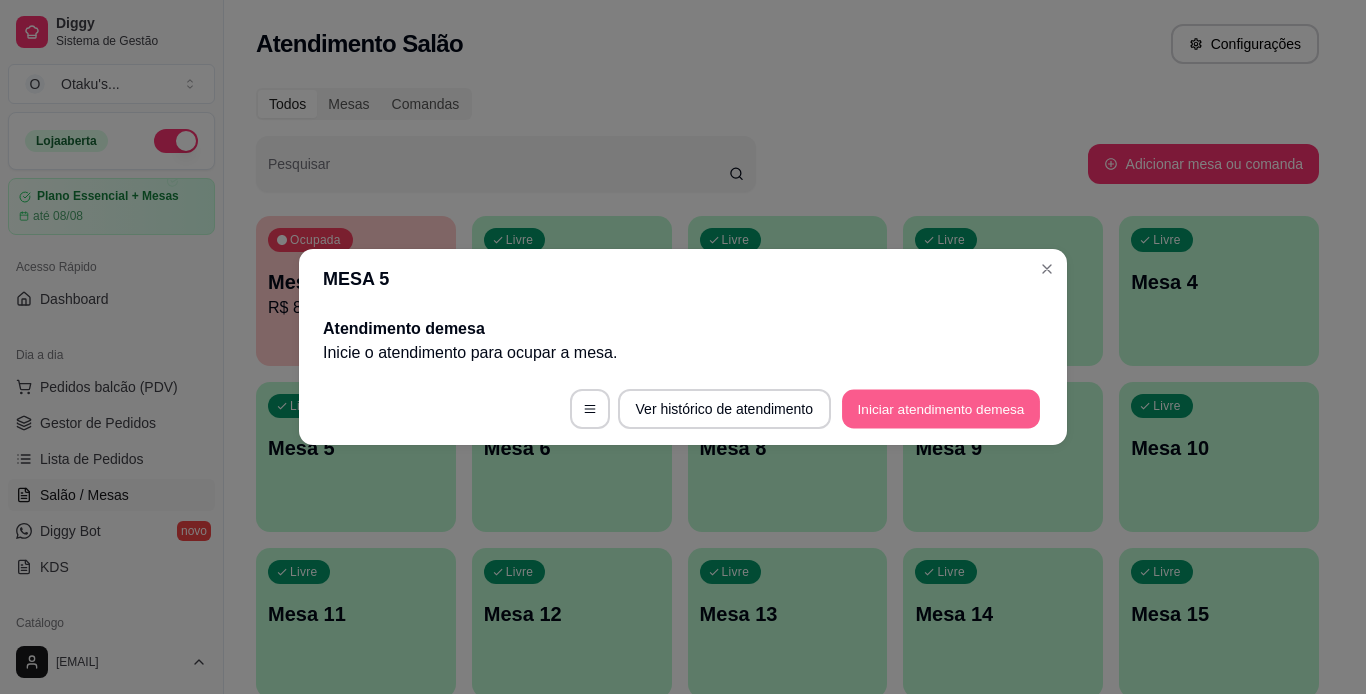 click on "Iniciar atendimento de  mesa" at bounding box center [941, 409] 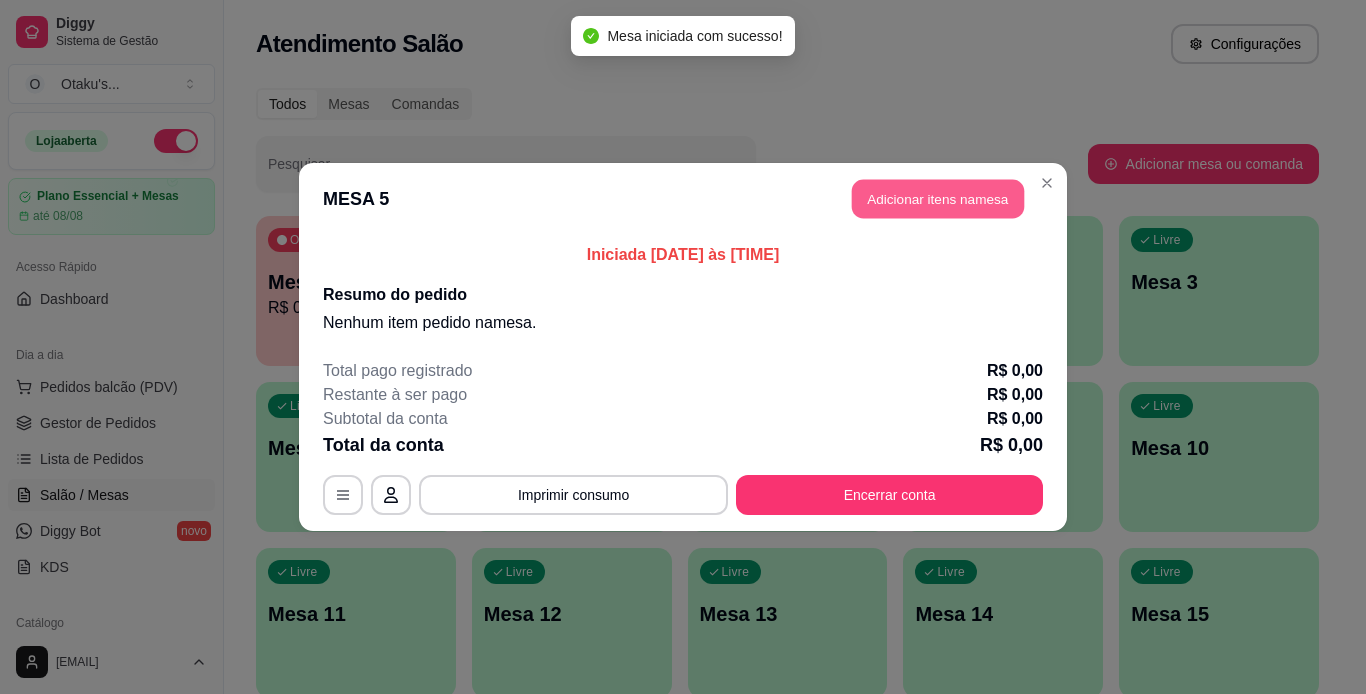 click on "Adicionar itens na  mesa" at bounding box center (938, 199) 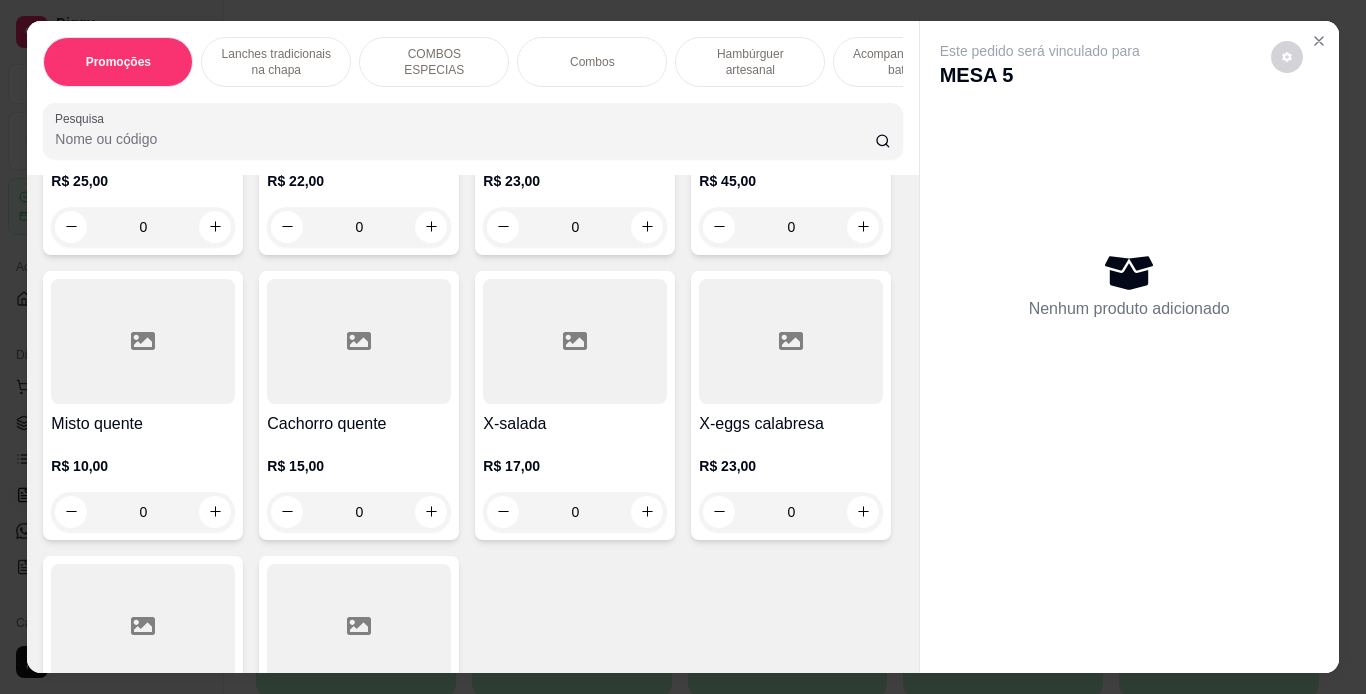 scroll, scrollTop: 1239, scrollLeft: 0, axis: vertical 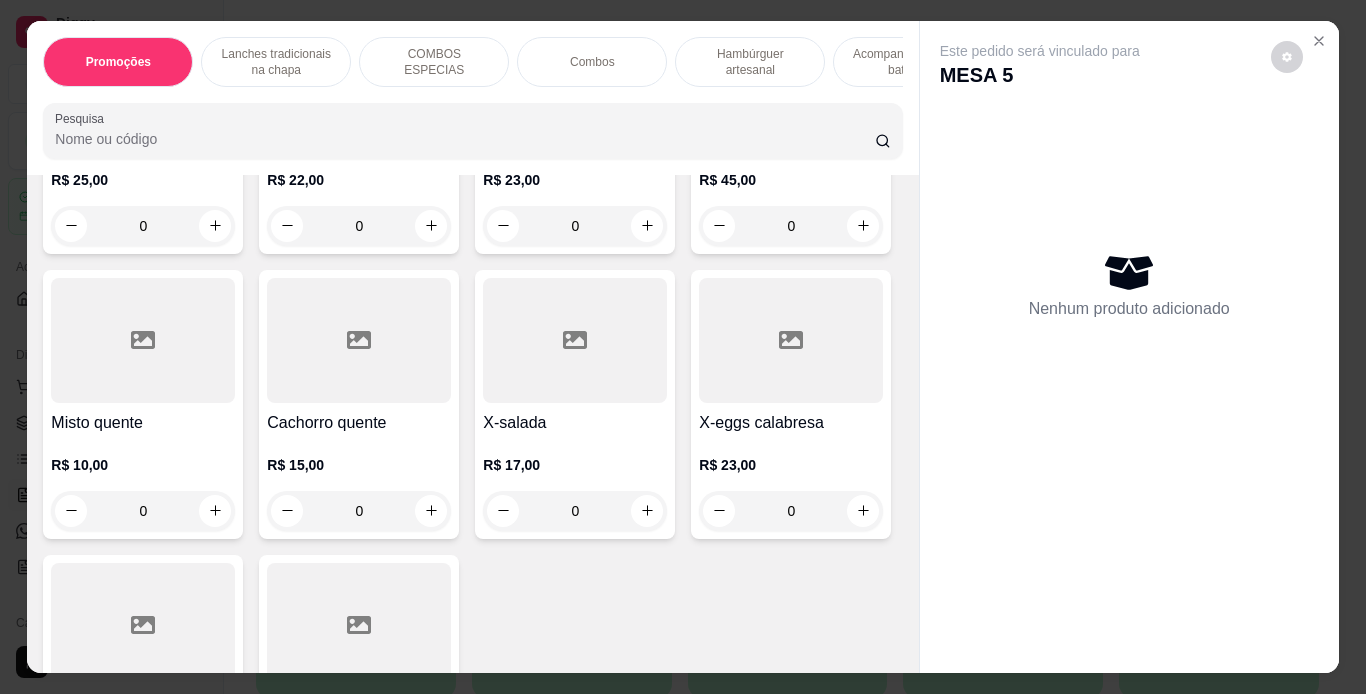 click on "0" at bounding box center (791, 226) 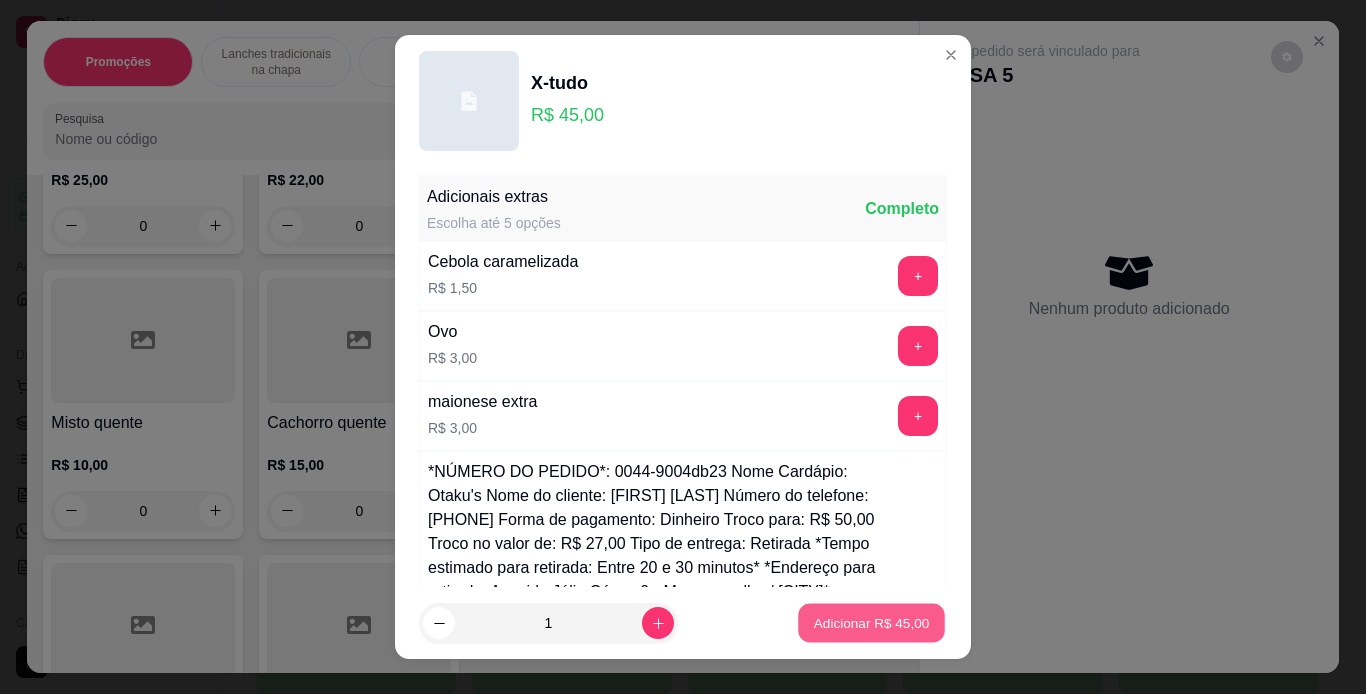 click on "Adicionar   R$ 45,00" at bounding box center [871, 623] 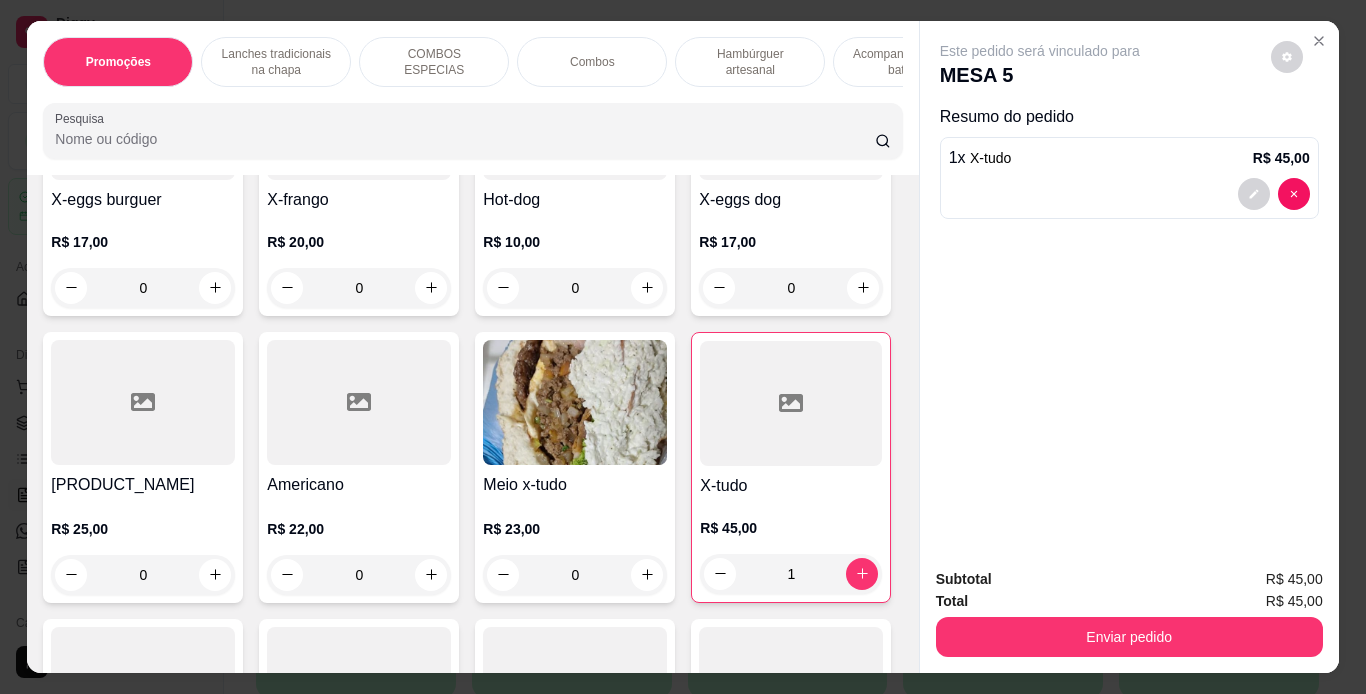 scroll, scrollTop: 959, scrollLeft: 0, axis: vertical 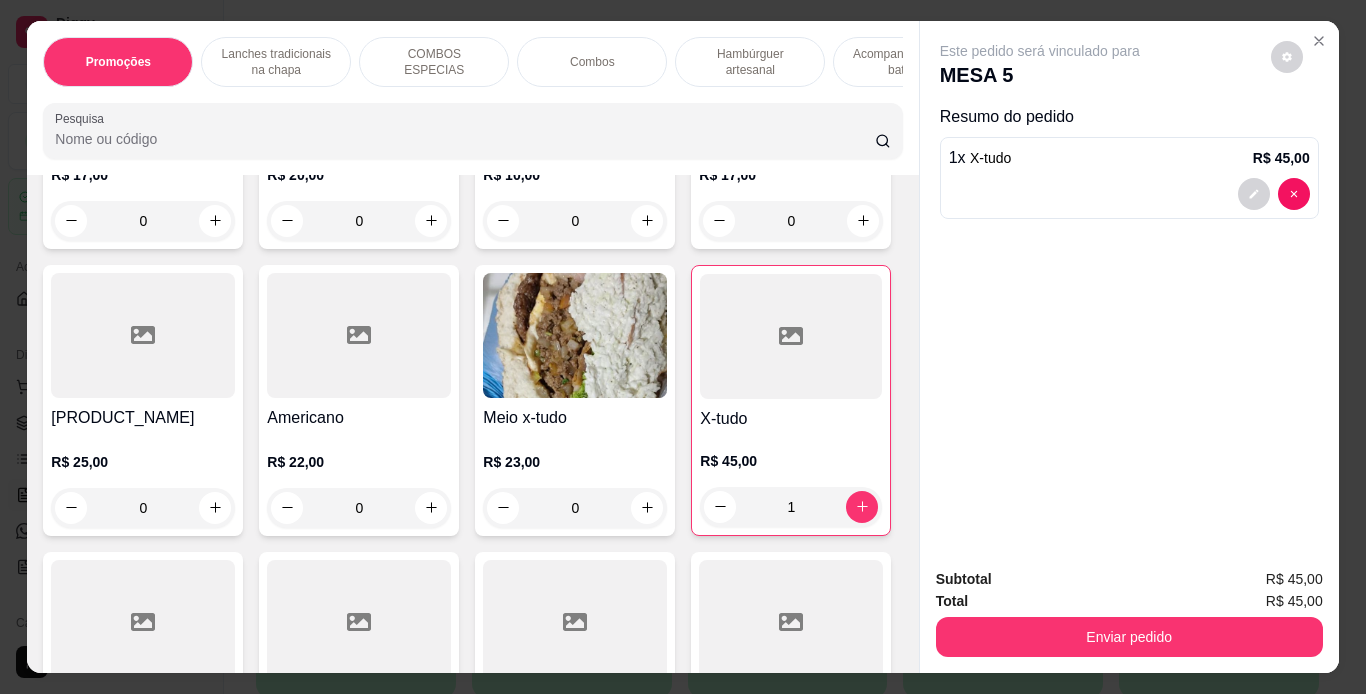 click on "0" at bounding box center [791, 221] 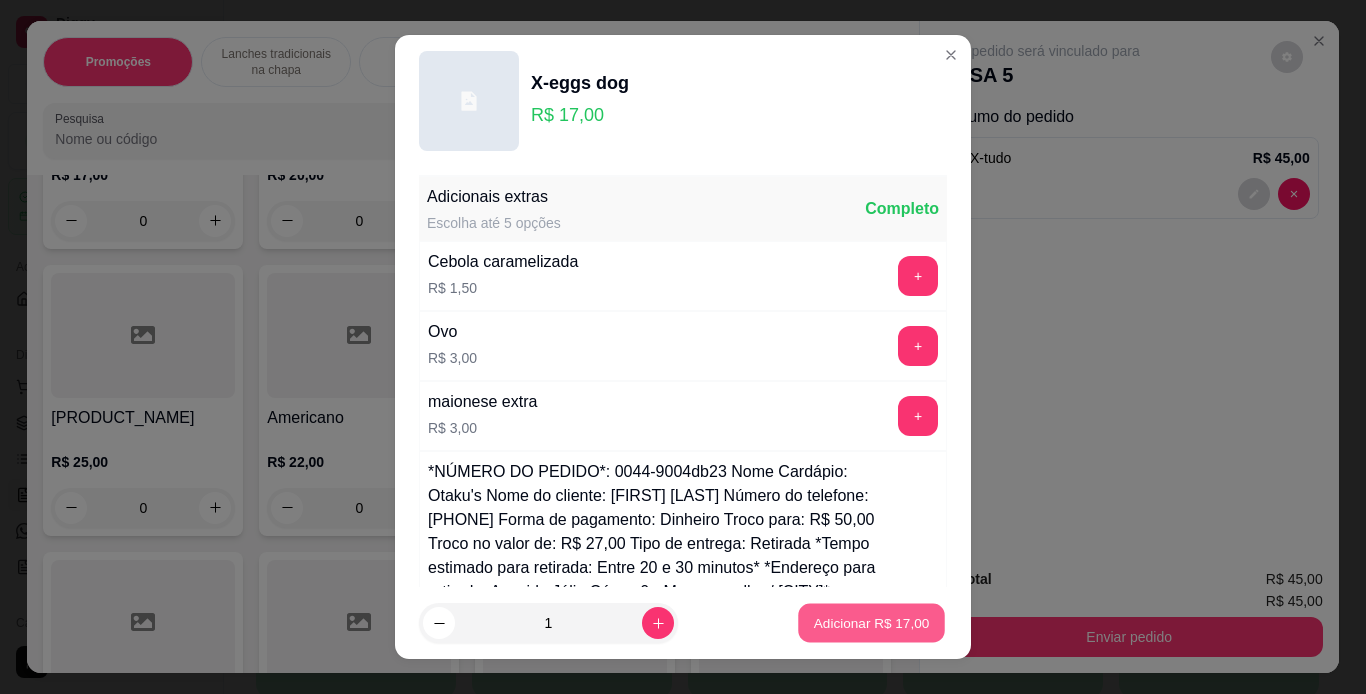 click on "Adicionar   R$ 17,00" at bounding box center [872, 623] 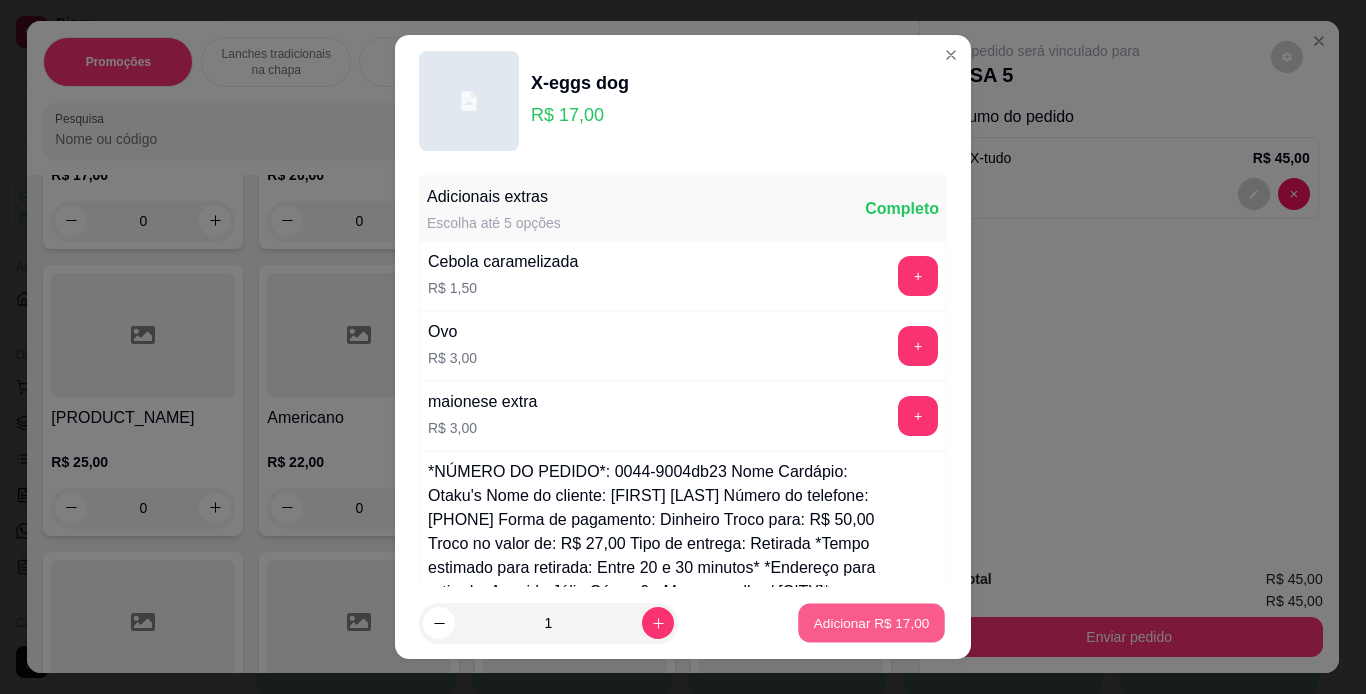 type on "1" 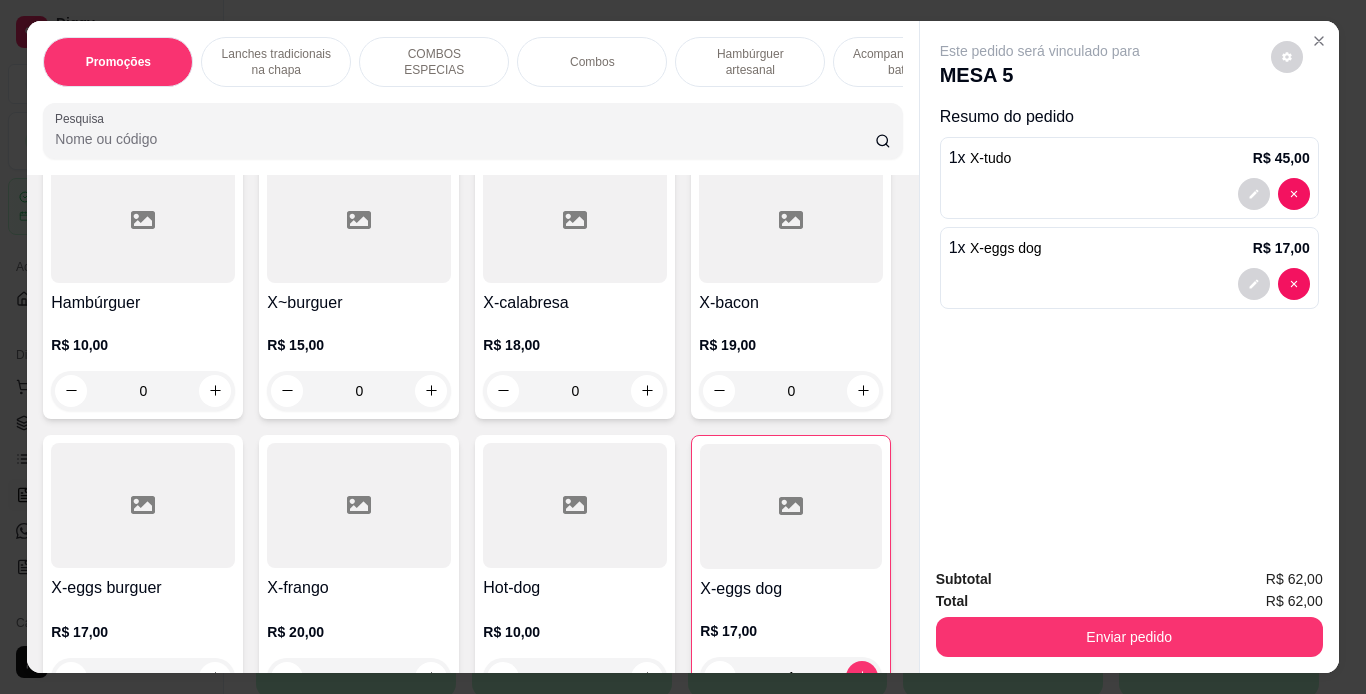 scroll, scrollTop: 503, scrollLeft: 0, axis: vertical 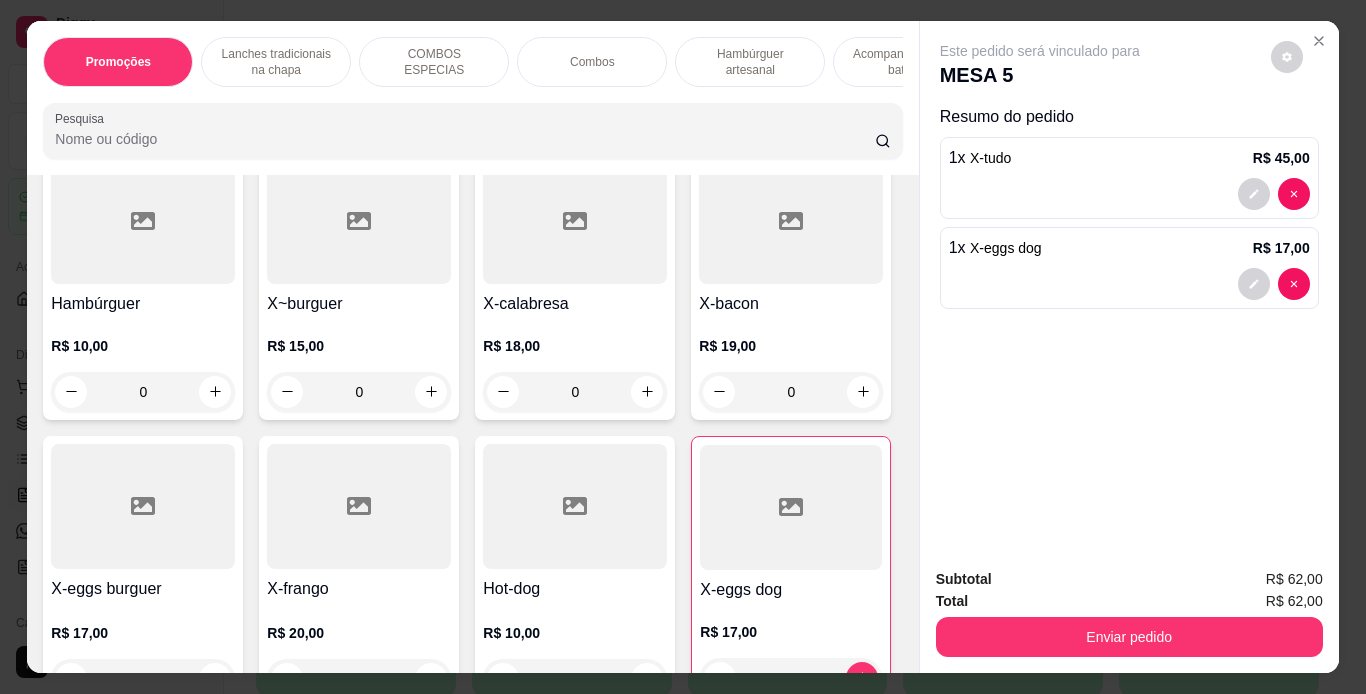 click on "0" at bounding box center (575, 392) 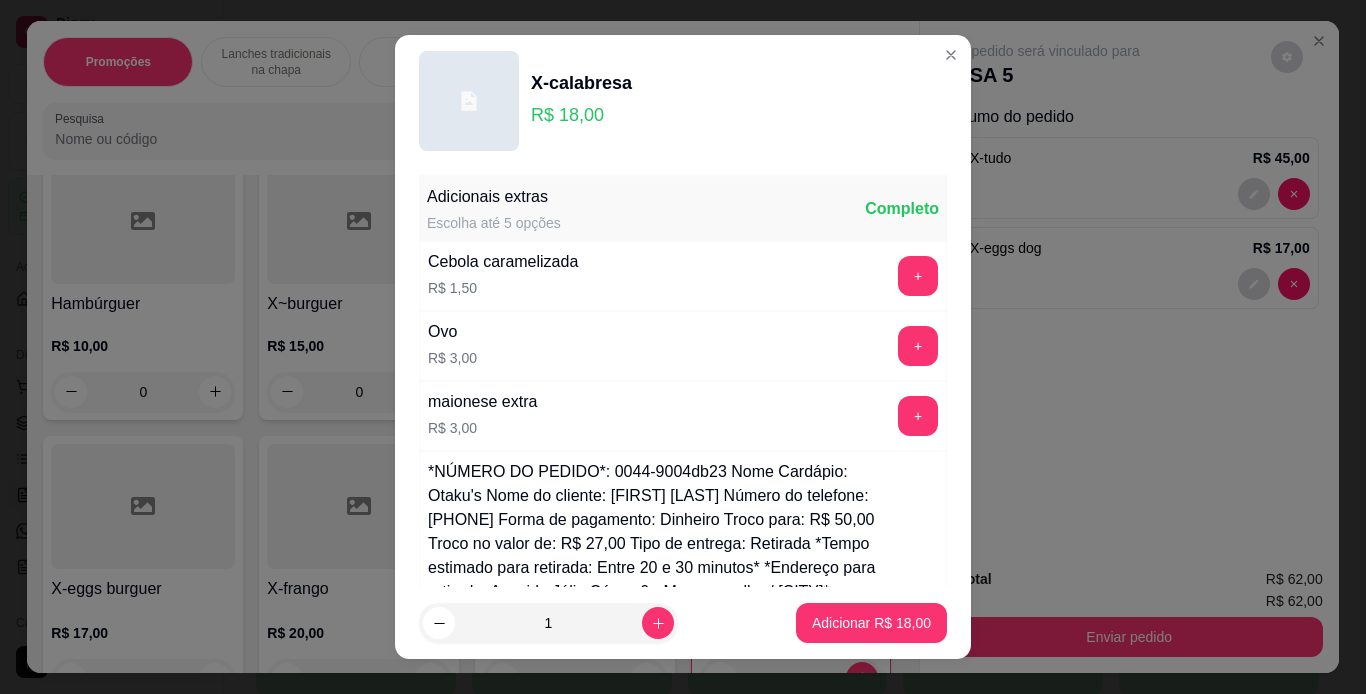 scroll, scrollTop: 433, scrollLeft: 0, axis: vertical 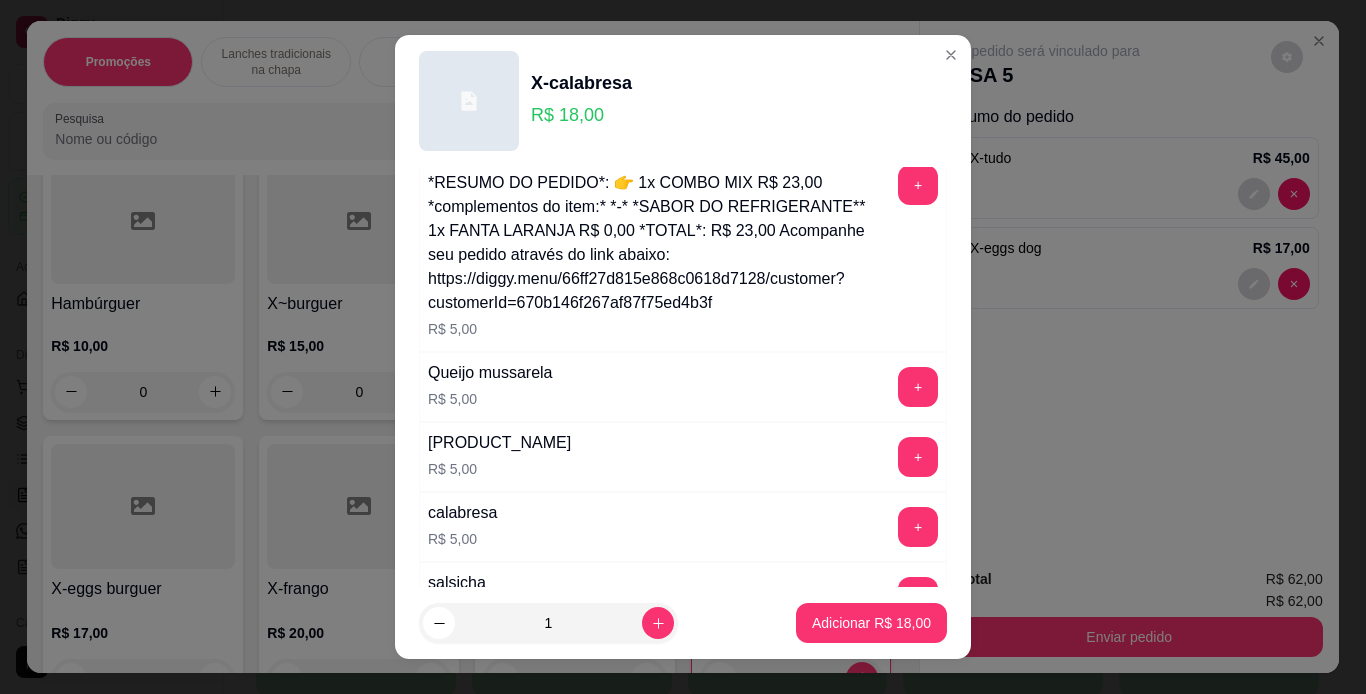 click on "Observações do cliente" at bounding box center [683, 804] 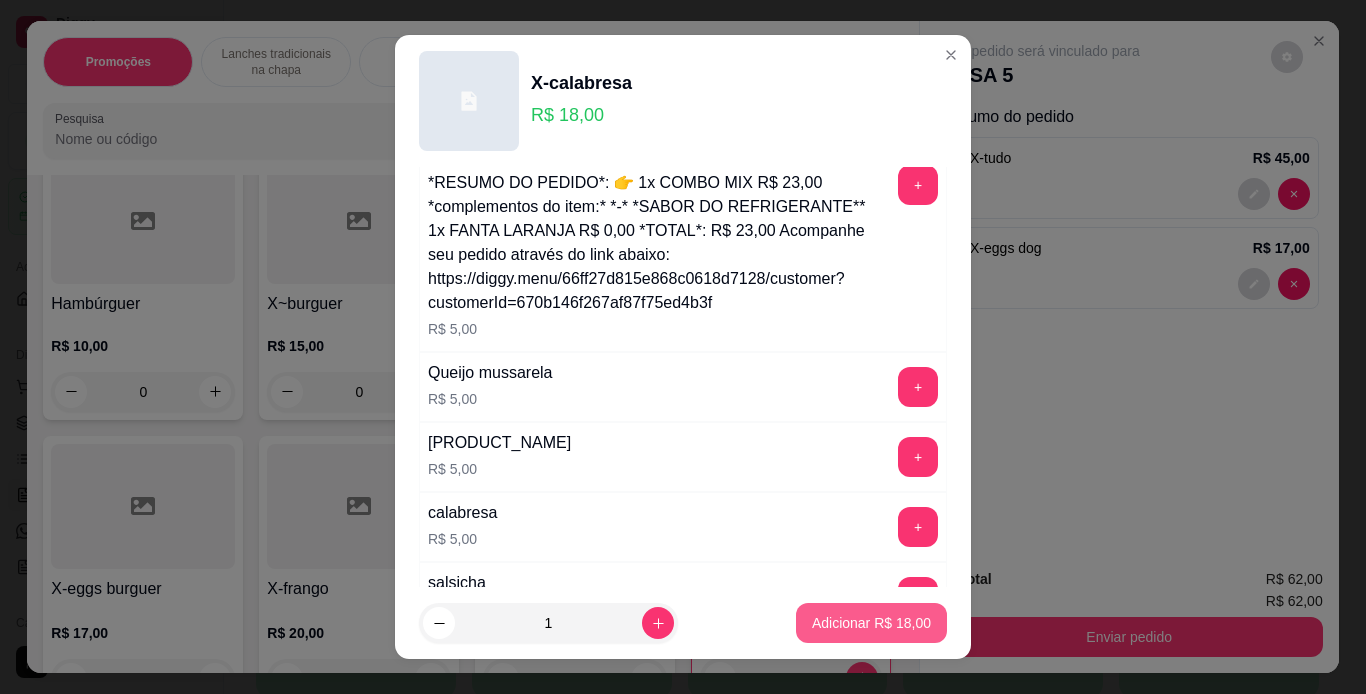 type on "sem salada" 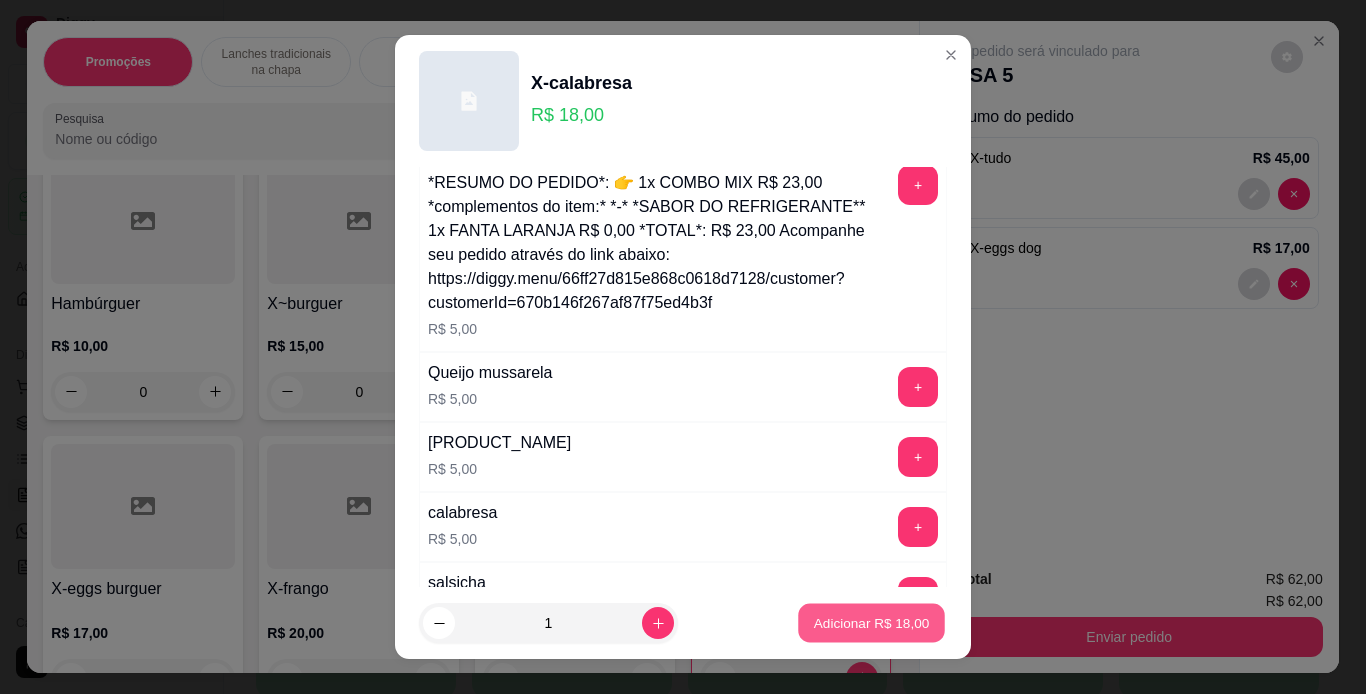 click on "Adicionar   R$ 18,00" at bounding box center [872, 623] 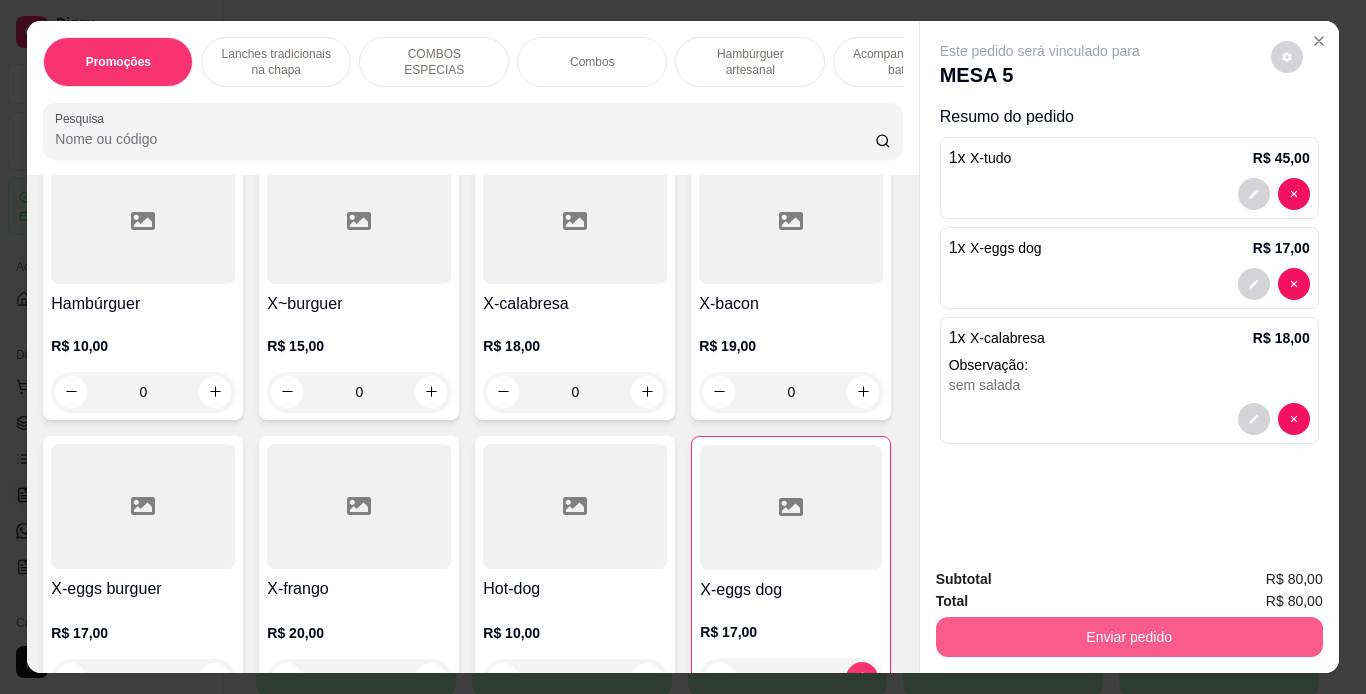 click on "Enviar pedido" at bounding box center [1129, 637] 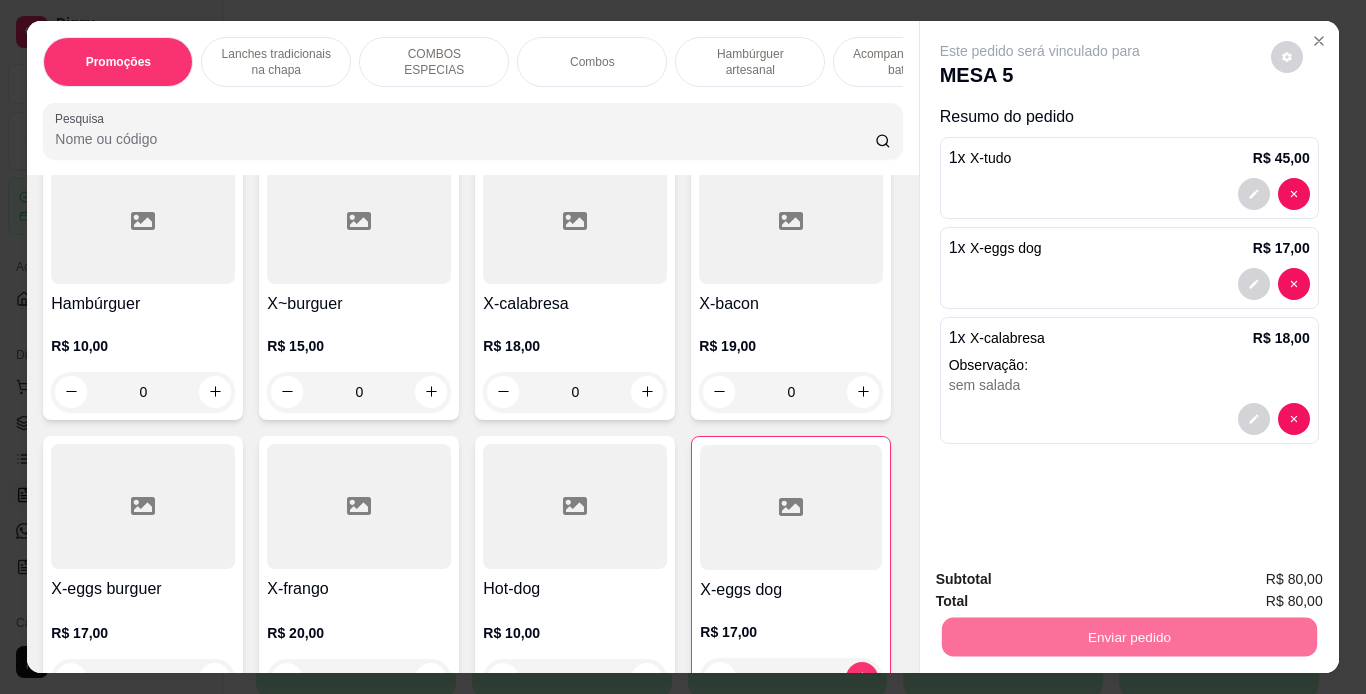 click on "Não registrar e enviar pedido" at bounding box center (1063, 580) 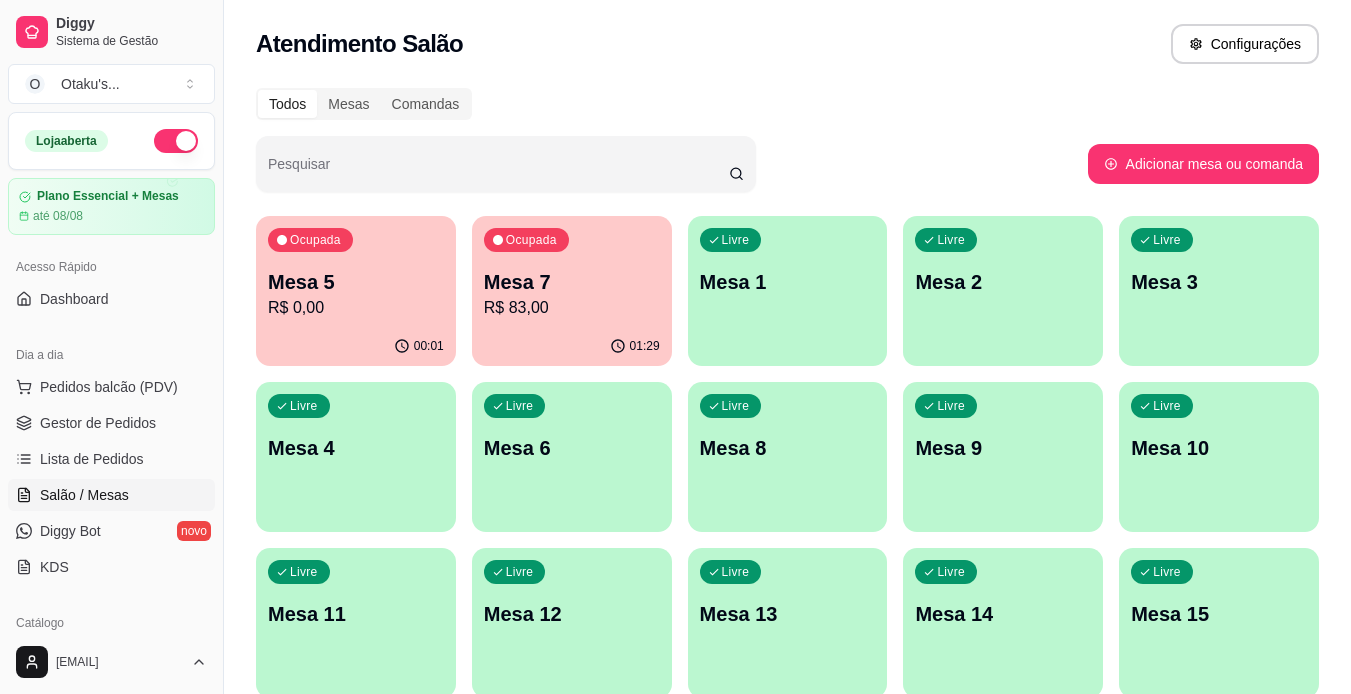 click 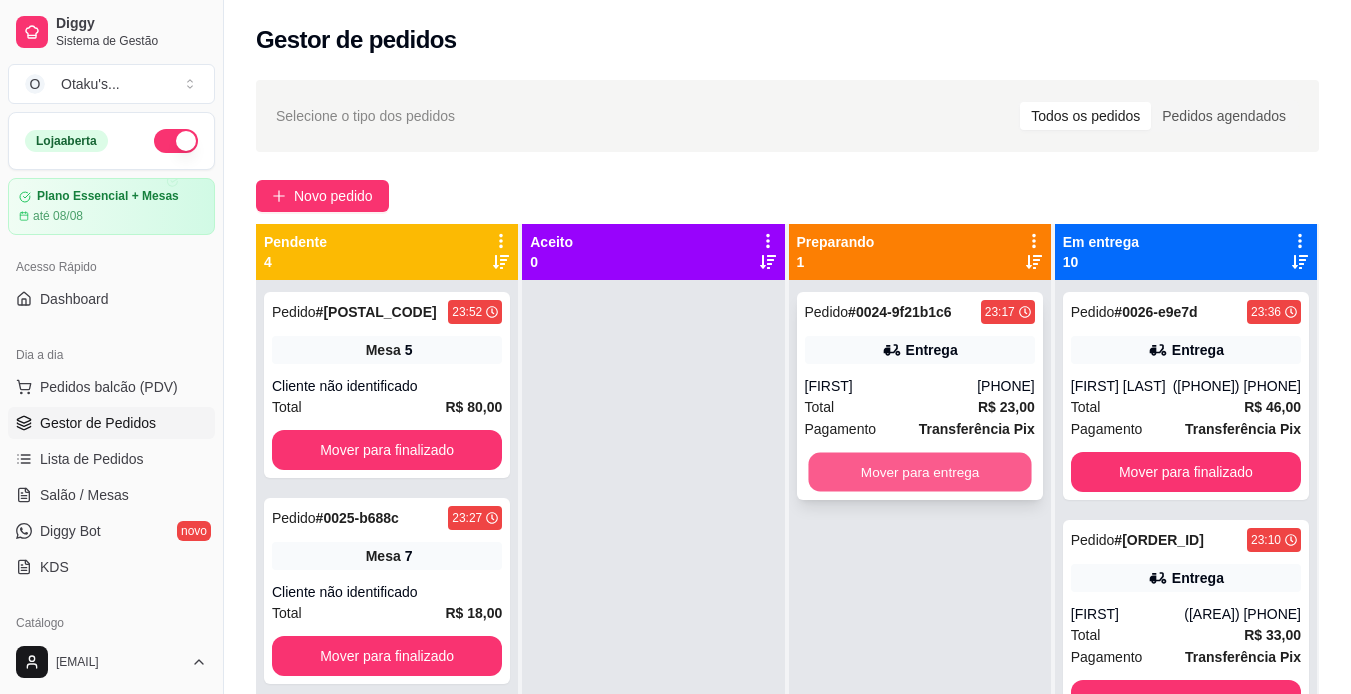 click on "Mover para entrega" at bounding box center (919, 472) 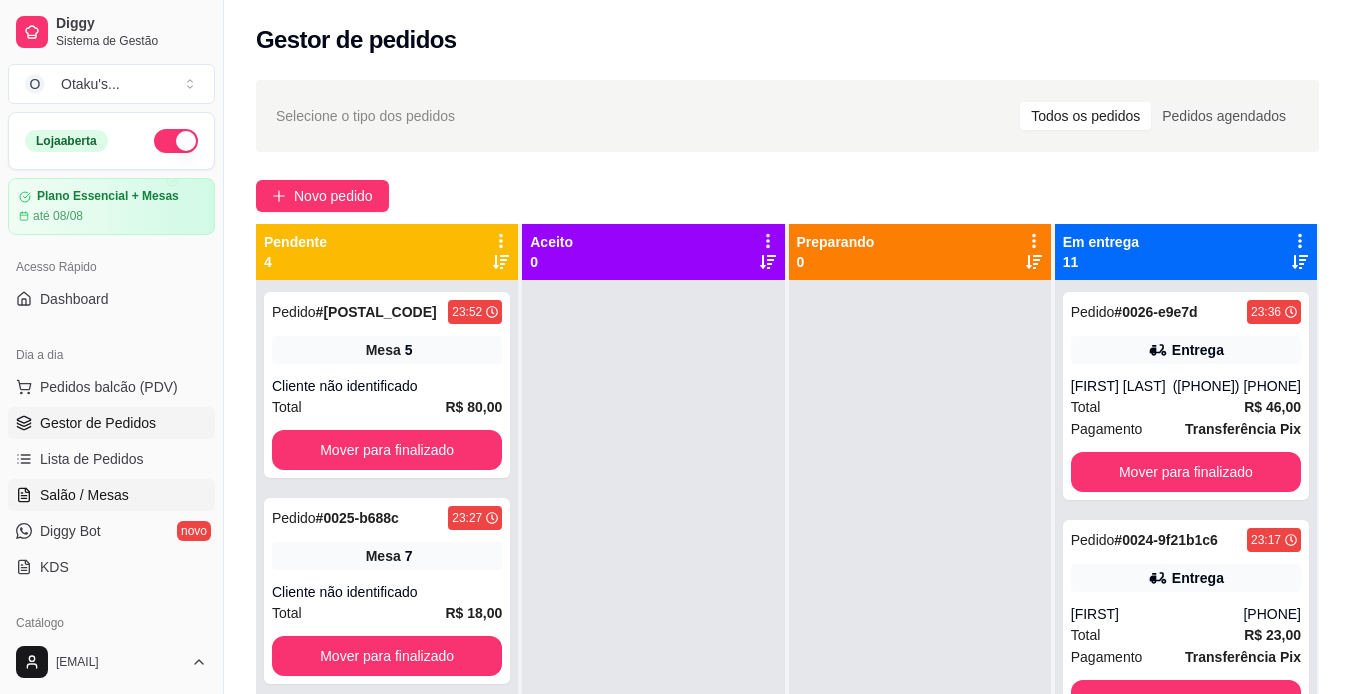 click on "Salão / Mesas" at bounding box center [111, 495] 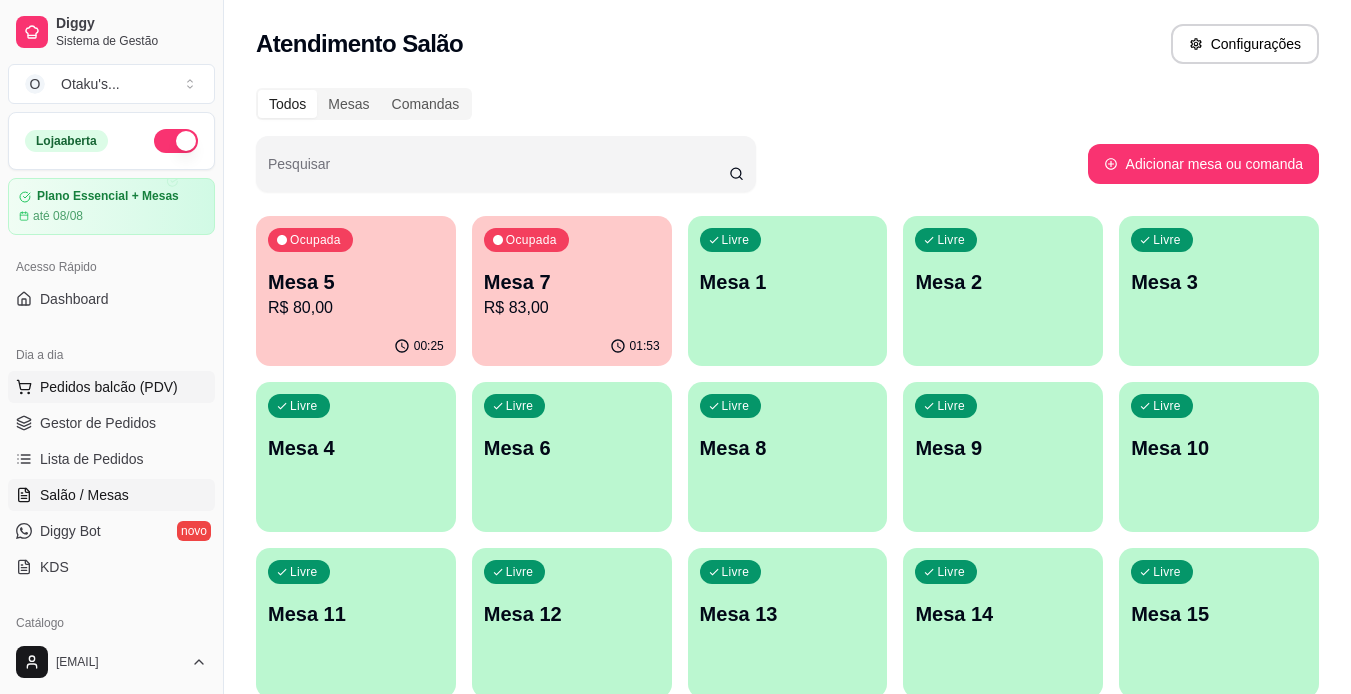 click on "Pedidos balcão (PDV)" at bounding box center (109, 387) 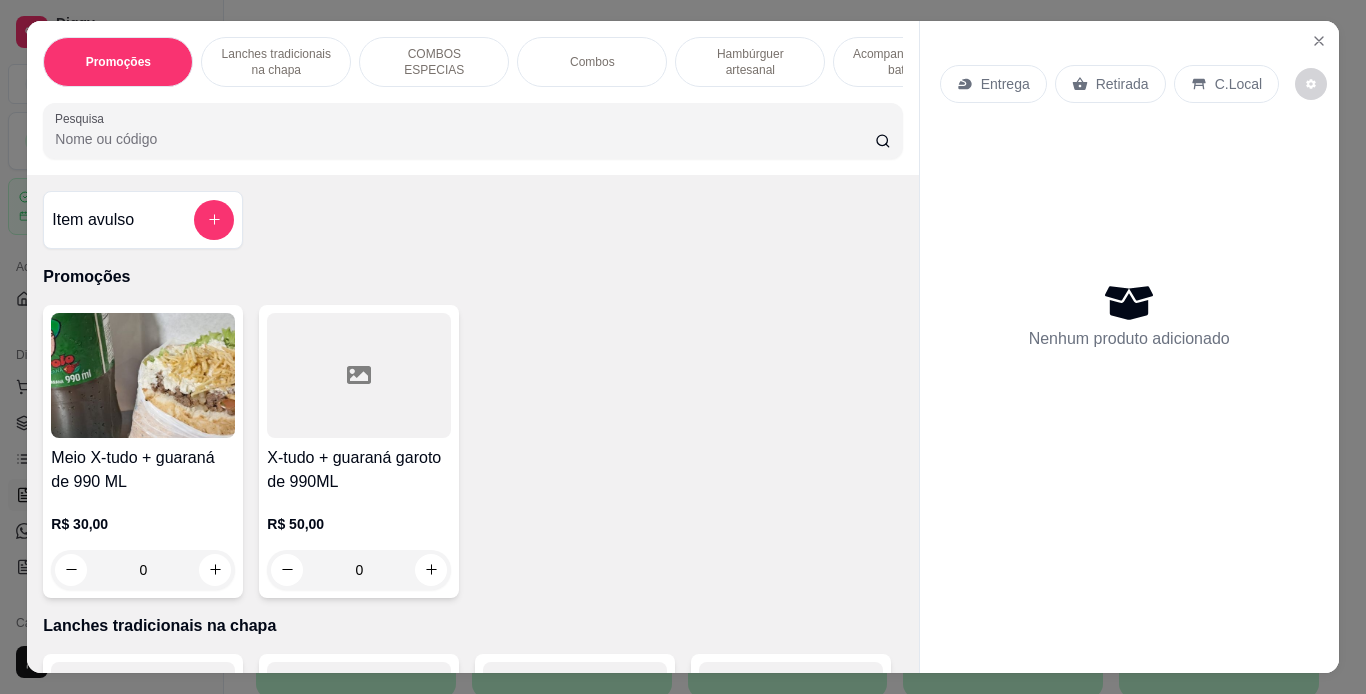 click on "Entrega Retirada C.Local" at bounding box center (1129, 84) 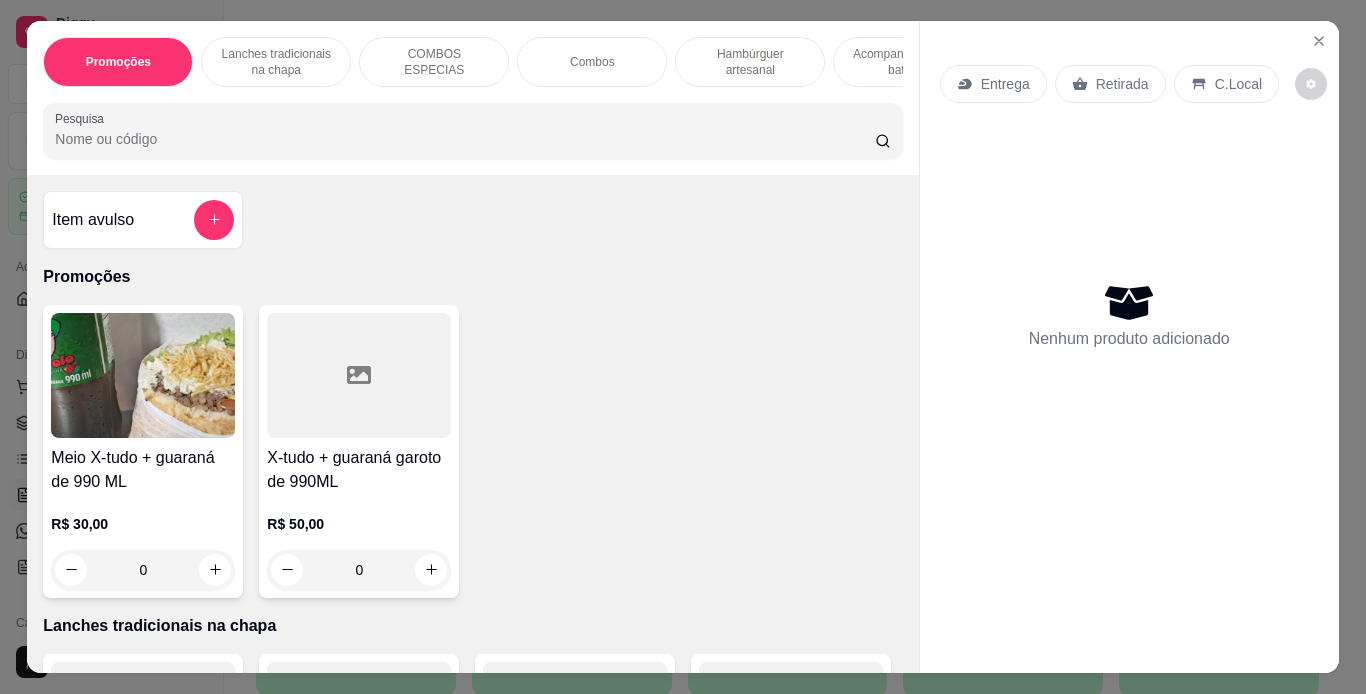 click on "Retirada" at bounding box center [1122, 84] 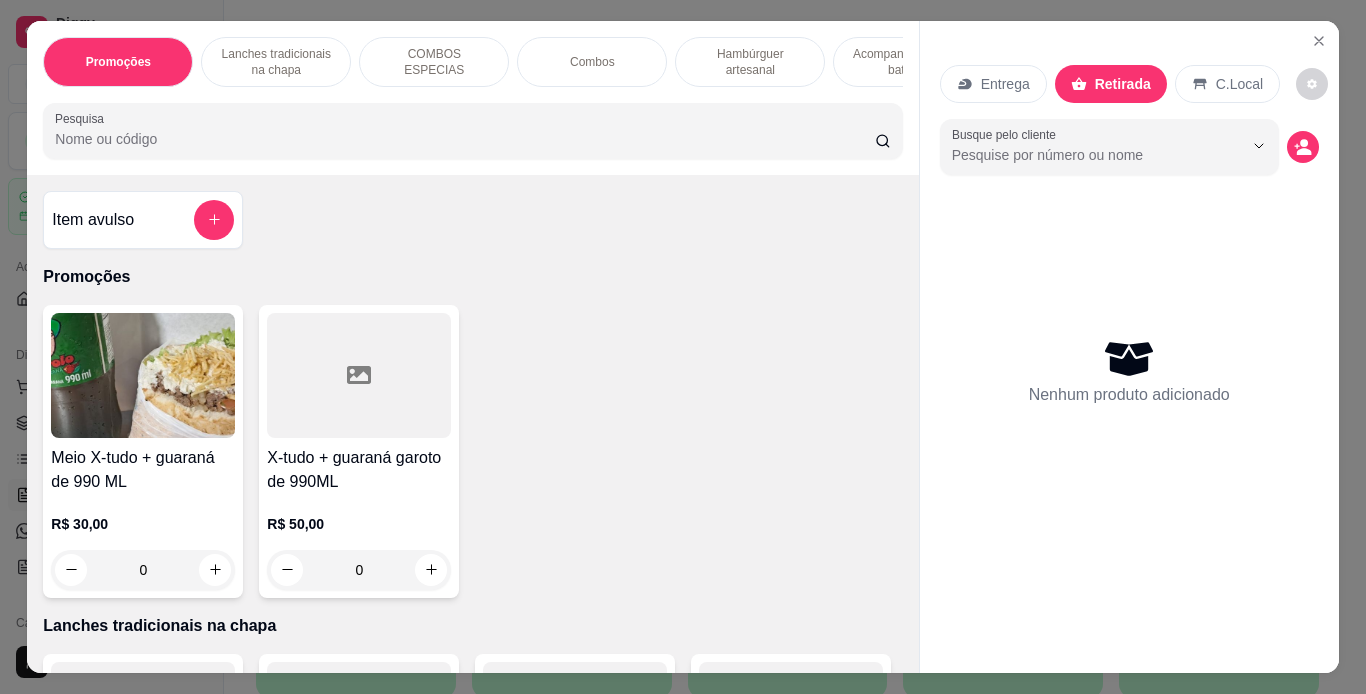 click on "Meio X-tudo + guaraná de 990 ML   R$ 30,00 0 X-tudo + guaraná garoto de 990ML   R$ 50,00 0" at bounding box center [472, 451] 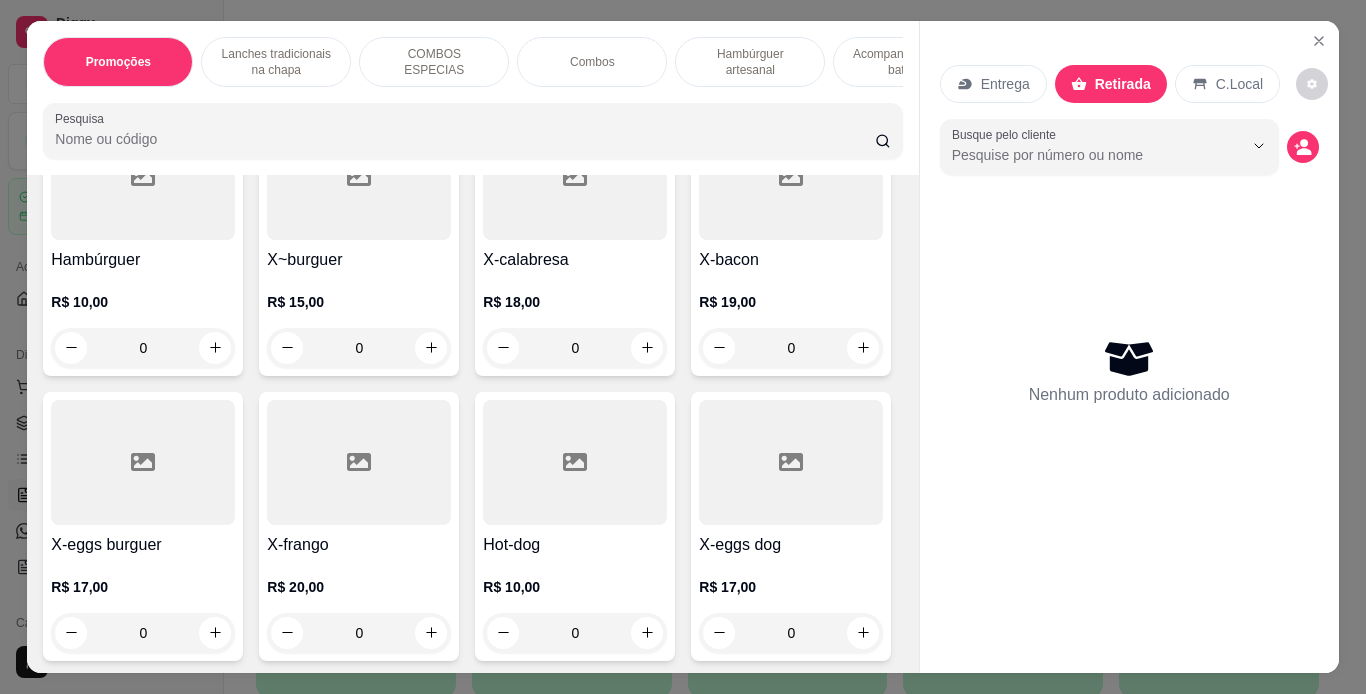 scroll, scrollTop: 558, scrollLeft: 0, axis: vertical 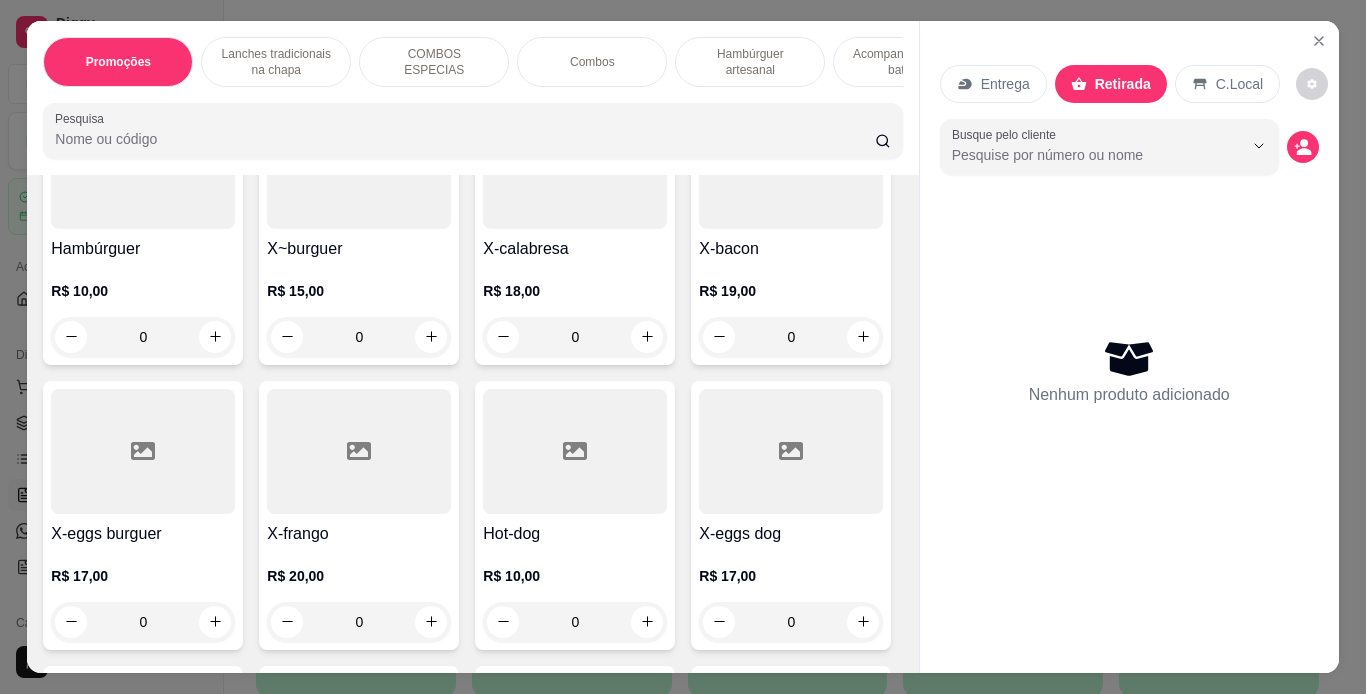 drag, startPoint x: 362, startPoint y: 502, endPoint x: 327, endPoint y: 509, distance: 35.69314 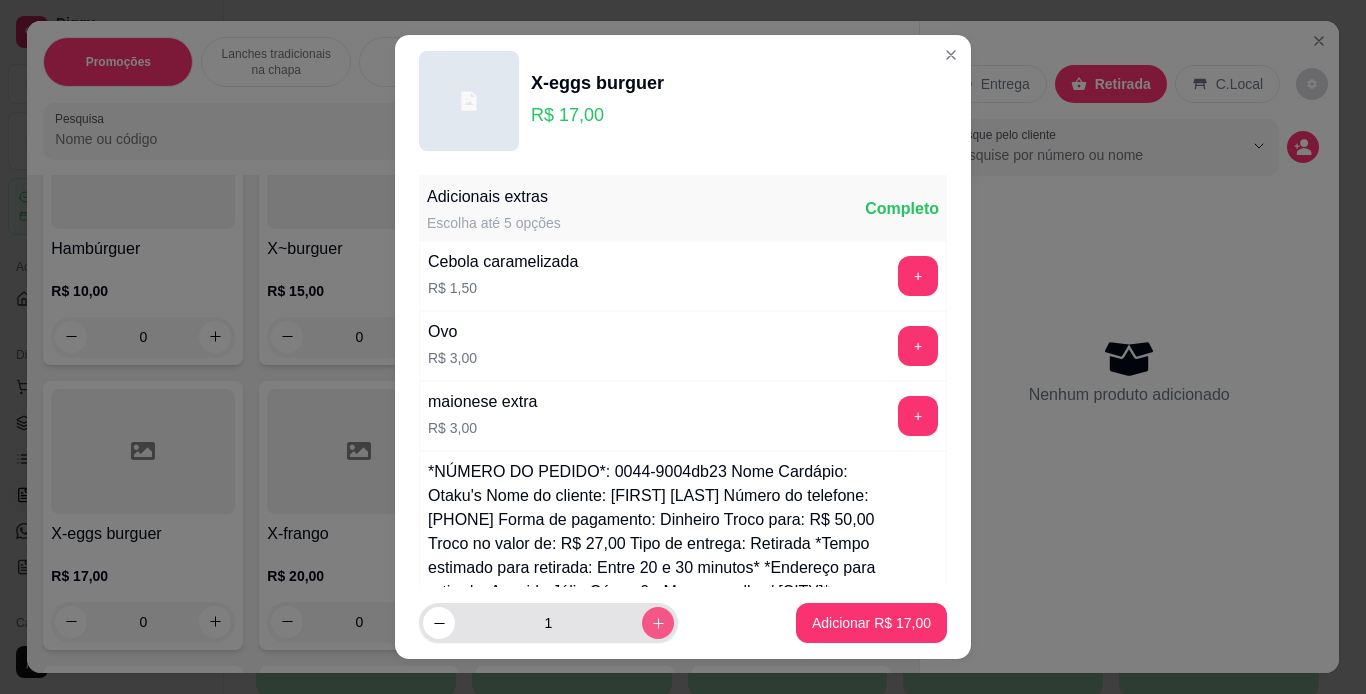 click 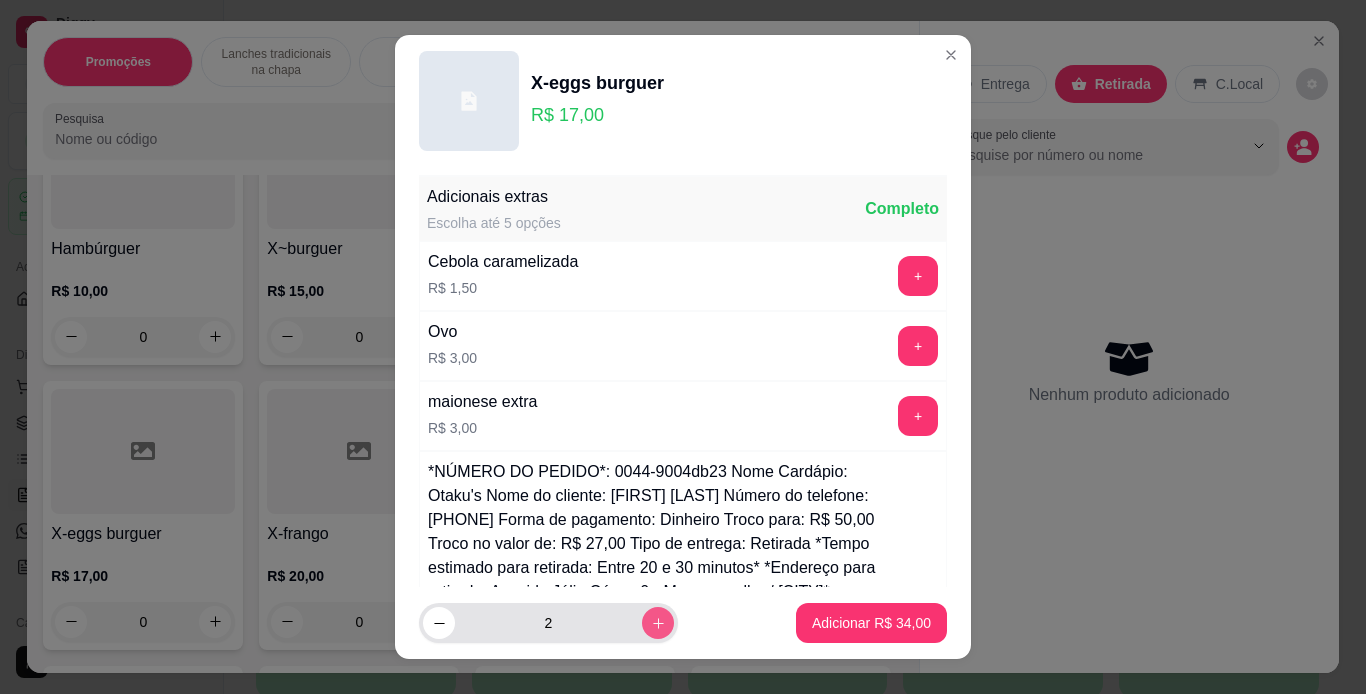 click 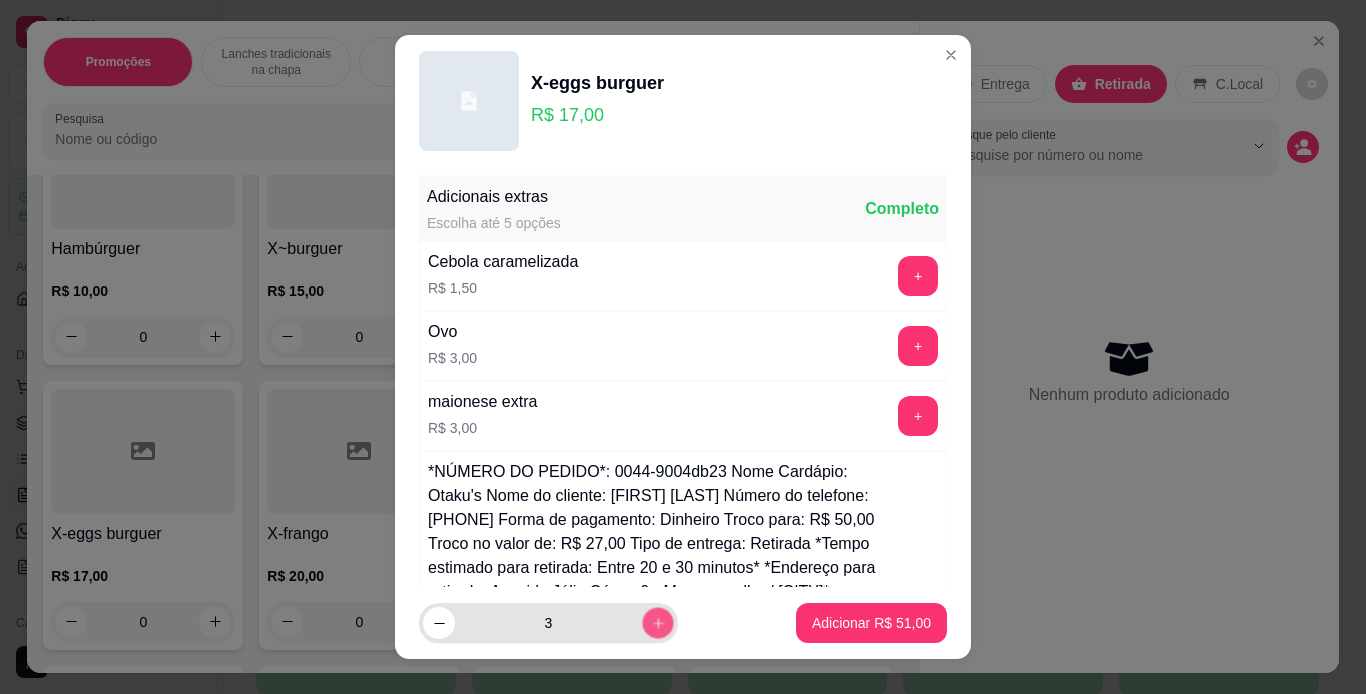 click 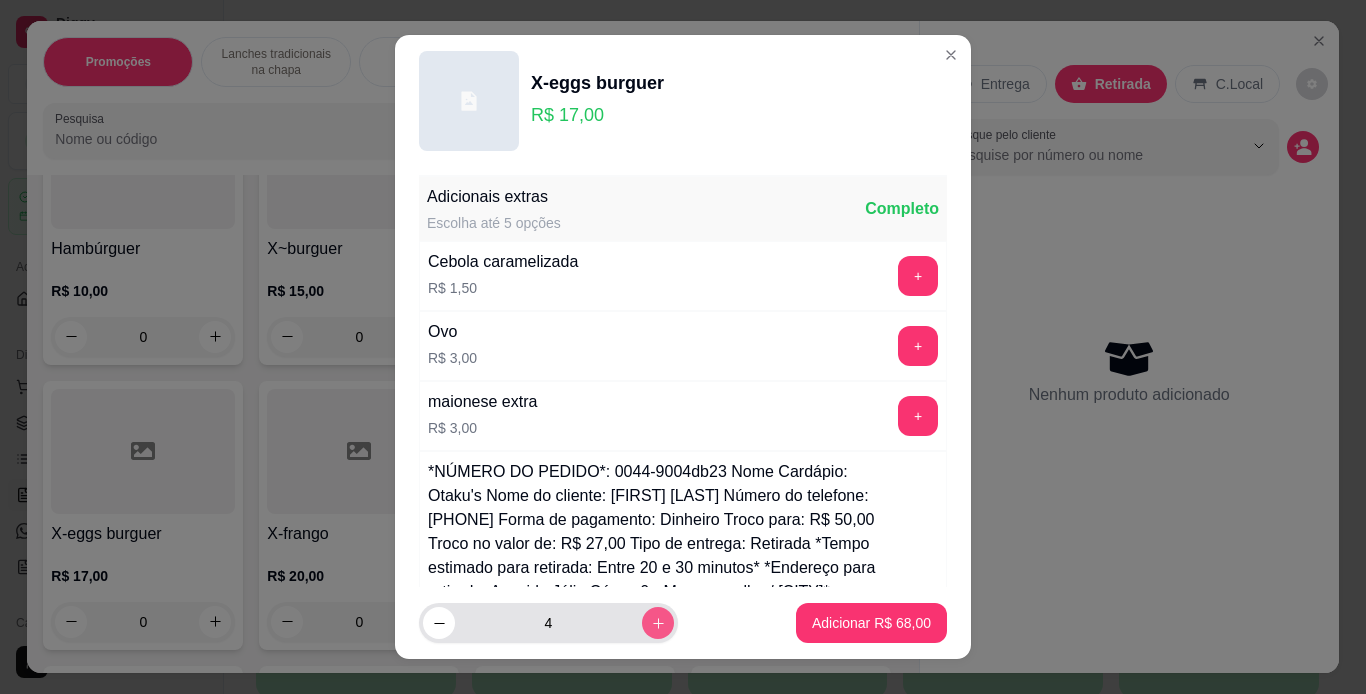 click 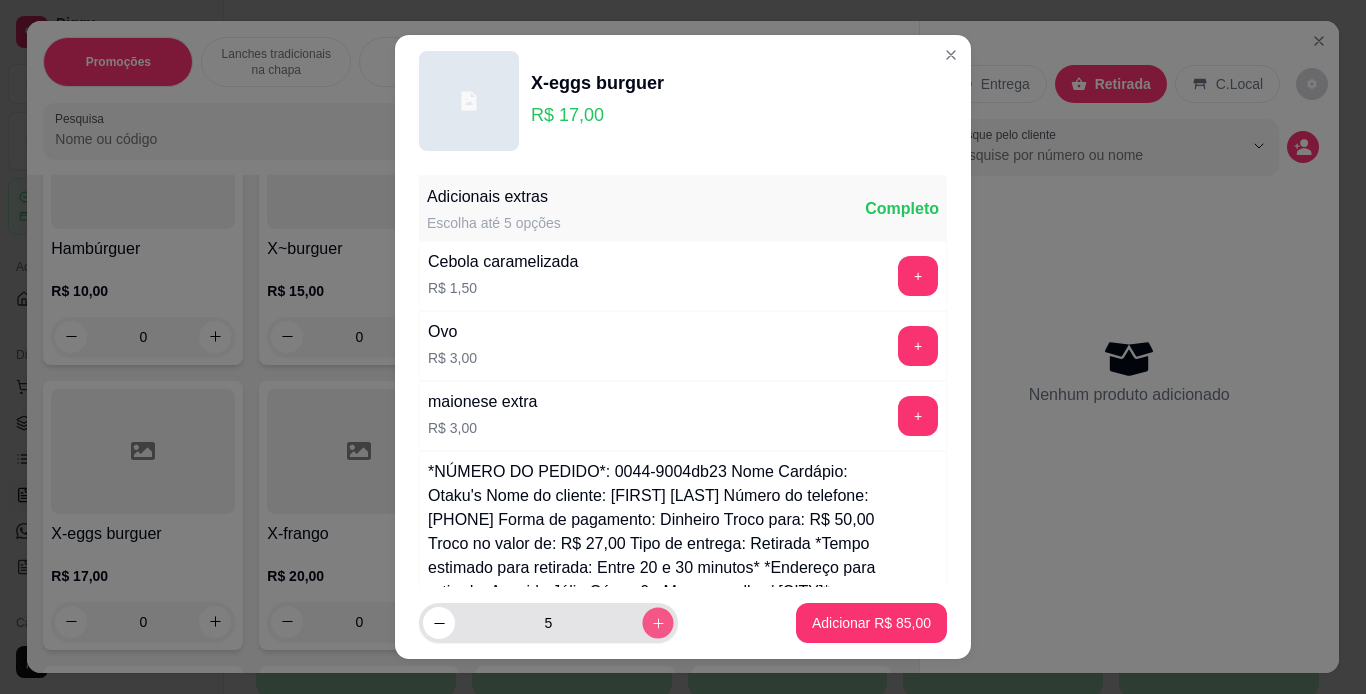 click 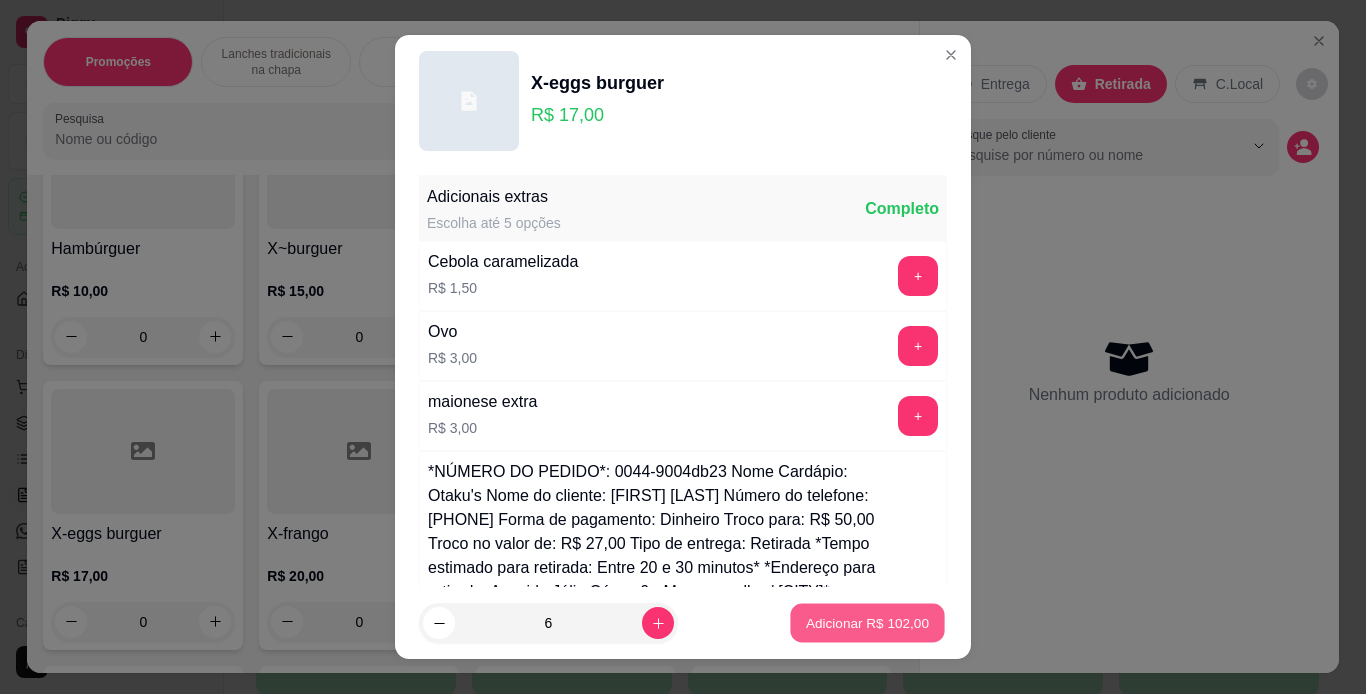 click on "Adicionar   R$ 102,00" at bounding box center (867, 623) 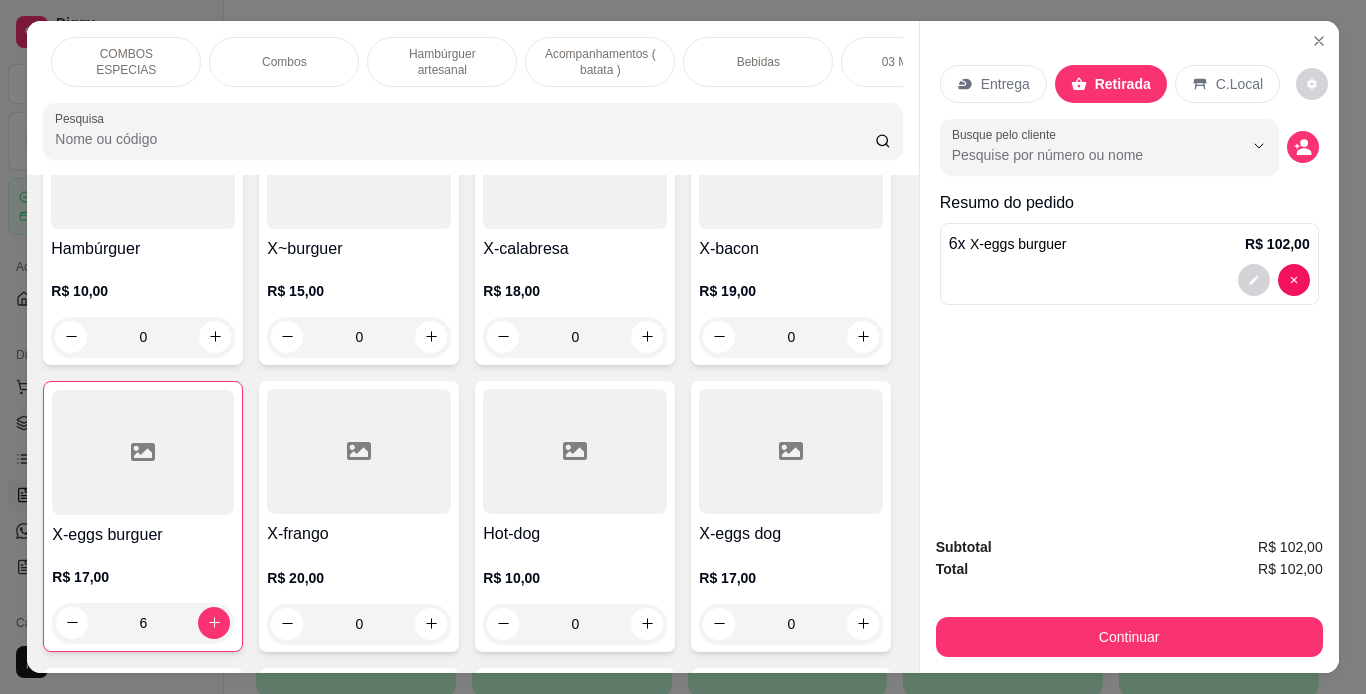 scroll, scrollTop: 0, scrollLeft: 320, axis: horizontal 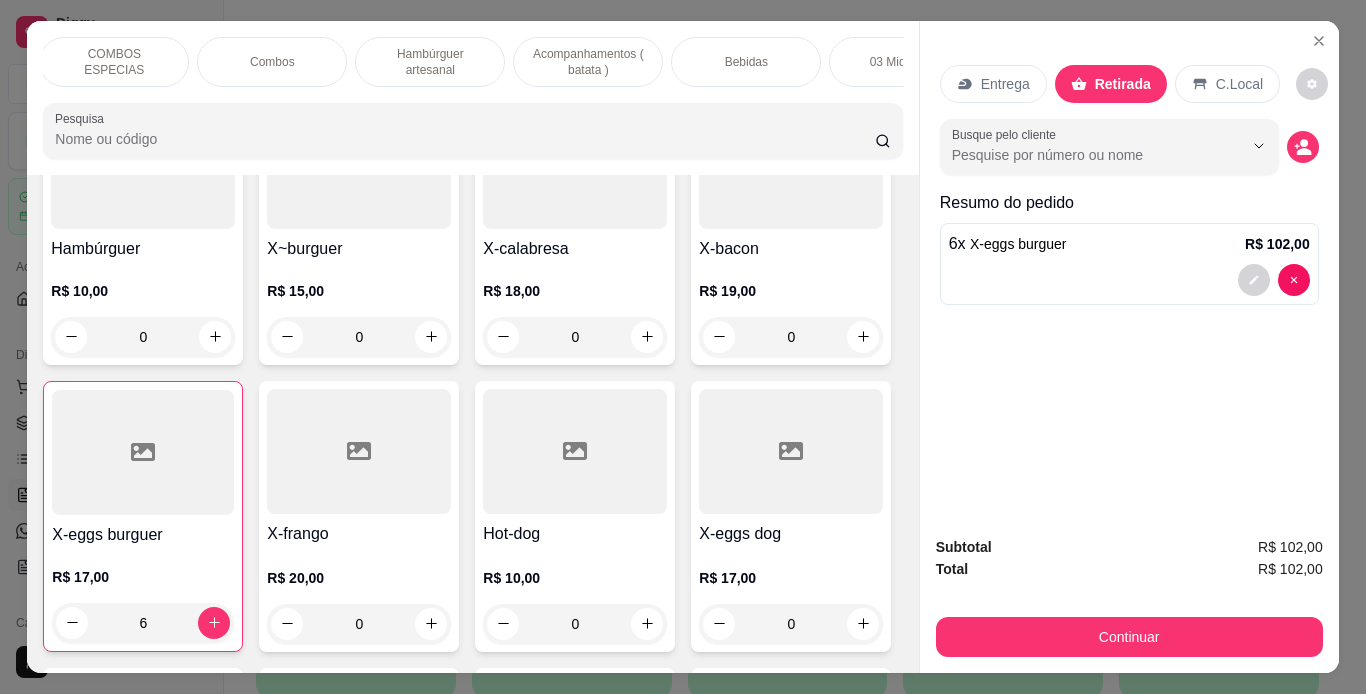 click on "Bebidas" at bounding box center [746, 62] 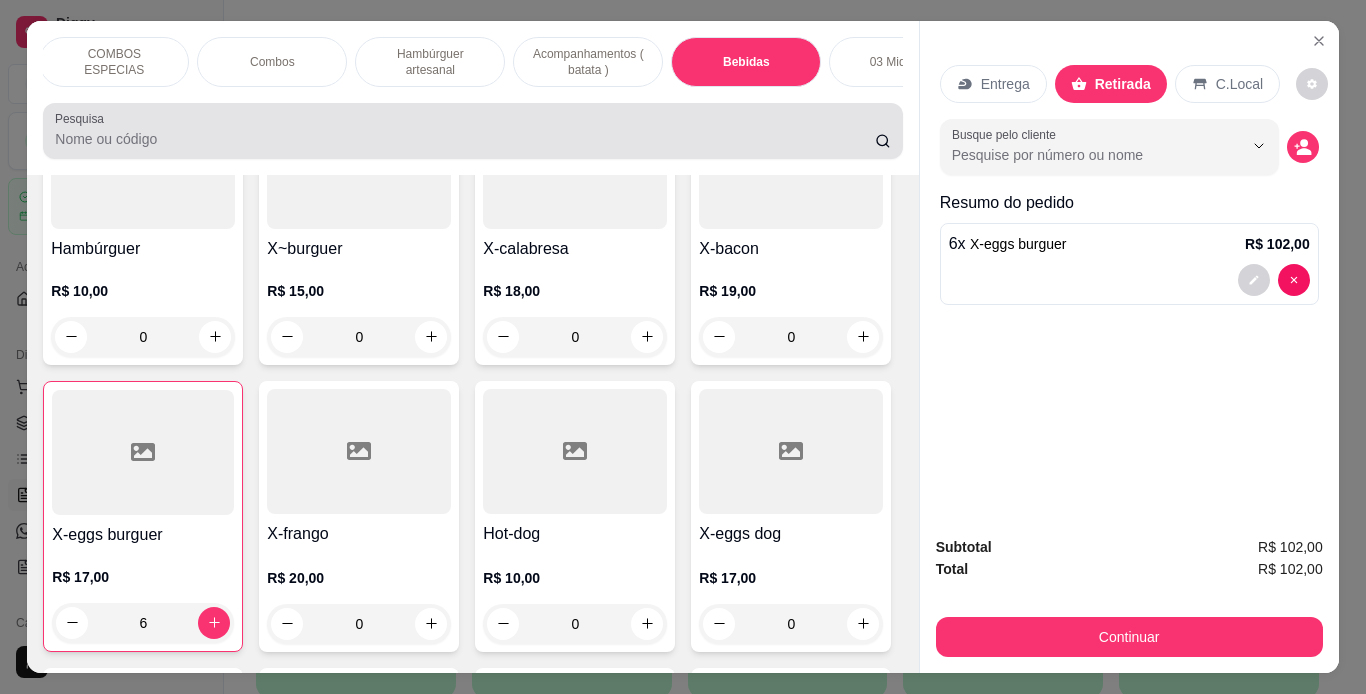 scroll, scrollTop: 5859, scrollLeft: 0, axis: vertical 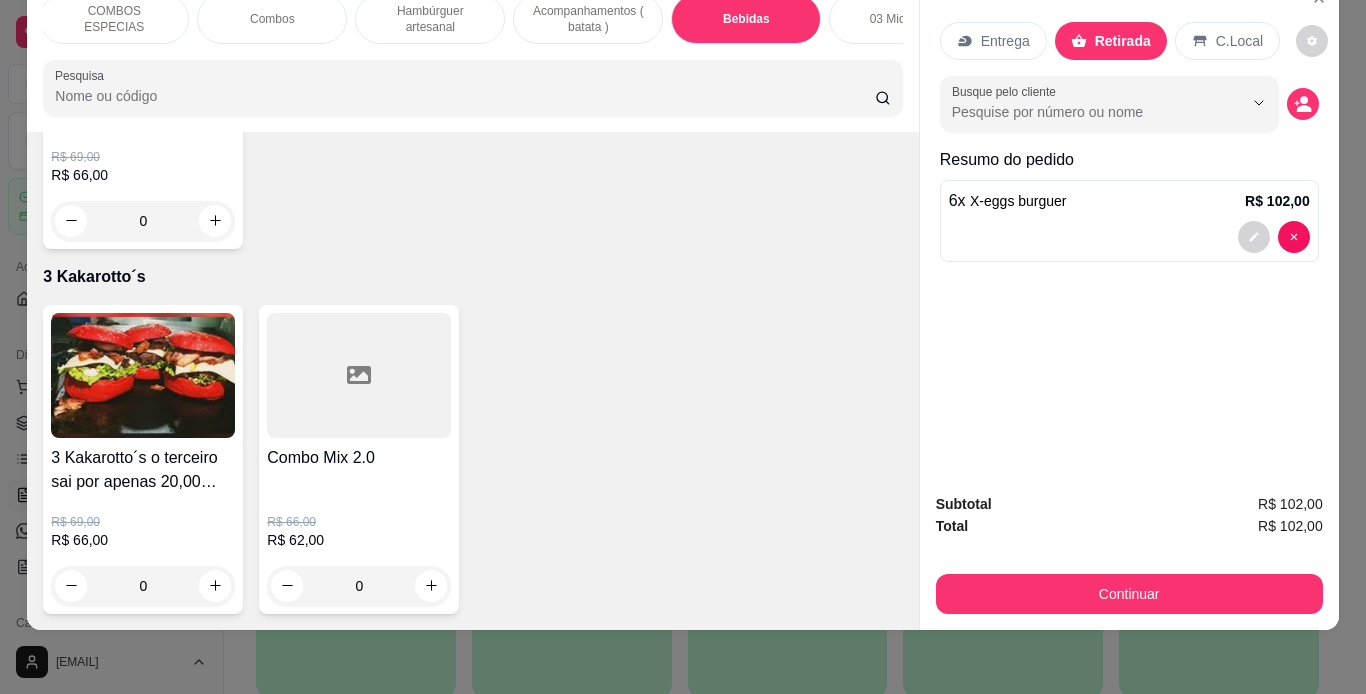 click at bounding box center [143, -315] 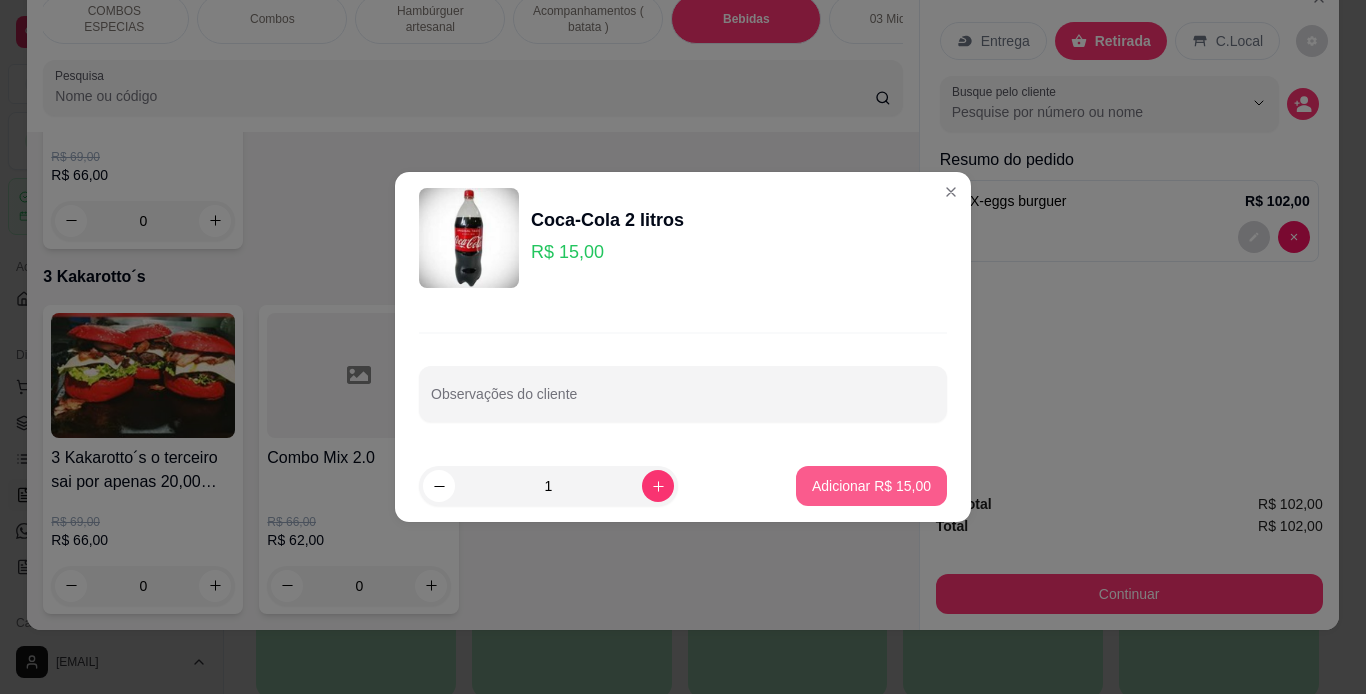 click on "Adicionar   R$ 15,00" at bounding box center (871, 486) 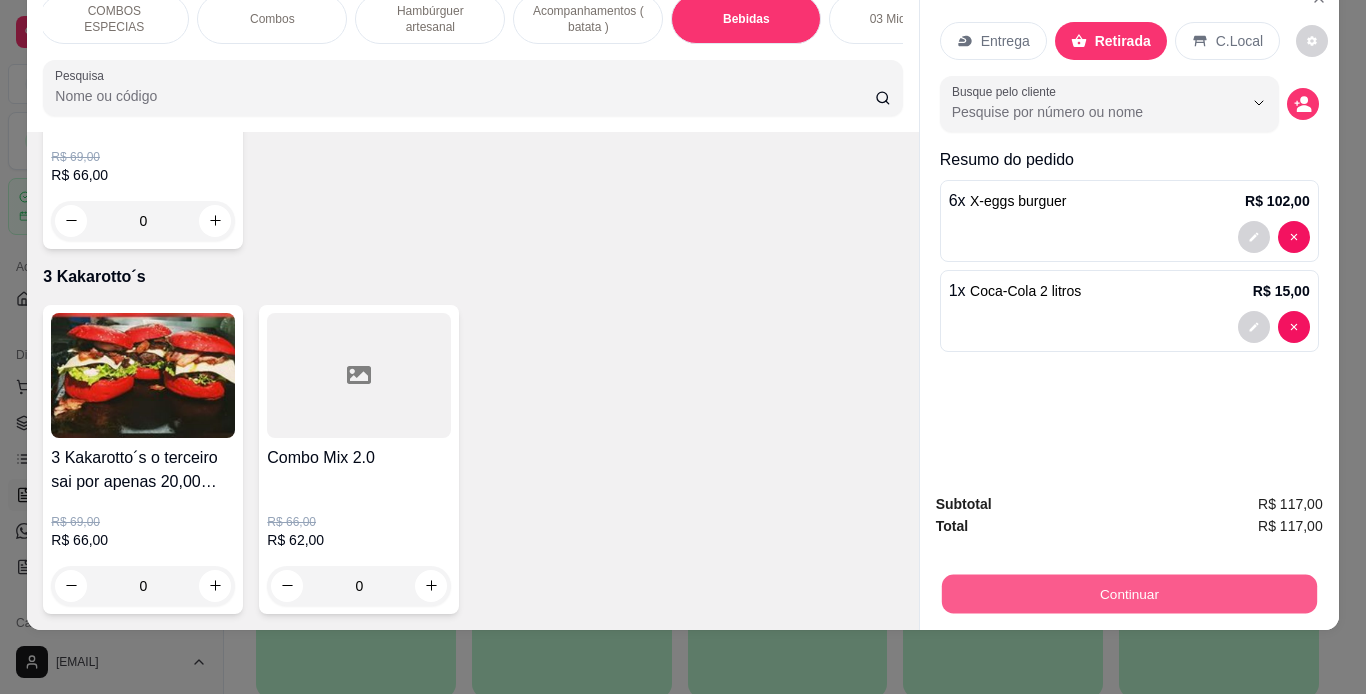 click on "Continuar" at bounding box center (1128, 594) 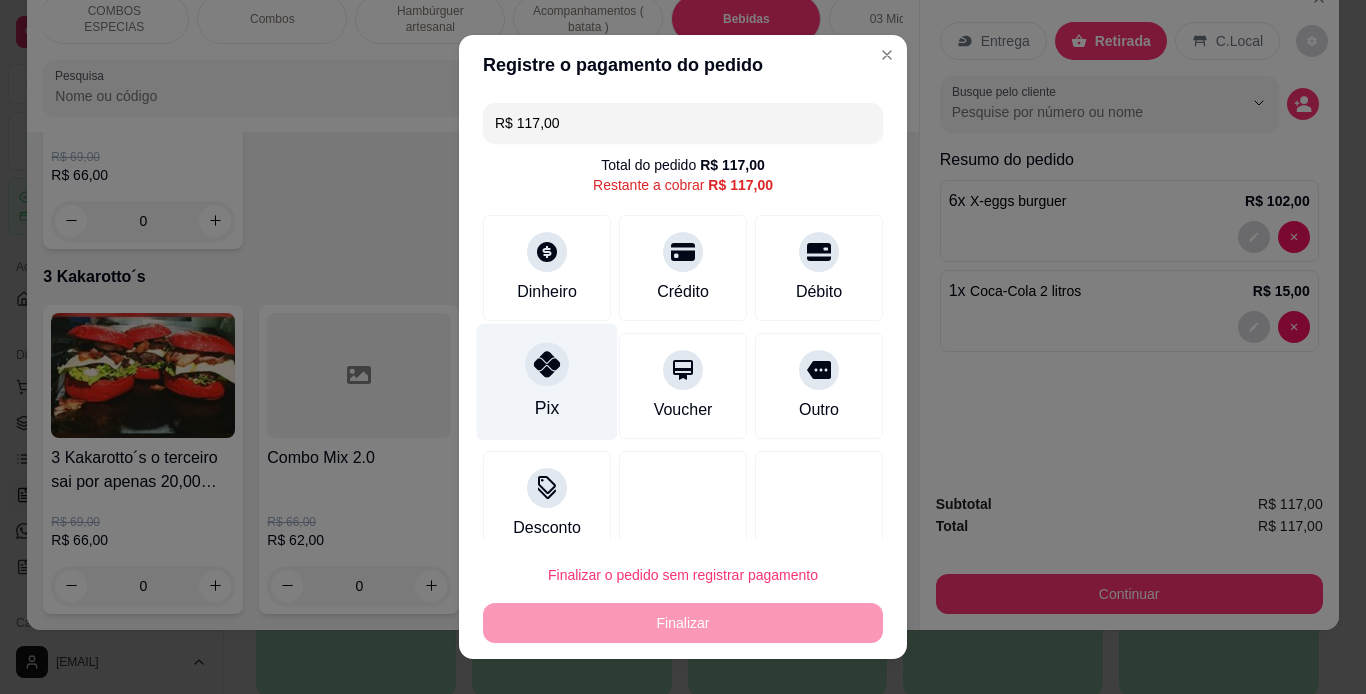 click on "Pix" at bounding box center (547, 381) 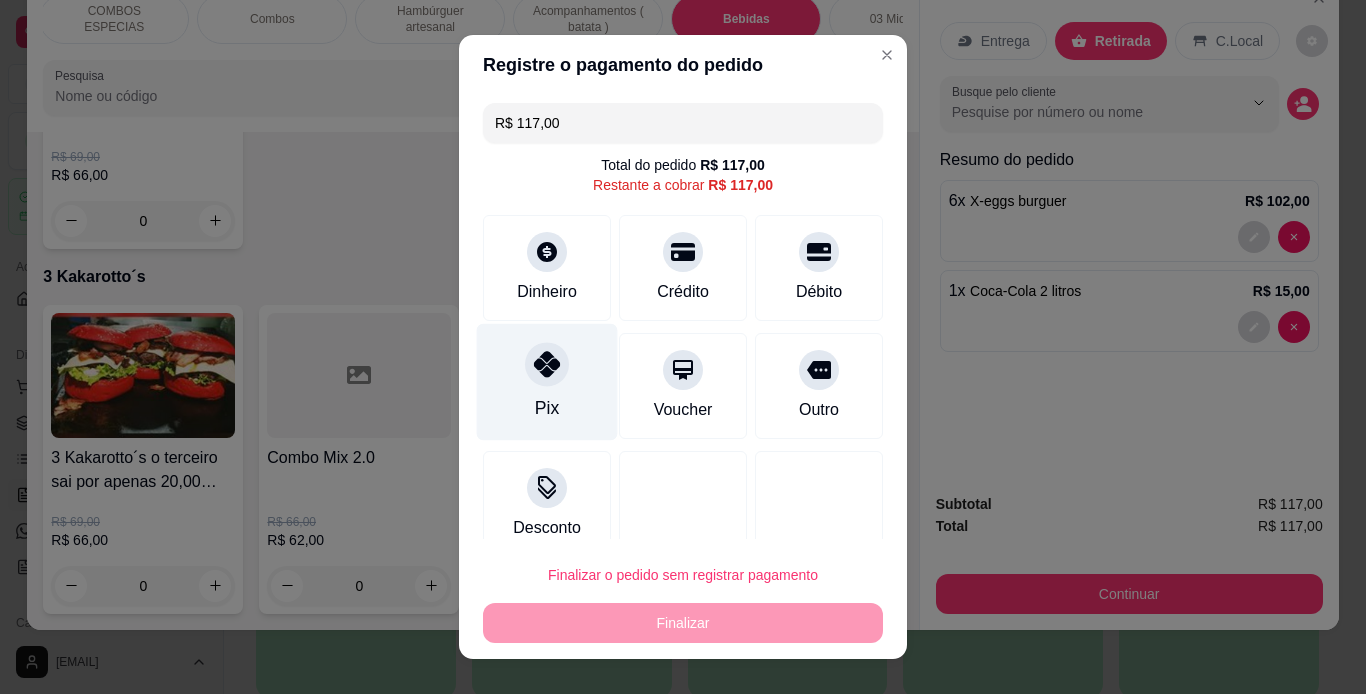 type on "R$ 0,00" 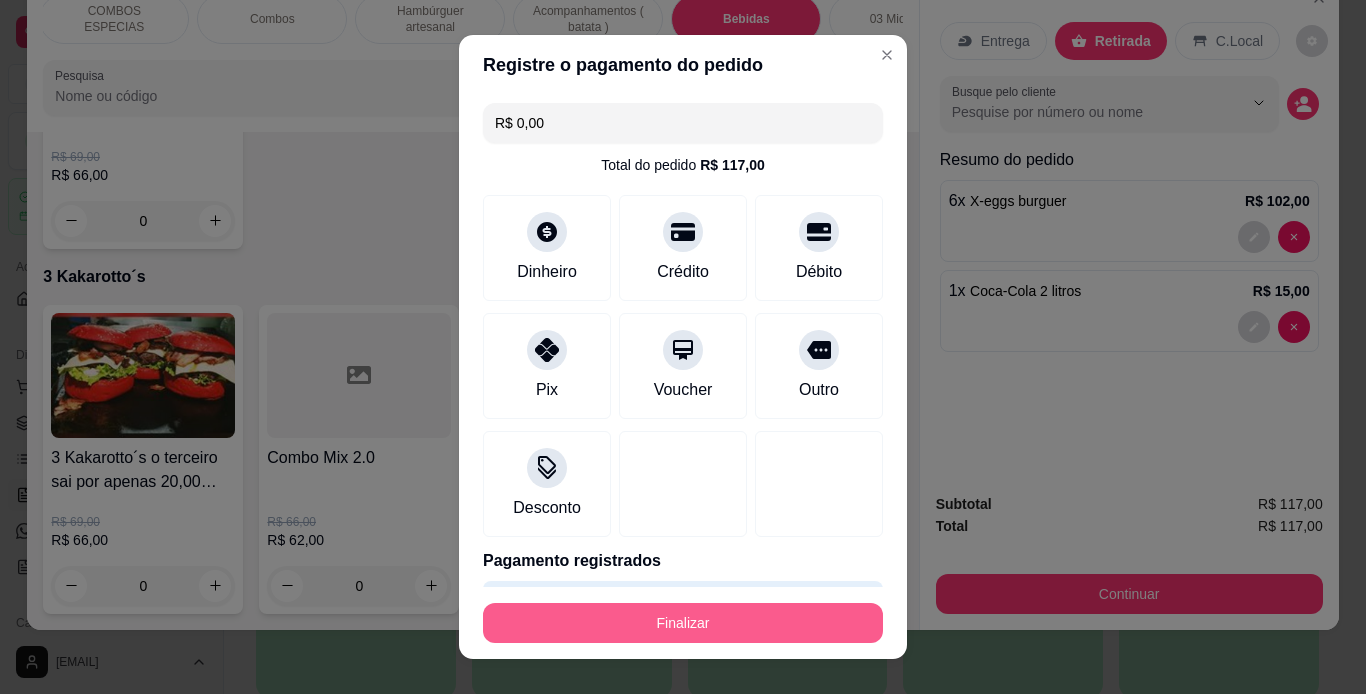 click on "Finalizar" at bounding box center [683, 623] 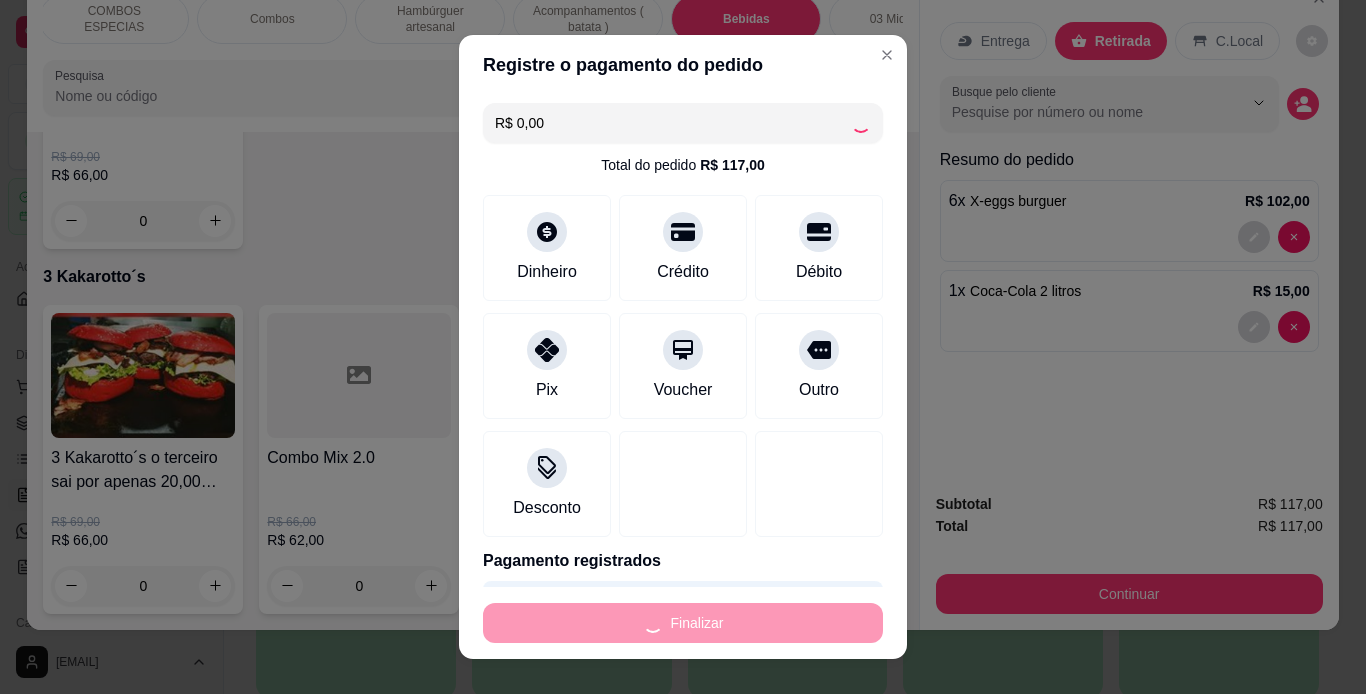 type on "0" 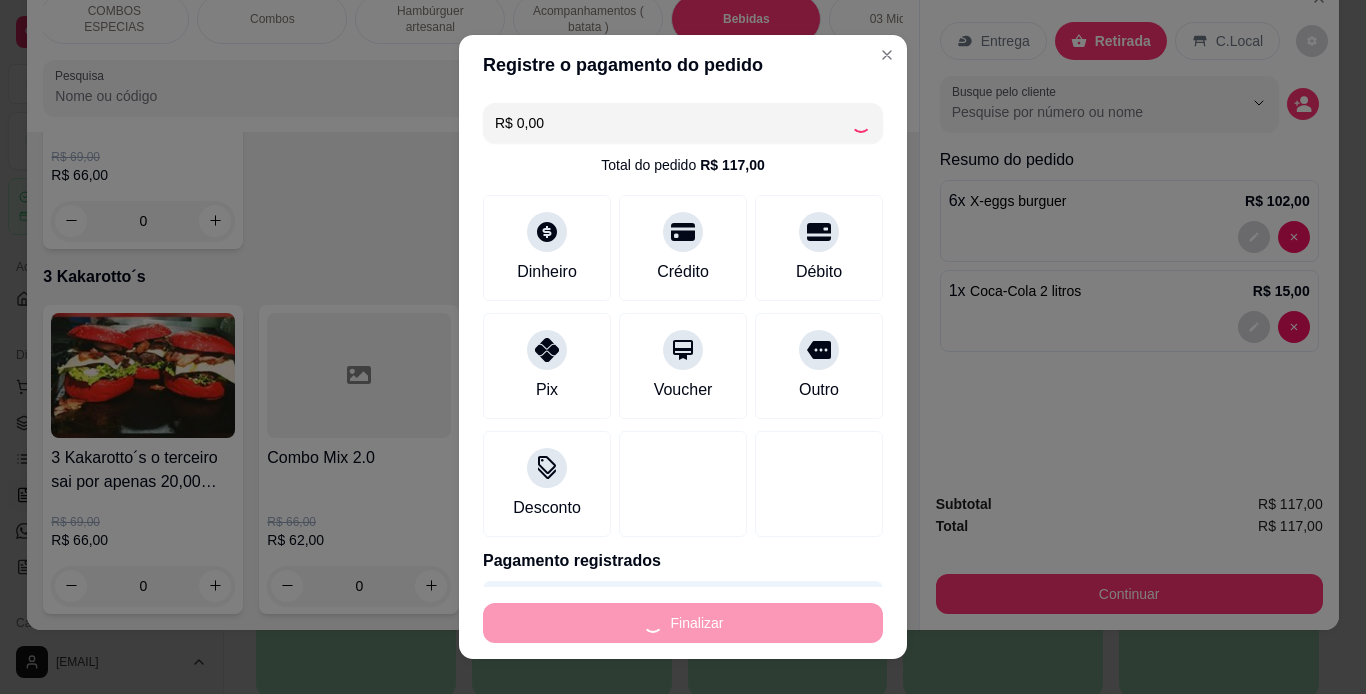 type on "0" 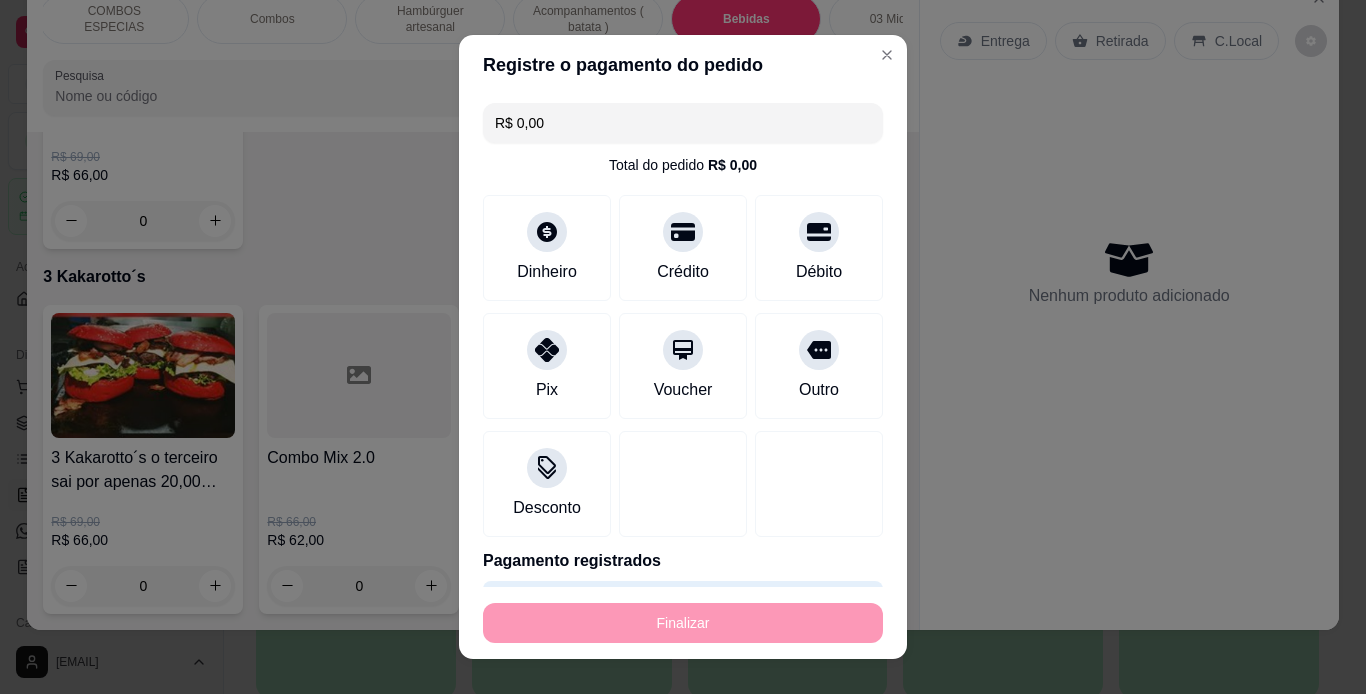type on "-R$ 117,00" 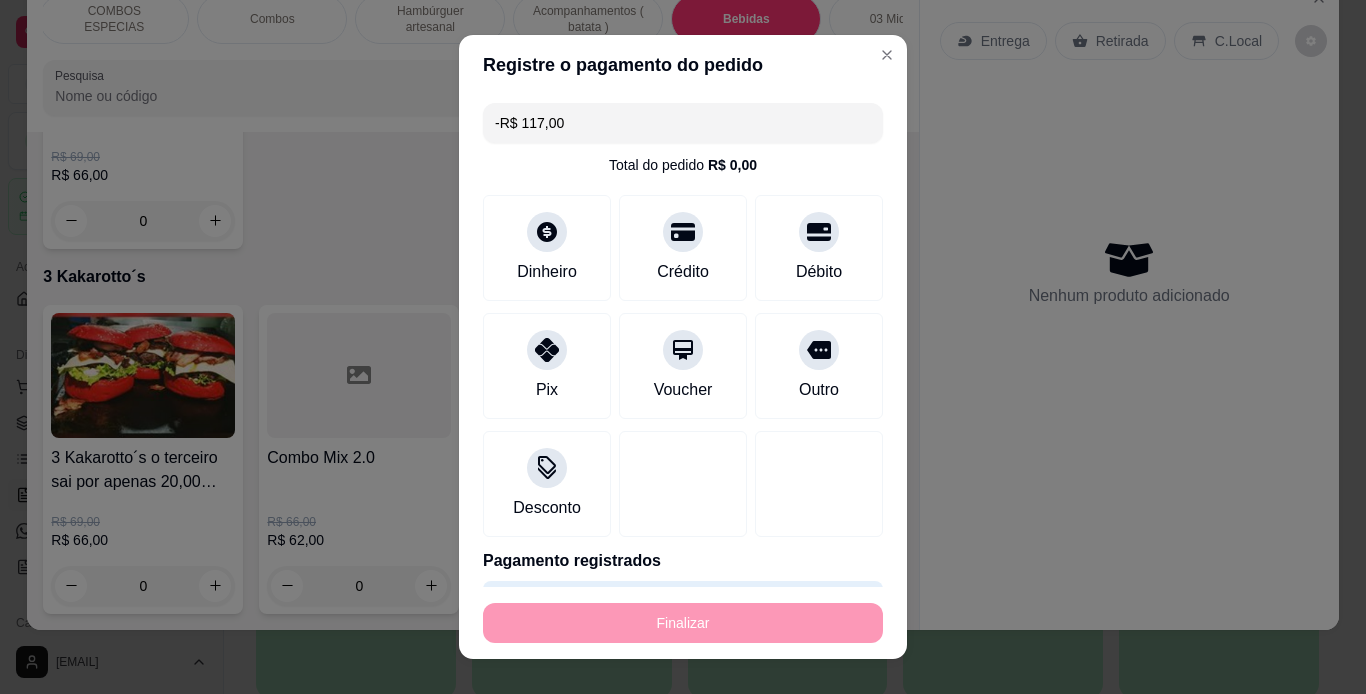scroll, scrollTop: 6954, scrollLeft: 0, axis: vertical 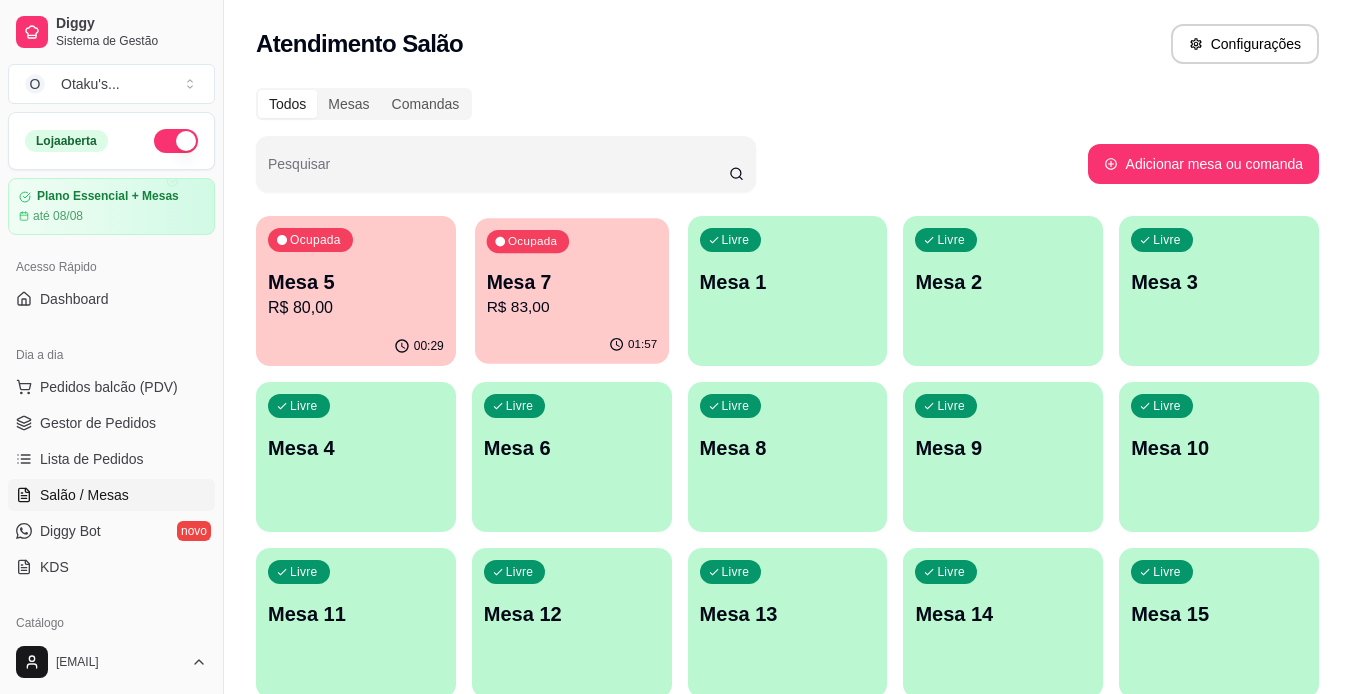 click on "R$ 83,00" at bounding box center [571, 307] 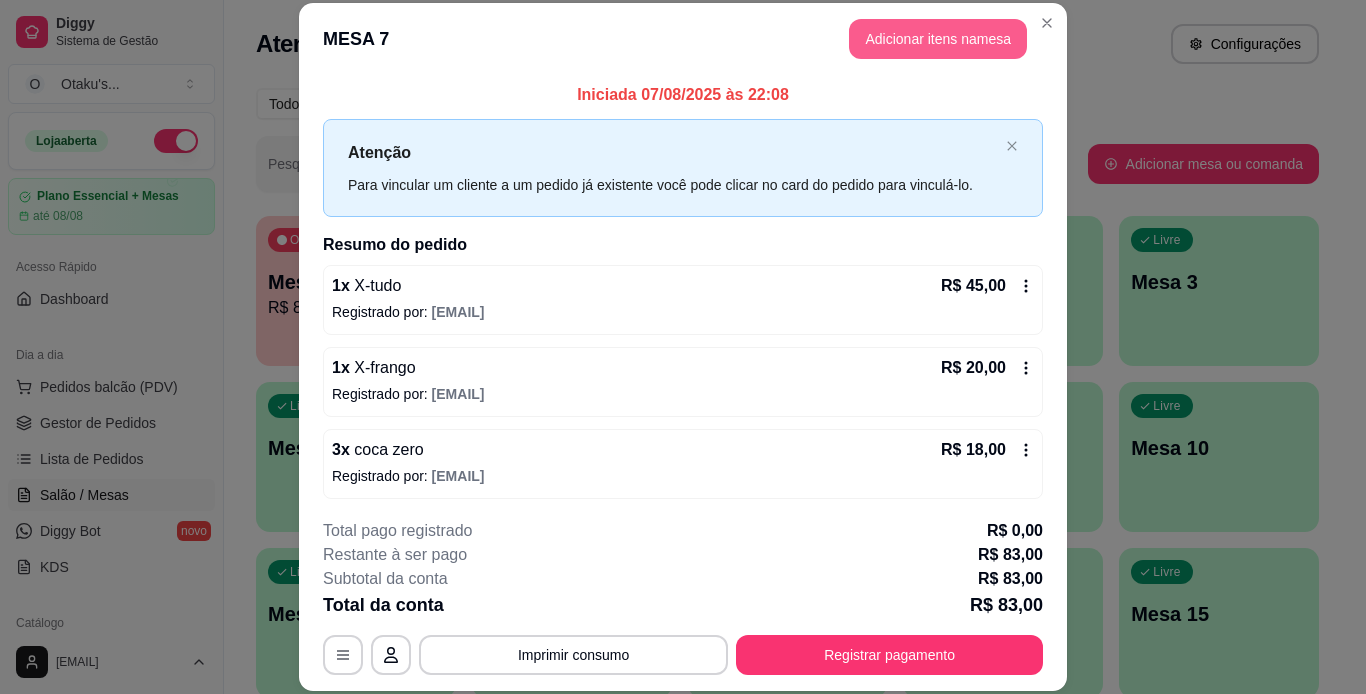 click on "Adicionar itens na  mesa" at bounding box center [938, 39] 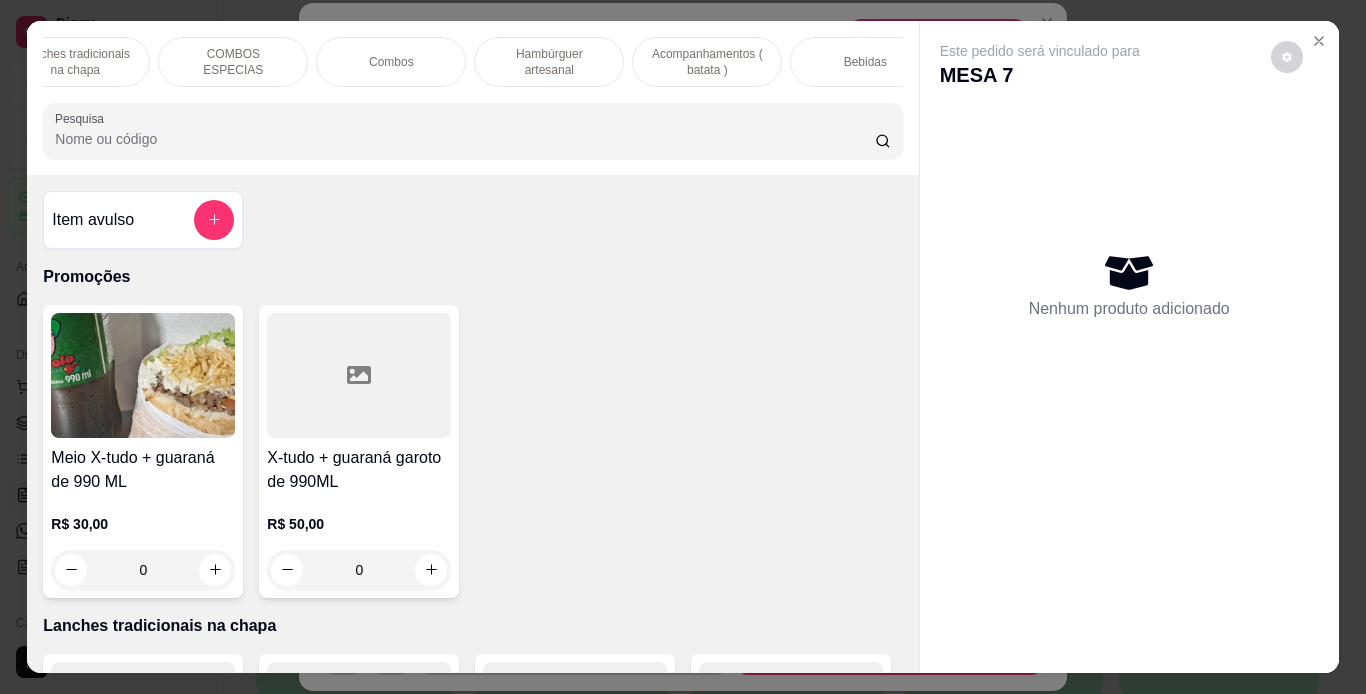 scroll, scrollTop: 0, scrollLeft: 240, axis: horizontal 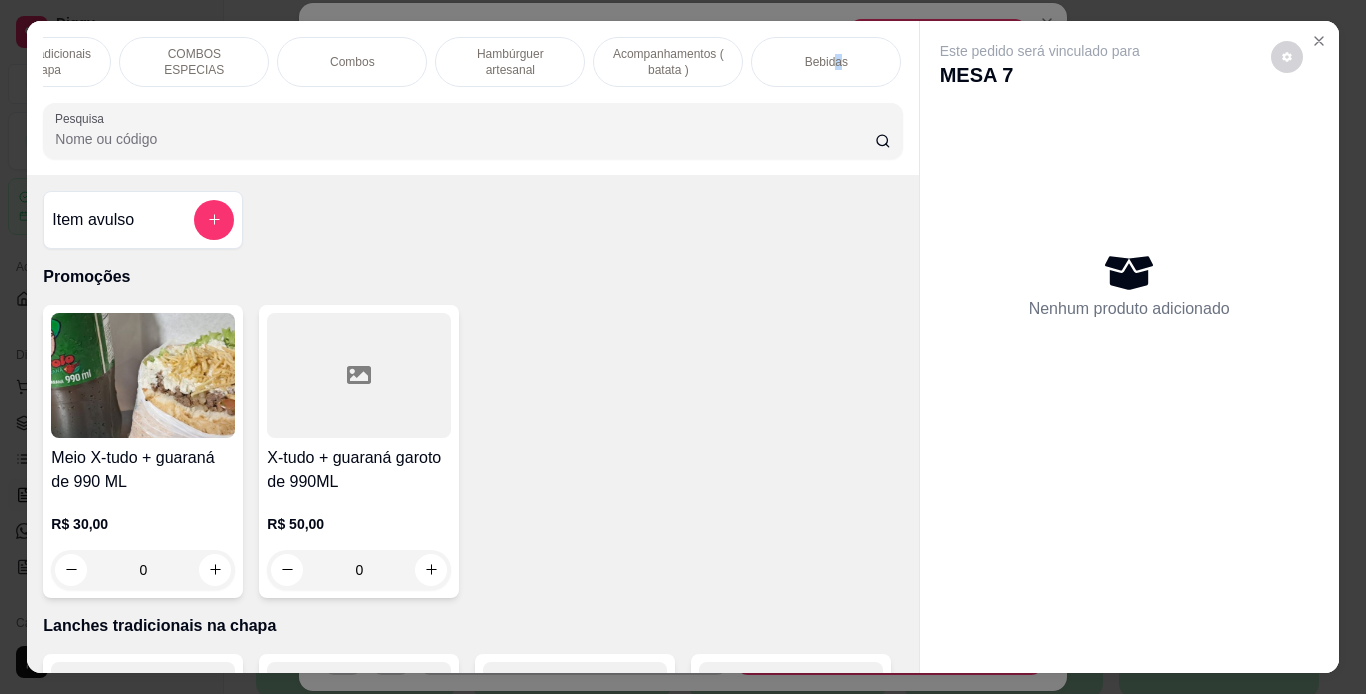 click on "Bebidas" at bounding box center [826, 62] 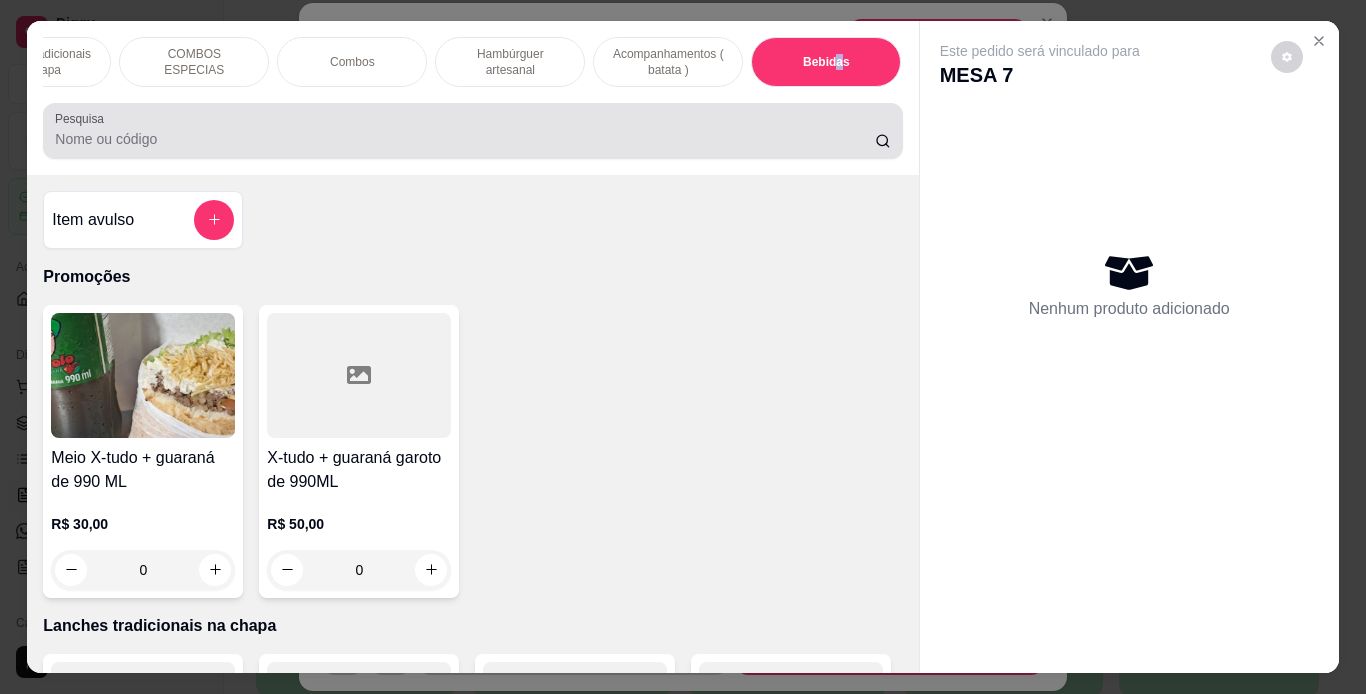 scroll, scrollTop: 5857, scrollLeft: 0, axis: vertical 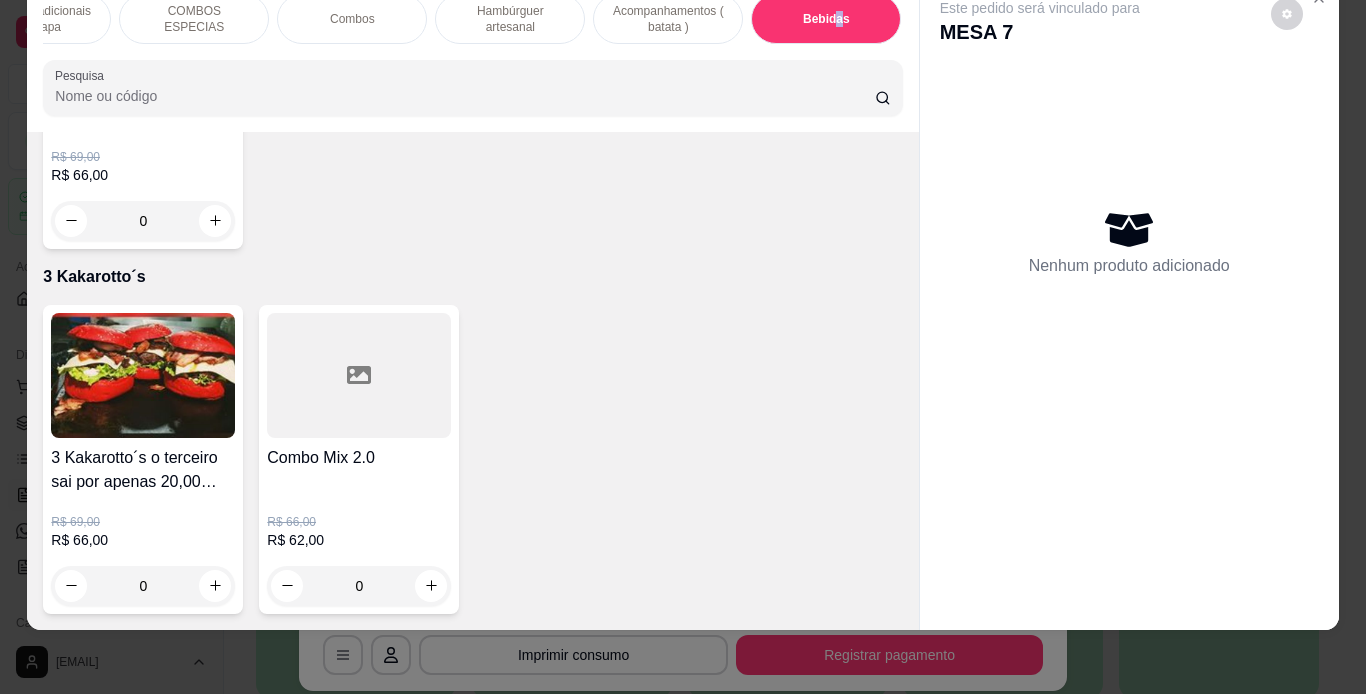 click at bounding box center (359, -600) 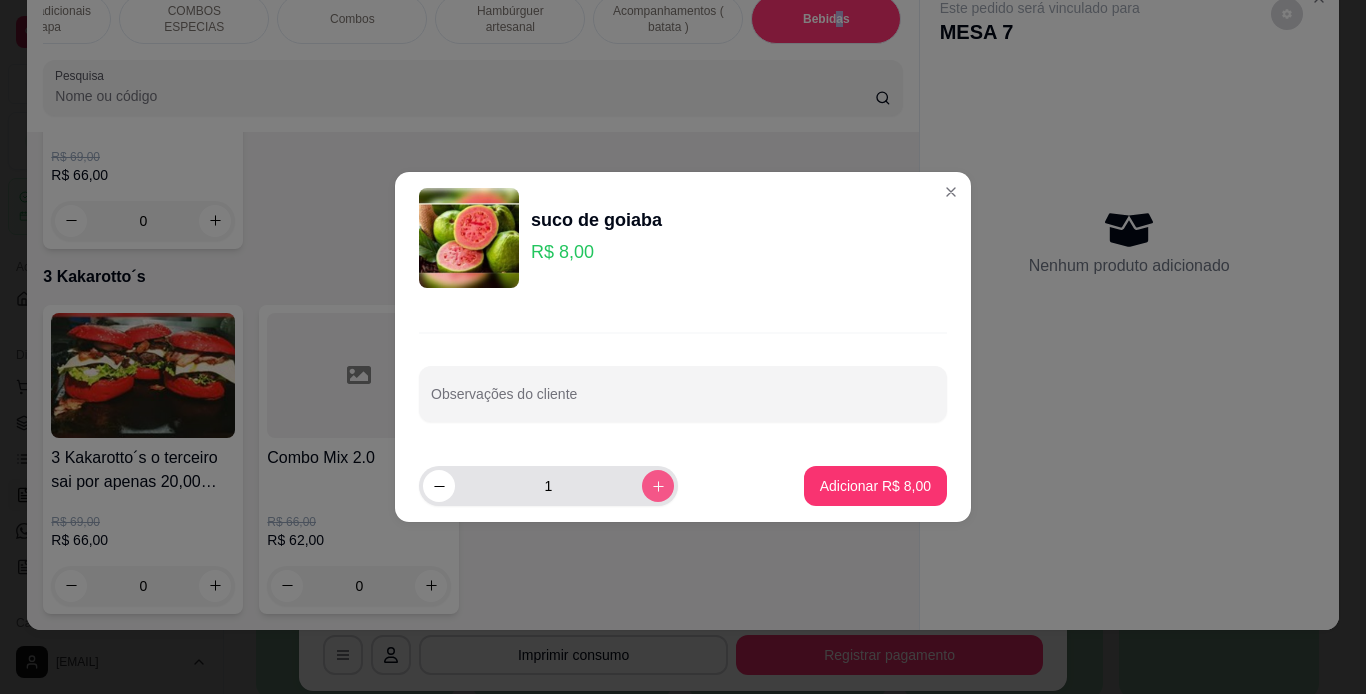 click 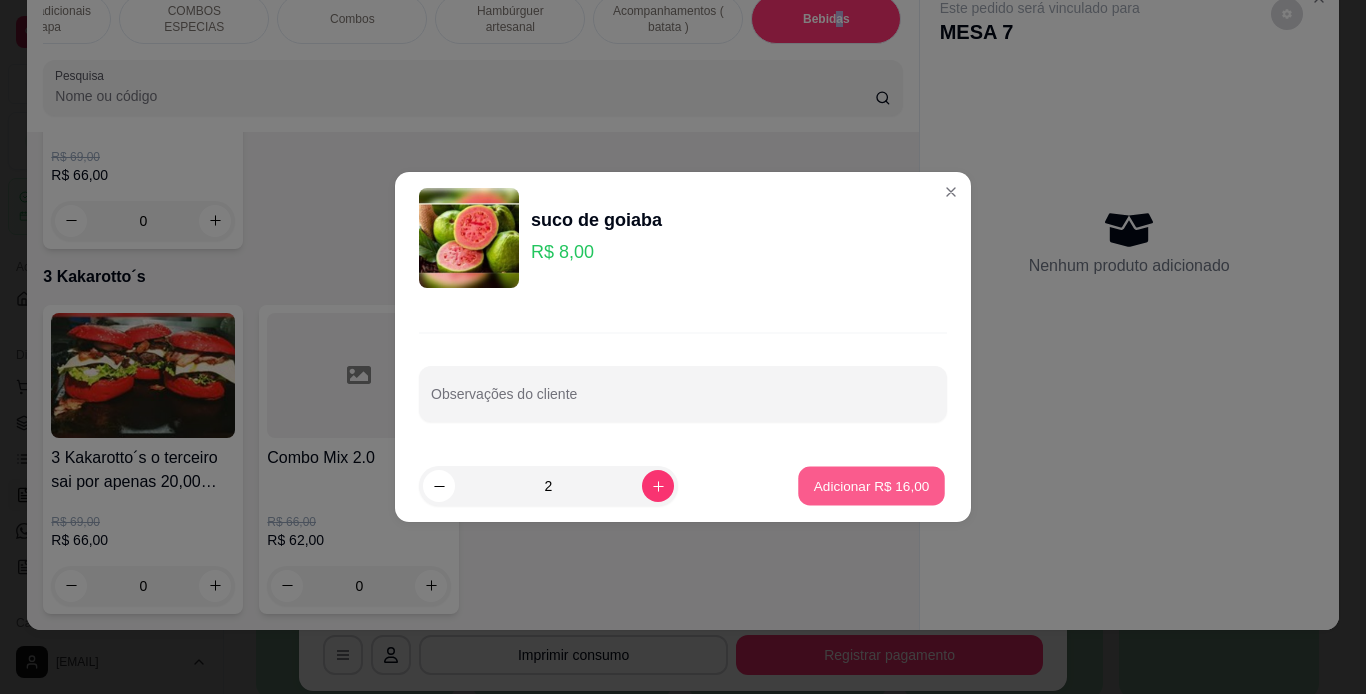 click on "Adicionar   R$ 16,00" at bounding box center (872, 485) 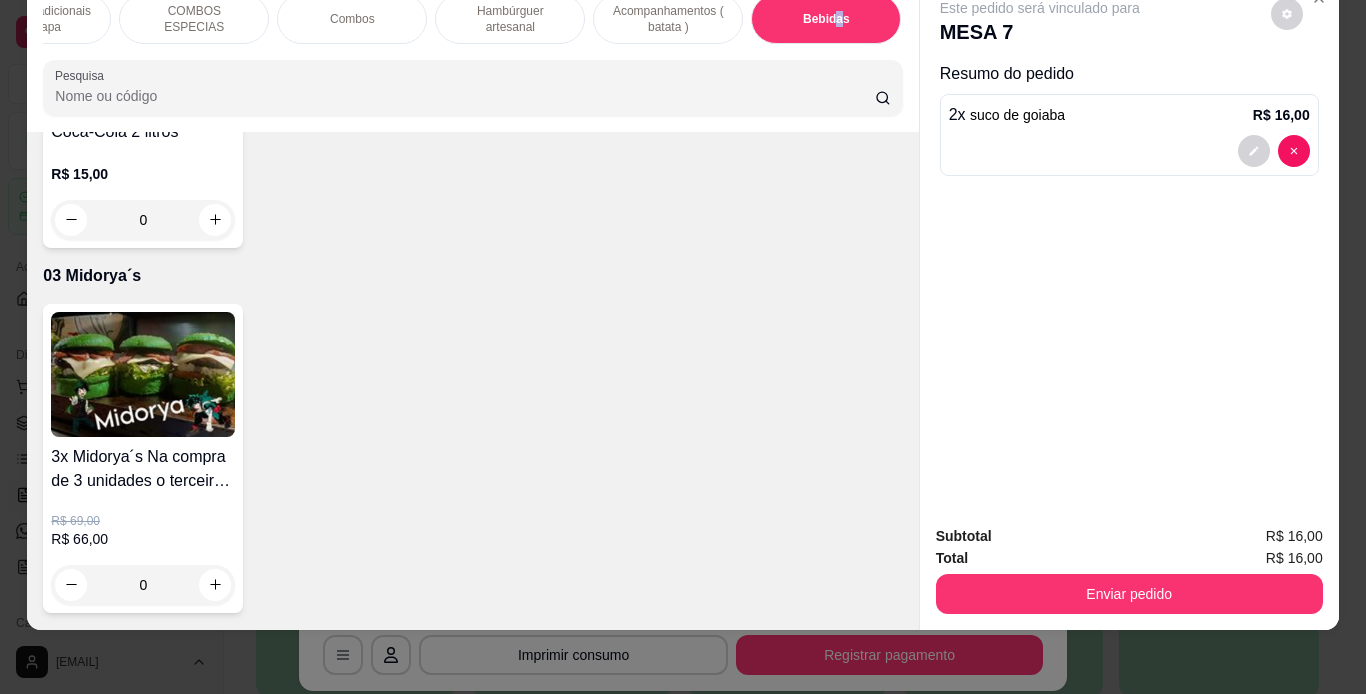 scroll, scrollTop: 6037, scrollLeft: 0, axis: vertical 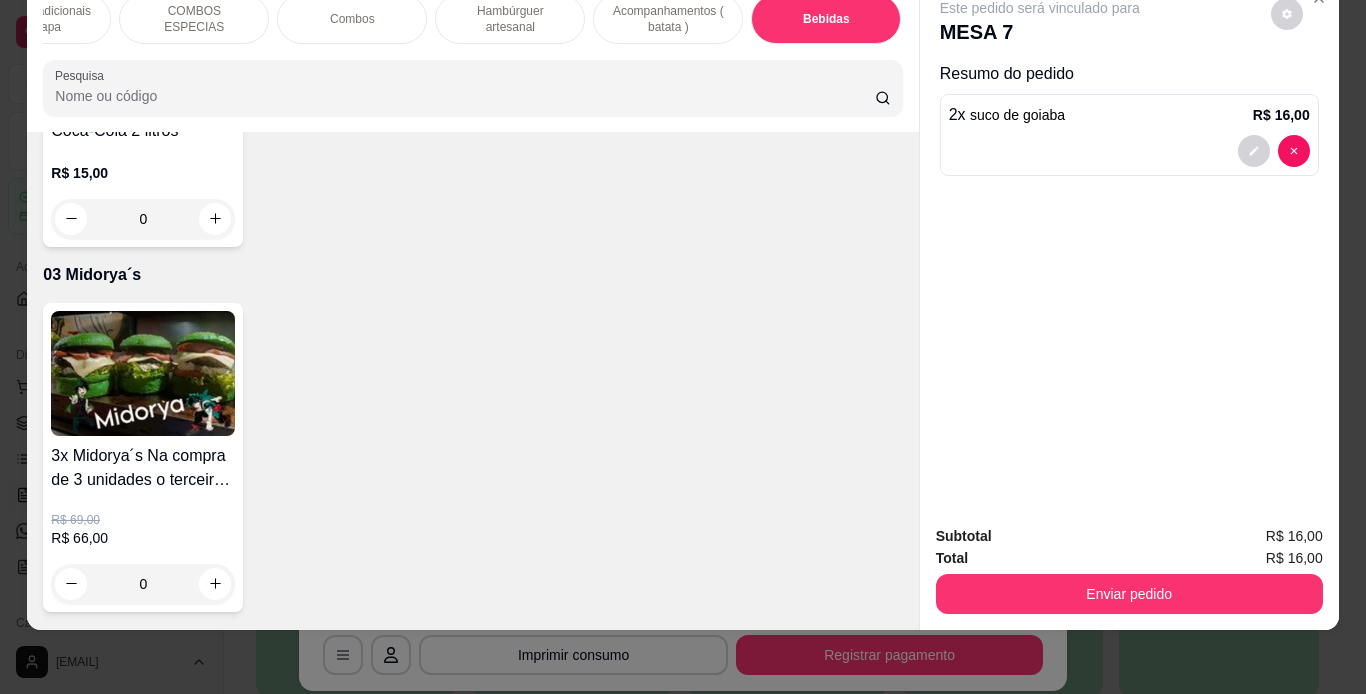 click on "Suco acerola   R$ 8,00 [NUMBER]" at bounding box center (143, -460) 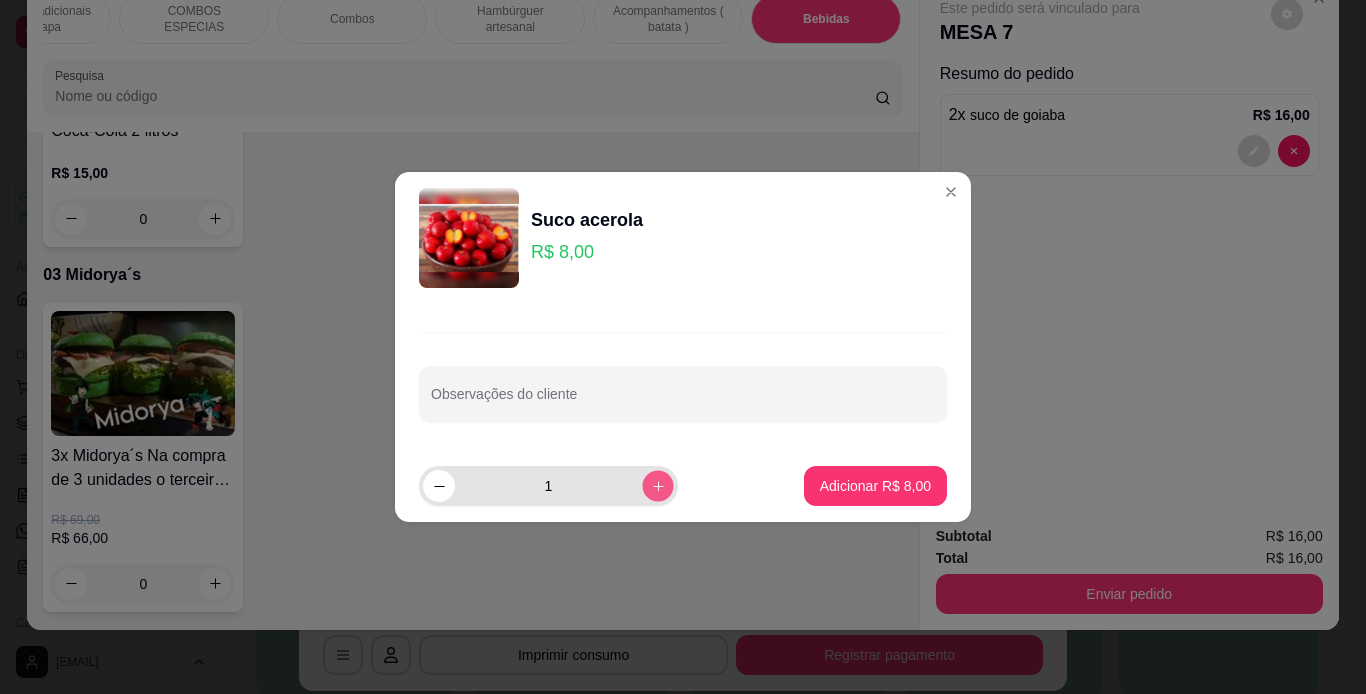 click 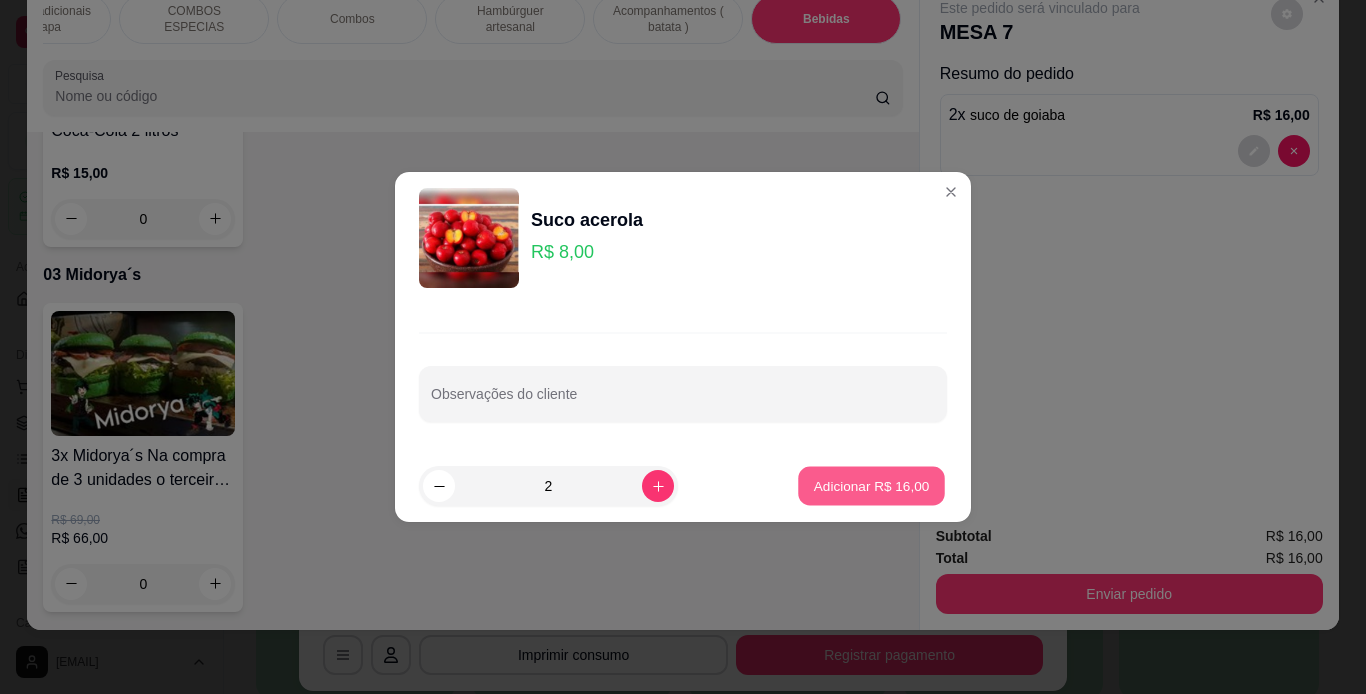 click on "Adicionar   R$ 16,00" at bounding box center [872, 485] 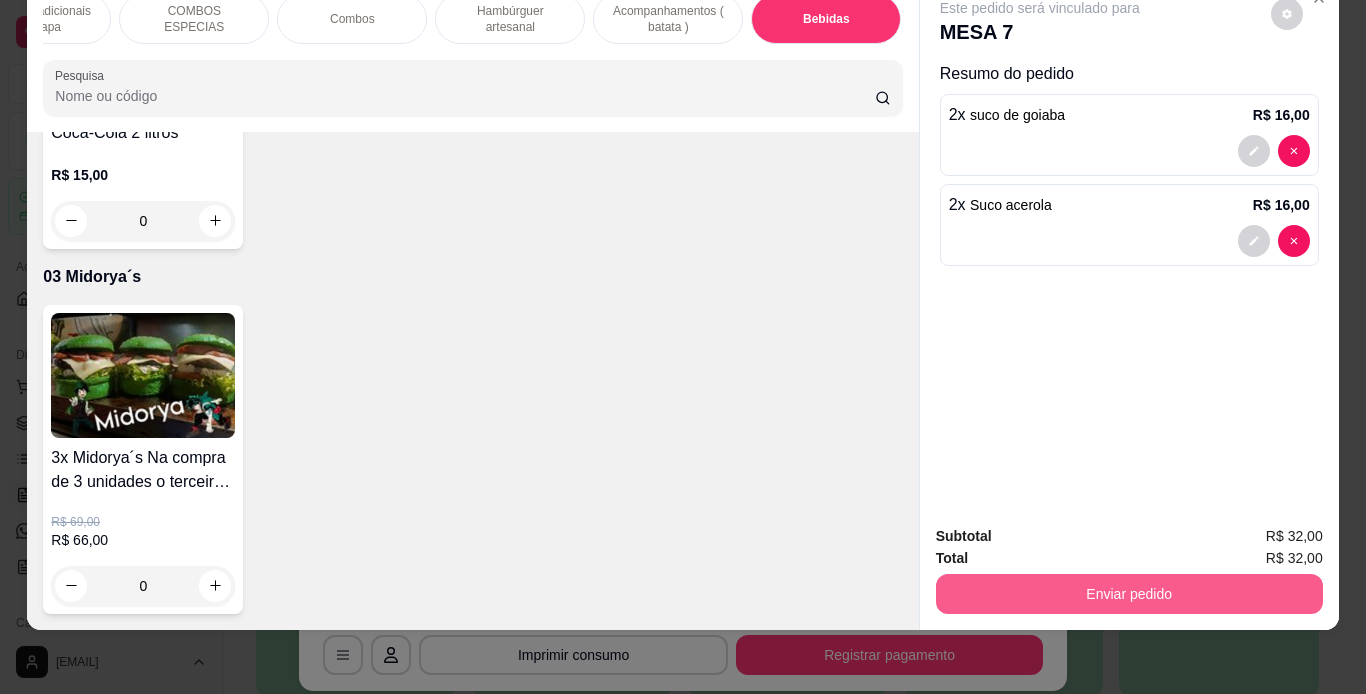click on "Enviar pedido" at bounding box center (1129, 594) 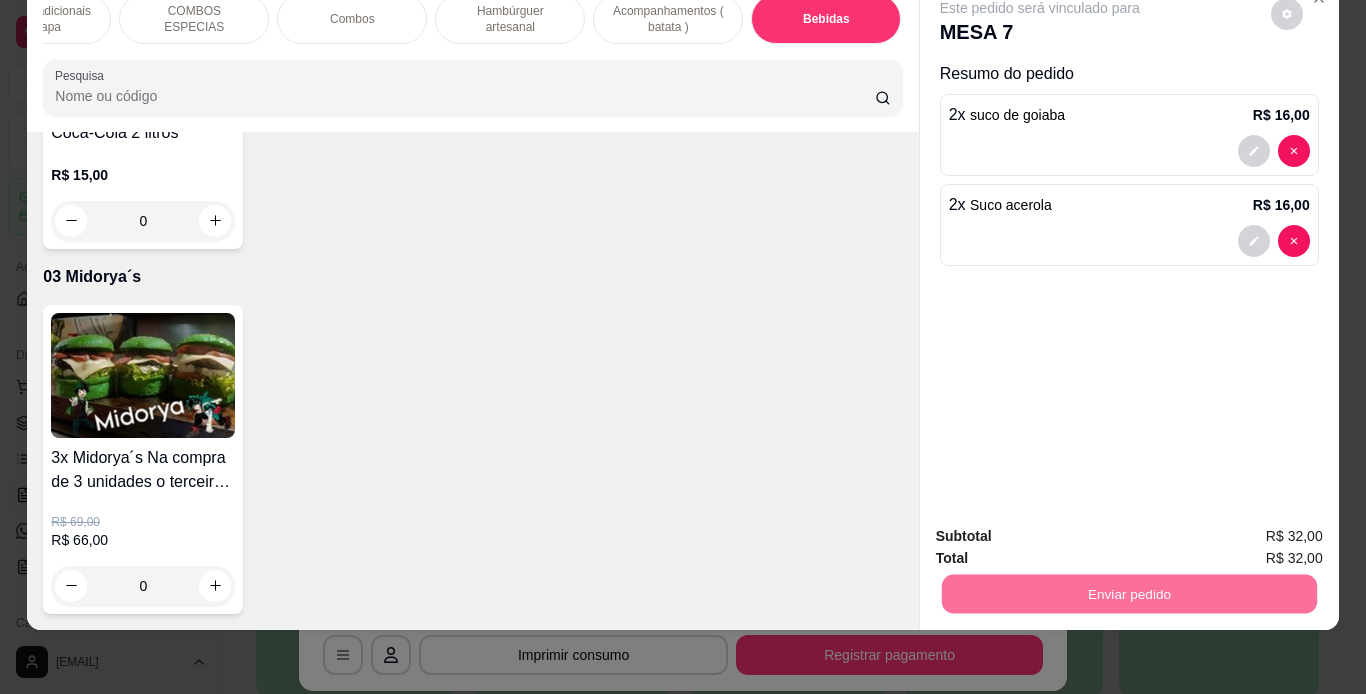 click on "Não registrar e enviar pedido" at bounding box center [1063, 529] 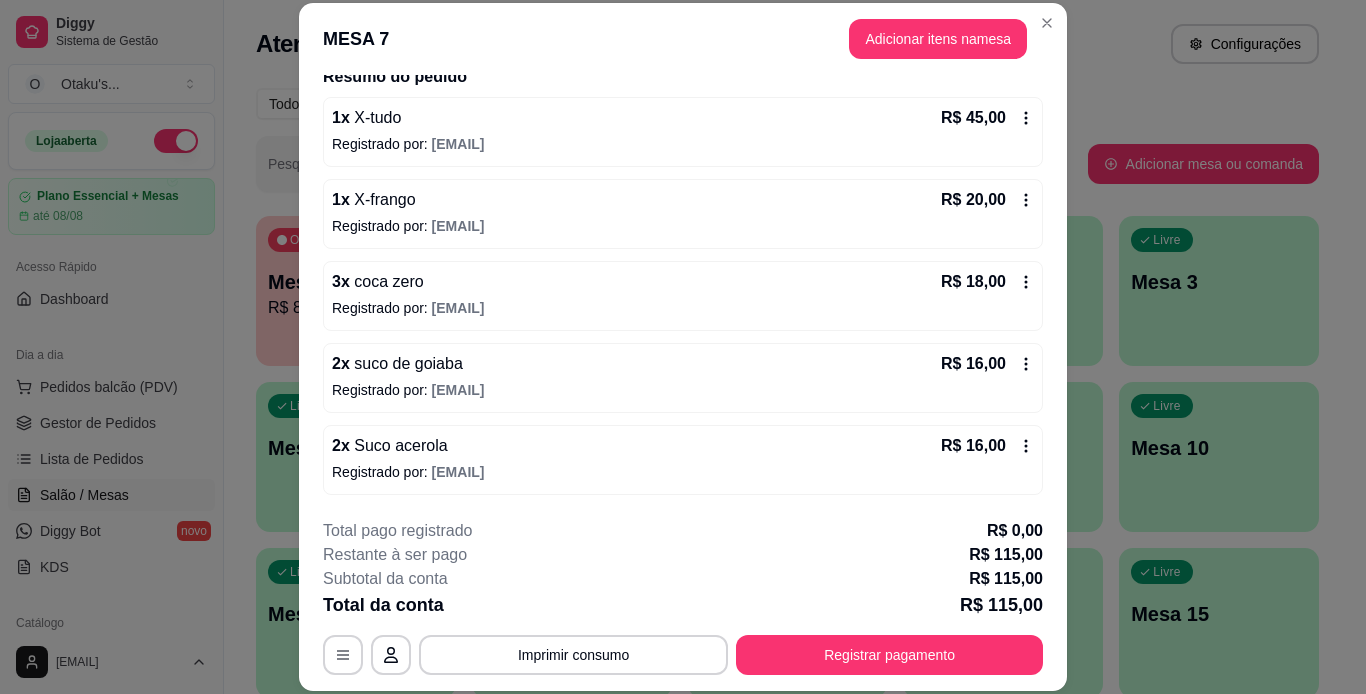 scroll, scrollTop: 166, scrollLeft: 0, axis: vertical 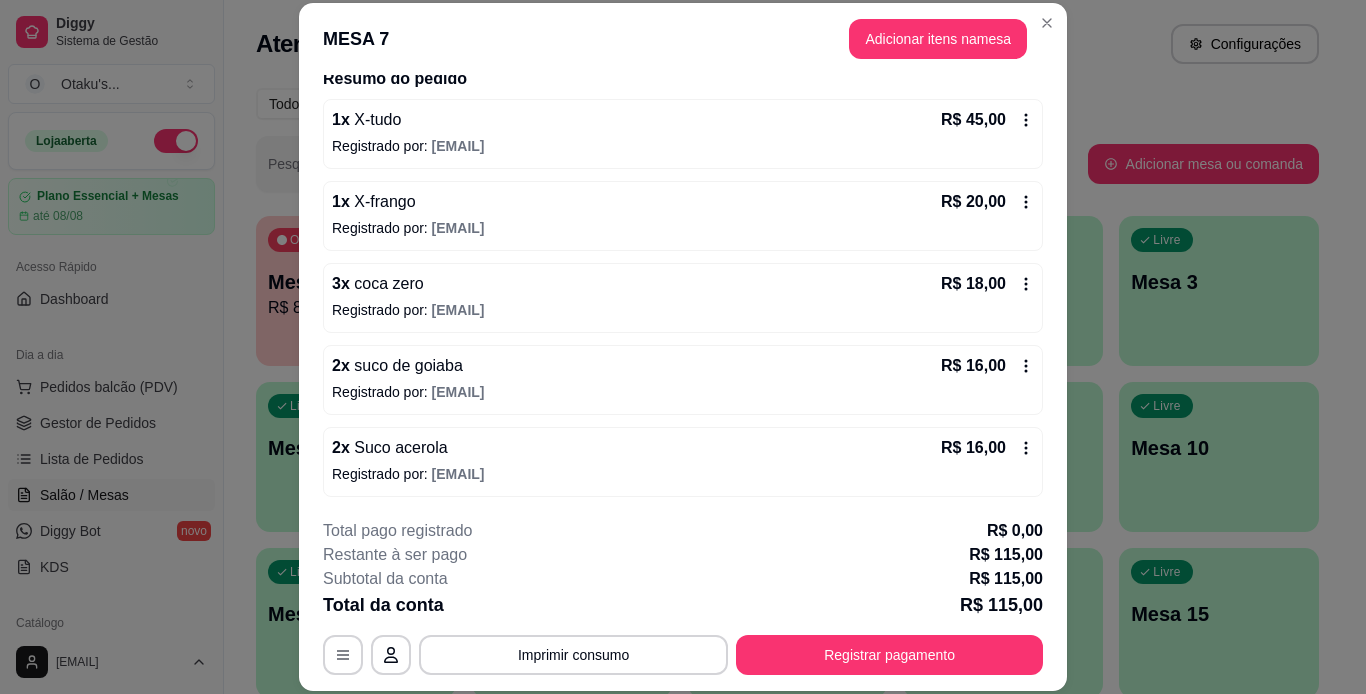 drag, startPoint x: 1006, startPoint y: 366, endPoint x: 869, endPoint y: 249, distance: 180.16104 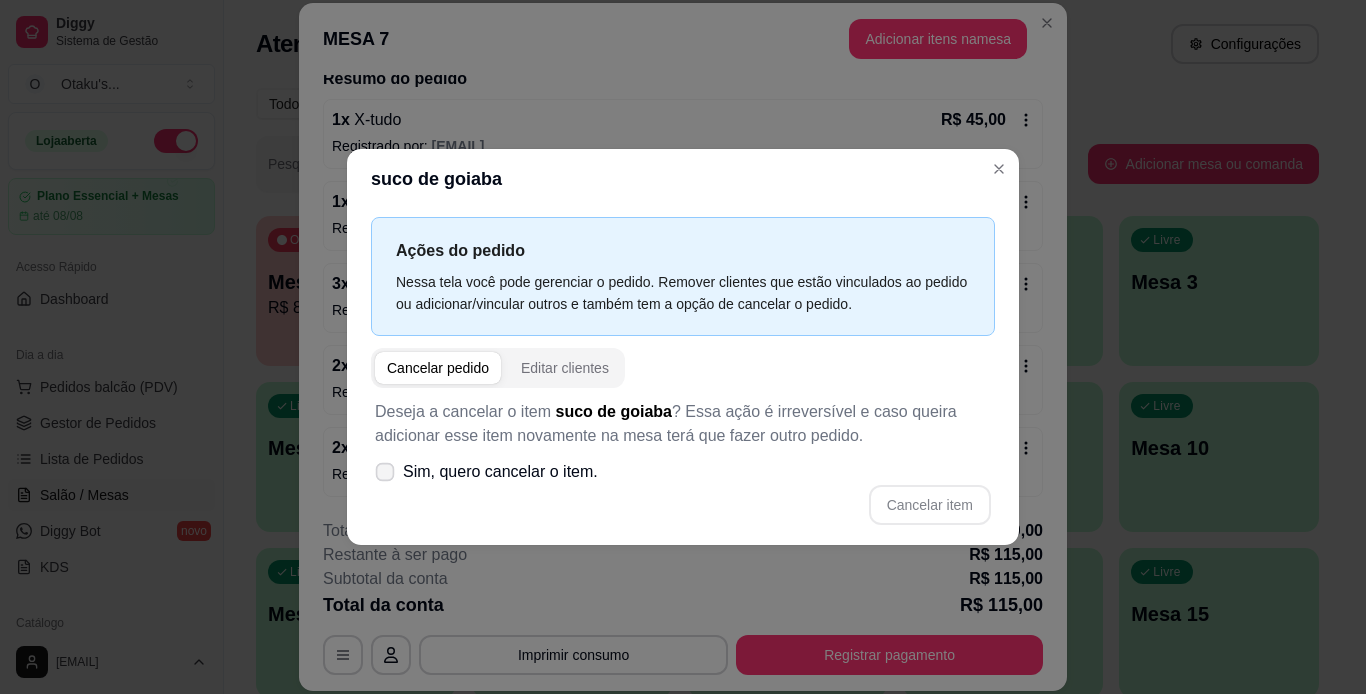 click on "Sim, quero cancelar o item." at bounding box center [486, 472] 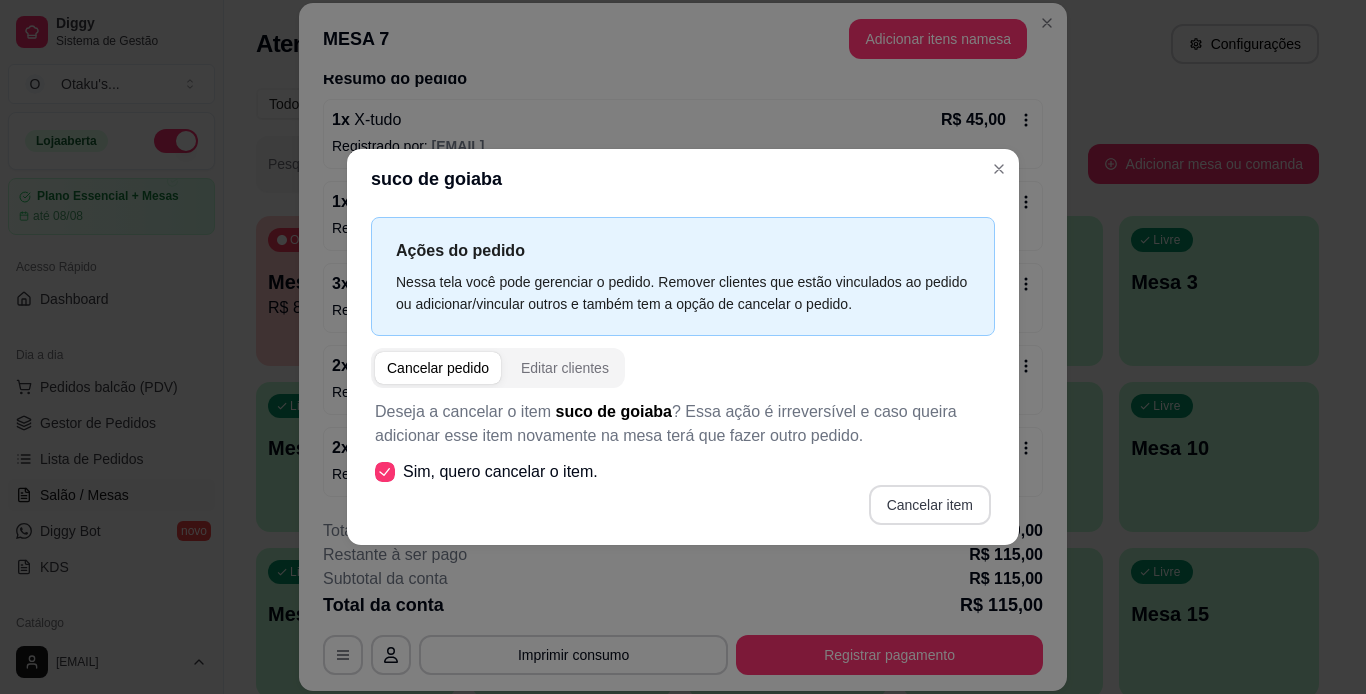 click on "Cancelar item" at bounding box center [930, 505] 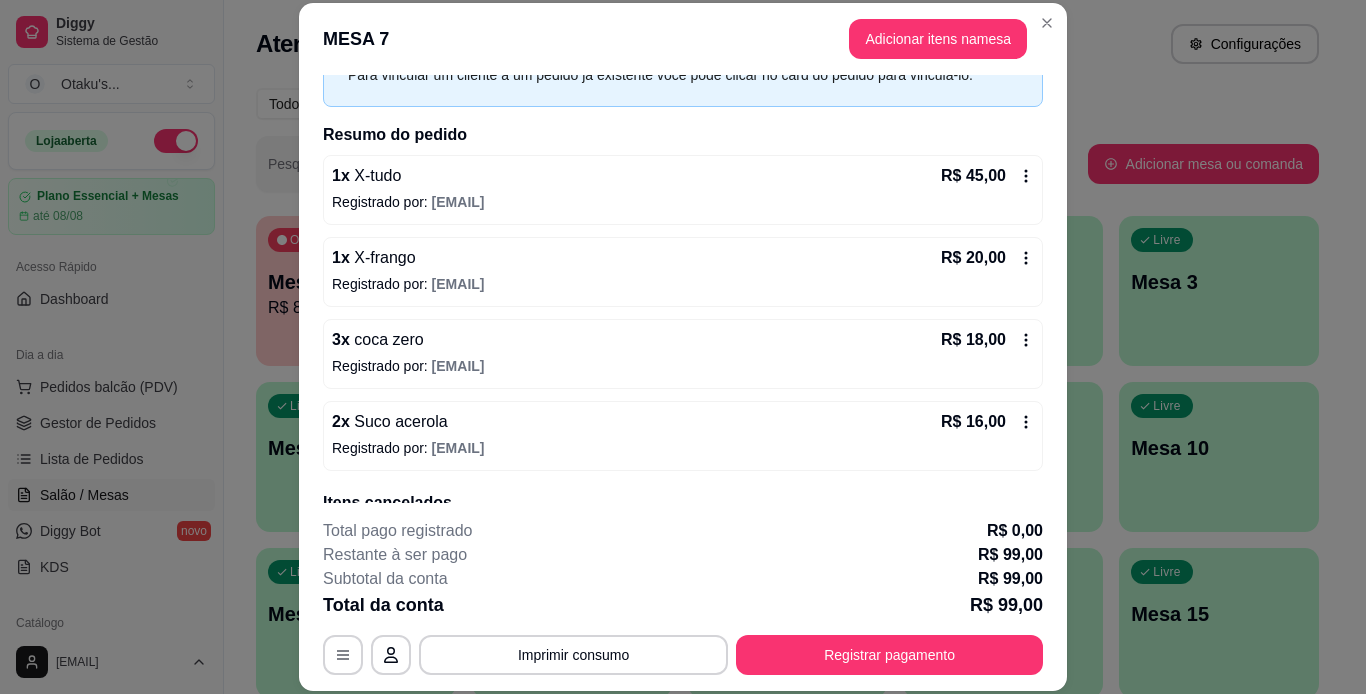 scroll, scrollTop: 200, scrollLeft: 0, axis: vertical 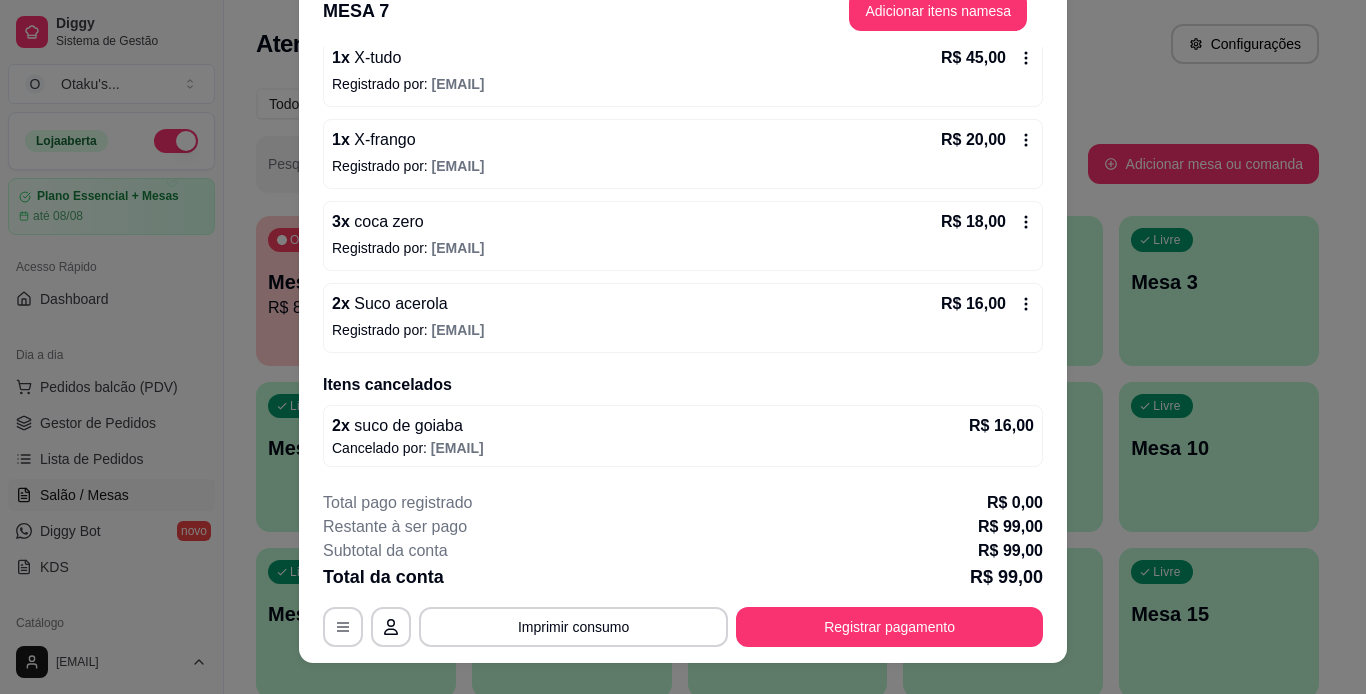 click on "R$ 16,00" at bounding box center [987, 304] 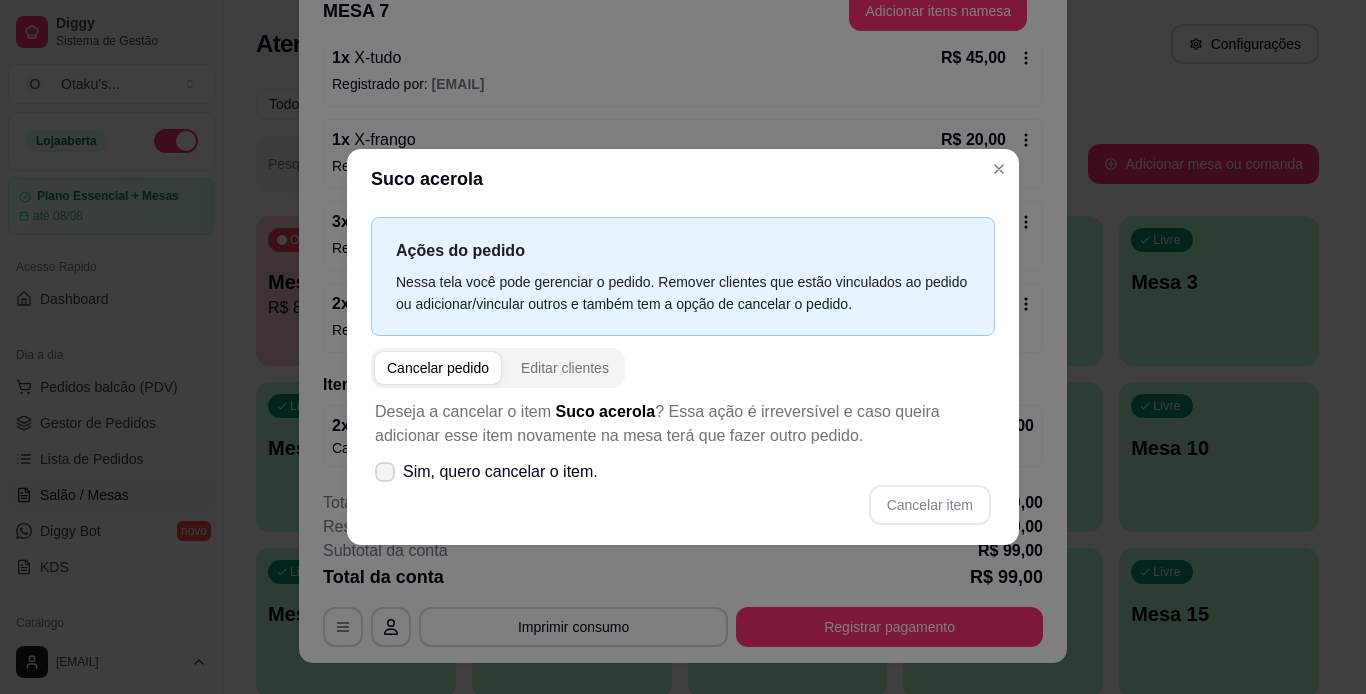 click on "Sim, quero cancelar o item." at bounding box center [500, 472] 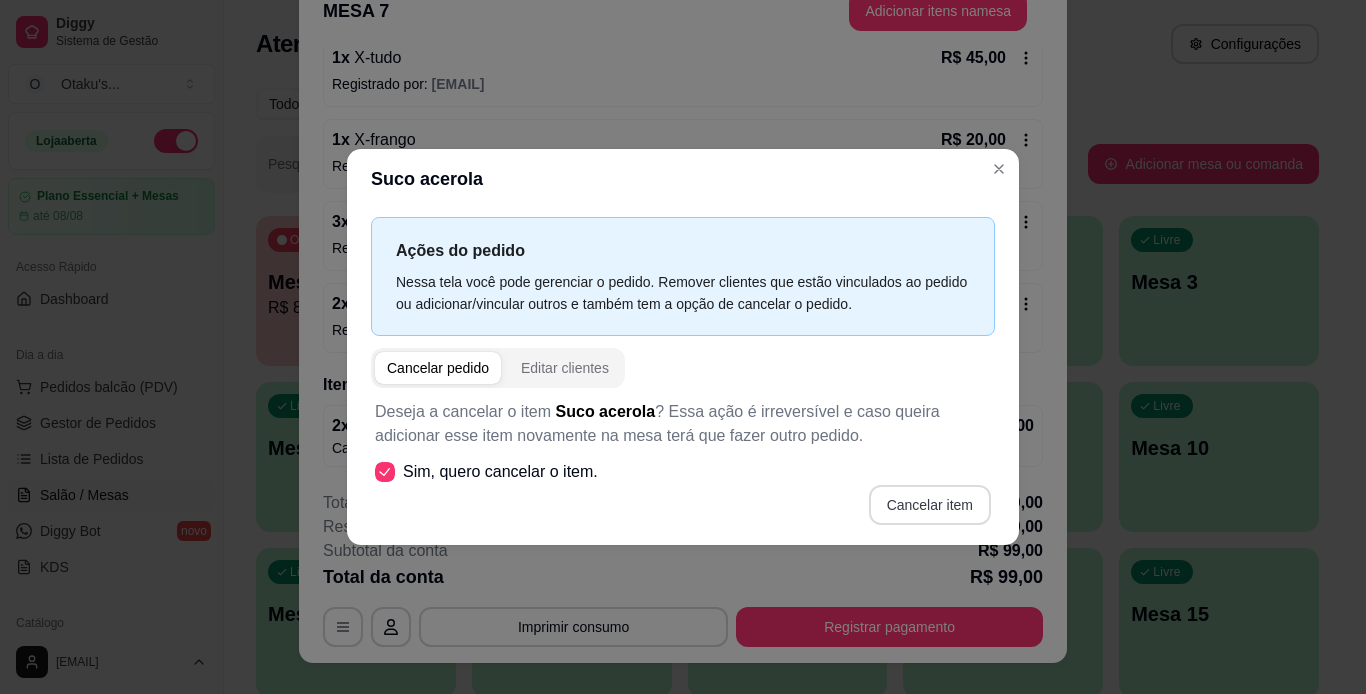 click on "Cancelar item" at bounding box center (930, 505) 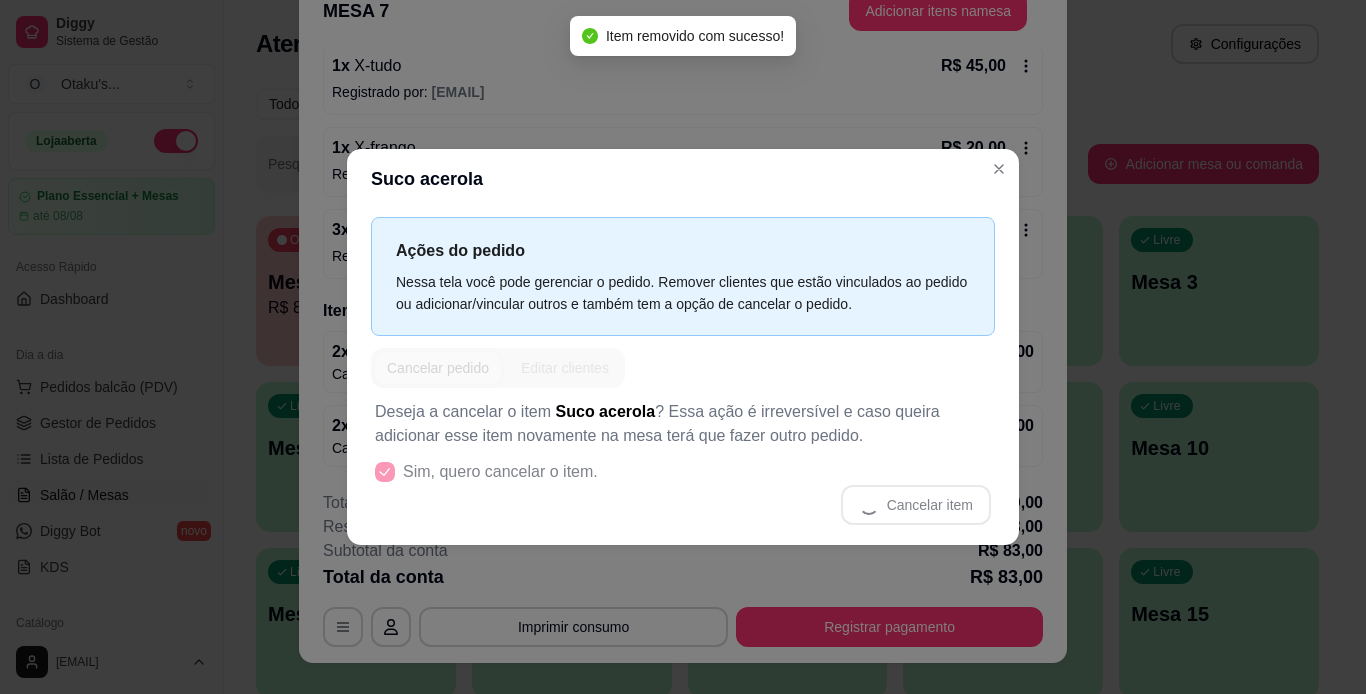 scroll, scrollTop: 192, scrollLeft: 0, axis: vertical 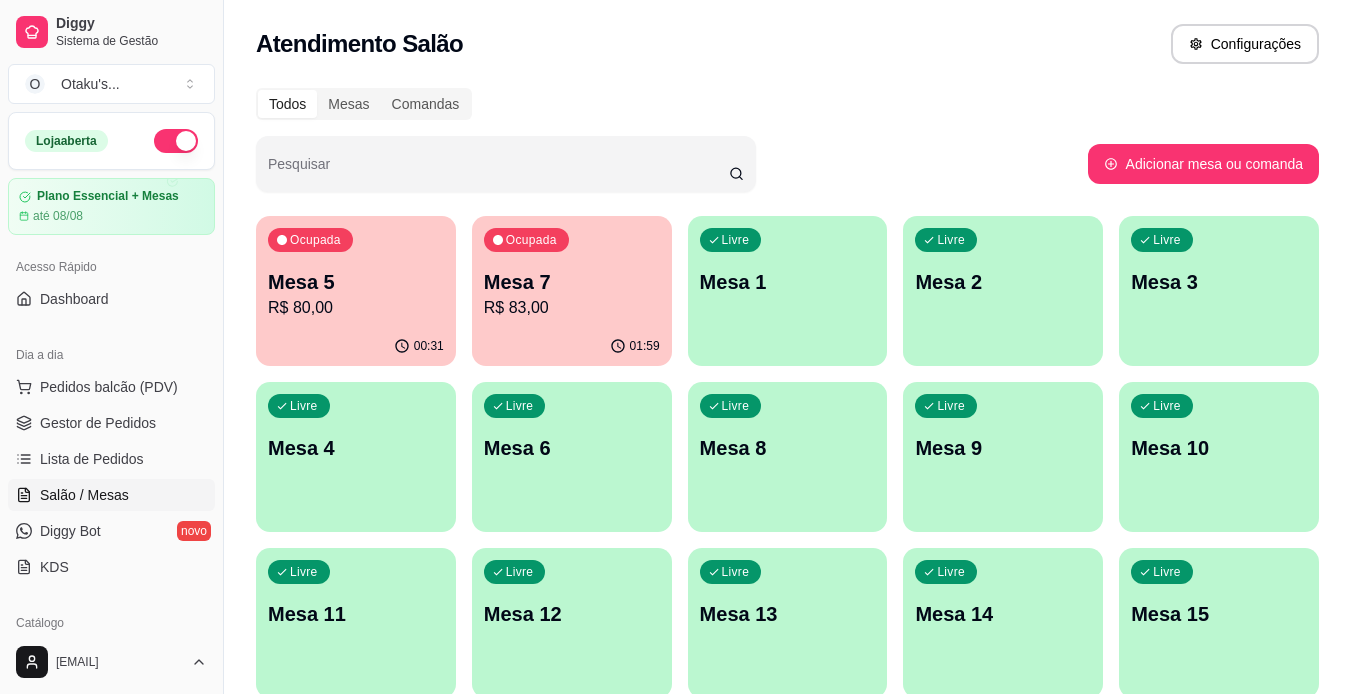 click on "Salão / Mesas" at bounding box center [84, 495] 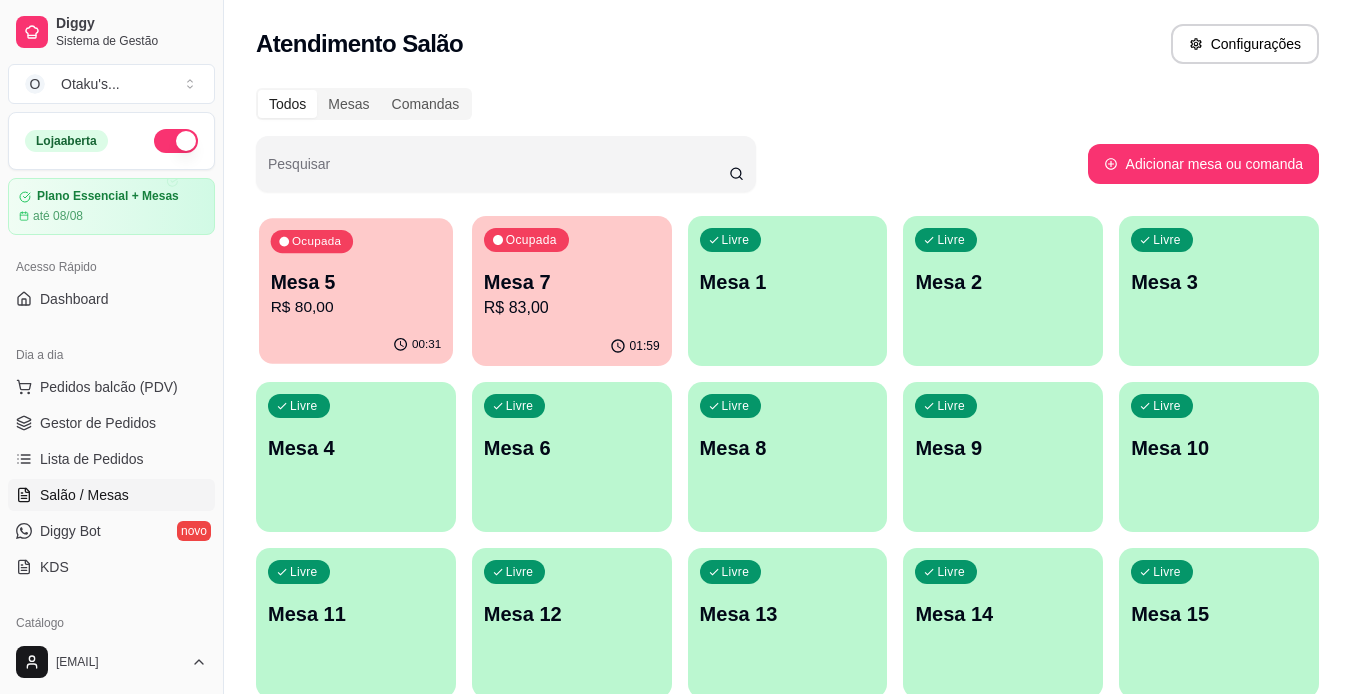 click on "Ocupada Mesa 5 R$ 80,00" at bounding box center (356, 272) 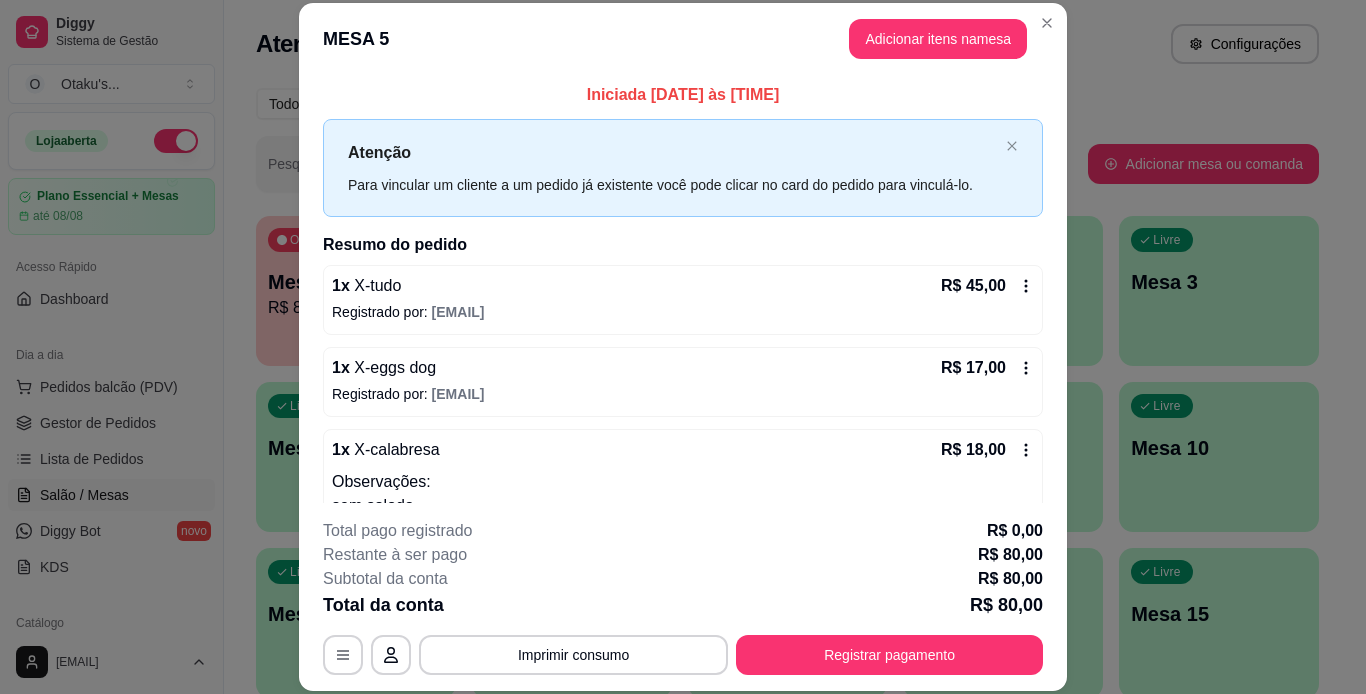 scroll, scrollTop: 60, scrollLeft: 0, axis: vertical 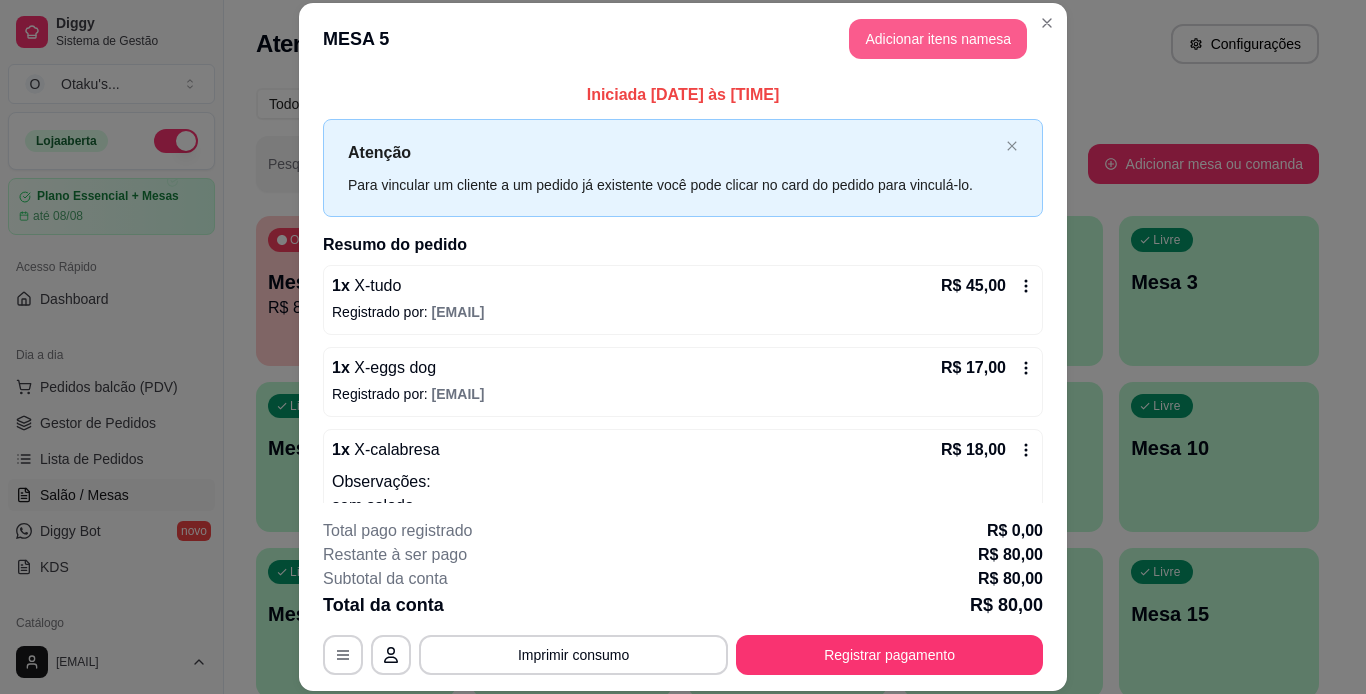 click on "Adicionar itens na  mesa" at bounding box center (938, 39) 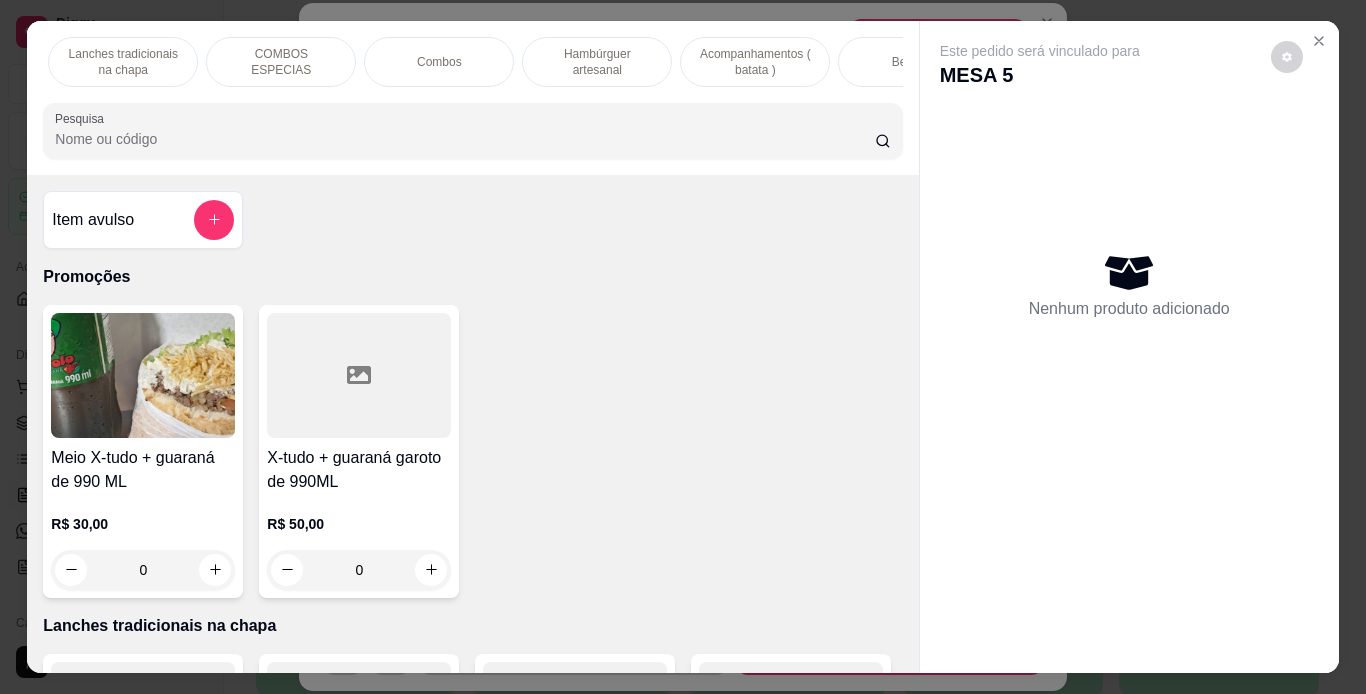 scroll, scrollTop: 0, scrollLeft: 200, axis: horizontal 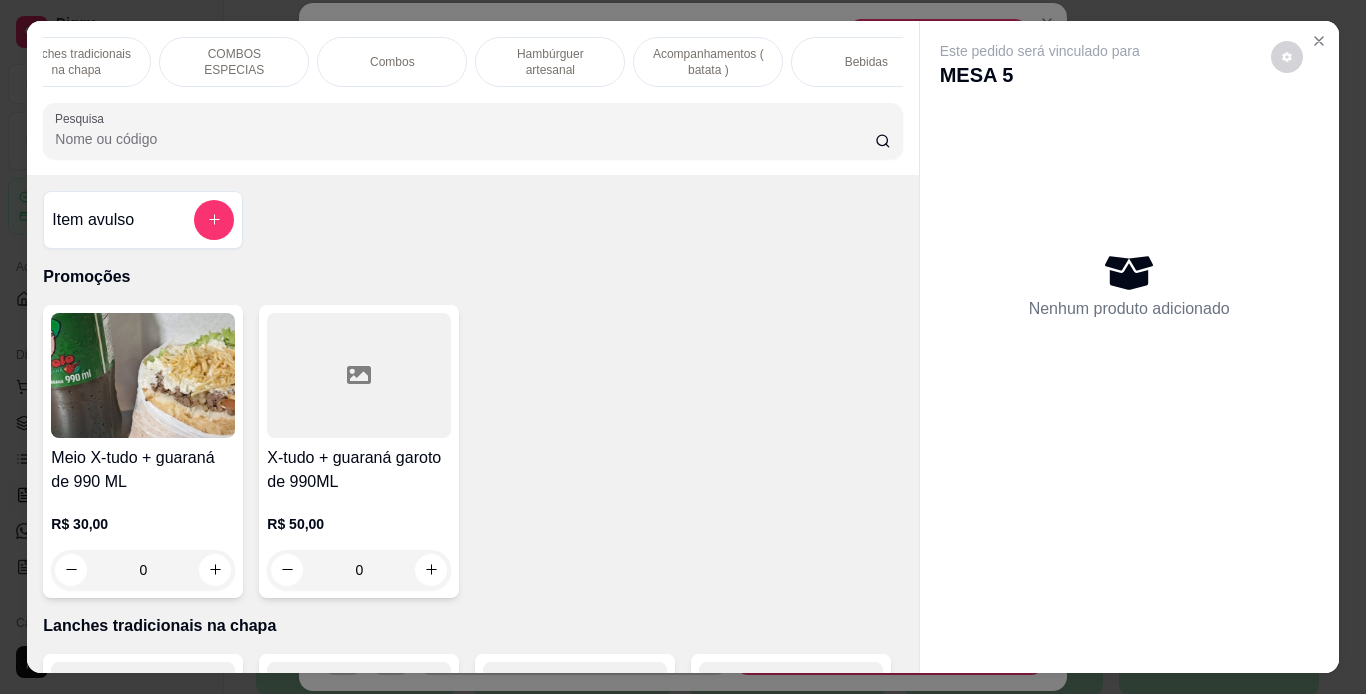 click on "Bebidas" at bounding box center [866, 62] 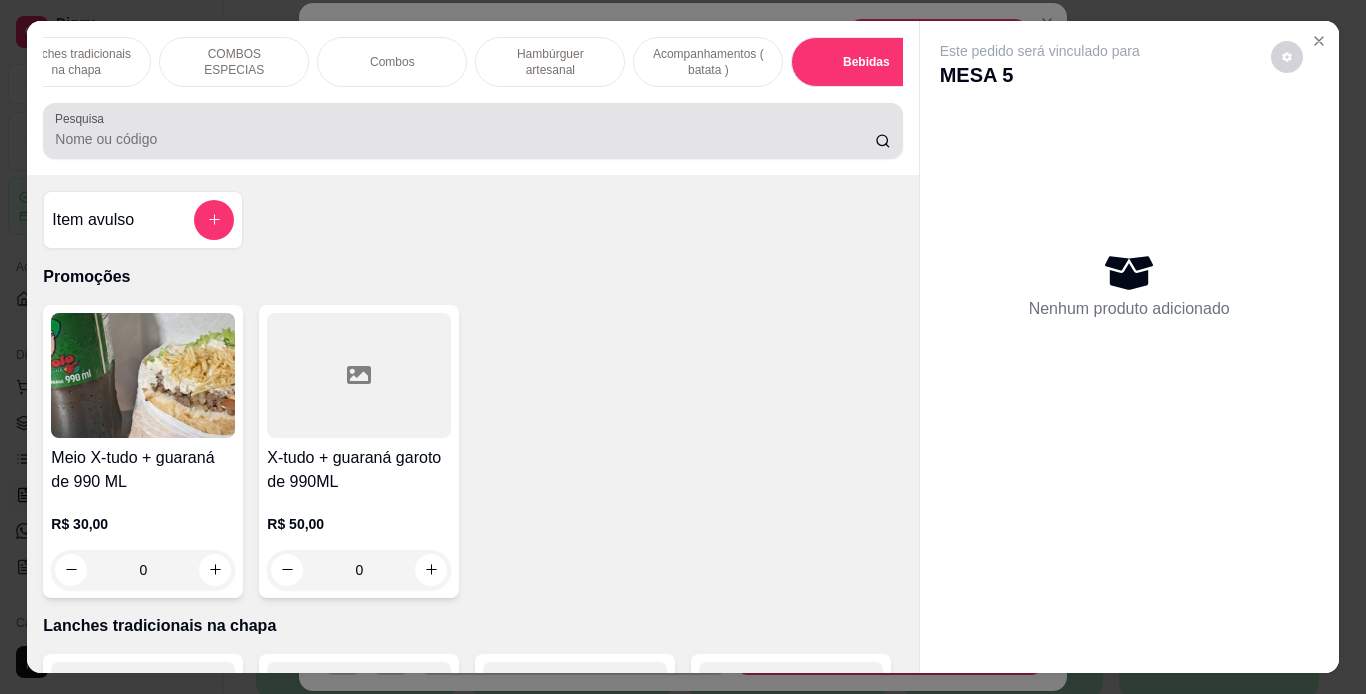 scroll, scrollTop: 5857, scrollLeft: 0, axis: vertical 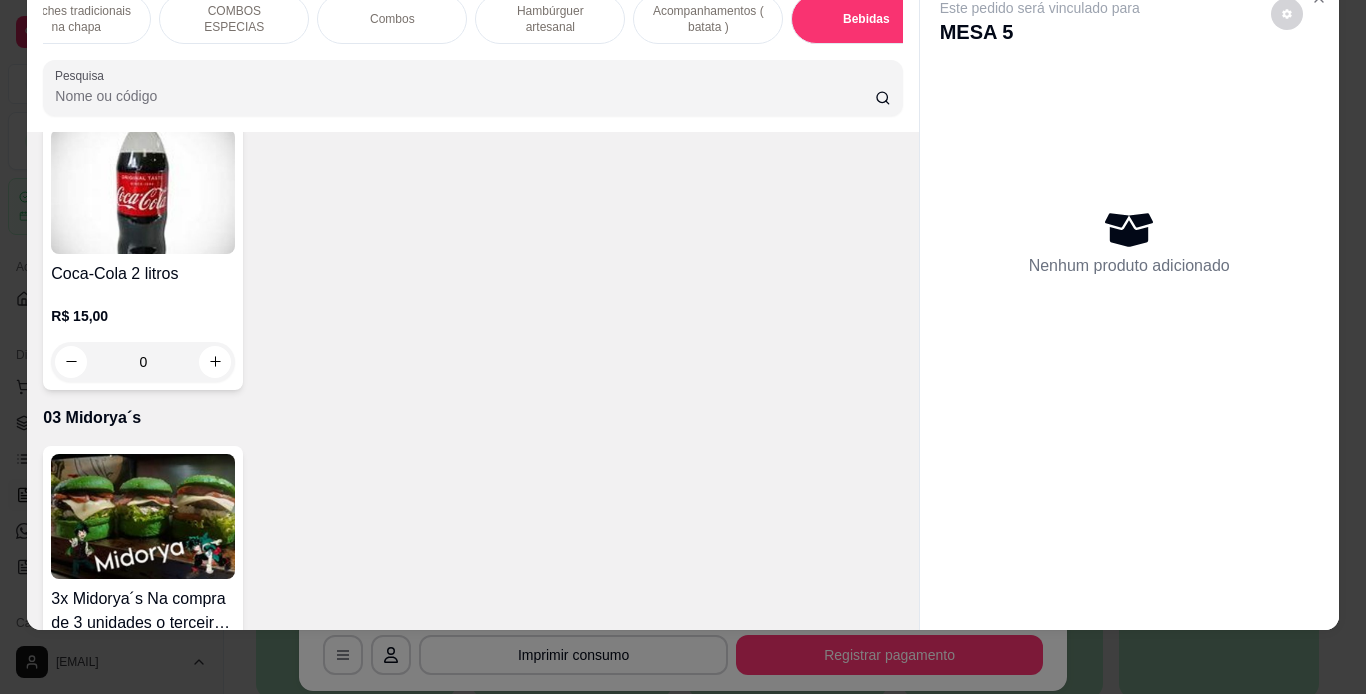 drag, startPoint x: 765, startPoint y: 458, endPoint x: 719, endPoint y: 328, distance: 137.89851 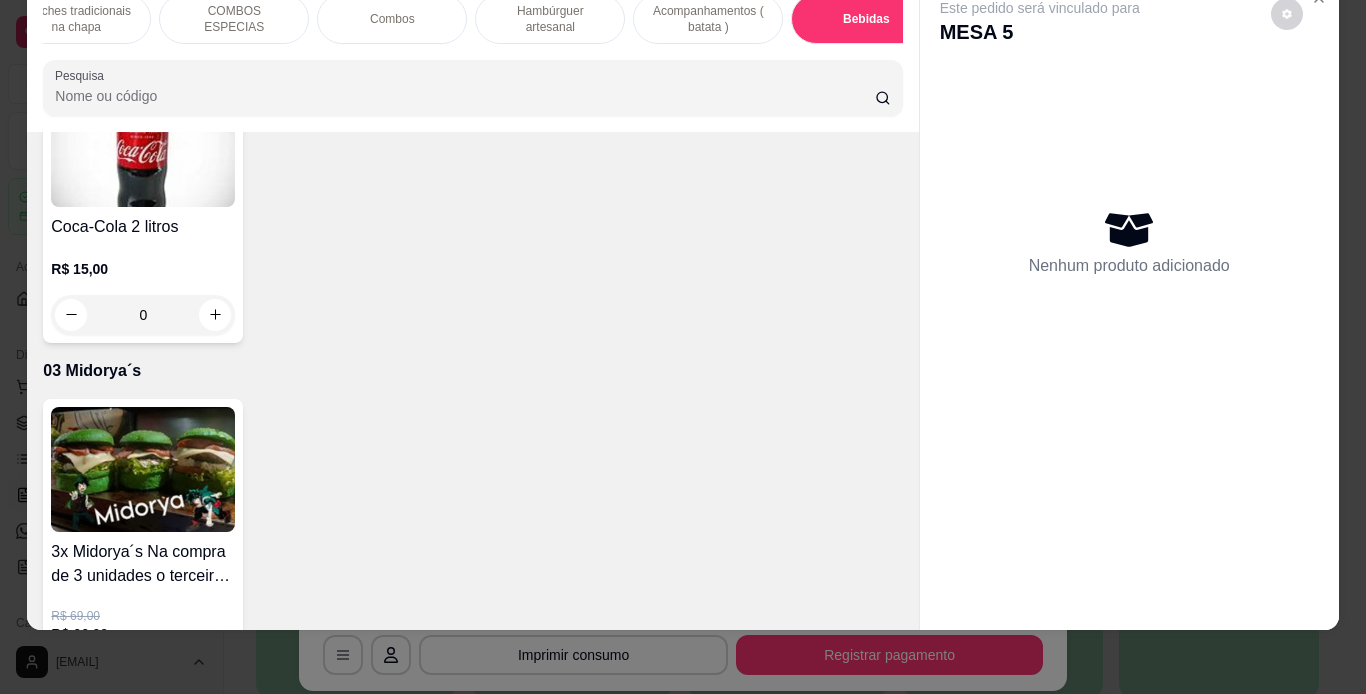 scroll, scrollTop: 5938, scrollLeft: 0, axis: vertical 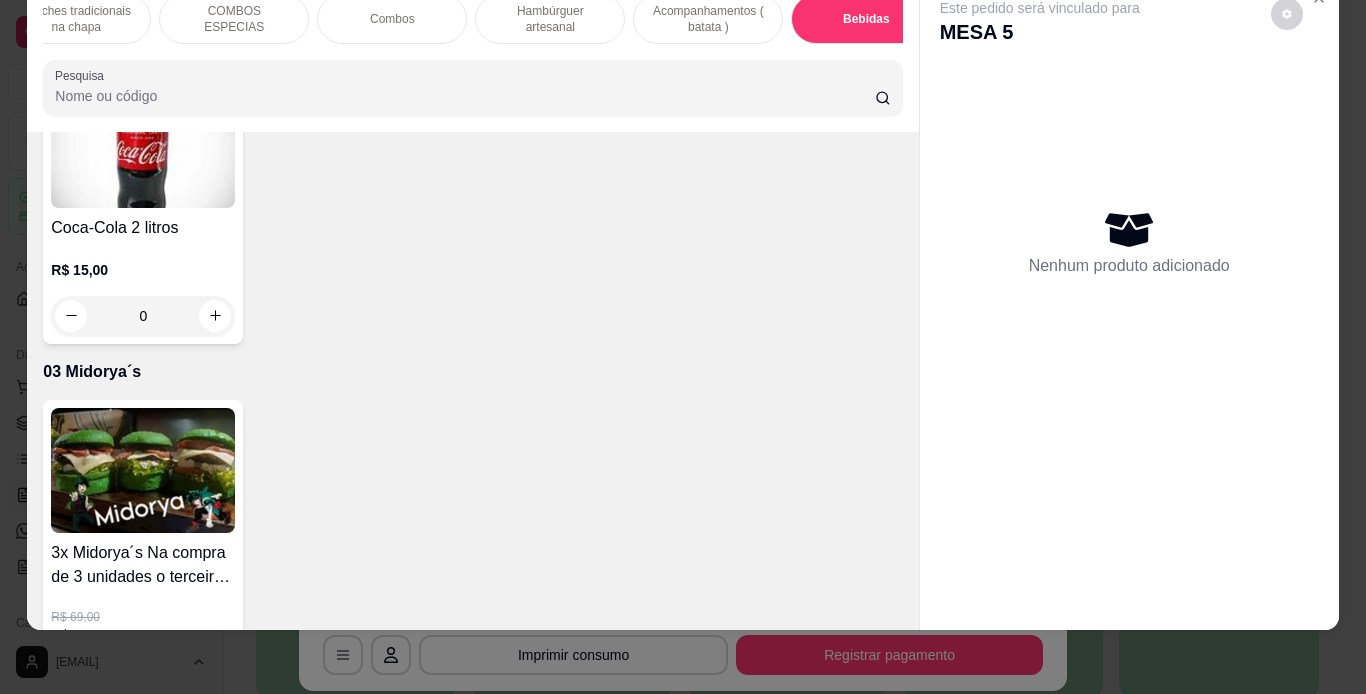 click on "Guaraná Antarctica 1l   R$ 10,00 0 Coca-Cola Lata 350ml   R$ 6,00 0 Coca-Cola 1l   R$ 10,00 0 Fanta Uva 350ml   R$ 6,00 0 Suco acerola   R$ 8,00 0 Guaraná Lata 350ml   R$ 6,00 0 Fanta Laranja Lata 350ml   R$ 6,00 0 água    R$ 3,00 0 Fanta Laranja 1L   R$ 10,00 0 suco de goiaba   R$ 8,00 0 pepsi black   R$ 6,00 0 coca zero   R$ 6,00 0 Coca-Cola 2 litros    R$ 15,00 0" at bounding box center [472, -218] 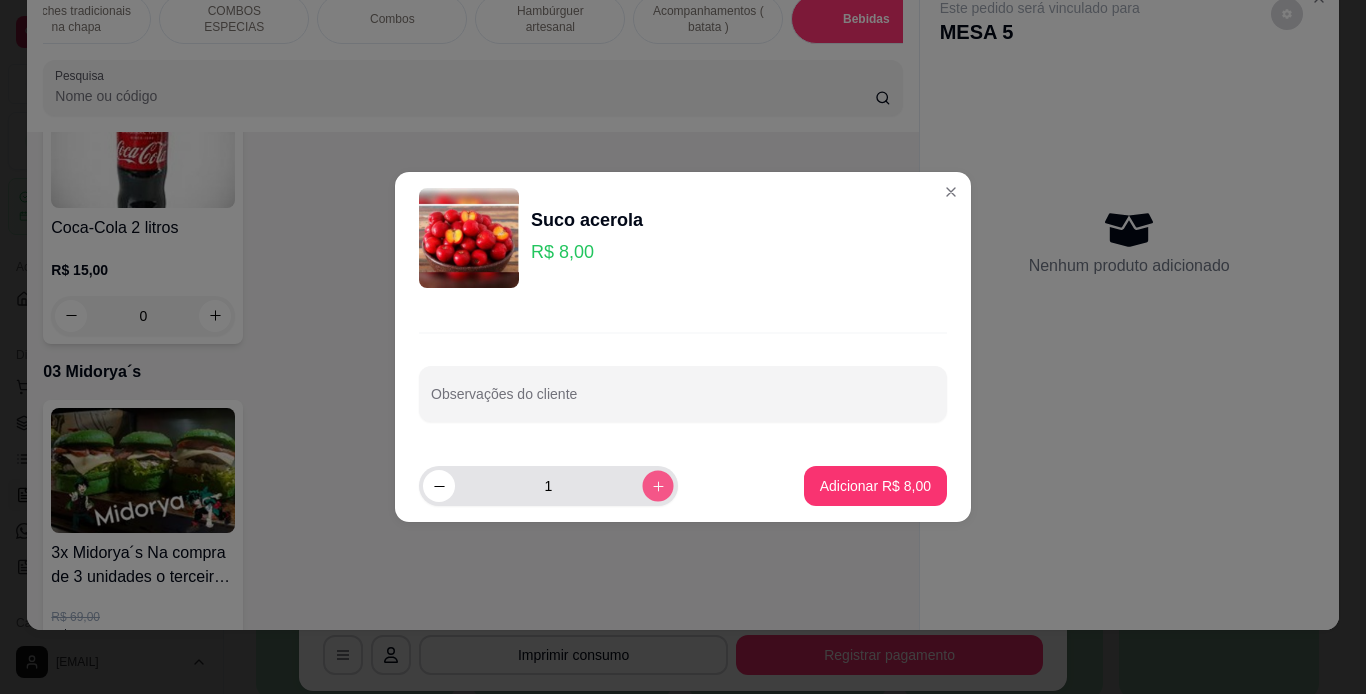 click 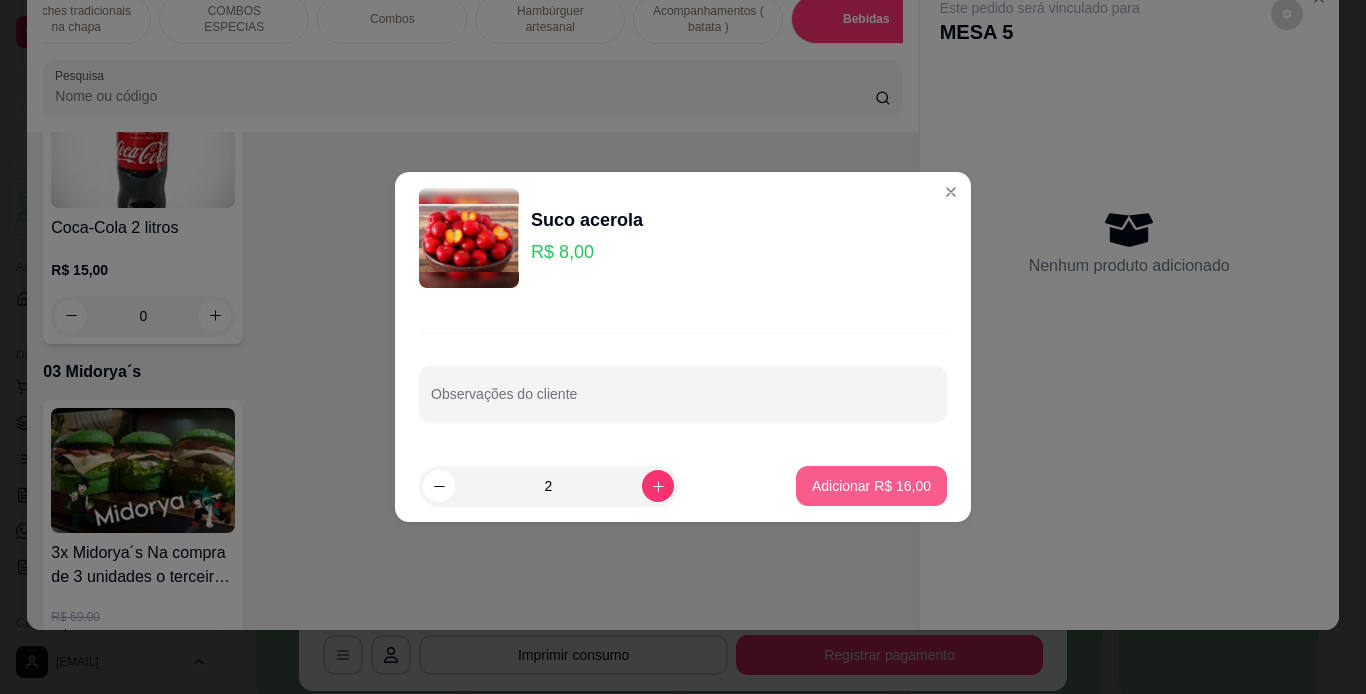 click on "Adicionar   R$ 16,00" at bounding box center (871, 486) 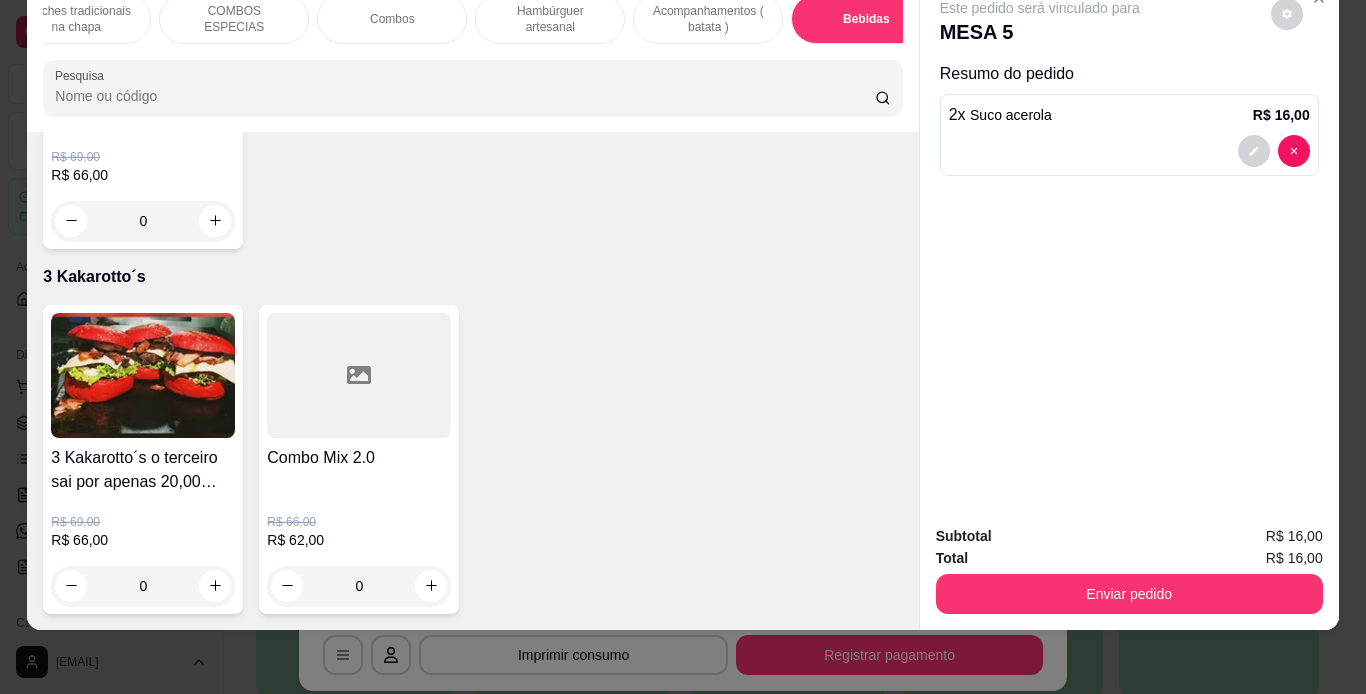 scroll, scrollTop: 6505, scrollLeft: 0, axis: vertical 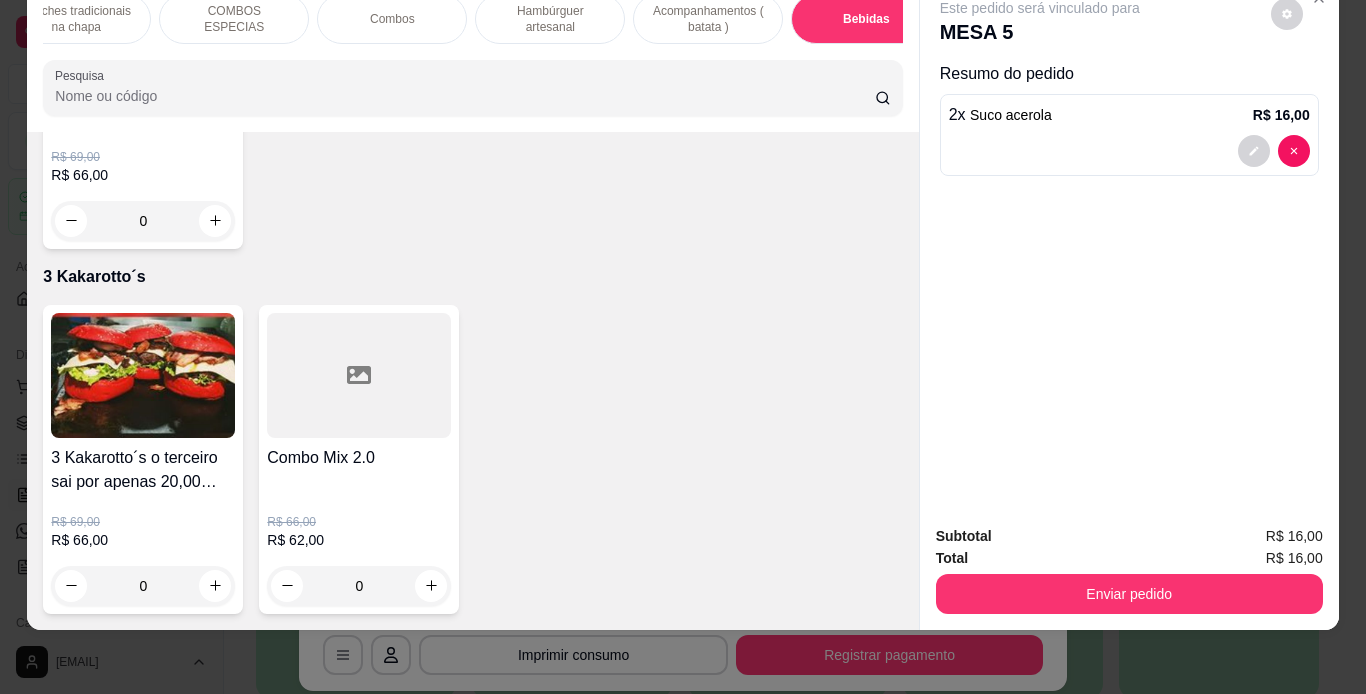 click on "suco de goiaba" at bounding box center [359, -517] 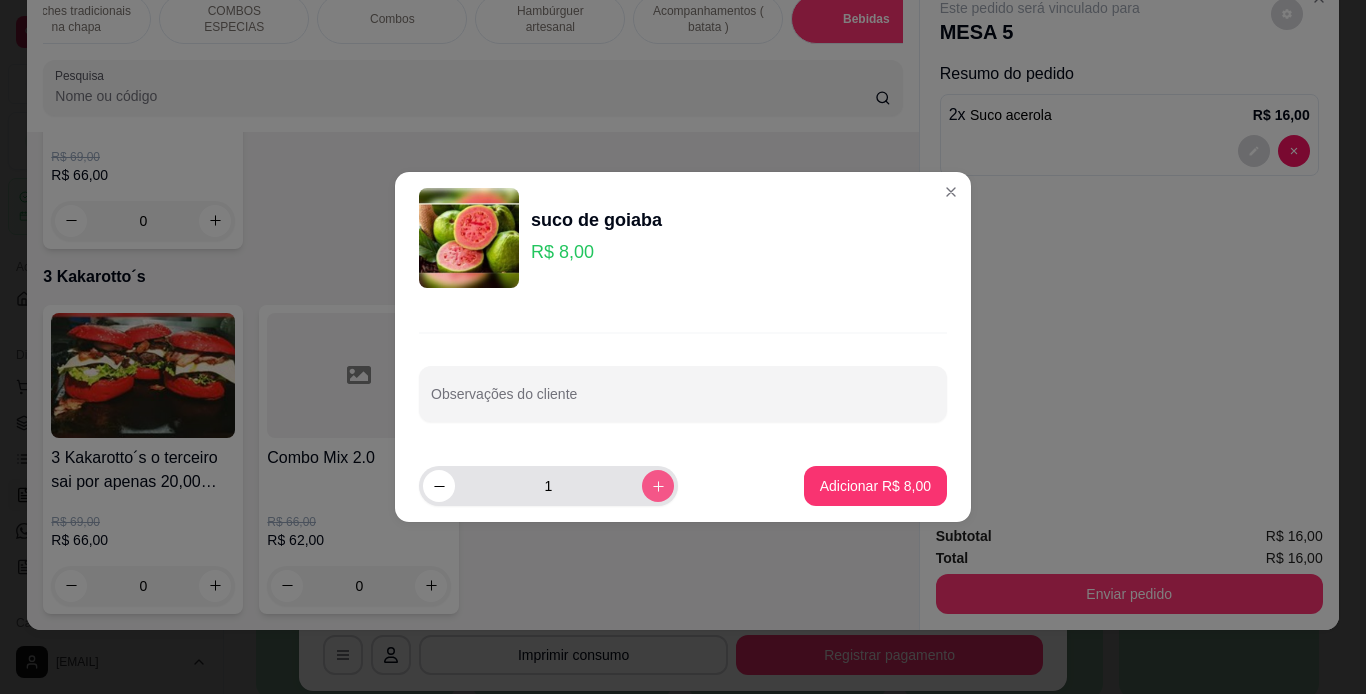 click 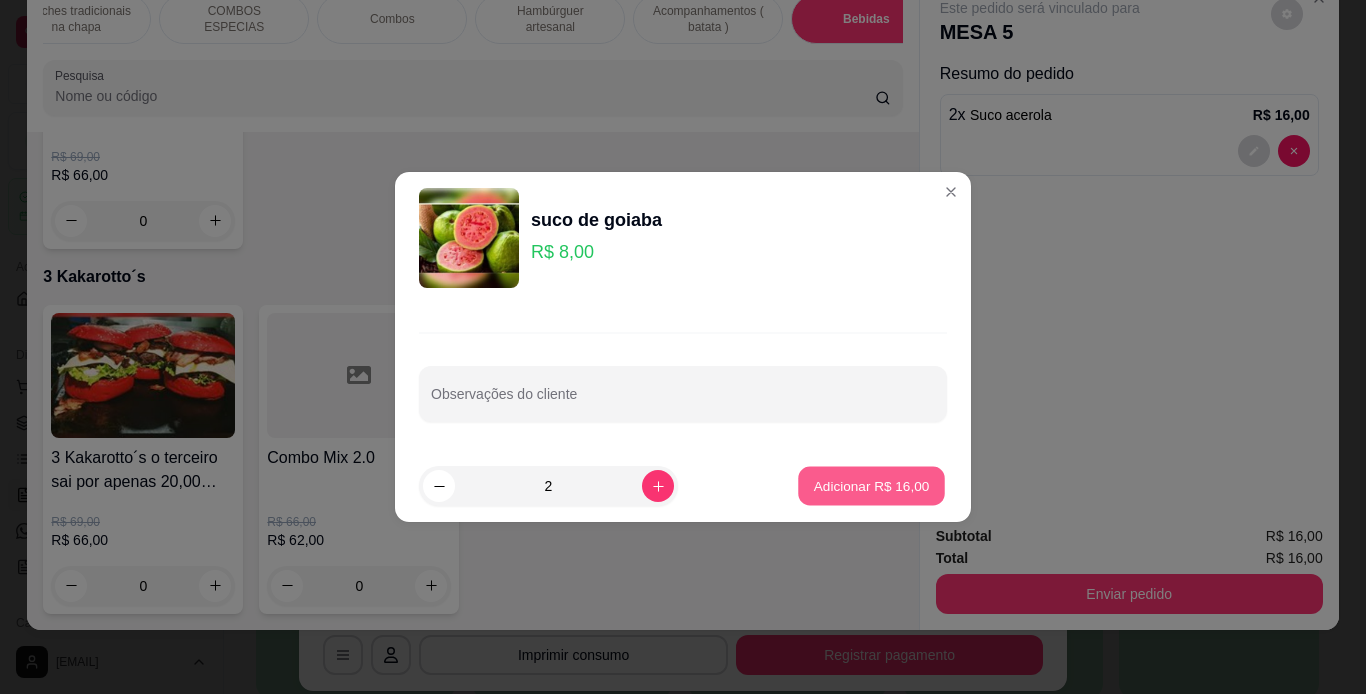 click on "Adicionar   R$ 16,00" at bounding box center (872, 485) 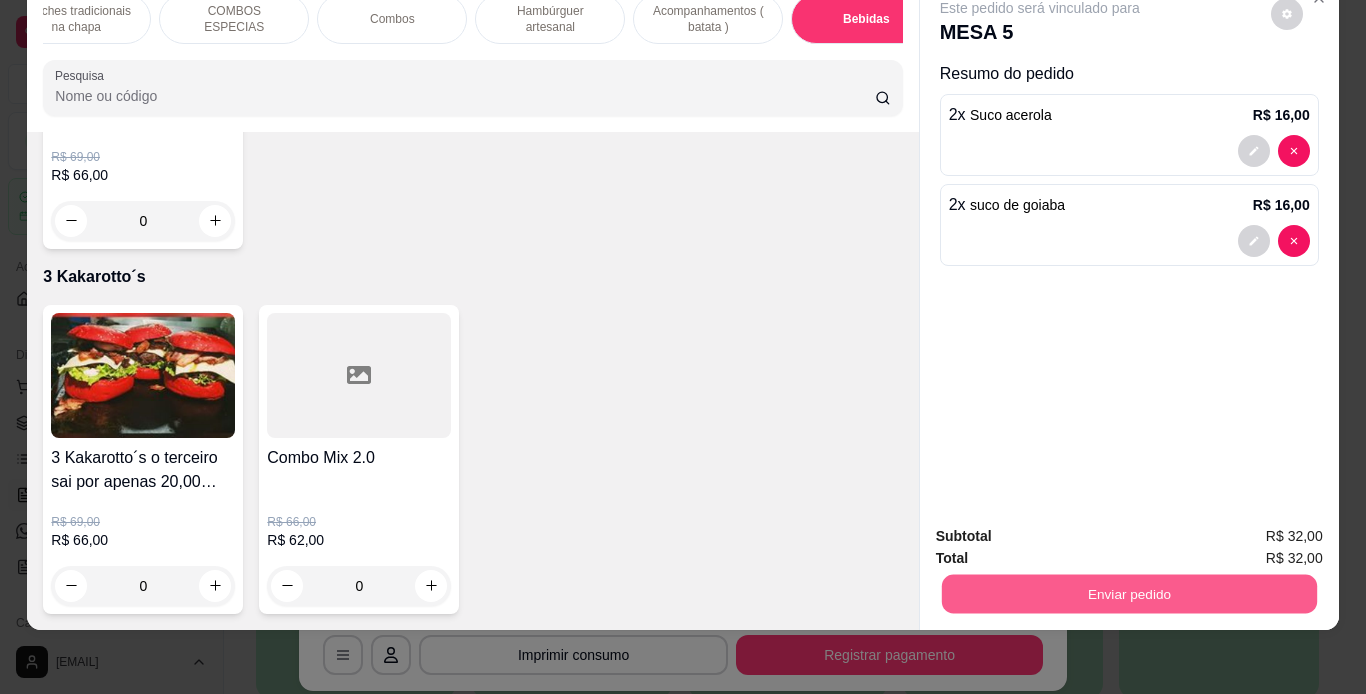 click on "Enviar pedido" at bounding box center (1128, 594) 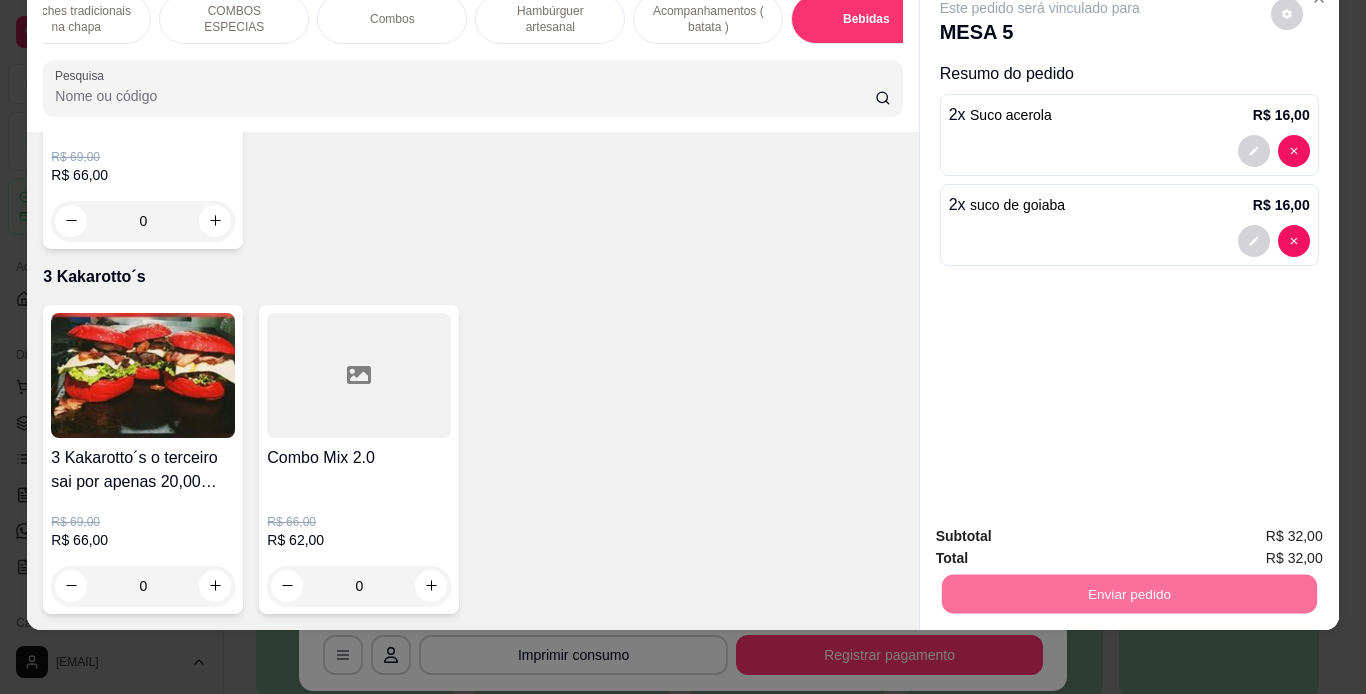 click on "Não registrar e enviar pedido" at bounding box center [1063, 530] 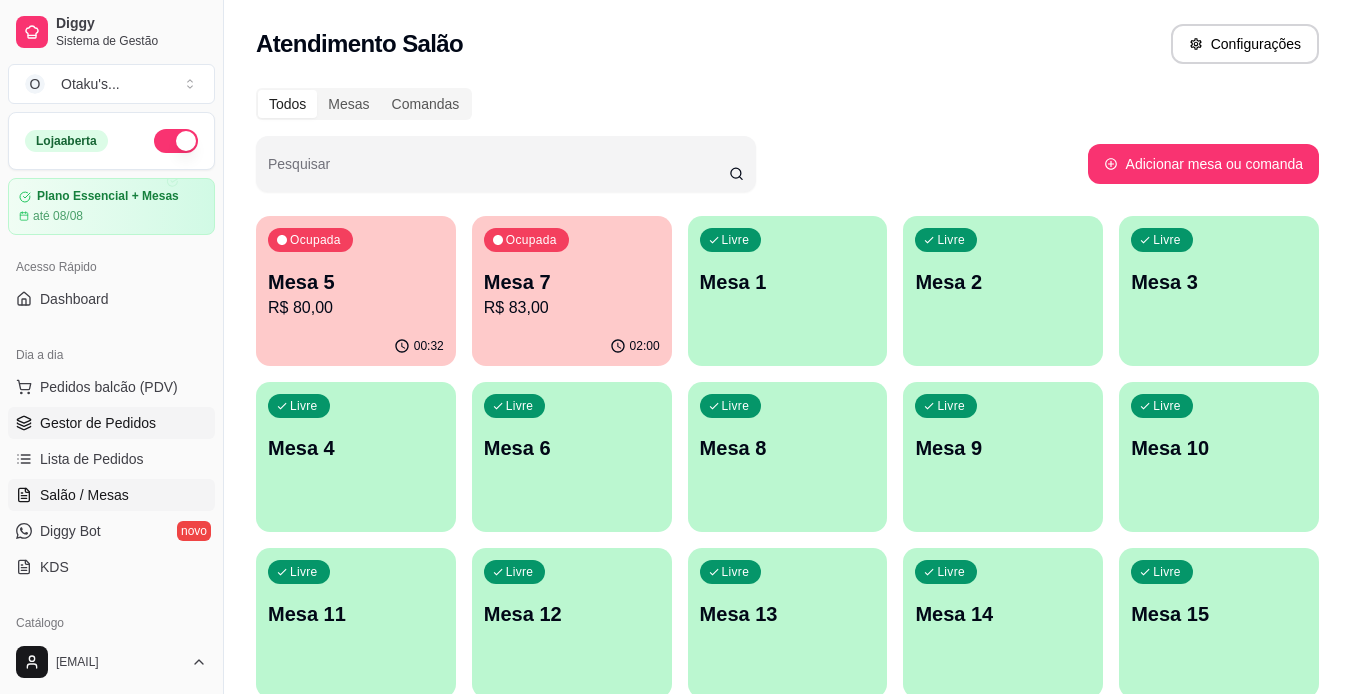 click on "Gestor de Pedidos" at bounding box center (98, 423) 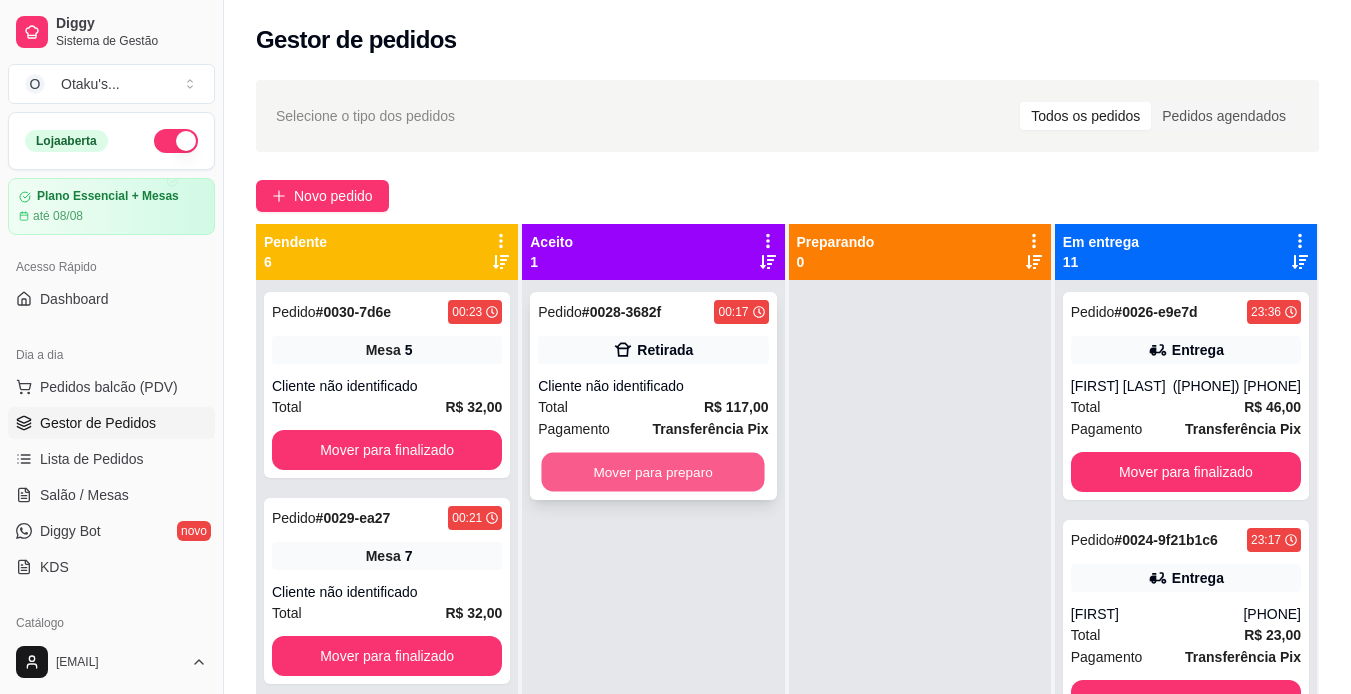 click on "Mover para preparo" at bounding box center (653, 472) 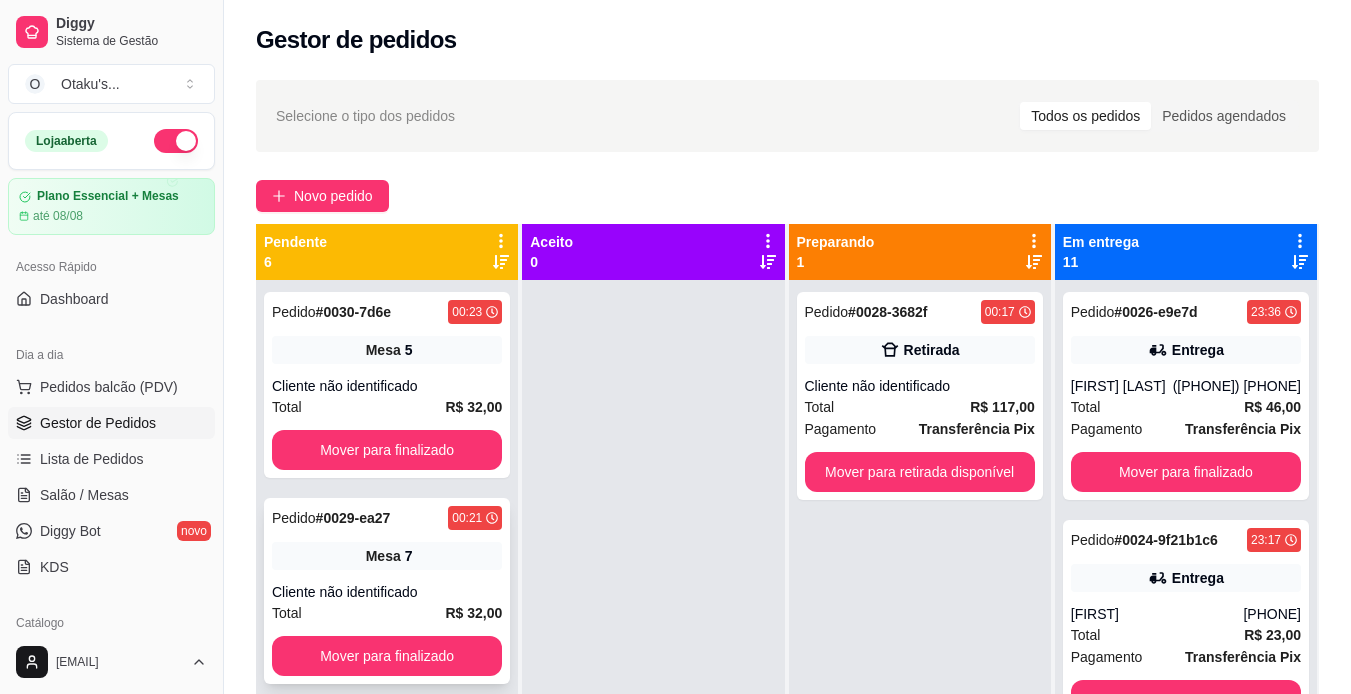 click on "Mesa 7" at bounding box center (387, 556) 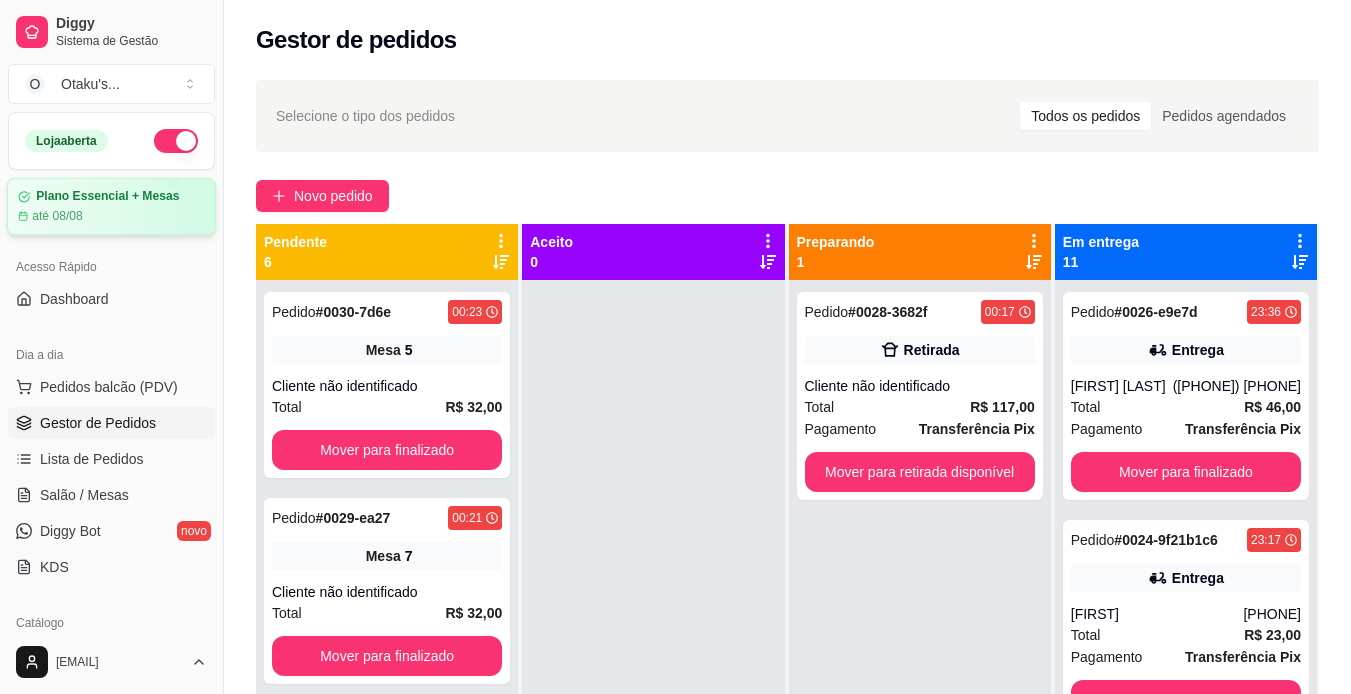 click on "até 08/08" at bounding box center (111, 216) 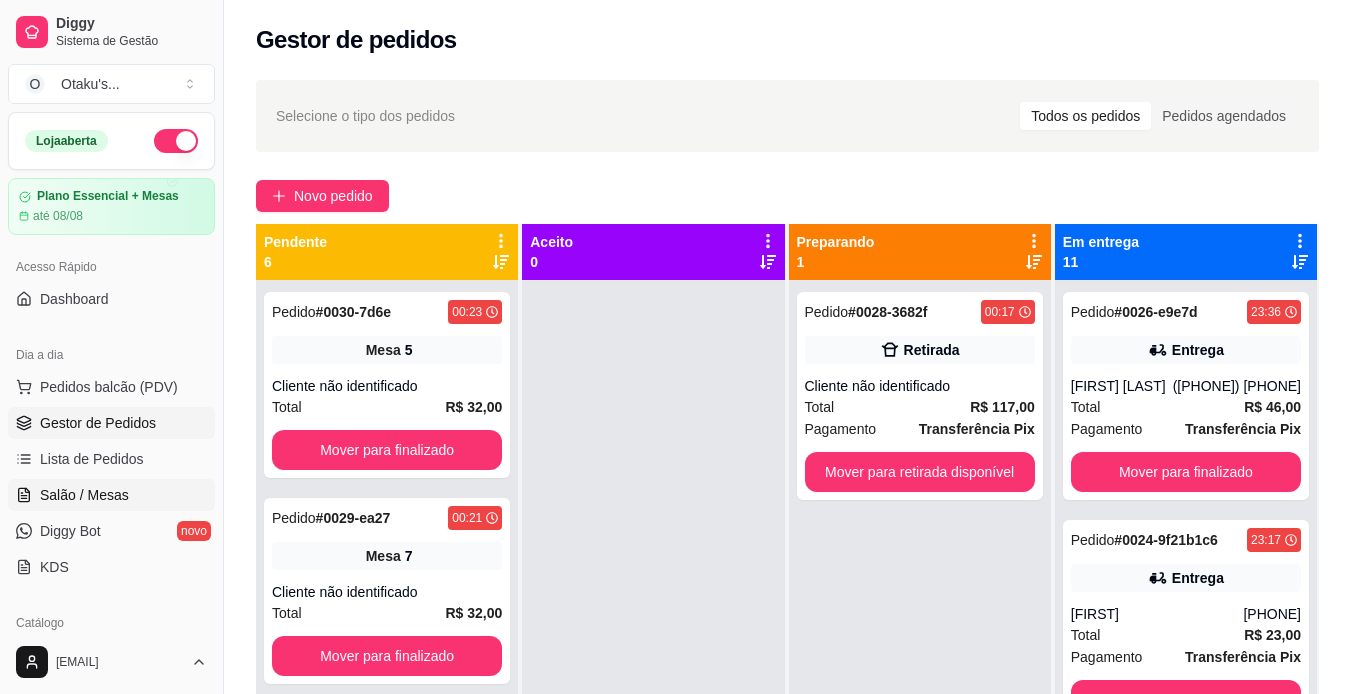 click on "Salão / Mesas" at bounding box center [111, 495] 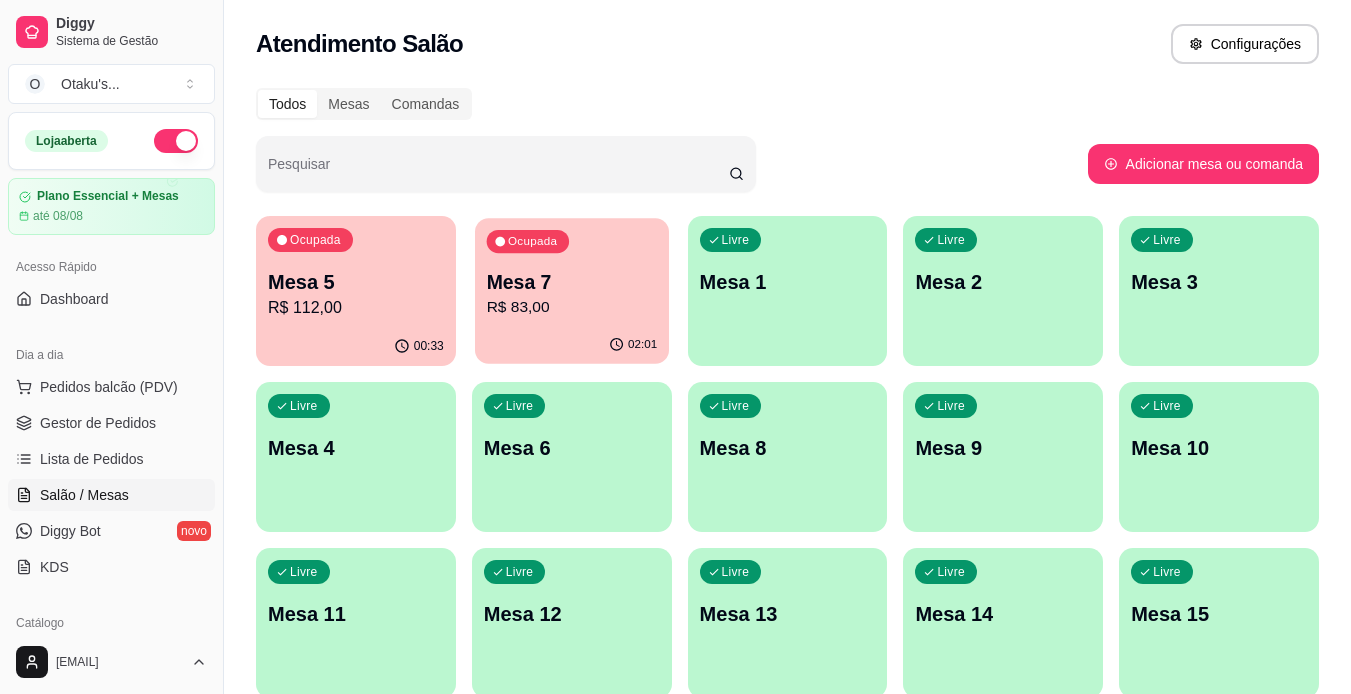 click on "02:01" at bounding box center [572, 345] 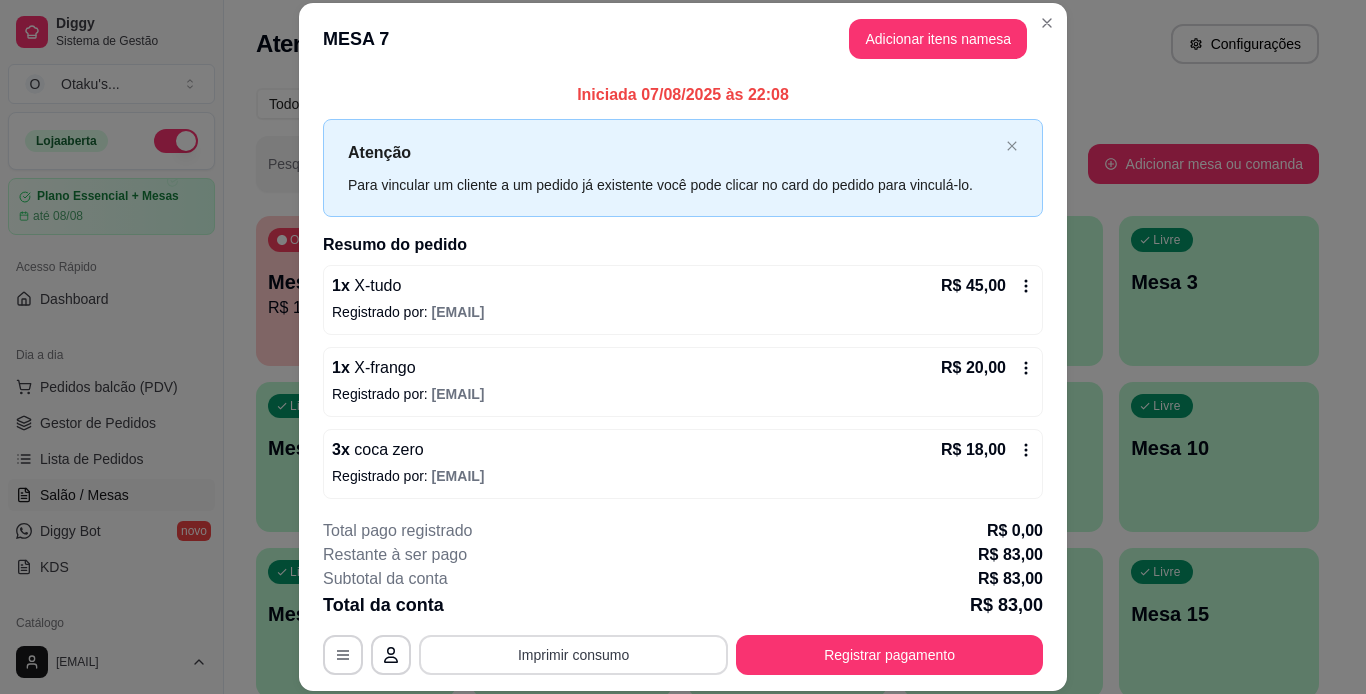click on "Imprimir consumo" at bounding box center [573, 655] 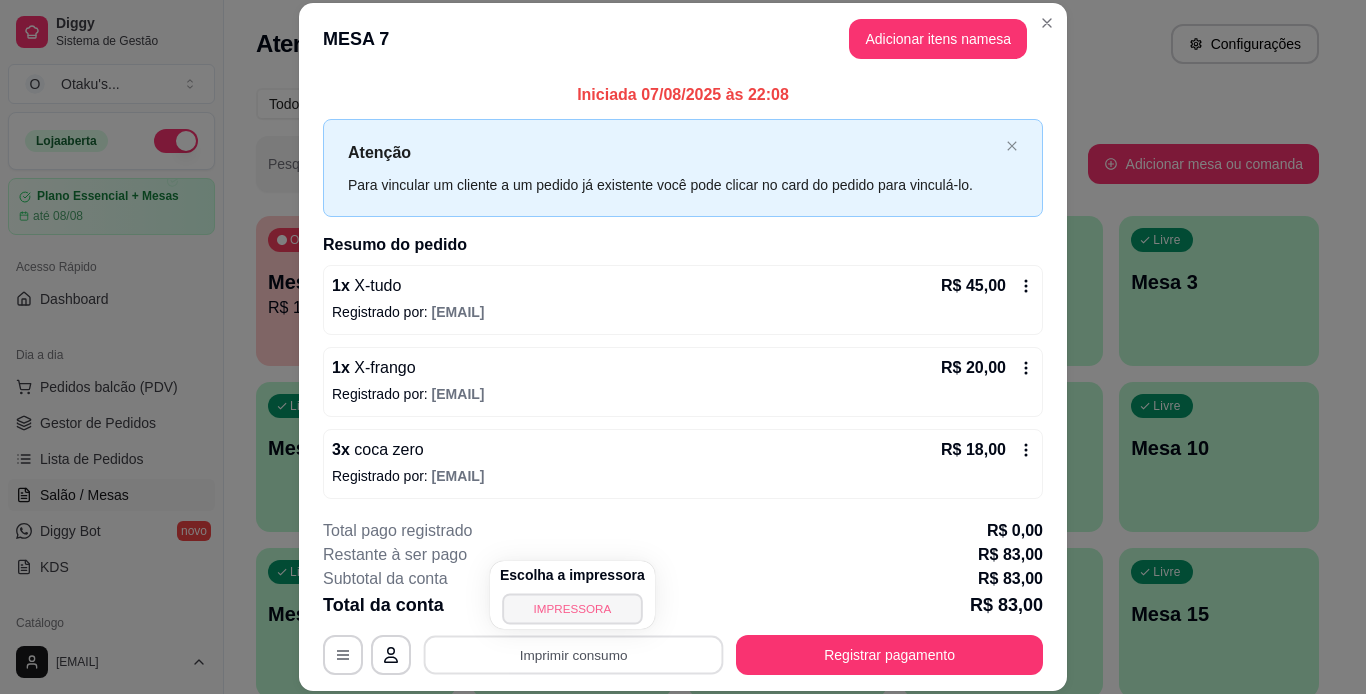 click on "IMPRESSORA" at bounding box center (572, 608) 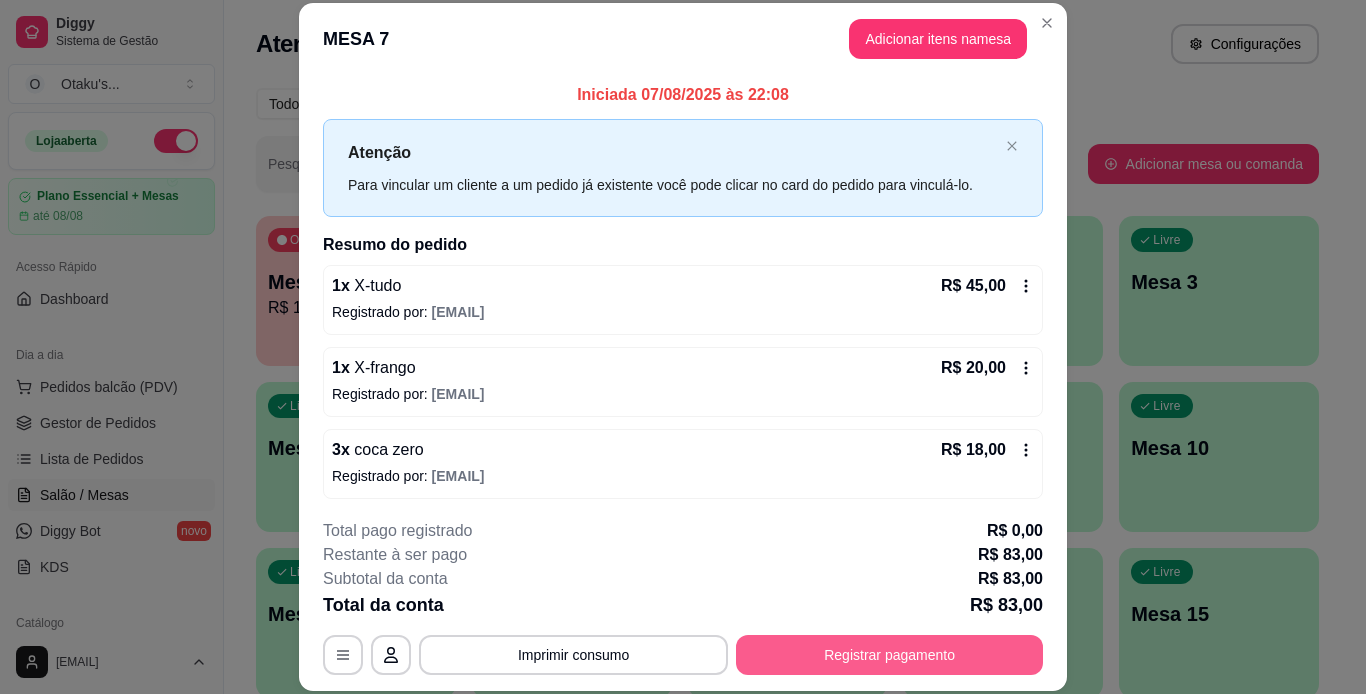drag, startPoint x: 830, startPoint y: 667, endPoint x: 805, endPoint y: 654, distance: 28.178005 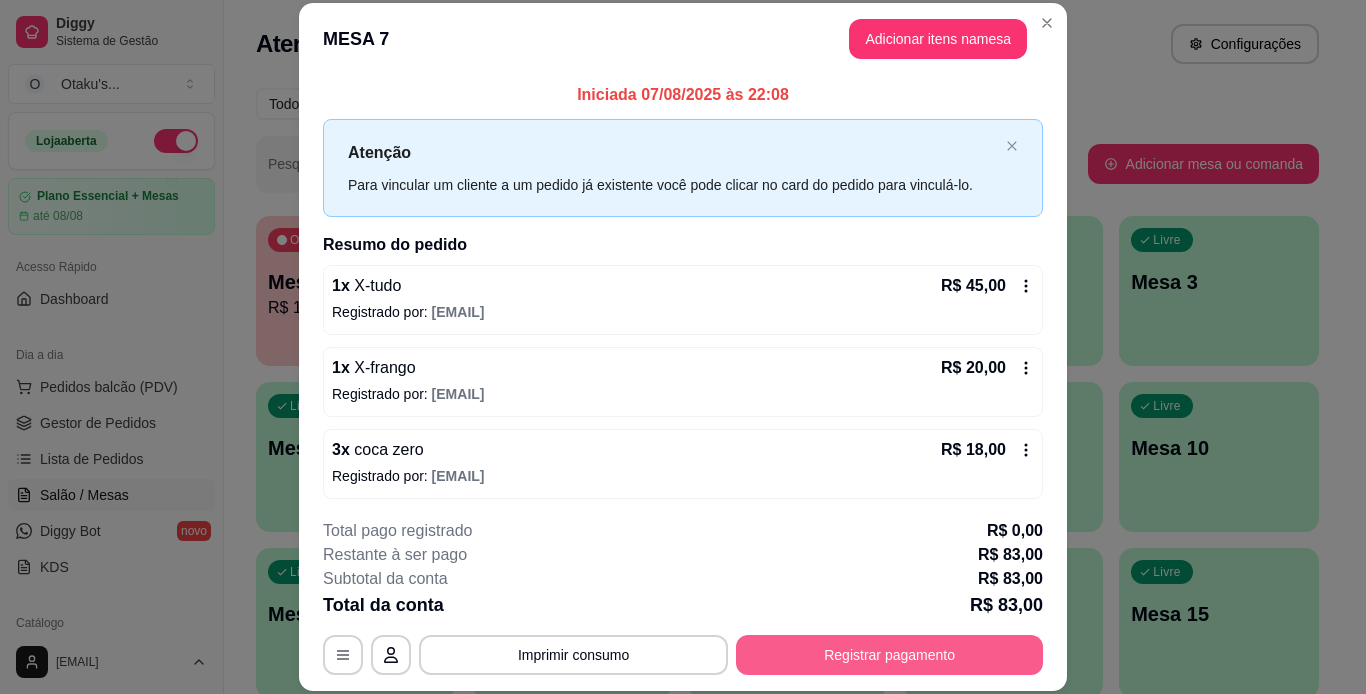 click on "Registrar pagamento" at bounding box center [889, 655] 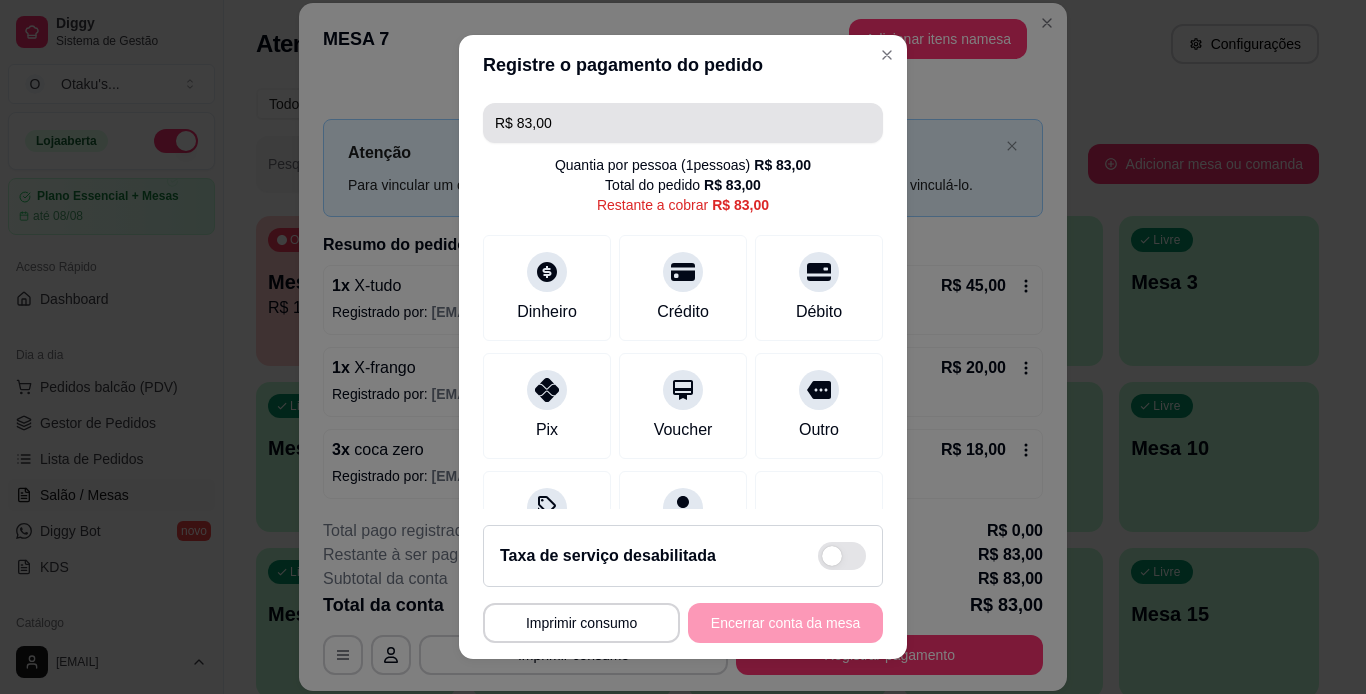 click on "R$ 83,00" at bounding box center (683, 123) 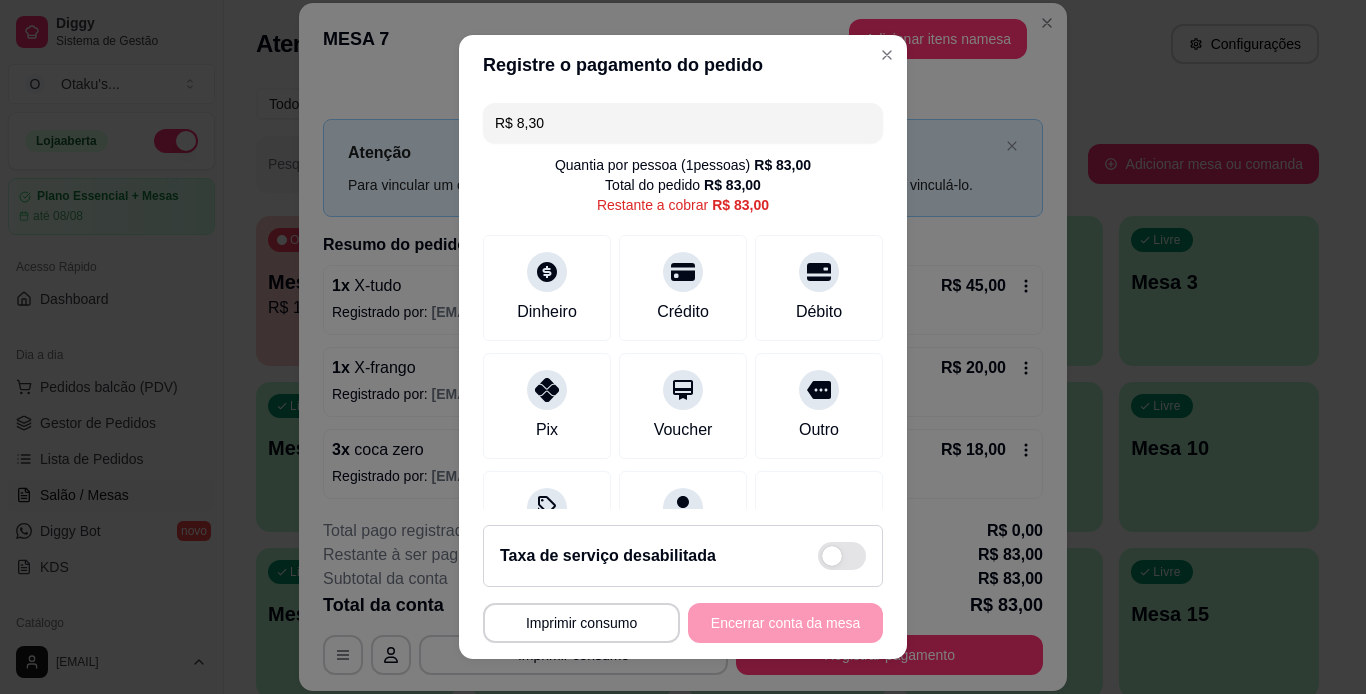 type on "R$ 83,00" 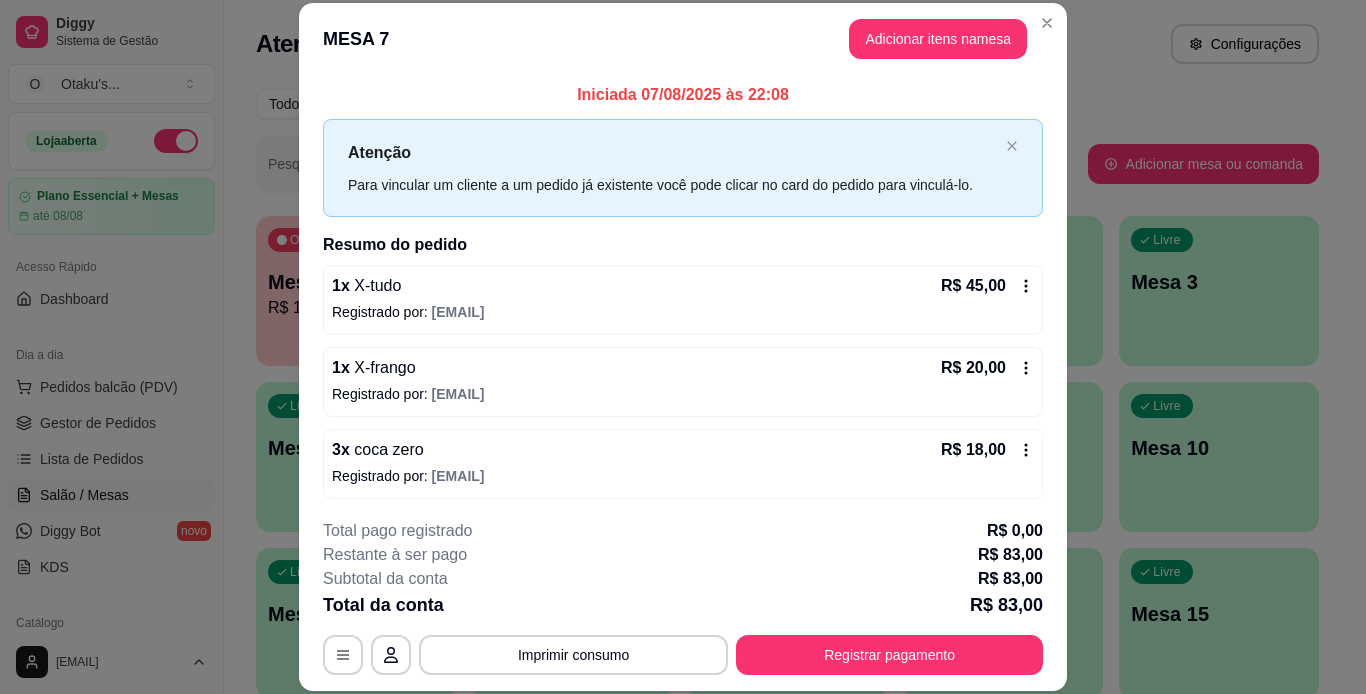scroll, scrollTop: 192, scrollLeft: 0, axis: vertical 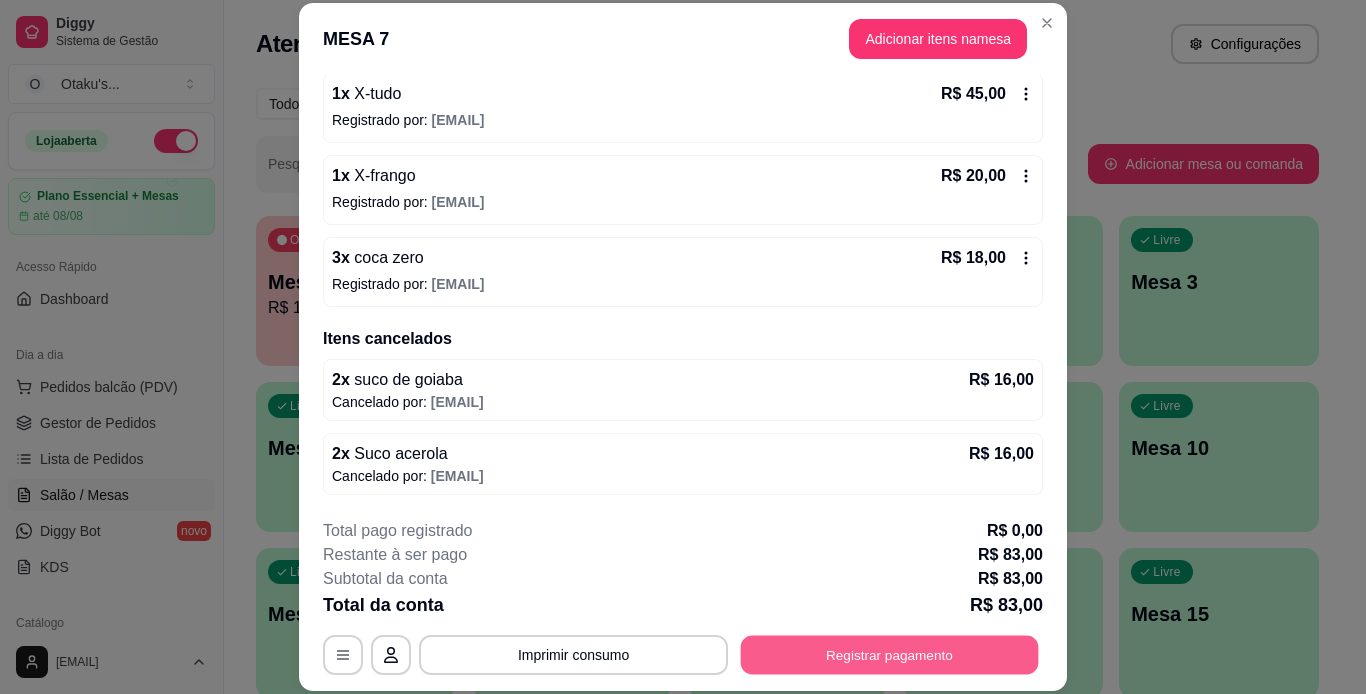 click on "Registrar pagamento" at bounding box center (890, 654) 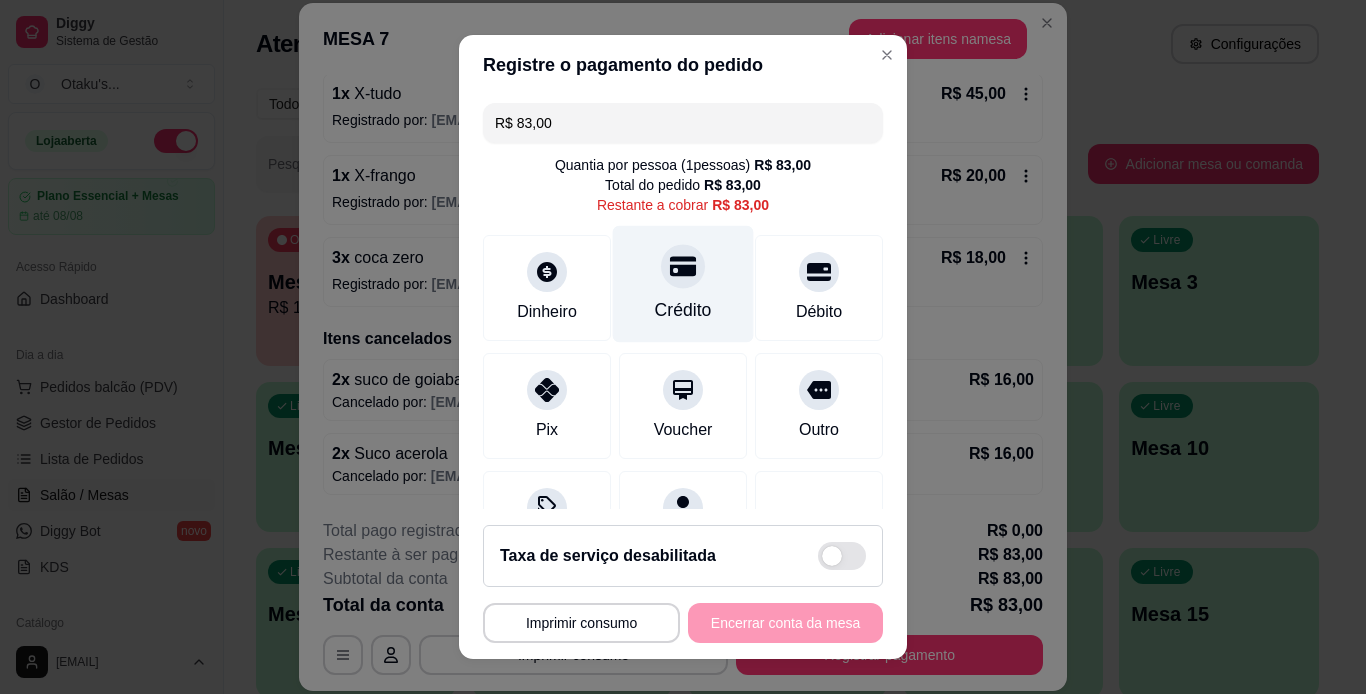 click on "Crédito" at bounding box center (683, 310) 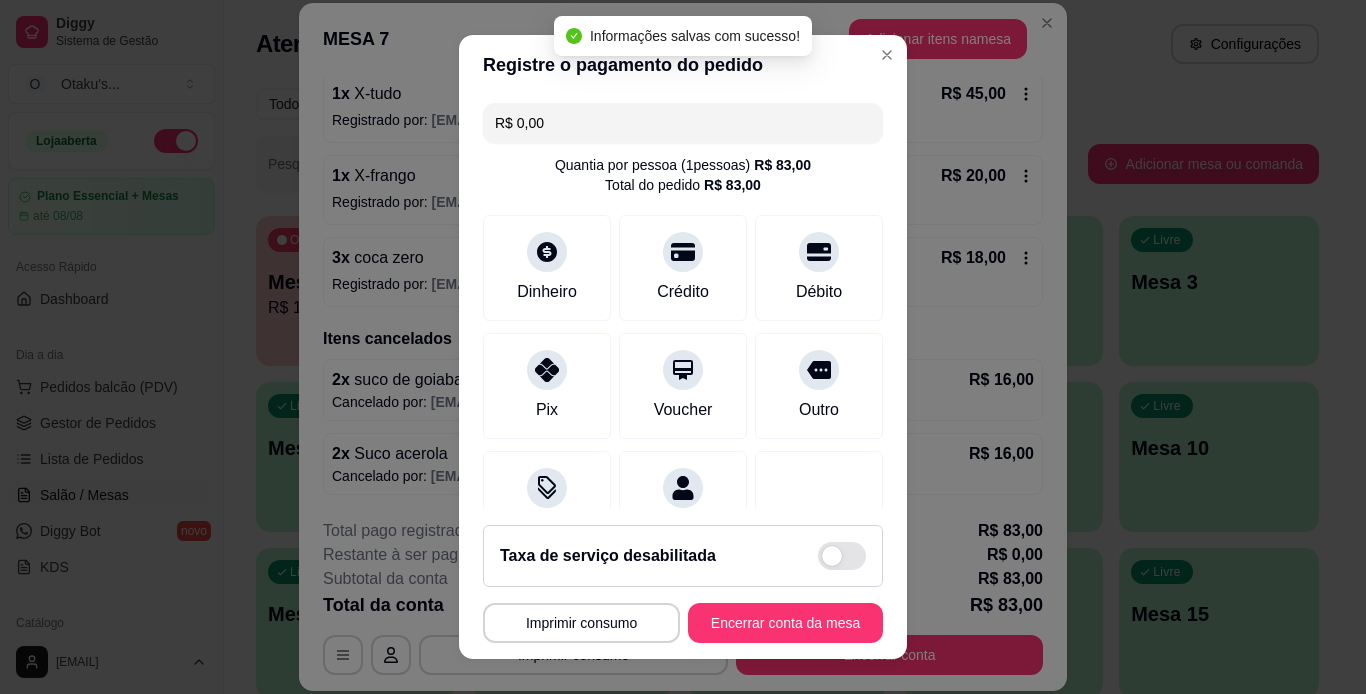 click on "R$ 0,00" at bounding box center [683, 123] 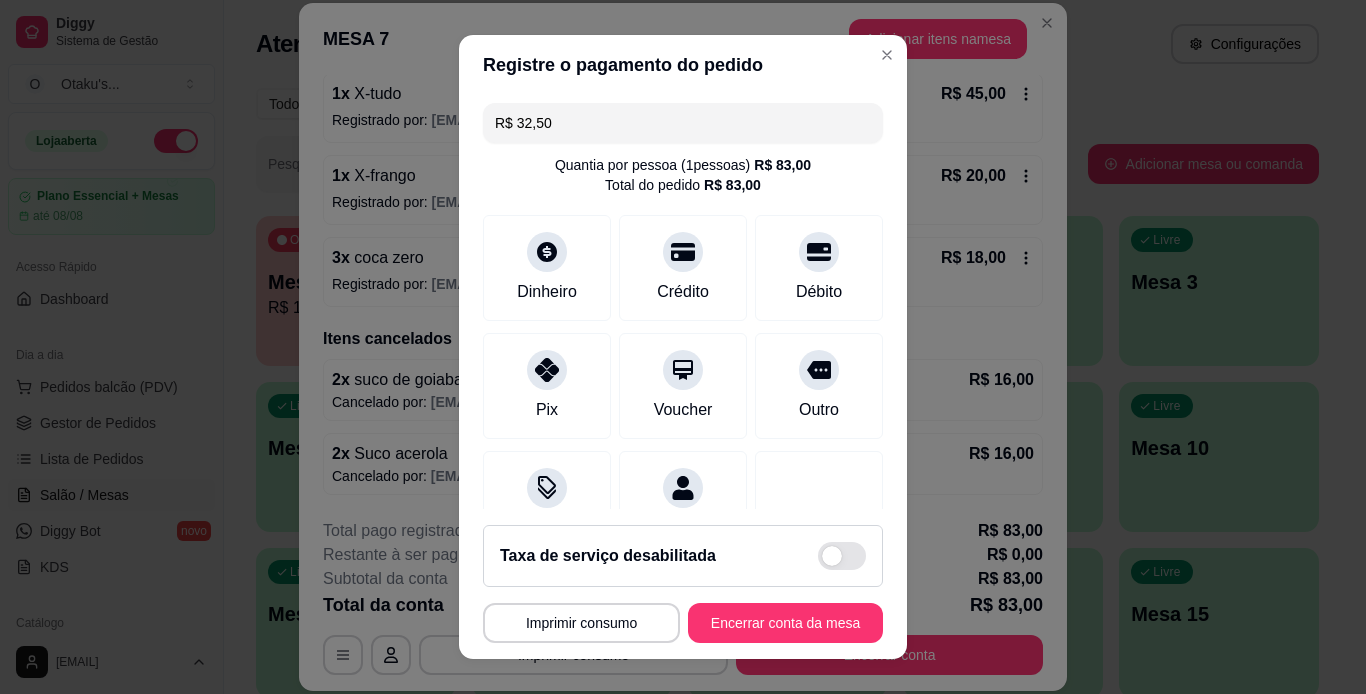 scroll, scrollTop: 29, scrollLeft: 0, axis: vertical 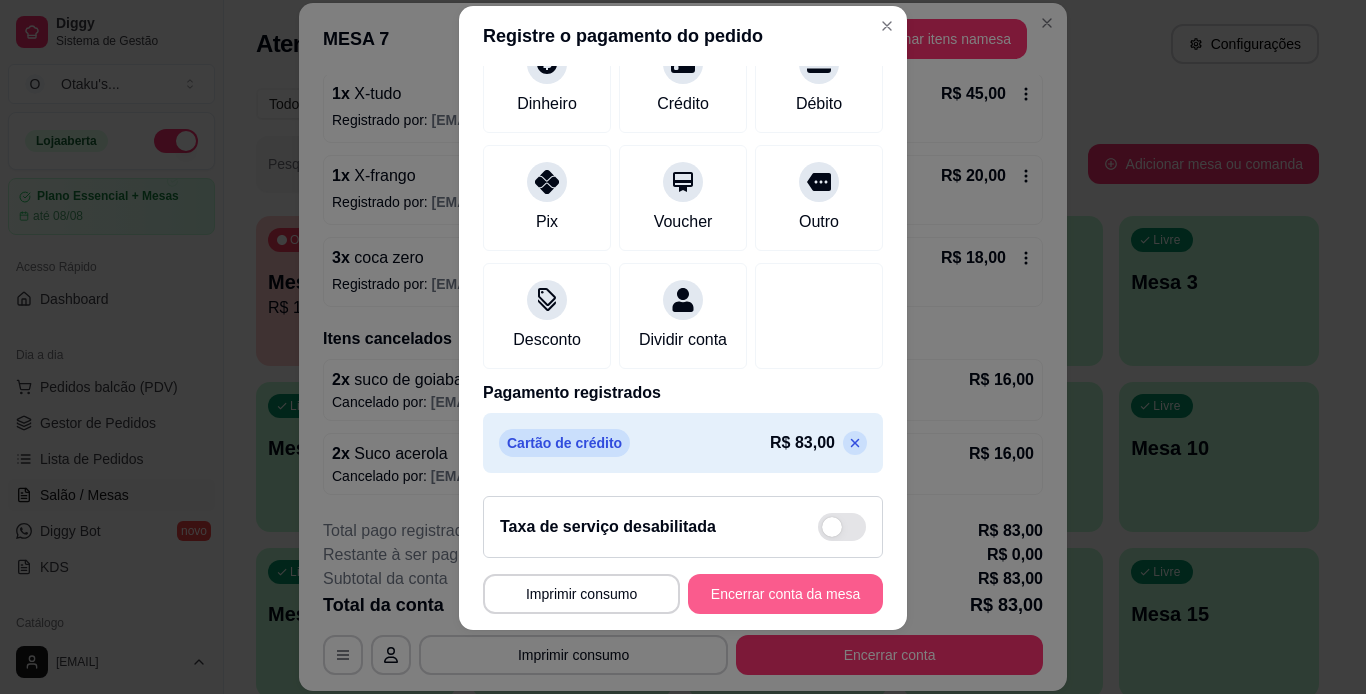 type on "R$ 32,50" 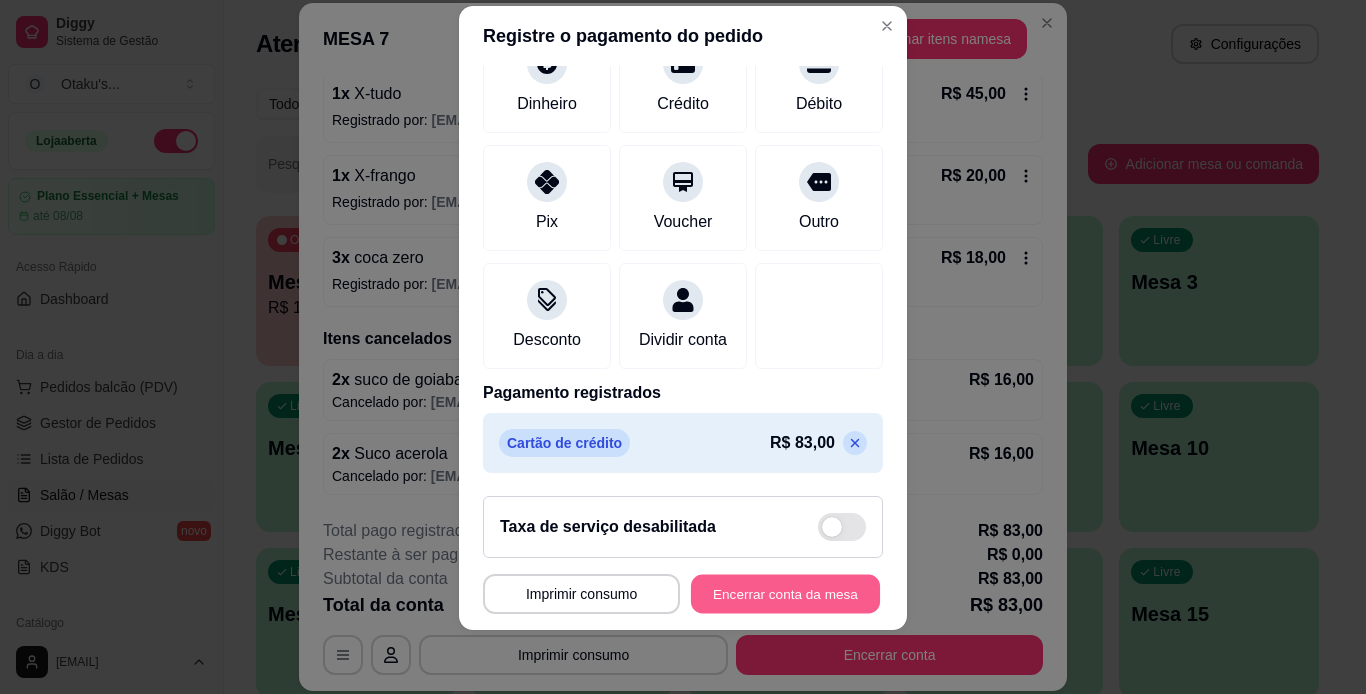 click on "Encerrar conta da mesa" at bounding box center [785, 594] 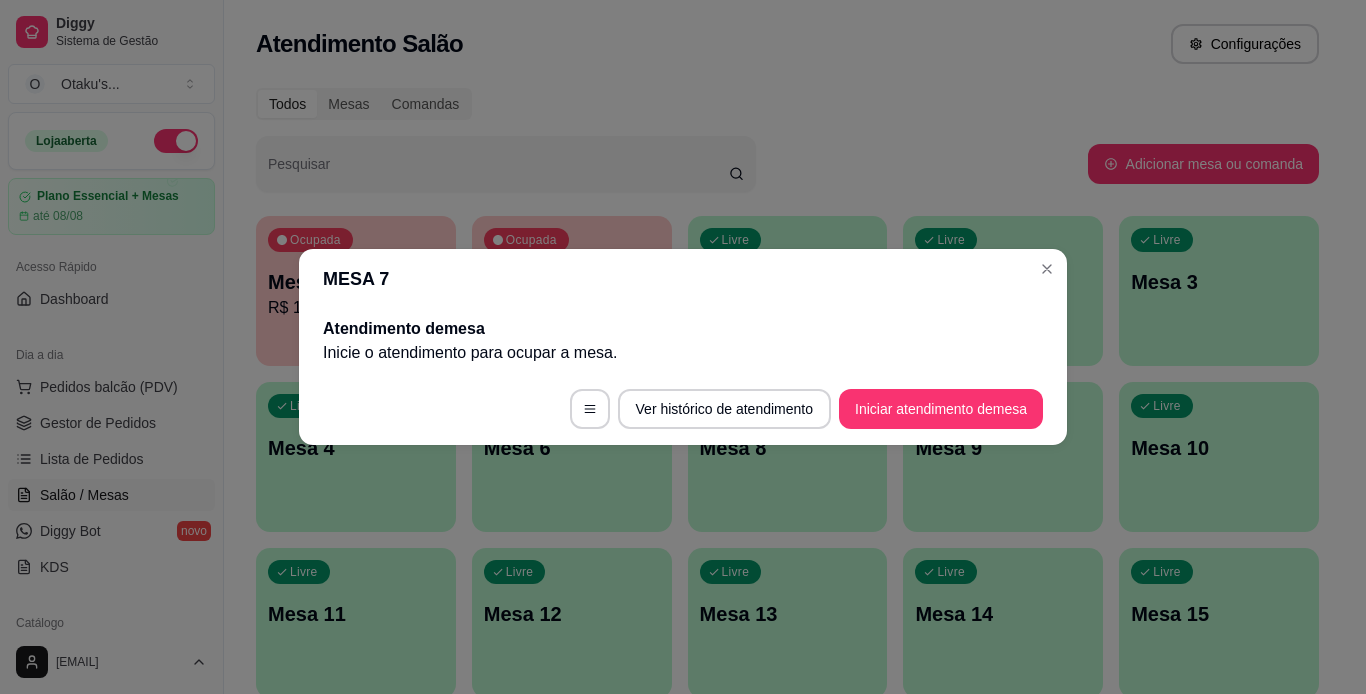 scroll, scrollTop: 0, scrollLeft: 0, axis: both 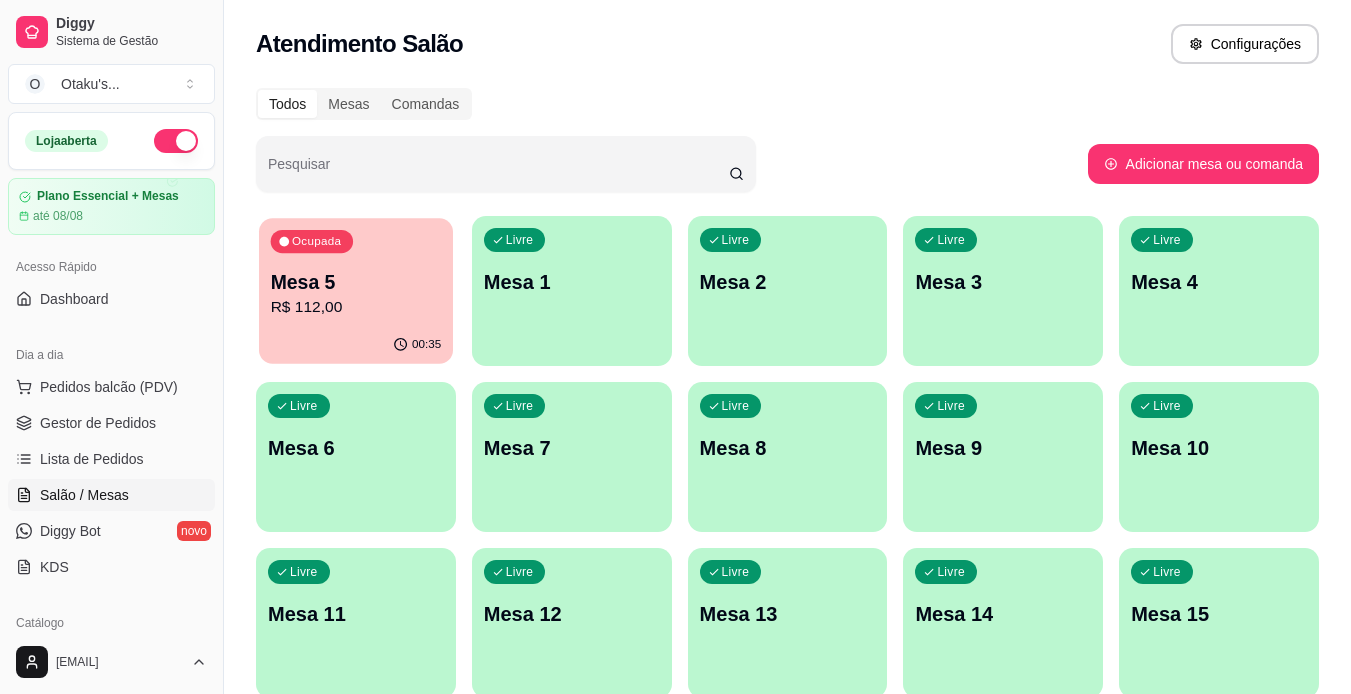 click on "Mesa 5" at bounding box center (356, 282) 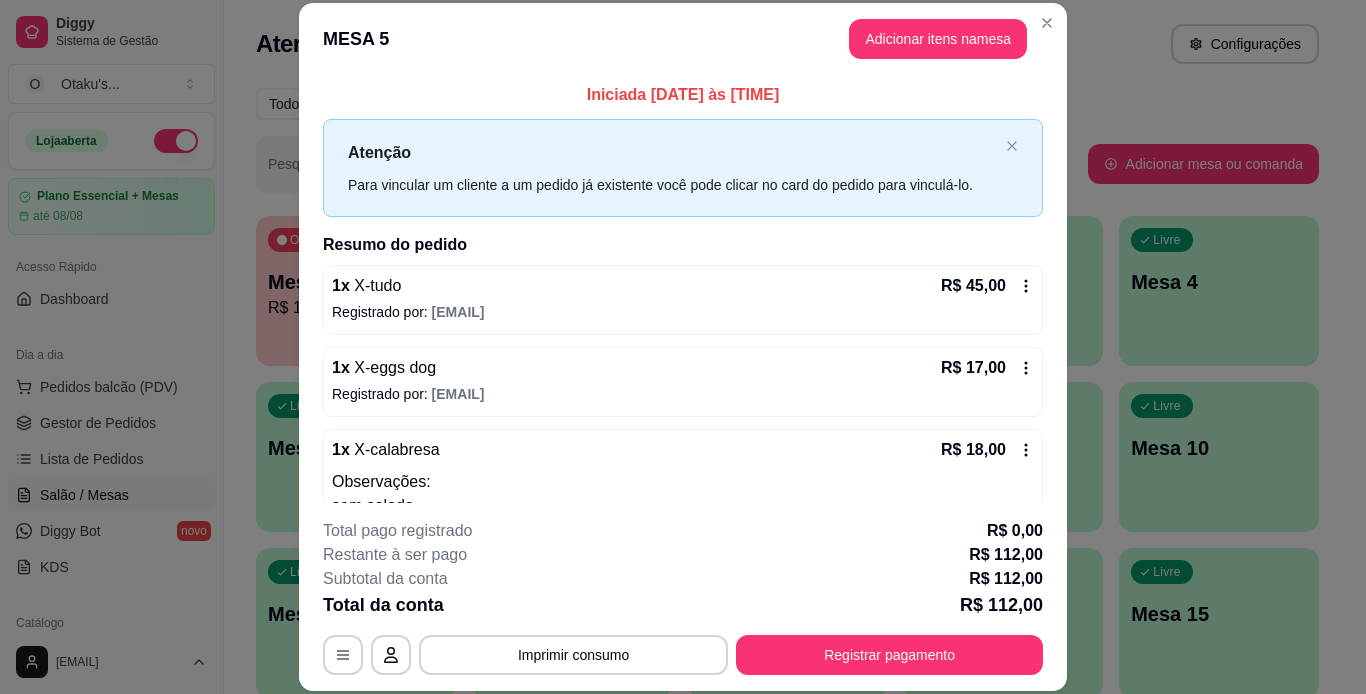 scroll, scrollTop: 224, scrollLeft: 0, axis: vertical 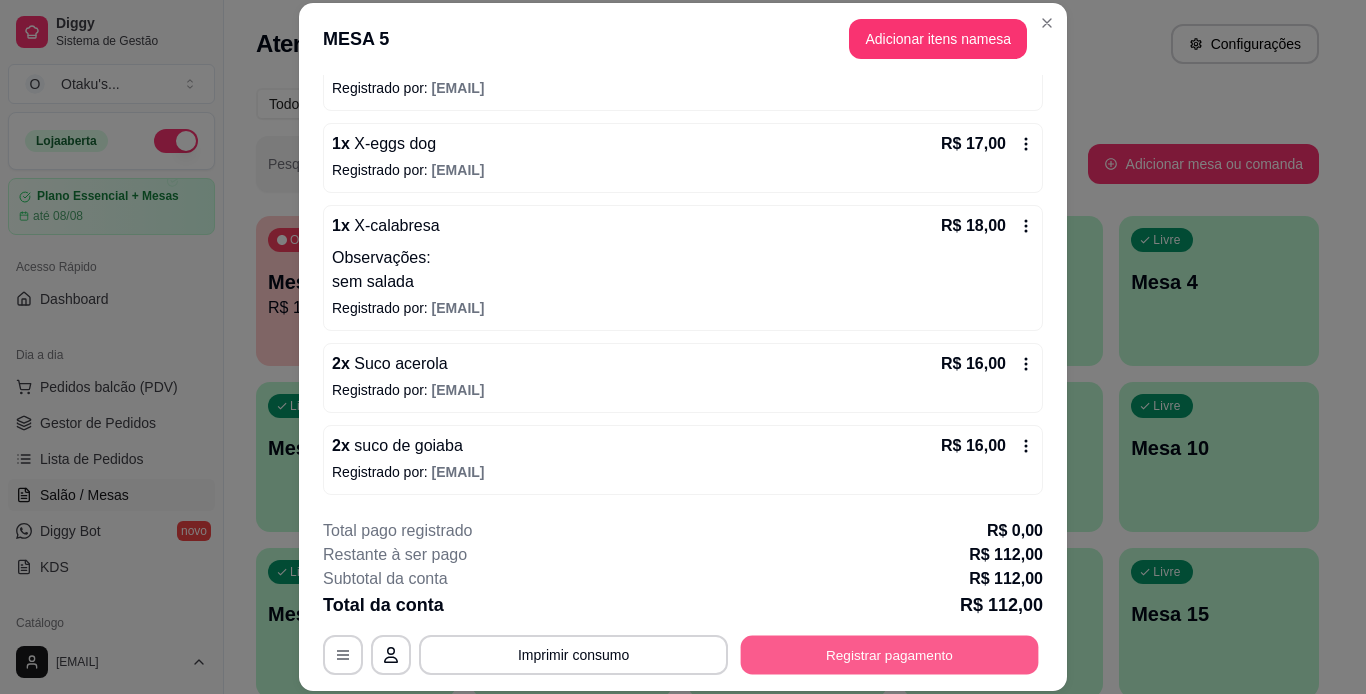 click on "Registrar pagamento" at bounding box center [890, 654] 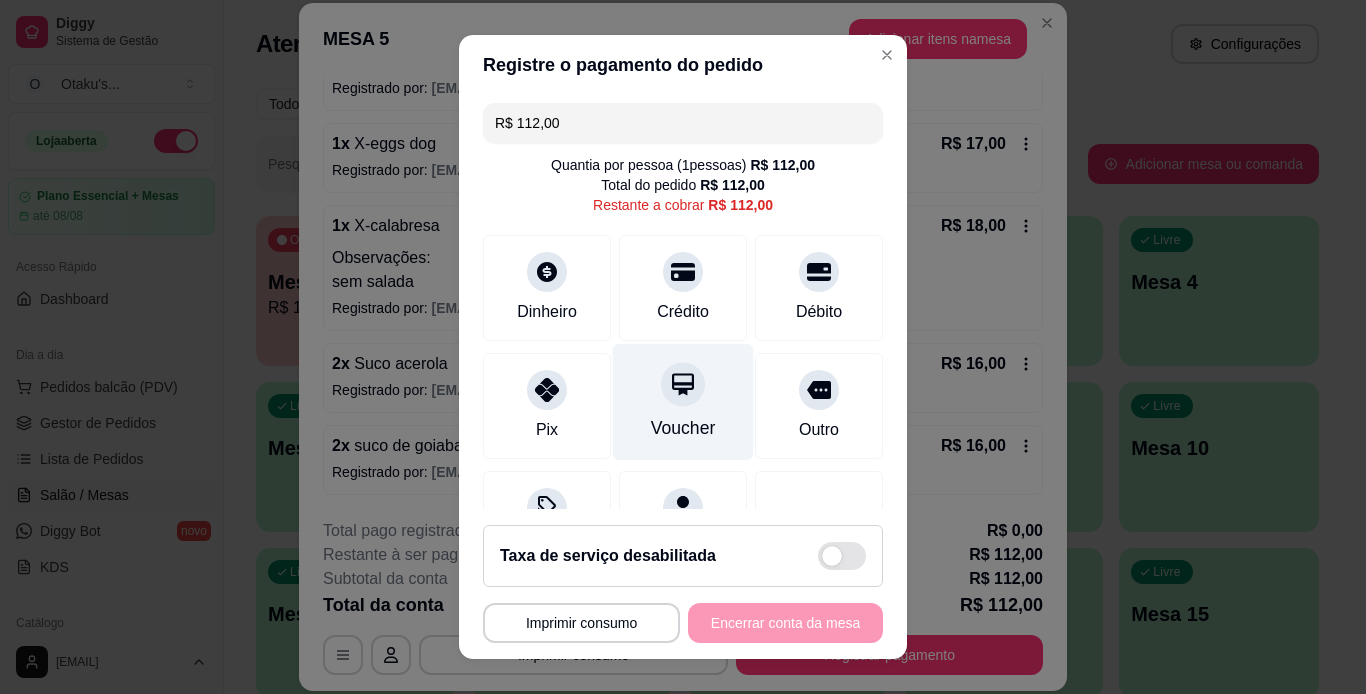 scroll, scrollTop: 99, scrollLeft: 0, axis: vertical 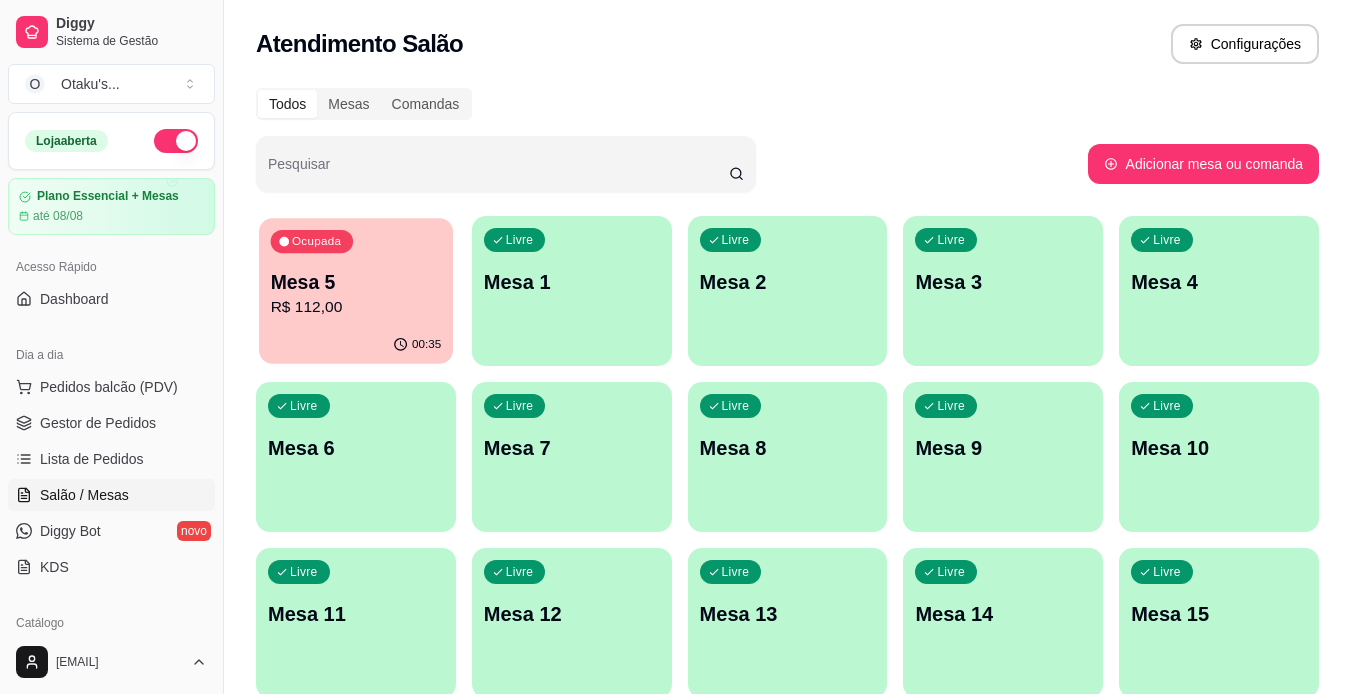 click on "Mesa 5" at bounding box center [356, 282] 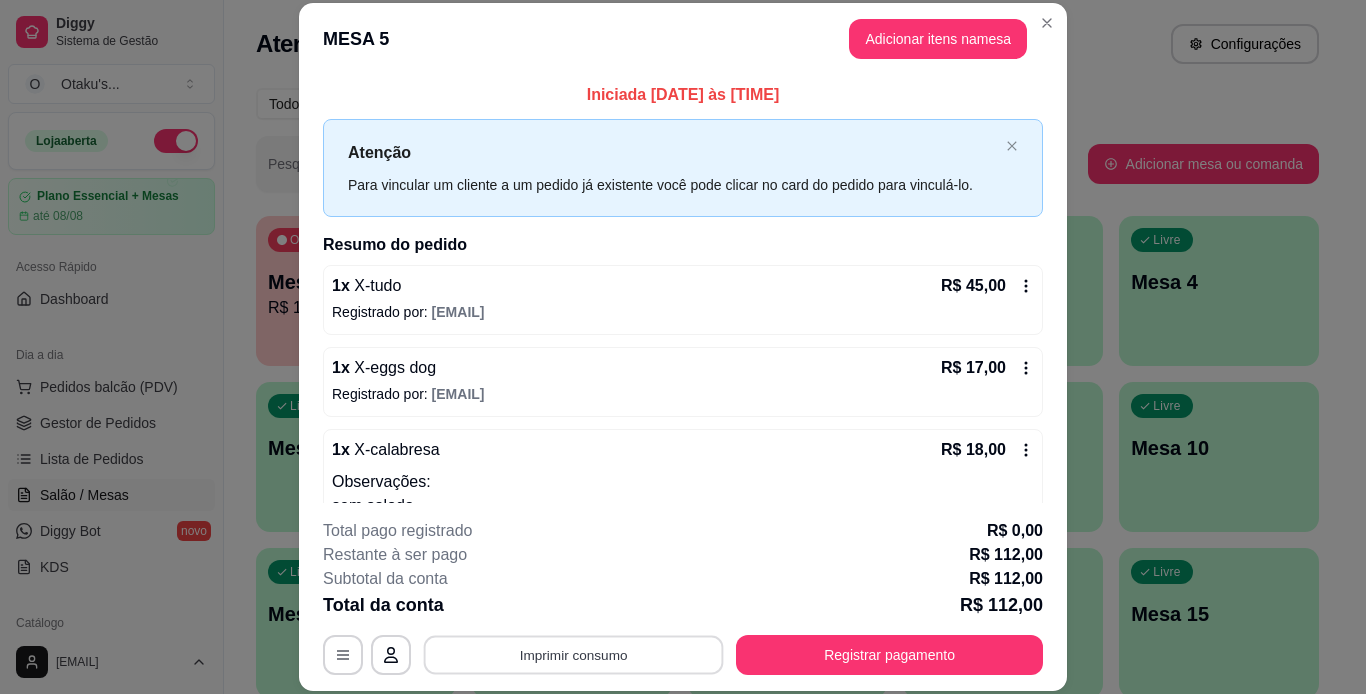 click on "Imprimir consumo" at bounding box center [574, 654] 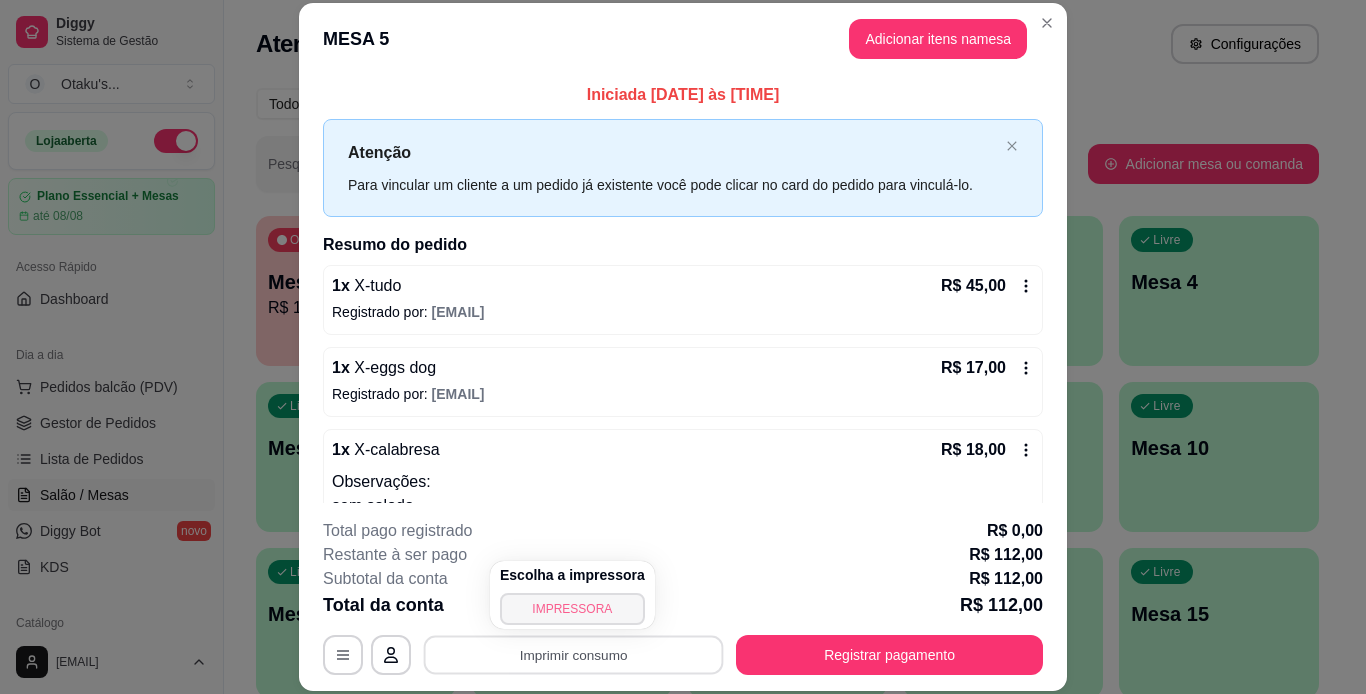 click on "IMPRESSORA" at bounding box center [572, 609] 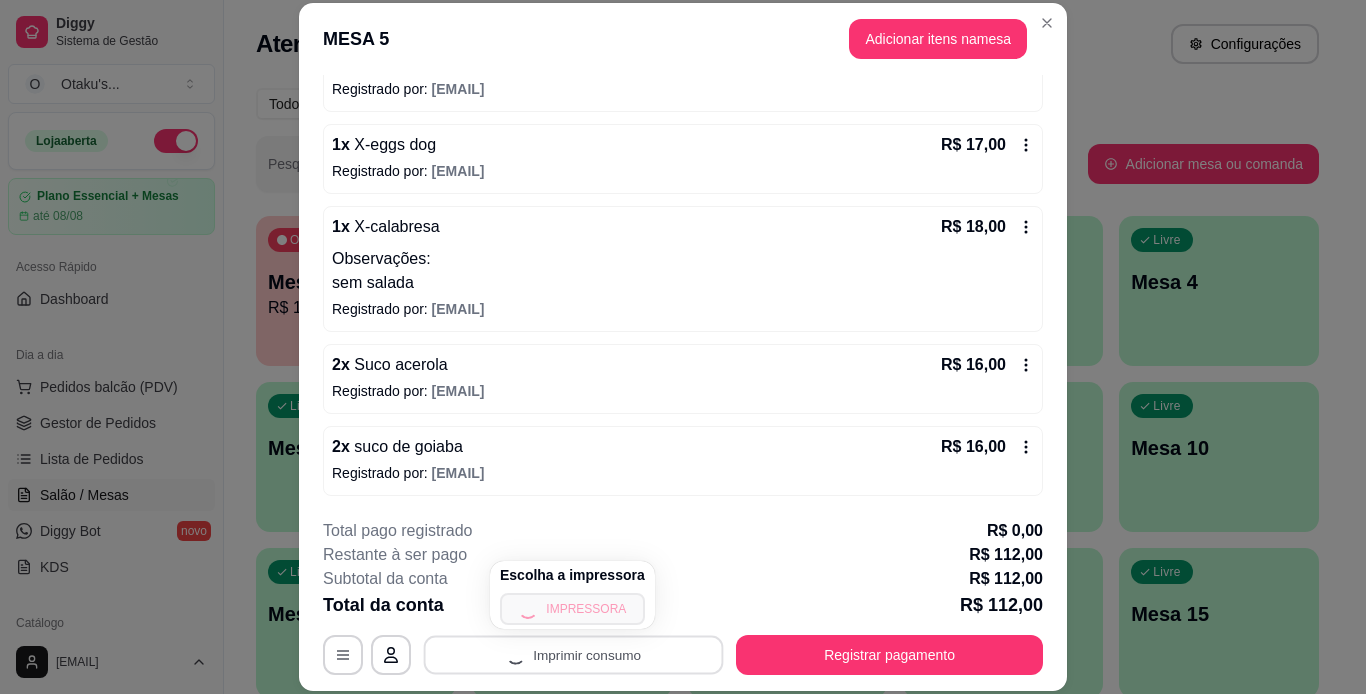 scroll, scrollTop: 224, scrollLeft: 0, axis: vertical 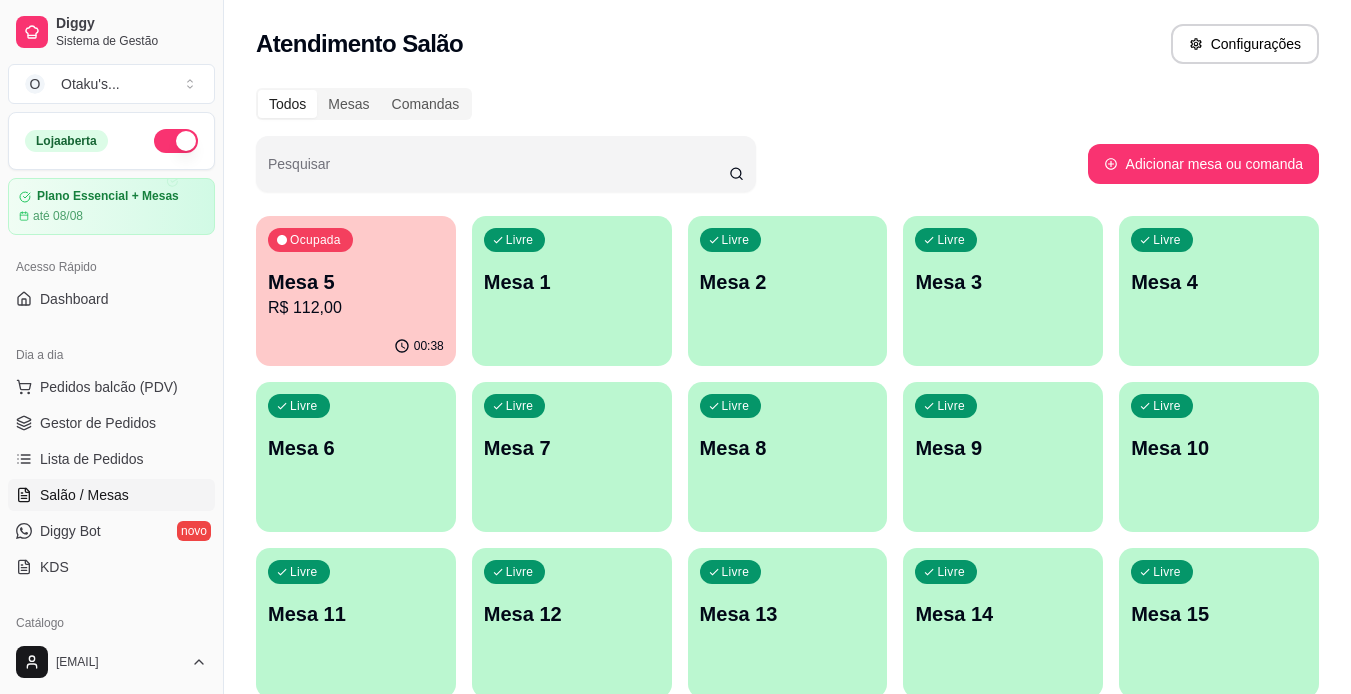 click on "Gestor de Pedidos" at bounding box center [98, 423] 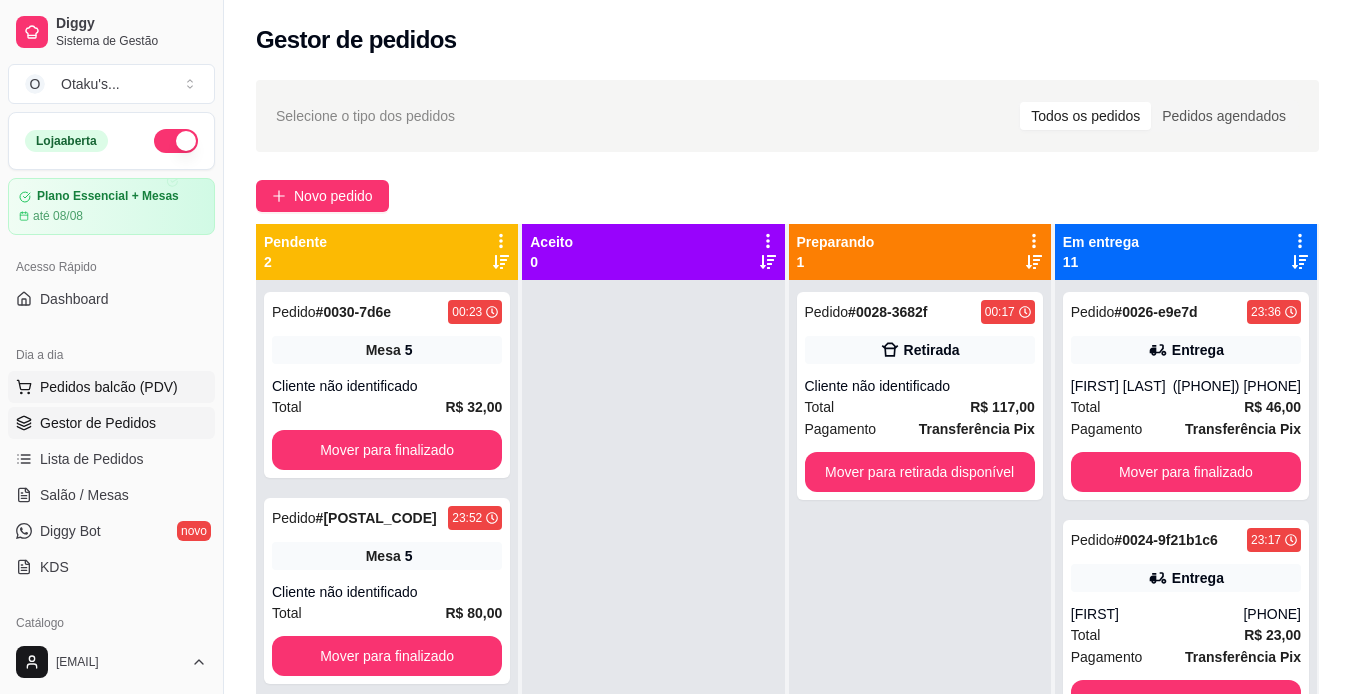 click on "Pedidos balcão (PDV)" at bounding box center [109, 387] 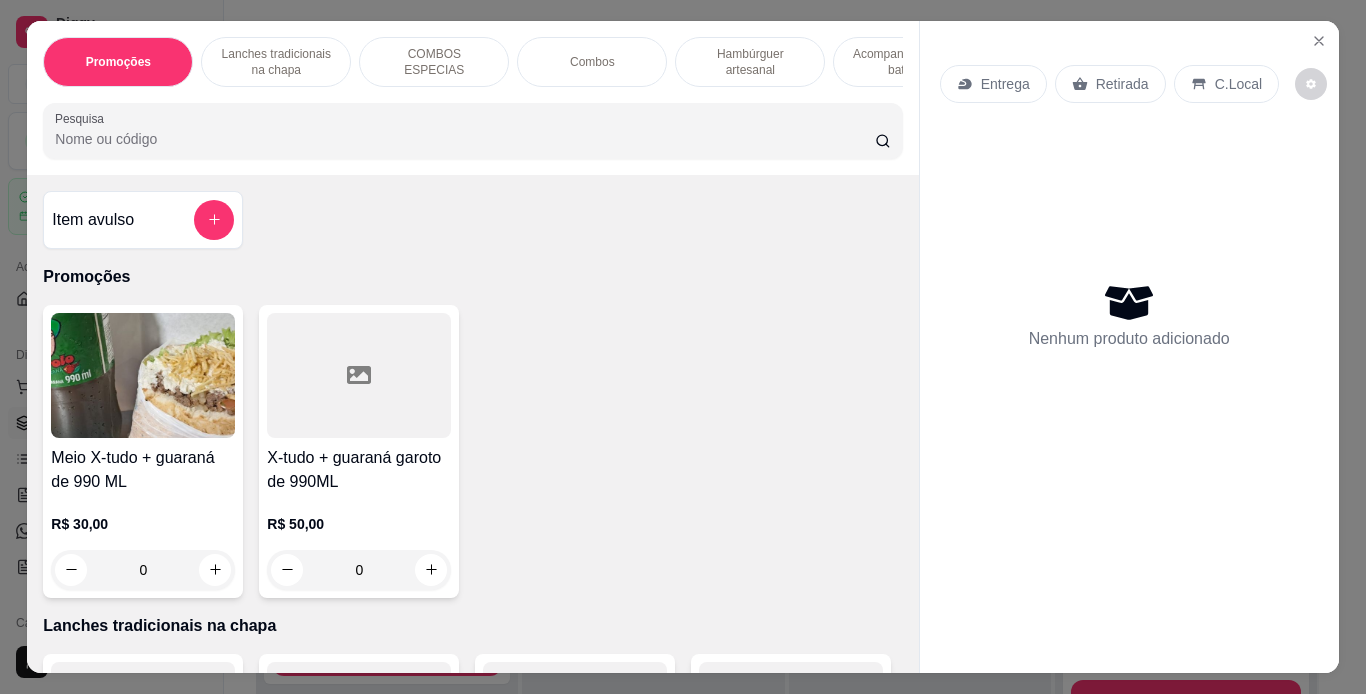 click on "Acompanhamentos ( batata )" at bounding box center [908, 62] 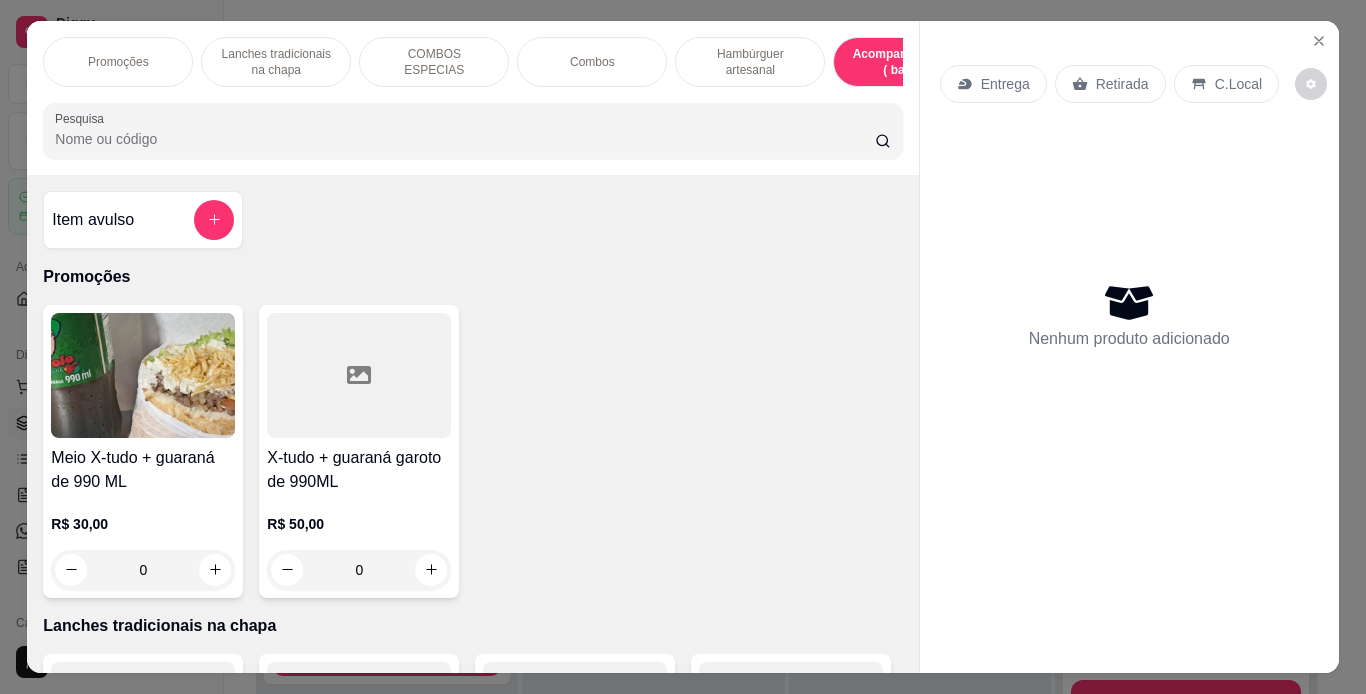 scroll, scrollTop: 4890, scrollLeft: 0, axis: vertical 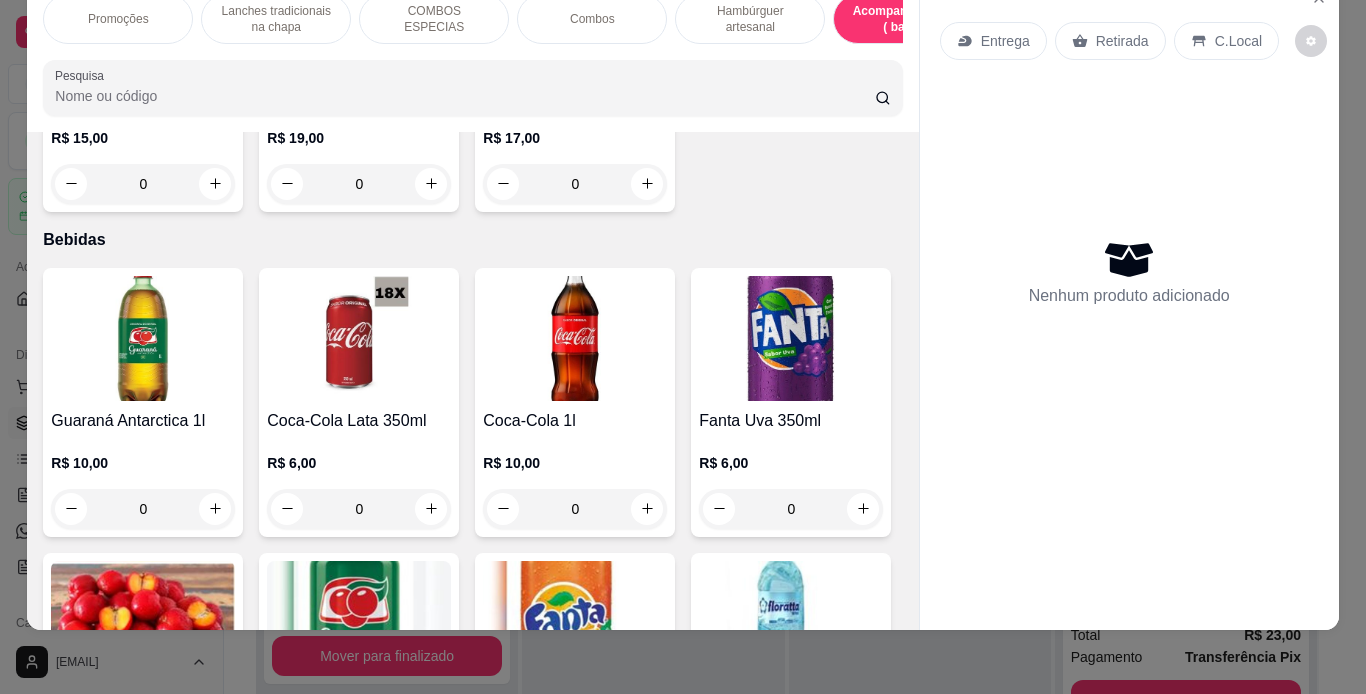 click on "Batata com cheddar" at bounding box center [143, -237] 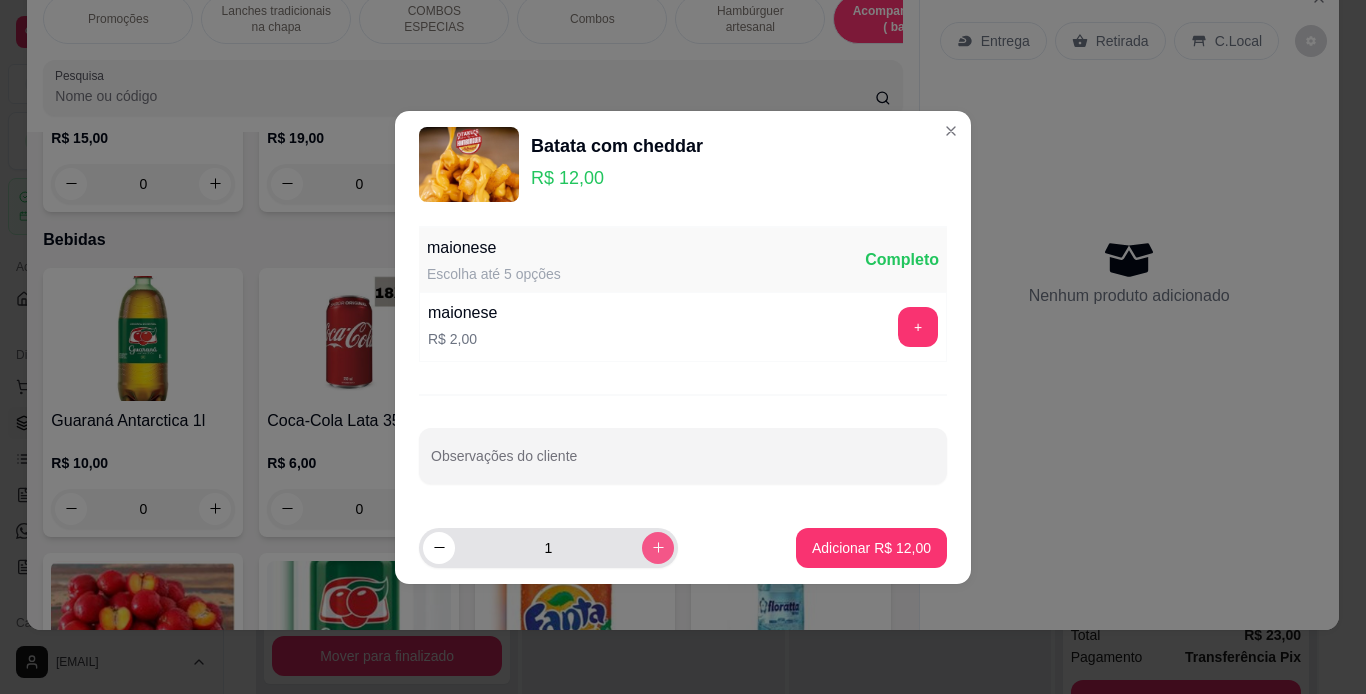drag, startPoint x: 937, startPoint y: 496, endPoint x: 640, endPoint y: 560, distance: 303.81738 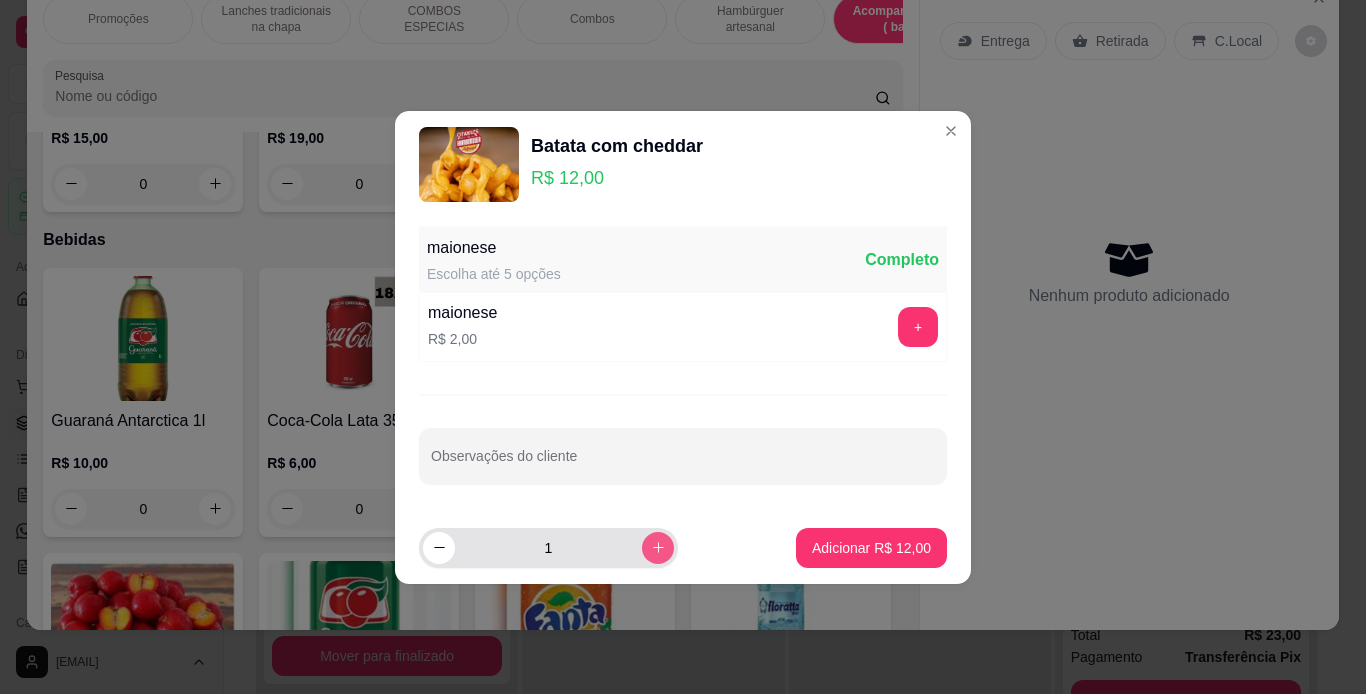 click on "1 Adicionar   R$ 12,00" at bounding box center (683, 548) 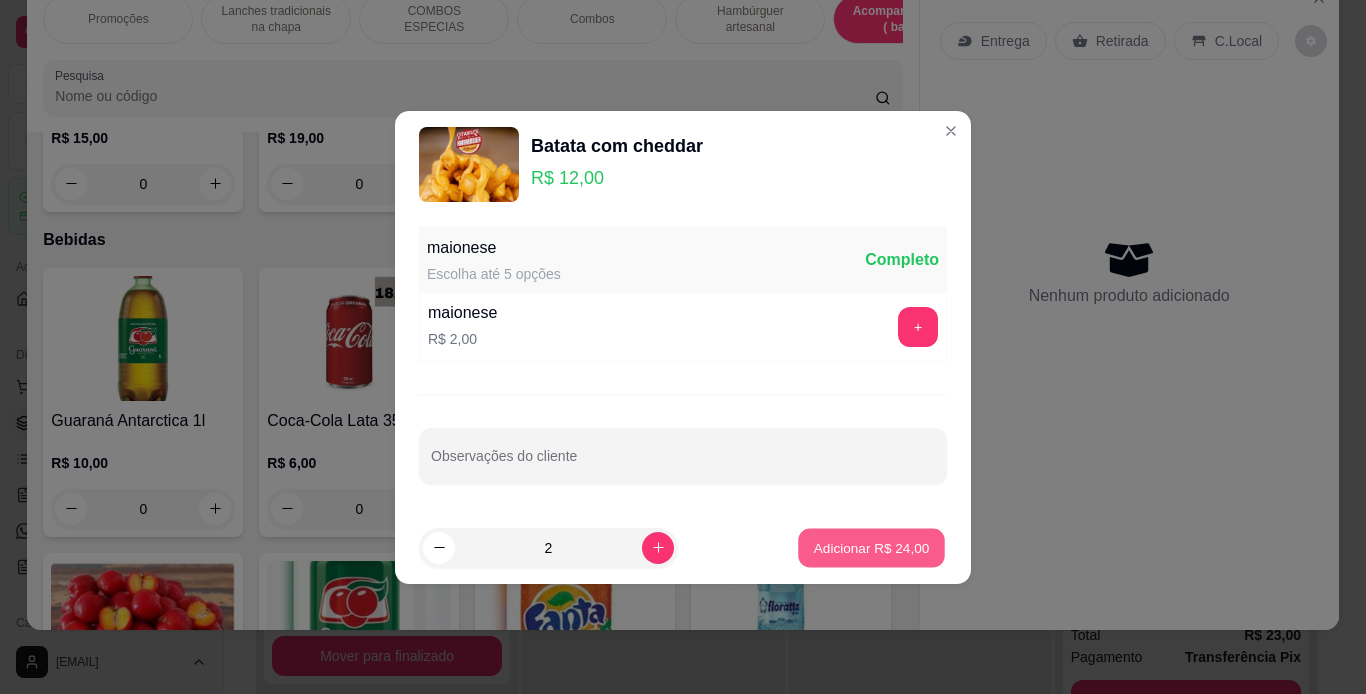 click on "Adicionar   R$ 24,00" at bounding box center (871, 547) 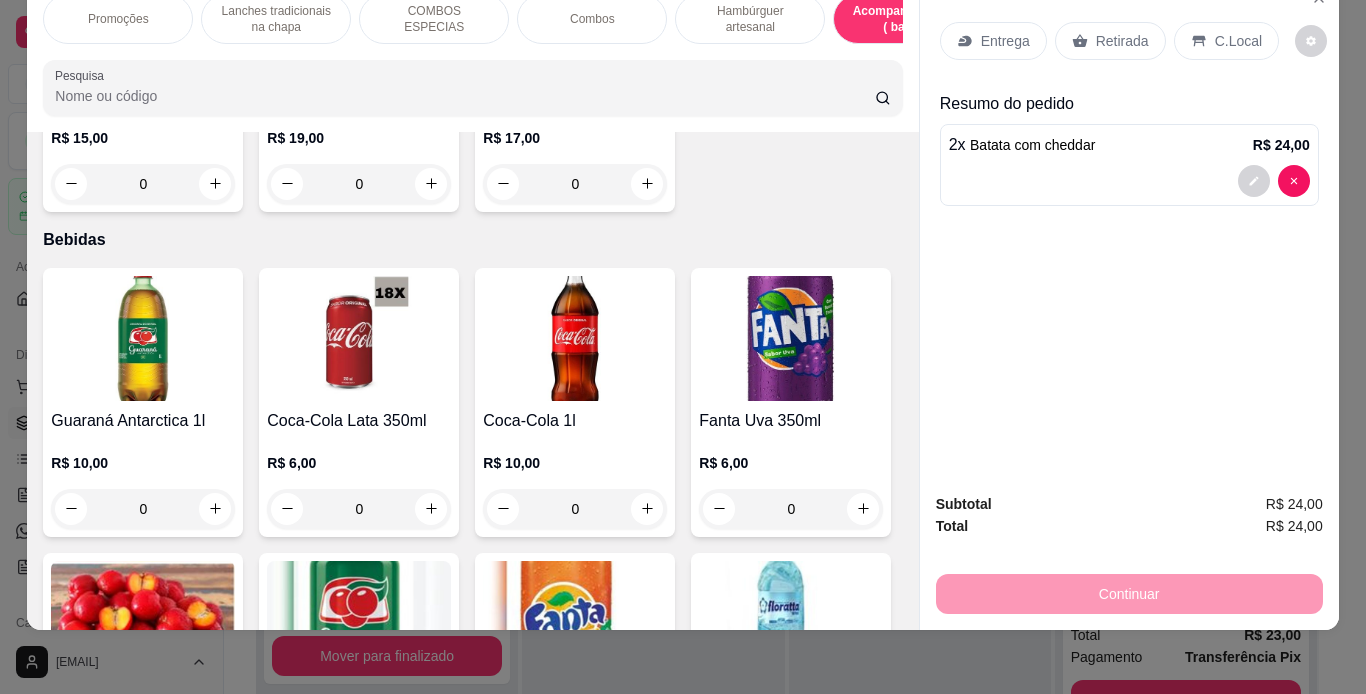 click on "Retirada" at bounding box center (1122, 41) 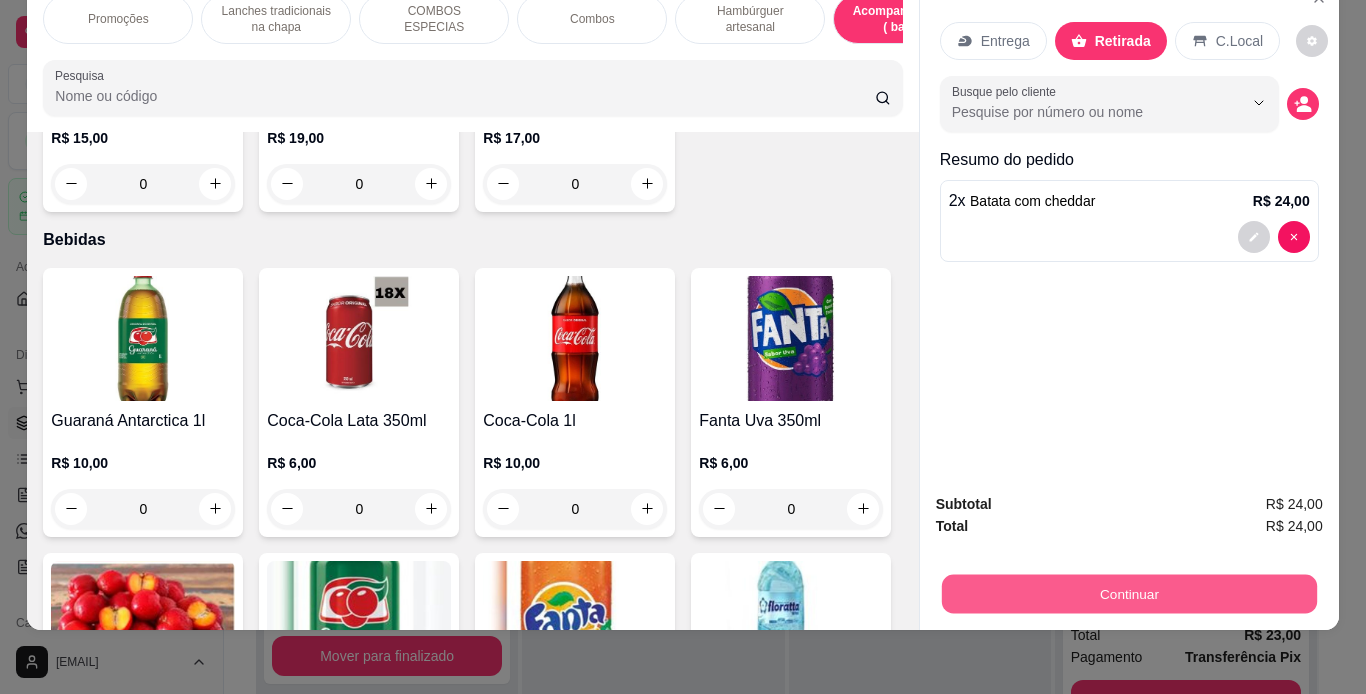 click on "Continuar" at bounding box center (1128, 594) 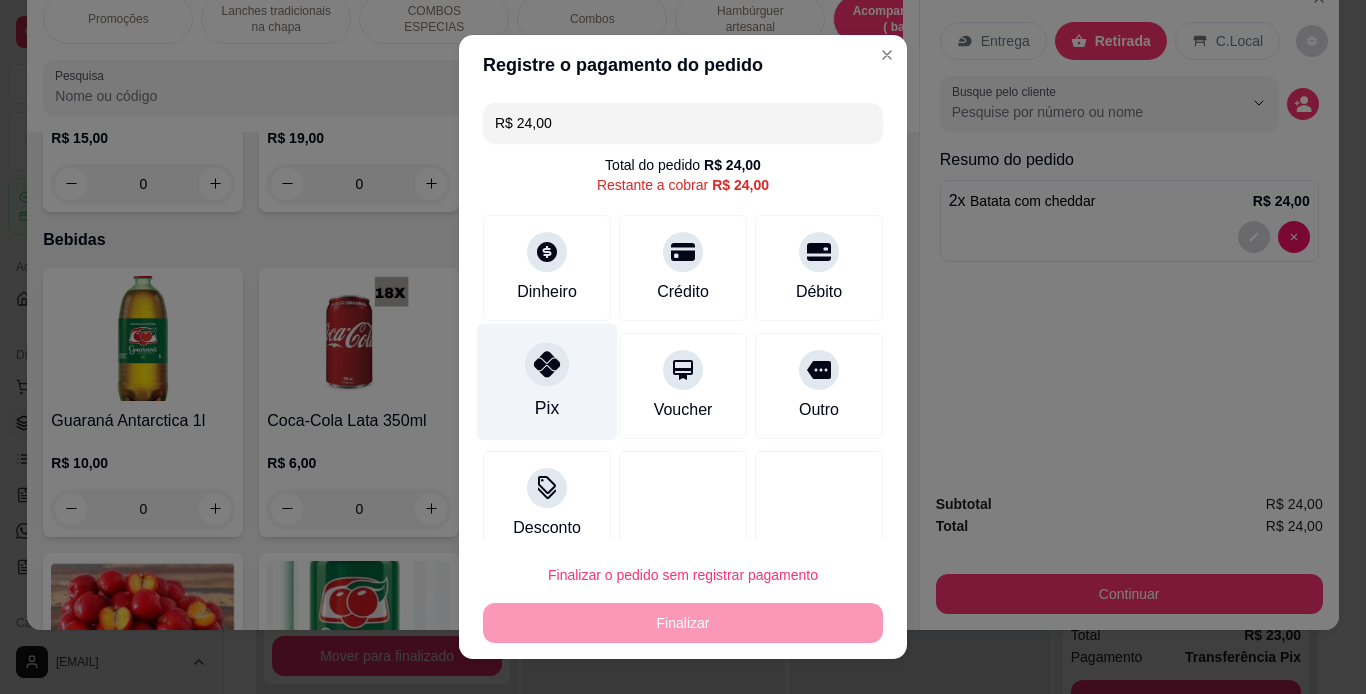 click 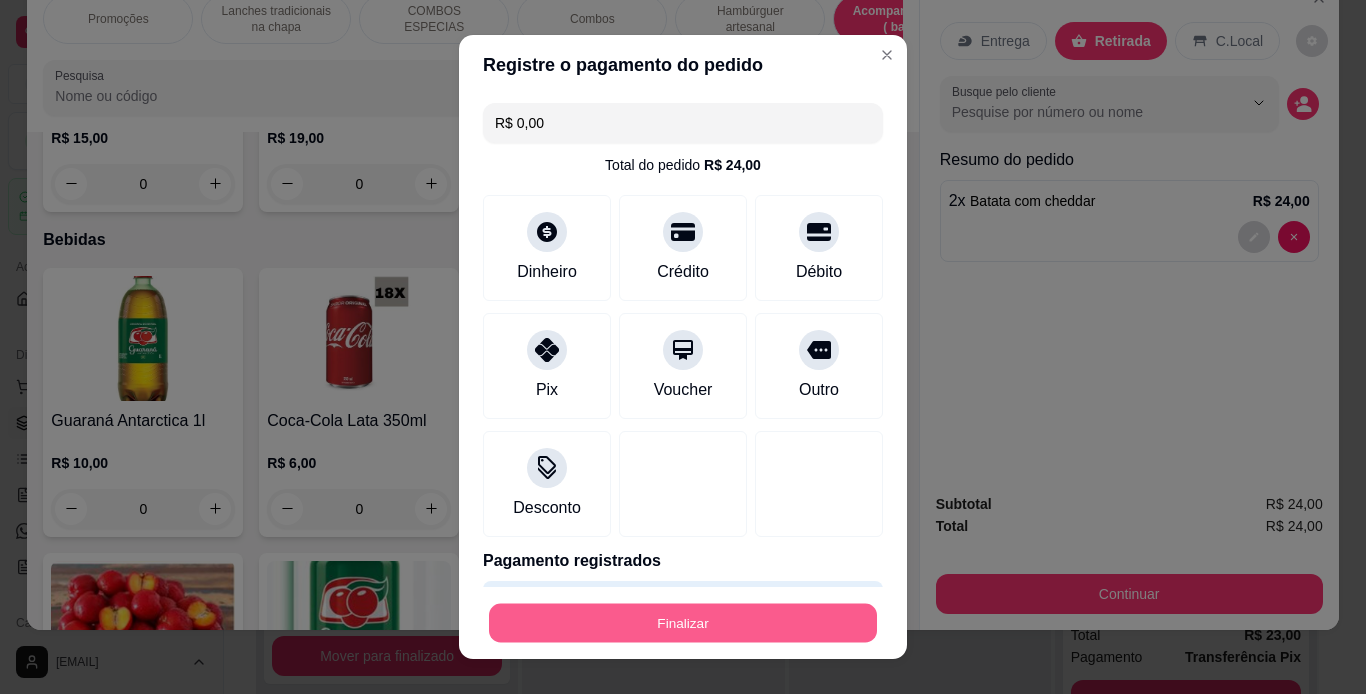 click on "Finalizar" at bounding box center (683, 623) 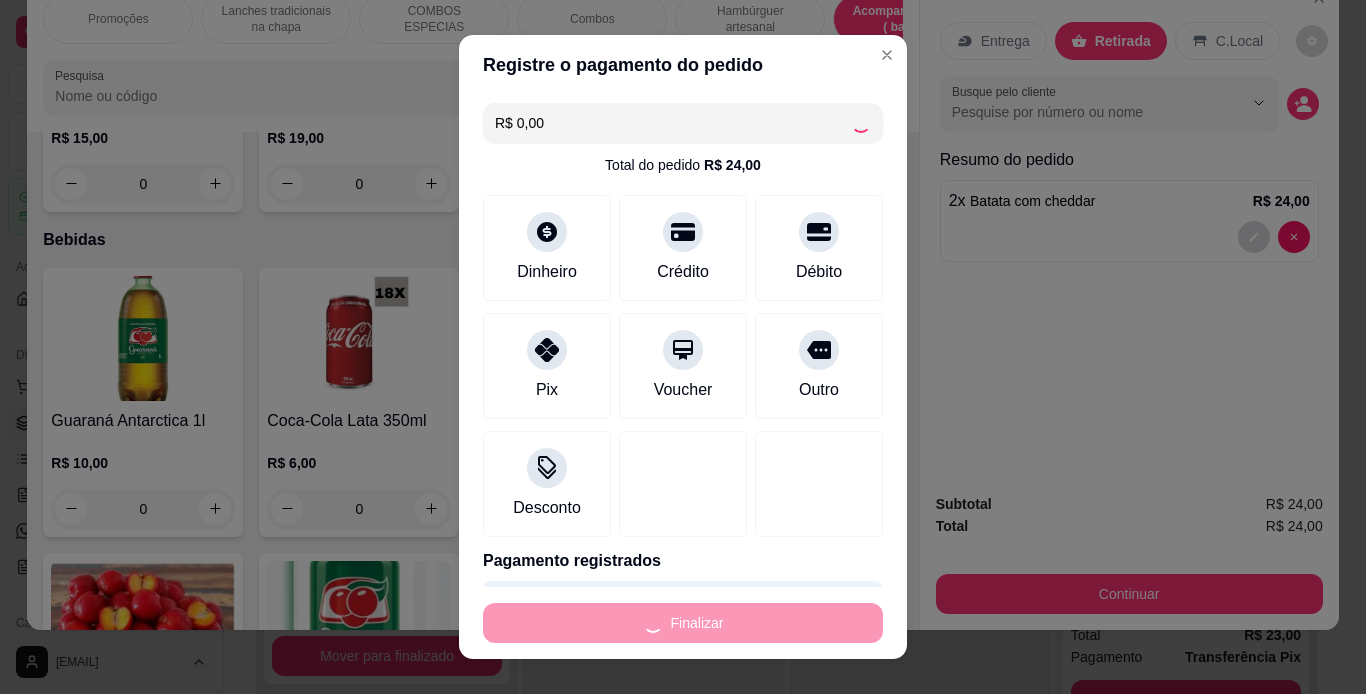 type on "0" 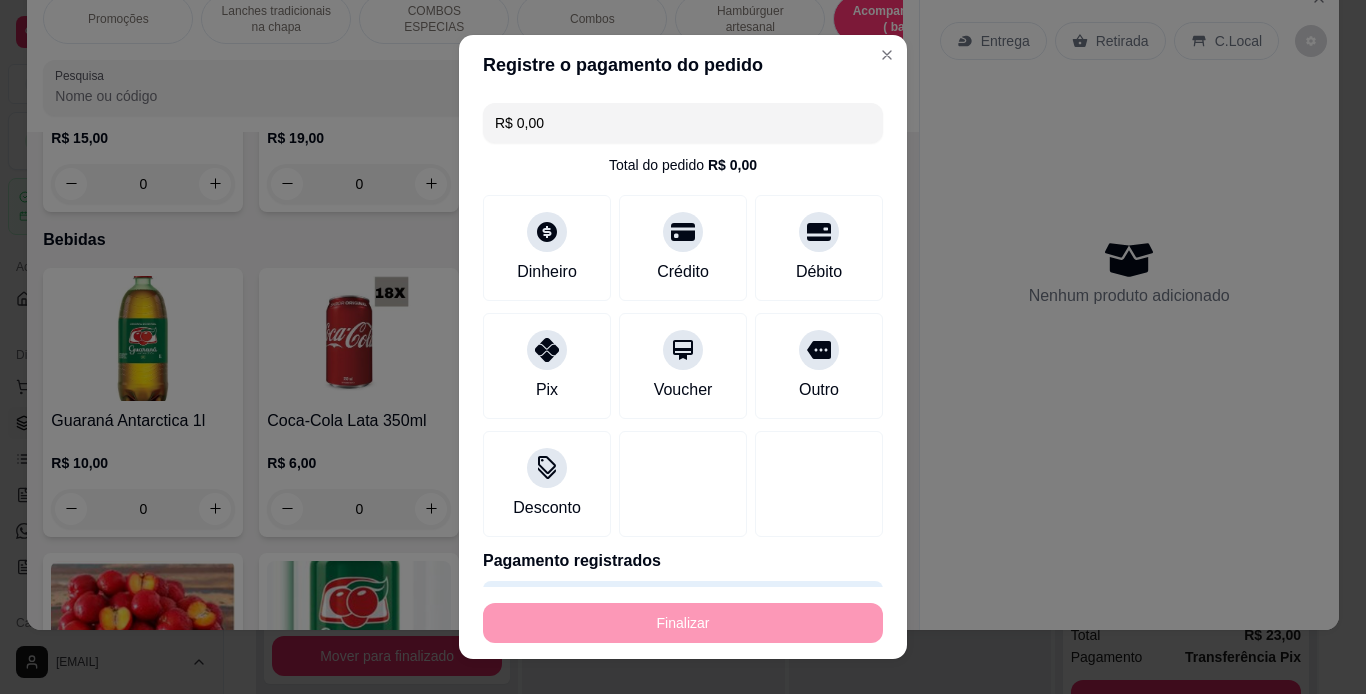 type on "-R$ 24,00" 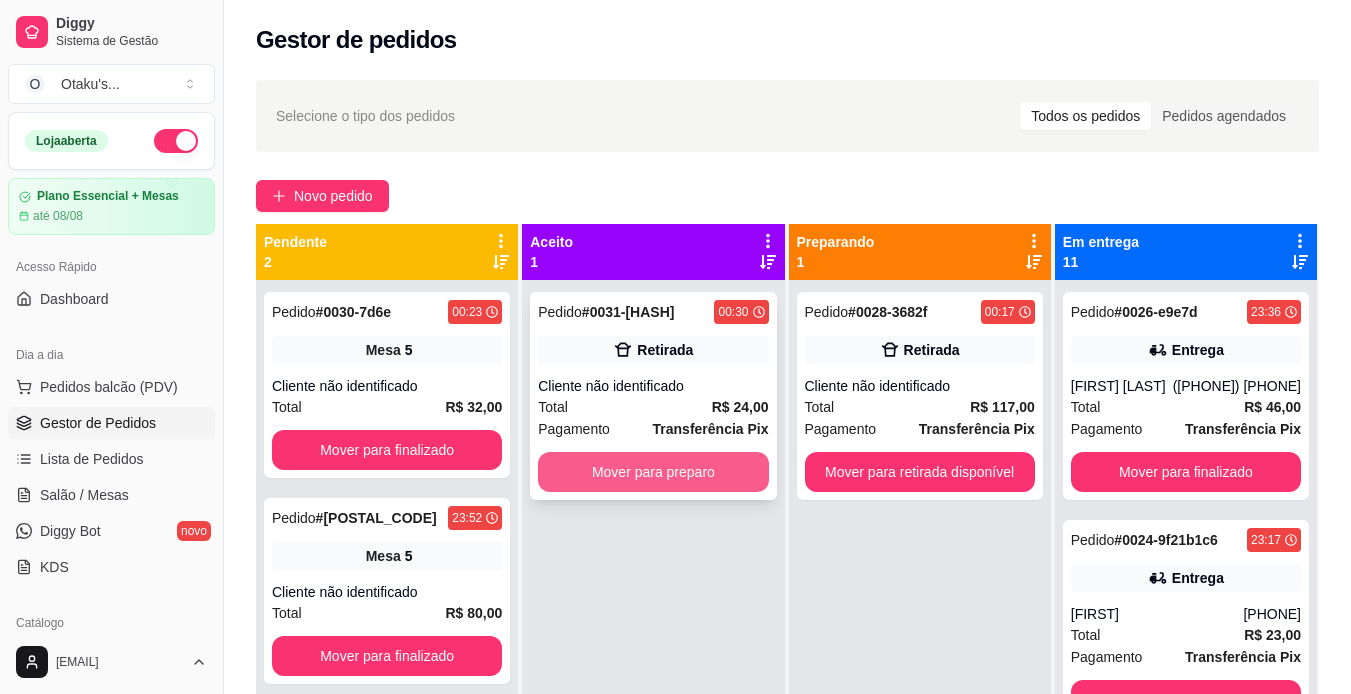 click on "Mover para preparo" at bounding box center [653, 472] 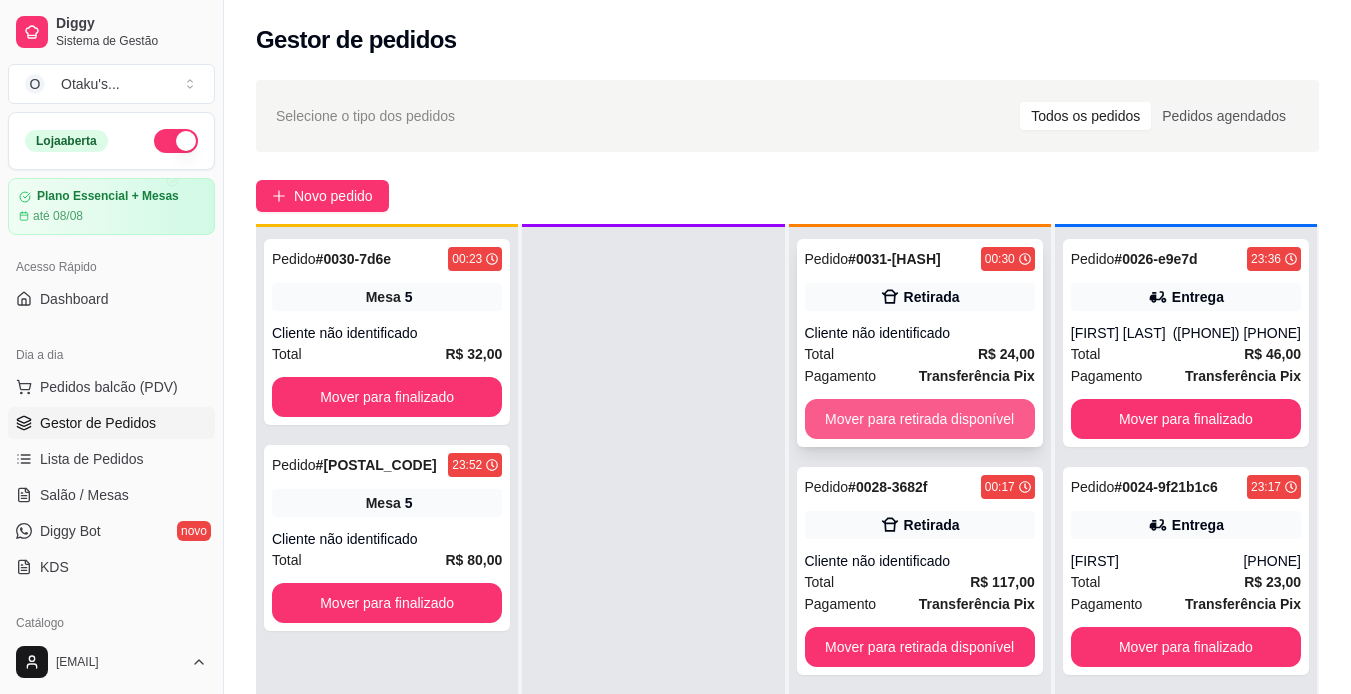 scroll, scrollTop: 51, scrollLeft: 0, axis: vertical 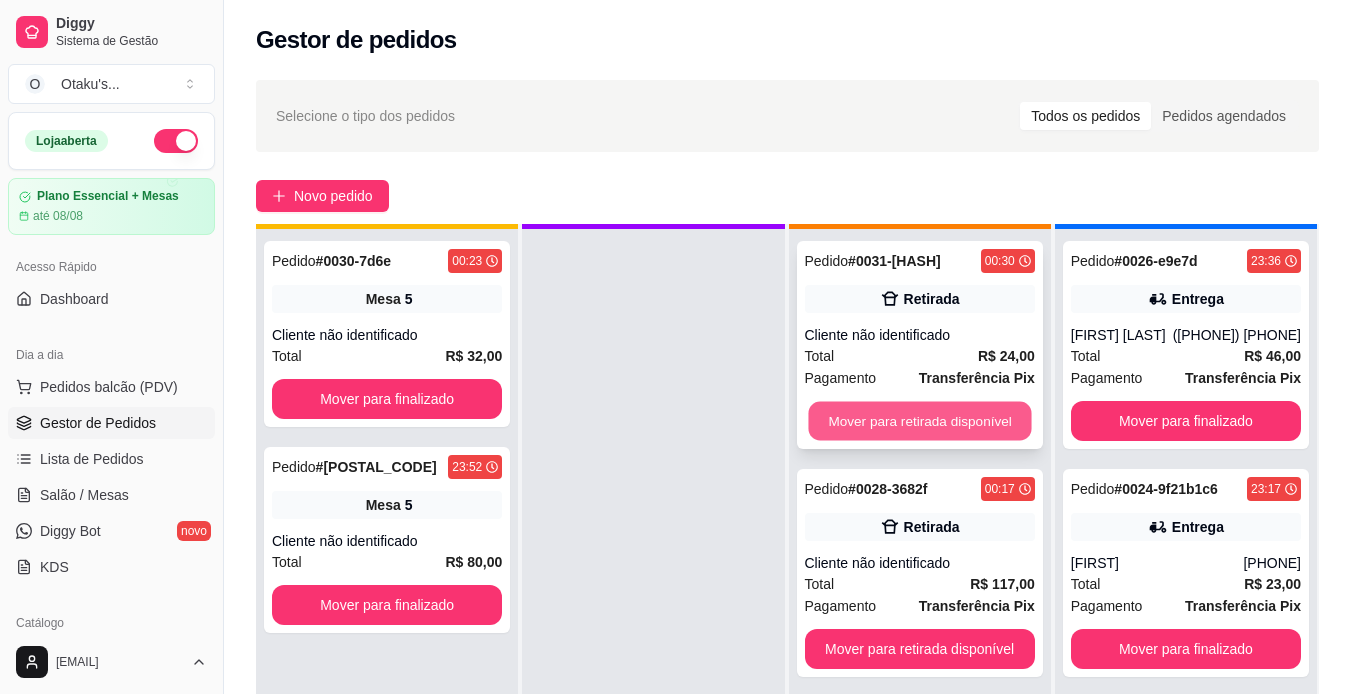 click on "Mover para retirada disponível" at bounding box center [919, 421] 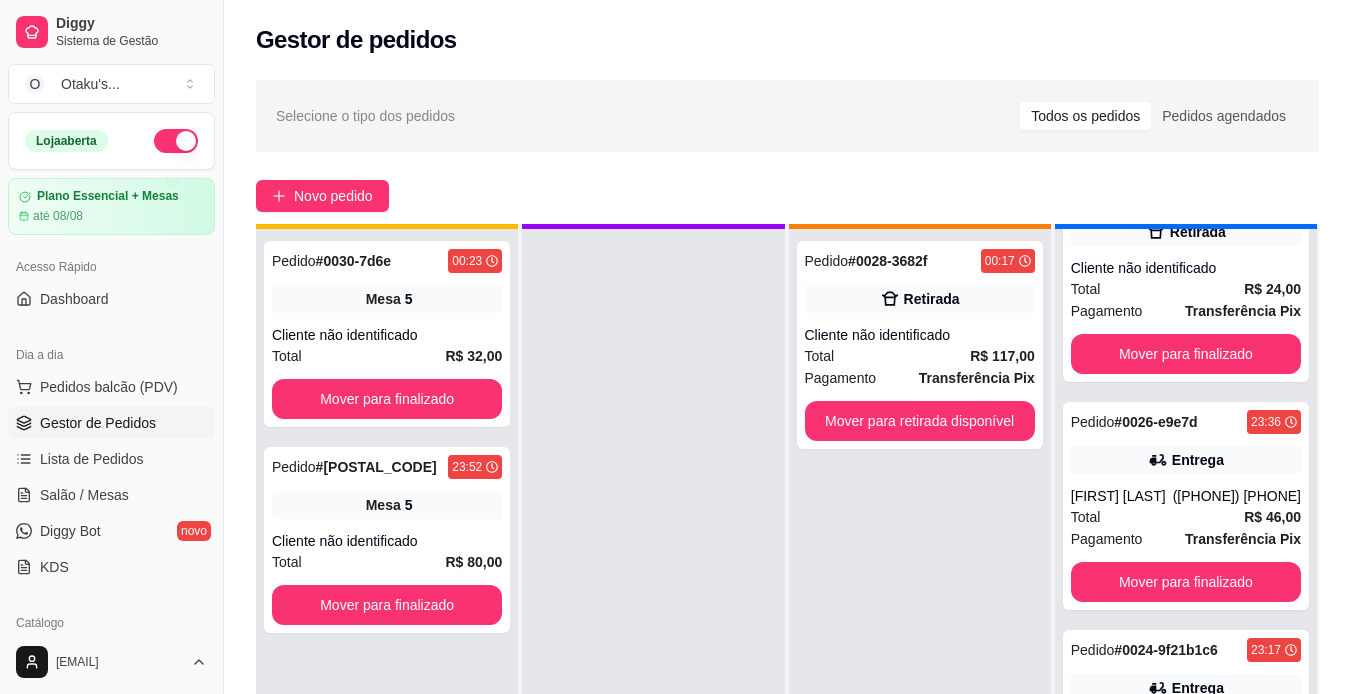 scroll, scrollTop: 0, scrollLeft: 0, axis: both 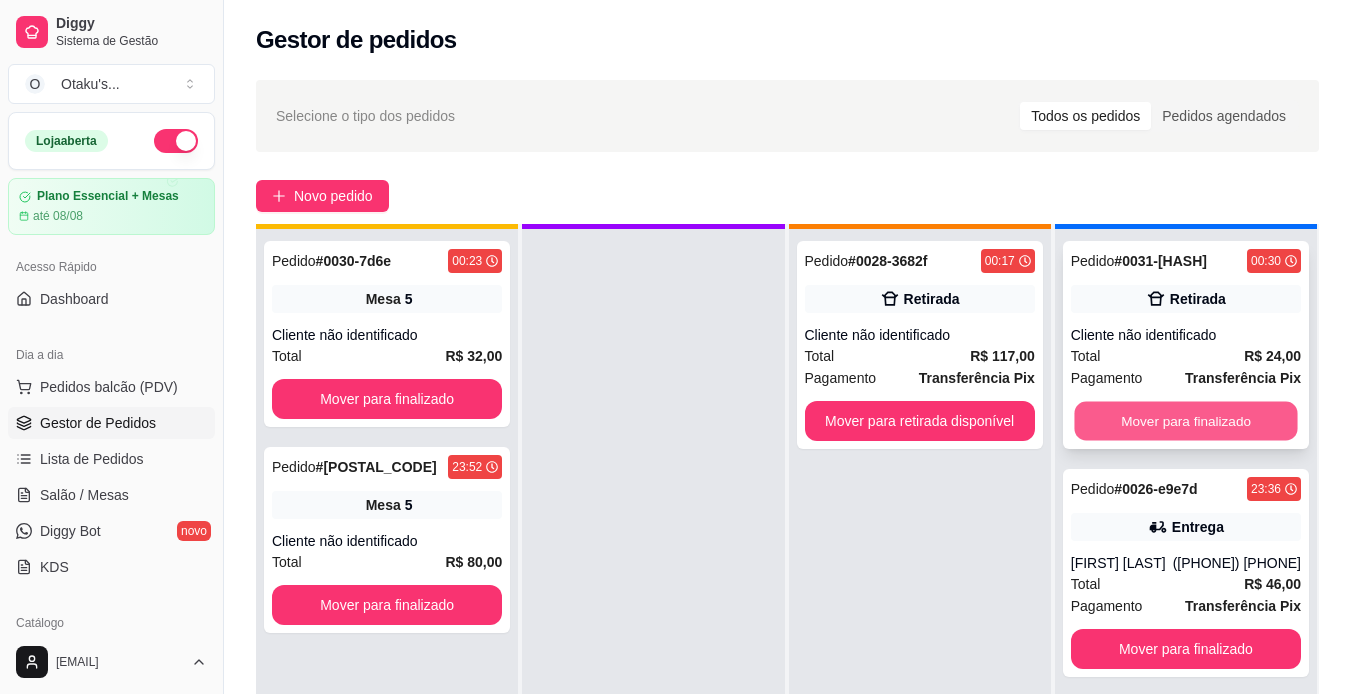 click on "Mover para finalizado" at bounding box center [1185, 421] 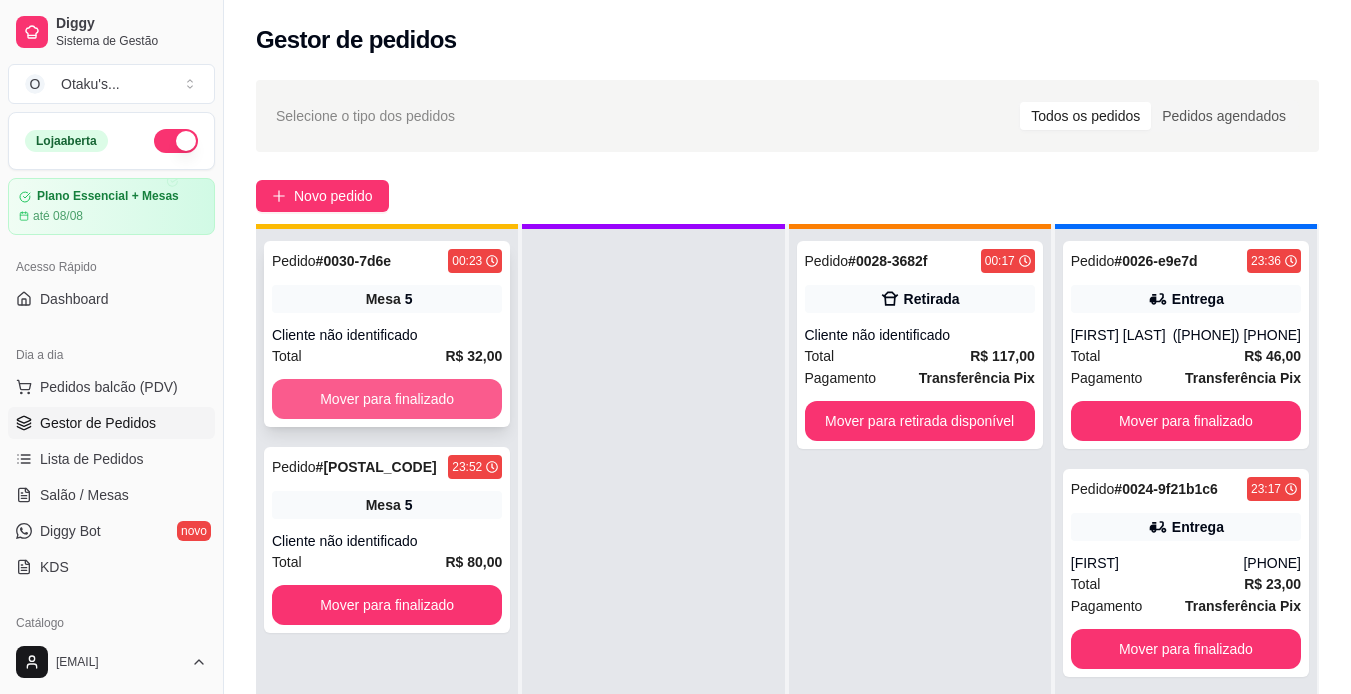 click on "Mover para finalizado" at bounding box center (387, 399) 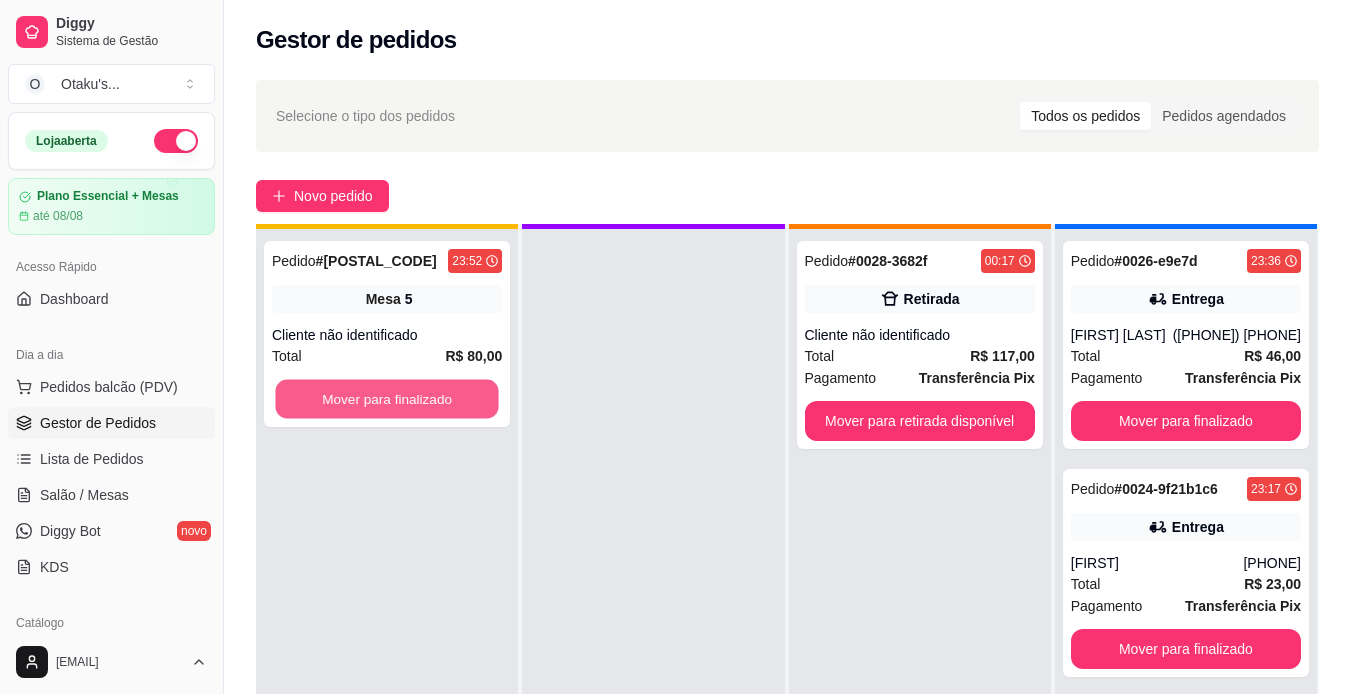 click on "Mover para finalizado" at bounding box center (386, 399) 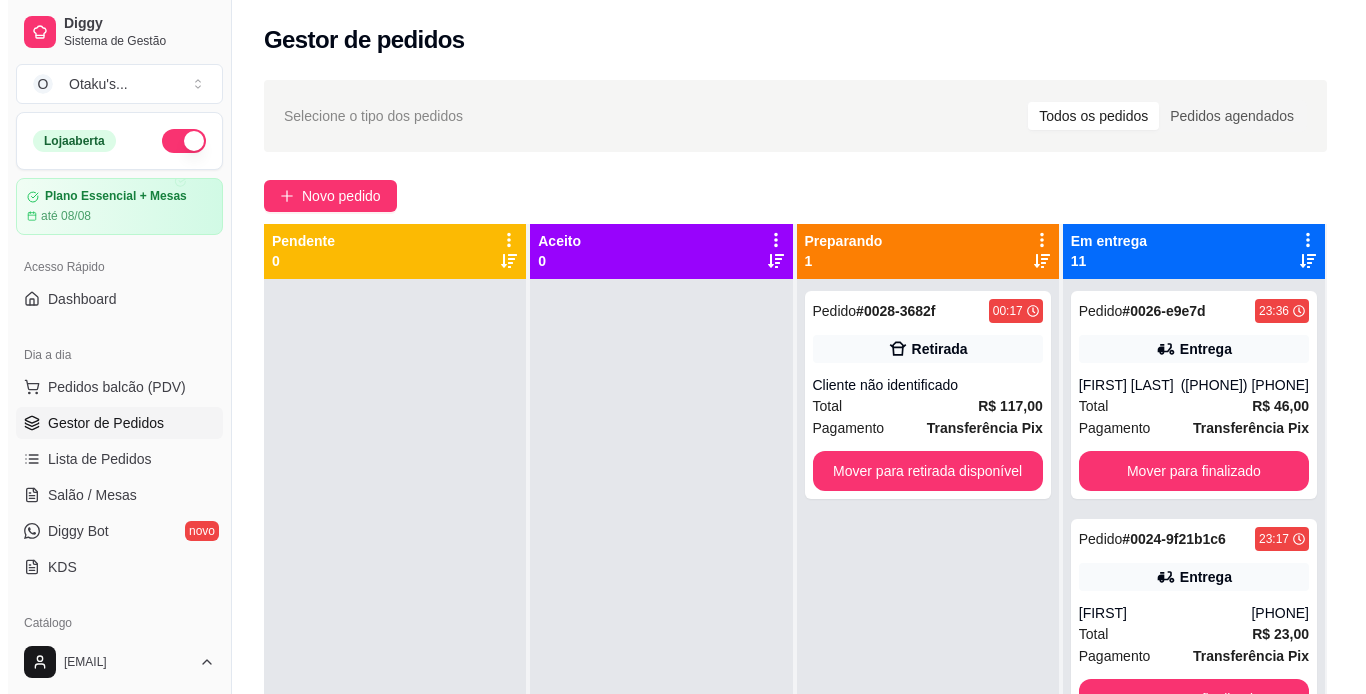 scroll, scrollTop: 0, scrollLeft: 0, axis: both 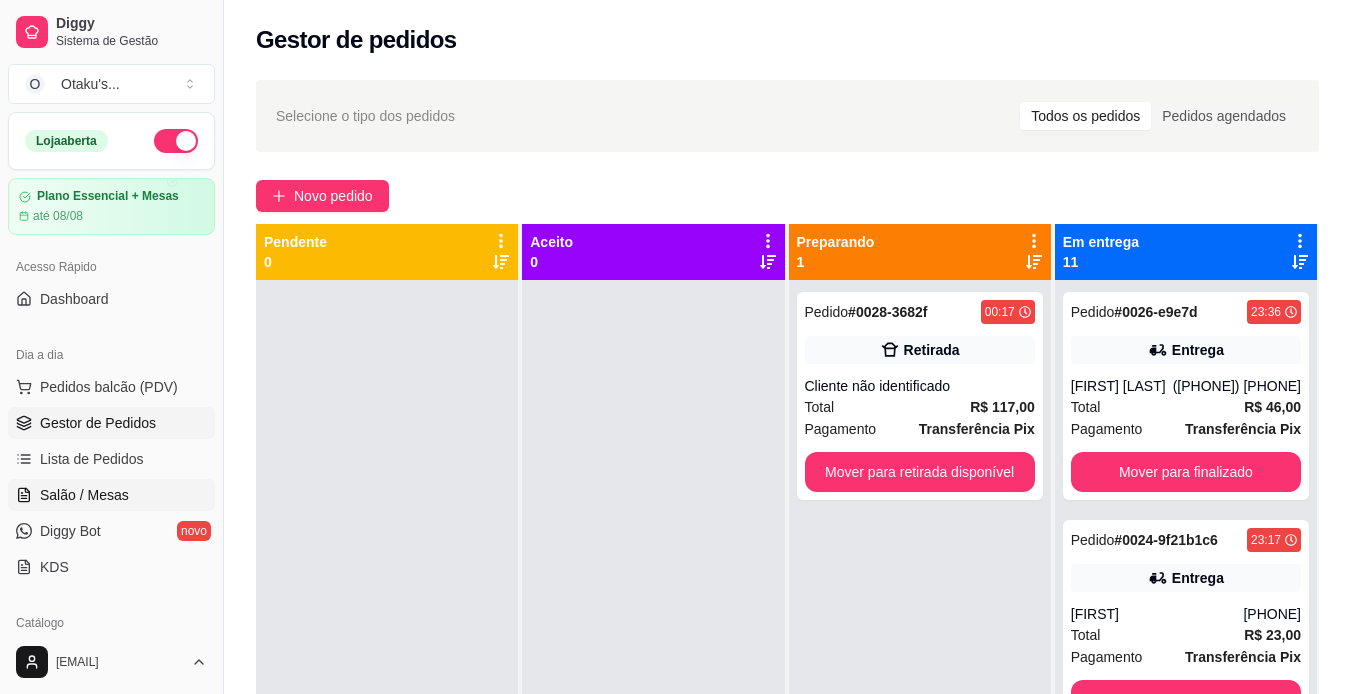 click on "Salão / Mesas" at bounding box center (84, 495) 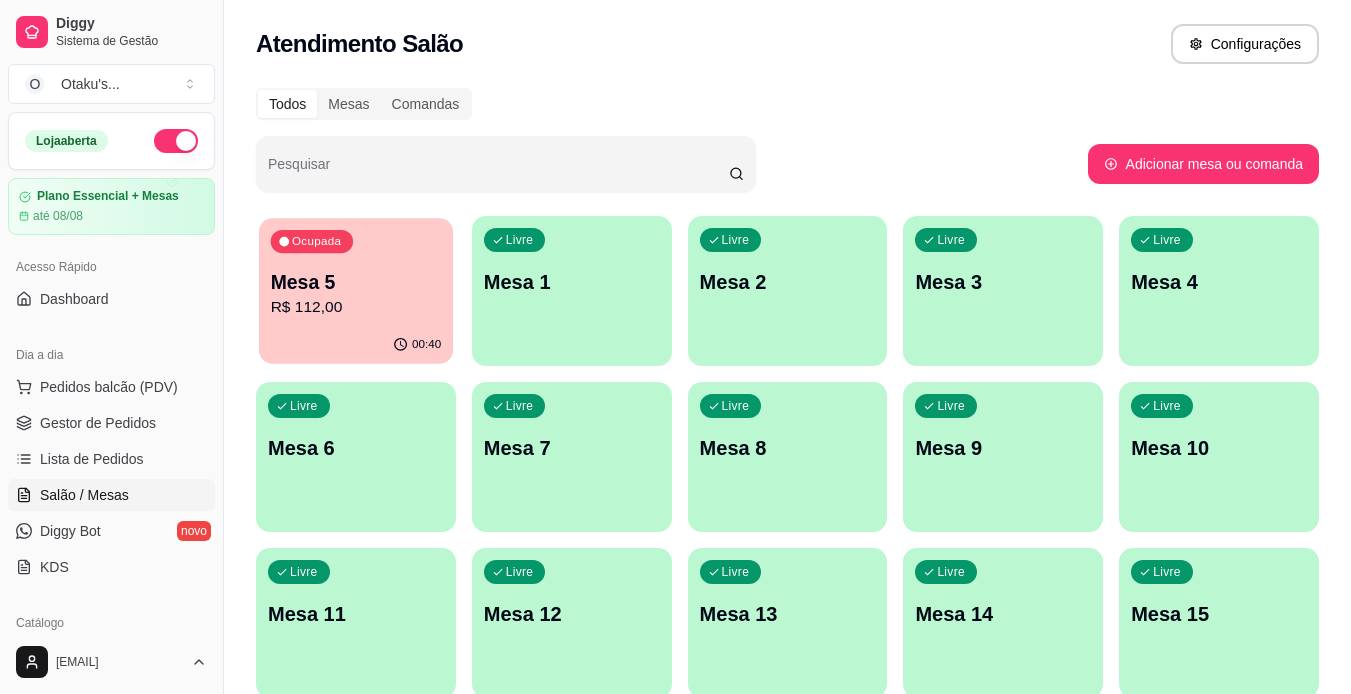 click on "Mesa 5" at bounding box center [356, 282] 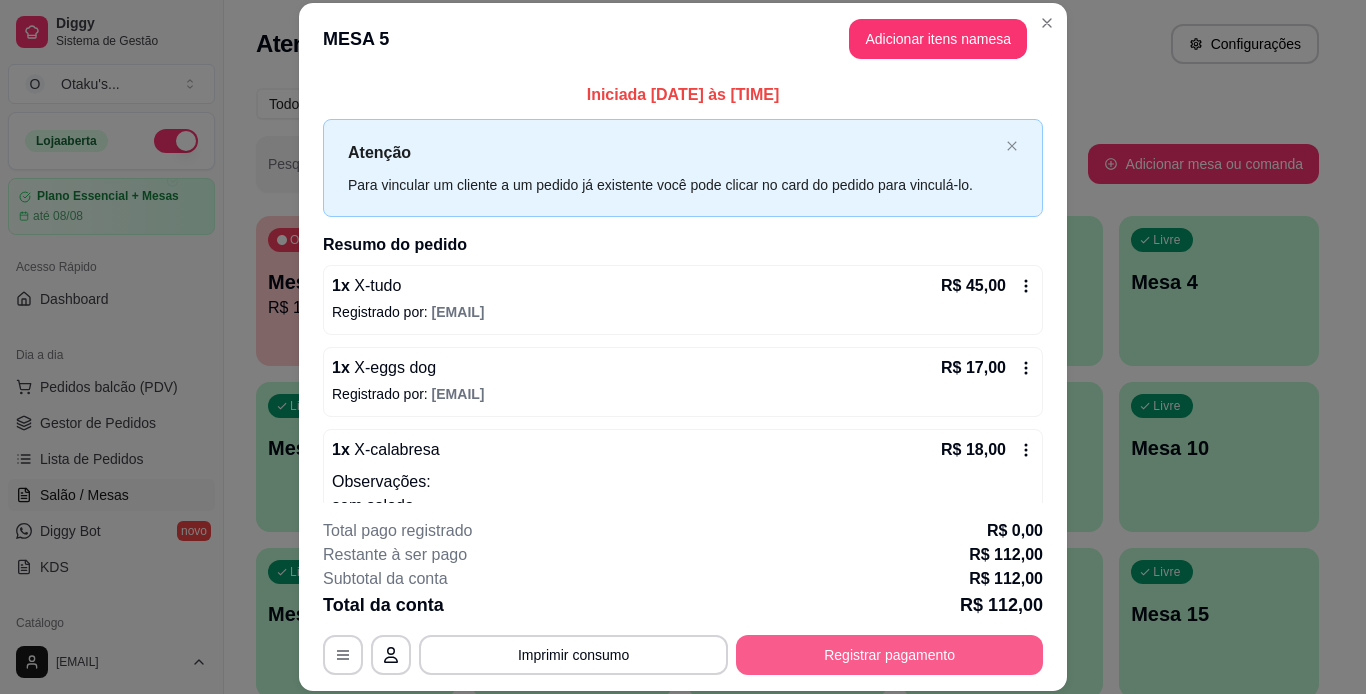 click on "Registrar pagamento" at bounding box center [889, 655] 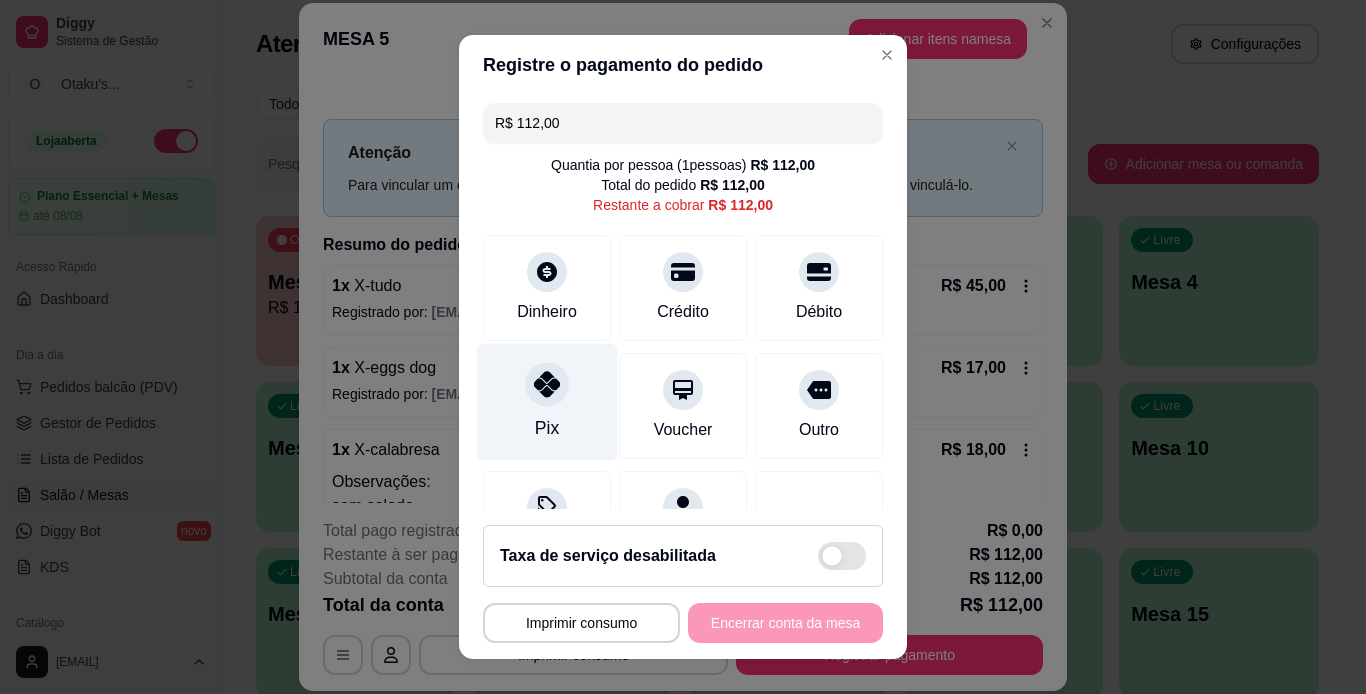 click at bounding box center [547, 384] 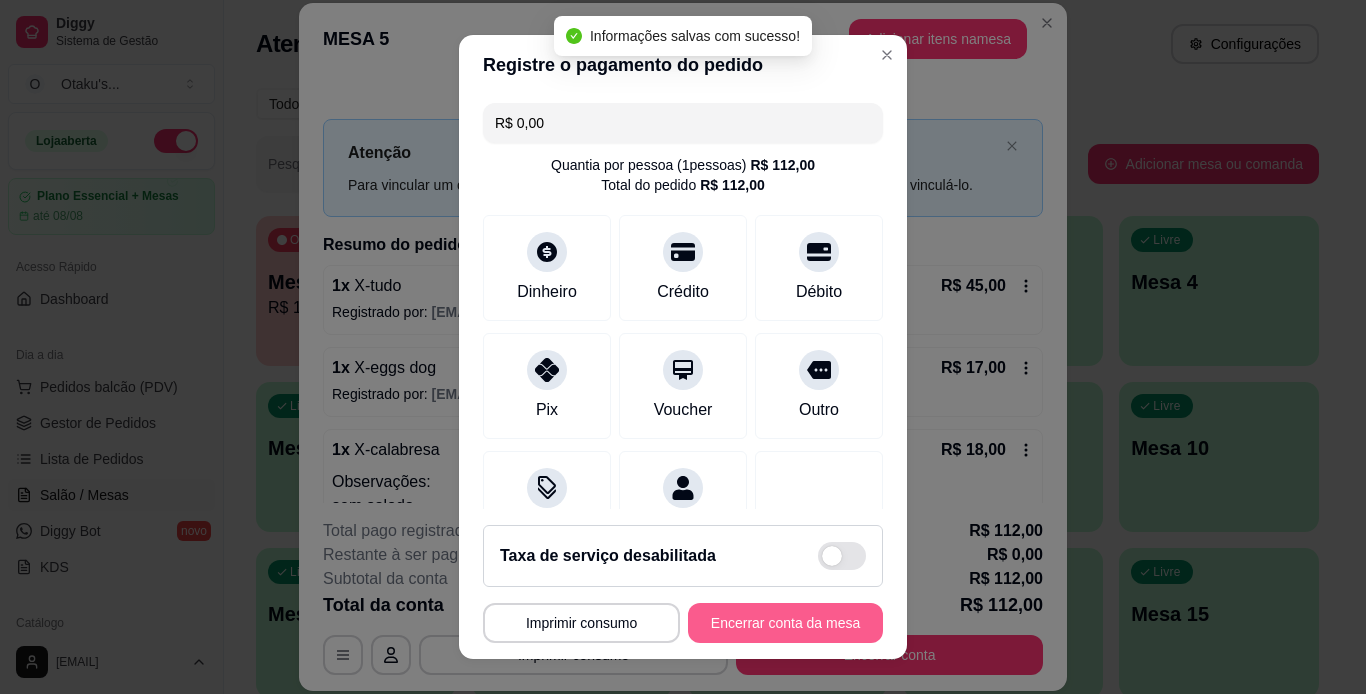 type on "R$ 0,00" 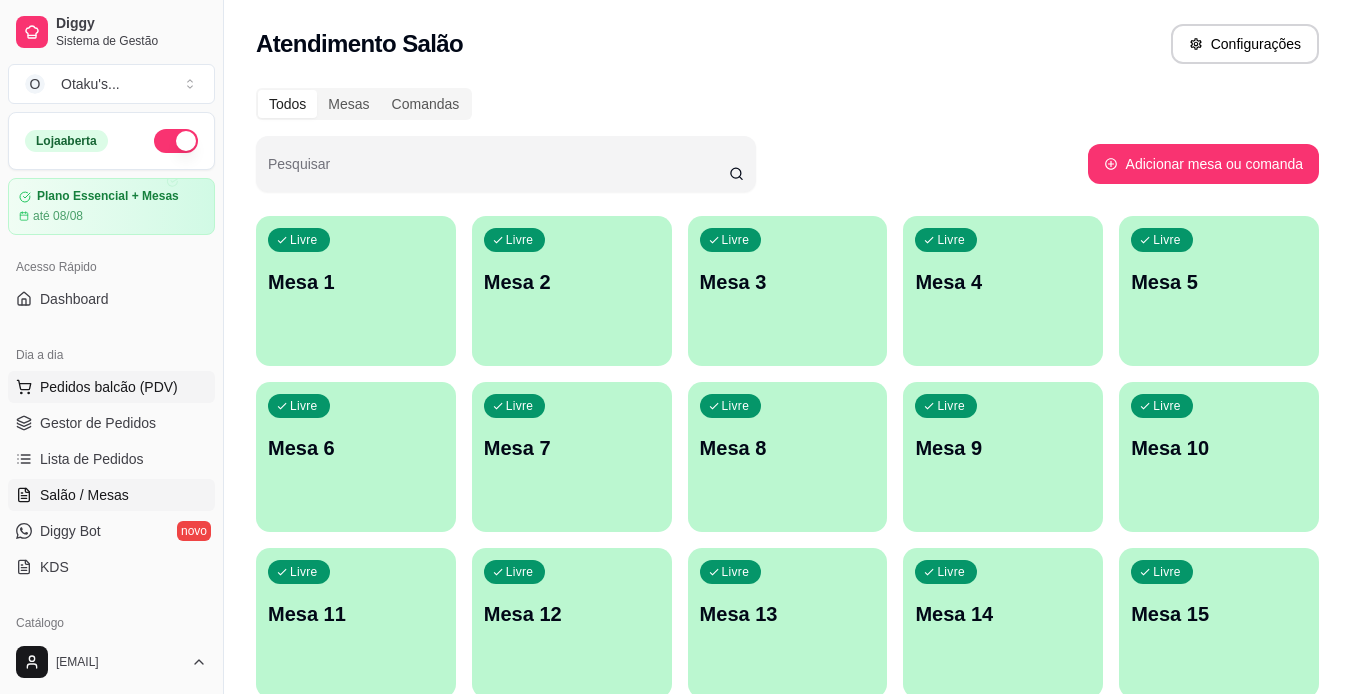 click on "Pedidos balcão (PDV)" at bounding box center [109, 387] 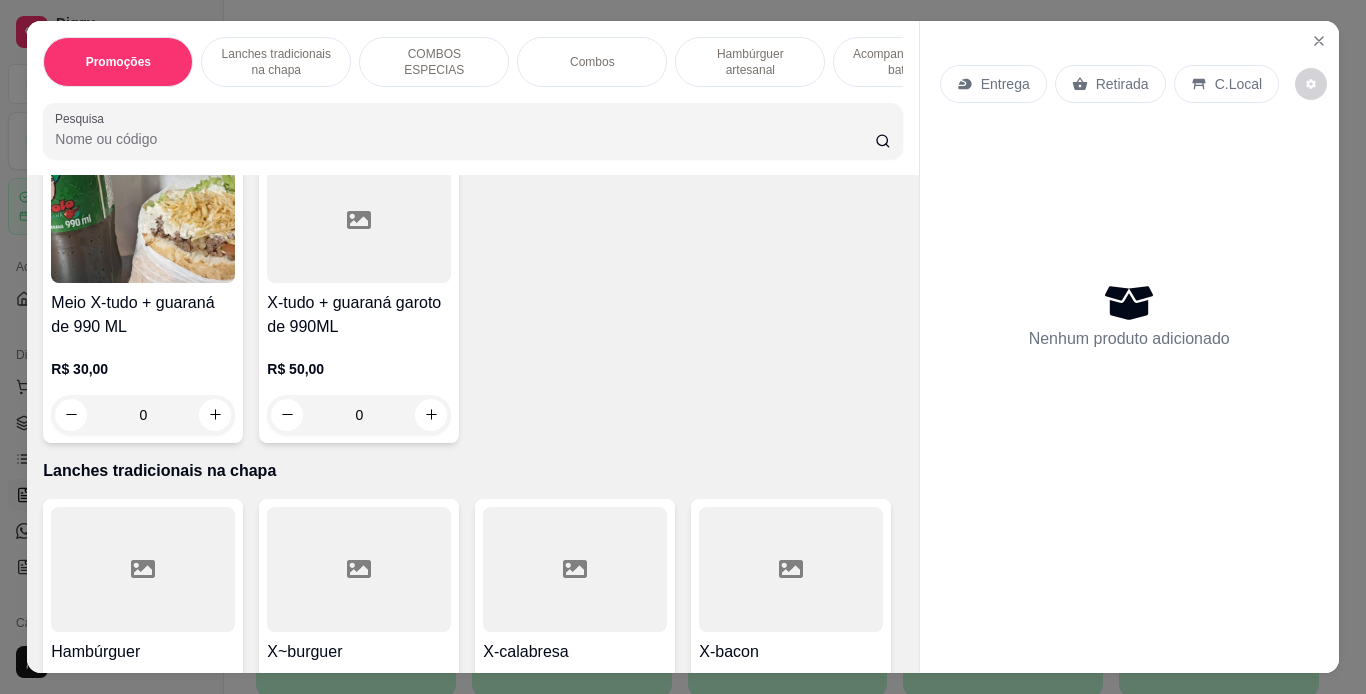 scroll, scrollTop: 156, scrollLeft: 0, axis: vertical 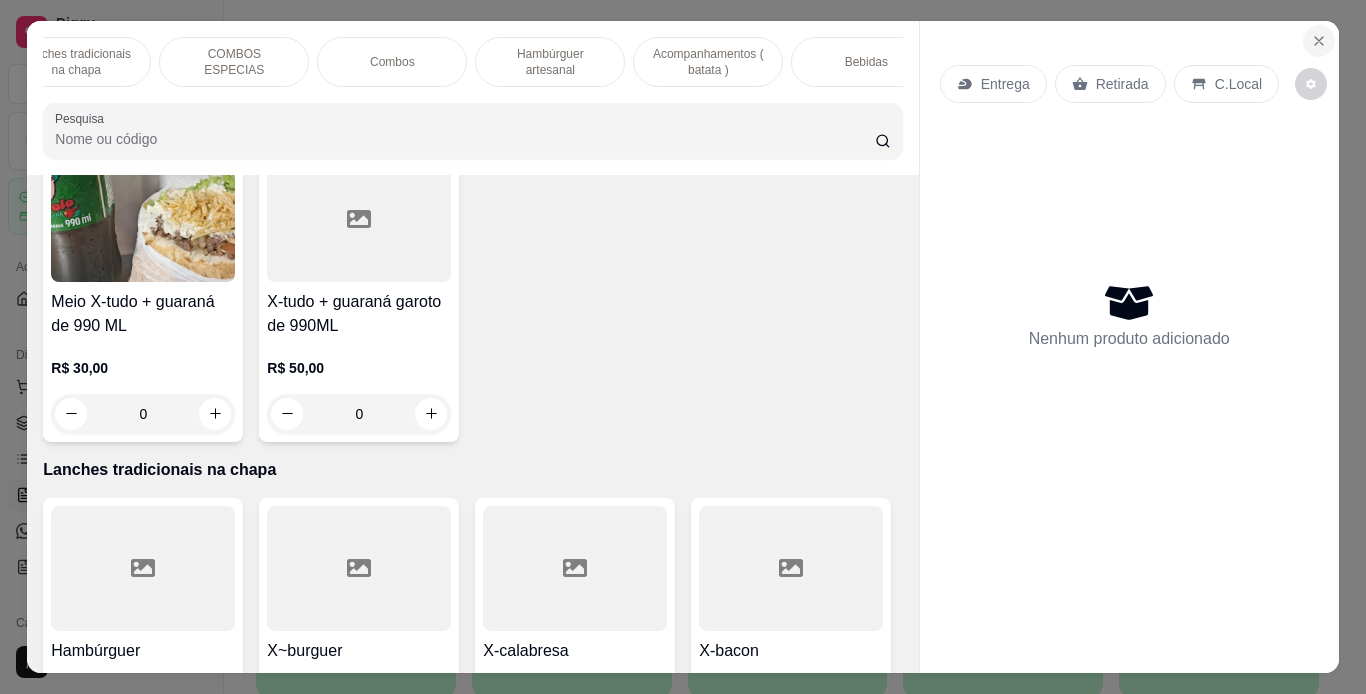 click at bounding box center (1319, 41) 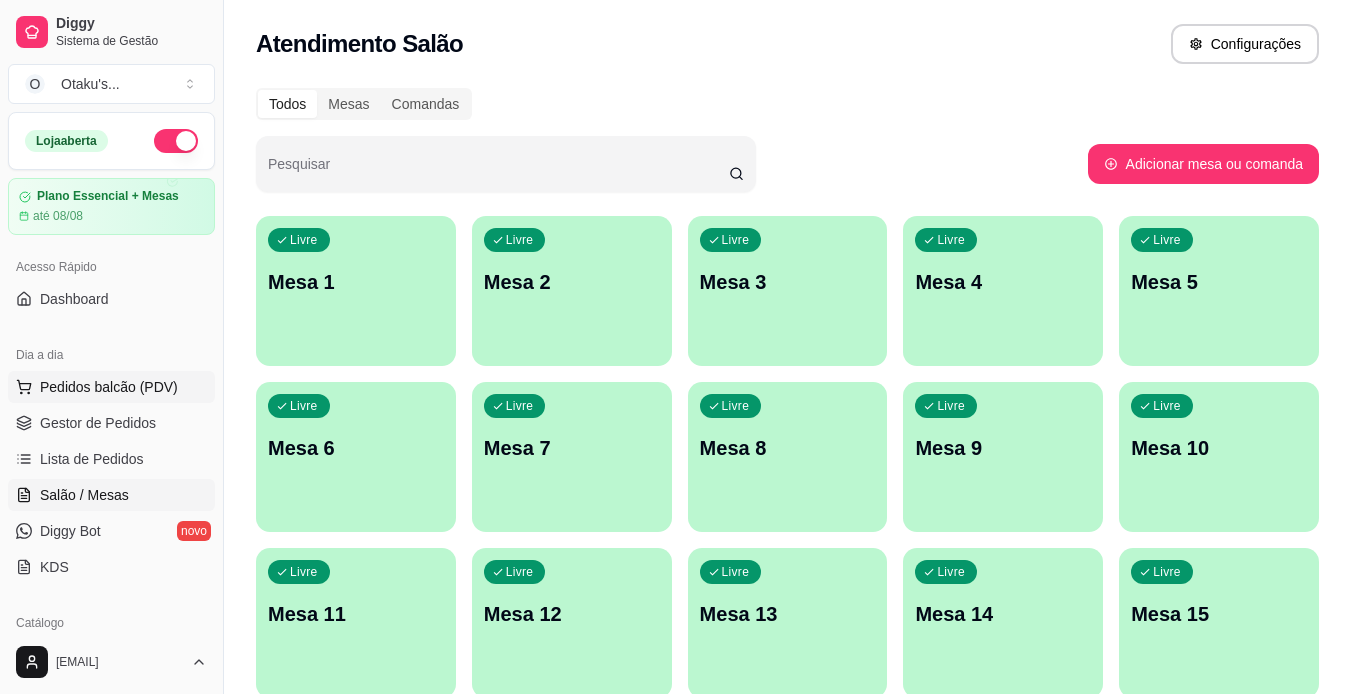 click on "Pedidos balcão (PDV)" at bounding box center [111, 387] 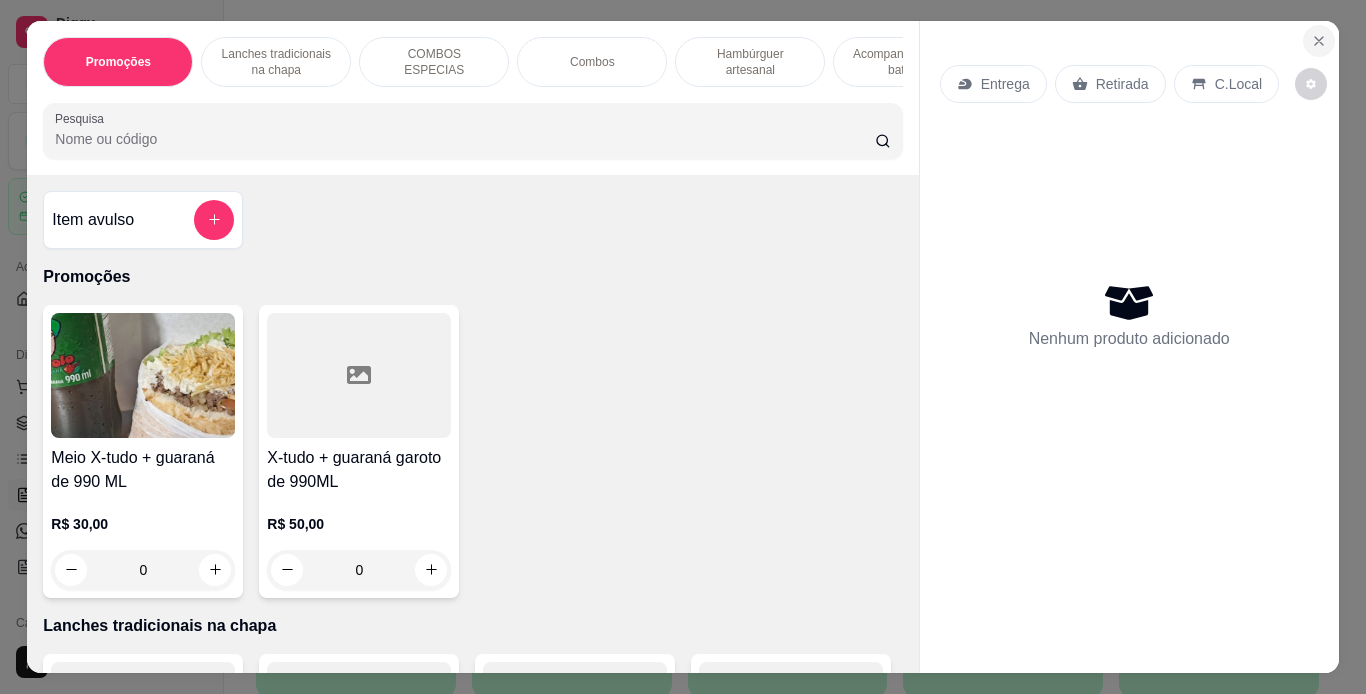 click at bounding box center [1319, 41] 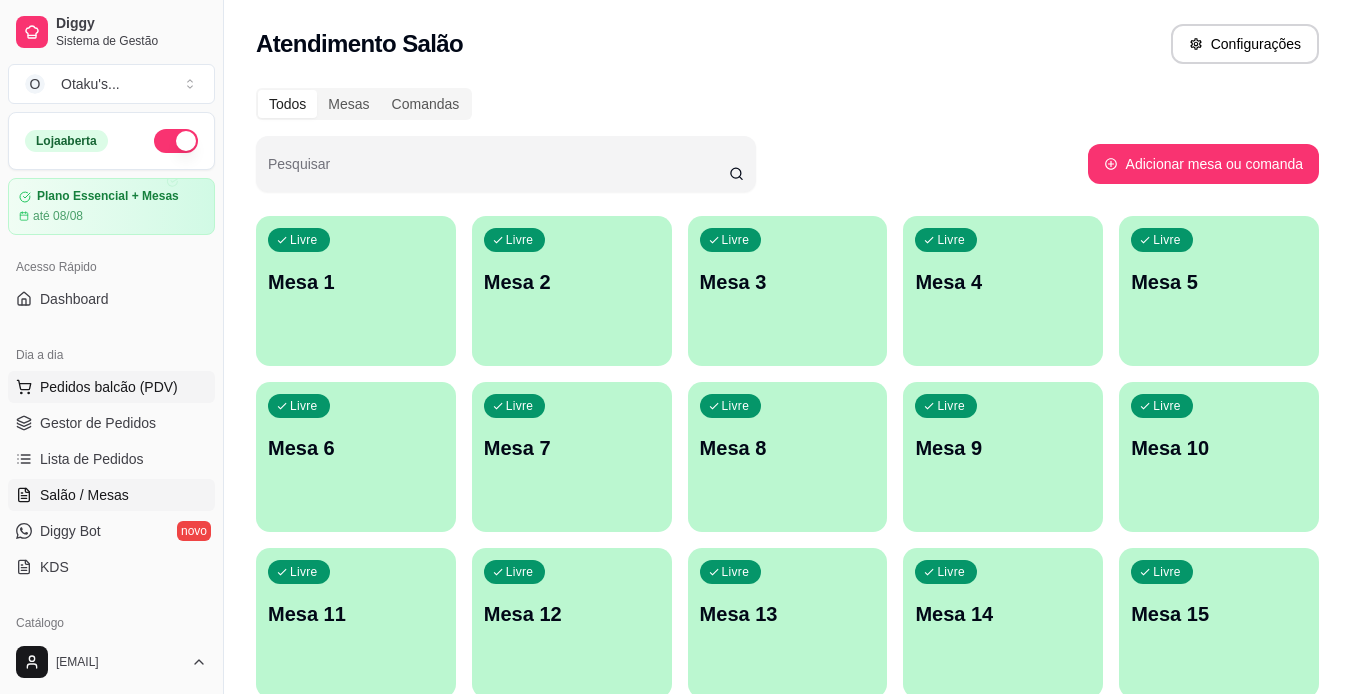click on "Pedidos balcão (PDV)" at bounding box center (109, 387) 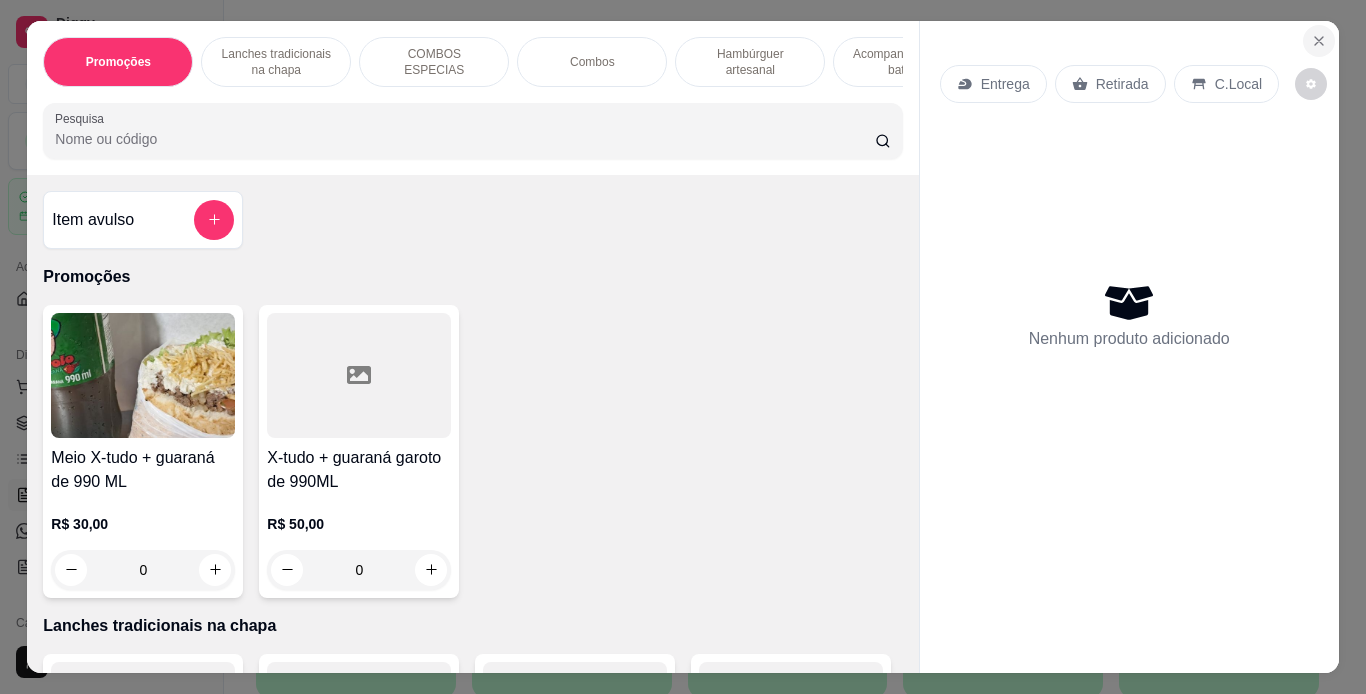 click 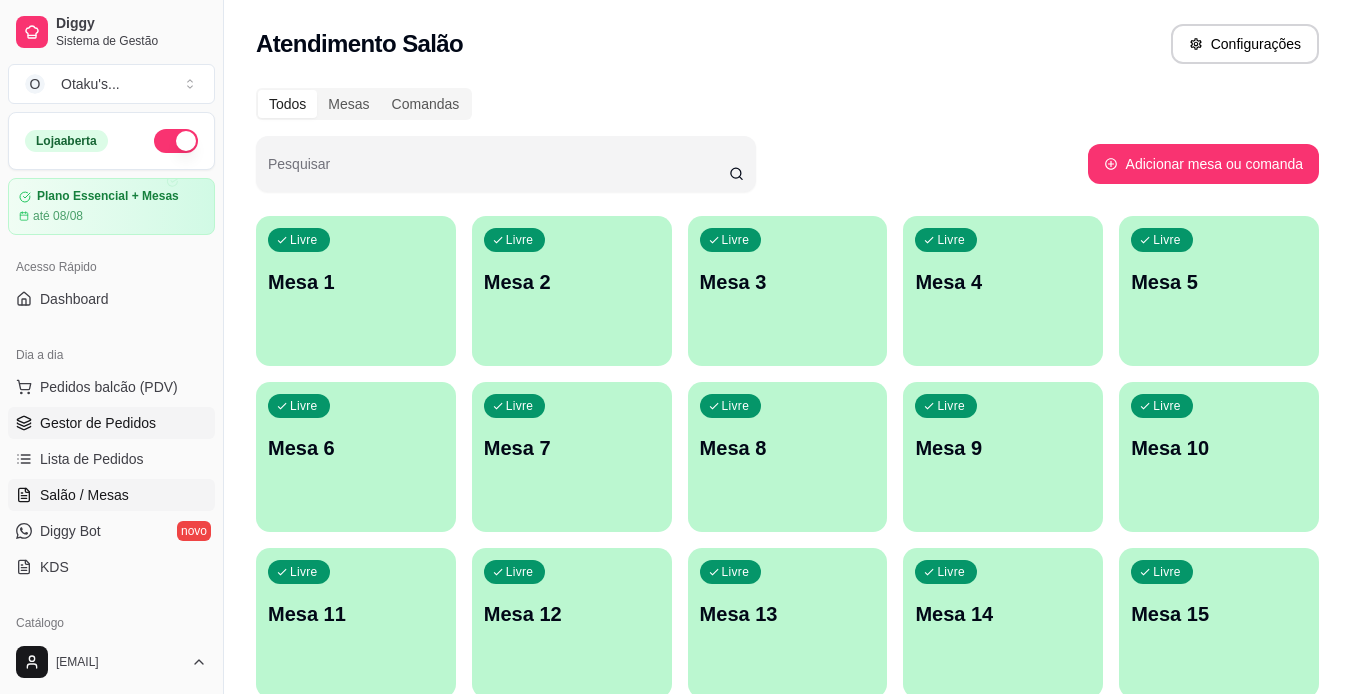click on "Gestor de Pedidos" at bounding box center (98, 423) 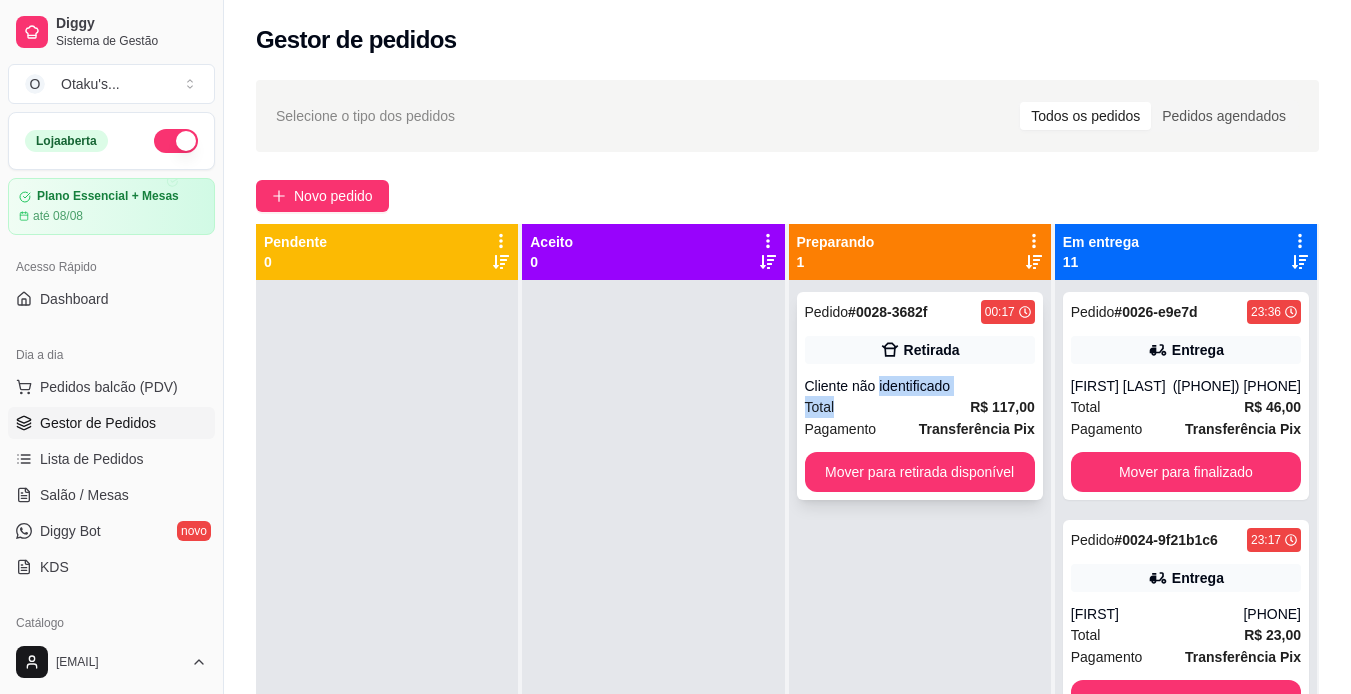 click on "Pedido  # 0028-3682f 00:17 Retirada Cliente não identificado Total R$ 117,00 Pagamento Transferência Pix Mover para retirada disponível" at bounding box center [920, 396] 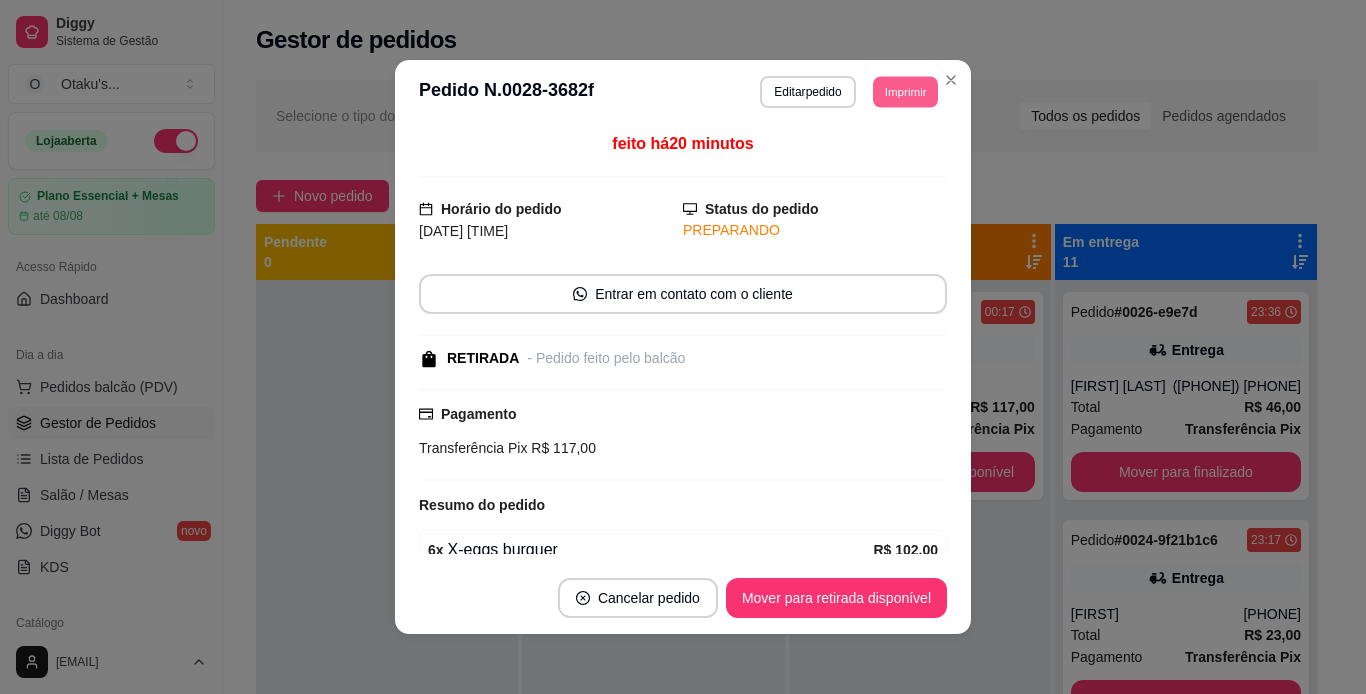 click on "Imprimir" at bounding box center [905, 91] 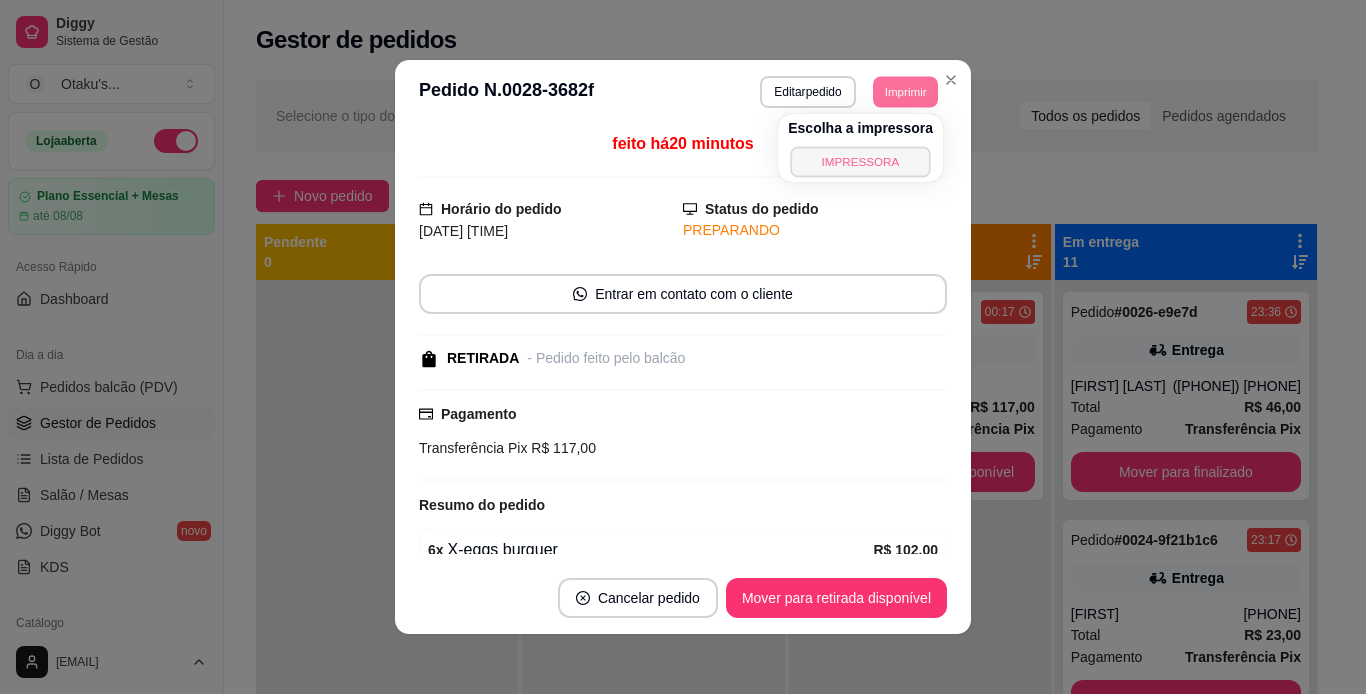 click on "IMPRESSORA" at bounding box center (860, 161) 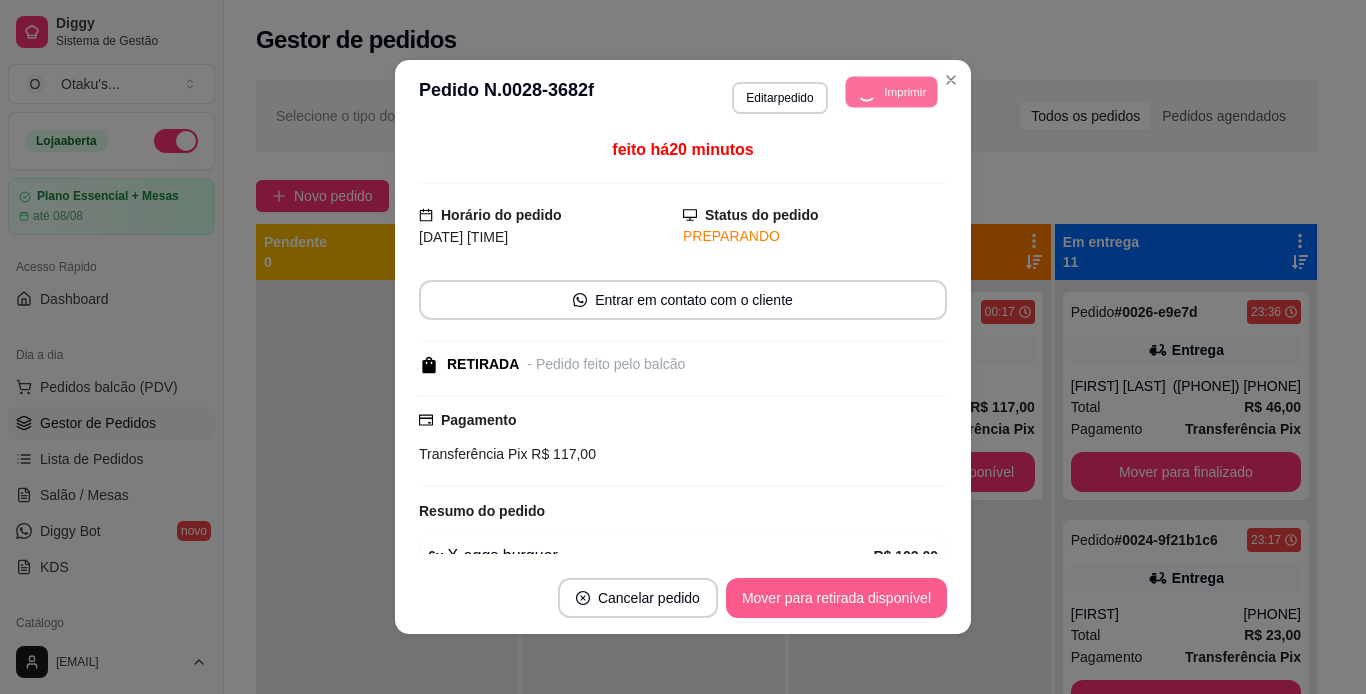 click on "Mover para retirada disponível" at bounding box center (836, 598) 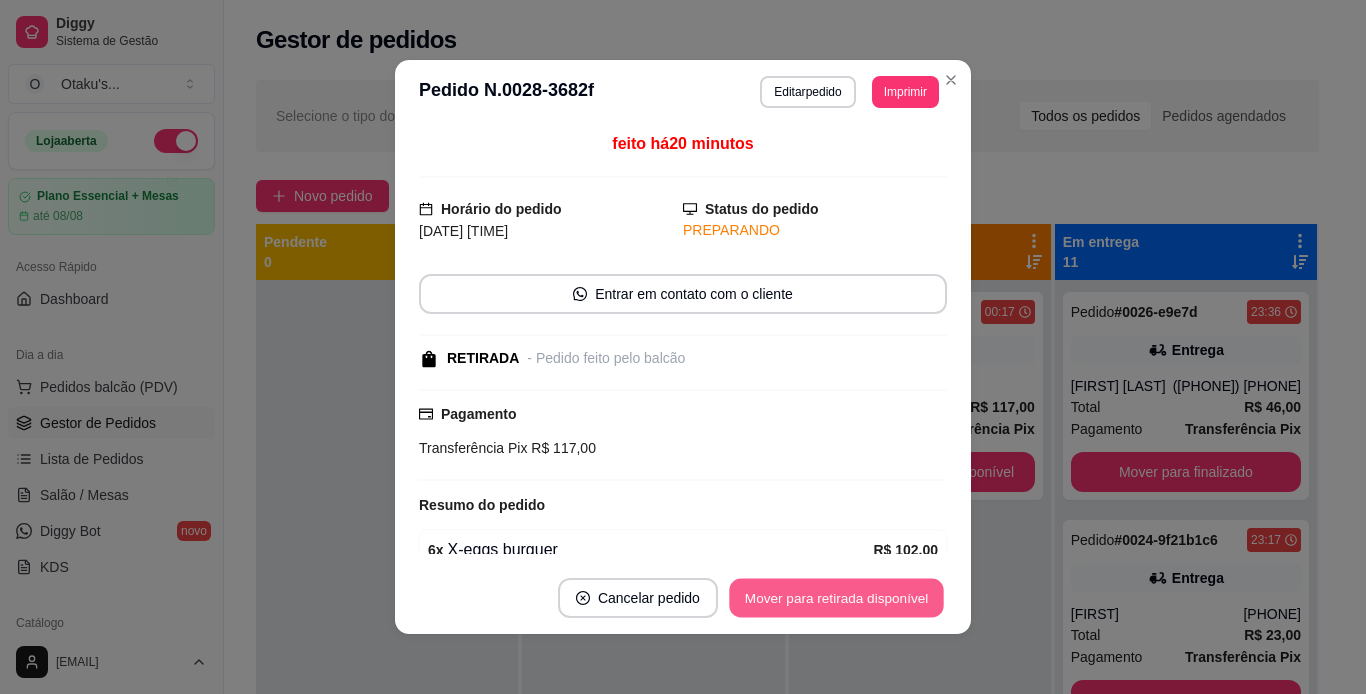 click on "Mover para retirada disponível" at bounding box center (836, 598) 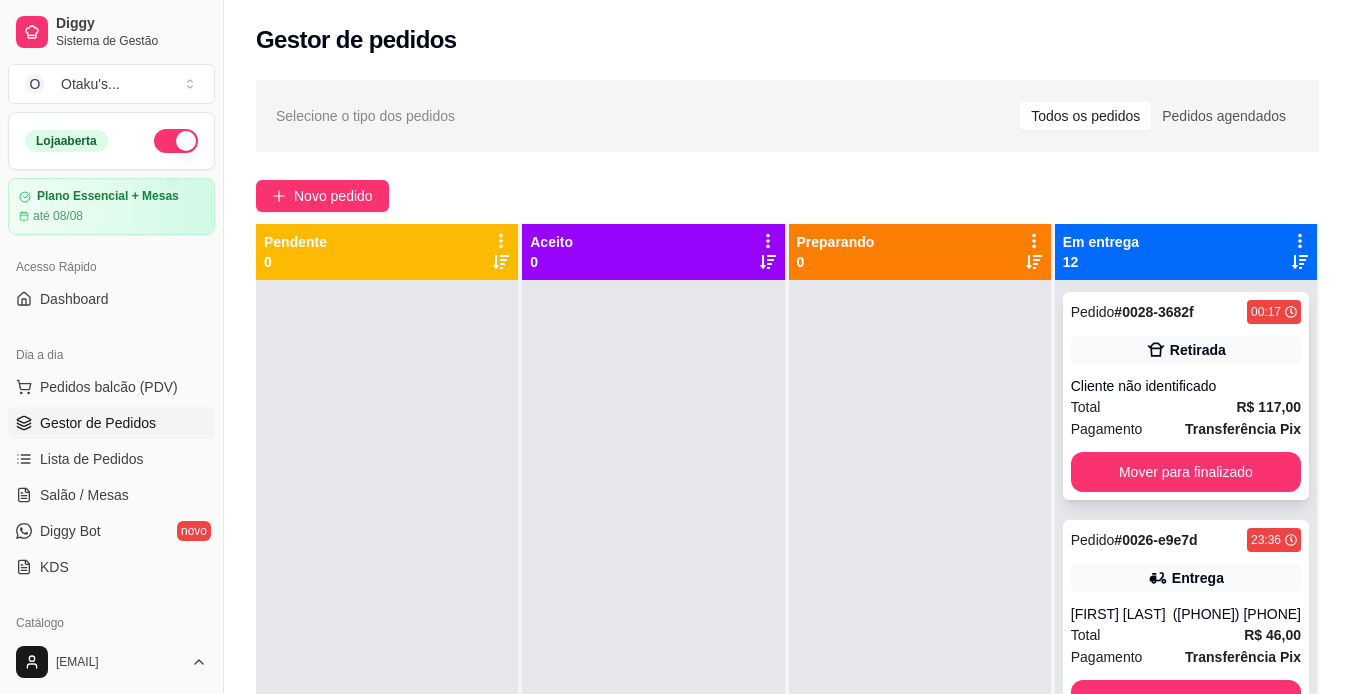 click on "Pedido # 0028-3682f [TIME] Retirada Cliente não identificado Total R$ 117,00 Pagamento Transferência Pix Mover para finalizado" at bounding box center (1186, 396) 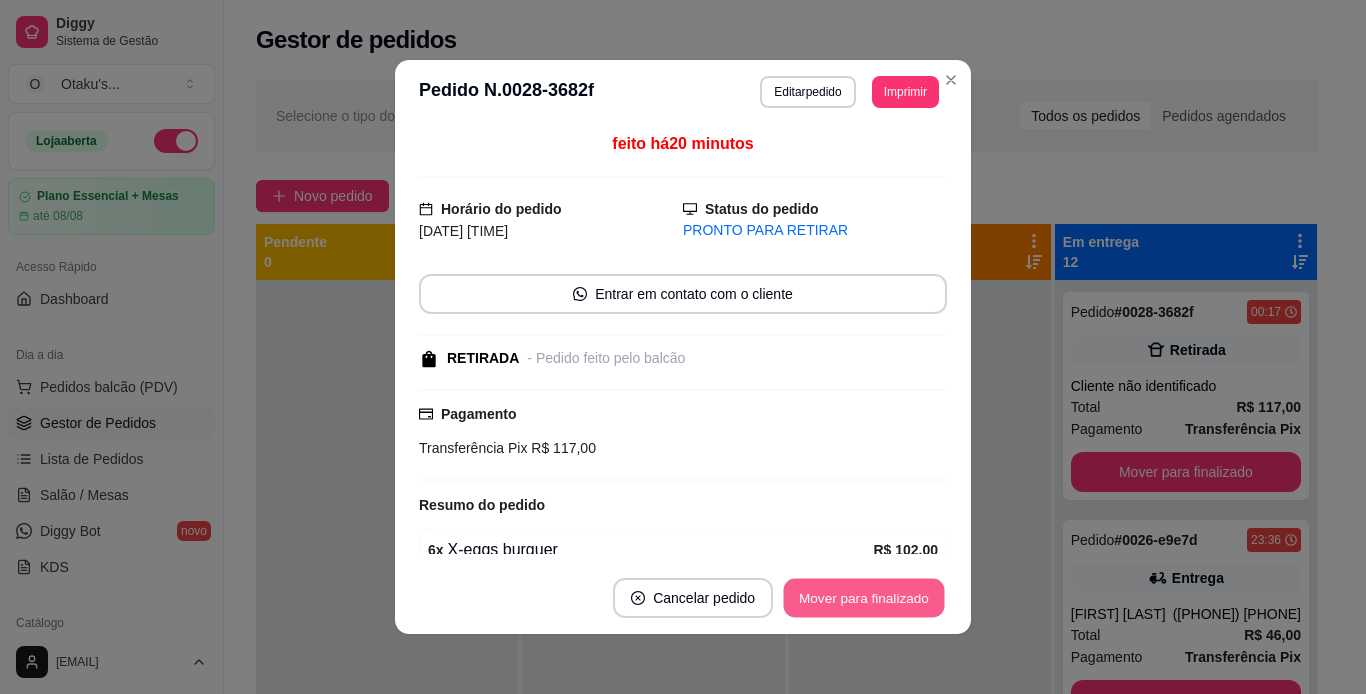 click on "Mover para finalizado" at bounding box center (864, 598) 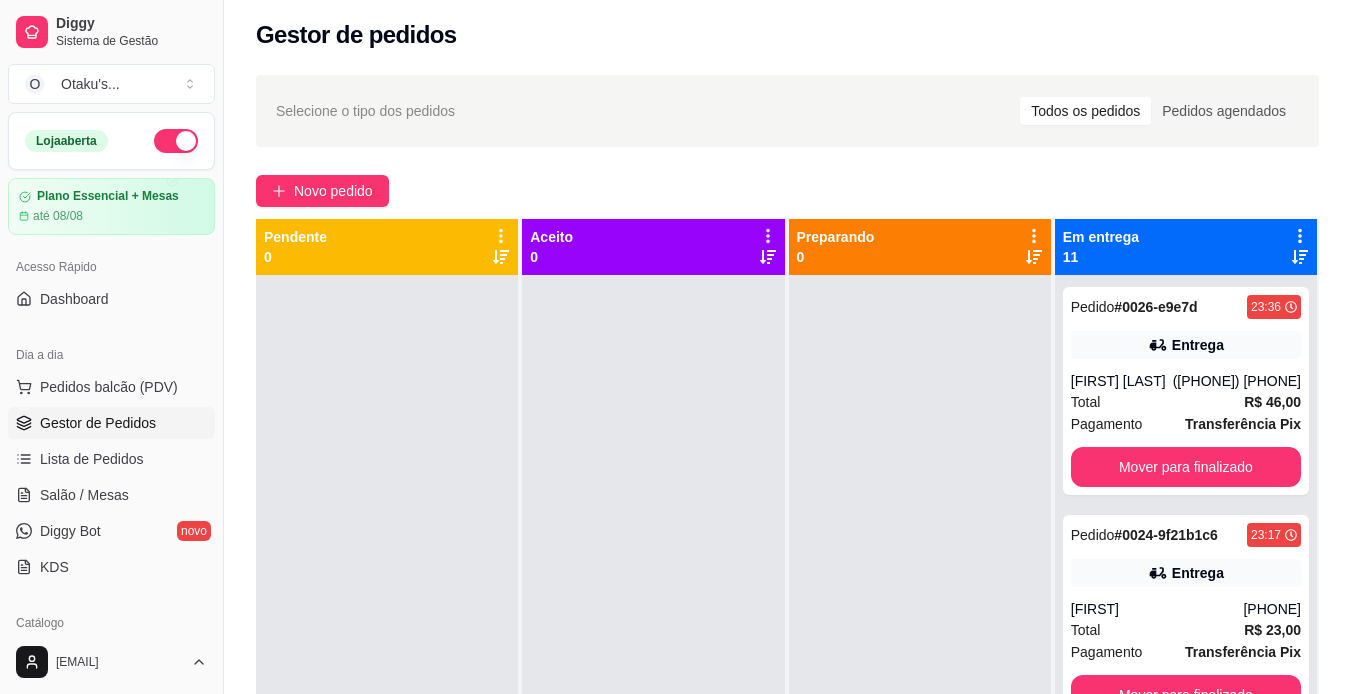 scroll, scrollTop: 0, scrollLeft: 0, axis: both 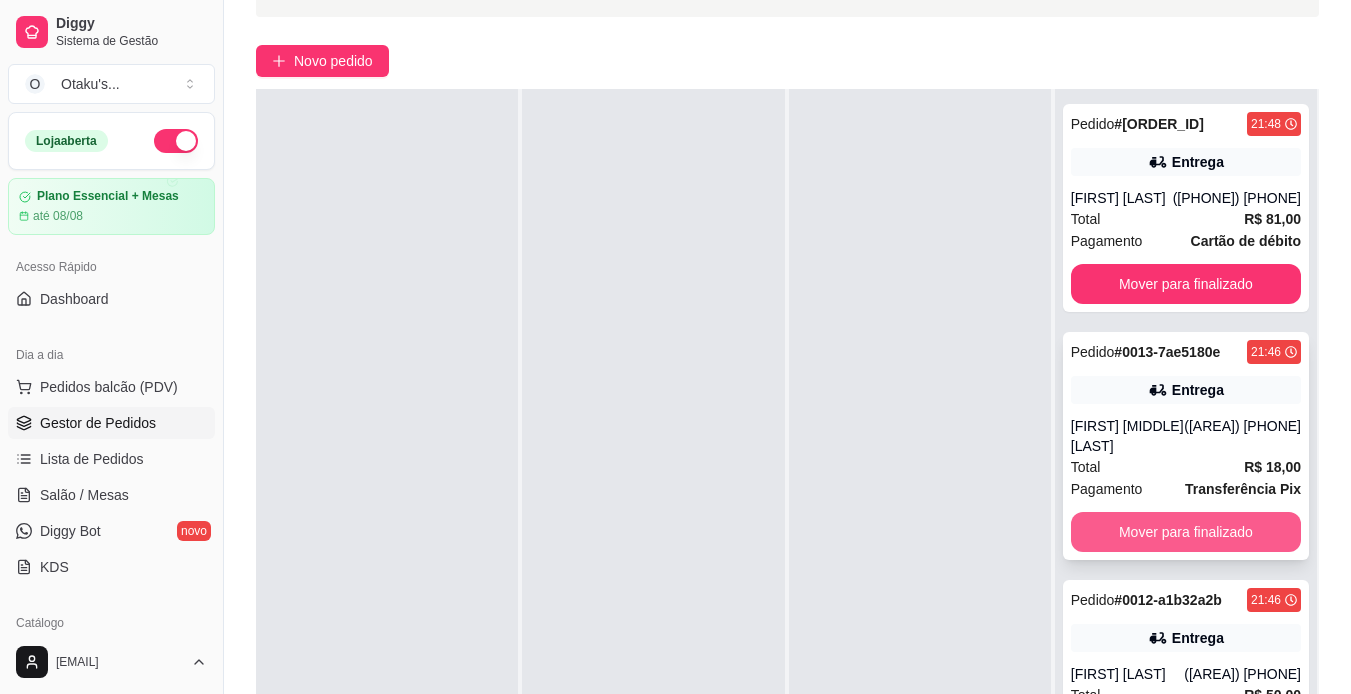 click on "Mover para finalizado" at bounding box center [1186, 532] 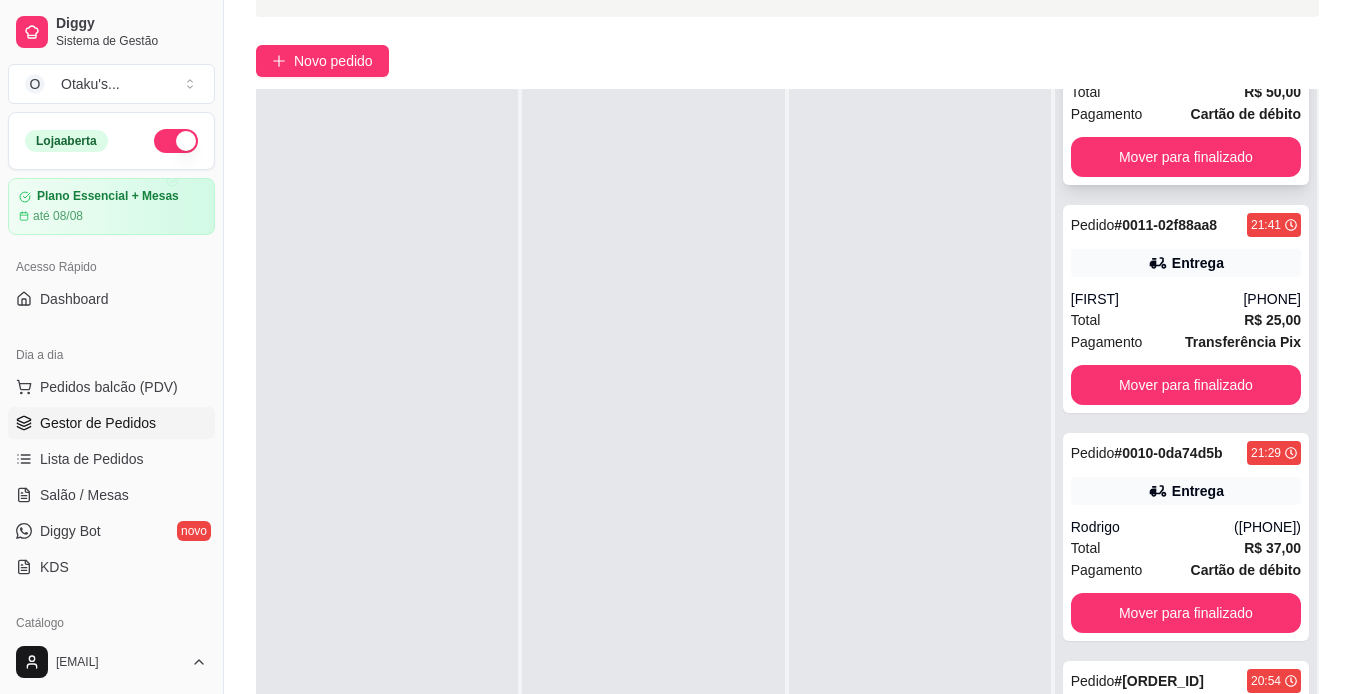 scroll, scrollTop: 1500, scrollLeft: 0, axis: vertical 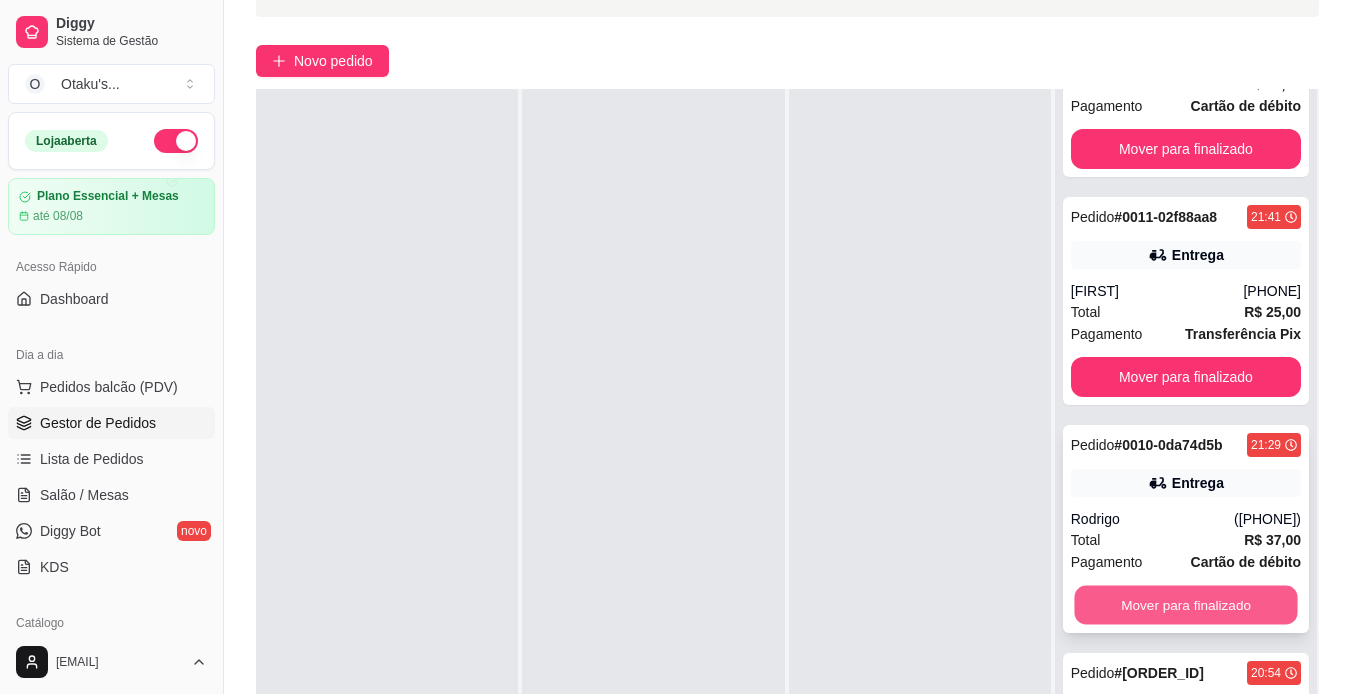 click on "Mover para finalizado" at bounding box center (1185, 605) 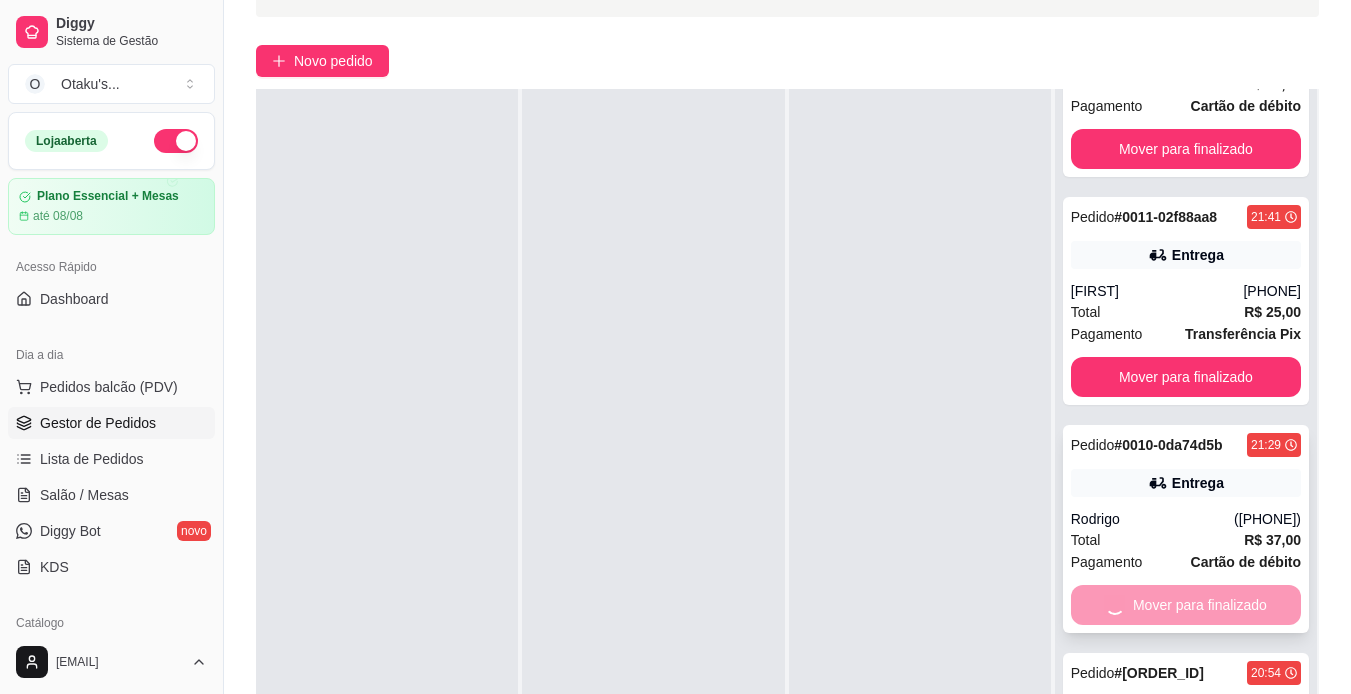 scroll, scrollTop: 1378, scrollLeft: 0, axis: vertical 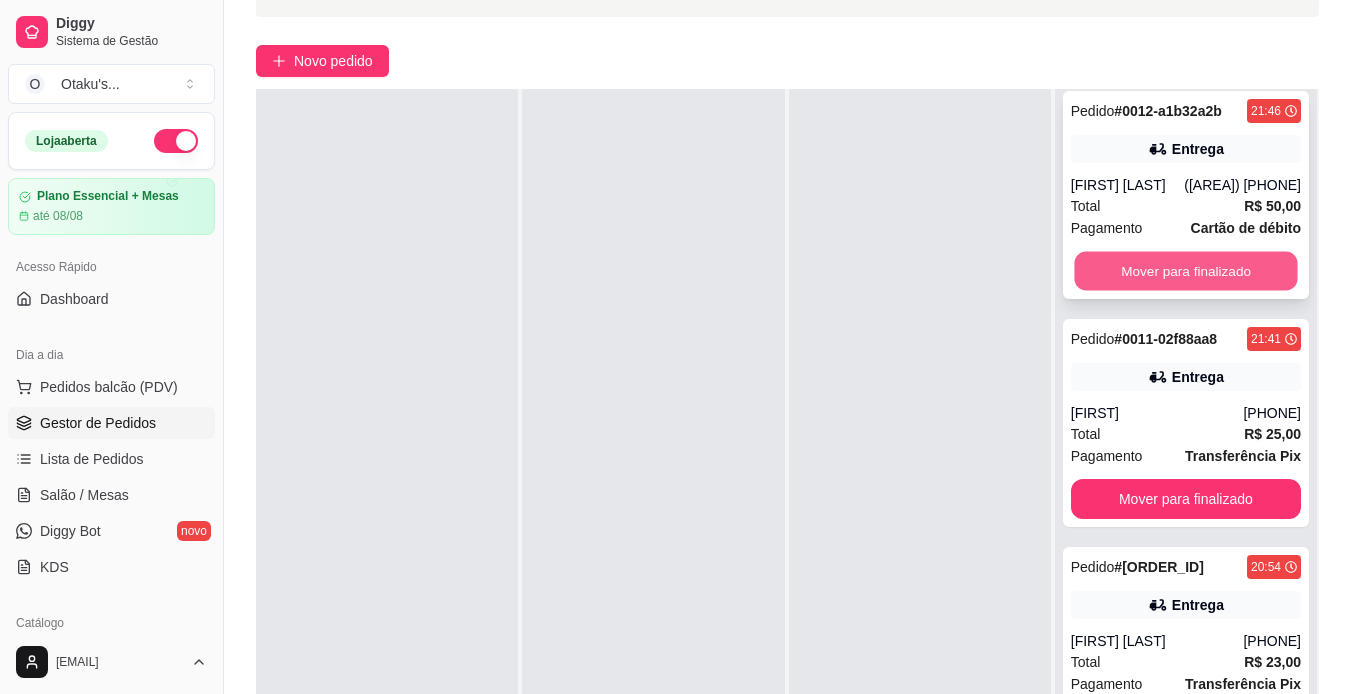 click on "Mover para finalizado" at bounding box center (1185, 271) 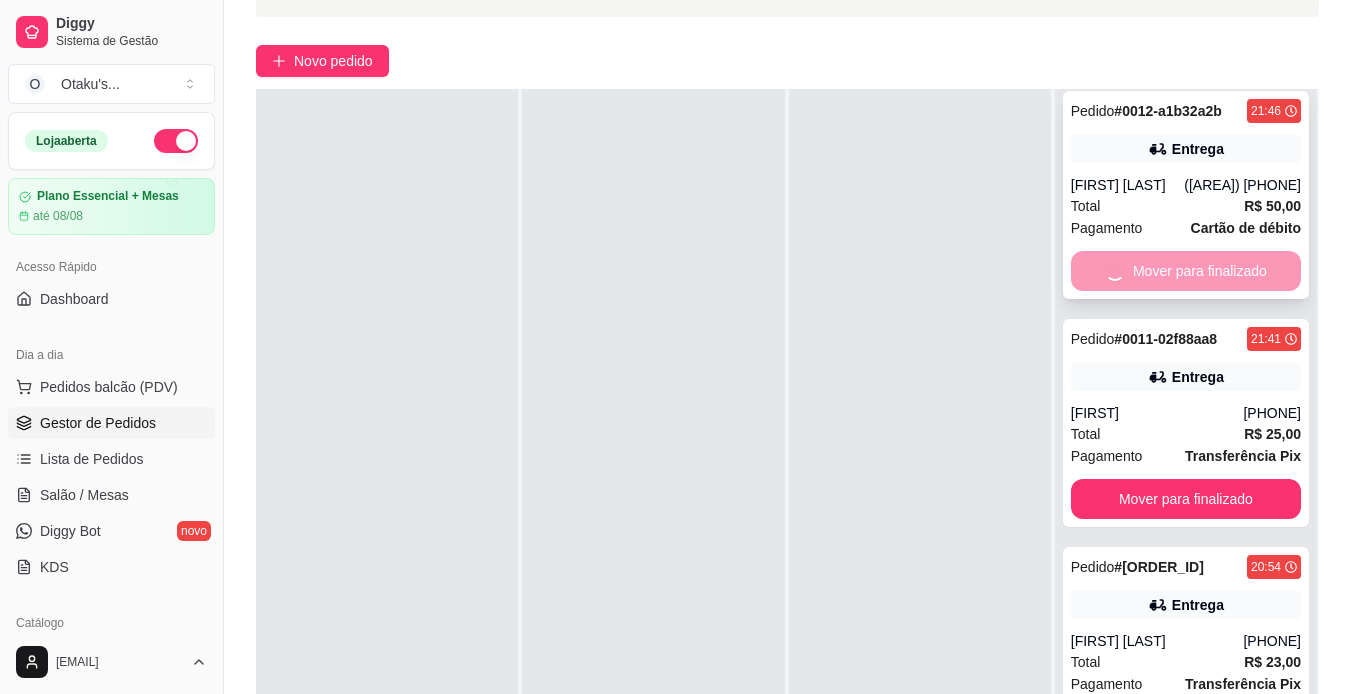 scroll, scrollTop: 1150, scrollLeft: 0, axis: vertical 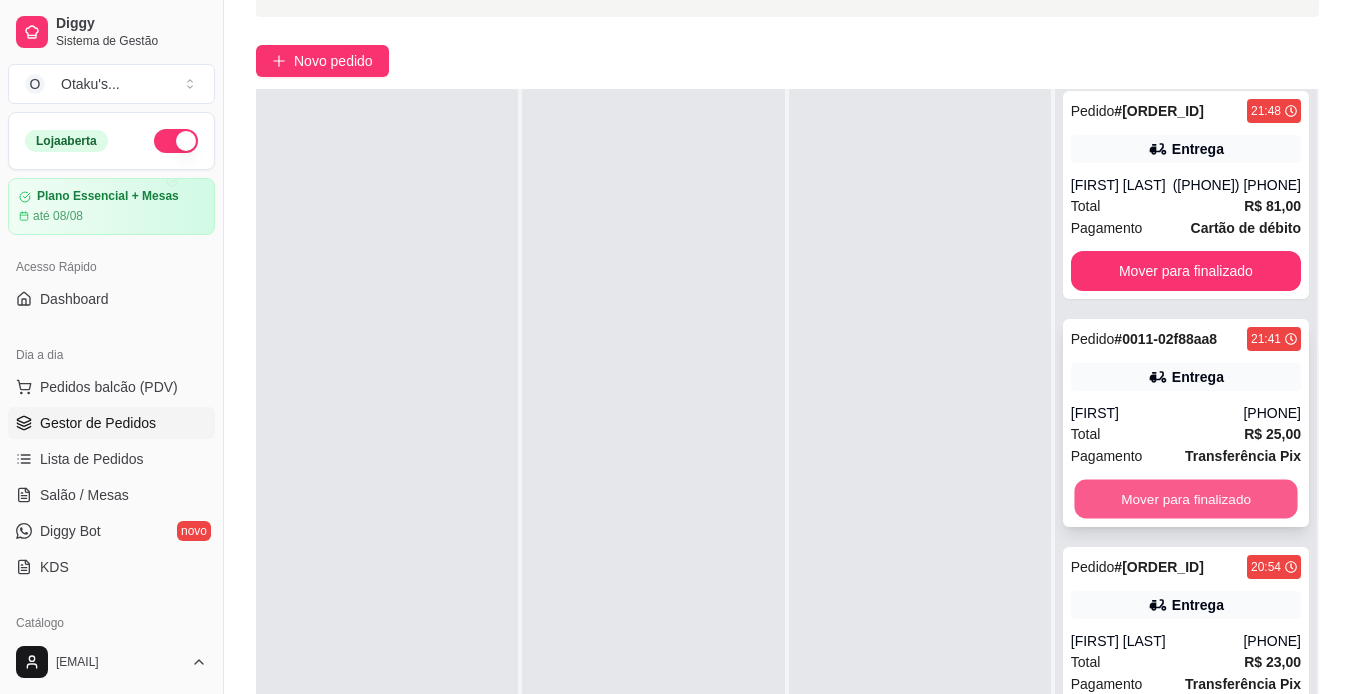 click on "Mover para finalizado" at bounding box center [1185, 499] 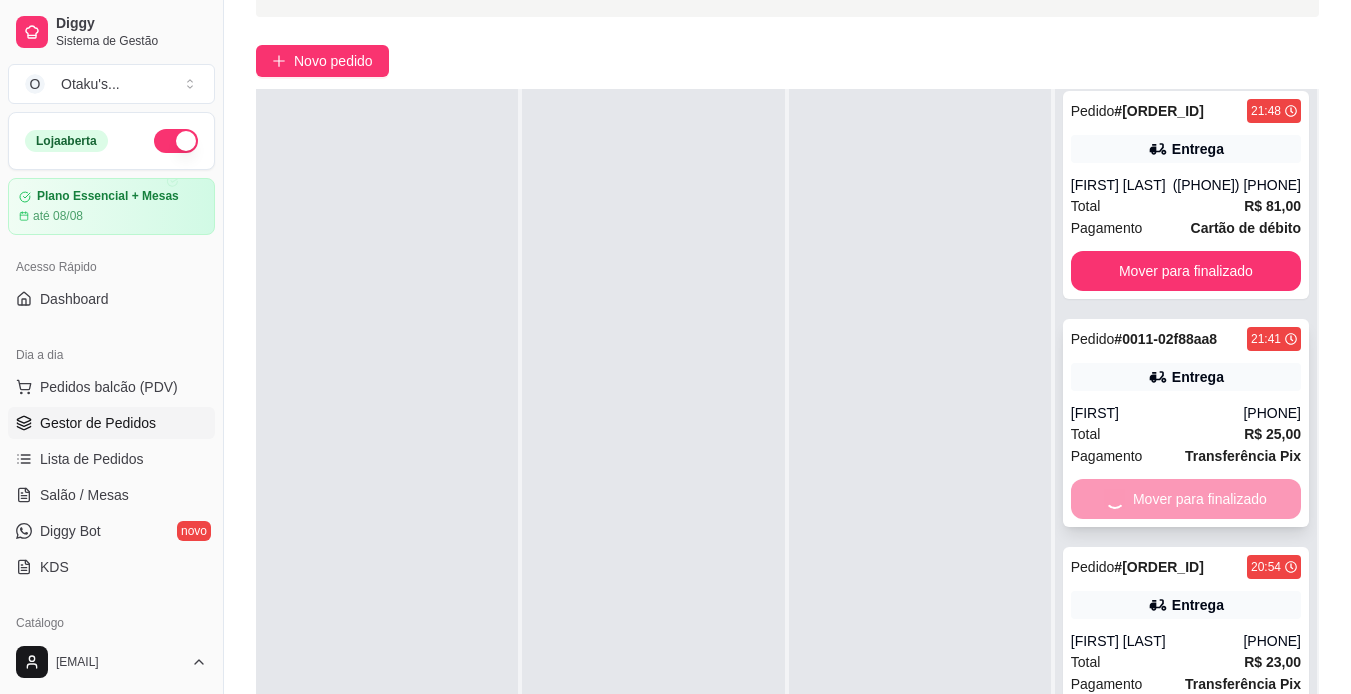 scroll, scrollTop: 922, scrollLeft: 0, axis: vertical 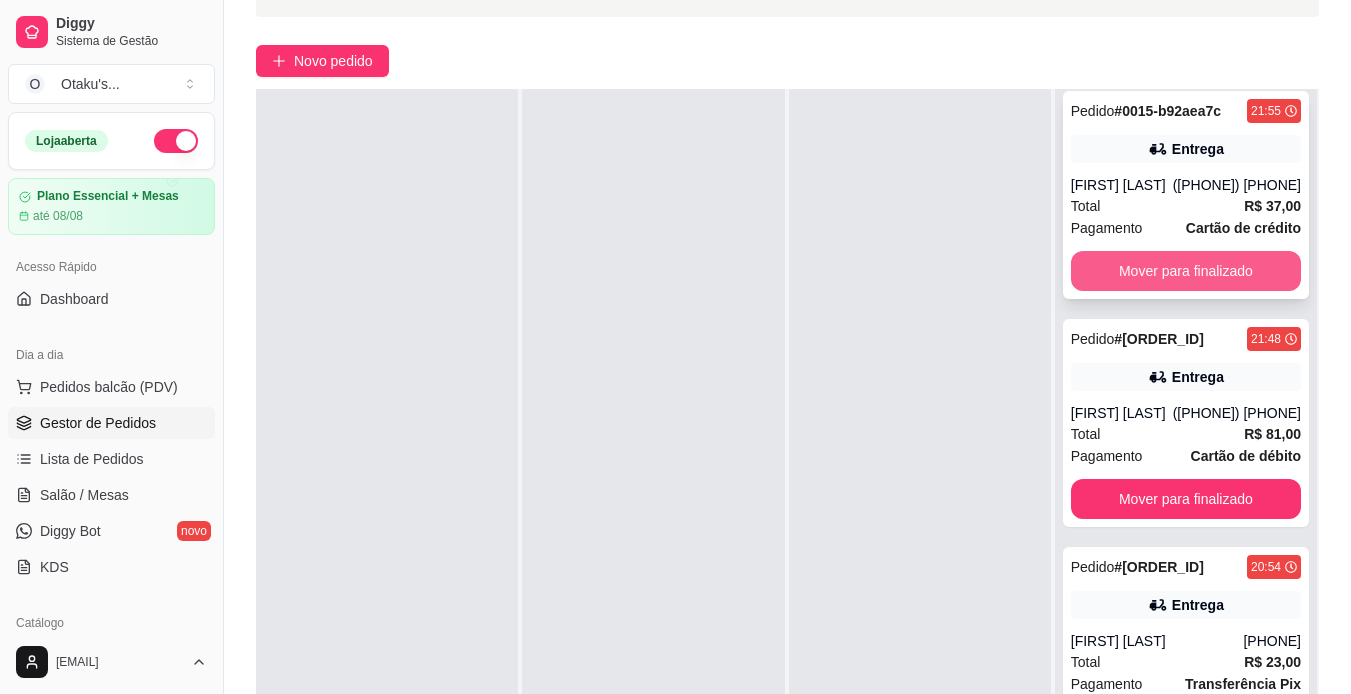 click on "Mover para finalizado" at bounding box center [1186, 271] 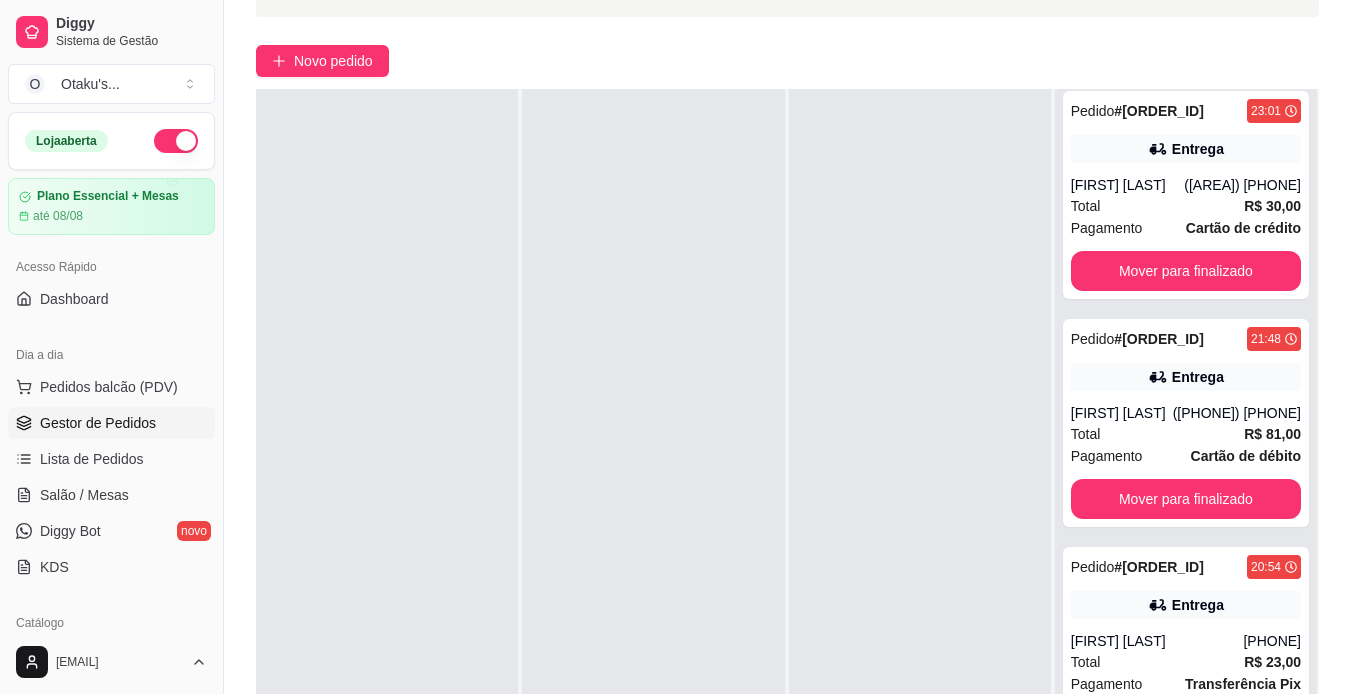 scroll, scrollTop: 694, scrollLeft: 0, axis: vertical 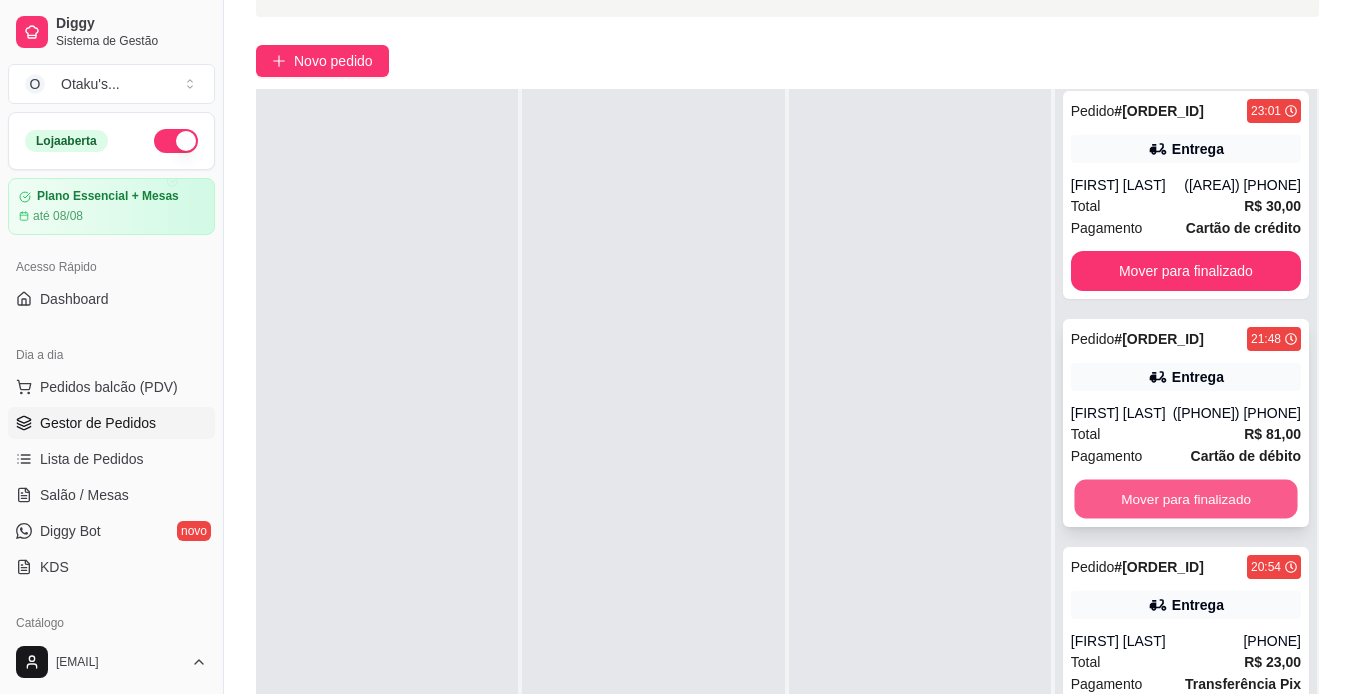 click on "Mover para finalizado" at bounding box center (1185, 499) 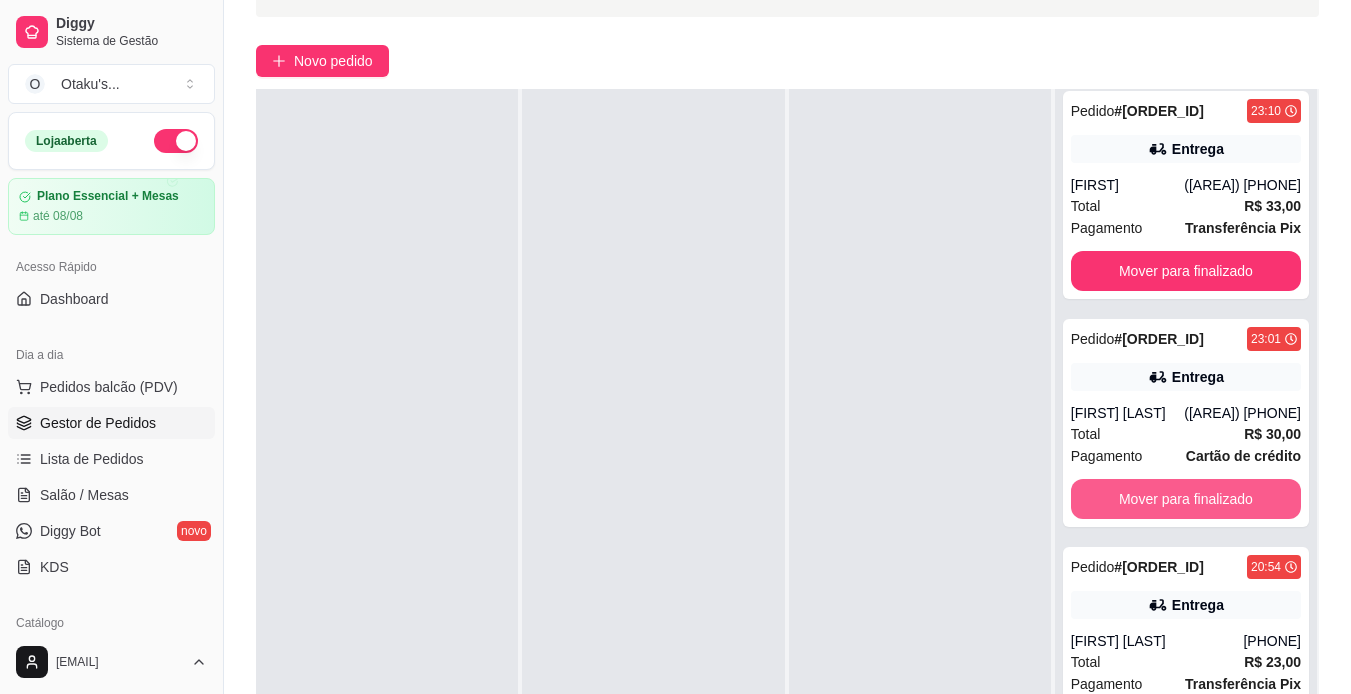 scroll, scrollTop: 466, scrollLeft: 0, axis: vertical 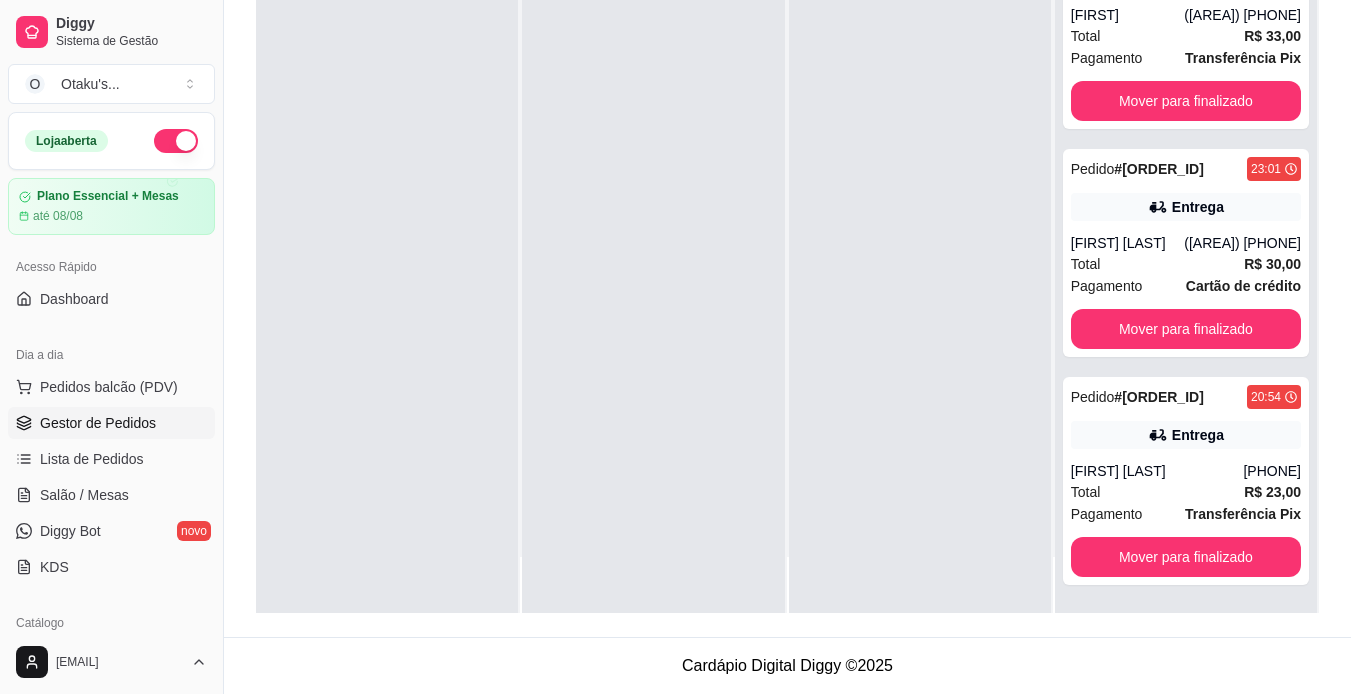 click on "Total R$ 23,00" at bounding box center (1186, 492) 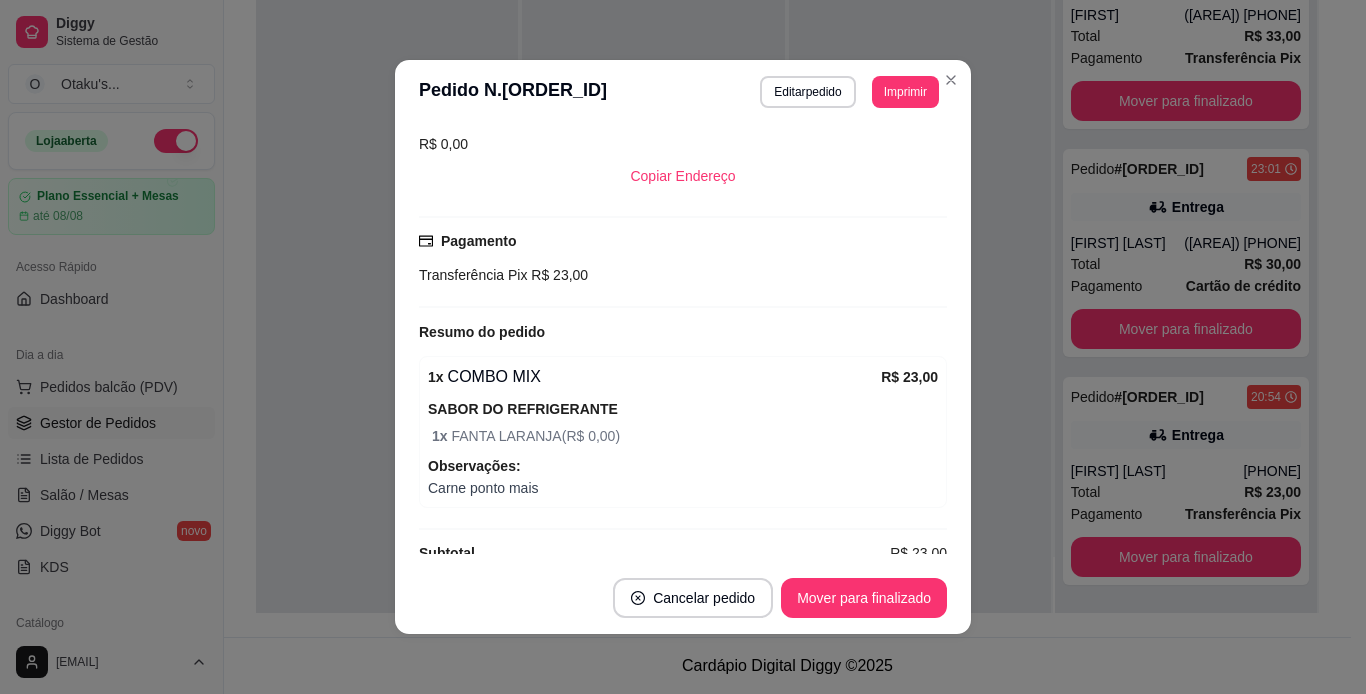 scroll, scrollTop: 465, scrollLeft: 0, axis: vertical 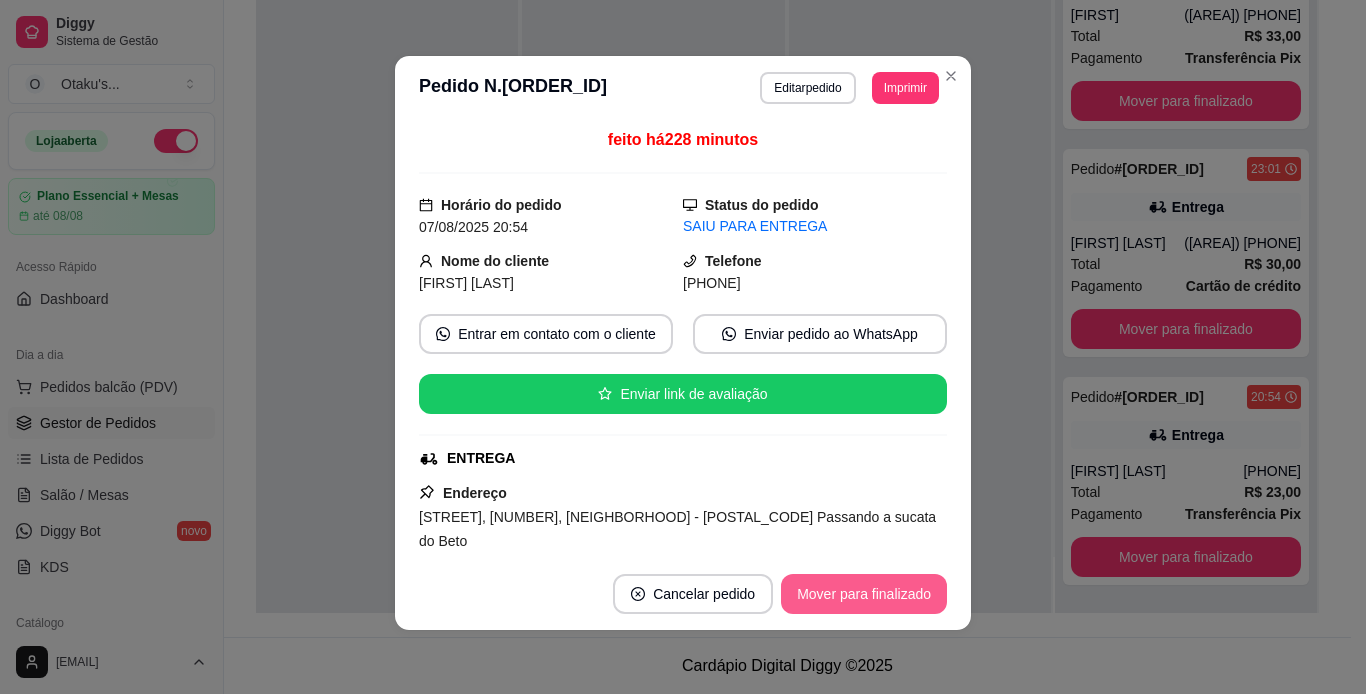click on "Mover para finalizado" at bounding box center [864, 594] 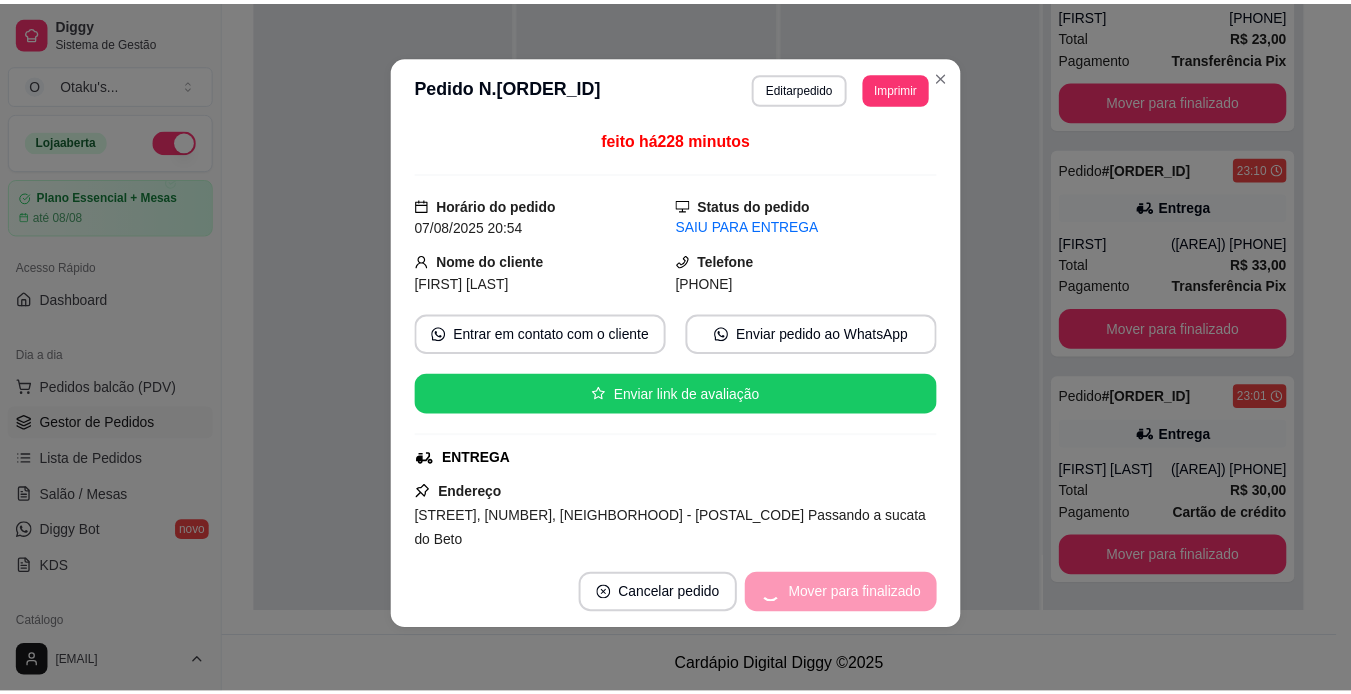scroll, scrollTop: 238, scrollLeft: 0, axis: vertical 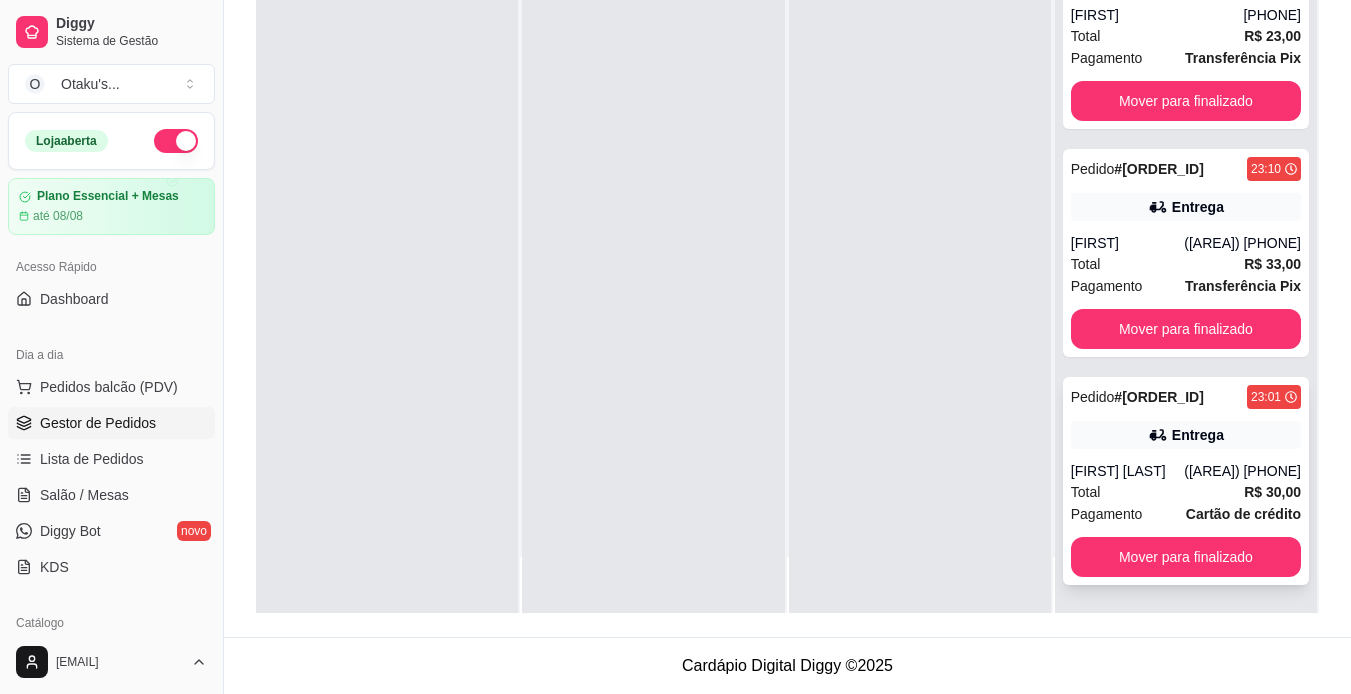 click on "Entrega" at bounding box center [1198, 435] 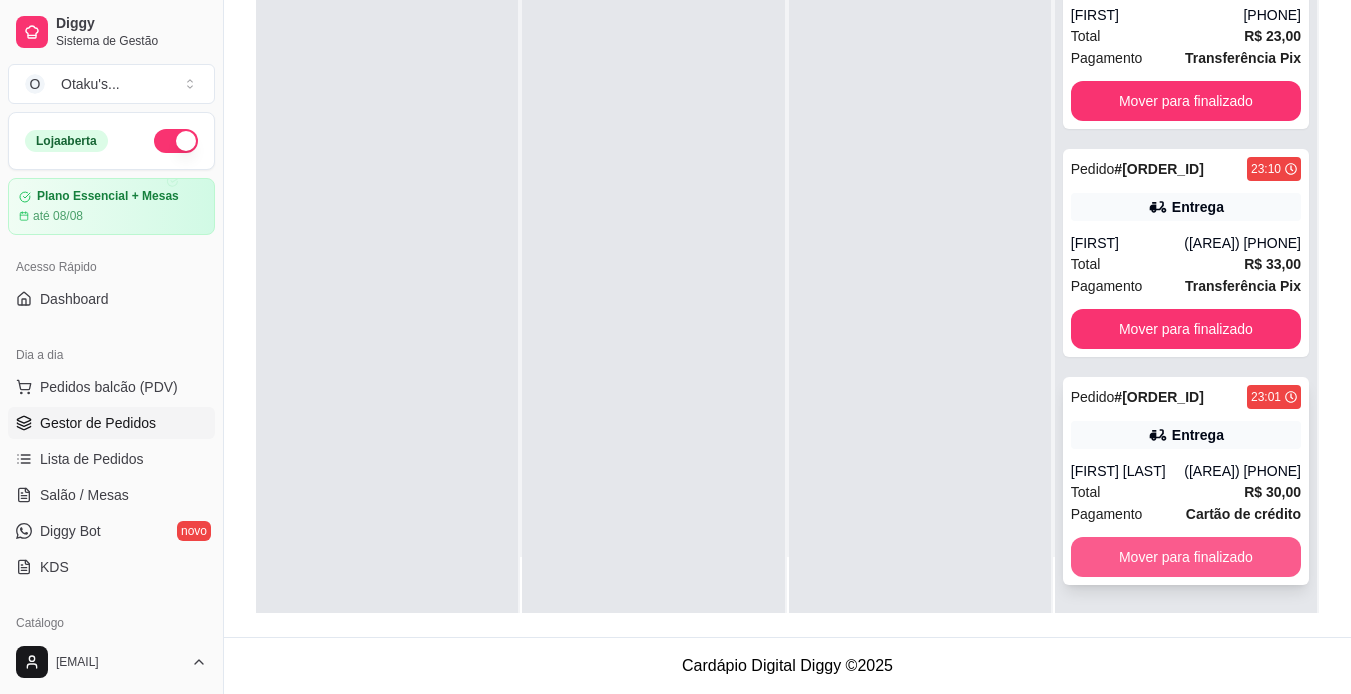 click on "Mover para finalizado" at bounding box center (1186, 557) 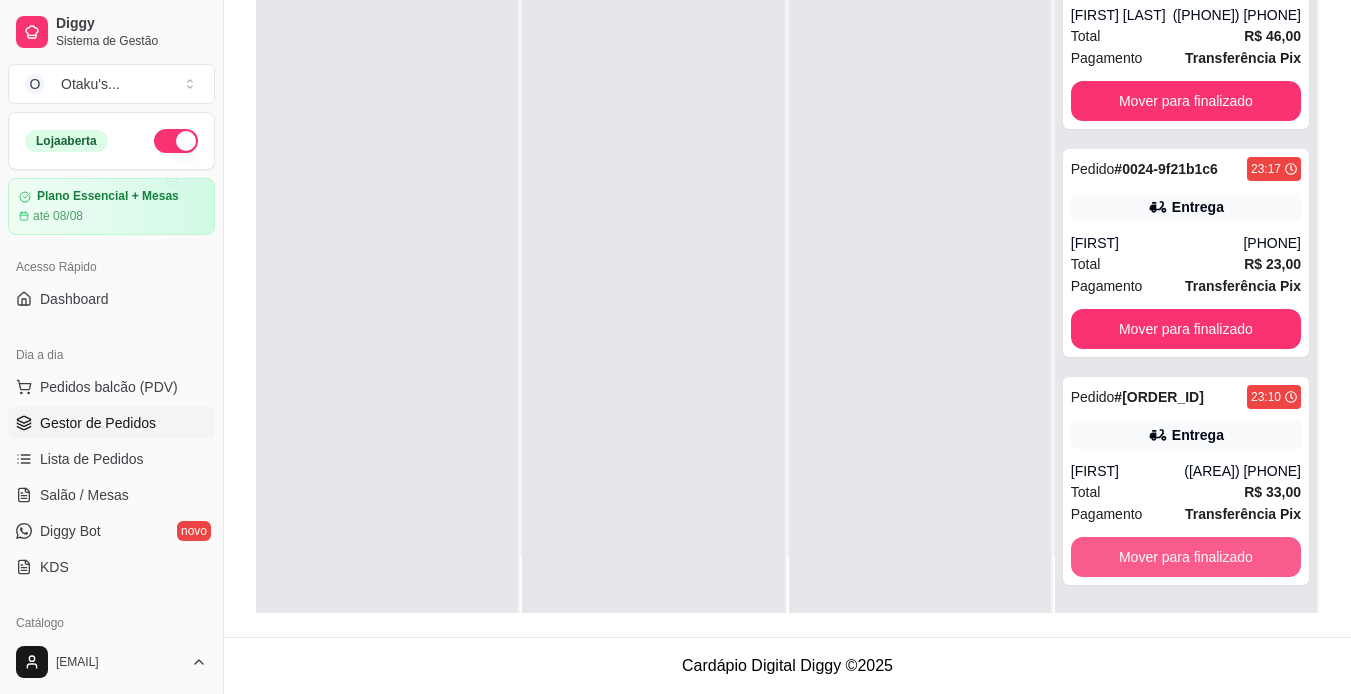 scroll, scrollTop: 10, scrollLeft: 0, axis: vertical 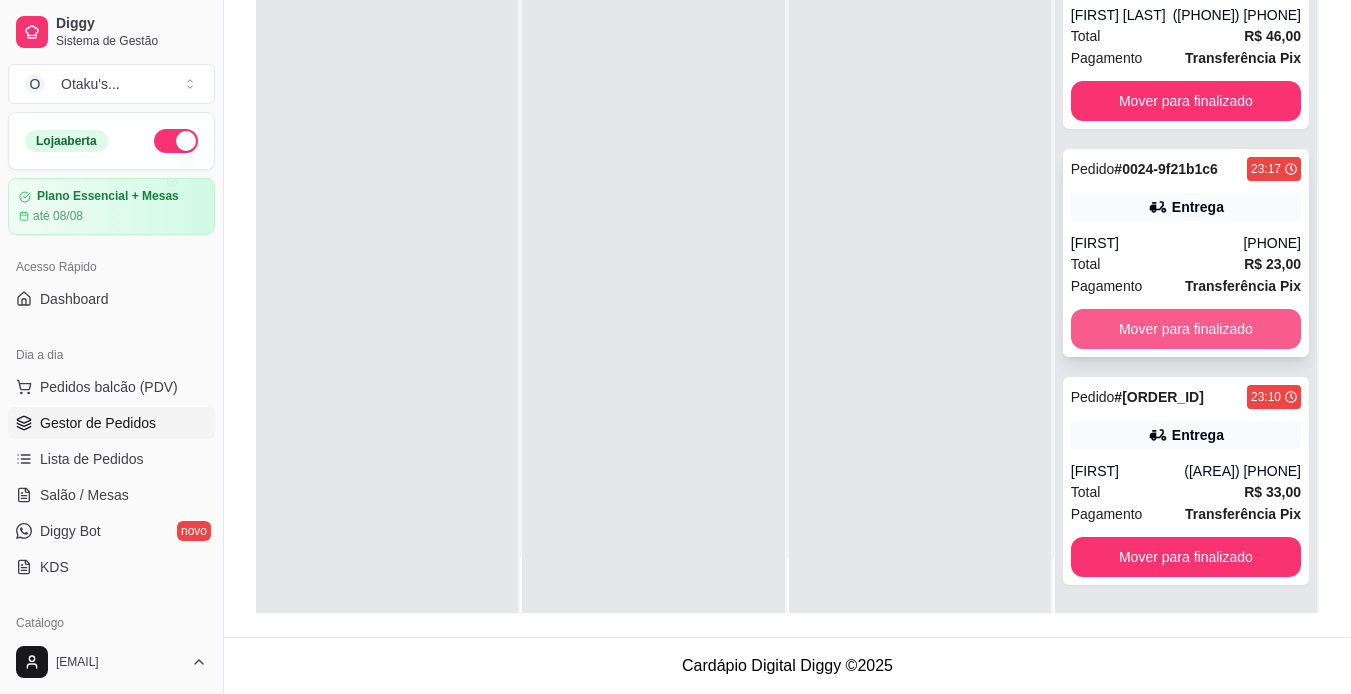 click on "Mover para finalizado" at bounding box center (1186, 329) 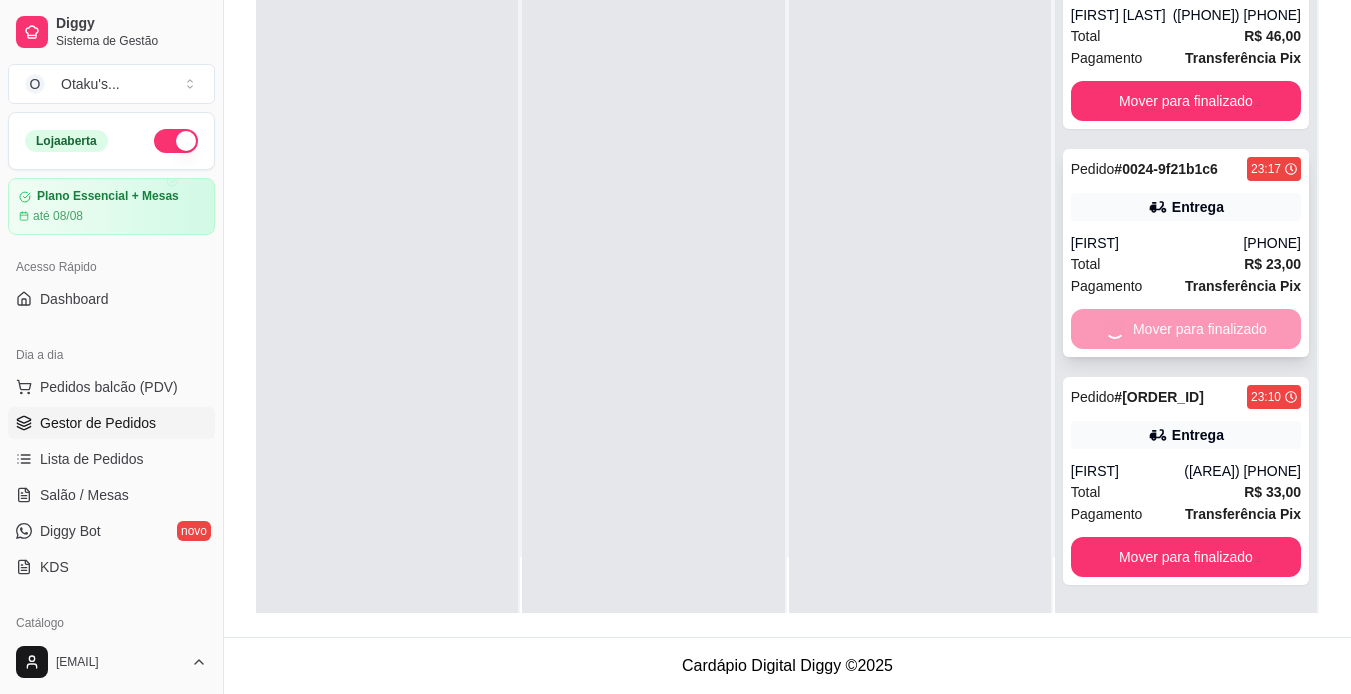 scroll, scrollTop: 0, scrollLeft: 0, axis: both 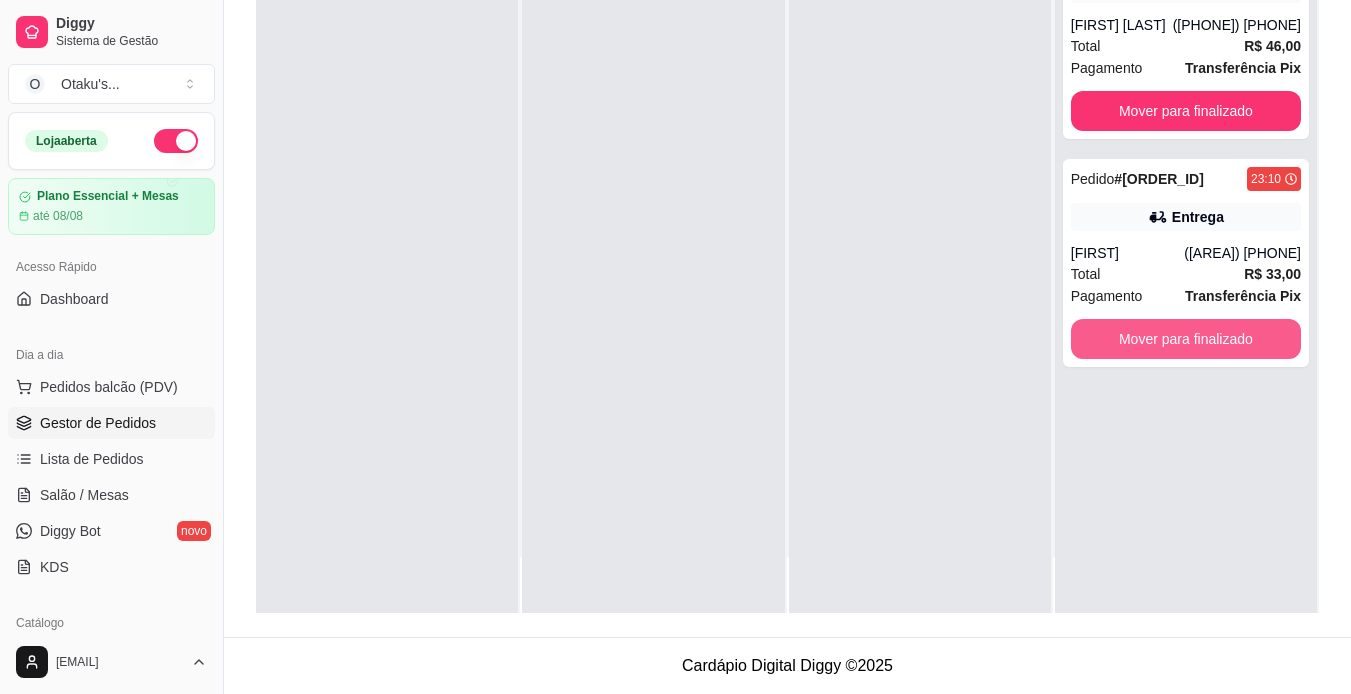 click on "Mover para finalizado" at bounding box center (1186, 339) 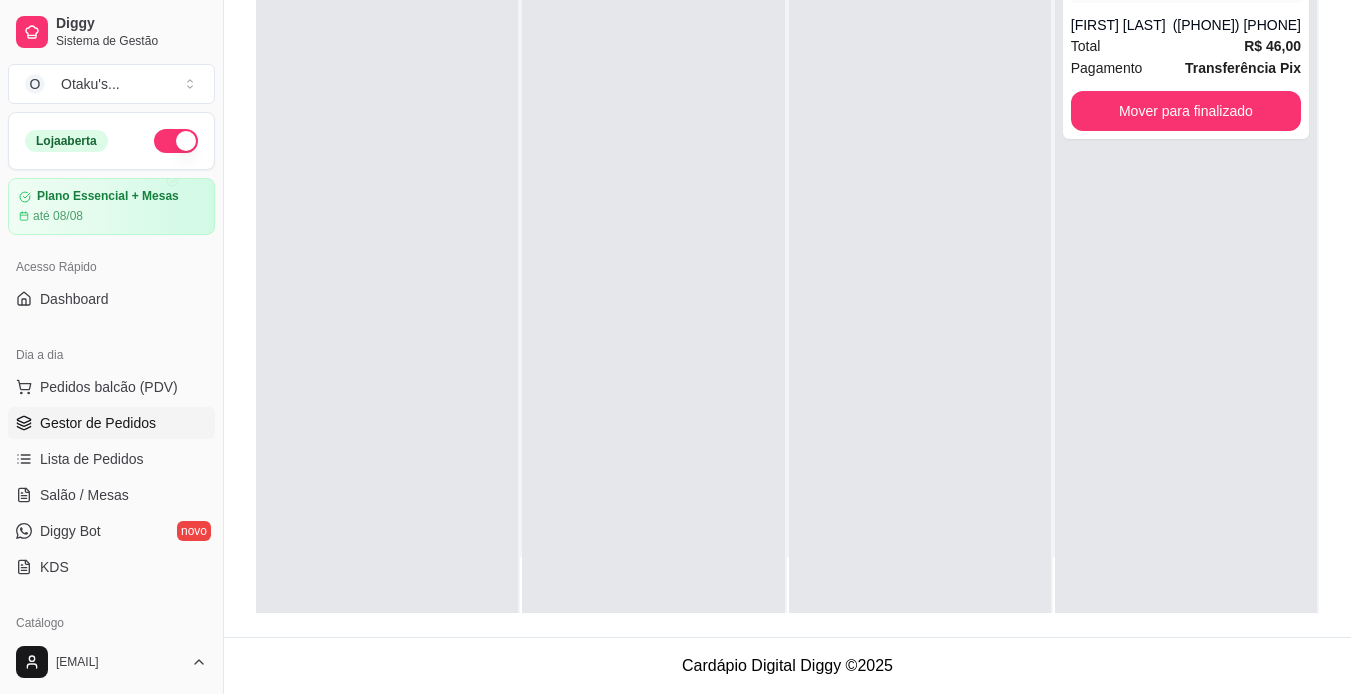 scroll, scrollTop: 0, scrollLeft: 0, axis: both 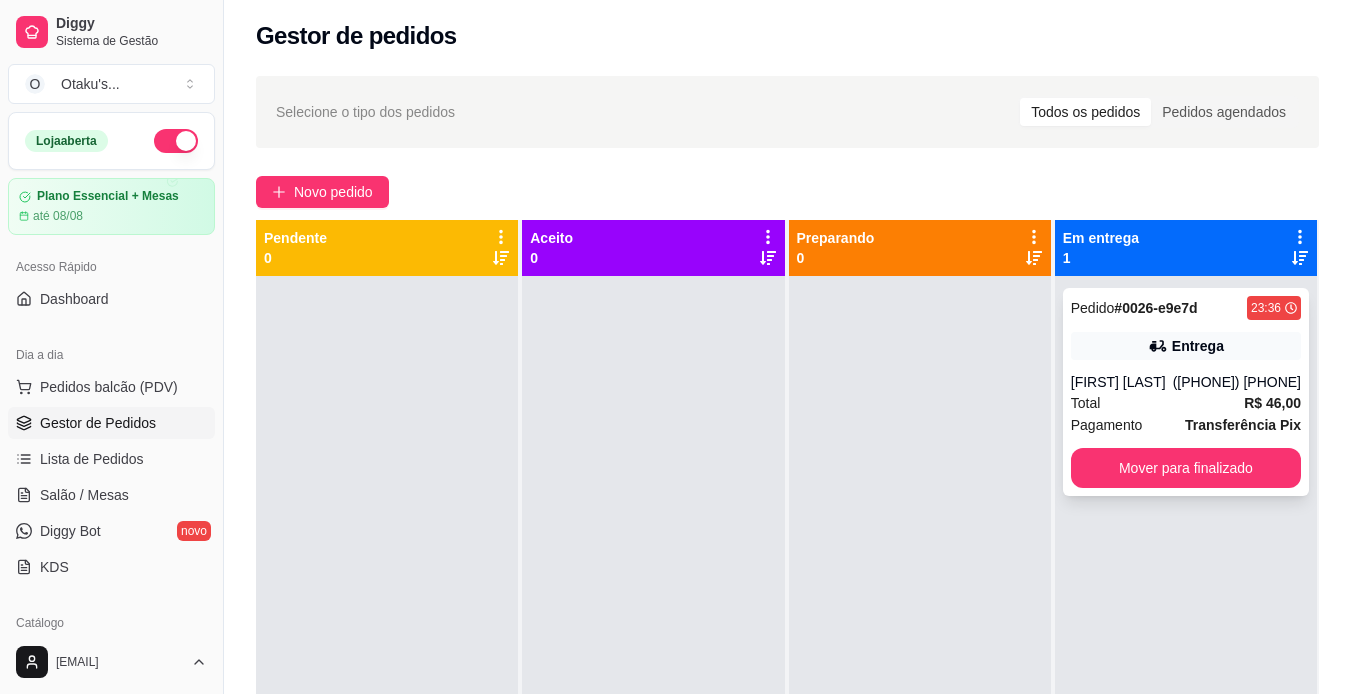 drag, startPoint x: 1162, startPoint y: 351, endPoint x: 1269, endPoint y: 373, distance: 109.23827 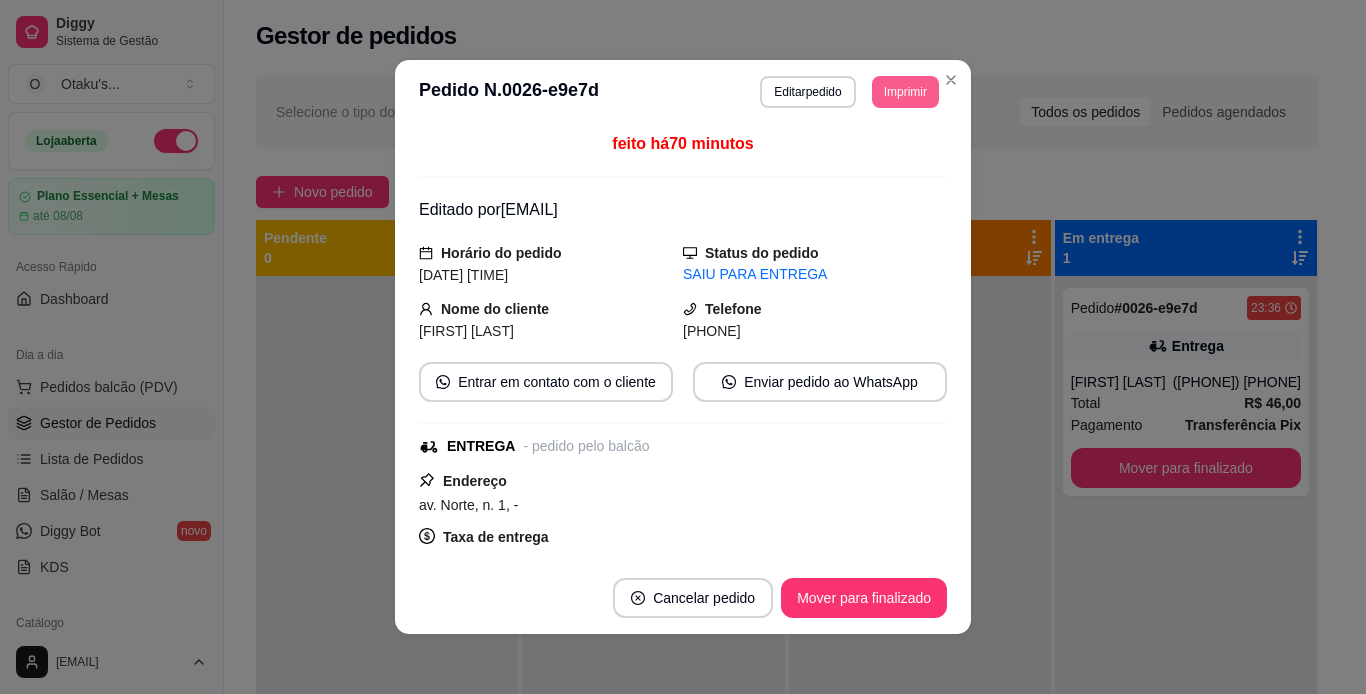 click on "Imprimir" at bounding box center (905, 92) 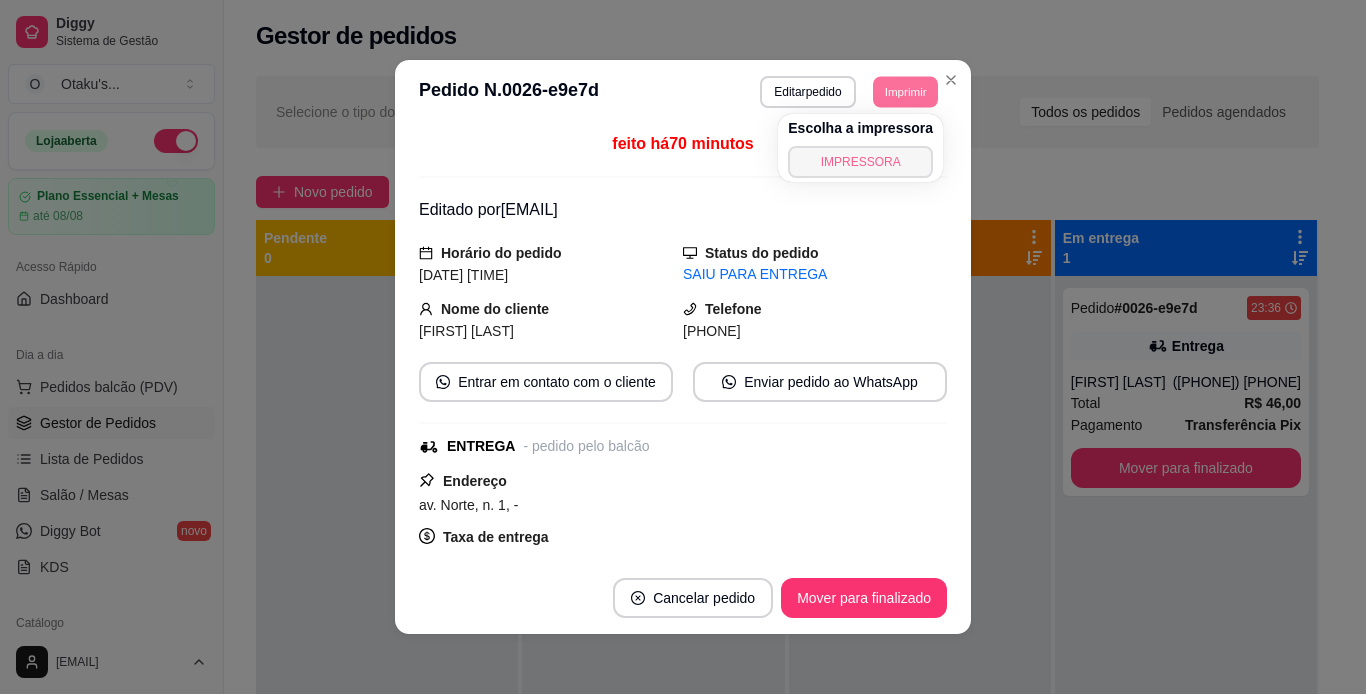 click on "IMPRESSORA" at bounding box center (860, 162) 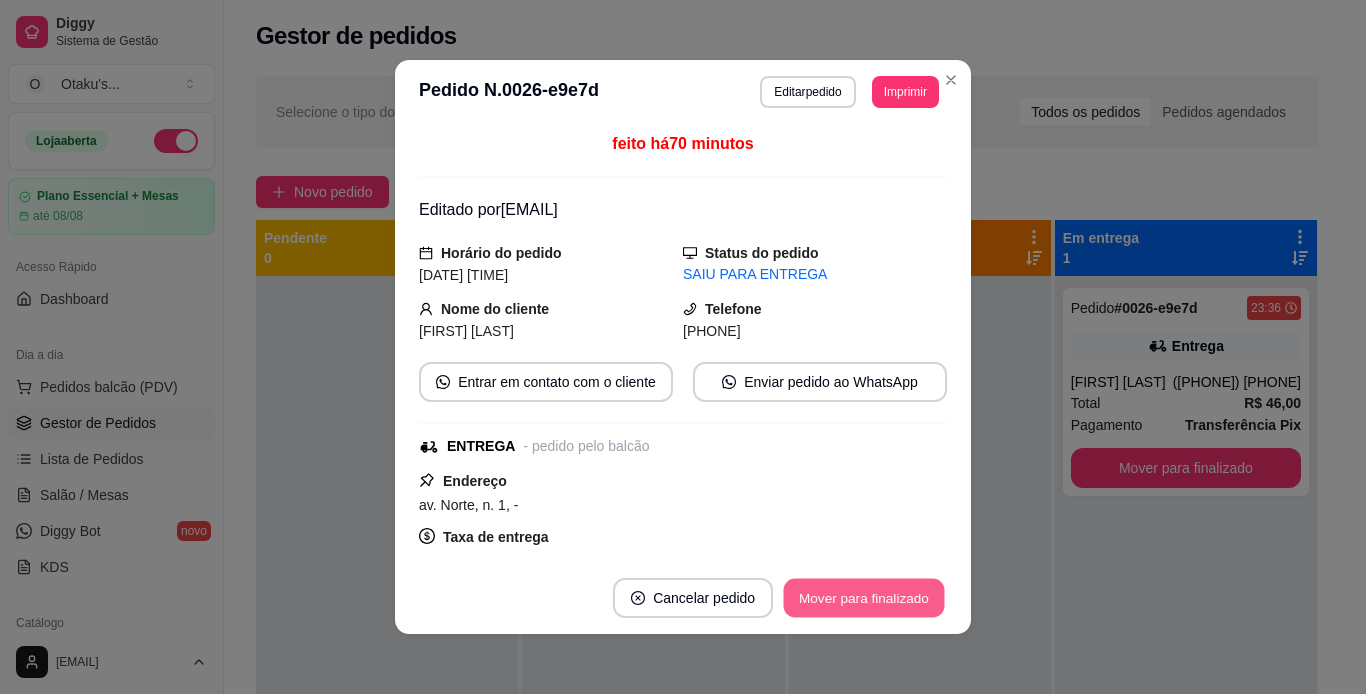 click on "Mover para finalizado" at bounding box center (864, 598) 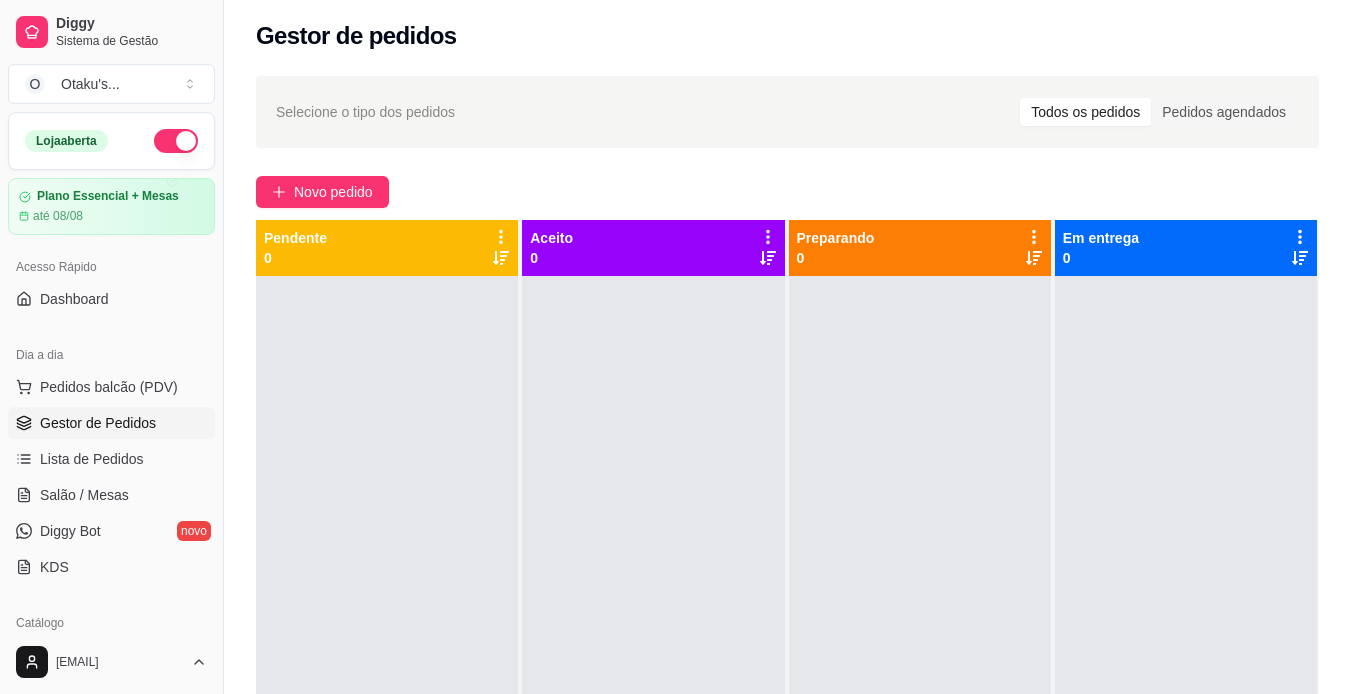 click at bounding box center (176, 141) 